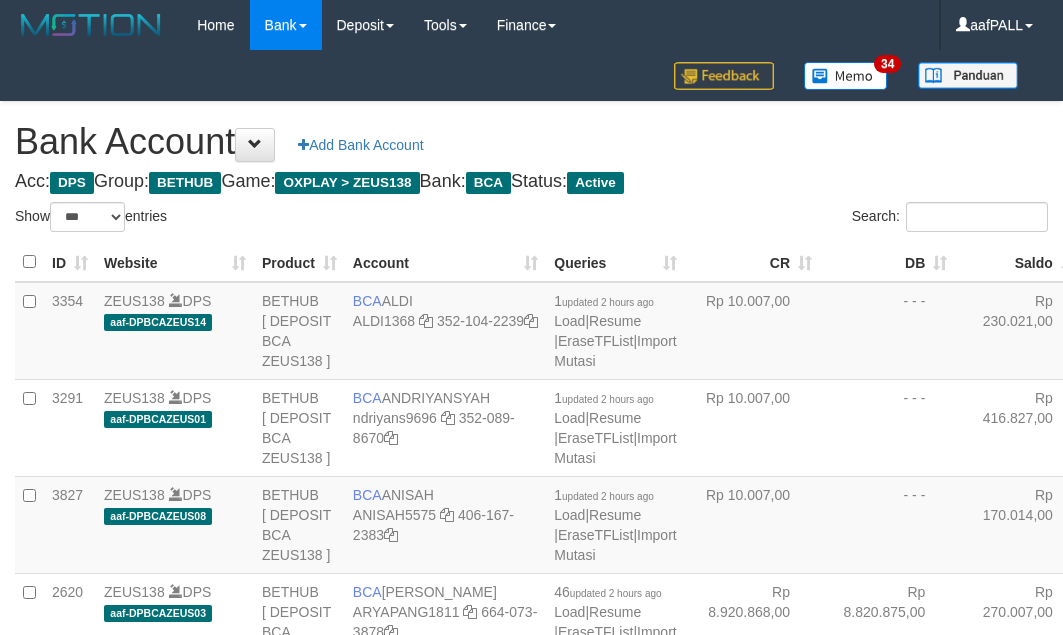 select on "***" 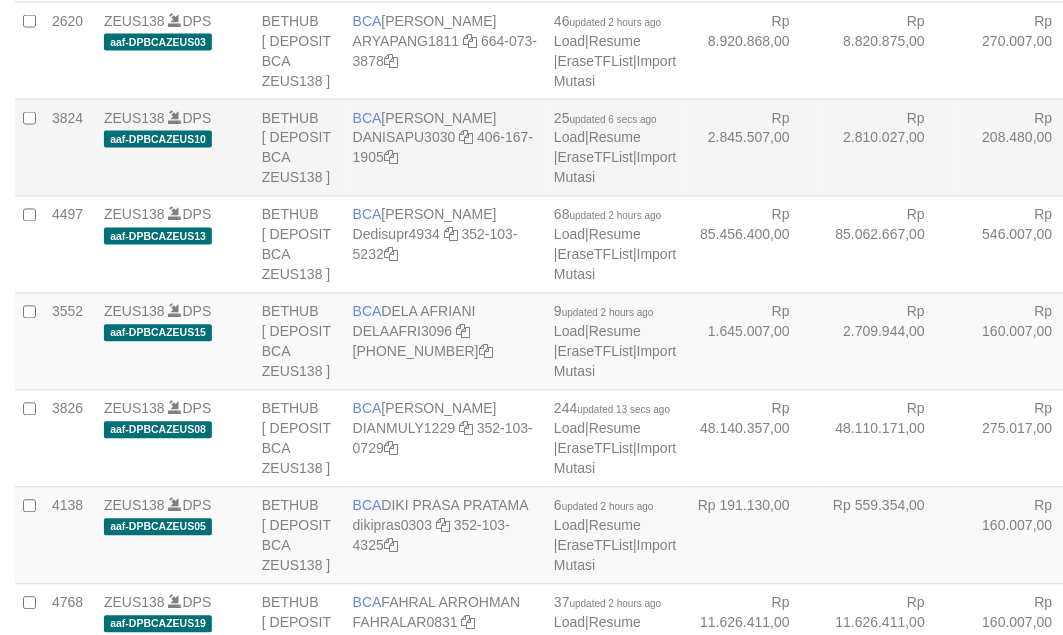 scroll, scrollTop: 612, scrollLeft: 0, axis: vertical 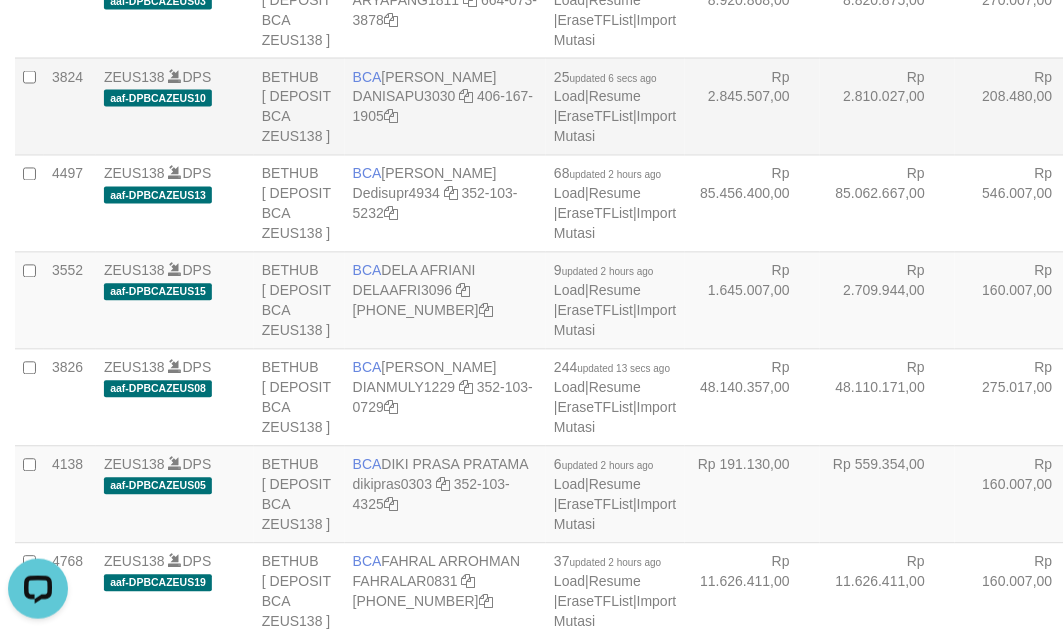 drag, startPoint x: 611, startPoint y: 343, endPoint x: 603, endPoint y: 352, distance: 12.0415945 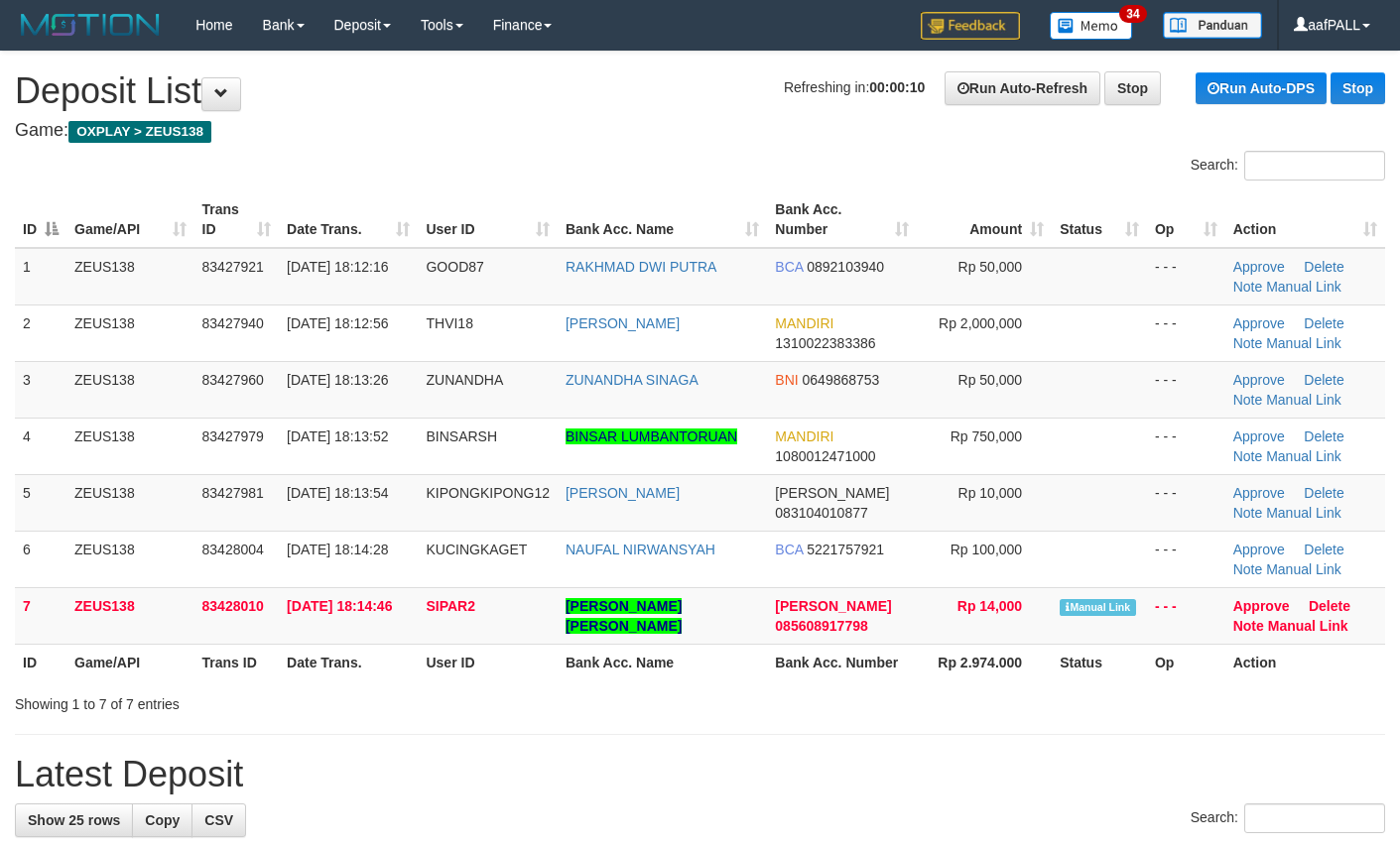 scroll, scrollTop: 0, scrollLeft: 0, axis: both 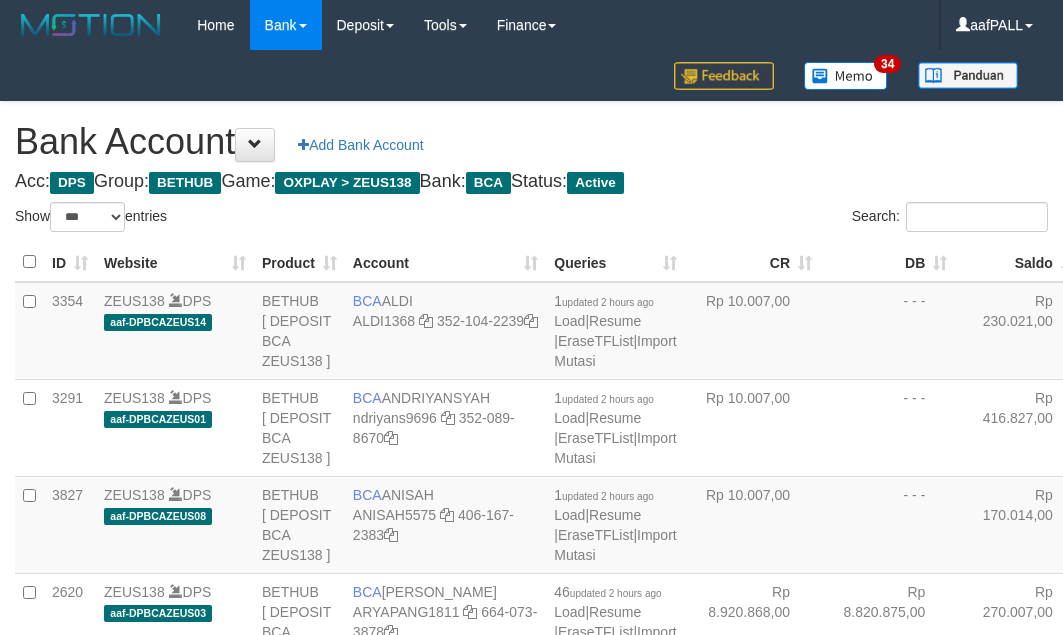 select on "***" 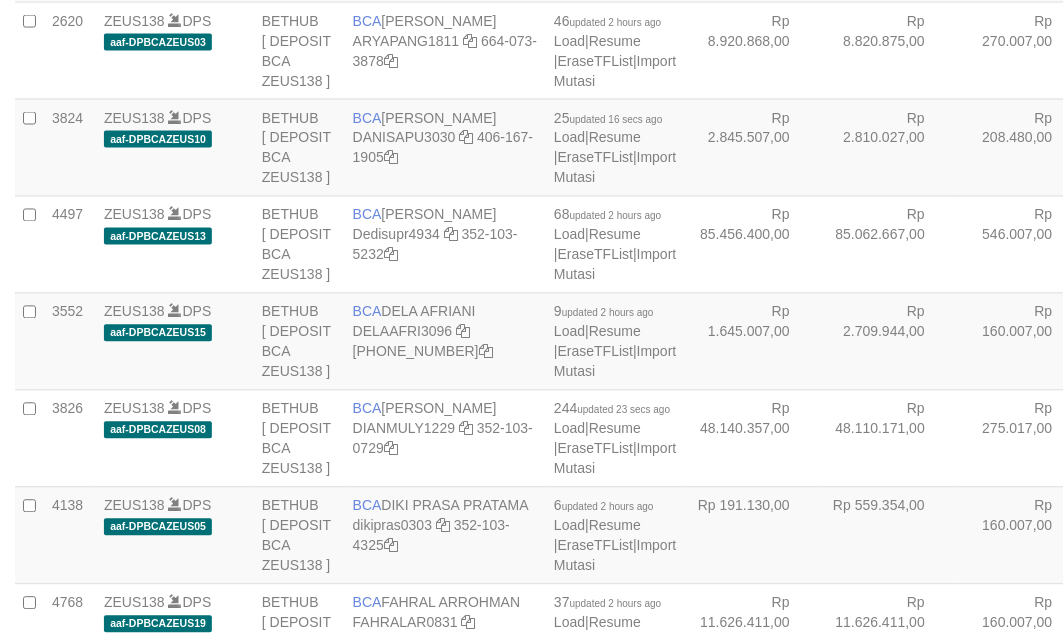 scroll, scrollTop: 612, scrollLeft: 0, axis: vertical 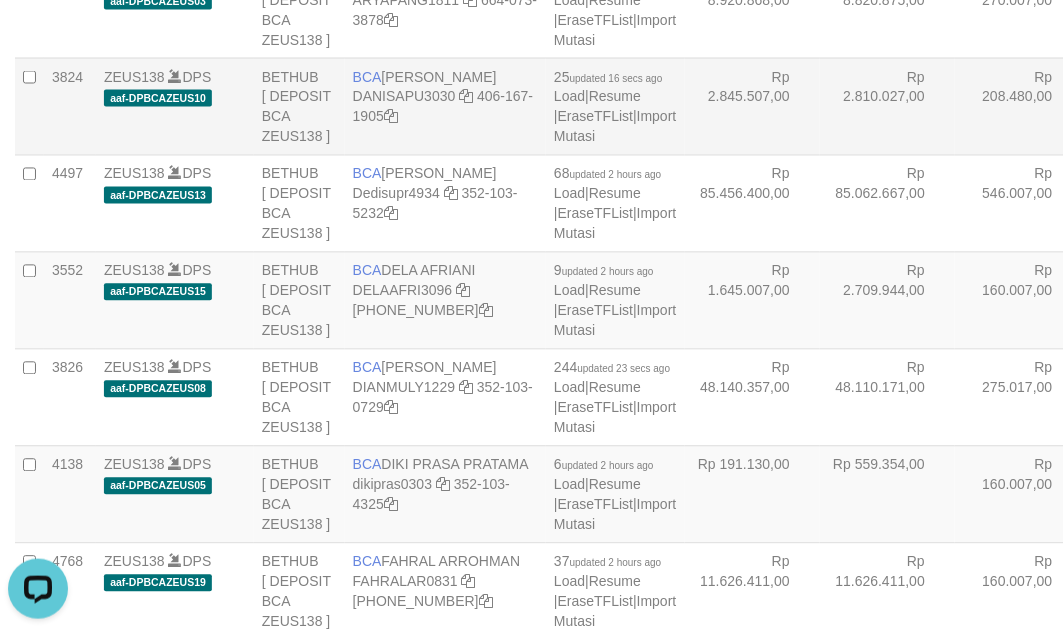 click on "Rp 2.845.507,00" at bounding box center [752, 106] 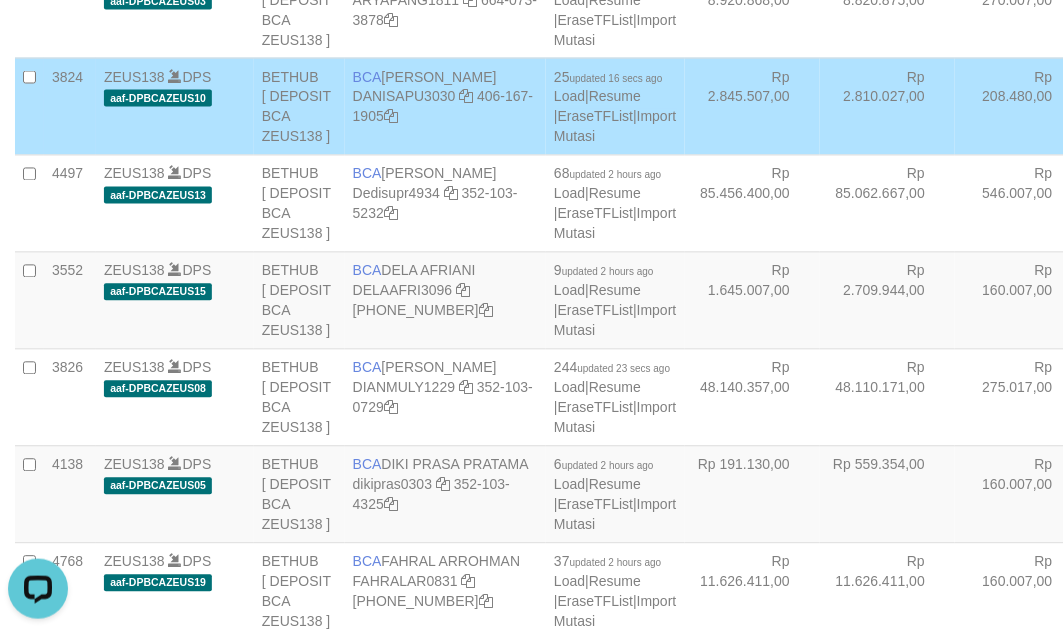 scroll, scrollTop: 2823, scrollLeft: 0, axis: vertical 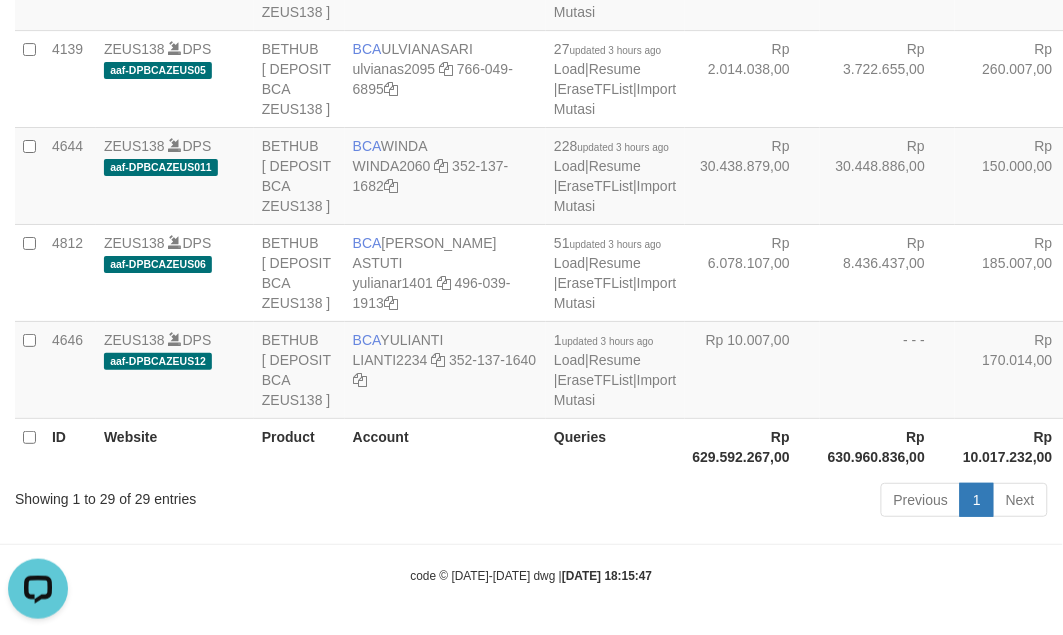click at bounding box center (468, -610) 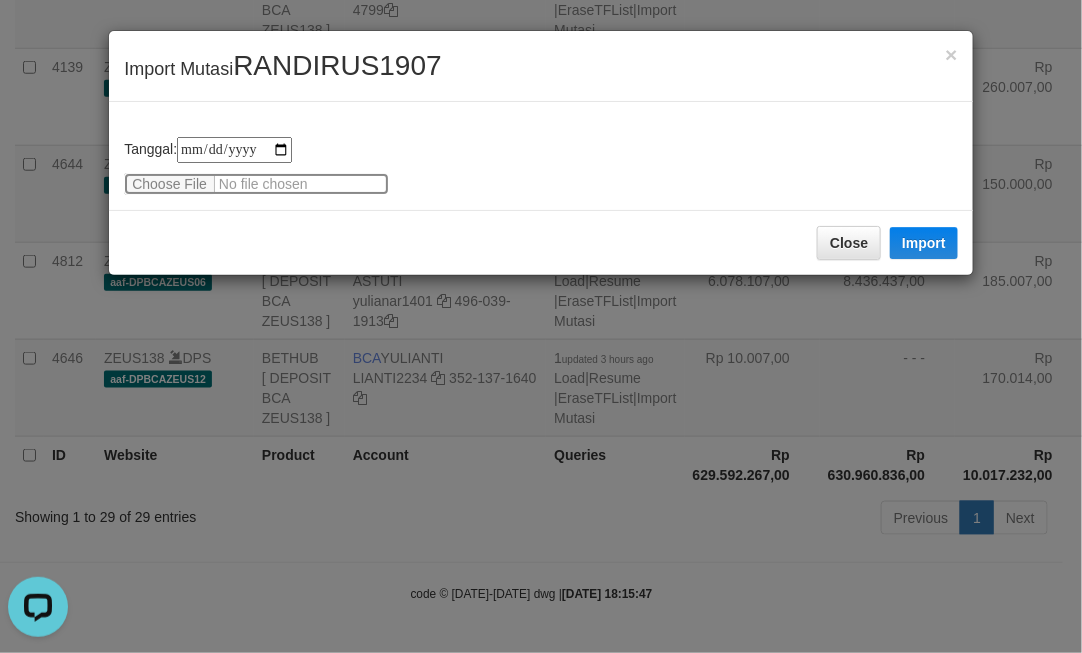click at bounding box center (256, 184) 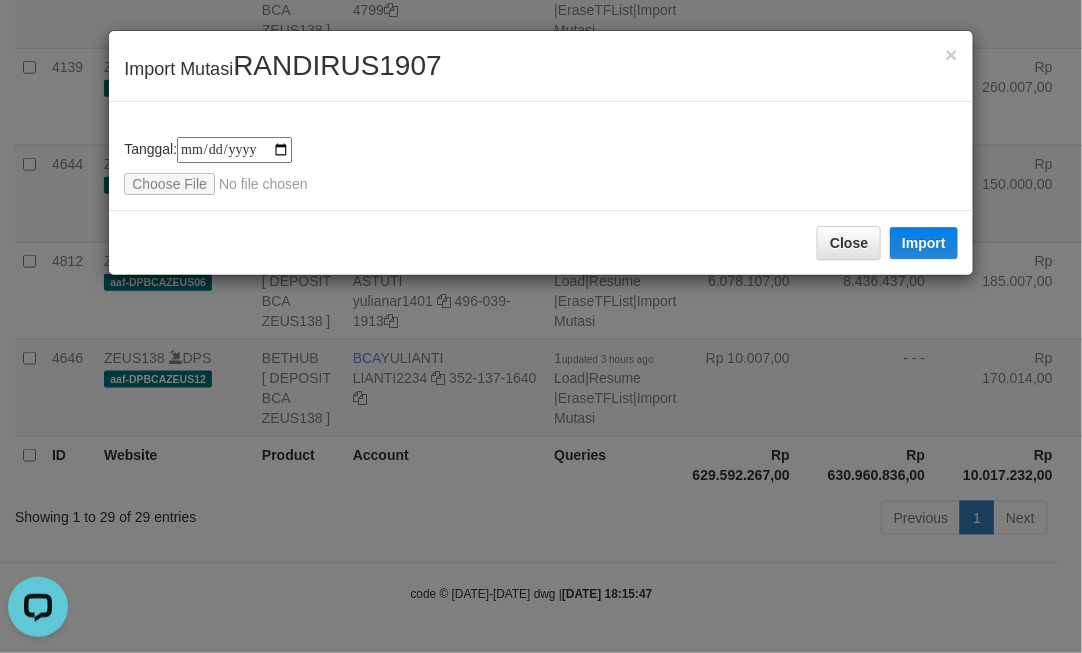click on "**********" at bounding box center [541, 326] 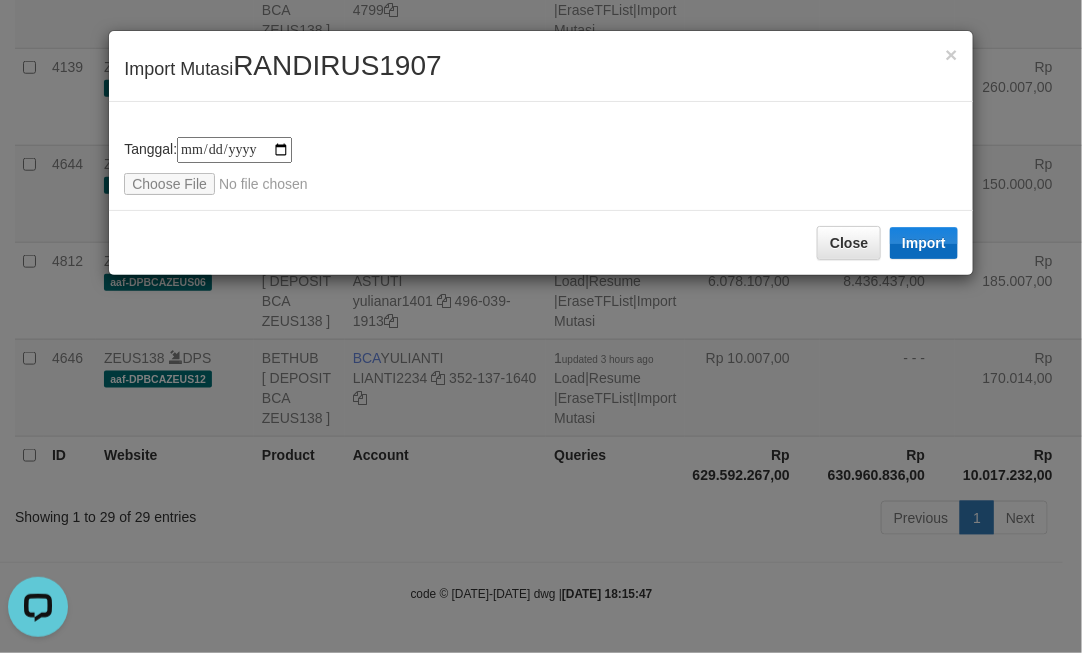 click on "Close
Import" at bounding box center [541, 242] 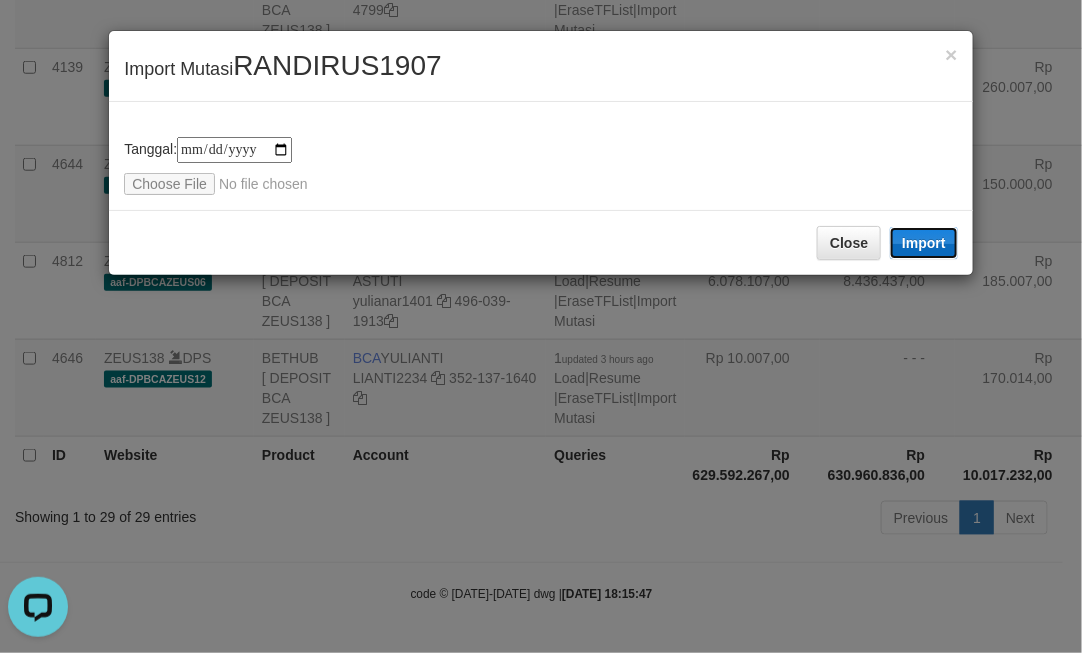 click on "Import" at bounding box center [924, 243] 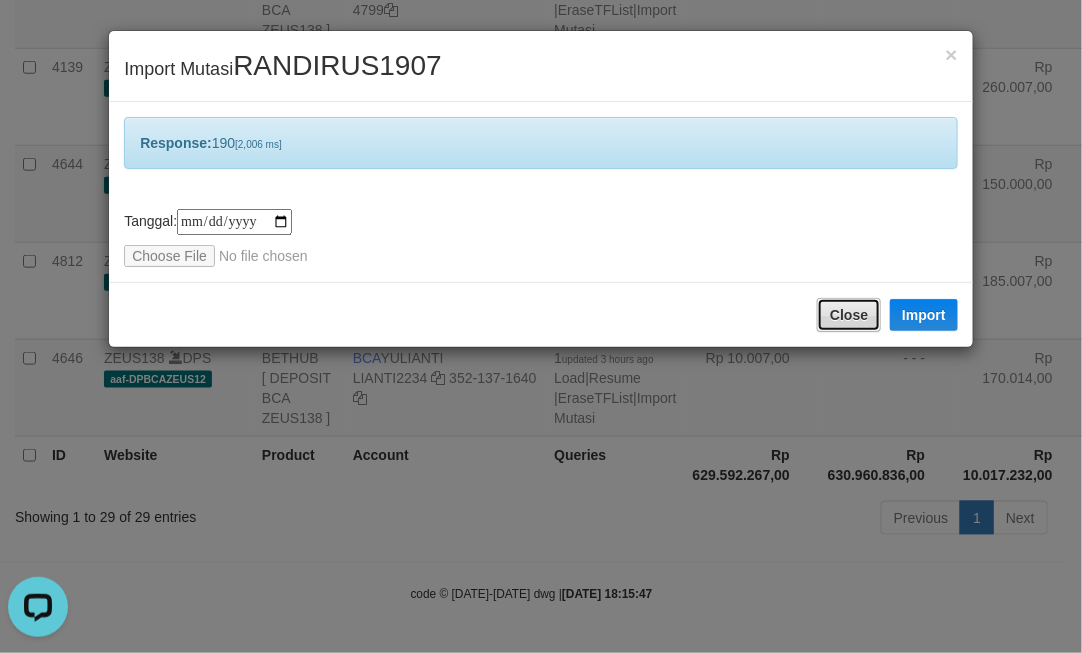 click on "Close" at bounding box center (849, 315) 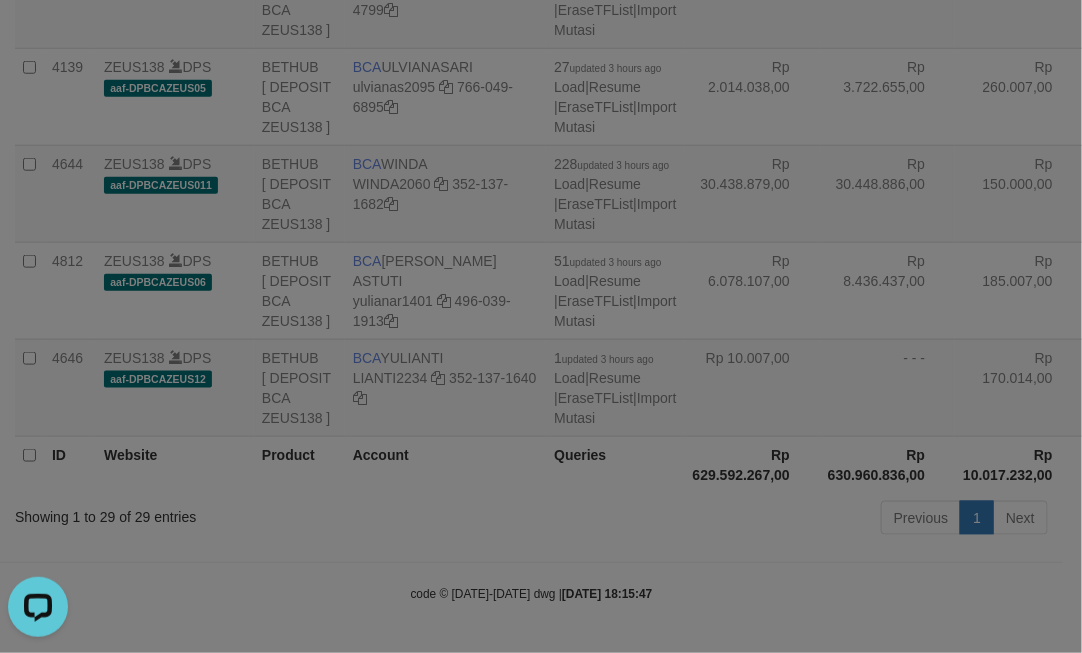 drag, startPoint x: 750, startPoint y: 352, endPoint x: 736, endPoint y: 352, distance: 14 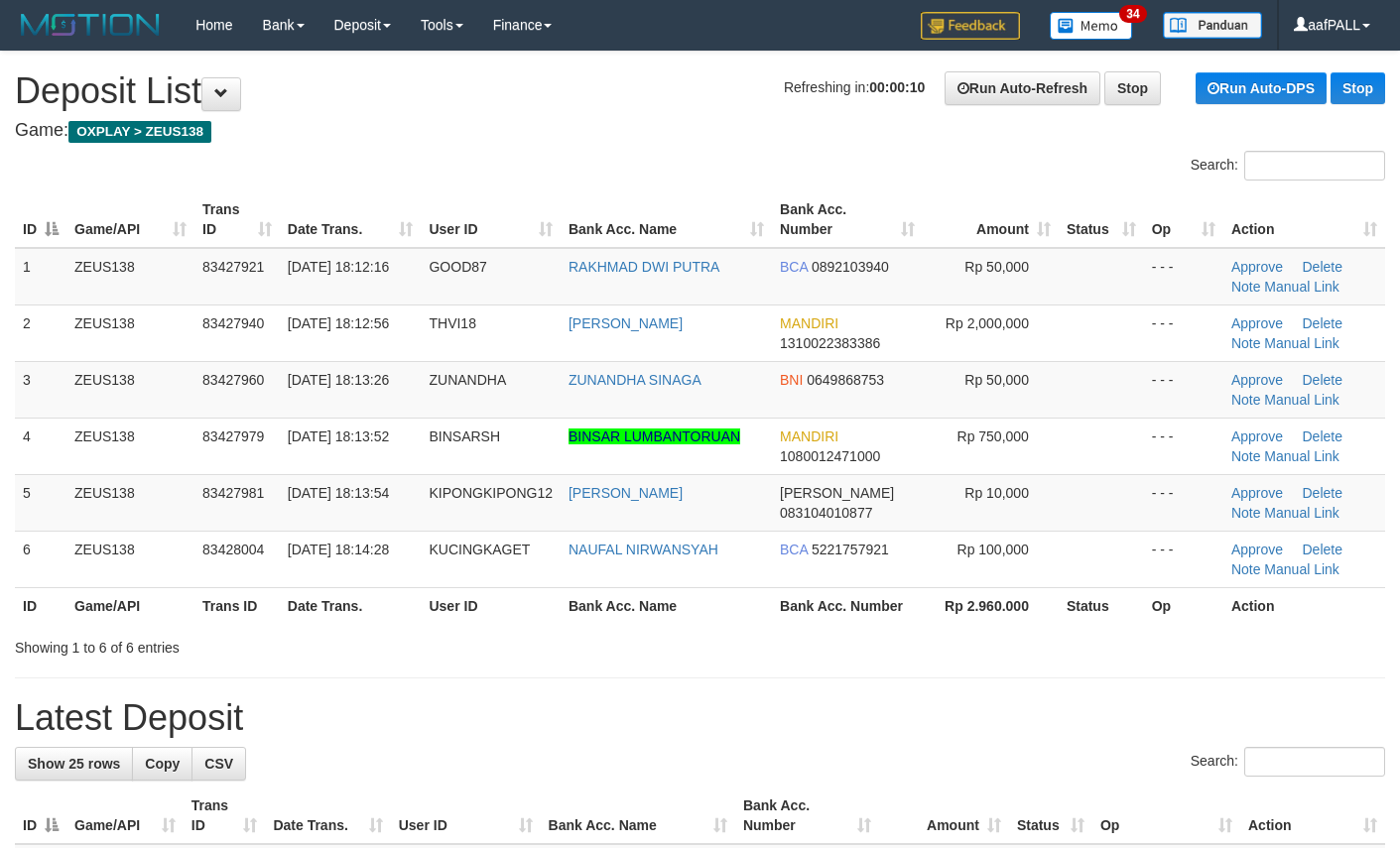 scroll, scrollTop: 0, scrollLeft: 0, axis: both 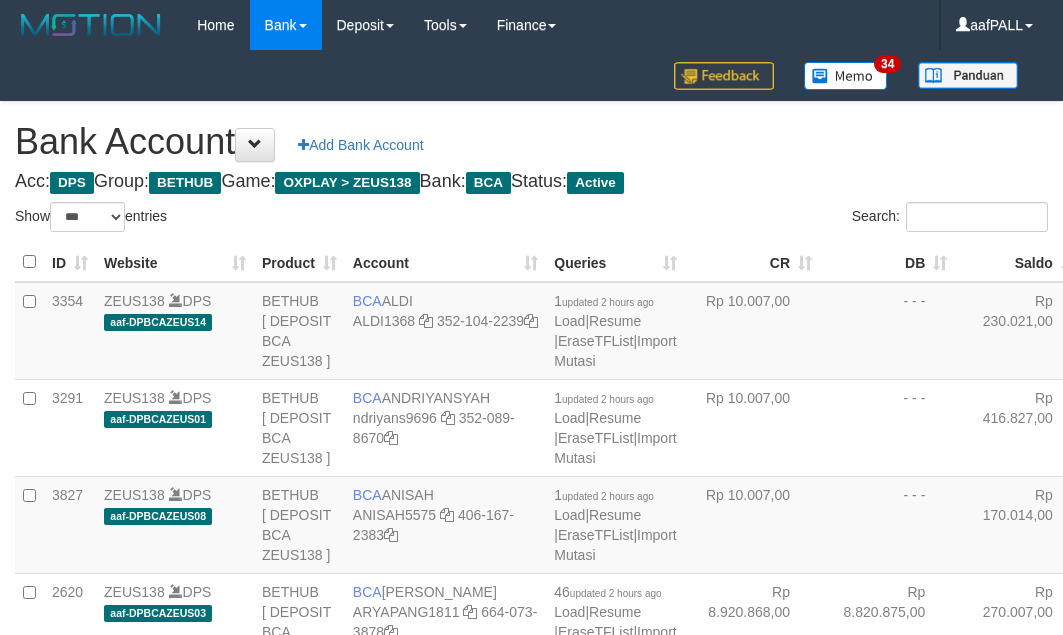 select on "***" 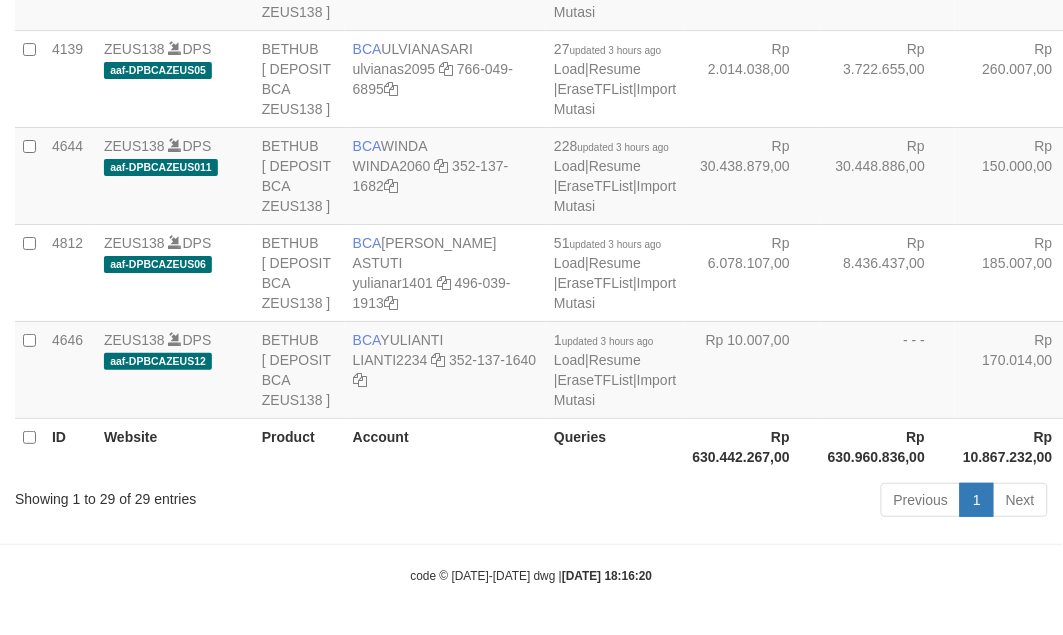 scroll, scrollTop: 2823, scrollLeft: 0, axis: vertical 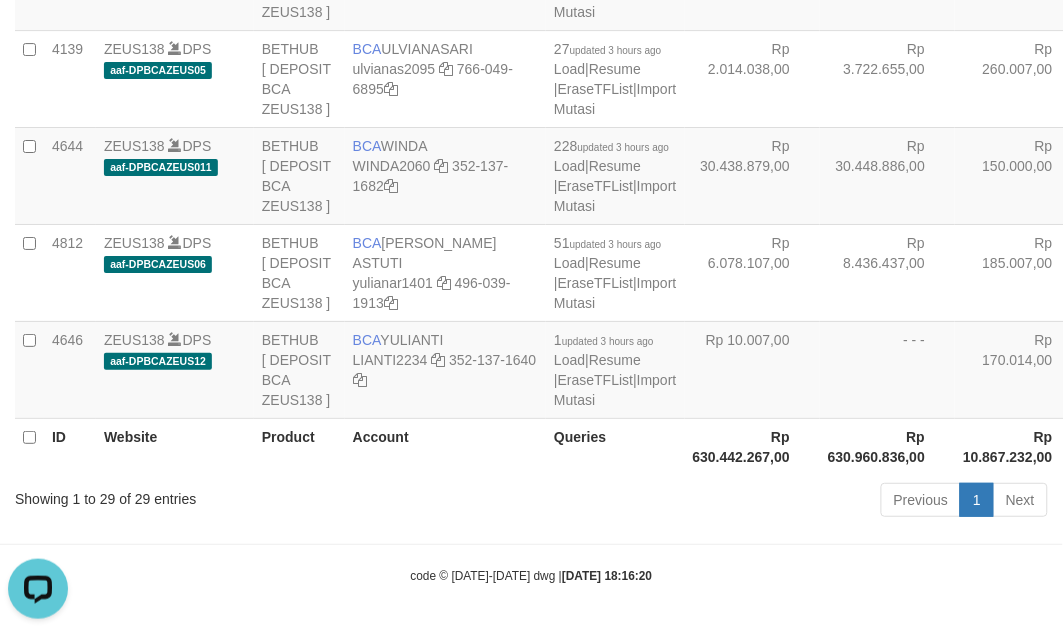 drag, startPoint x: 358, startPoint y: 362, endPoint x: 336, endPoint y: 368, distance: 22.803509 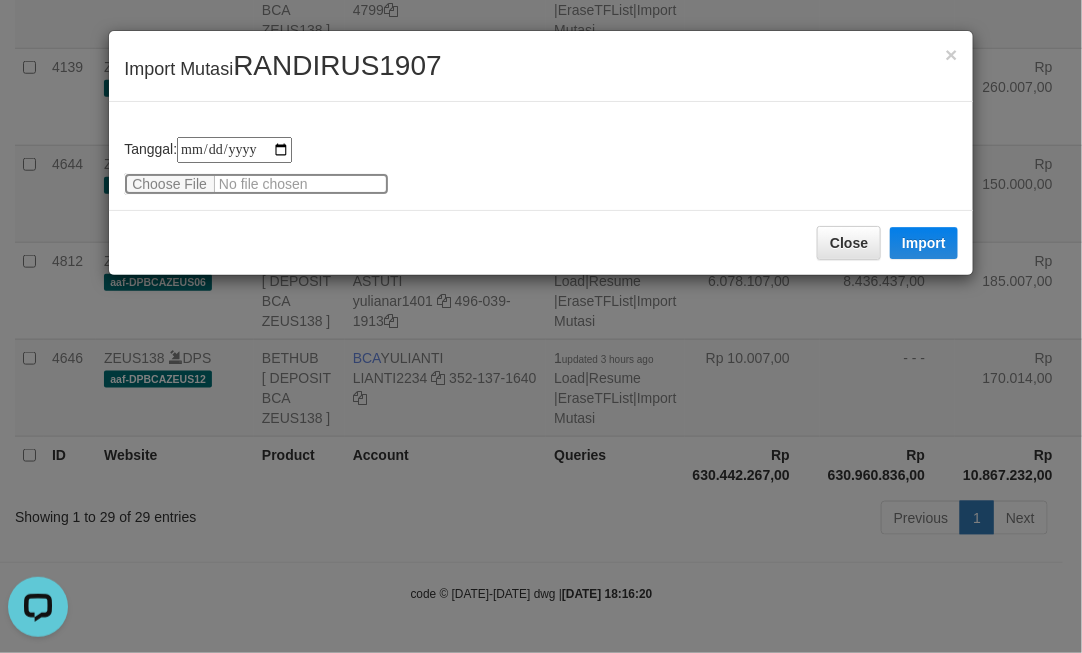 click at bounding box center (256, 184) 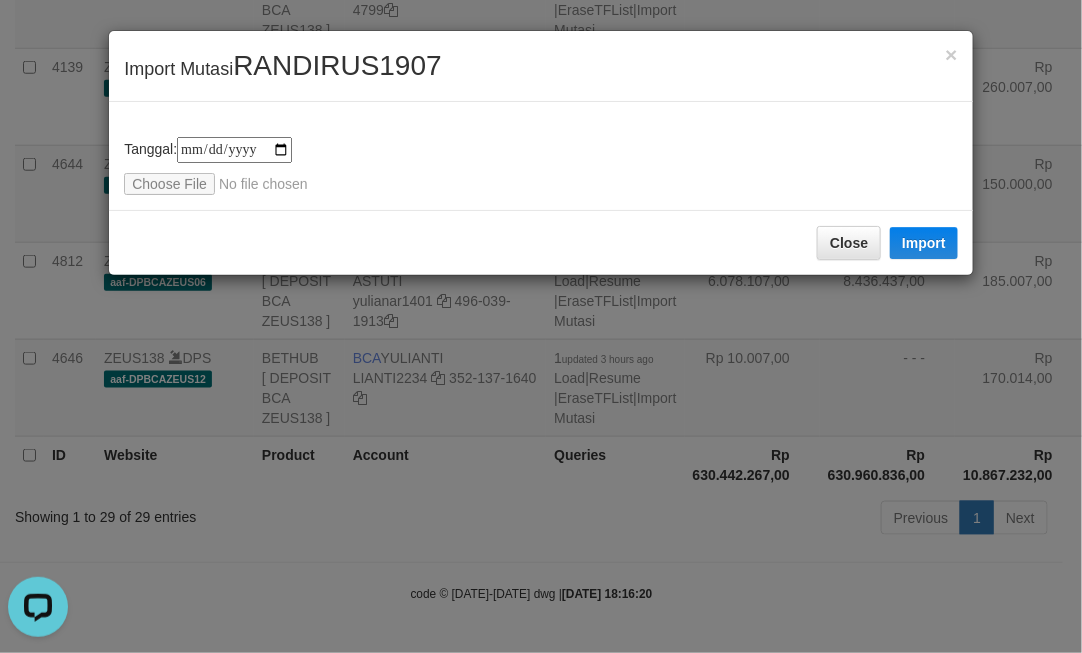 drag, startPoint x: 651, startPoint y: 285, endPoint x: 556, endPoint y: 275, distance: 95.524864 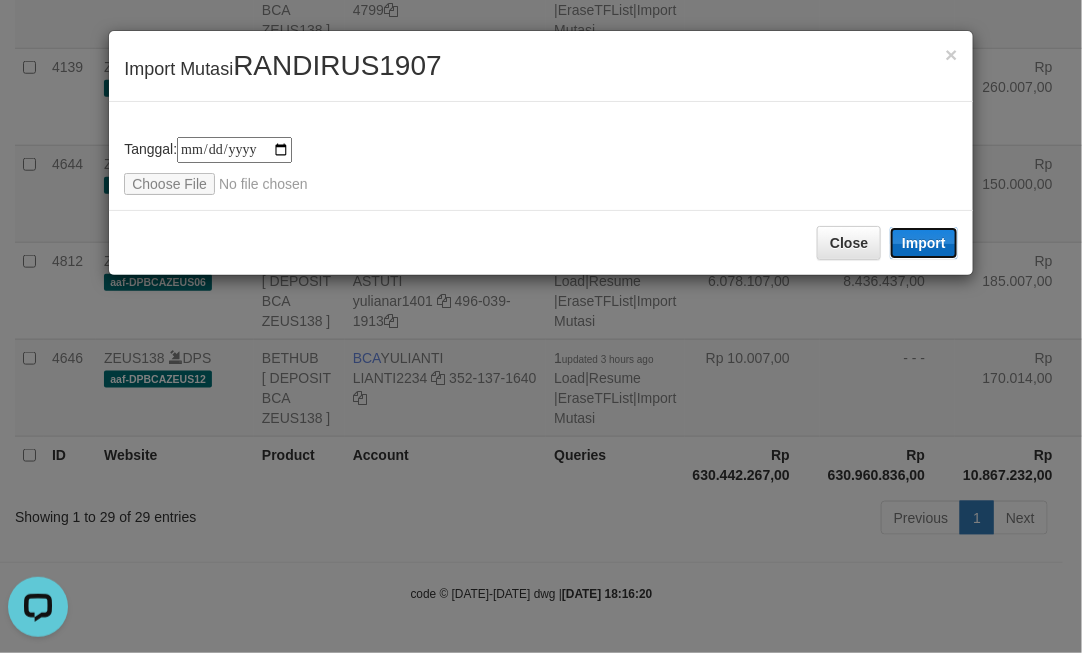 click on "Import" at bounding box center (924, 243) 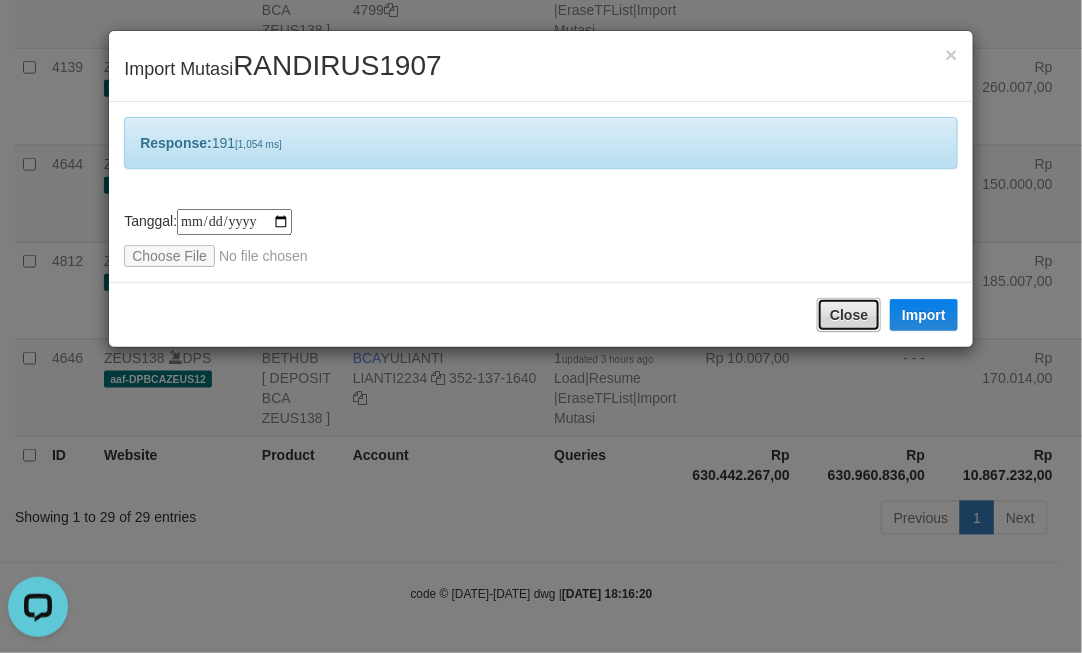 click on "Close" at bounding box center [849, 315] 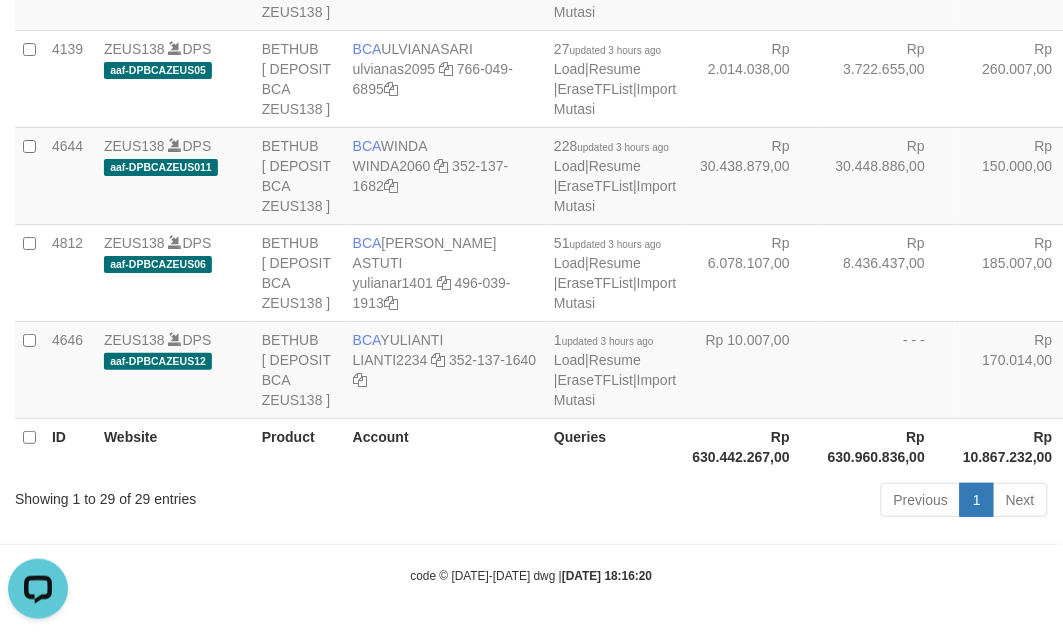 click on "4645
ZEUS138
DPS
aaf-DPBCAZEUS06
BETHUB
[ DEPOSIT BCA ZEUS138 ]
BCA
RANDI RUSTANDI
RANDIRUS1907
352-137-1721
204  updated 4 secs ago
Load
|
Resume
|
EraseTFList
|
Import Mutasi
Rp 198.213.246,00
Rp 195.856.451,00
Rp 2.596.955,00
A
P
Edit
Delete" at bounding box center [608, -601] 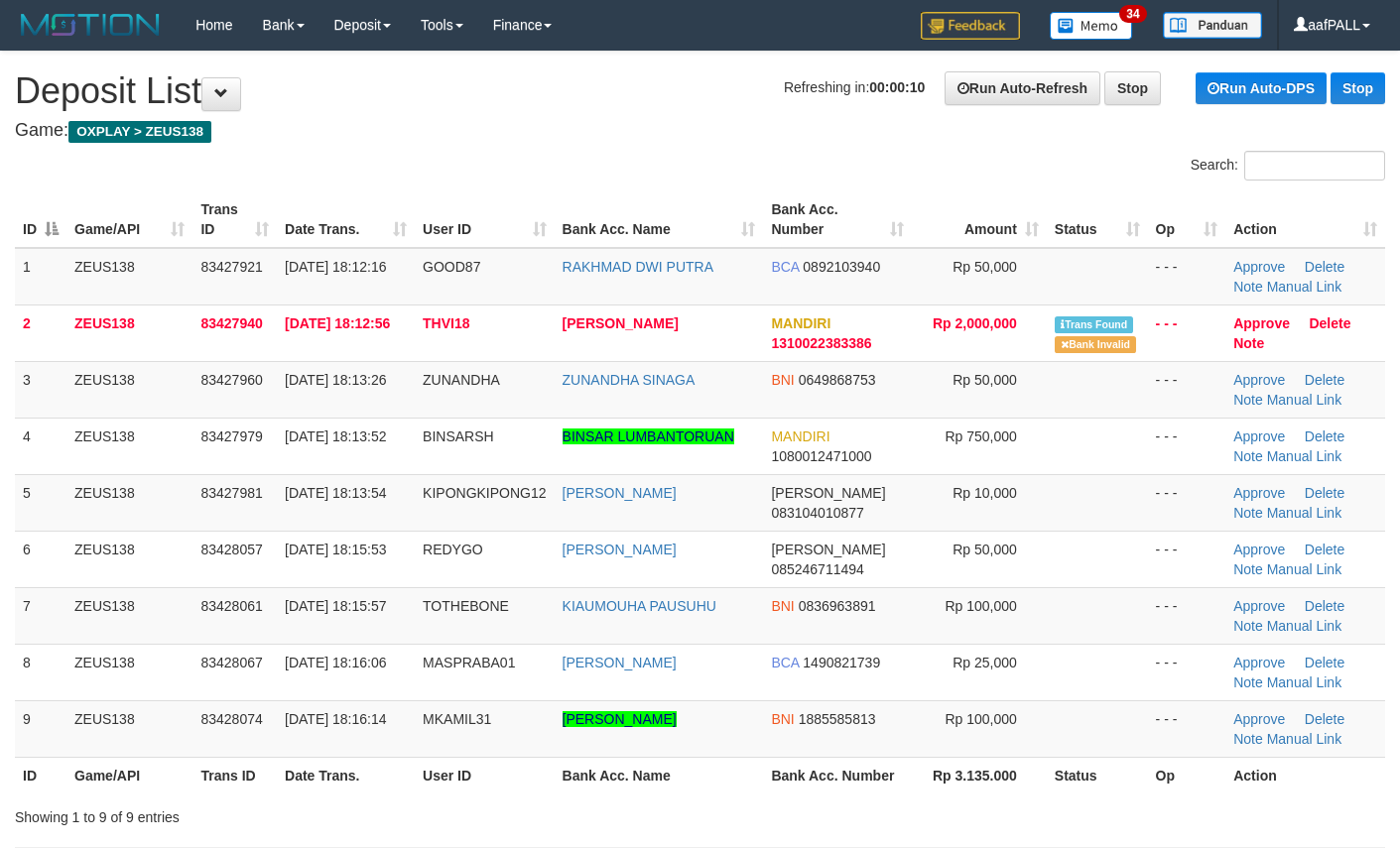 scroll, scrollTop: 0, scrollLeft: 0, axis: both 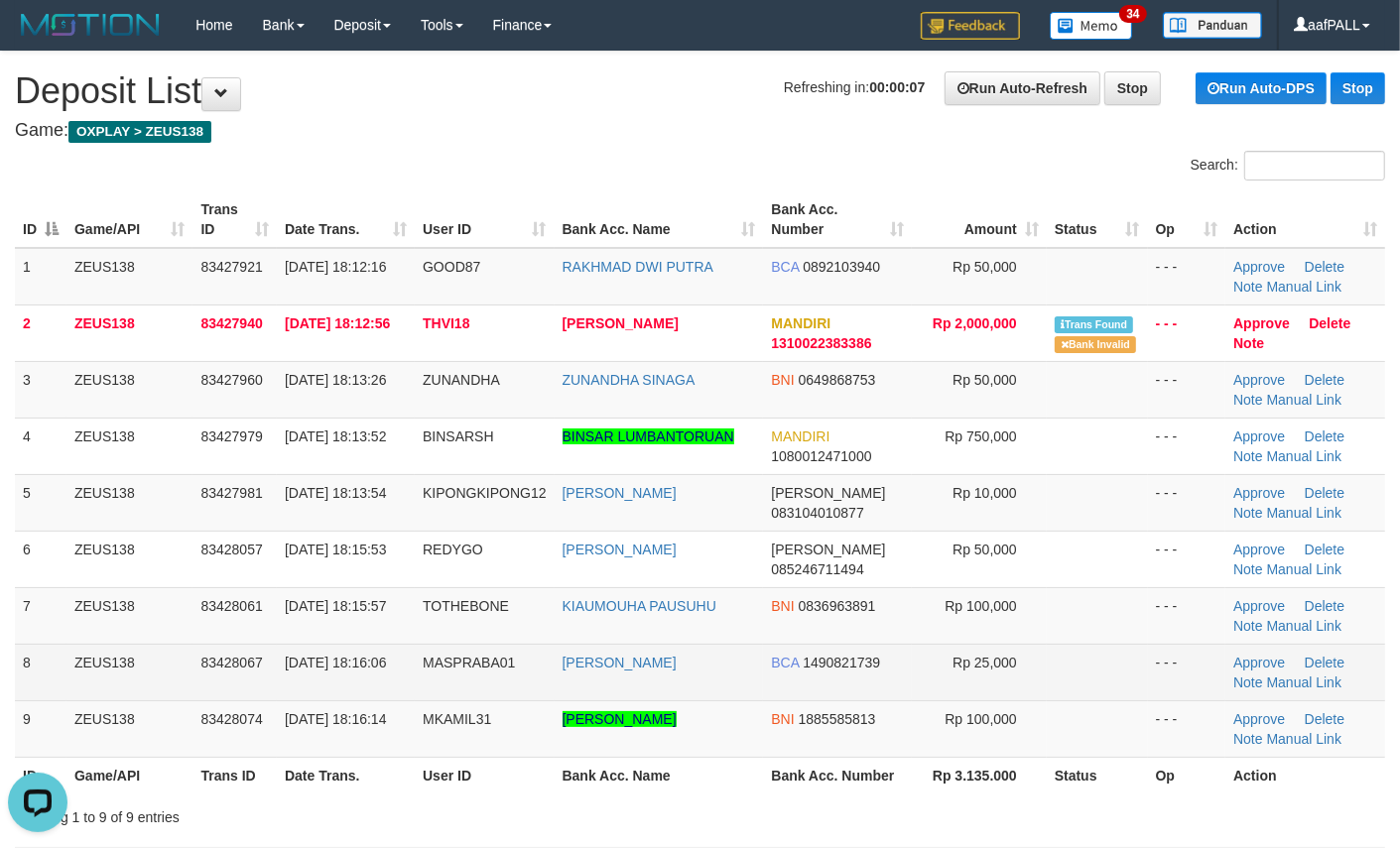click on "[DATE] 18:16:06" at bounding box center [345, 671] 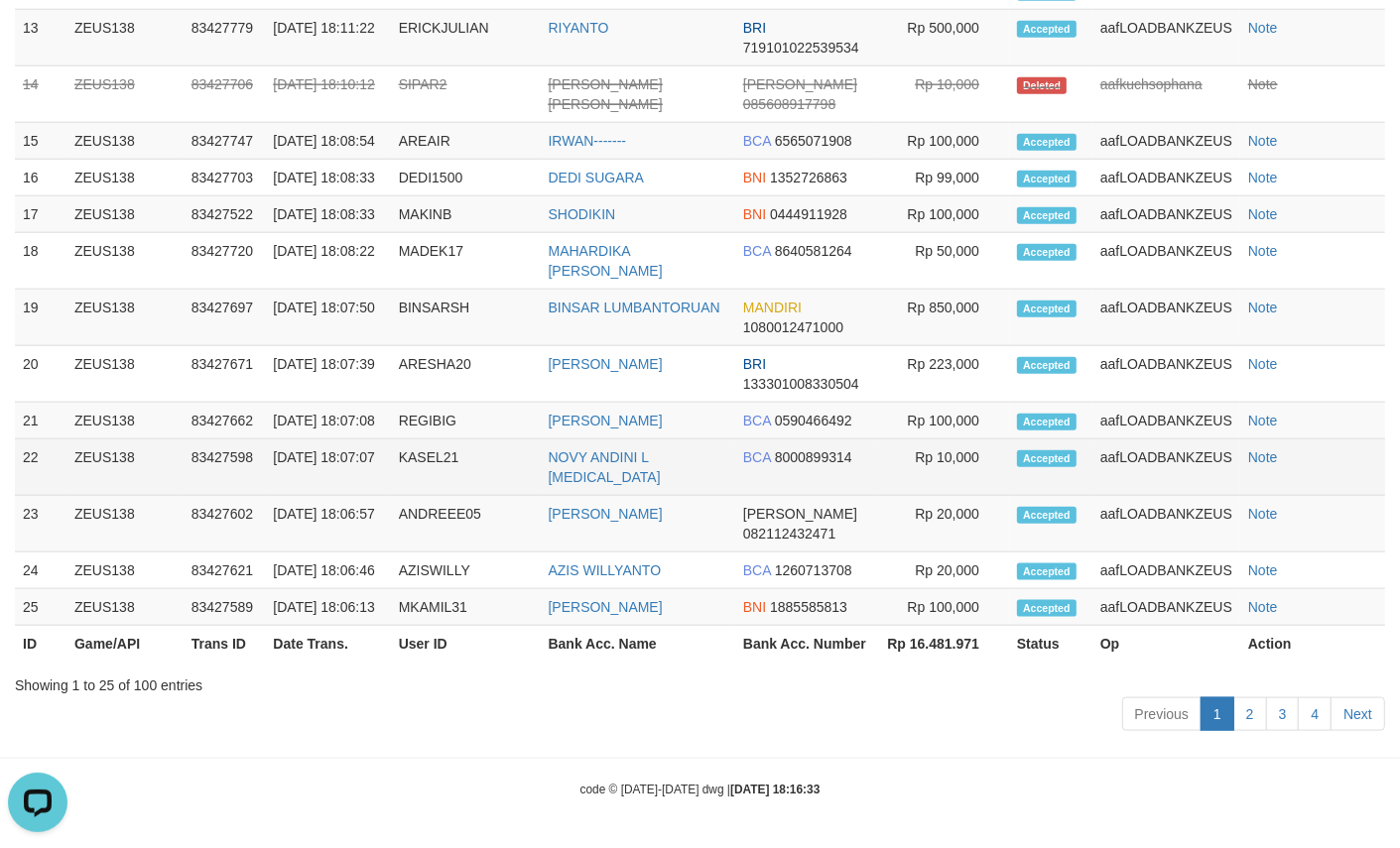click on "[DATE] 18:07:07" at bounding box center [327, 467] 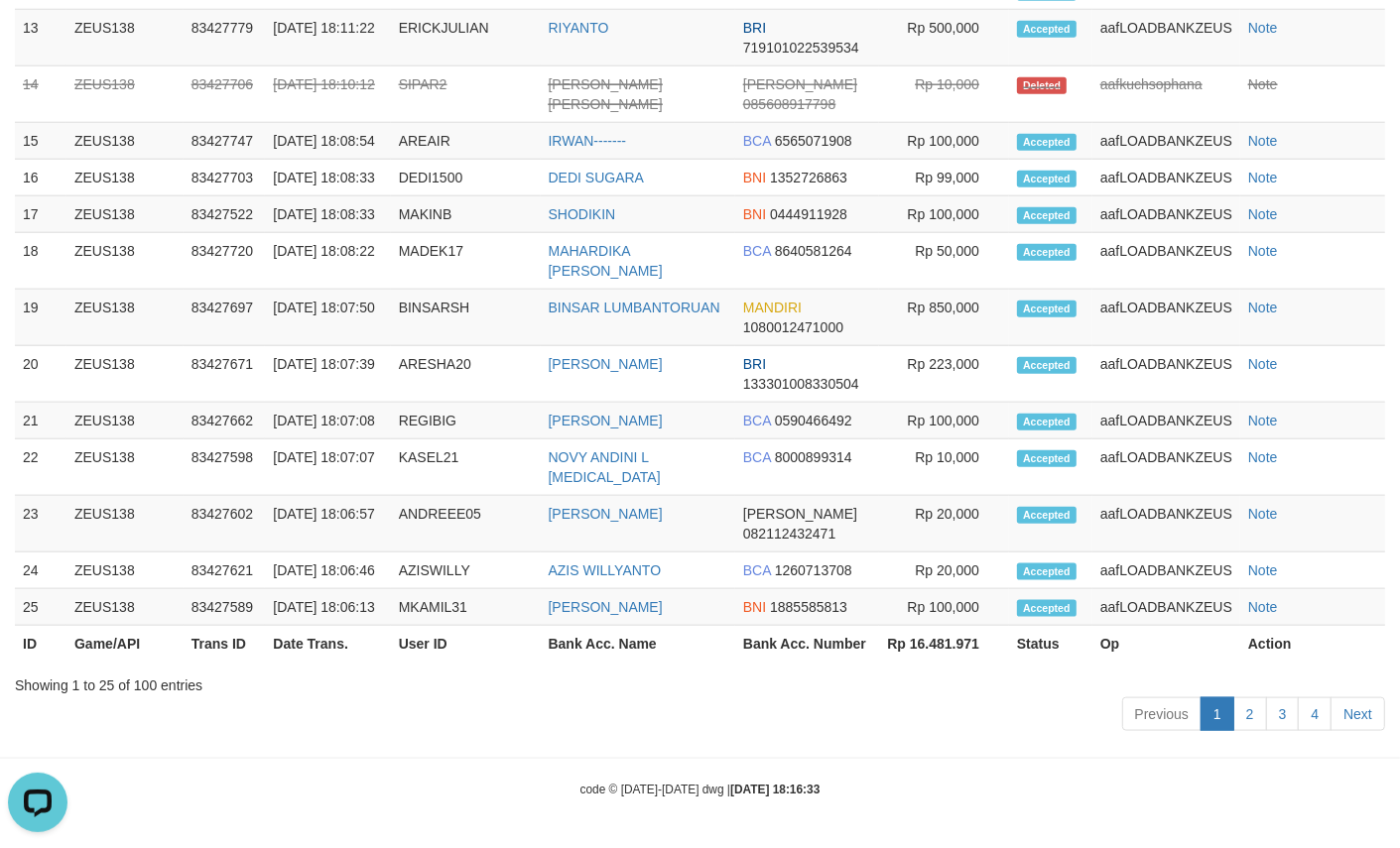 scroll, scrollTop: 12, scrollLeft: 0, axis: vertical 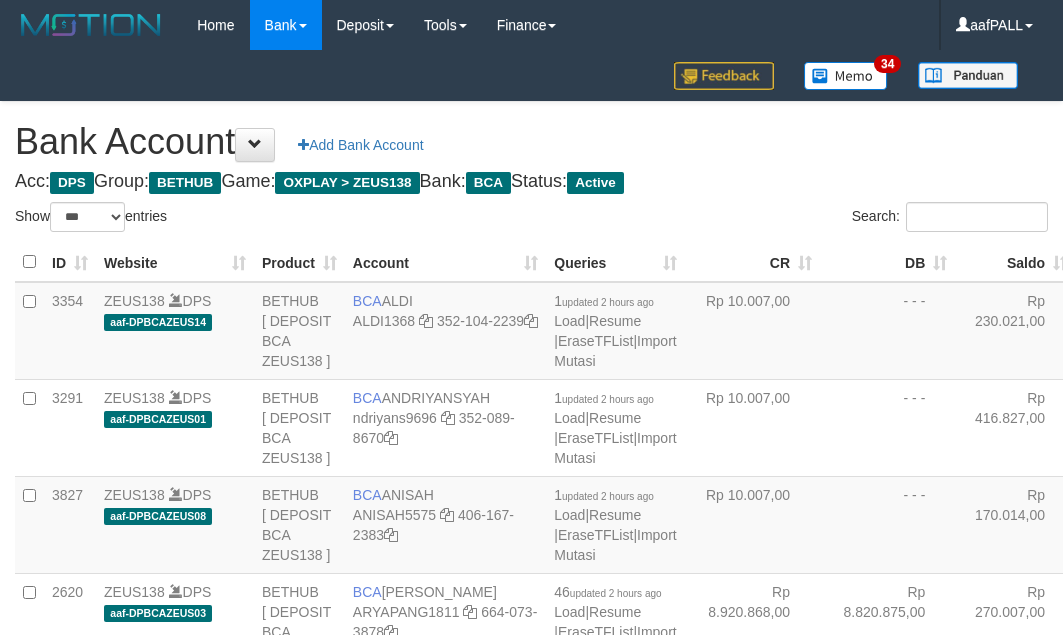 select on "***" 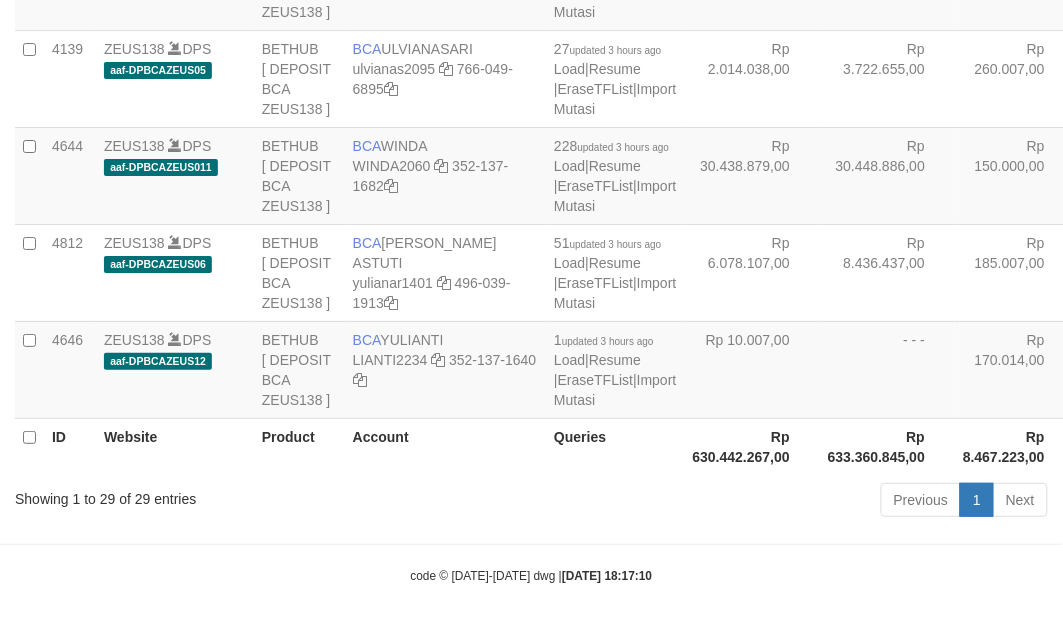 scroll, scrollTop: 2823, scrollLeft: 0, axis: vertical 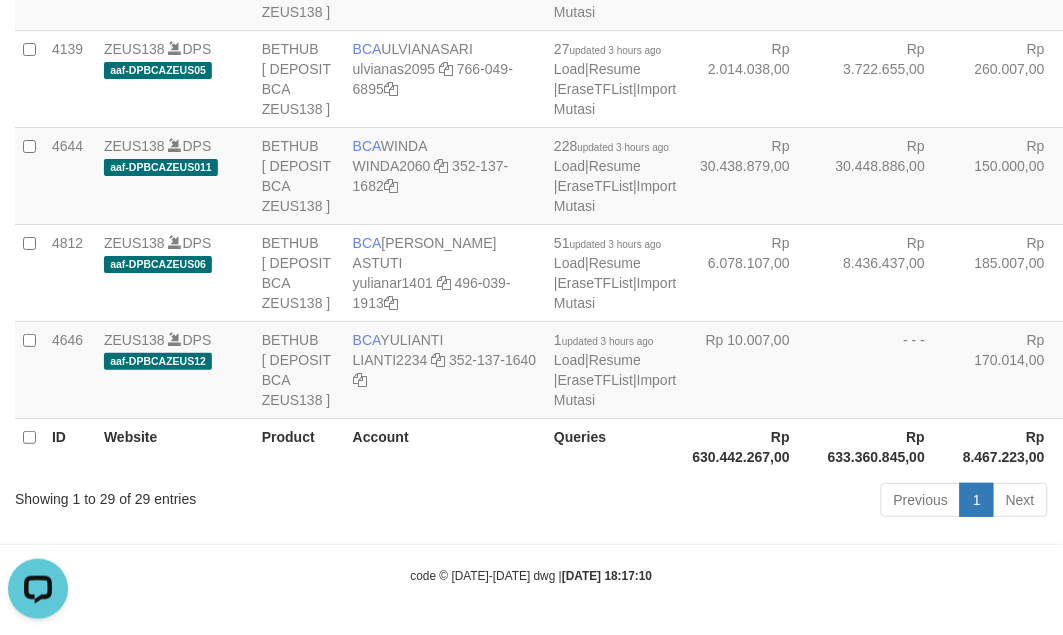 drag, startPoint x: 653, startPoint y: 420, endPoint x: 662, endPoint y: 415, distance: 10.29563 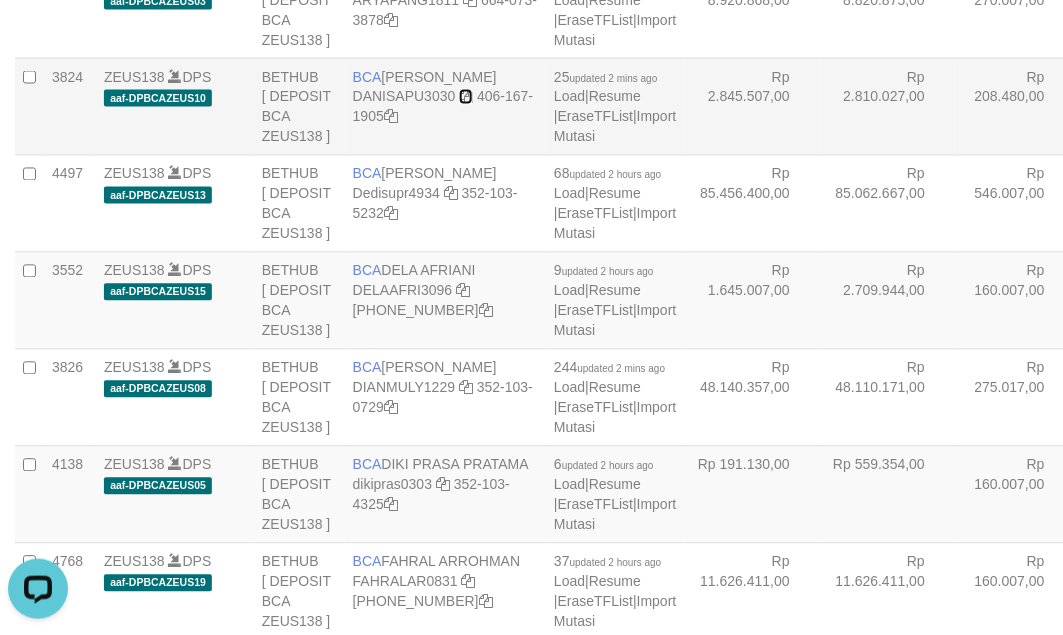 click at bounding box center (466, 97) 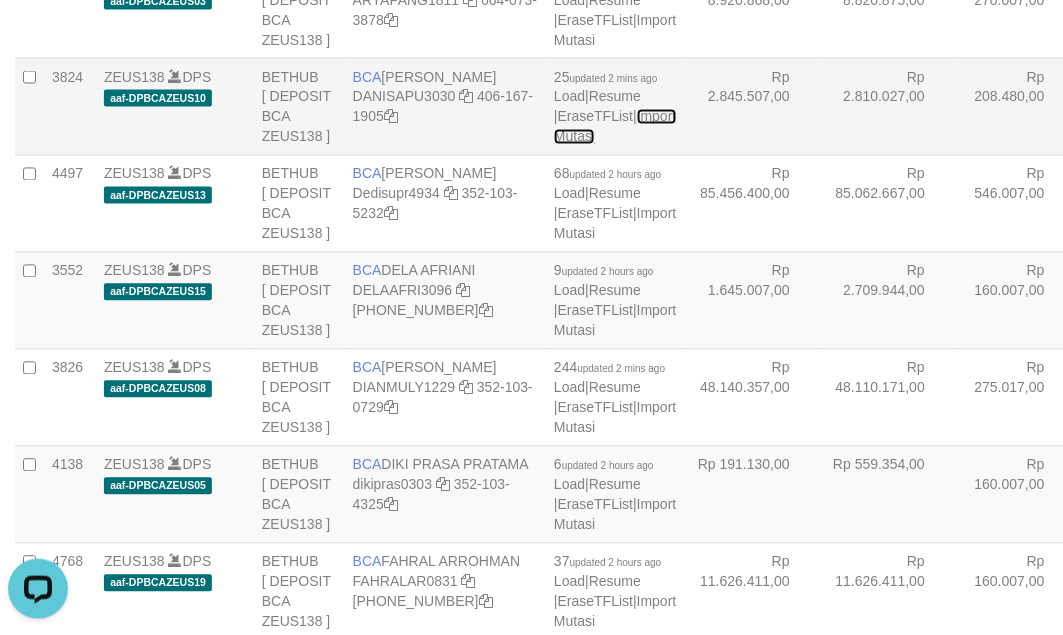 click on "Import Mutasi" at bounding box center [615, 127] 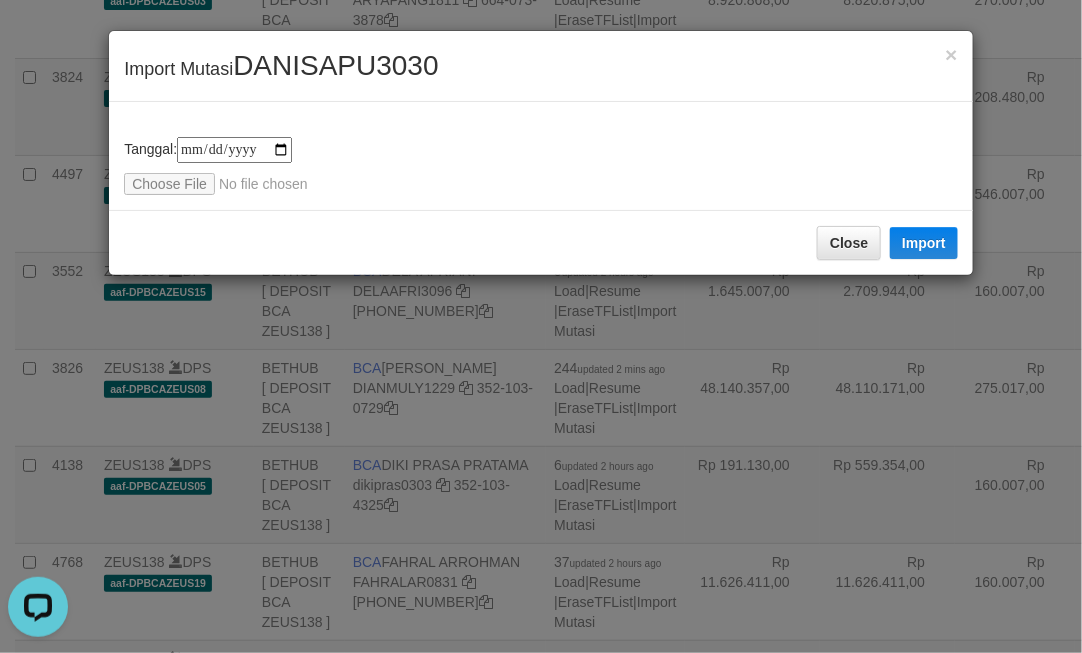 click on "**********" at bounding box center [541, 156] 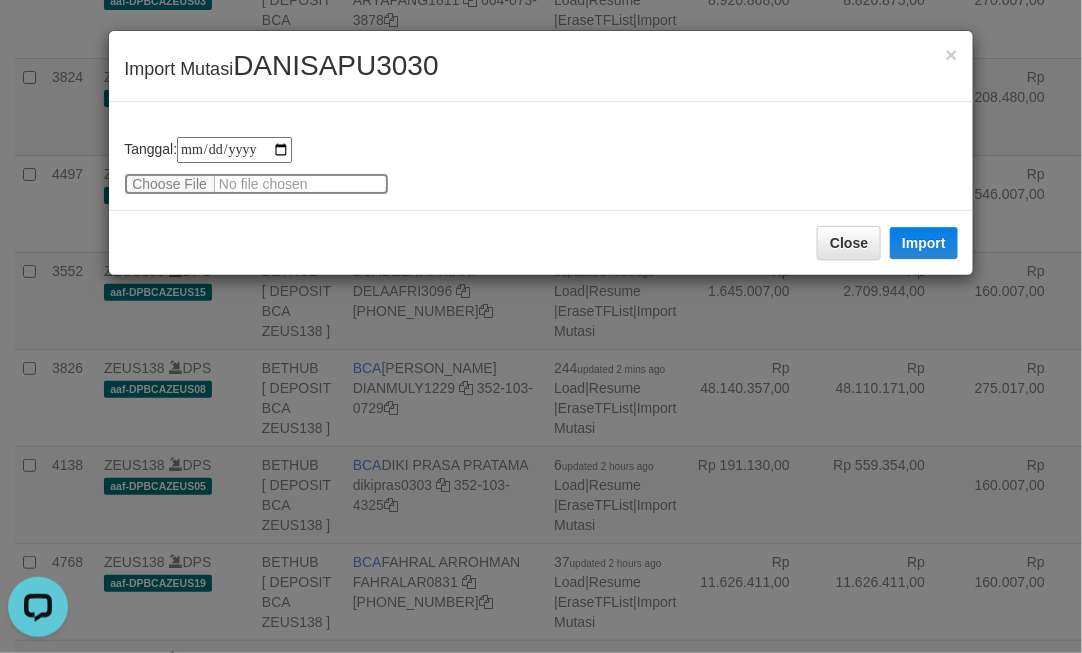 click at bounding box center (256, 184) 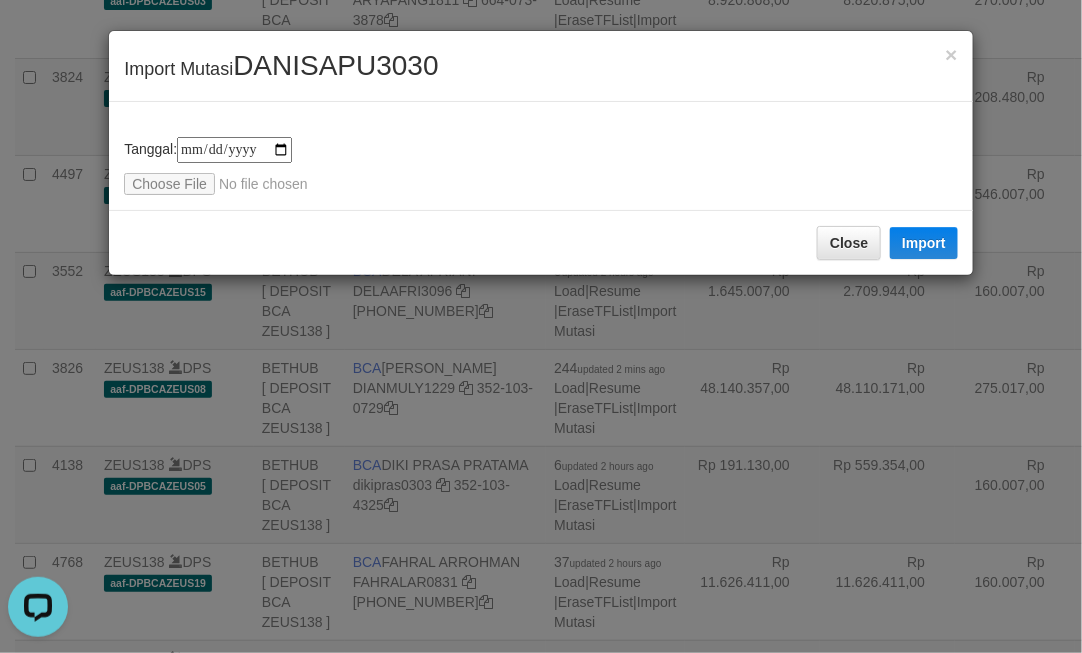 click on "Close
Import" at bounding box center (541, 242) 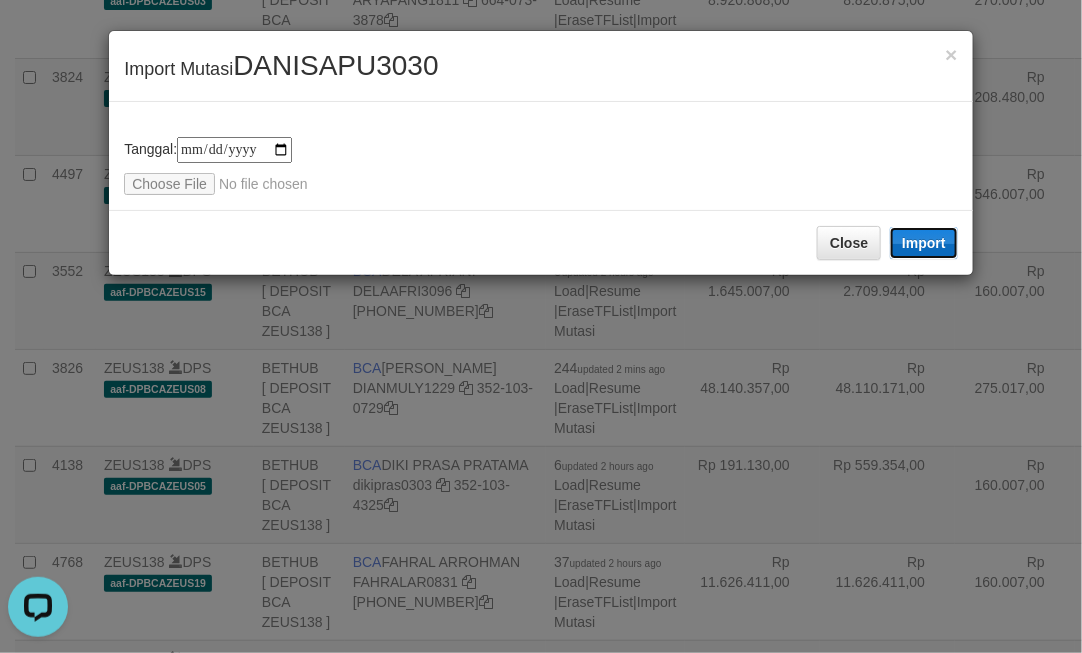 click on "Import" at bounding box center [924, 243] 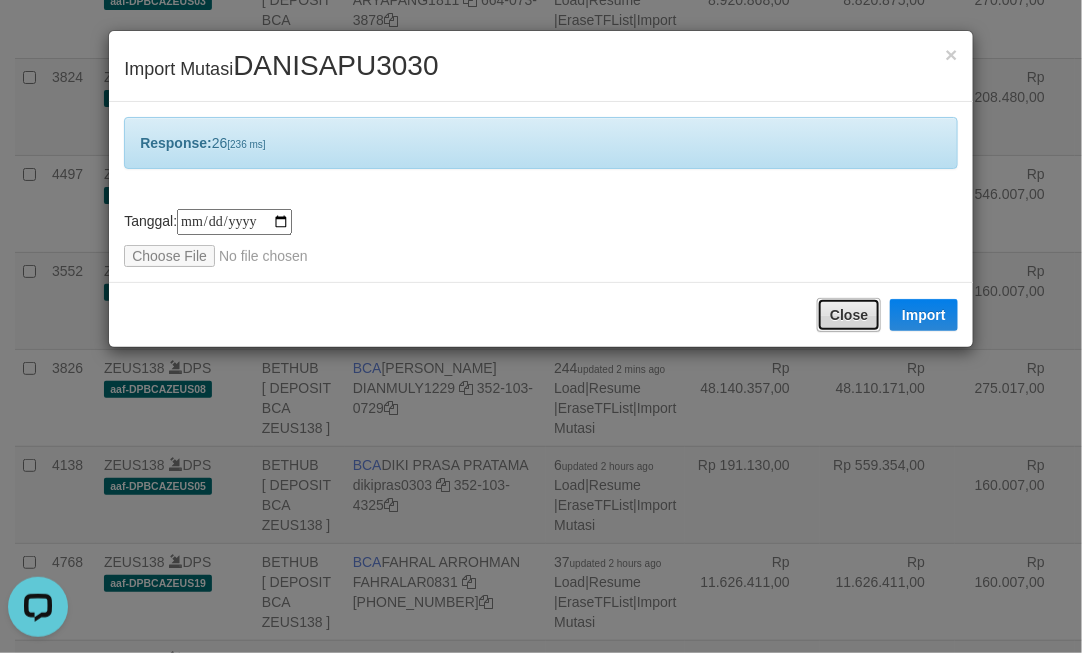 click on "Close" at bounding box center (849, 315) 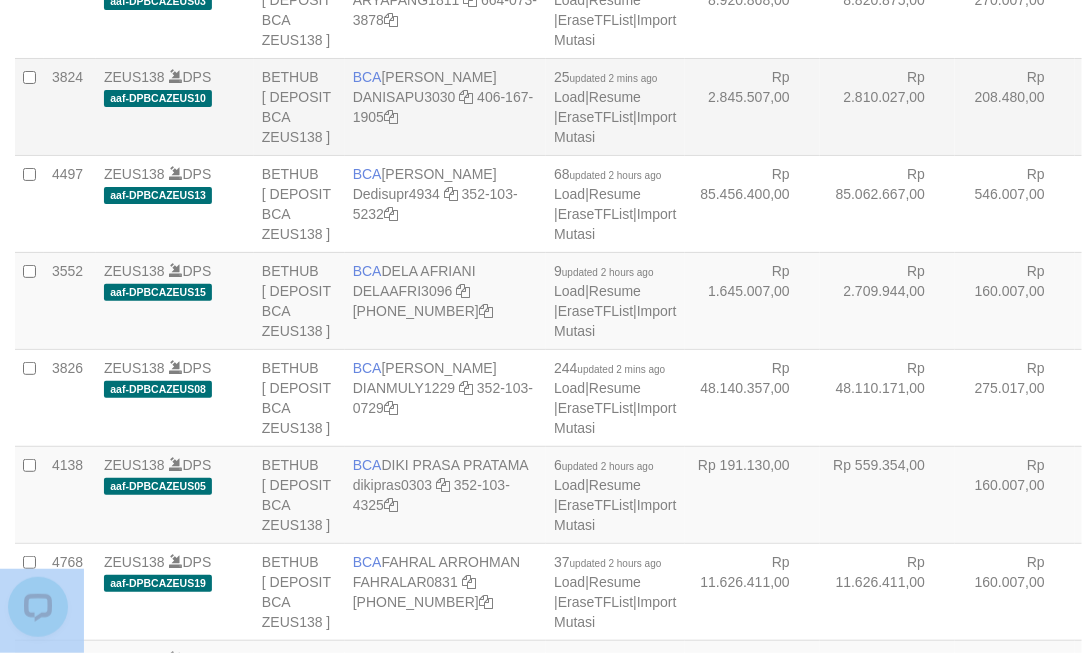 drag, startPoint x: 726, startPoint y: 312, endPoint x: 680, endPoint y: 307, distance: 46.270943 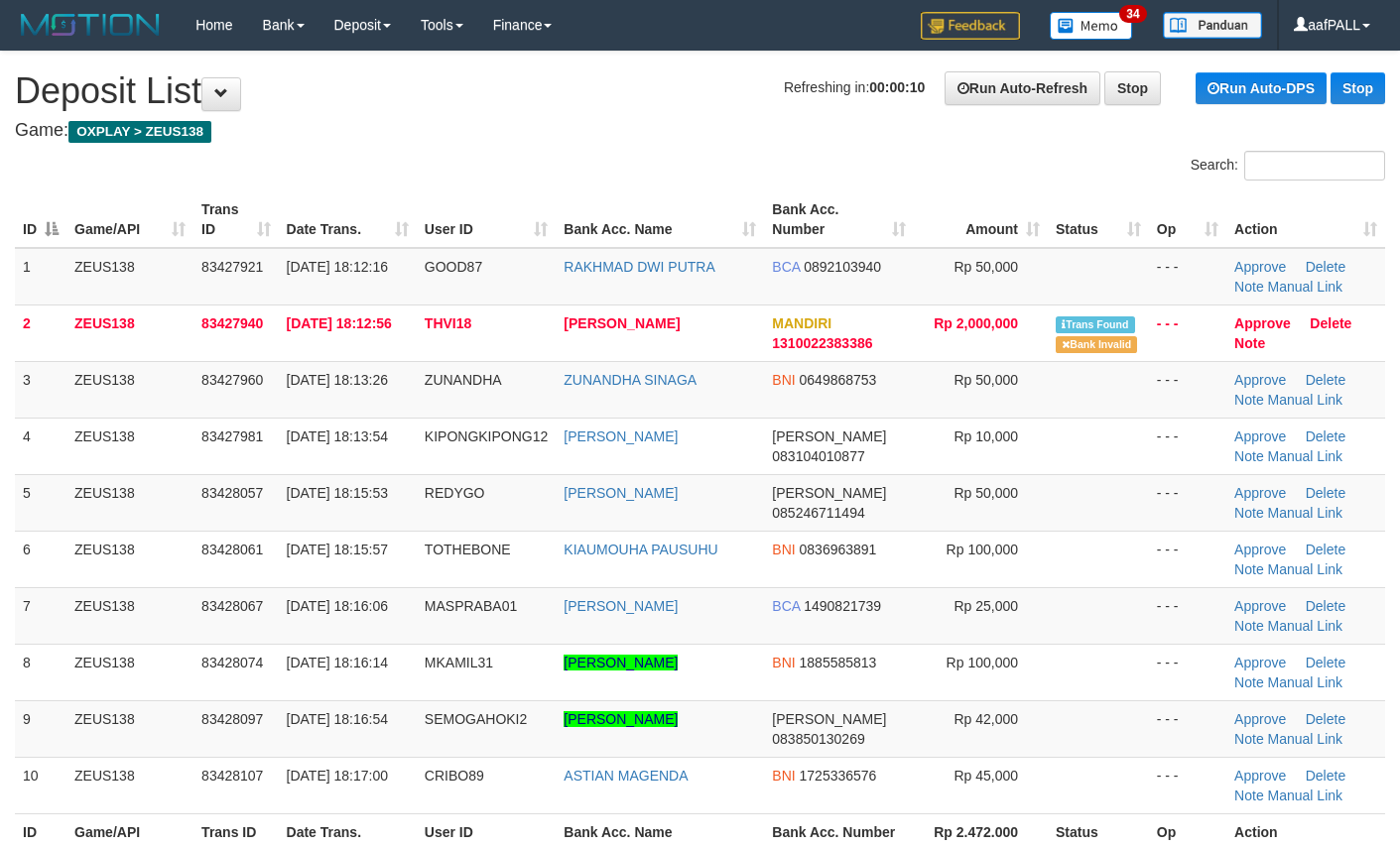 scroll, scrollTop: 0, scrollLeft: 0, axis: both 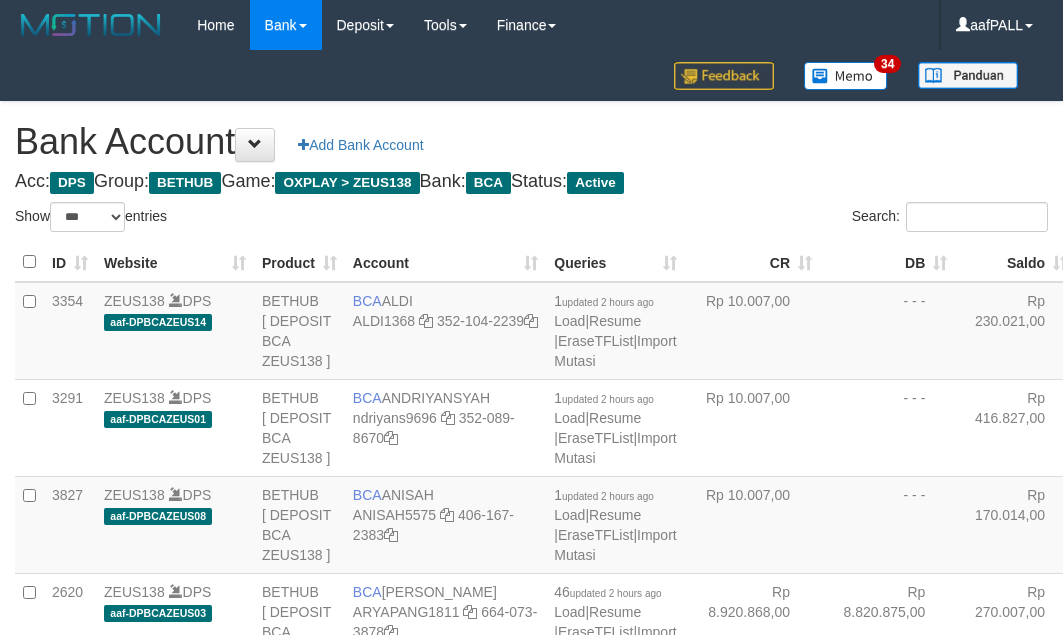 select on "***" 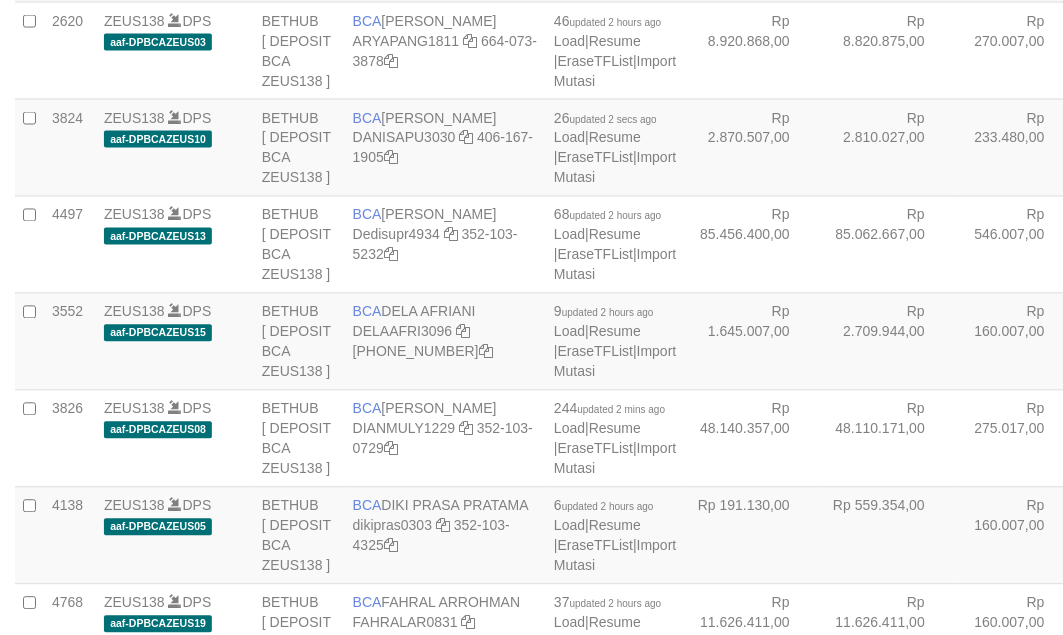 scroll, scrollTop: 612, scrollLeft: 0, axis: vertical 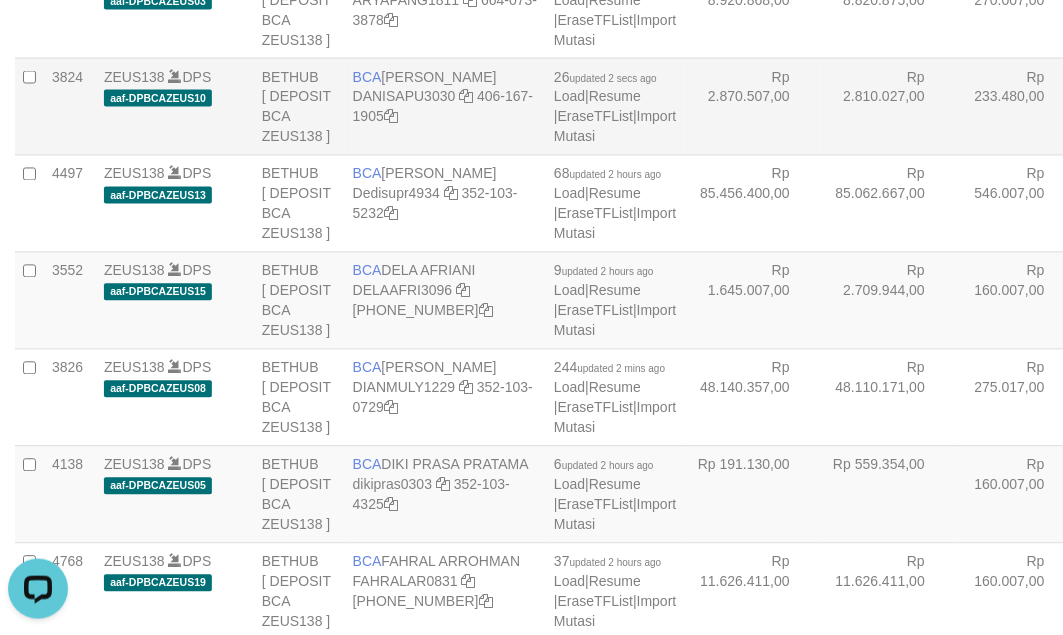 click on "Rp 2.870.507,00" at bounding box center (752, 106) 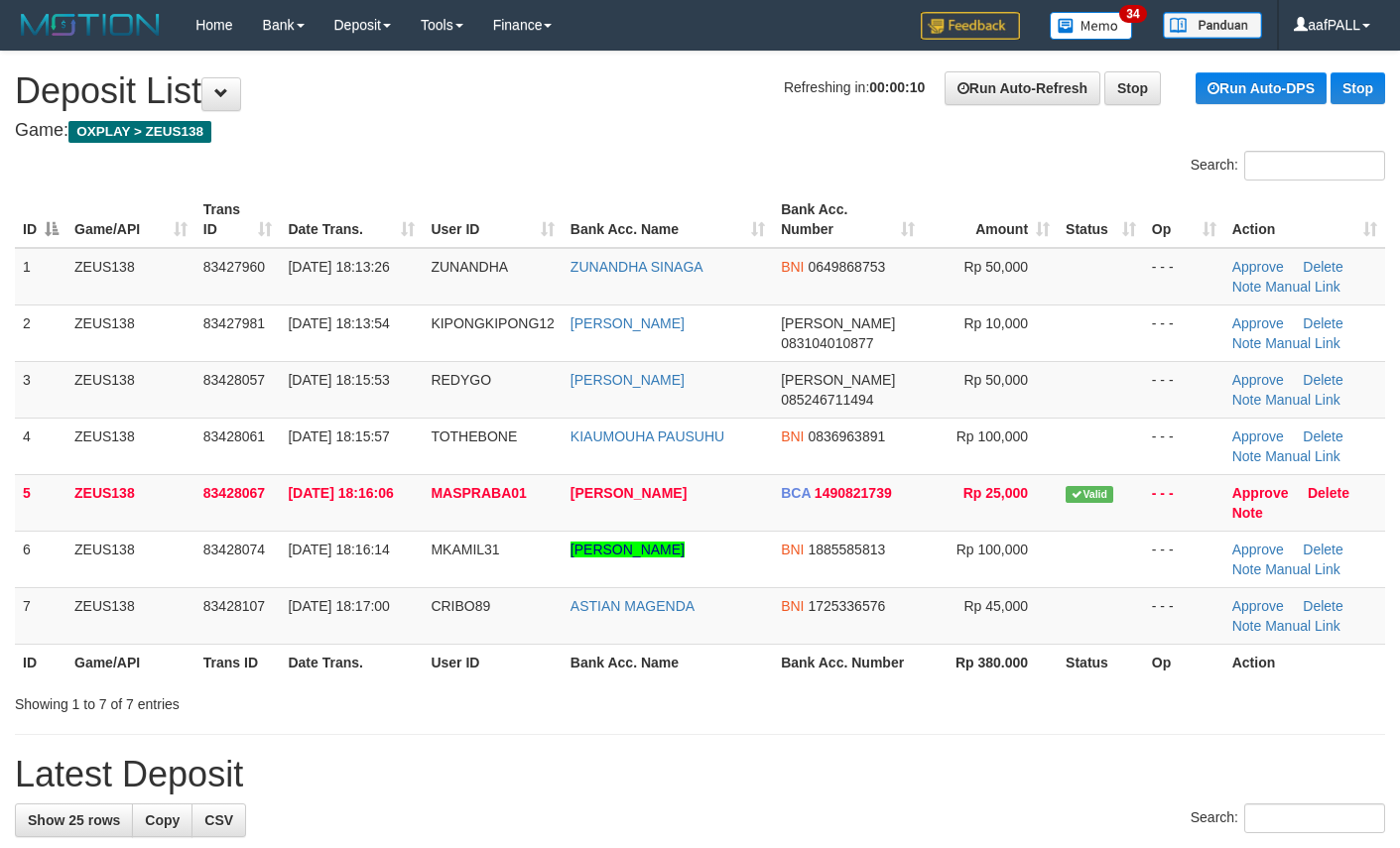 scroll, scrollTop: 0, scrollLeft: 0, axis: both 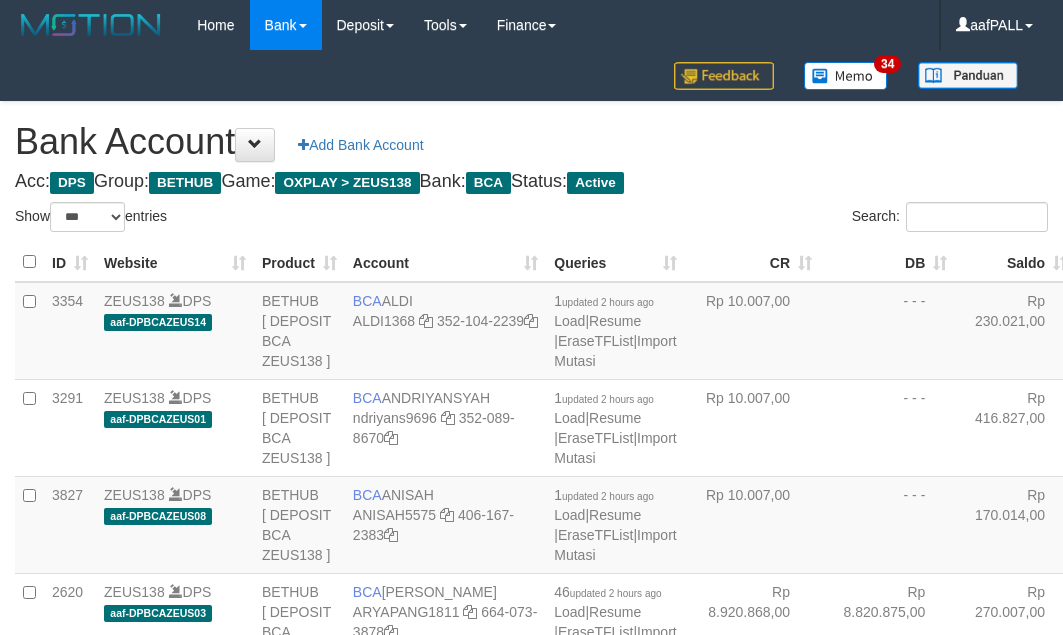 select on "***" 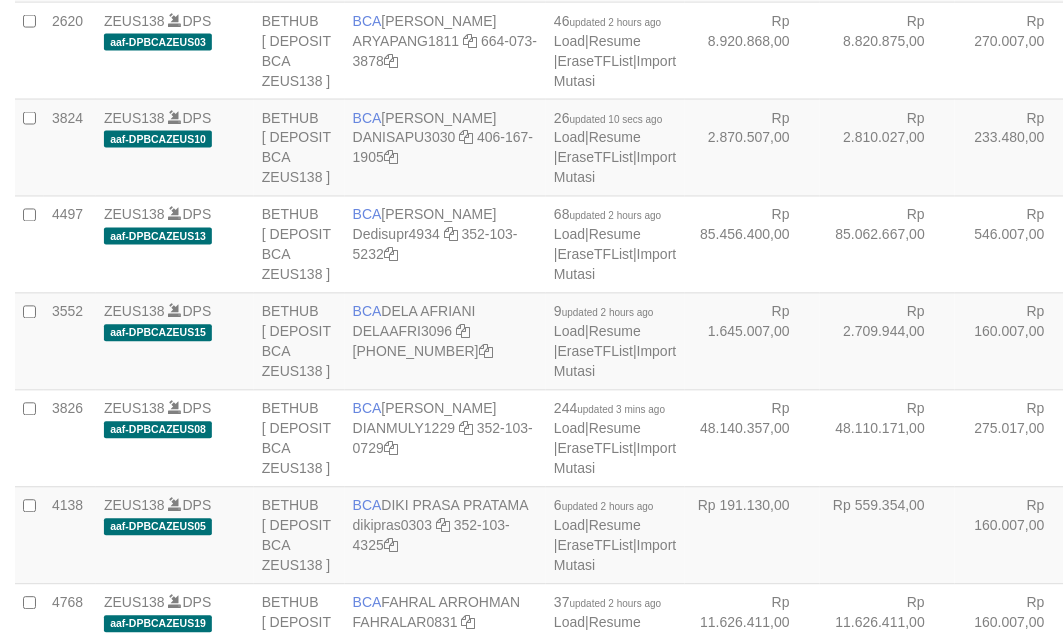 scroll, scrollTop: 612, scrollLeft: 0, axis: vertical 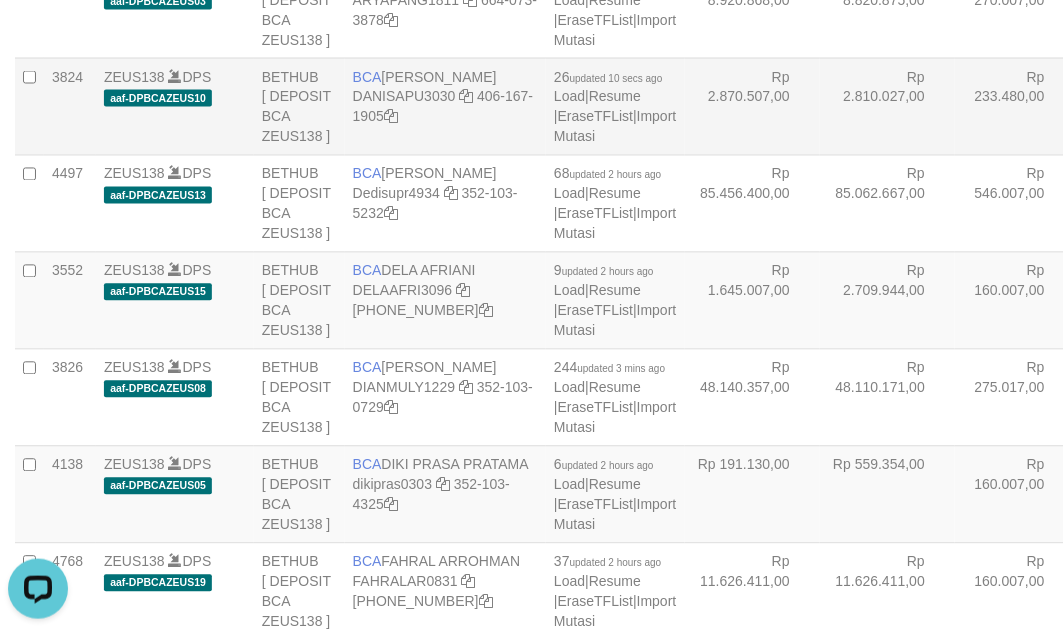 drag, startPoint x: 673, startPoint y: 410, endPoint x: 661, endPoint y: 402, distance: 14.422205 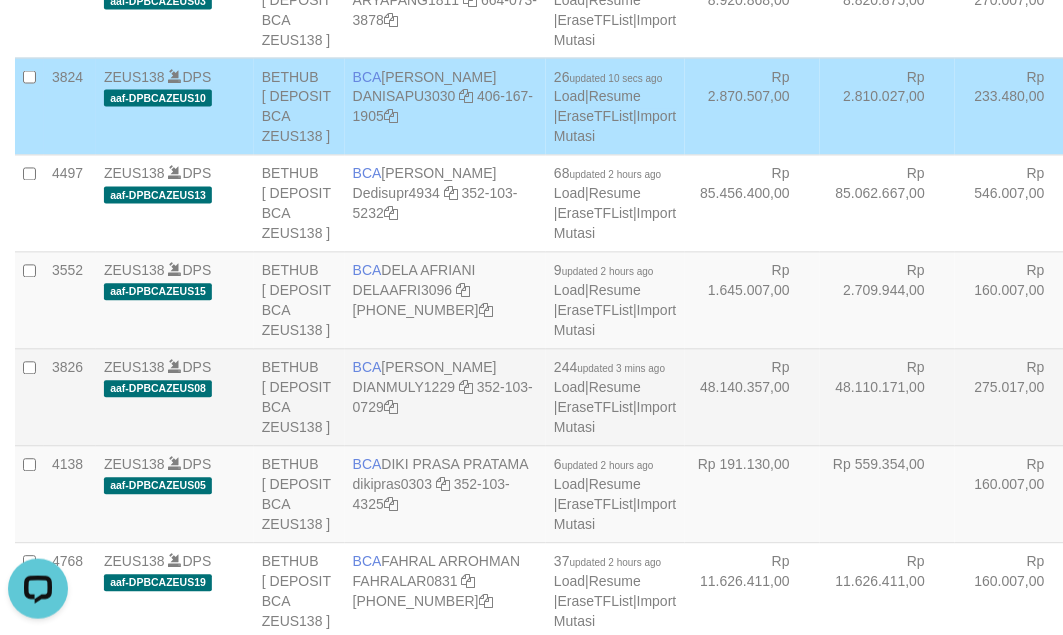 scroll, scrollTop: 1083, scrollLeft: 0, axis: vertical 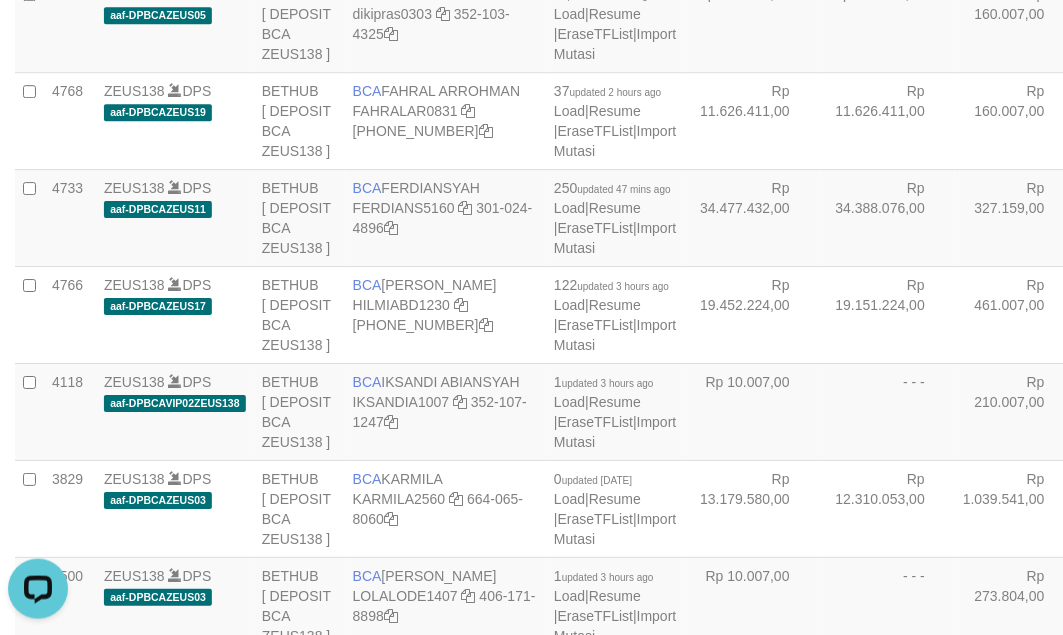 click on "Rp 48.140.357,00" at bounding box center (752, -74) 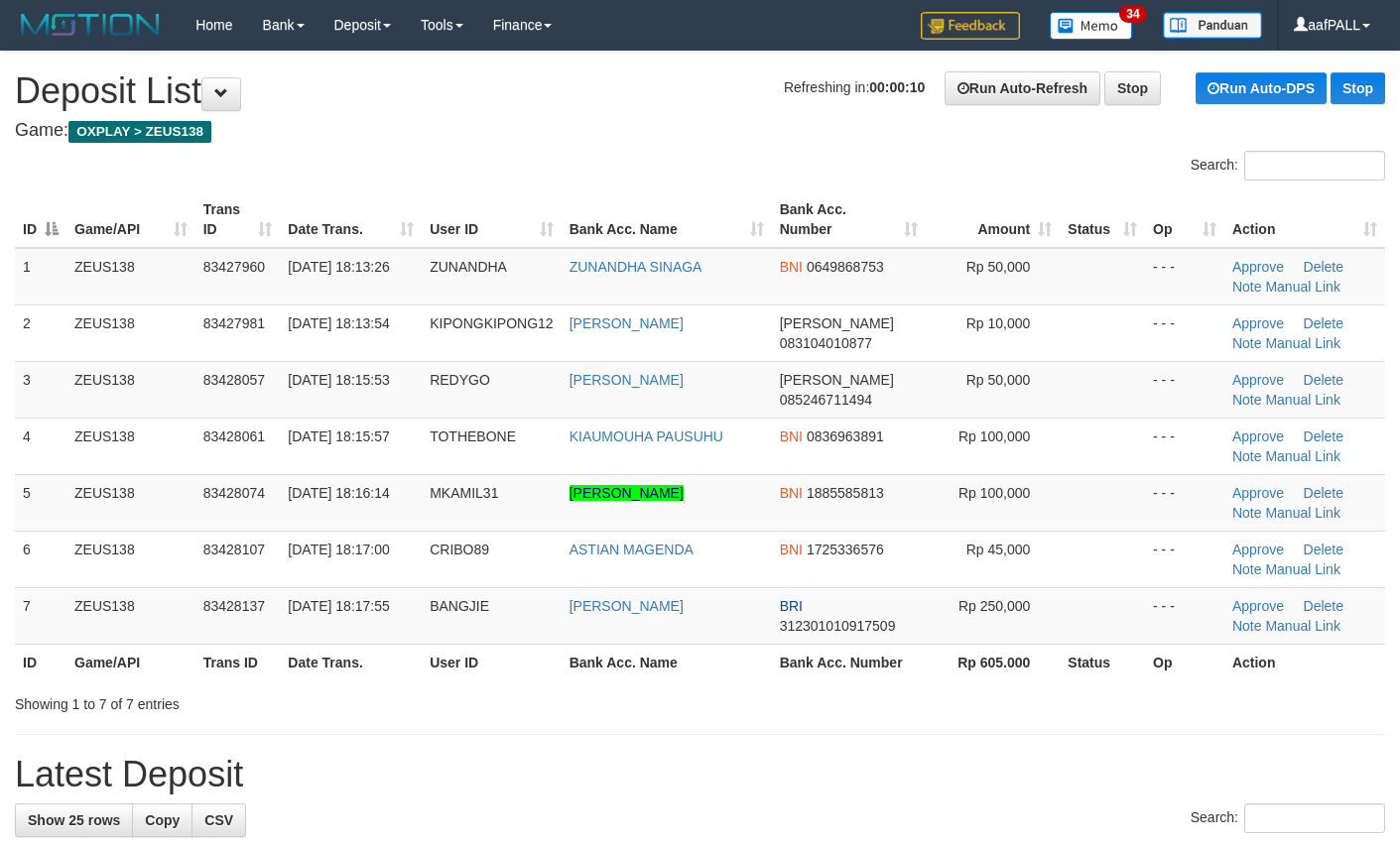 scroll, scrollTop: 0, scrollLeft: 0, axis: both 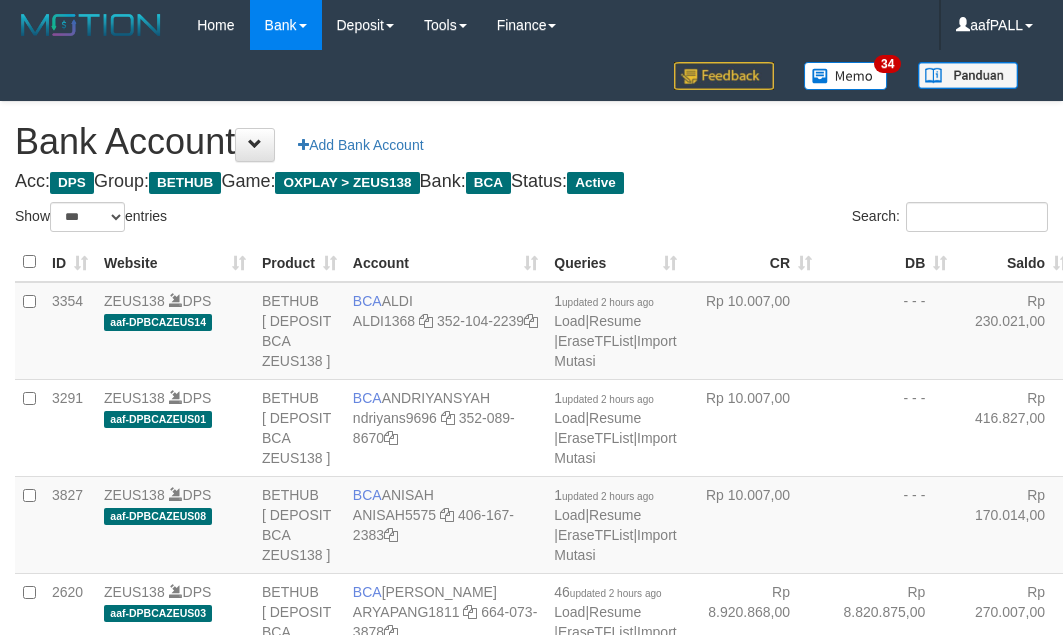 select on "***" 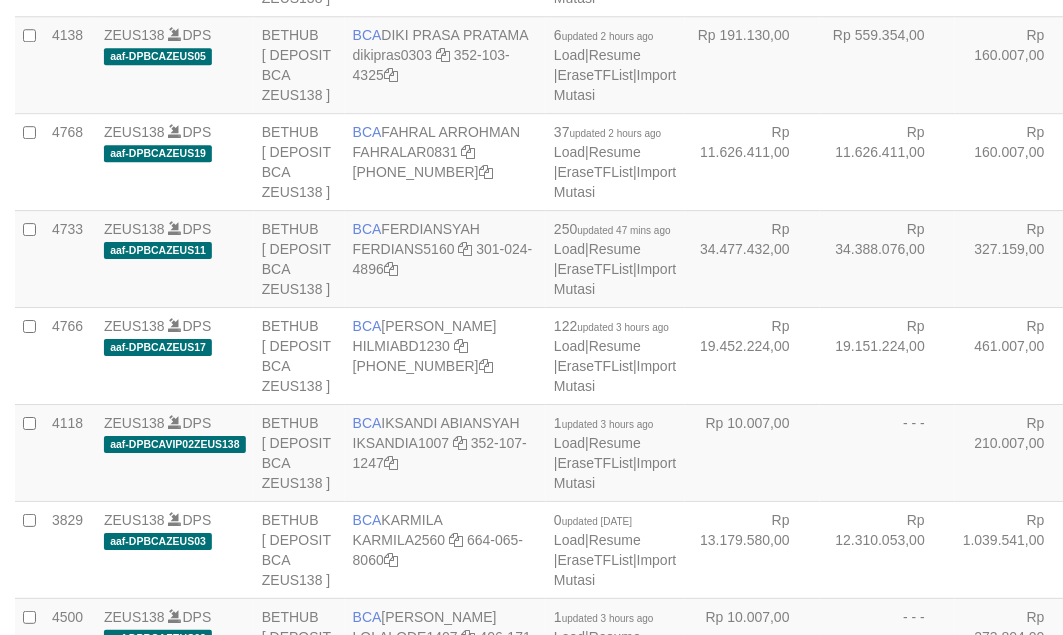 scroll, scrollTop: 1083, scrollLeft: 0, axis: vertical 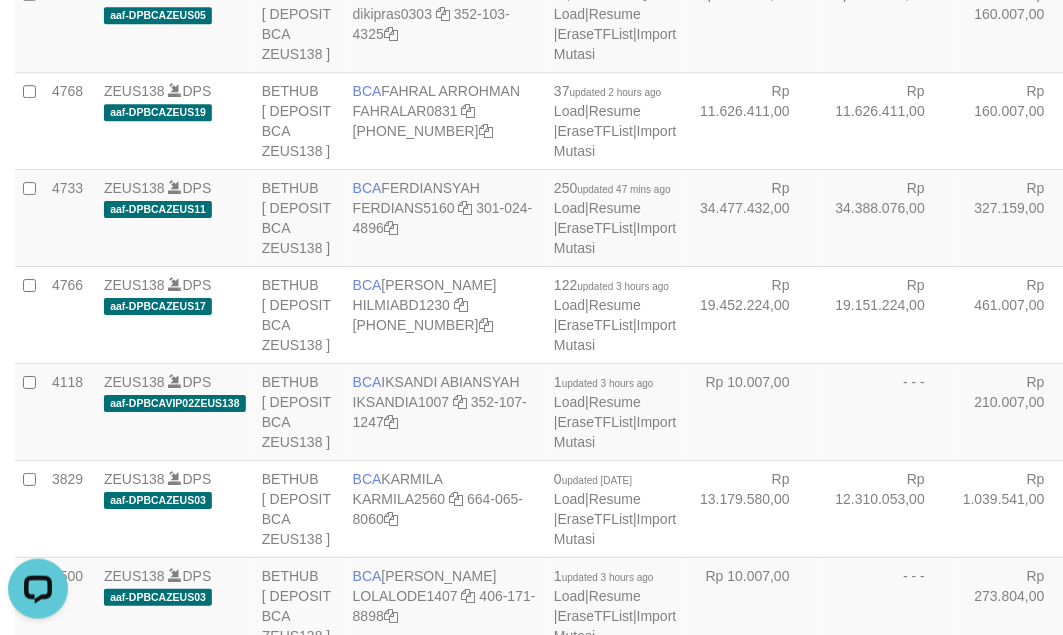 click on "Rp 48.140.357,00" at bounding box center [752, -74] 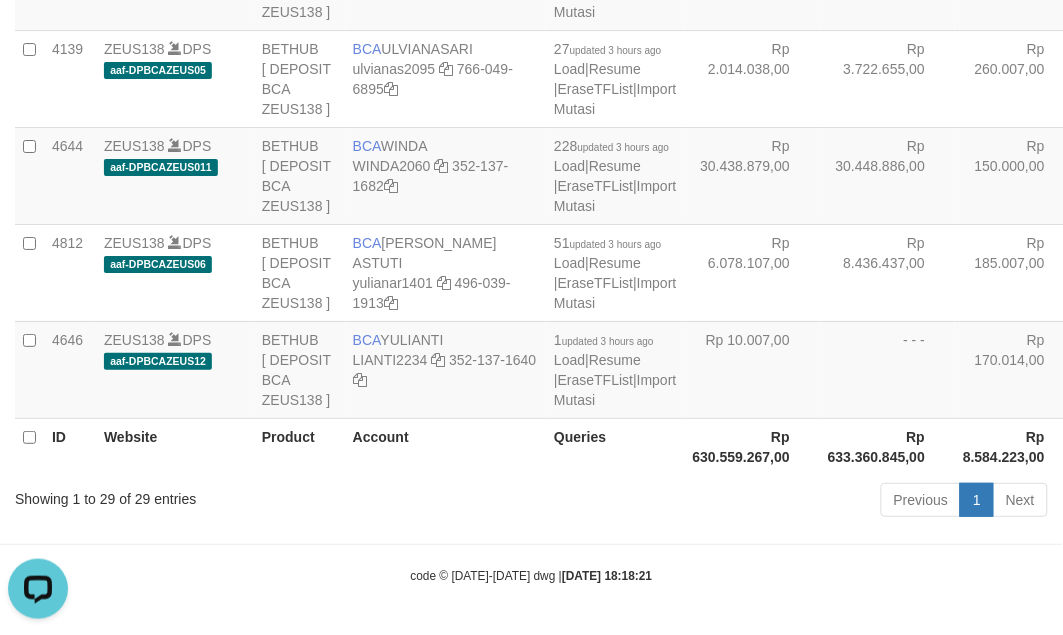drag, startPoint x: 355, startPoint y: 375, endPoint x: 337, endPoint y: 382, distance: 19.313208 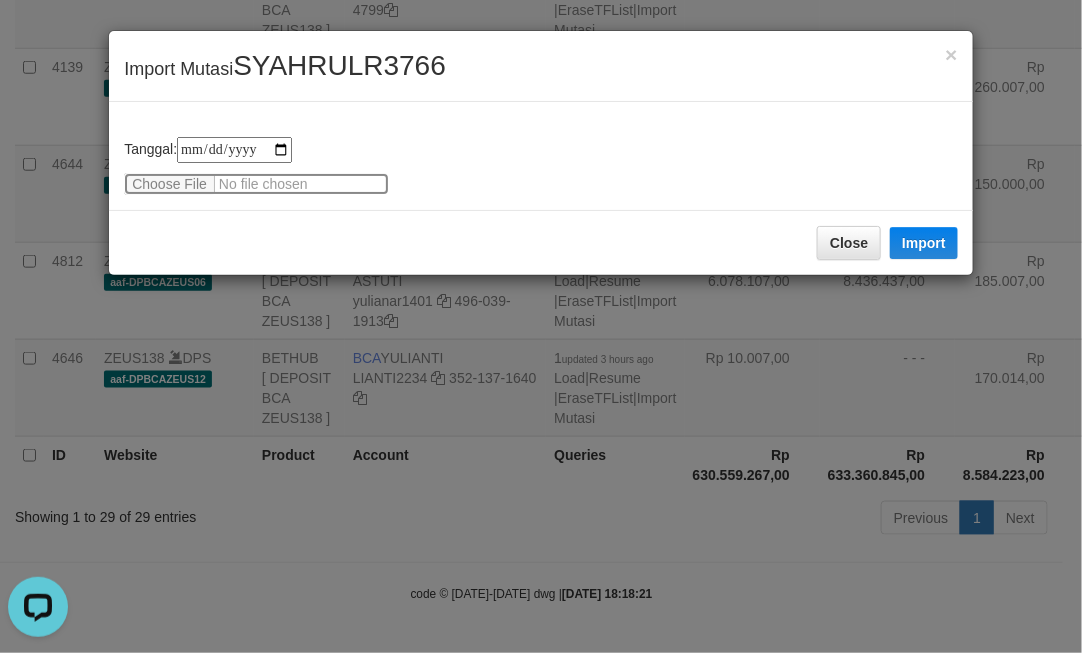 click at bounding box center [256, 184] 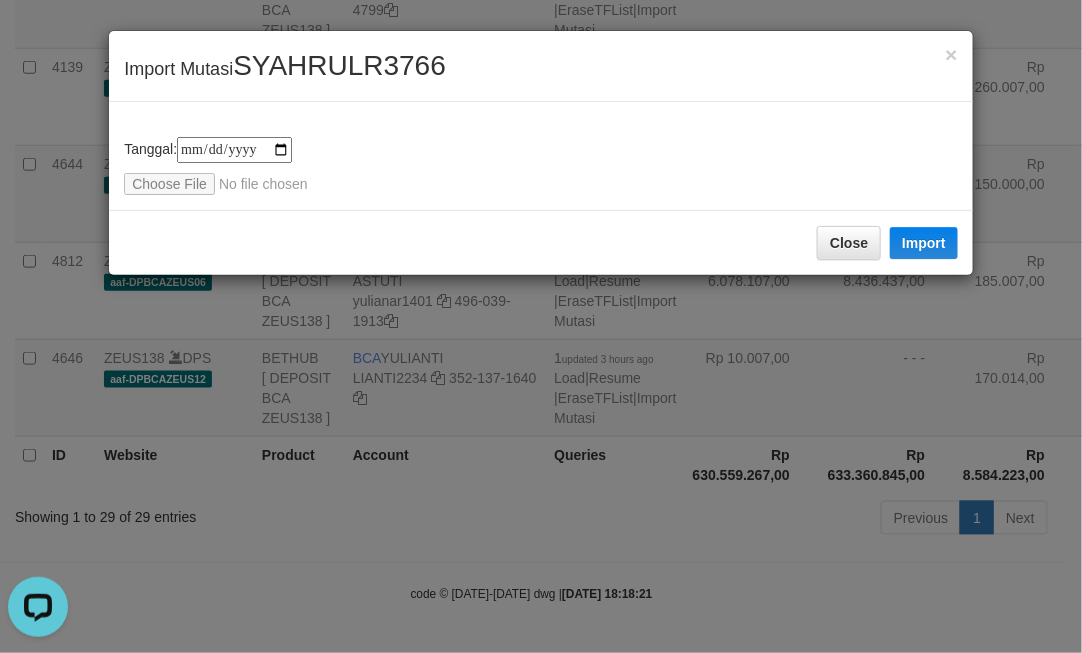 drag, startPoint x: 681, startPoint y: 351, endPoint x: 647, endPoint y: 345, distance: 34.525352 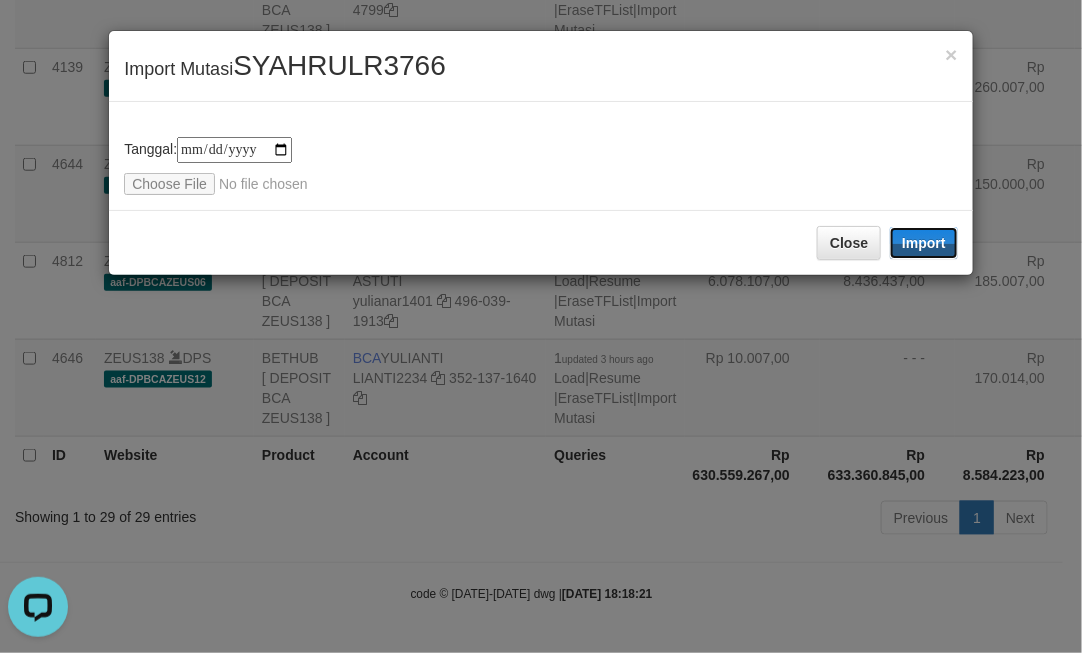 click on "Import" at bounding box center (924, 243) 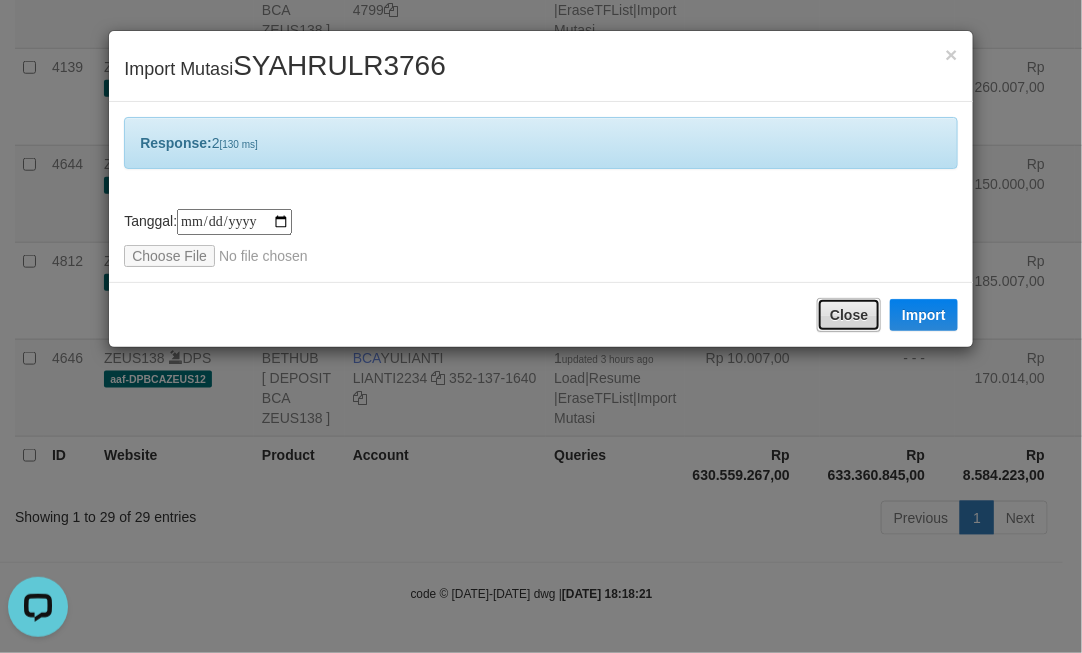 click on "Close" at bounding box center [849, 315] 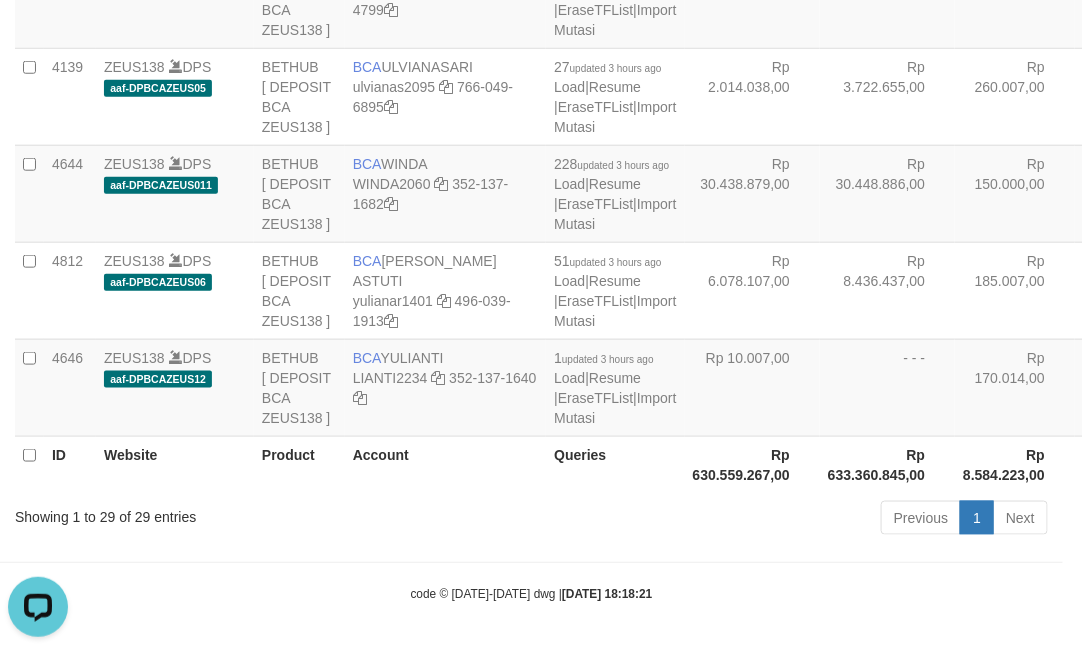 drag, startPoint x: 768, startPoint y: 321, endPoint x: 752, endPoint y: 322, distance: 16.03122 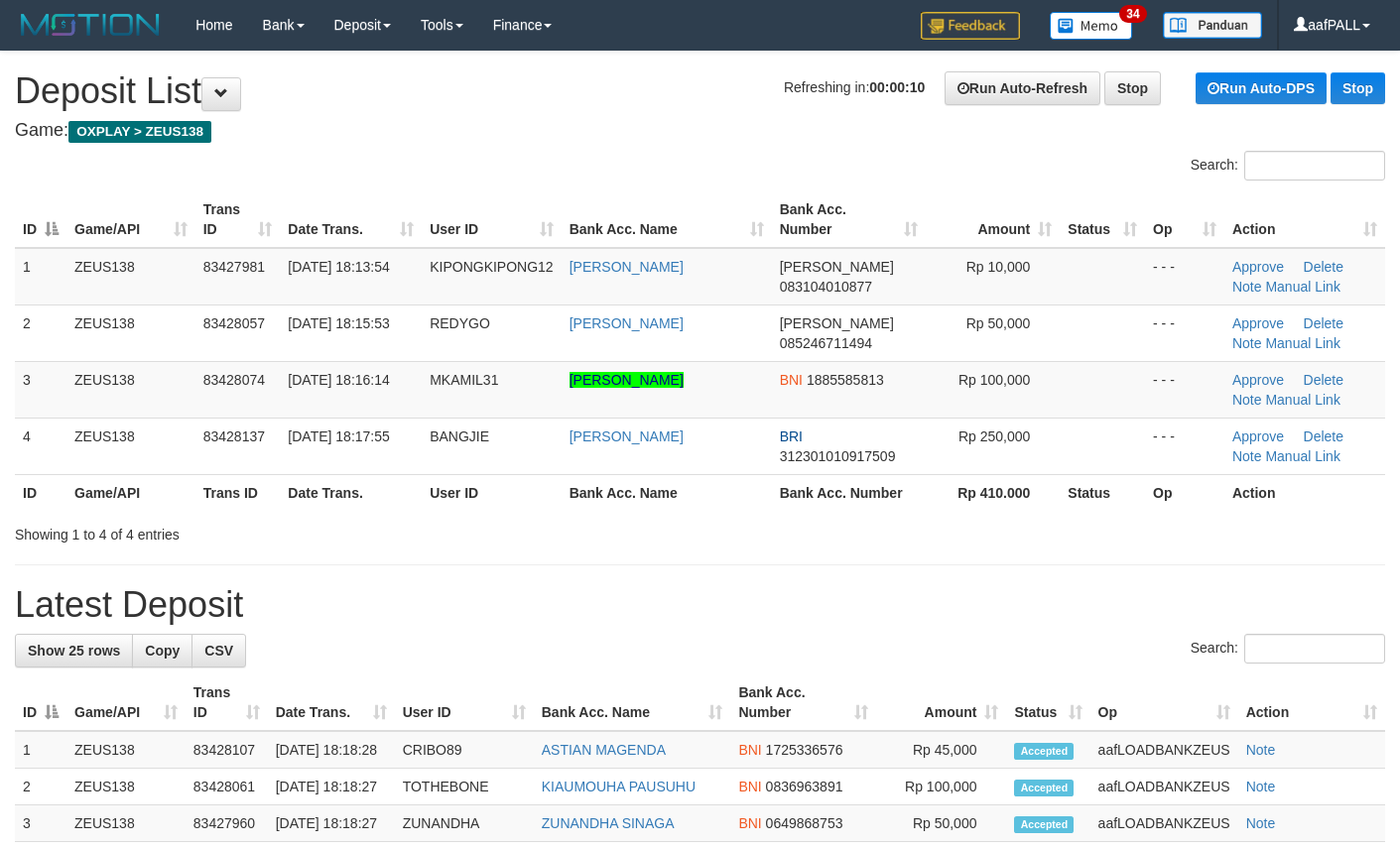 scroll, scrollTop: 0, scrollLeft: 0, axis: both 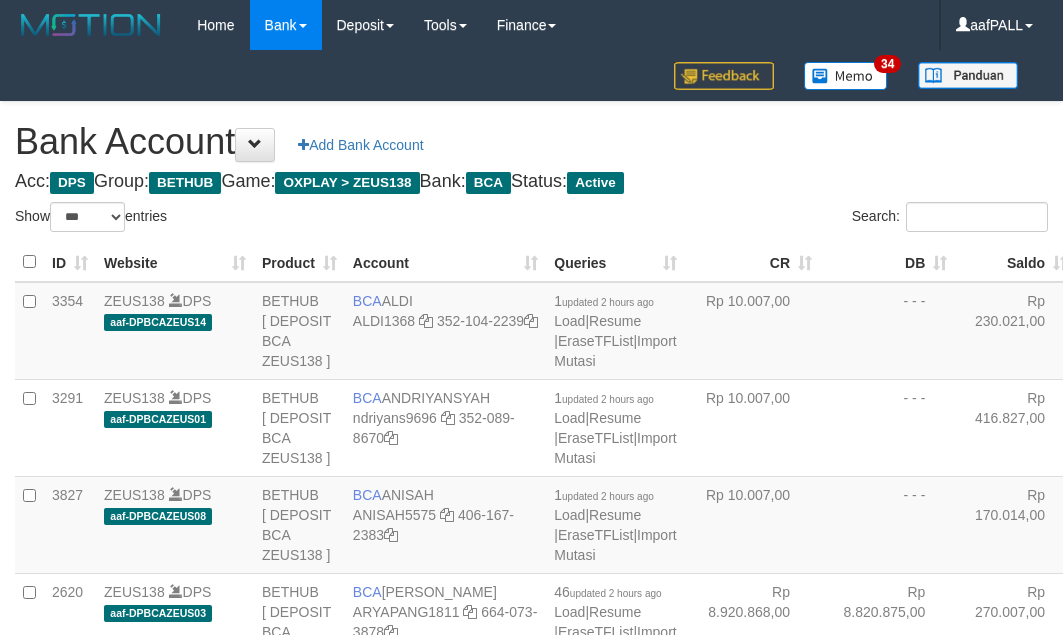select on "***" 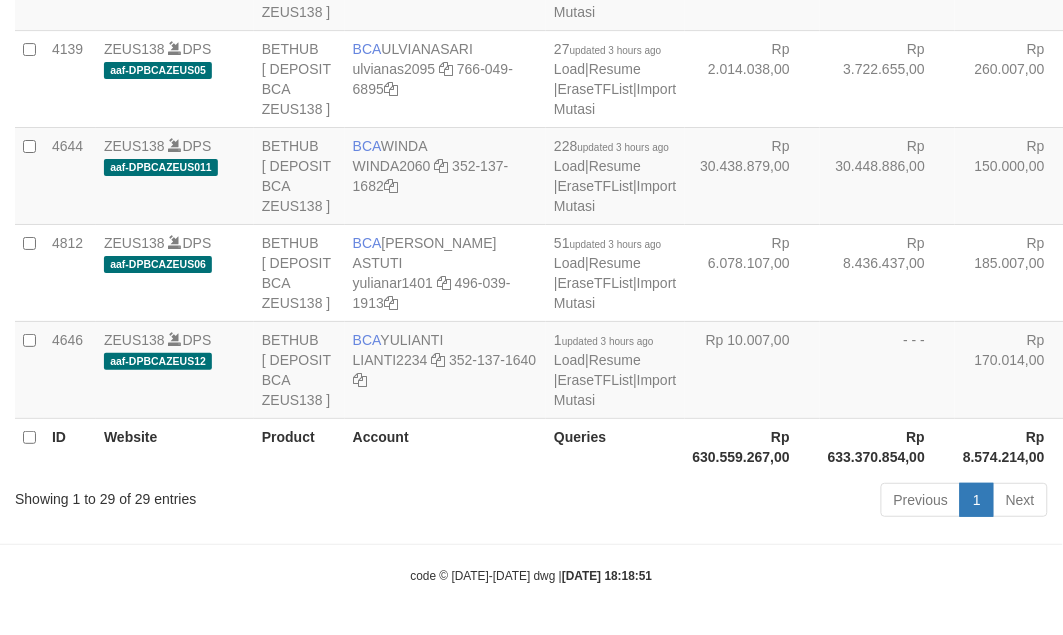 scroll, scrollTop: 3600, scrollLeft: 0, axis: vertical 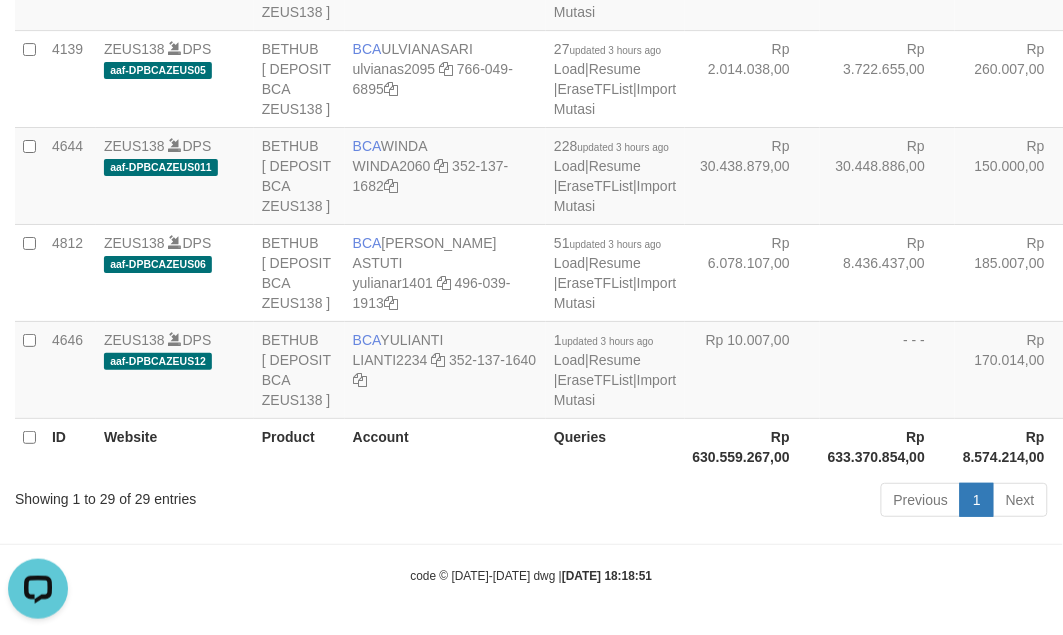 click on "Rp 10.007,00" at bounding box center (752, -116) 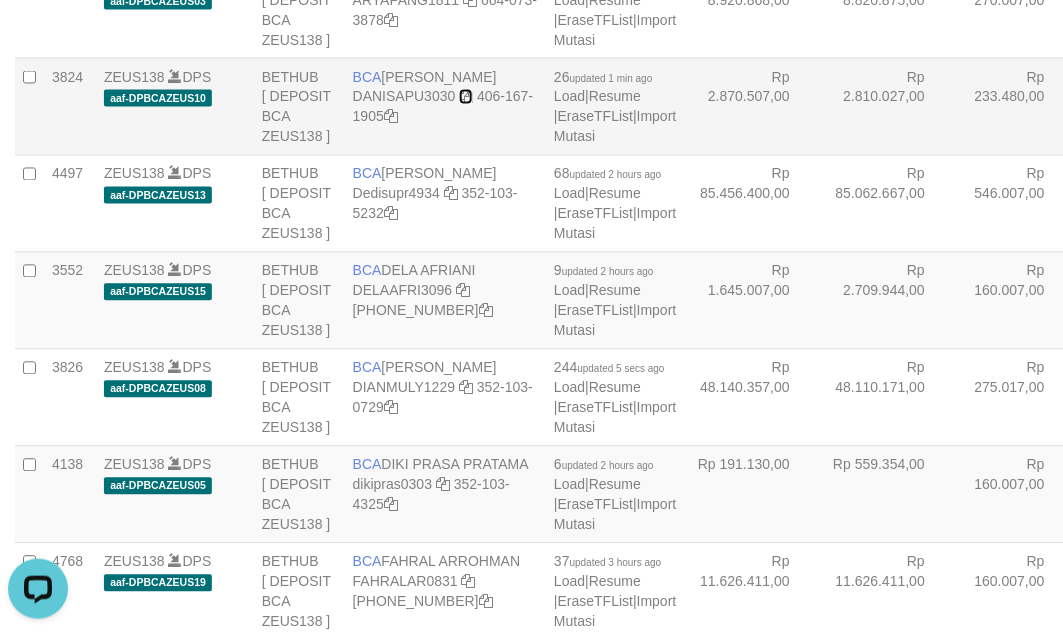 click at bounding box center [466, 97] 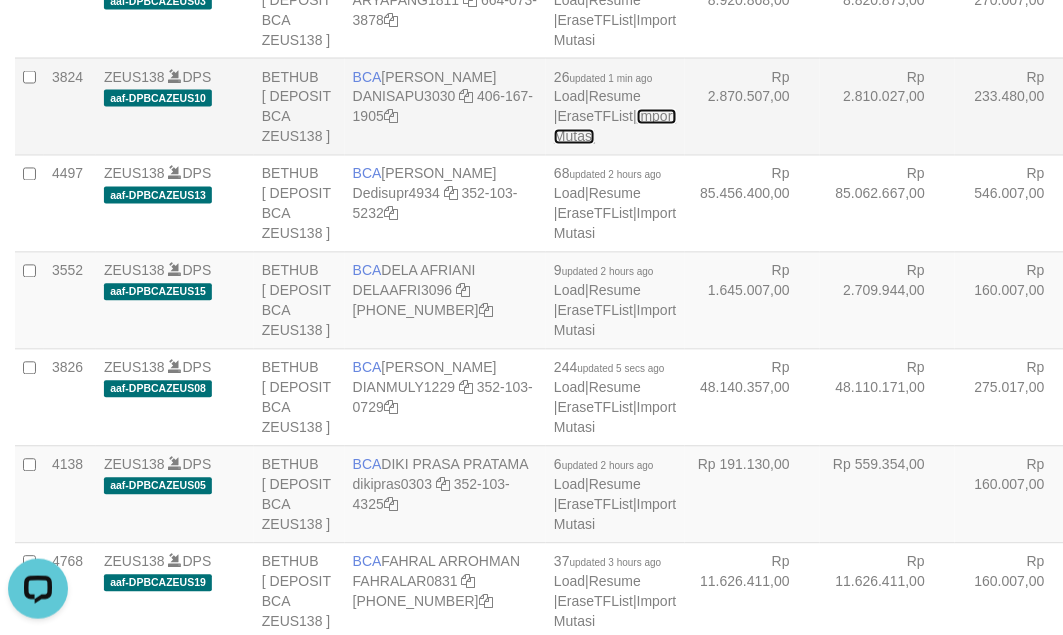 click on "Import Mutasi" at bounding box center [615, 127] 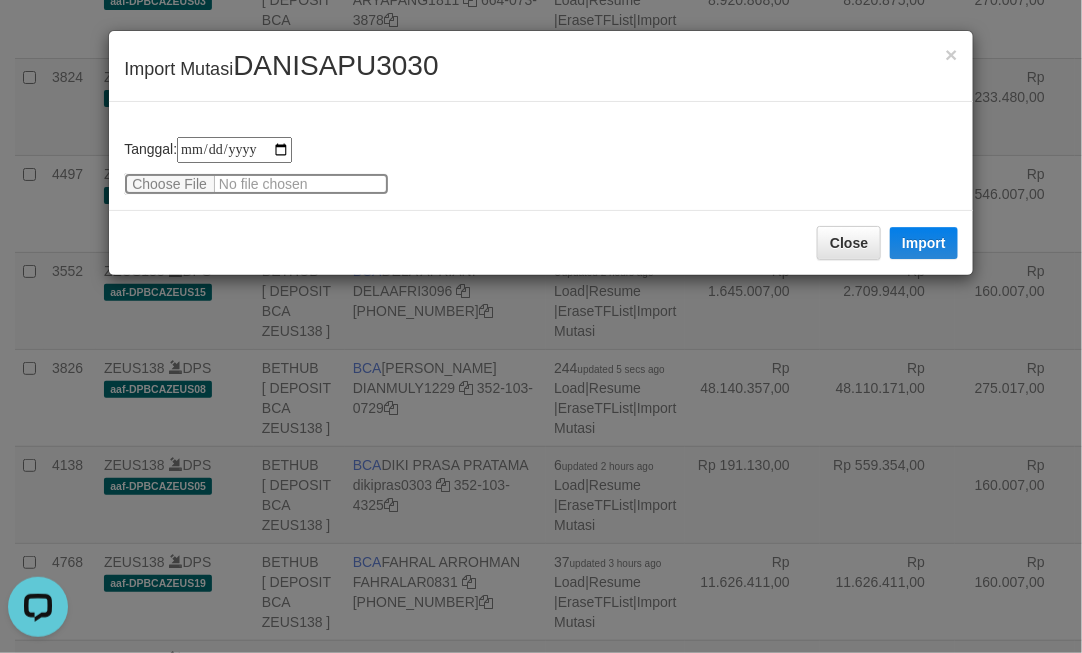 click at bounding box center [256, 184] 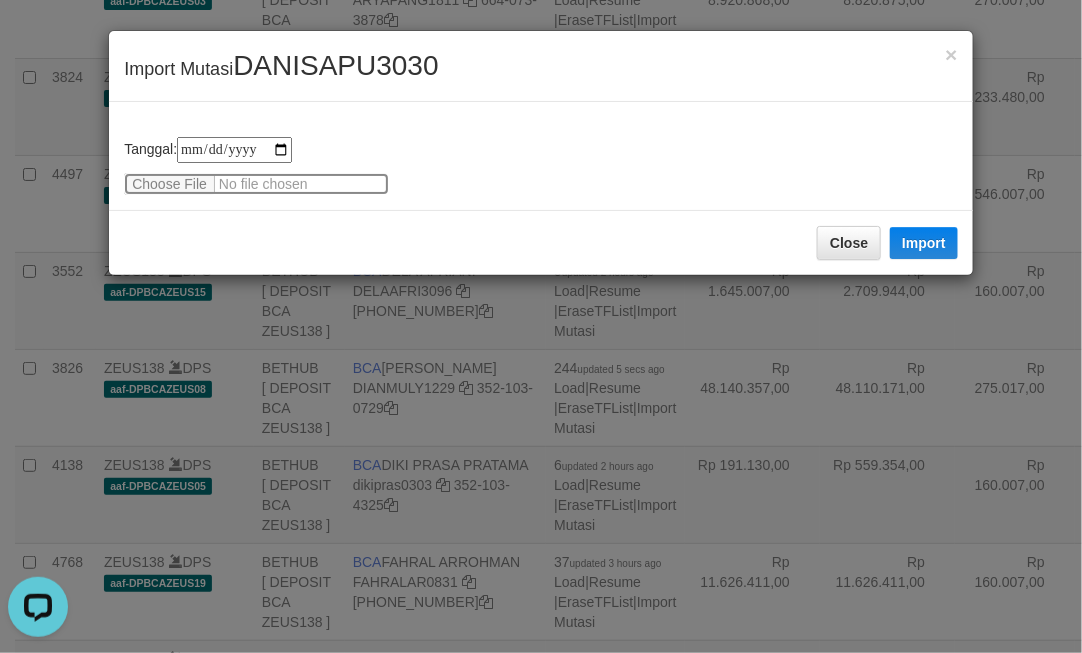 type on "**********" 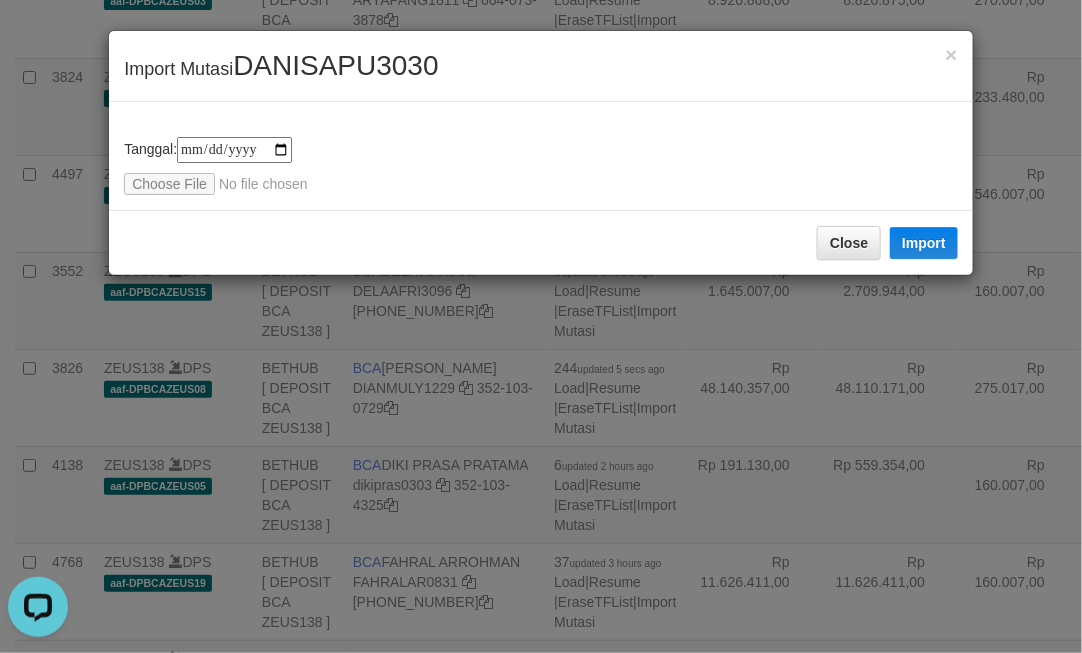 click on "**********" at bounding box center [541, 153] 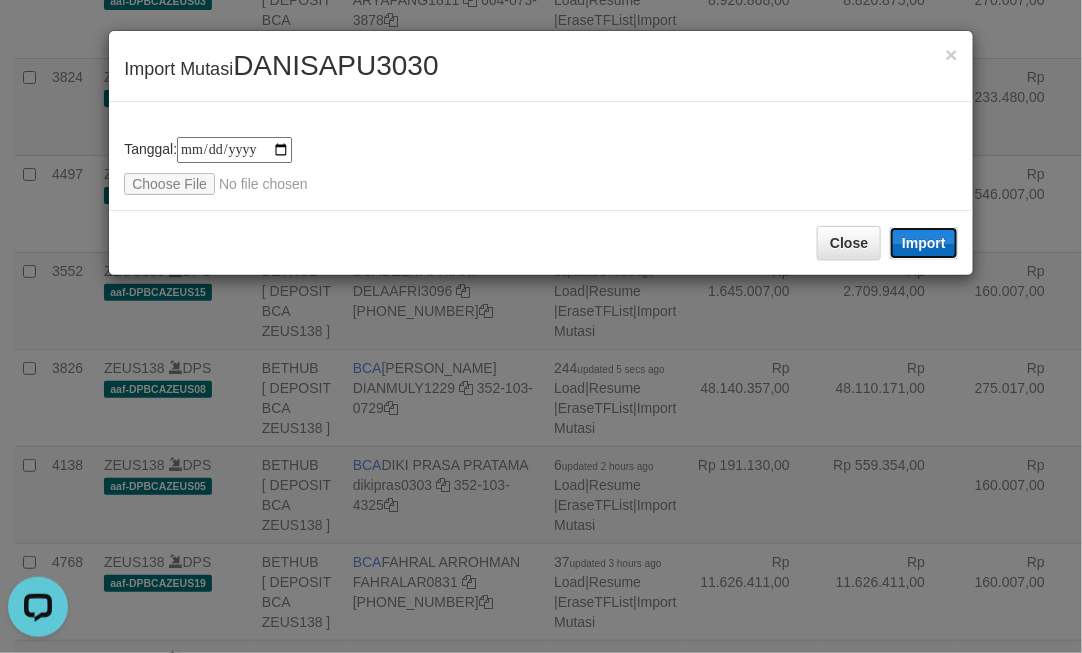 click on "Import" at bounding box center (924, 243) 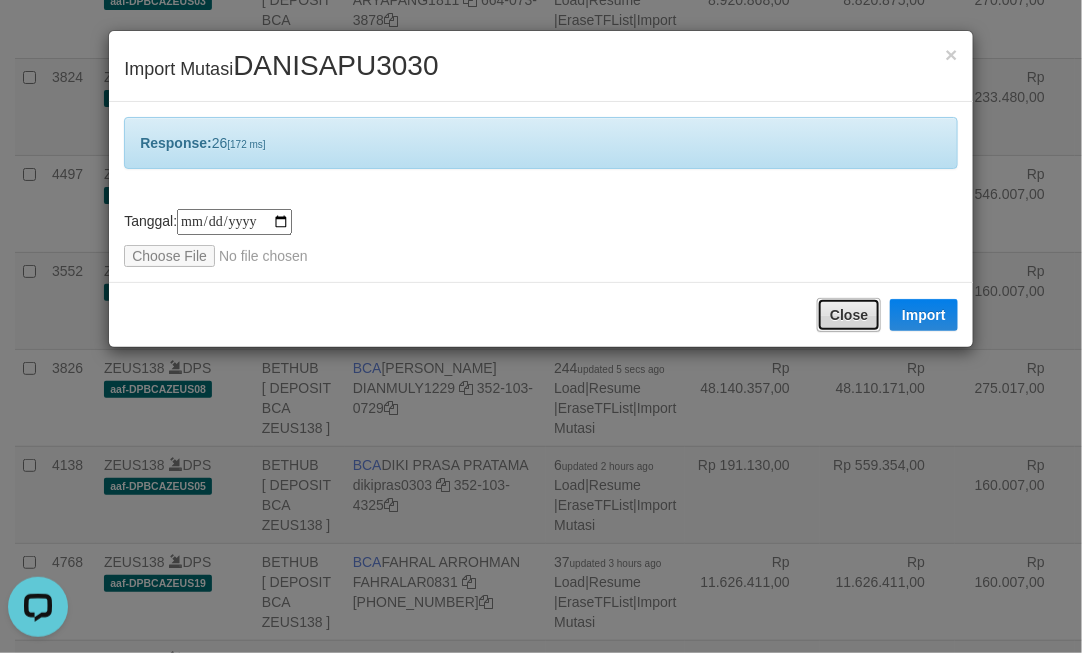 click on "Close" at bounding box center (849, 315) 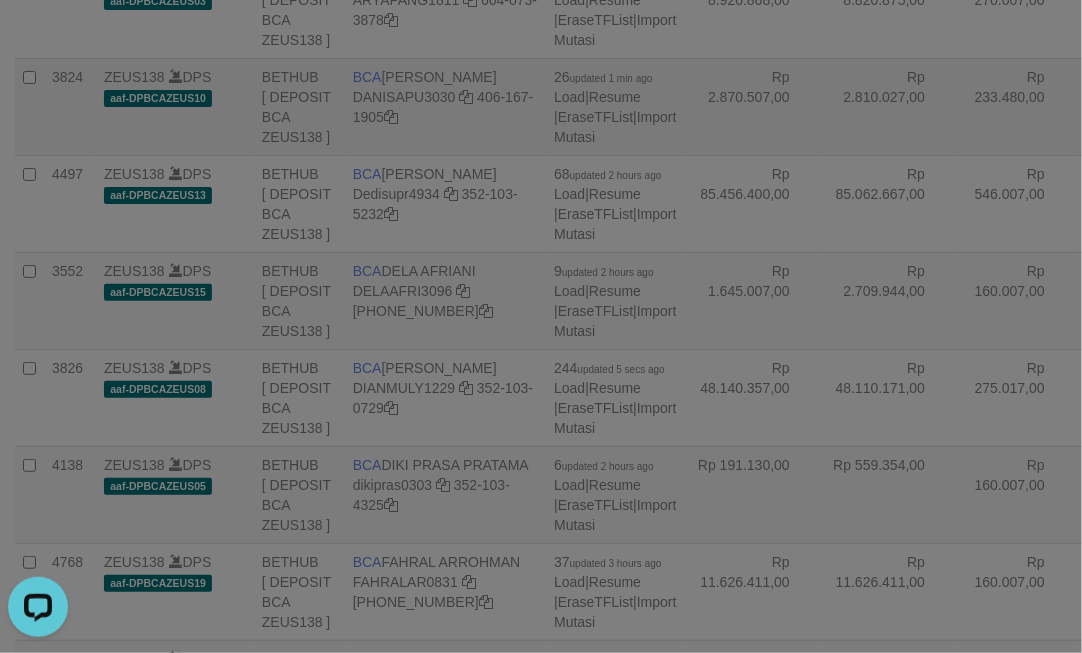 drag, startPoint x: 703, startPoint y: 327, endPoint x: 685, endPoint y: 323, distance: 18.439089 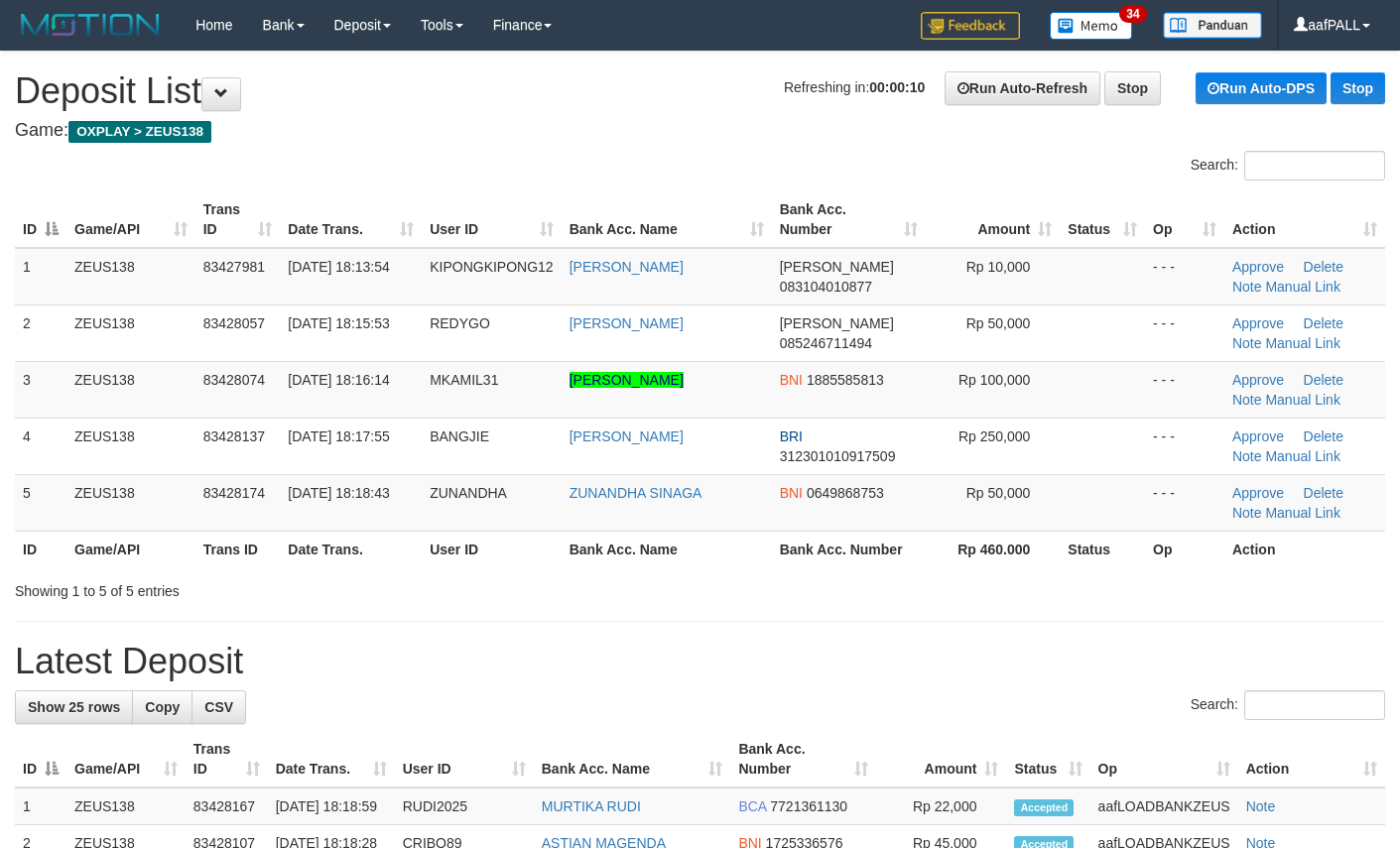 scroll, scrollTop: 0, scrollLeft: 0, axis: both 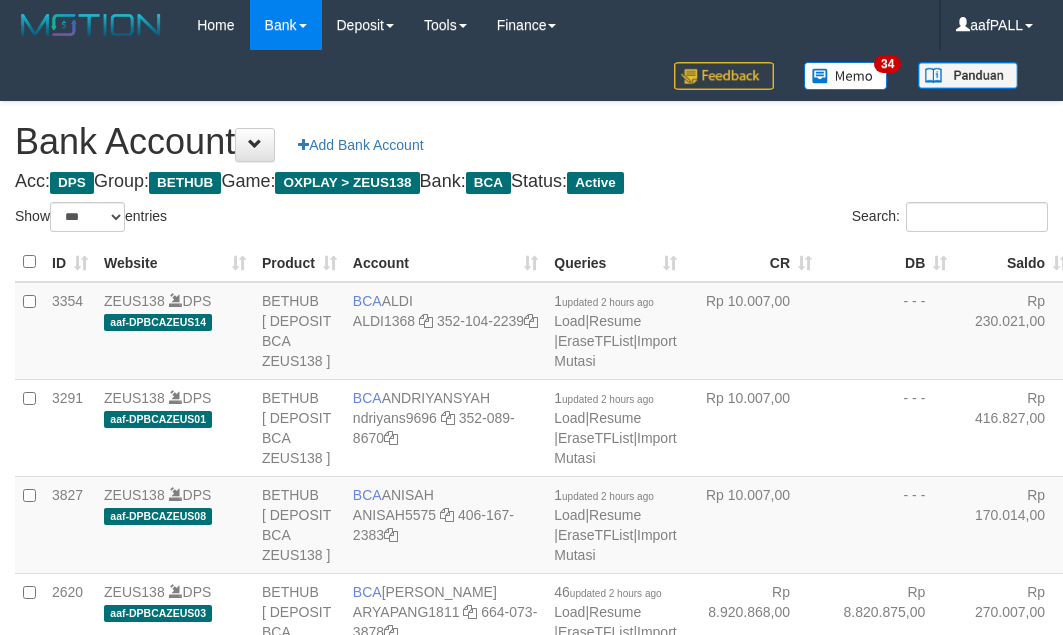 select on "***" 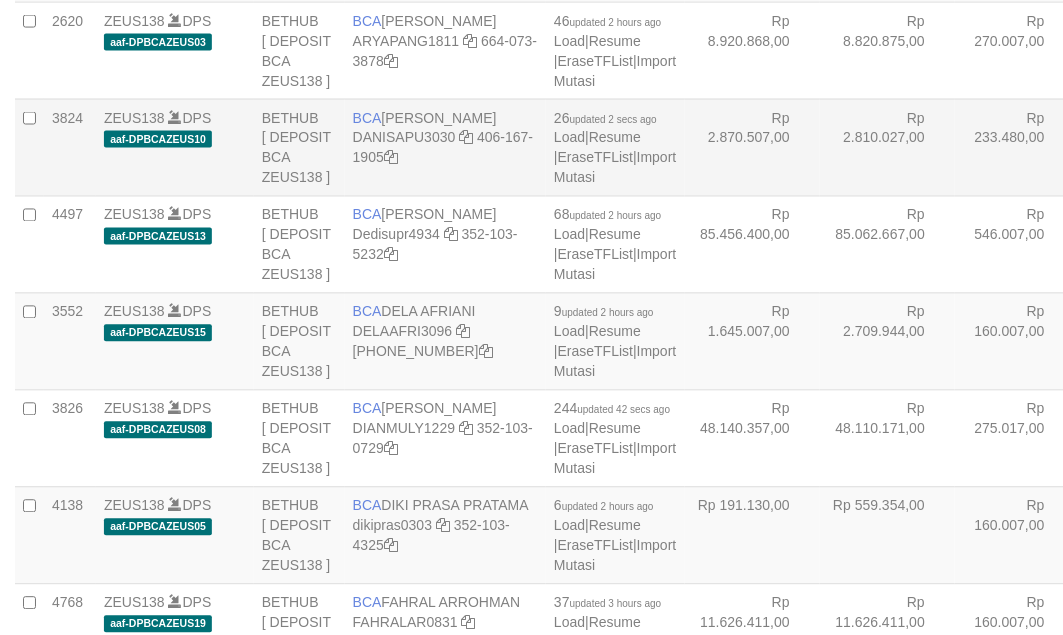 scroll, scrollTop: 612, scrollLeft: 0, axis: vertical 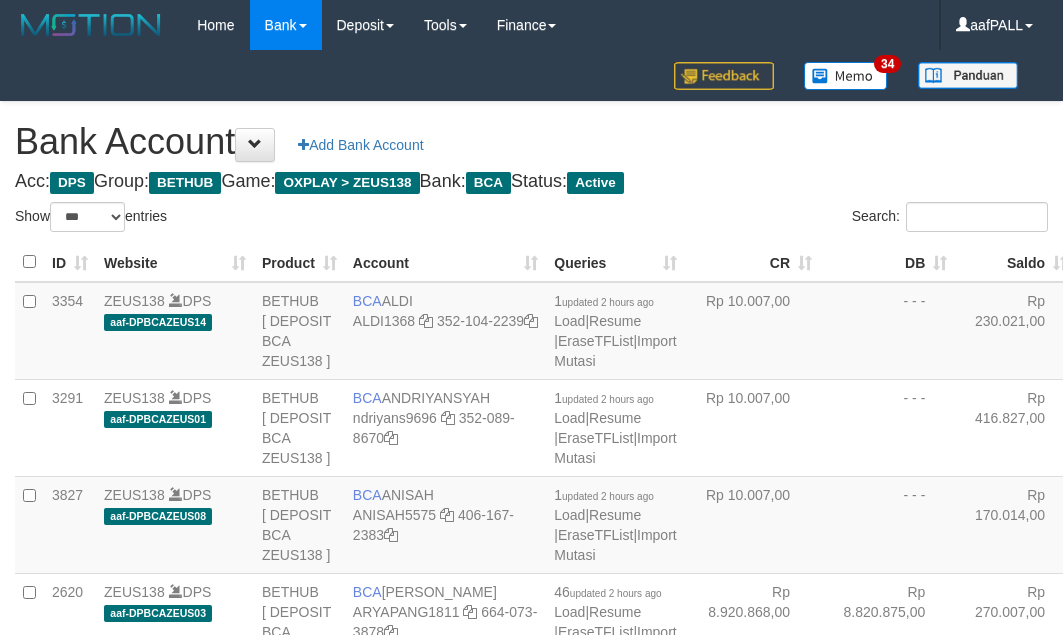 select on "***" 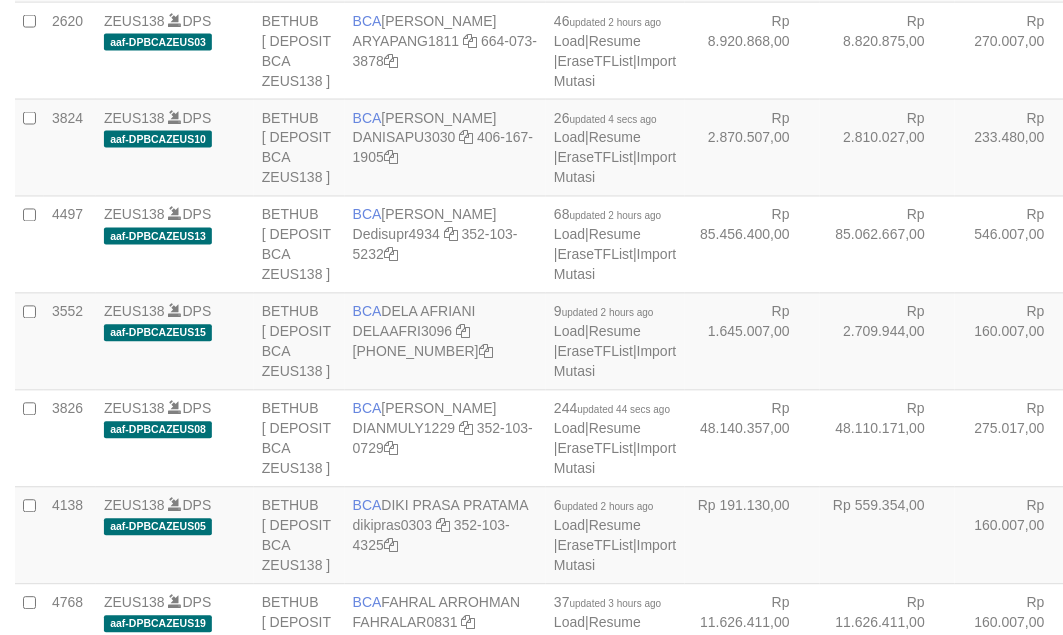 scroll, scrollTop: 612, scrollLeft: 0, axis: vertical 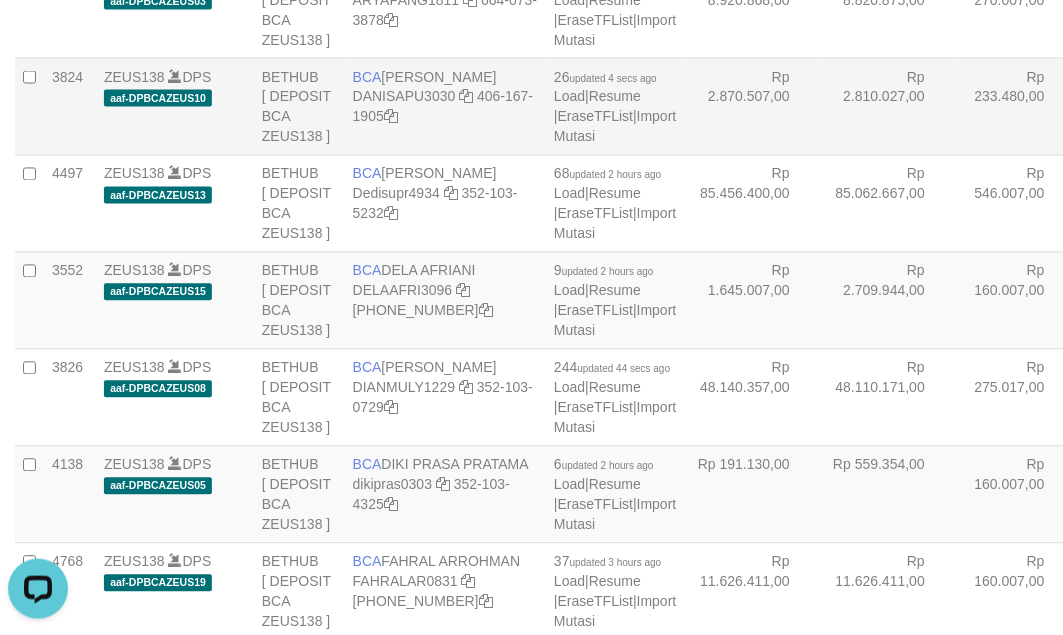 click on "3354
ZEUS138
DPS
aaf-DPBCAZEUS14
BETHUB
[ DEPOSIT BCA ZEUS138 ]
BCA
ALDI
ALDI1368
352-104-2239
1  updated 2 hours ago
Load
|
Resume
|
EraseTFList
|
Import Mutasi
Rp 10.007,00
- - -
Rp 230.021,00
A
P
Edit
Delete A" at bounding box center (604, 1077) 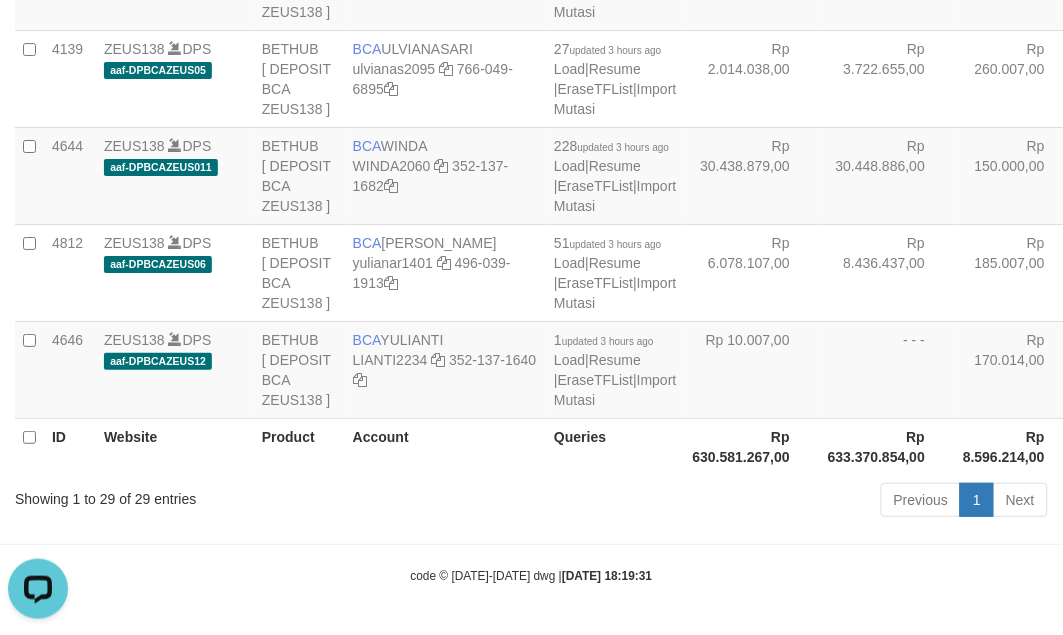 click at bounding box center (468, -610) 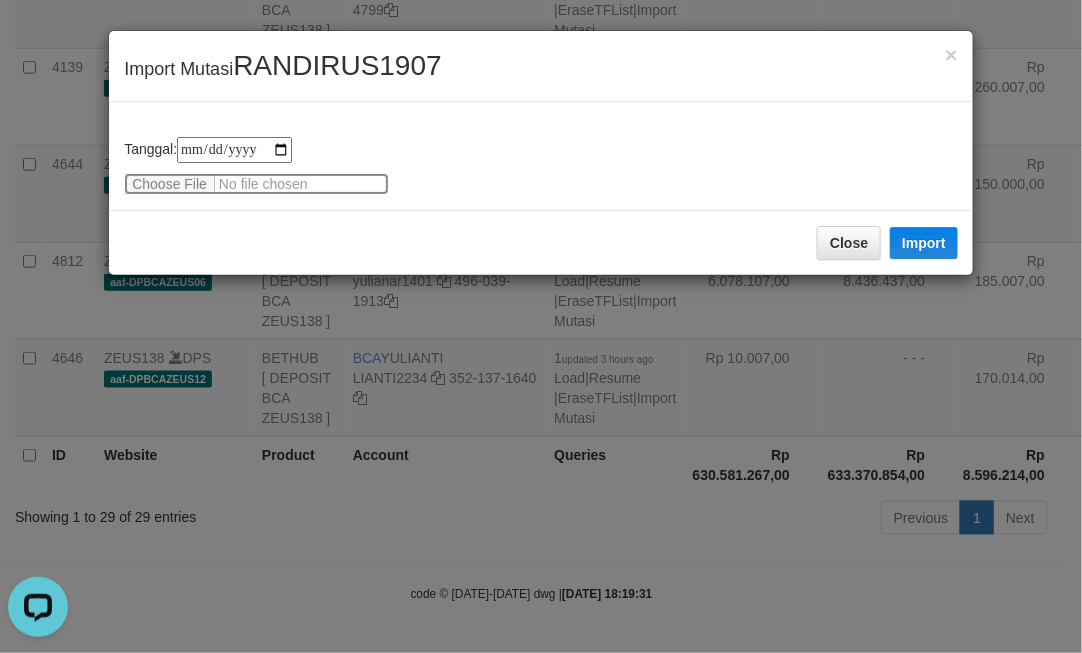 click at bounding box center (256, 184) 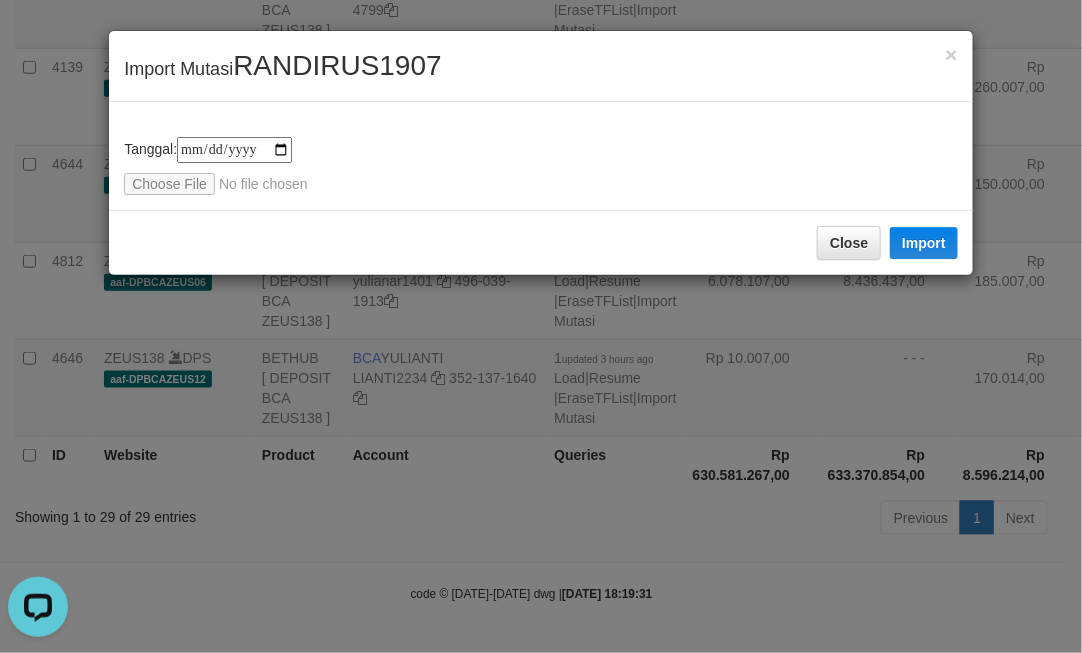 drag, startPoint x: 593, startPoint y: 310, endPoint x: 518, endPoint y: 310, distance: 75 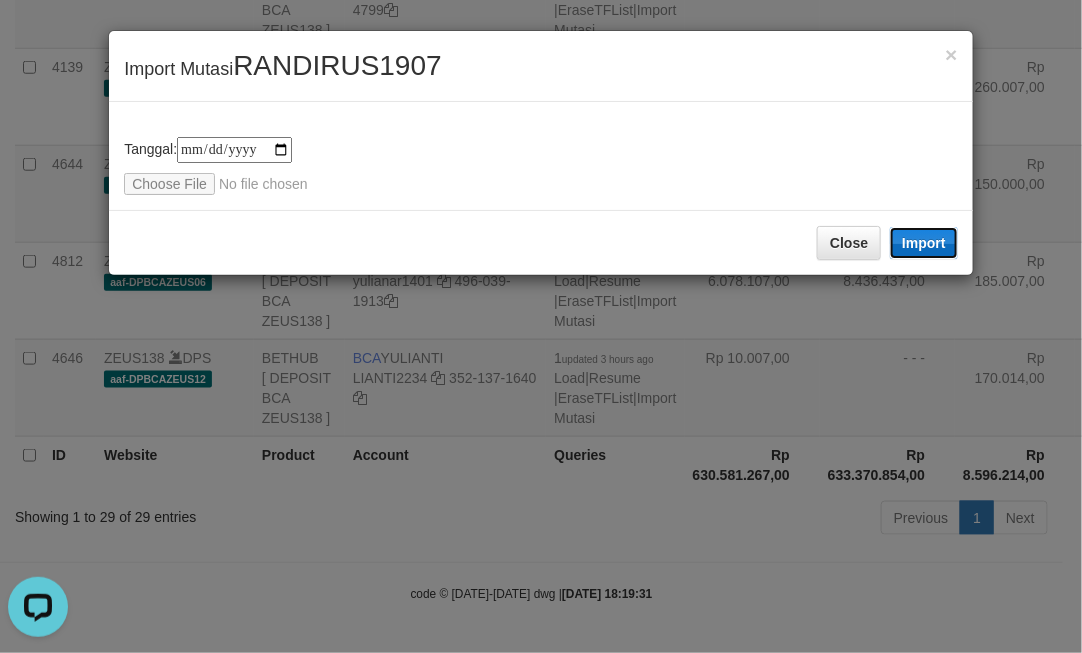 click on "Import" at bounding box center [924, 243] 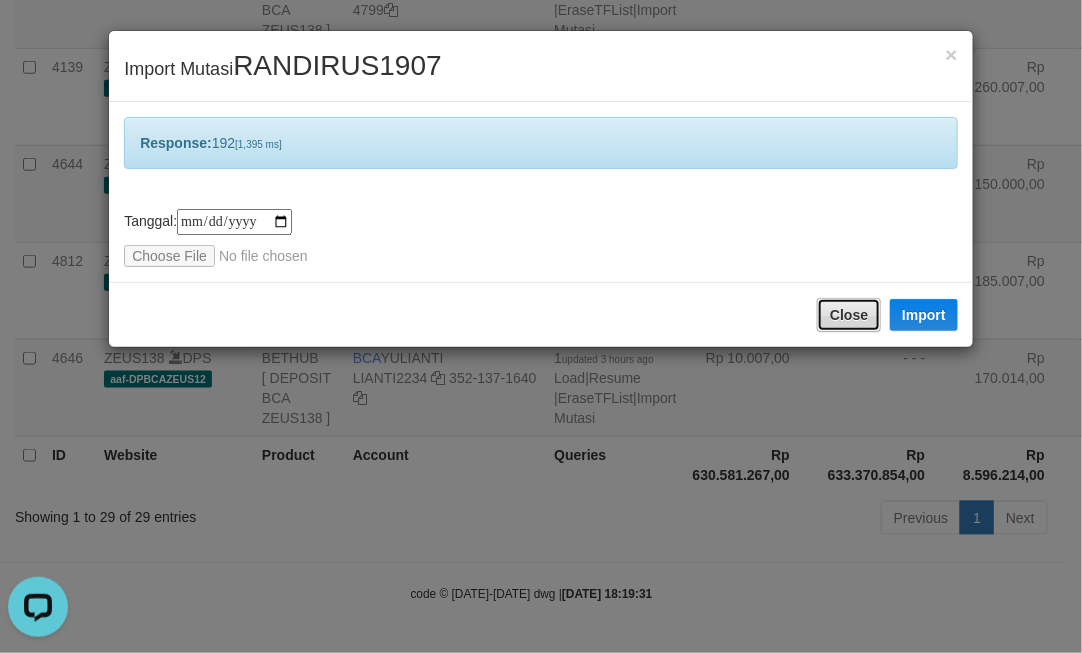 click on "Close" at bounding box center [849, 315] 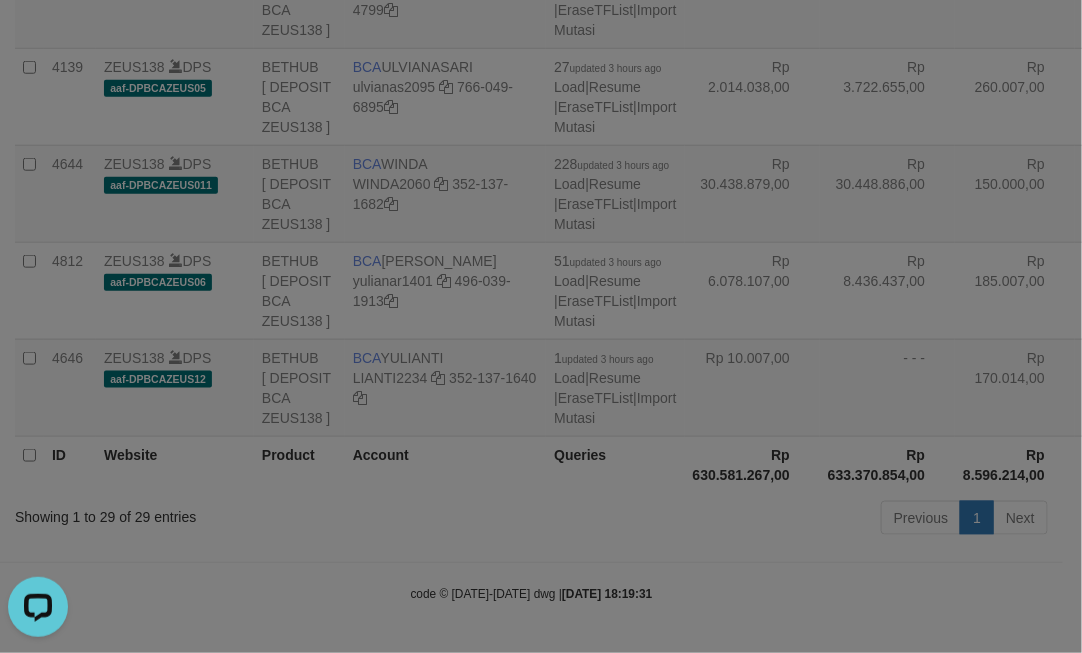 drag, startPoint x: 660, startPoint y: 373, endPoint x: 648, endPoint y: 375, distance: 12.165525 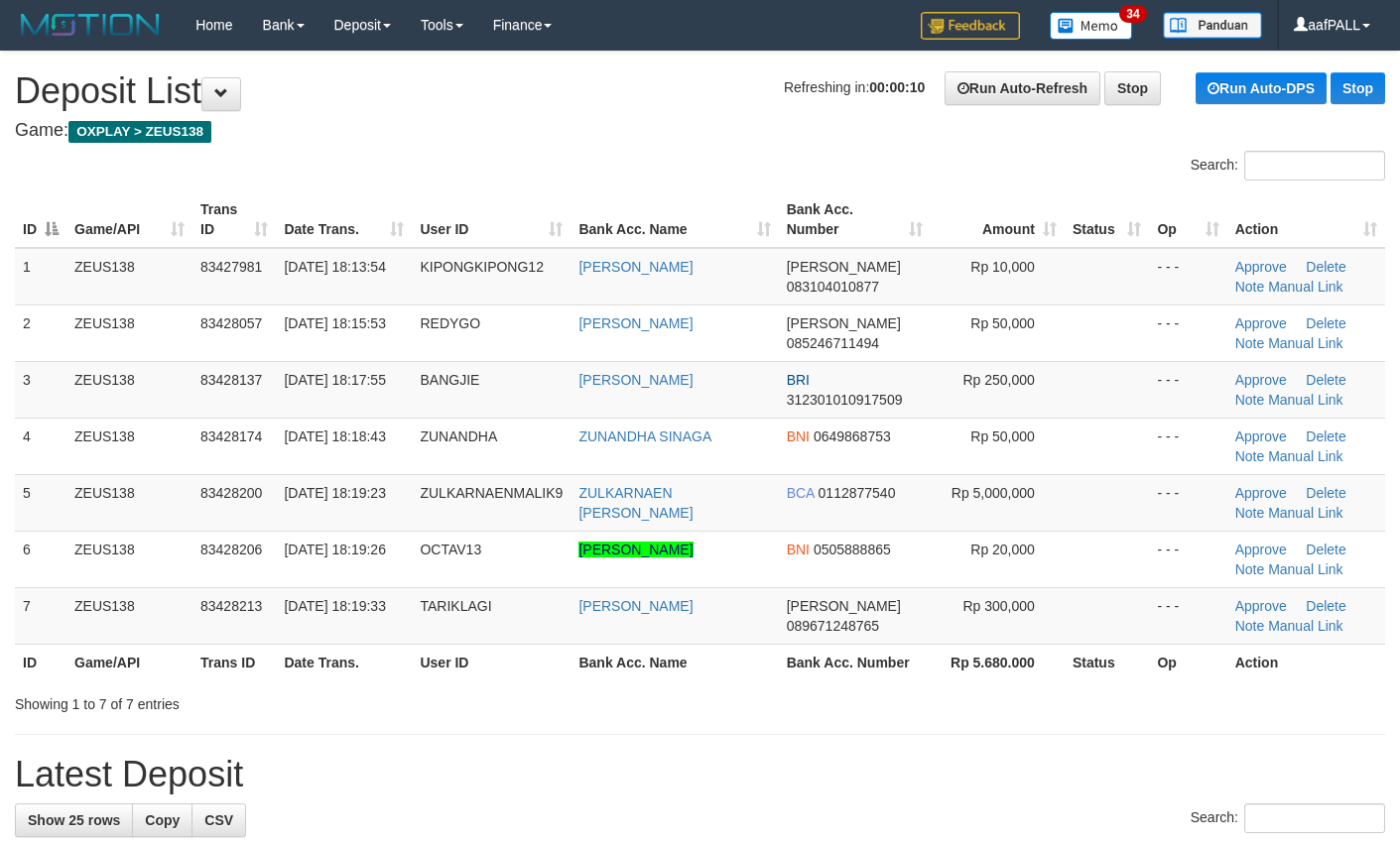 scroll, scrollTop: 0, scrollLeft: 0, axis: both 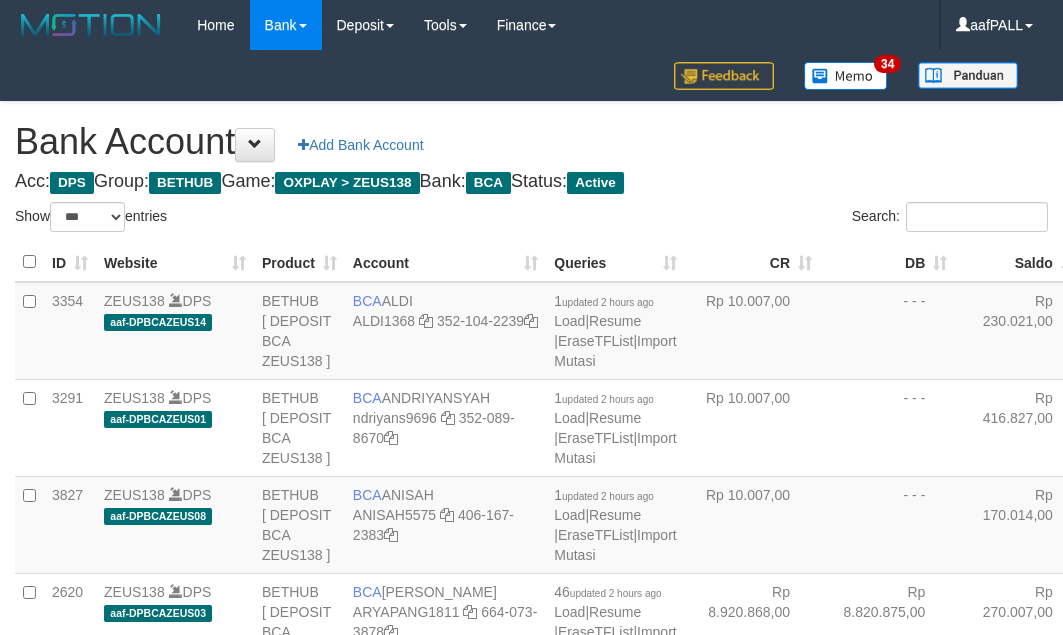 select on "***" 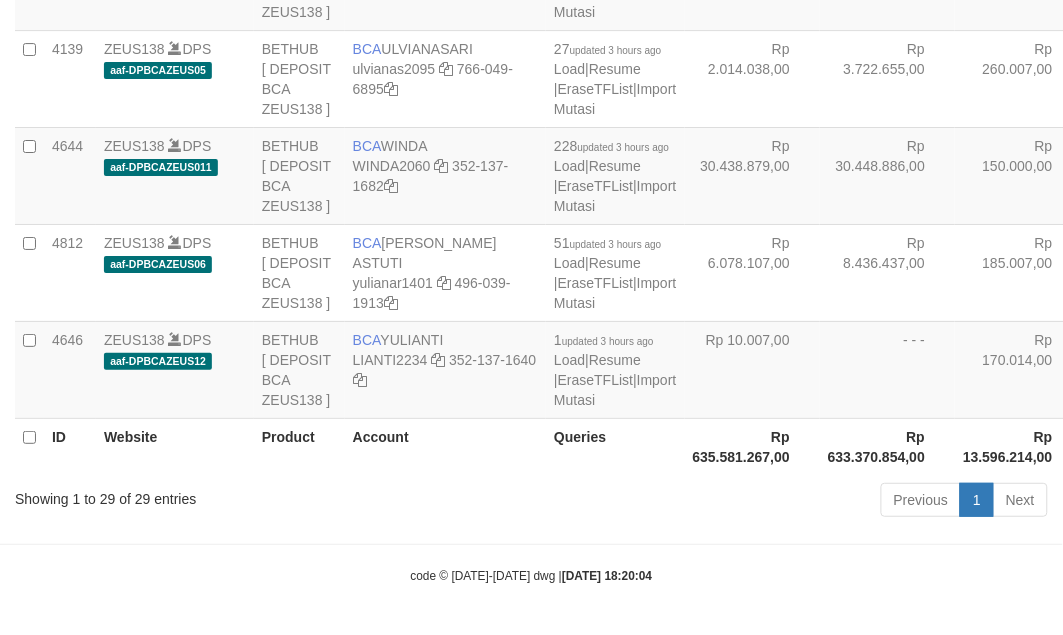 scroll, scrollTop: 2823, scrollLeft: 0, axis: vertical 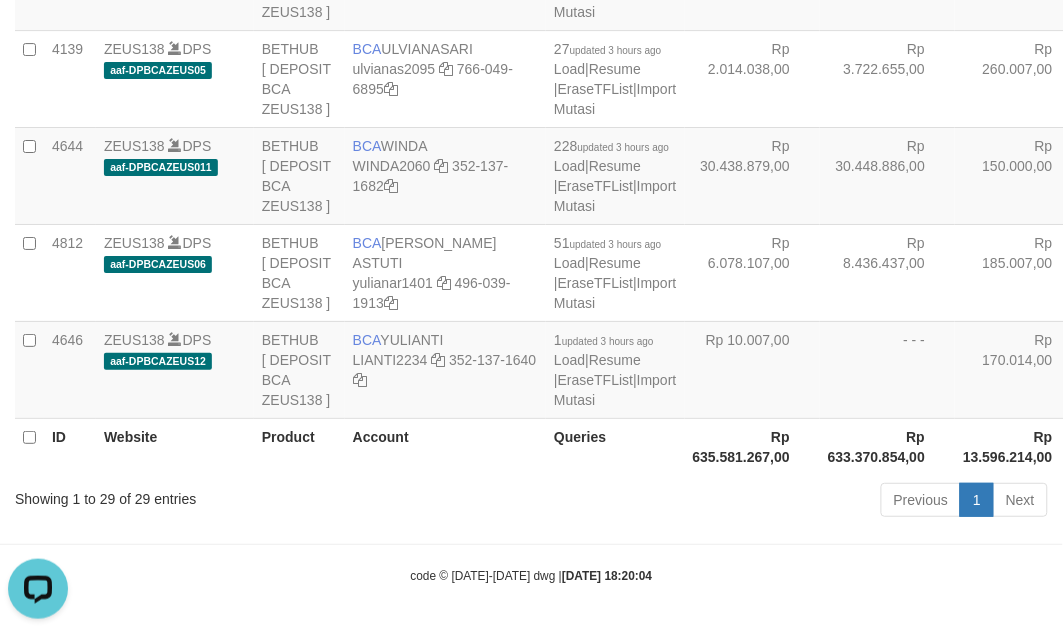 click on "Rp 203.213.246,00" at bounding box center [752, -601] 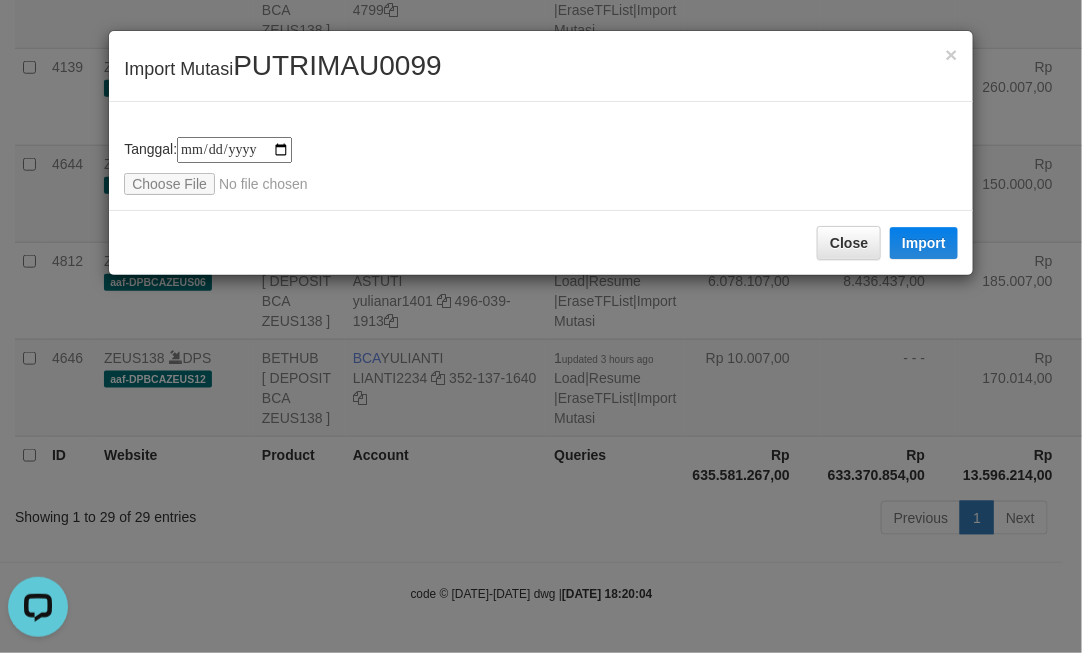 click on "**********" at bounding box center (541, 166) 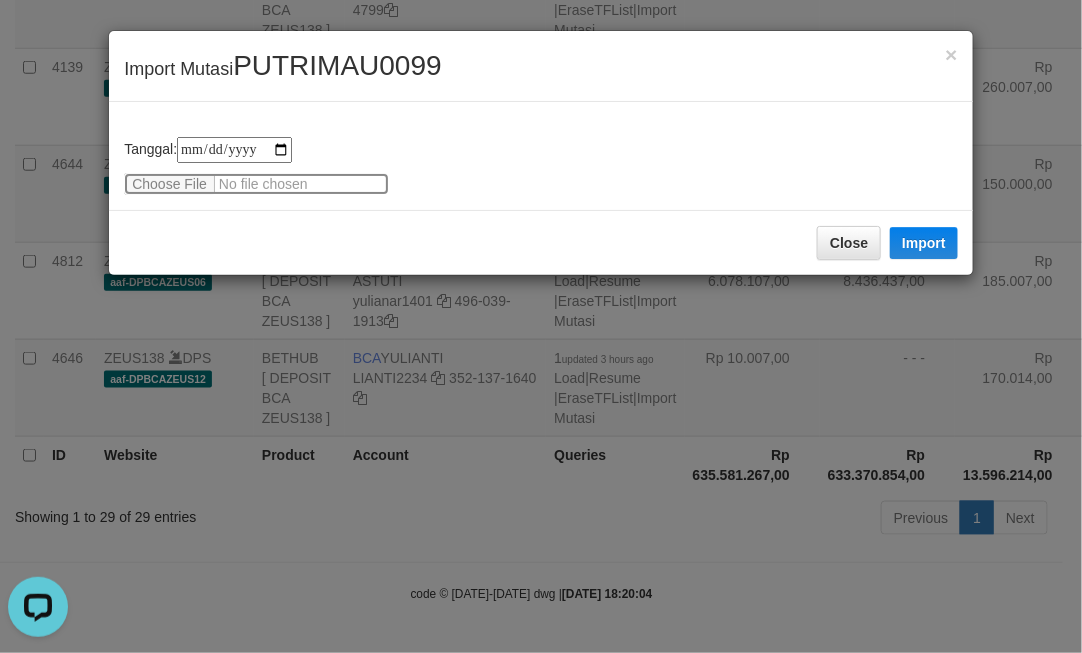 click at bounding box center (256, 184) 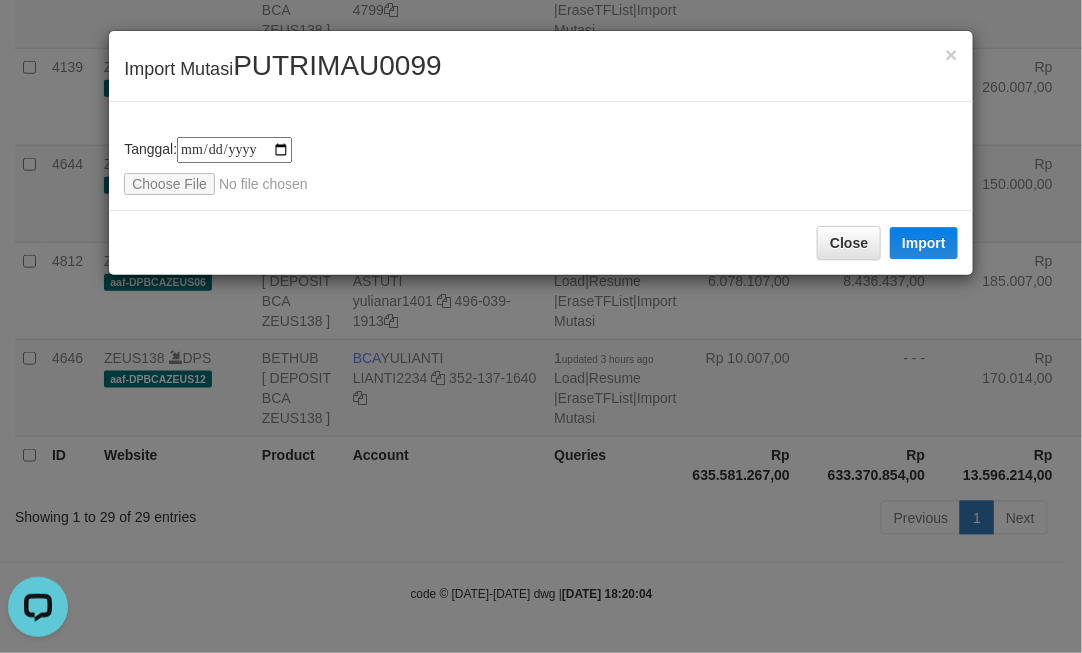 drag, startPoint x: 692, startPoint y: 347, endPoint x: 665, endPoint y: 345, distance: 27.073973 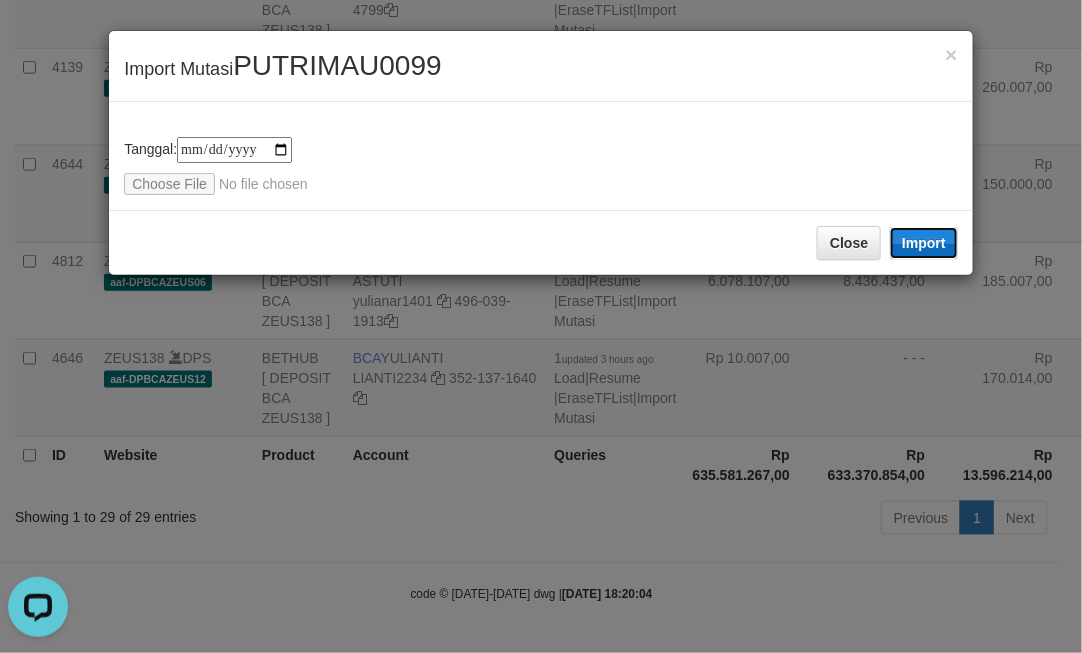 click on "Import" at bounding box center (924, 243) 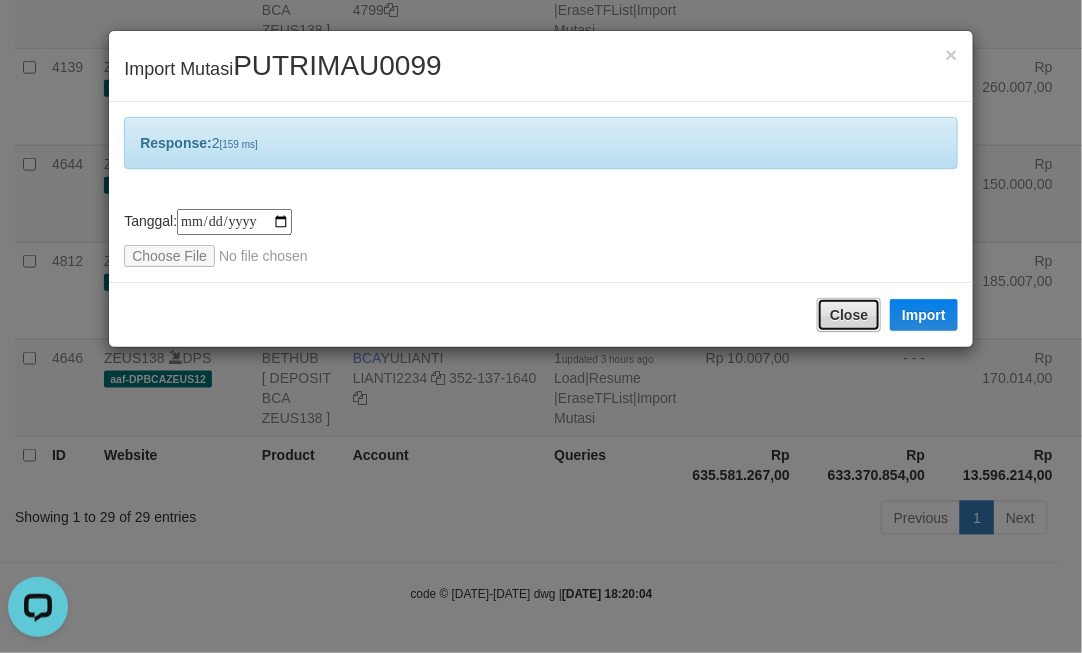 click on "Close" at bounding box center (849, 315) 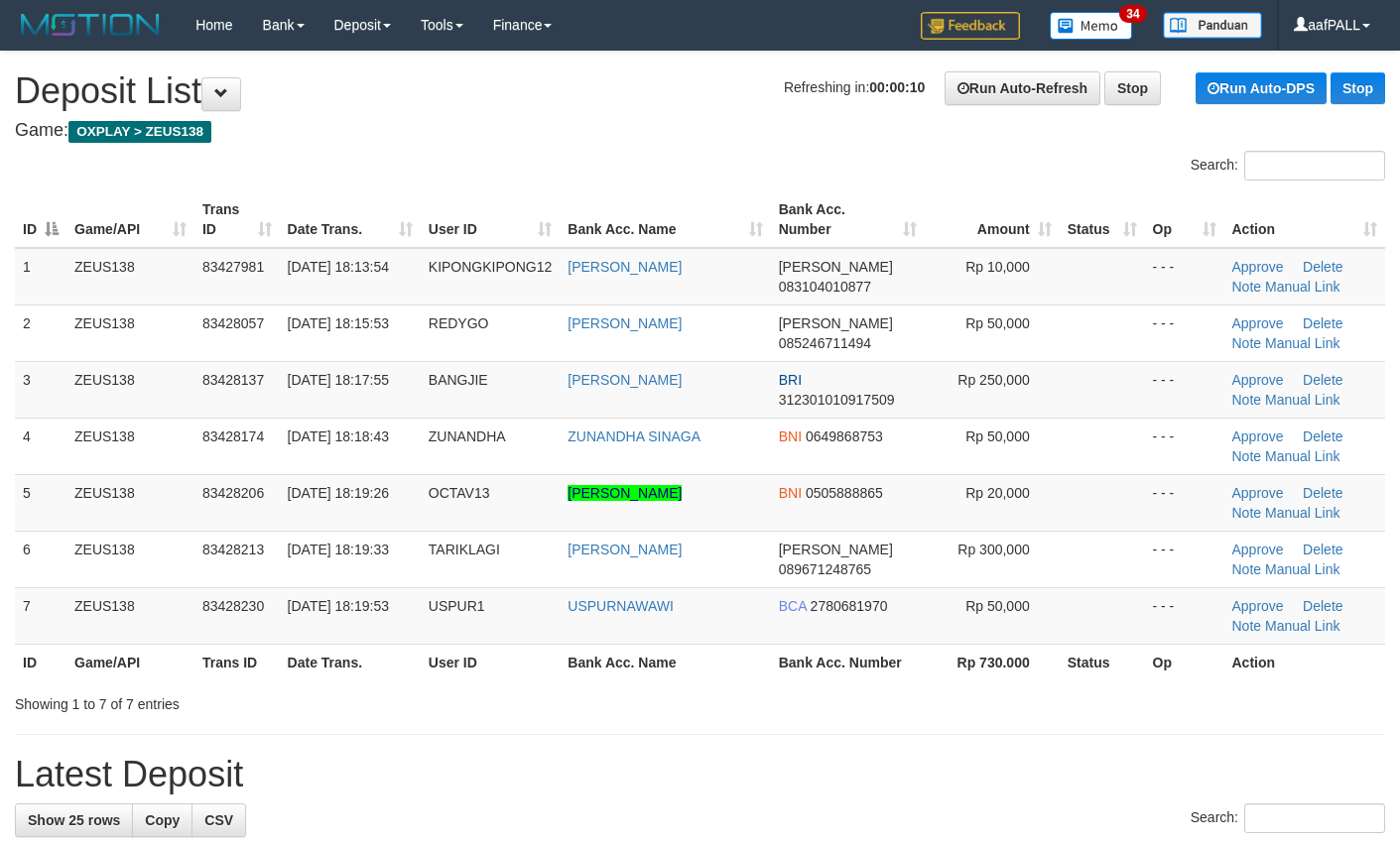 scroll, scrollTop: 0, scrollLeft: 0, axis: both 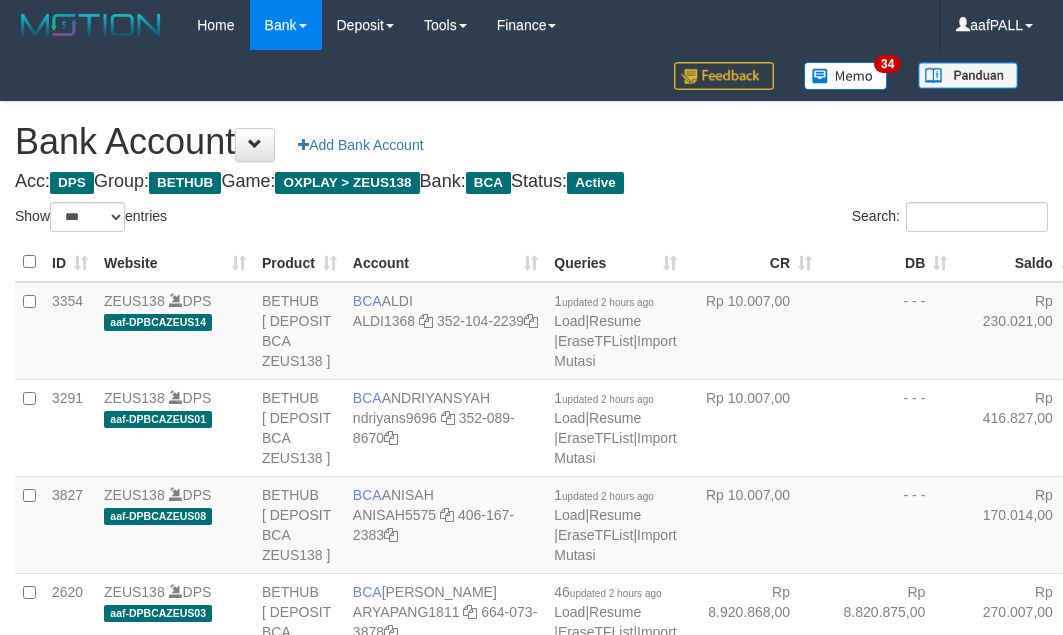 select on "***" 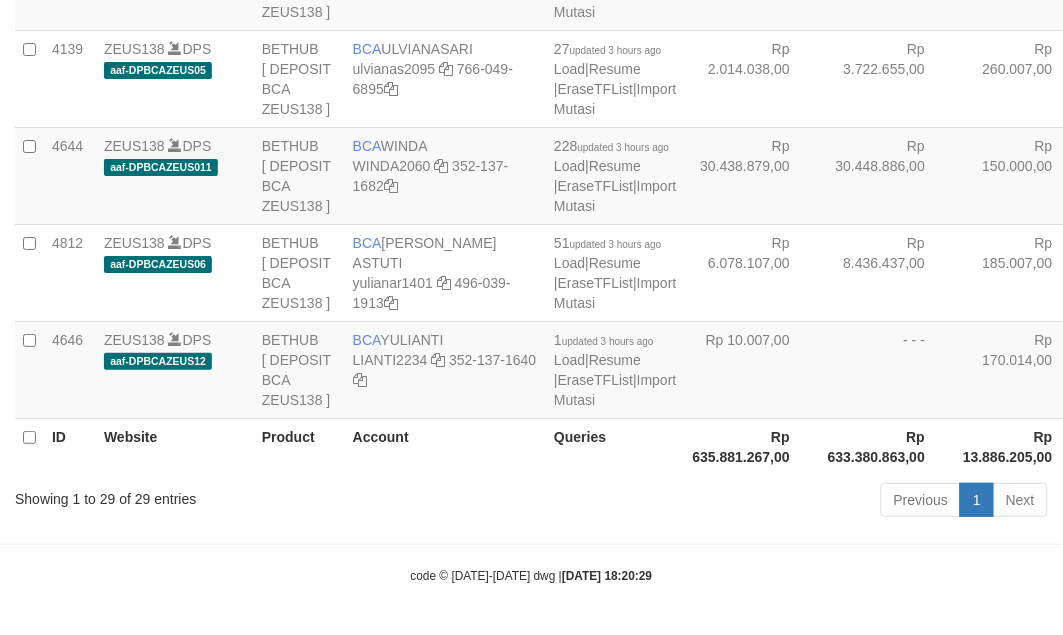 scroll, scrollTop: 2823, scrollLeft: 0, axis: vertical 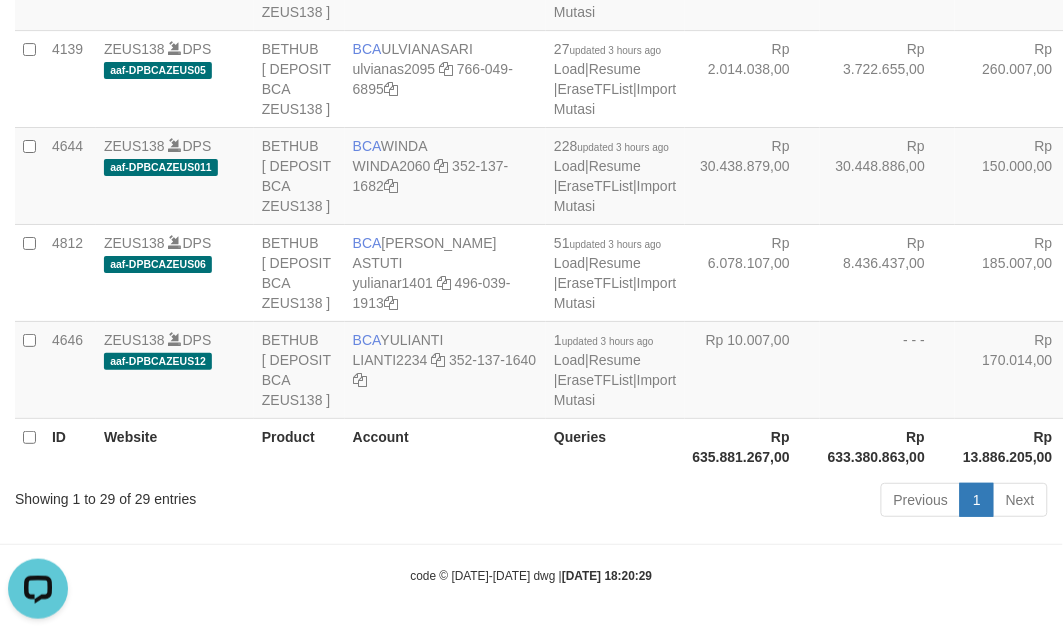 click on "Rp 203.213.246,00" at bounding box center [752, -601] 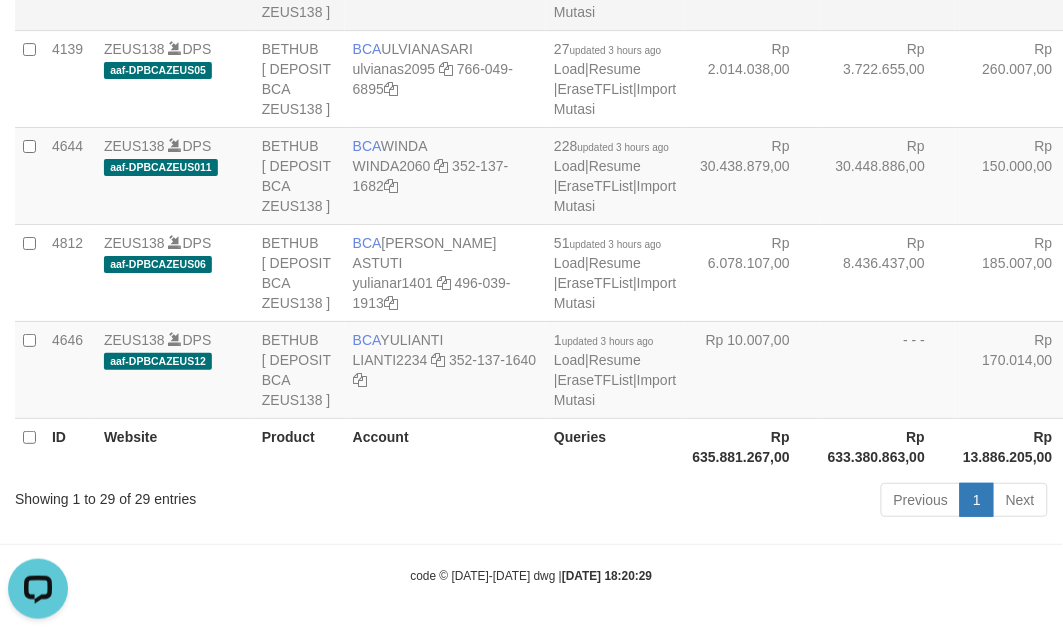 click on "Rp 10.610.105,00" at bounding box center [887, -19] 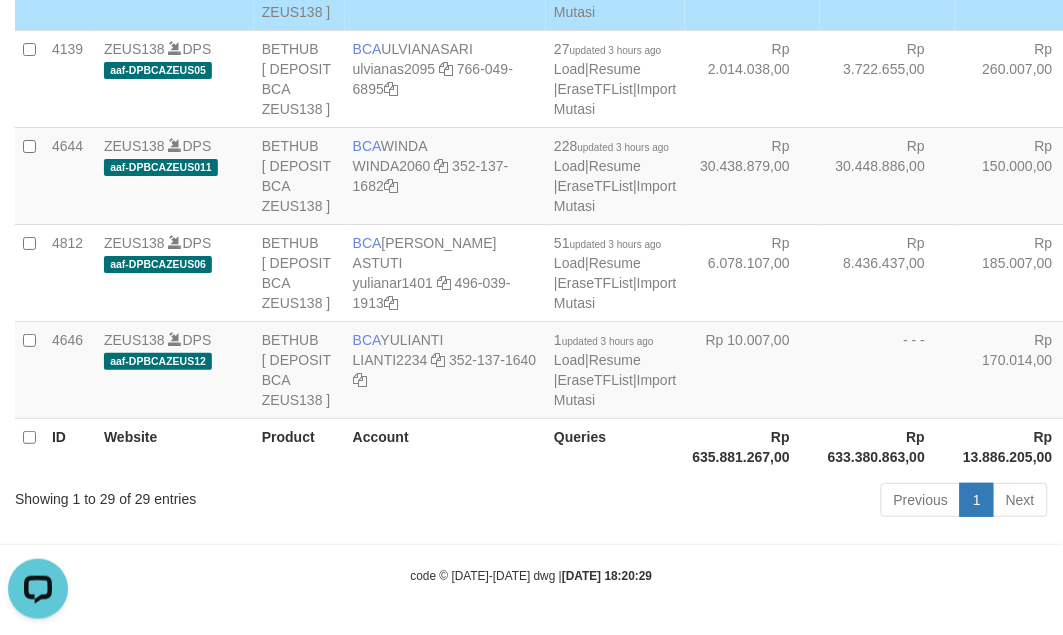 scroll, scrollTop: 672, scrollLeft: 0, axis: vertical 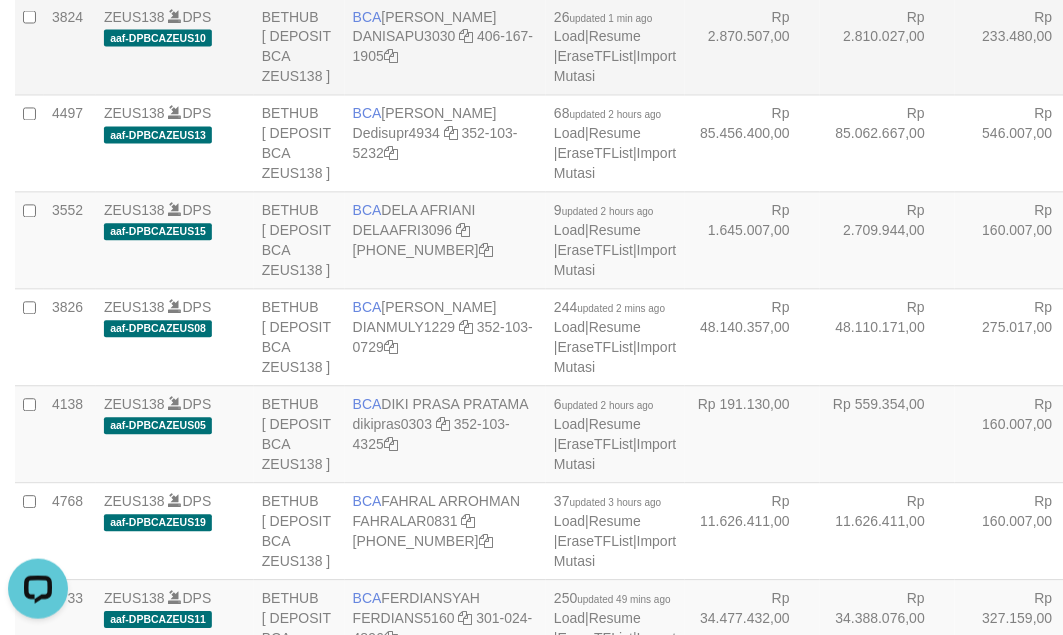 click on "Rp 2.870.507,00" at bounding box center (752, 46) 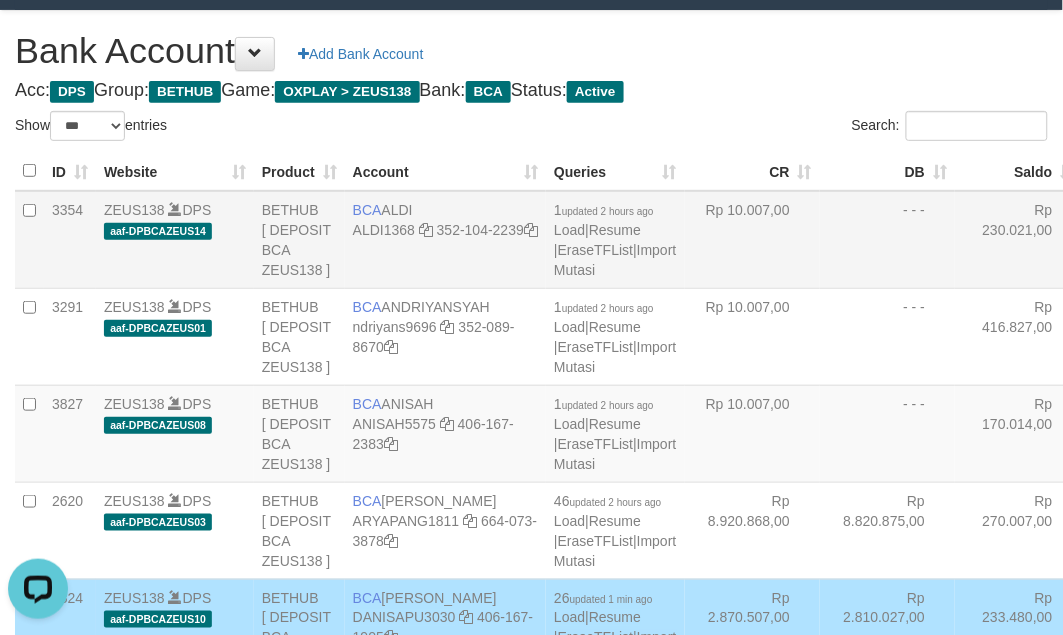 scroll, scrollTop: 0, scrollLeft: 0, axis: both 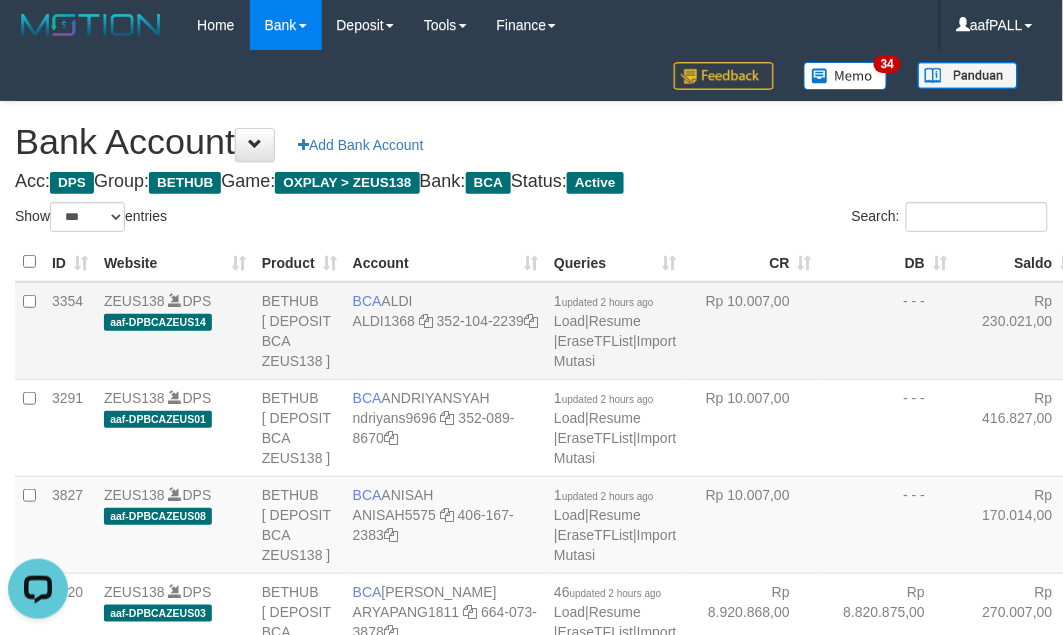 click on "Rp 10.007,00" at bounding box center (752, 331) 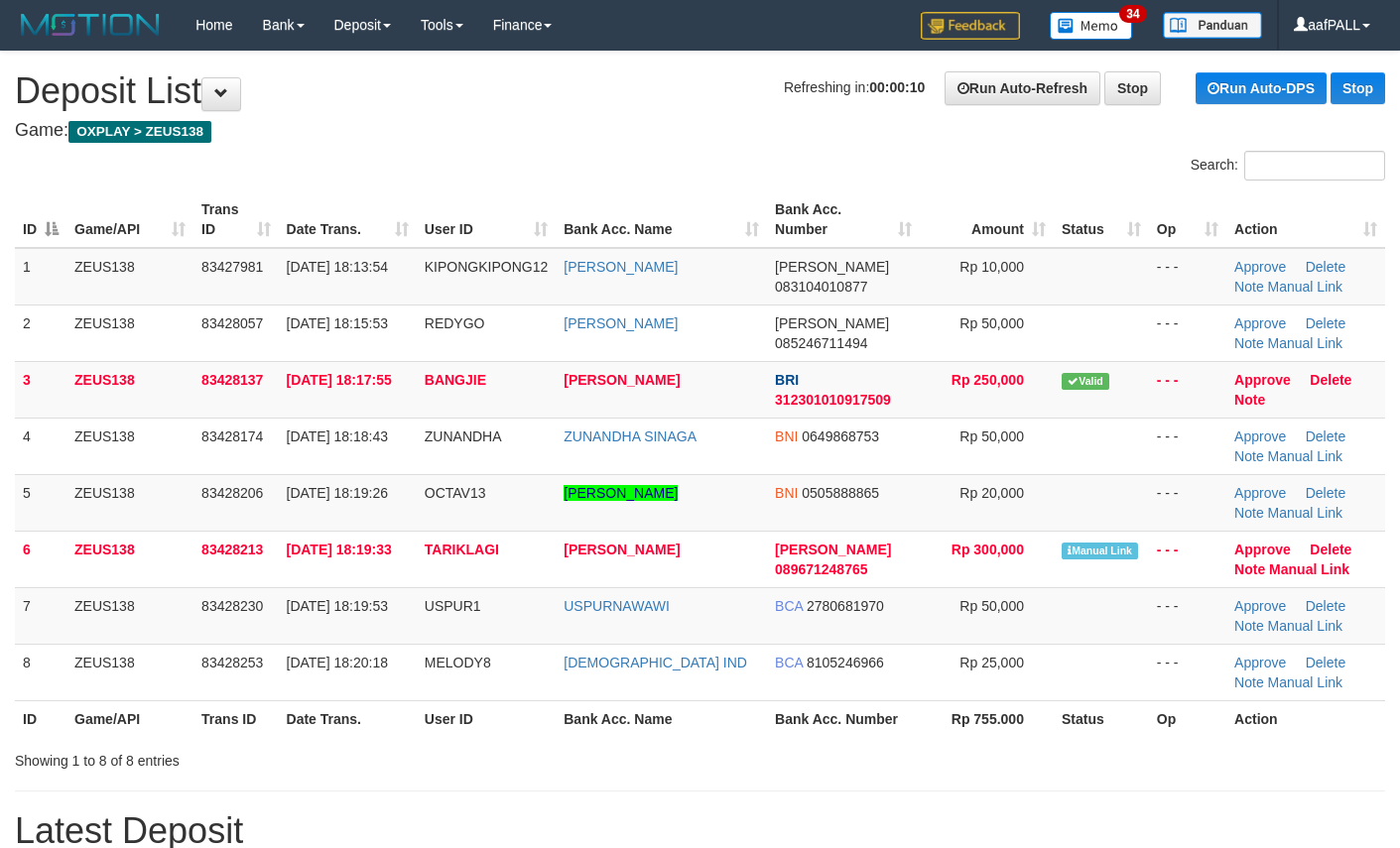 scroll, scrollTop: 0, scrollLeft: 0, axis: both 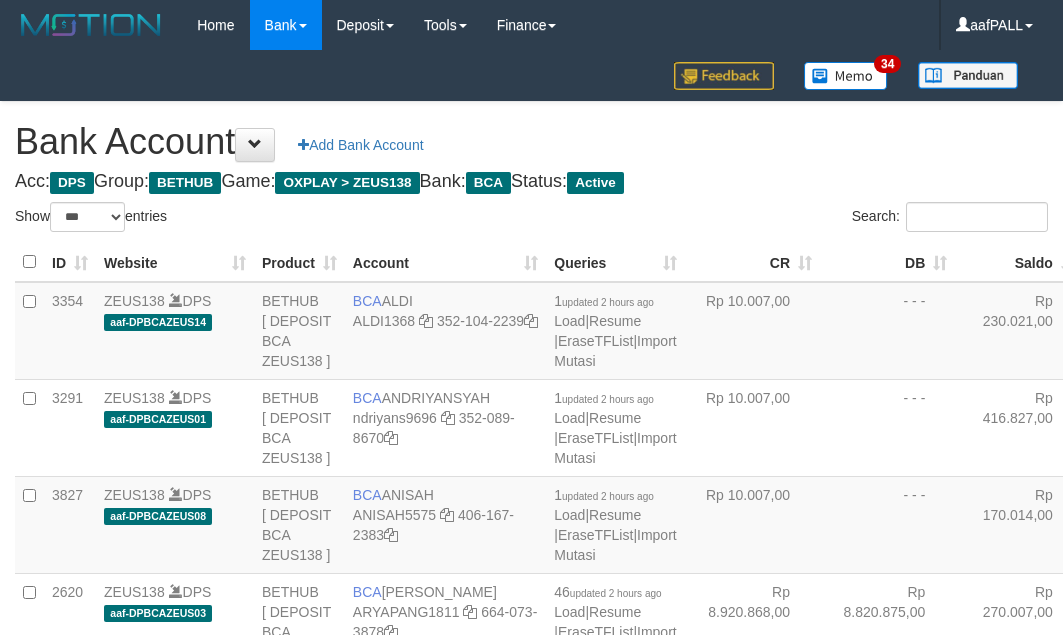 select on "***" 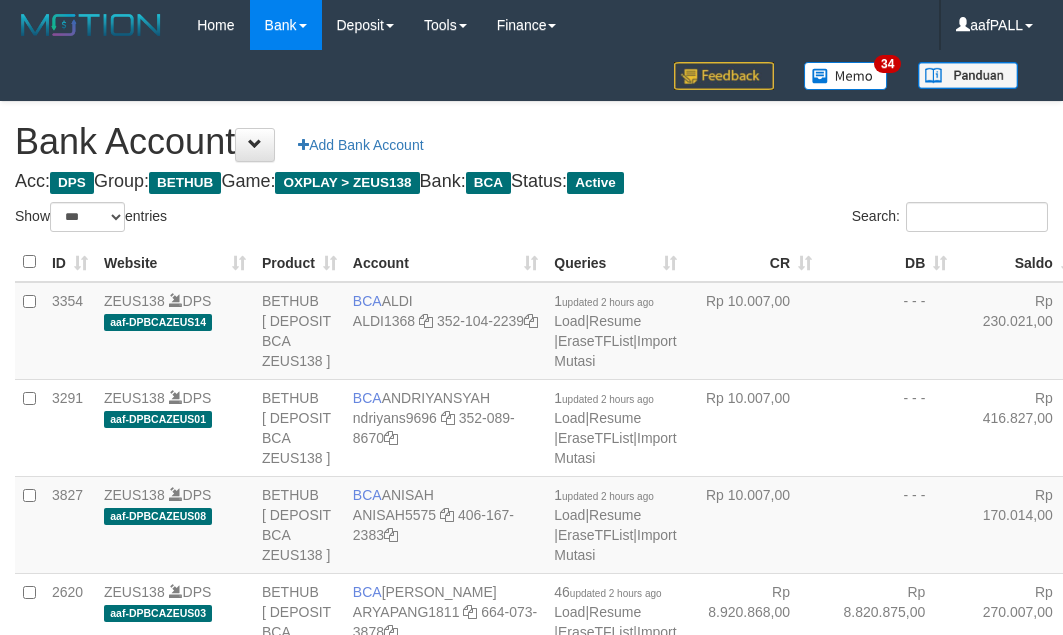 scroll, scrollTop: 0, scrollLeft: 0, axis: both 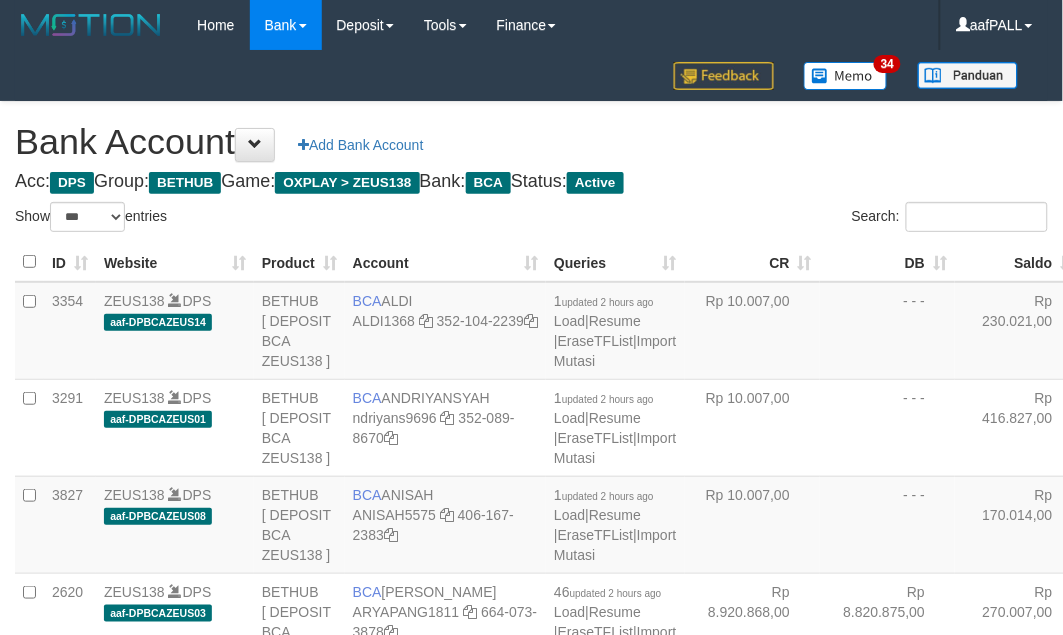 click on "Saldo" at bounding box center (1019, 262) 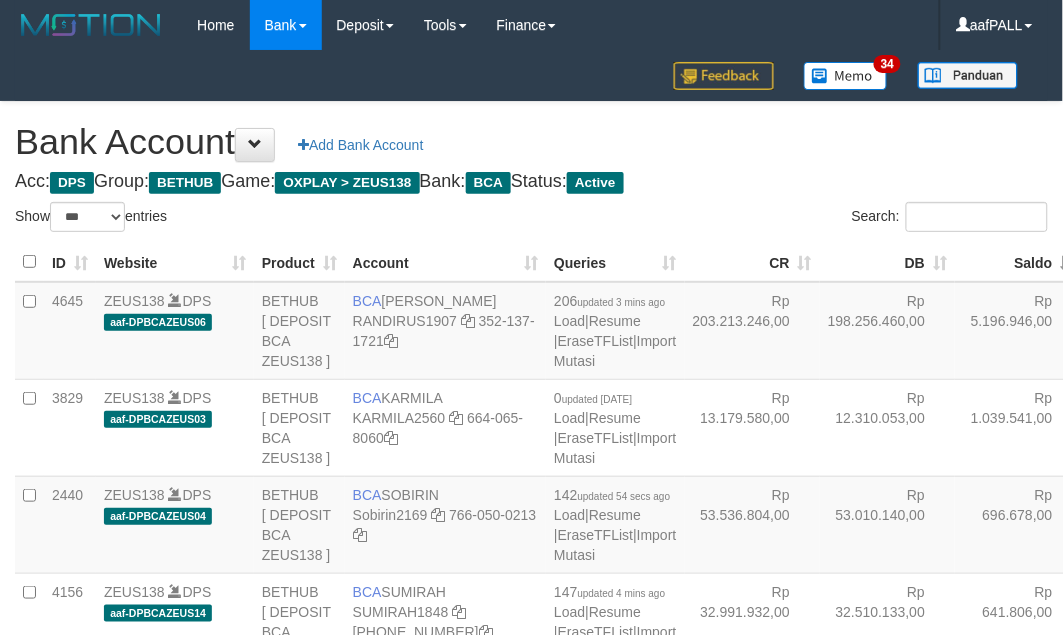 click on "Saldo" at bounding box center (1019, 262) 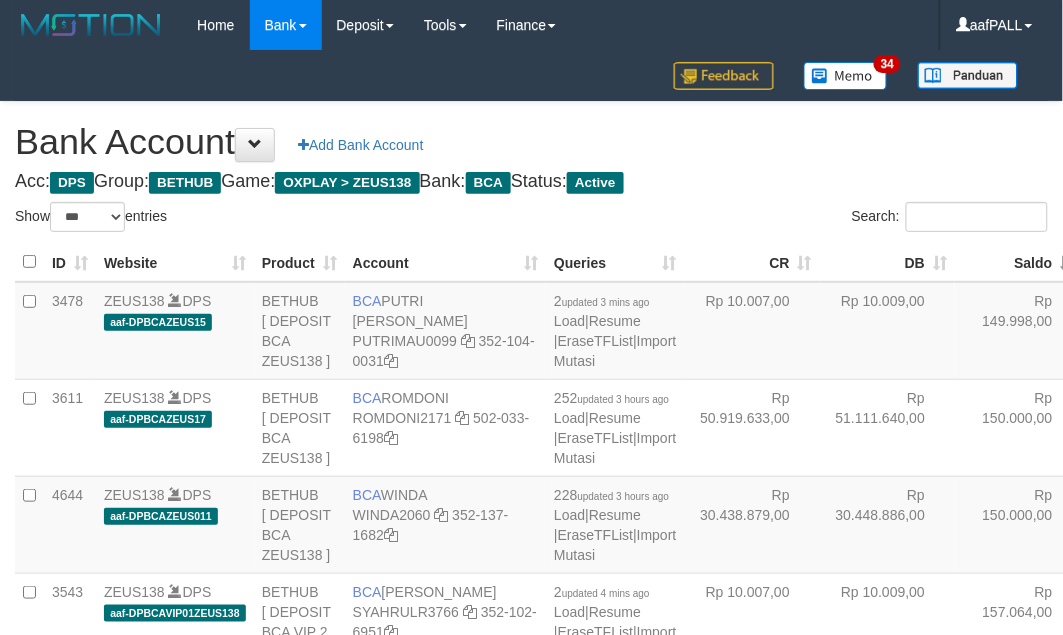 click on "Saldo" at bounding box center (1019, 262) 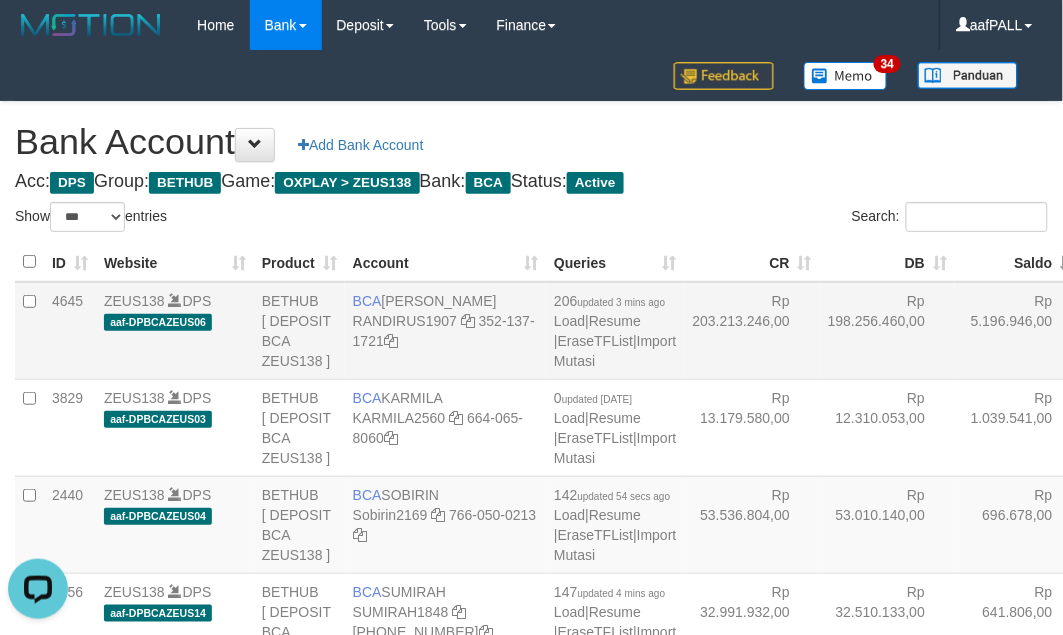 scroll, scrollTop: 0, scrollLeft: 0, axis: both 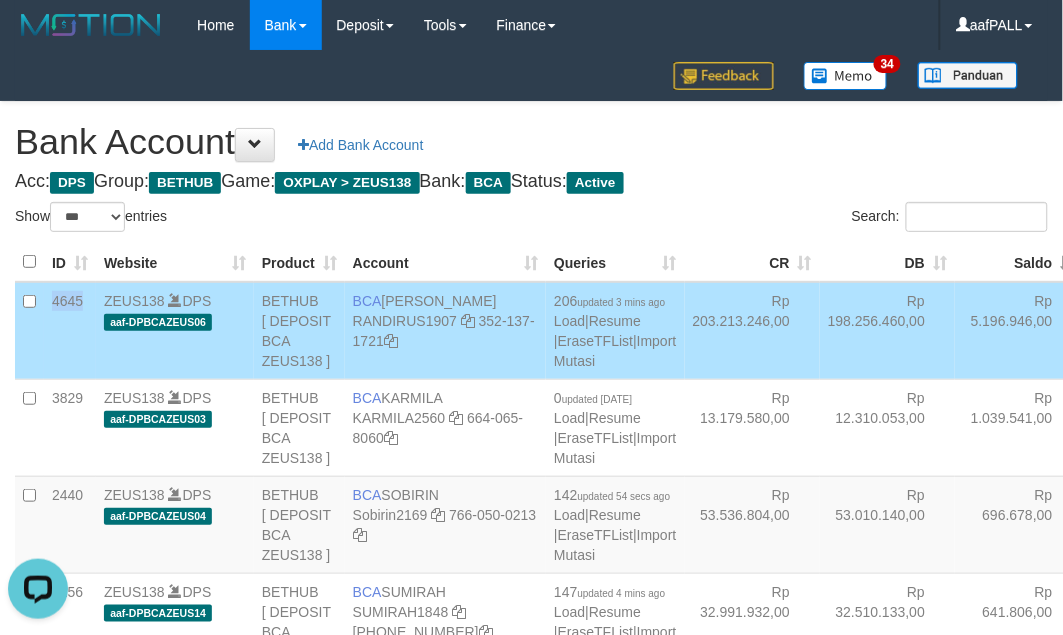 click on "4645" at bounding box center [70, 331] 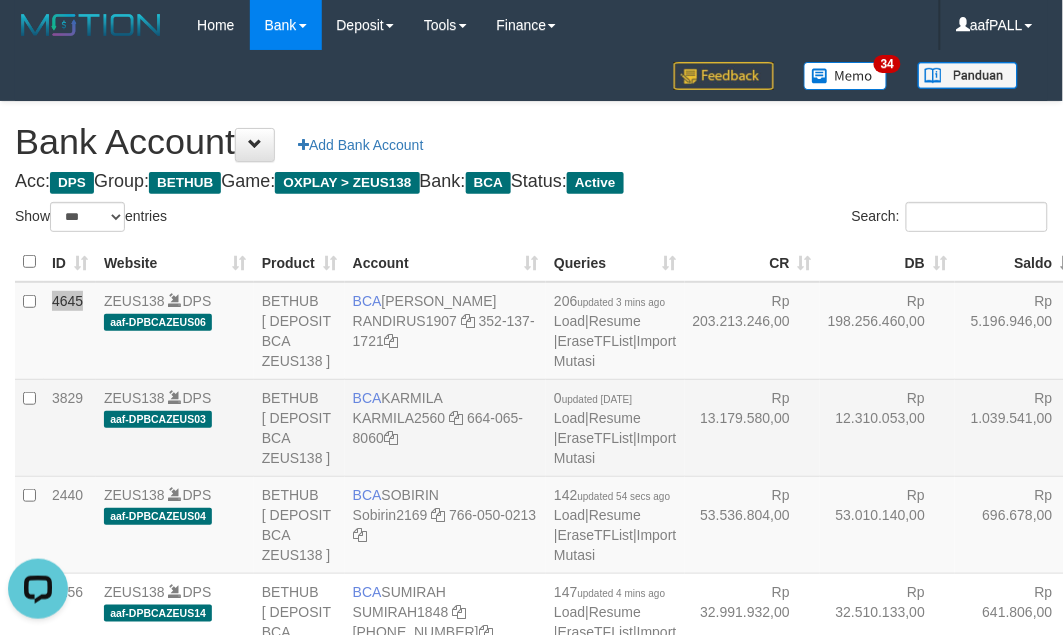 scroll, scrollTop: 125, scrollLeft: 0, axis: vertical 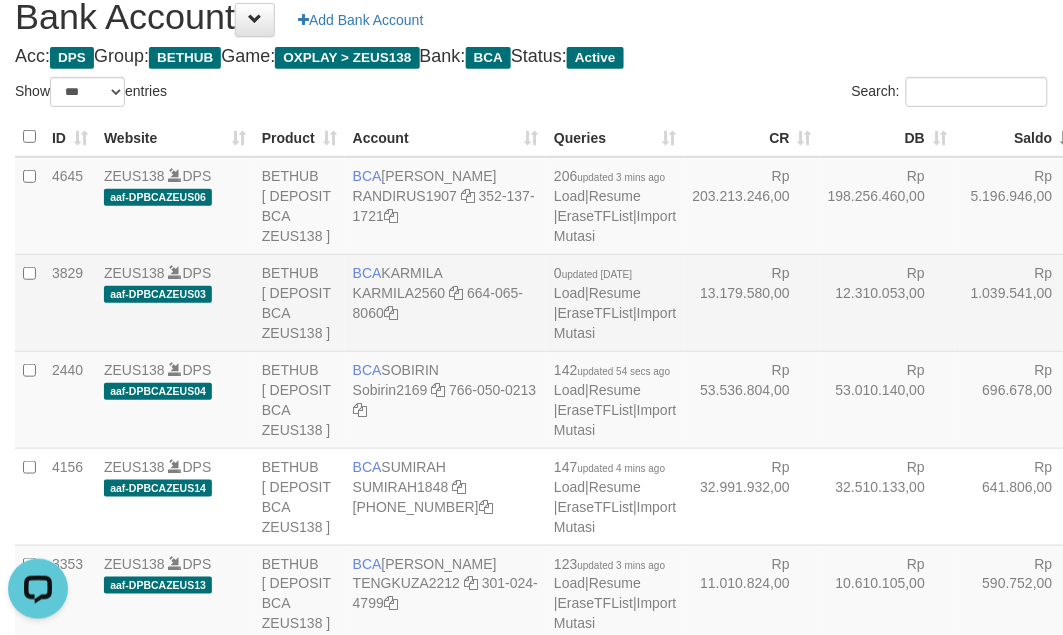 click on "Rp 12.310.053,00" at bounding box center [887, 302] 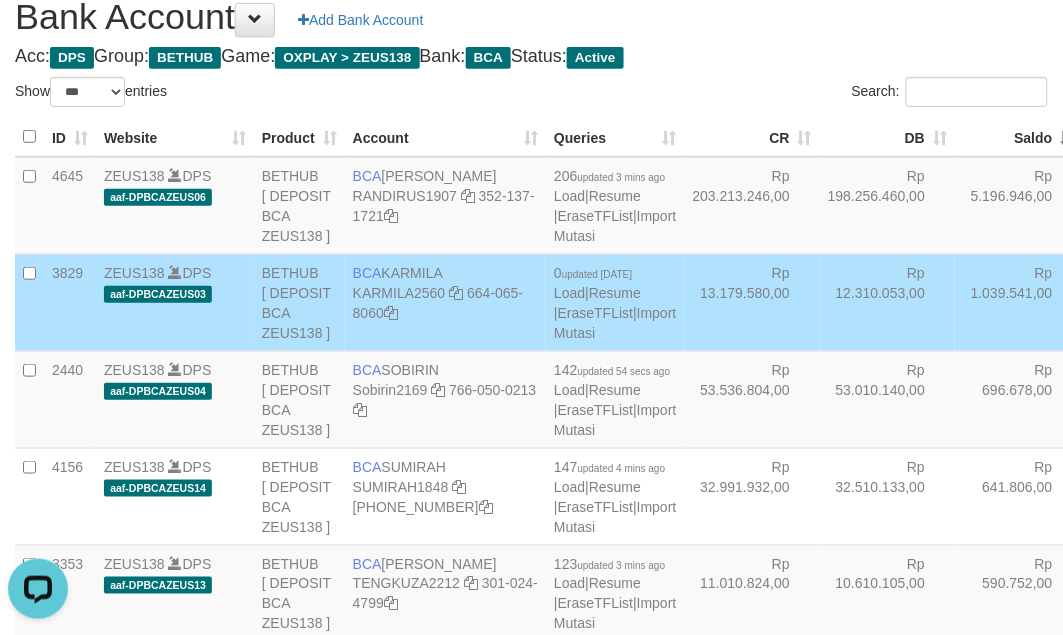 scroll, scrollTop: 1565, scrollLeft: 0, axis: vertical 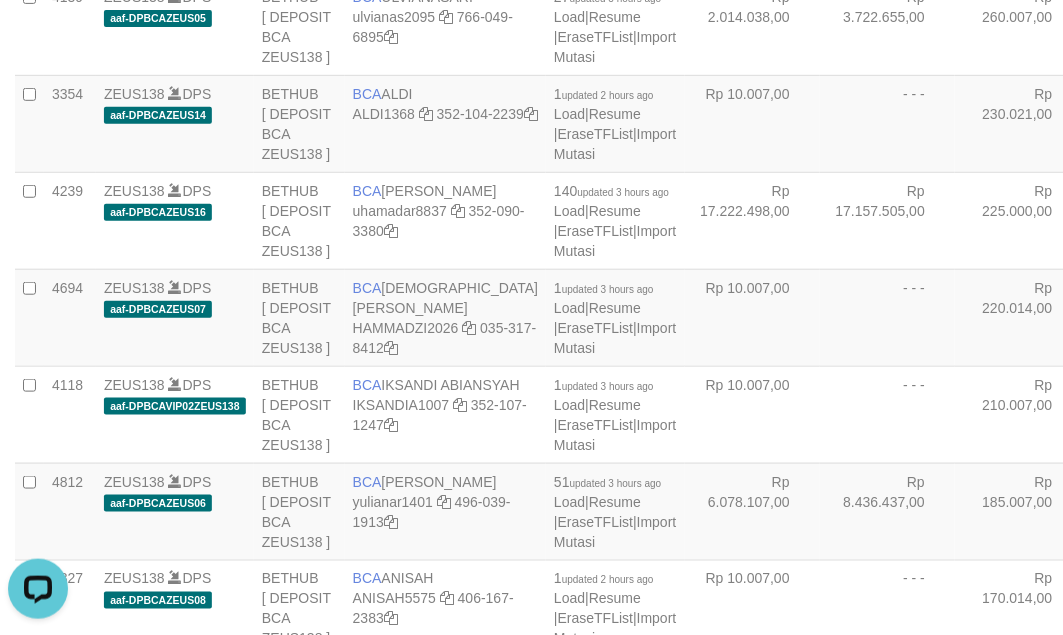 click at bounding box center [466, -274] 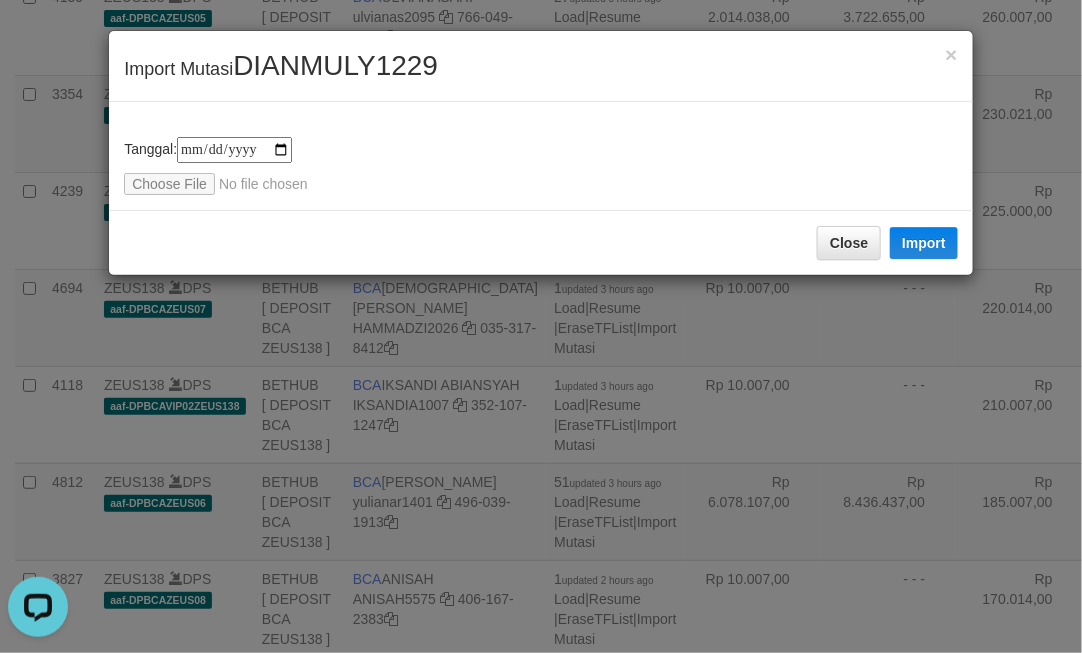 click on "**********" at bounding box center (541, 156) 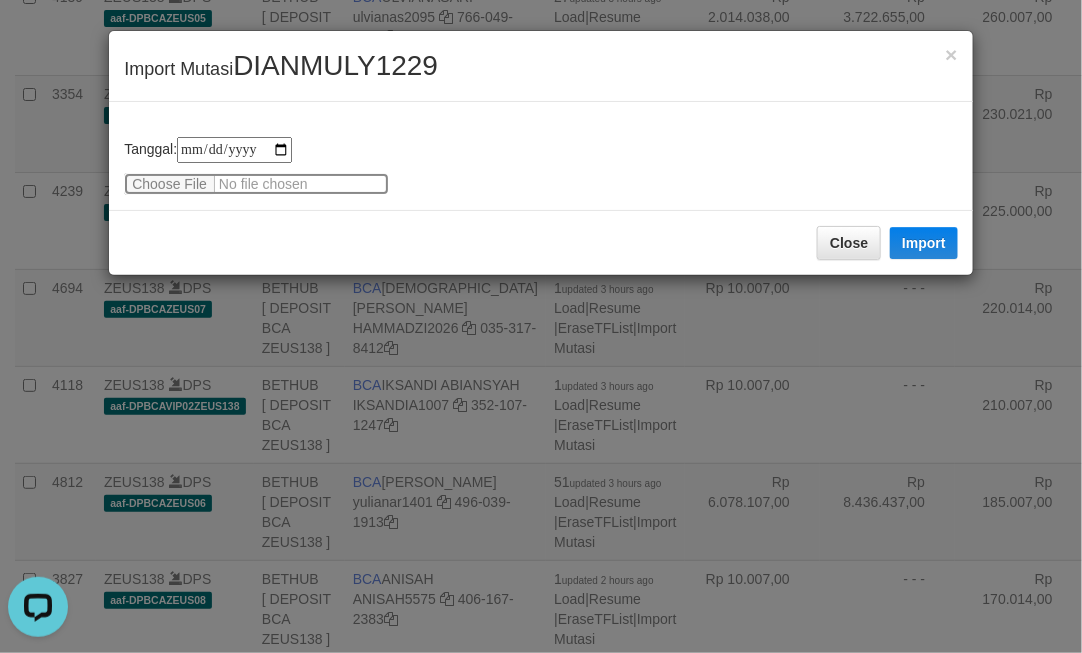 click at bounding box center [256, 184] 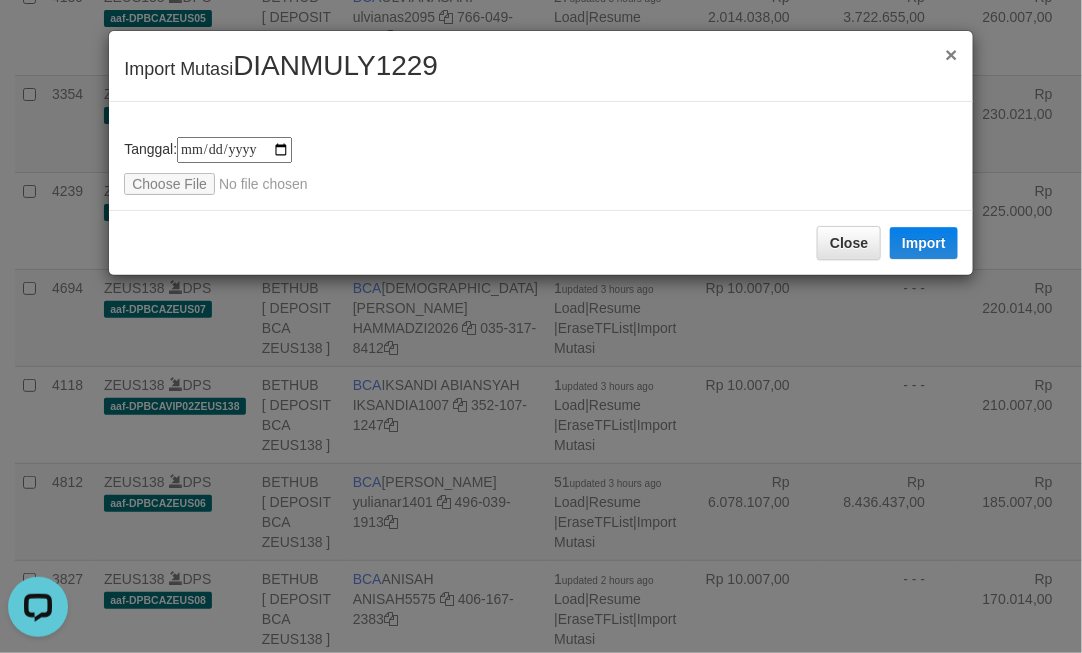 click on "×" at bounding box center [952, 54] 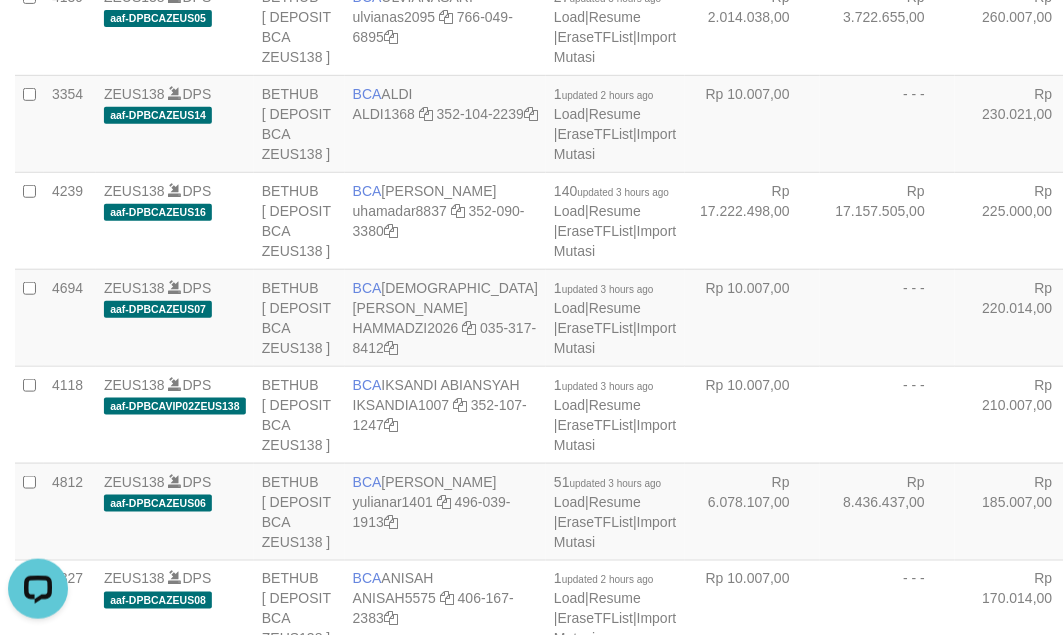drag, startPoint x: 351, startPoint y: 365, endPoint x: 442, endPoint y: 415, distance: 103.8316 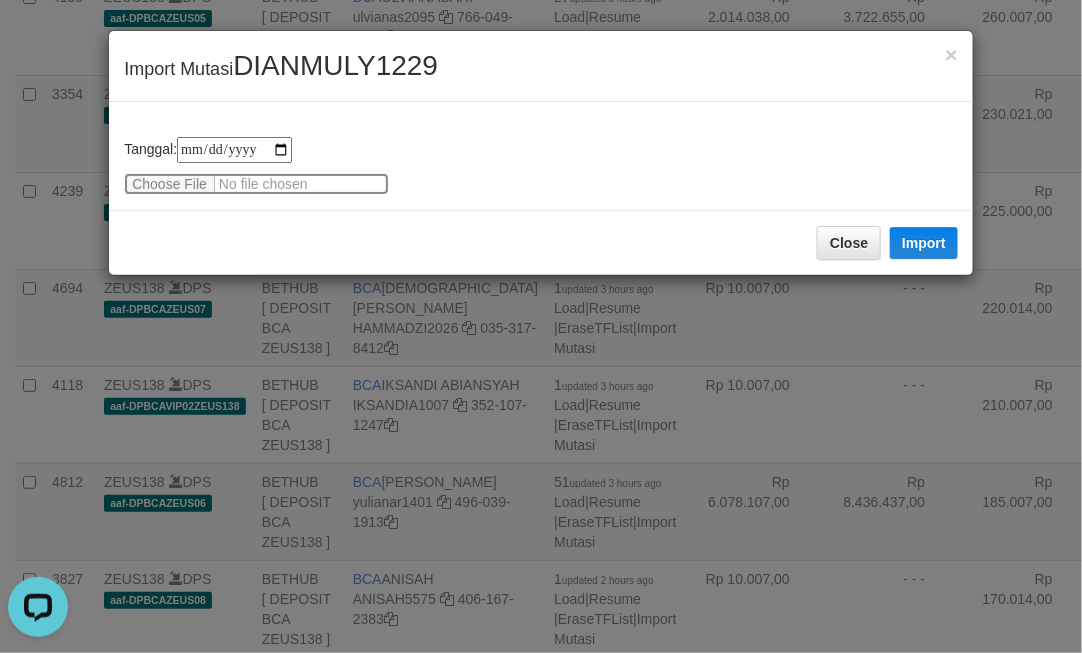 click at bounding box center [256, 184] 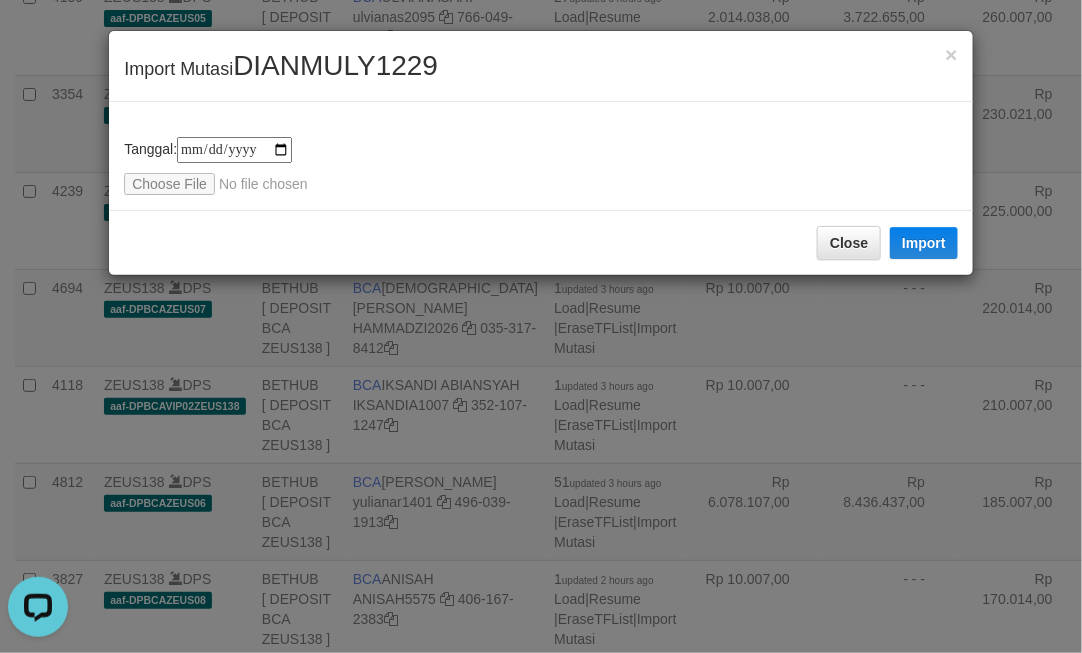 drag, startPoint x: 556, startPoint y: 271, endPoint x: 506, endPoint y: 263, distance: 50.635956 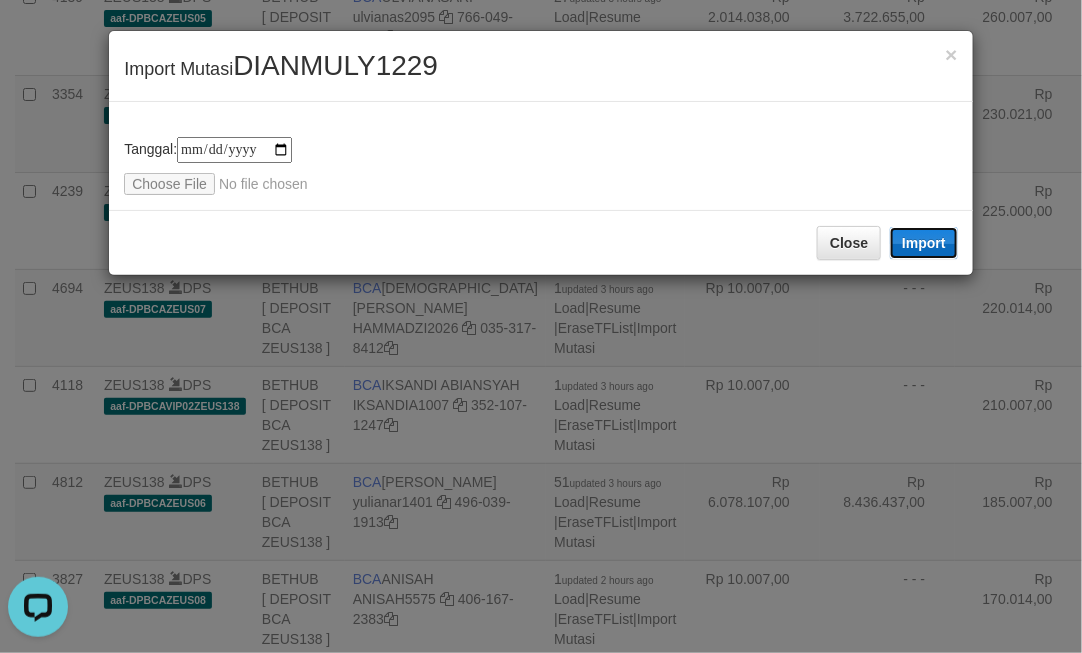 click on "Import" at bounding box center [924, 243] 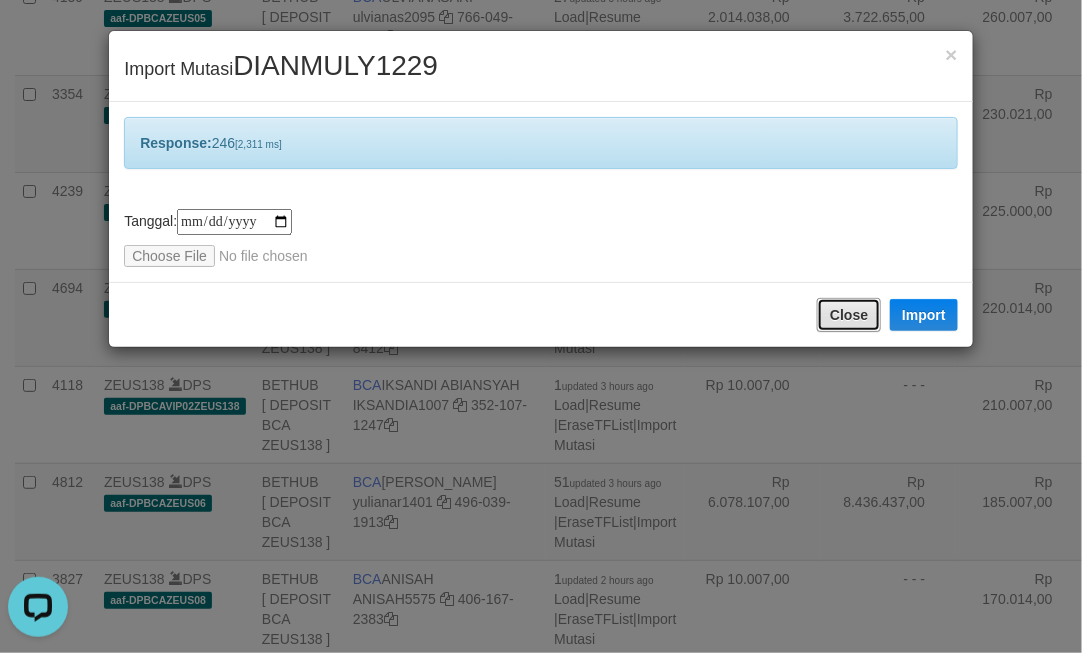 drag, startPoint x: 832, startPoint y: 320, endPoint x: 808, endPoint y: 322, distance: 24.083189 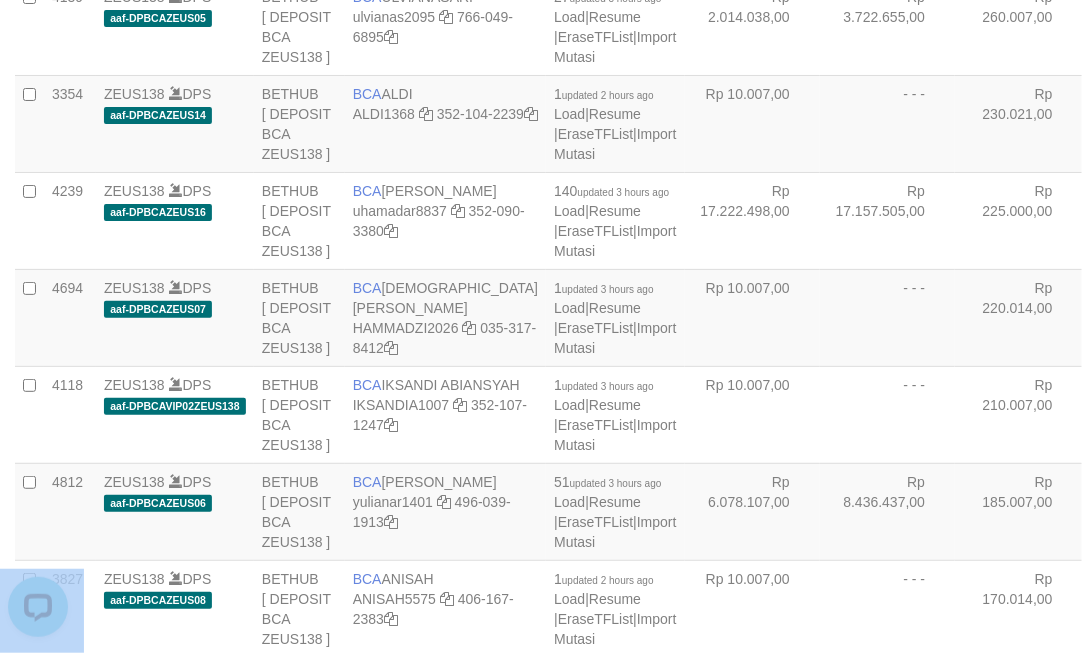 click on "Toggle navigation
Home
Bank
Account List
Load
By Website
Group
[OXPLAY]													ZEUS138
By Load Group (DPS)" at bounding box center (541, 91) 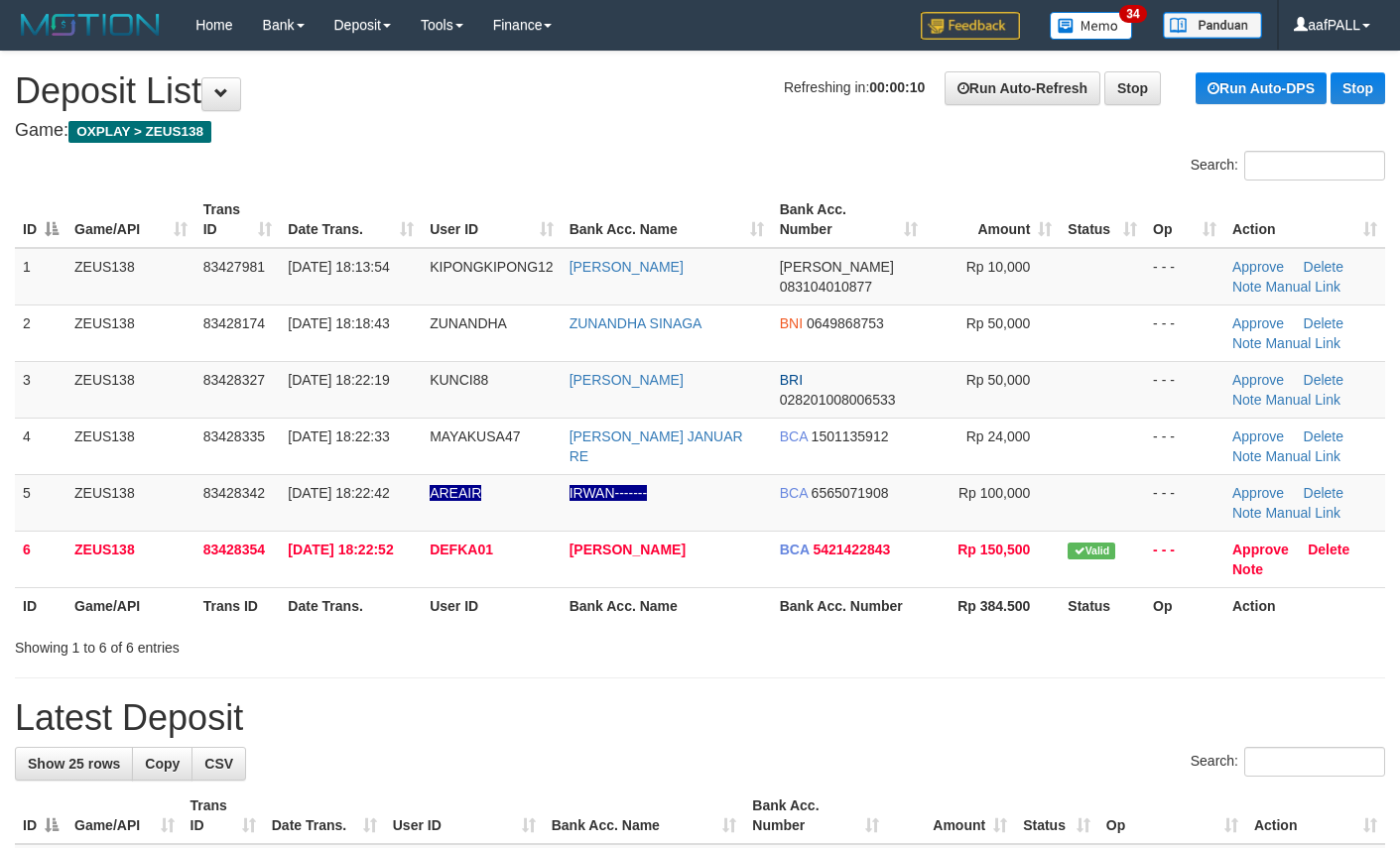 scroll, scrollTop: 0, scrollLeft: 0, axis: both 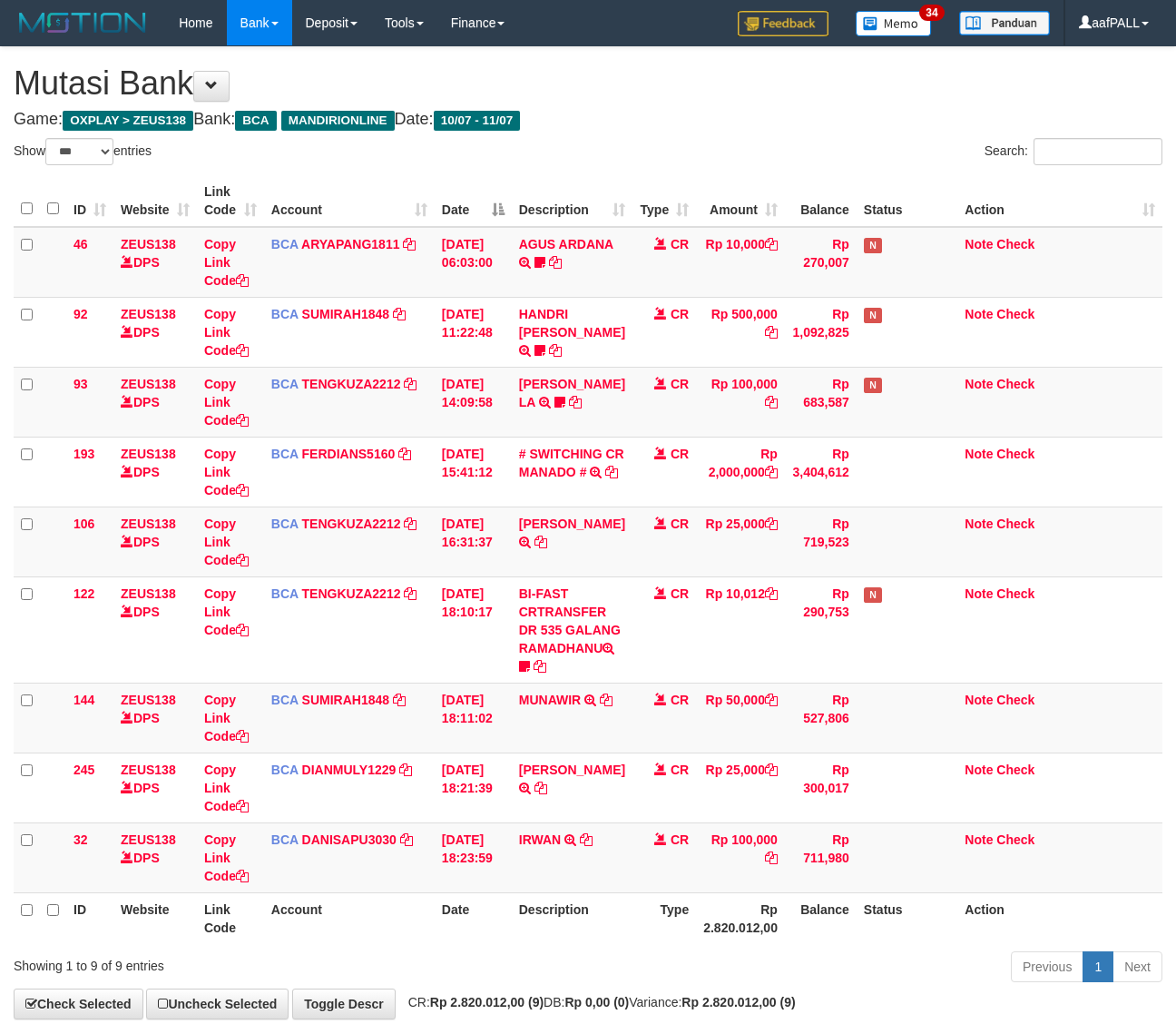 select on "***" 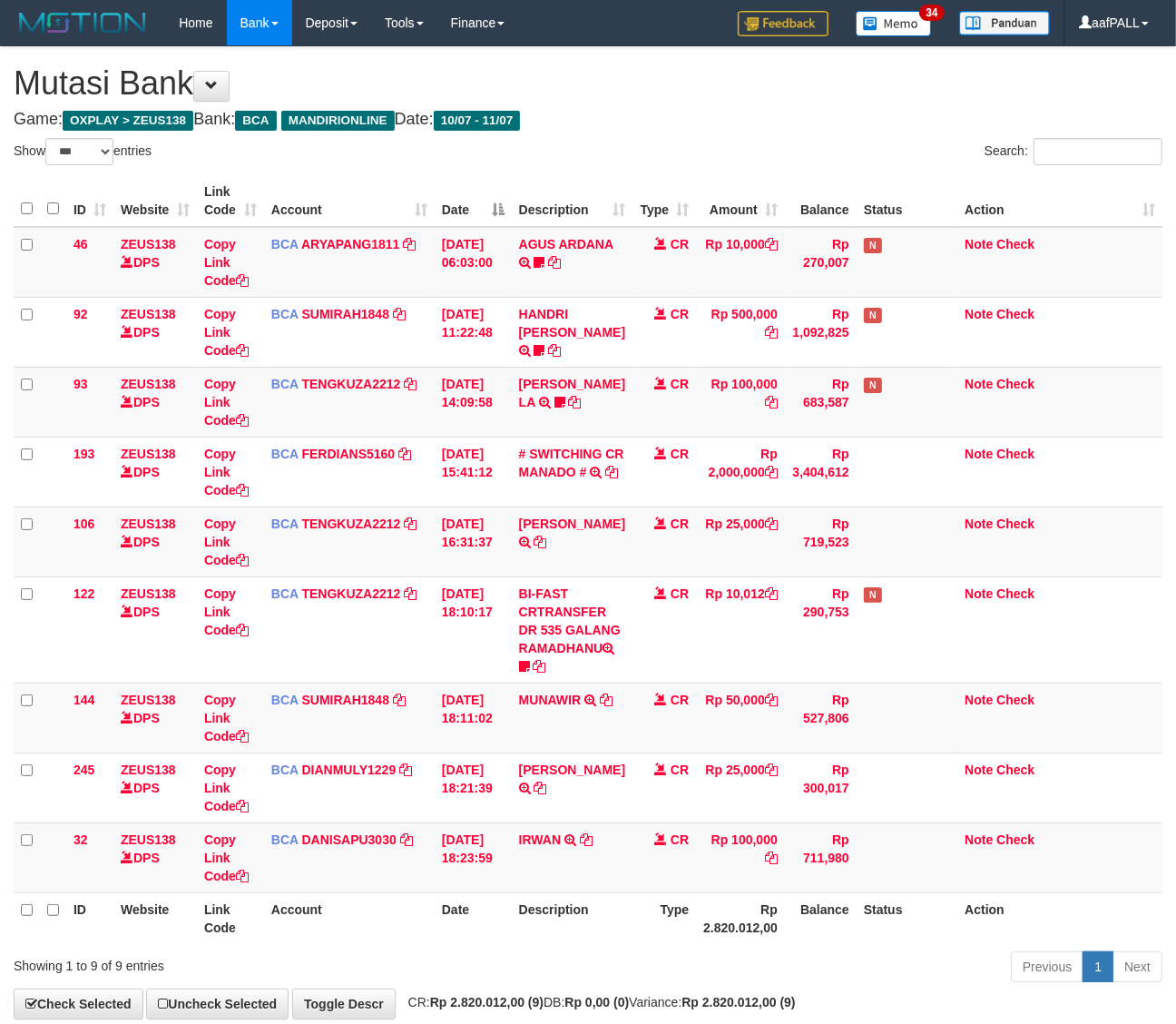scroll, scrollTop: 115, scrollLeft: 0, axis: vertical 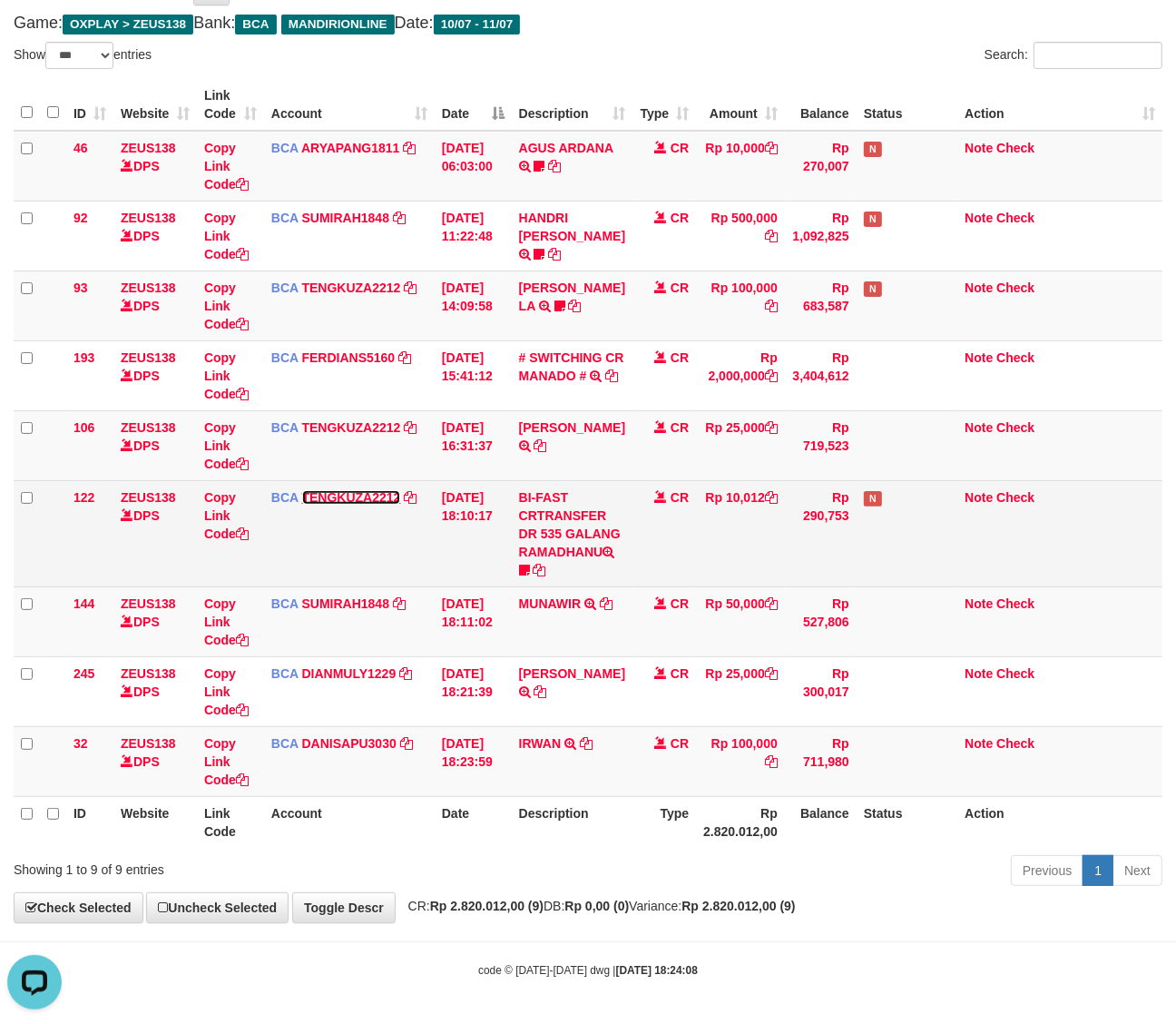 click on "TENGKUZA2212" at bounding box center (351, 497) 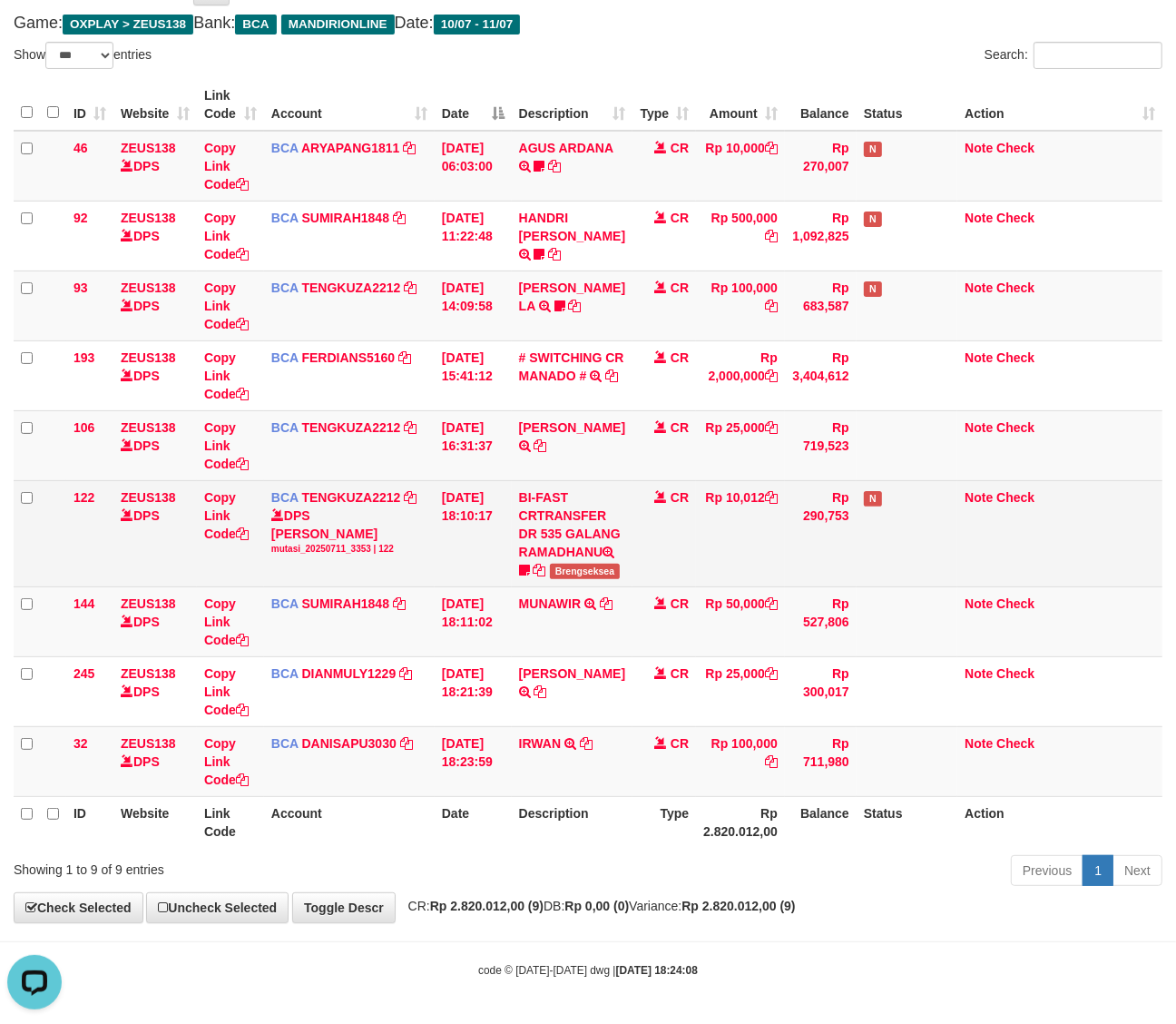 click on "DPS
TENGKU ZAKI
mutasi_20250711_3353 | 122" at bounding box center [349, 531] 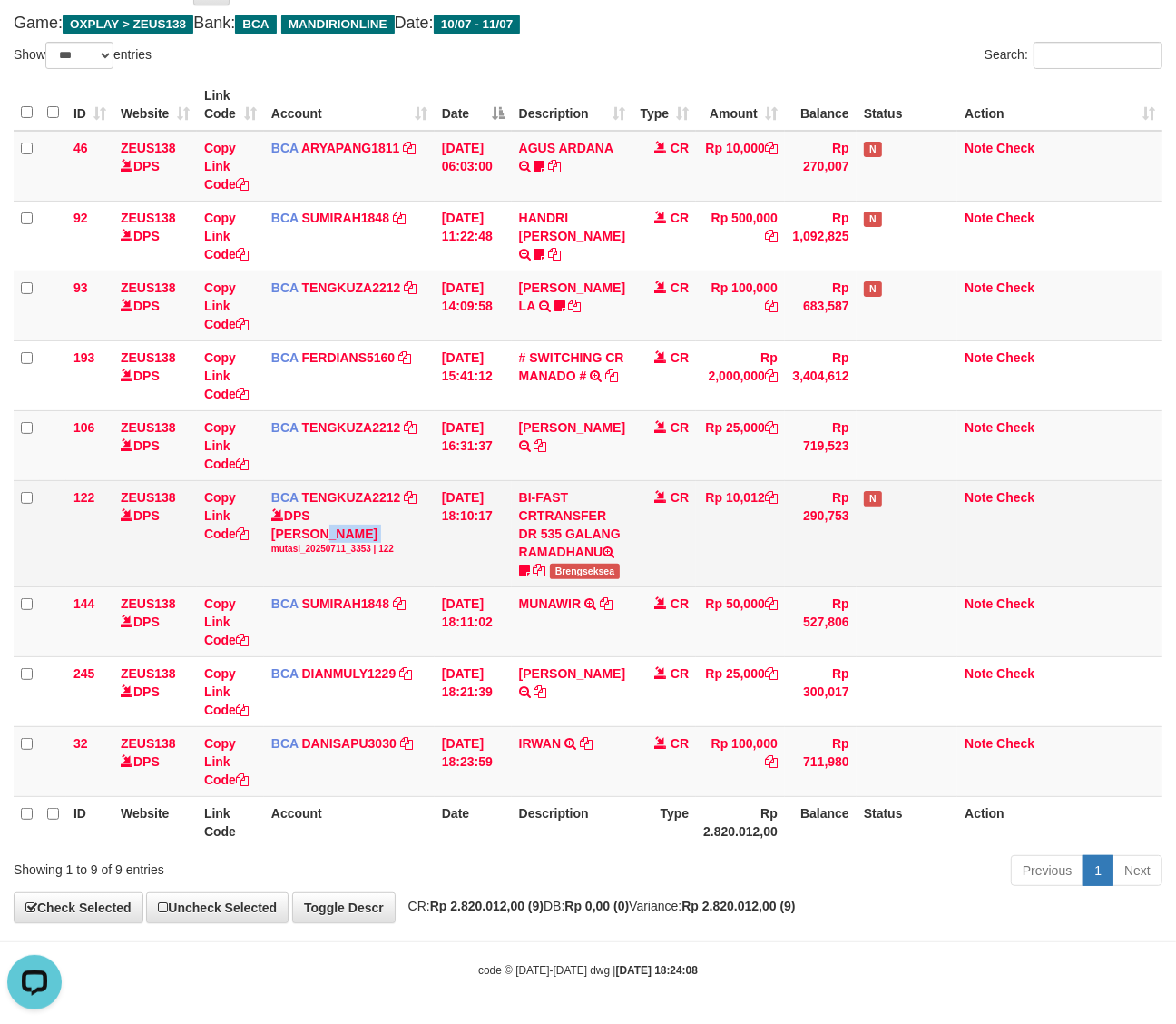 click on "DPS
TENGKU ZAKI
mutasi_20250711_3353 | 122" at bounding box center [349, 531] 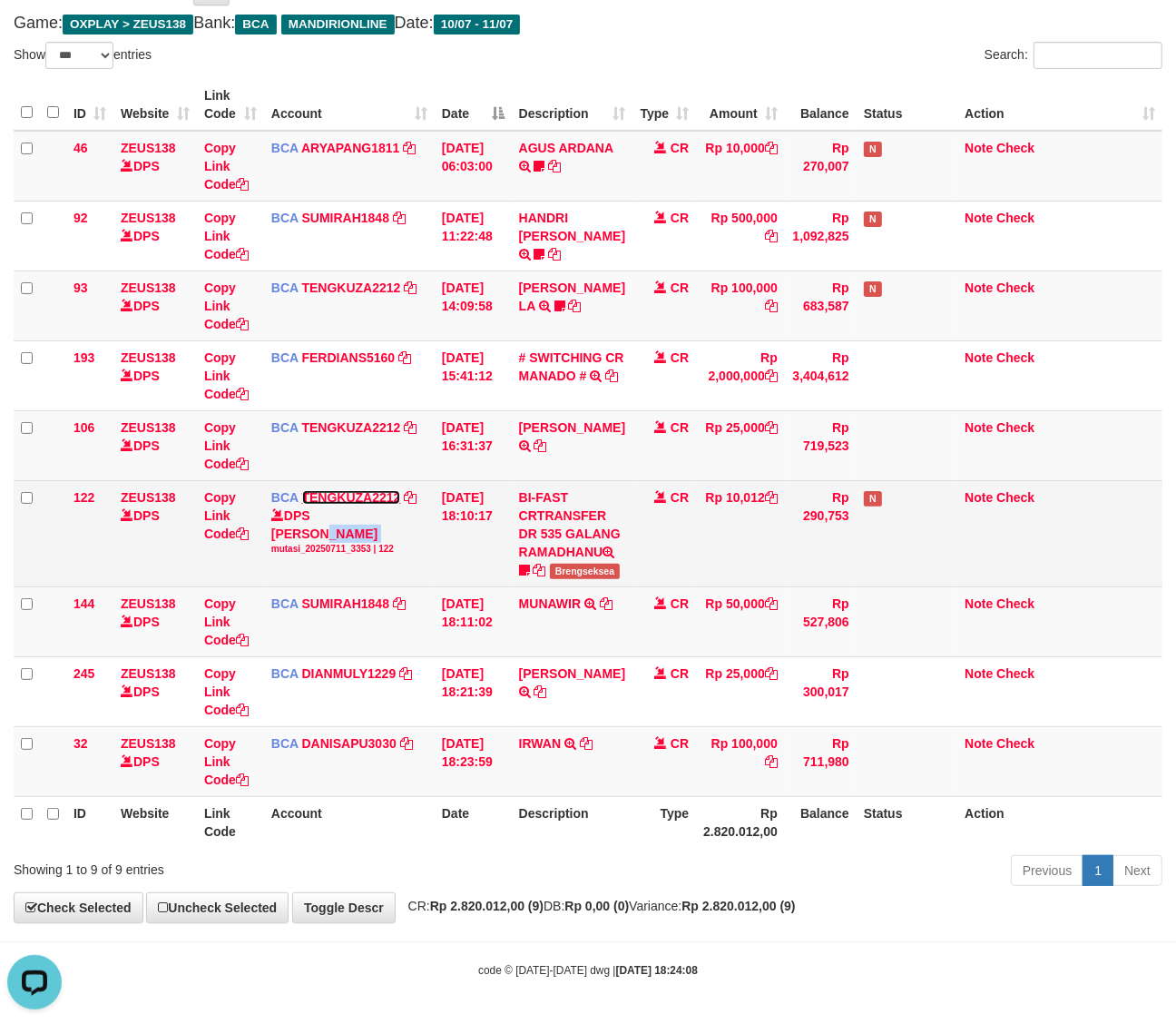 click on "TENGKUZA2212" at bounding box center (351, 497) 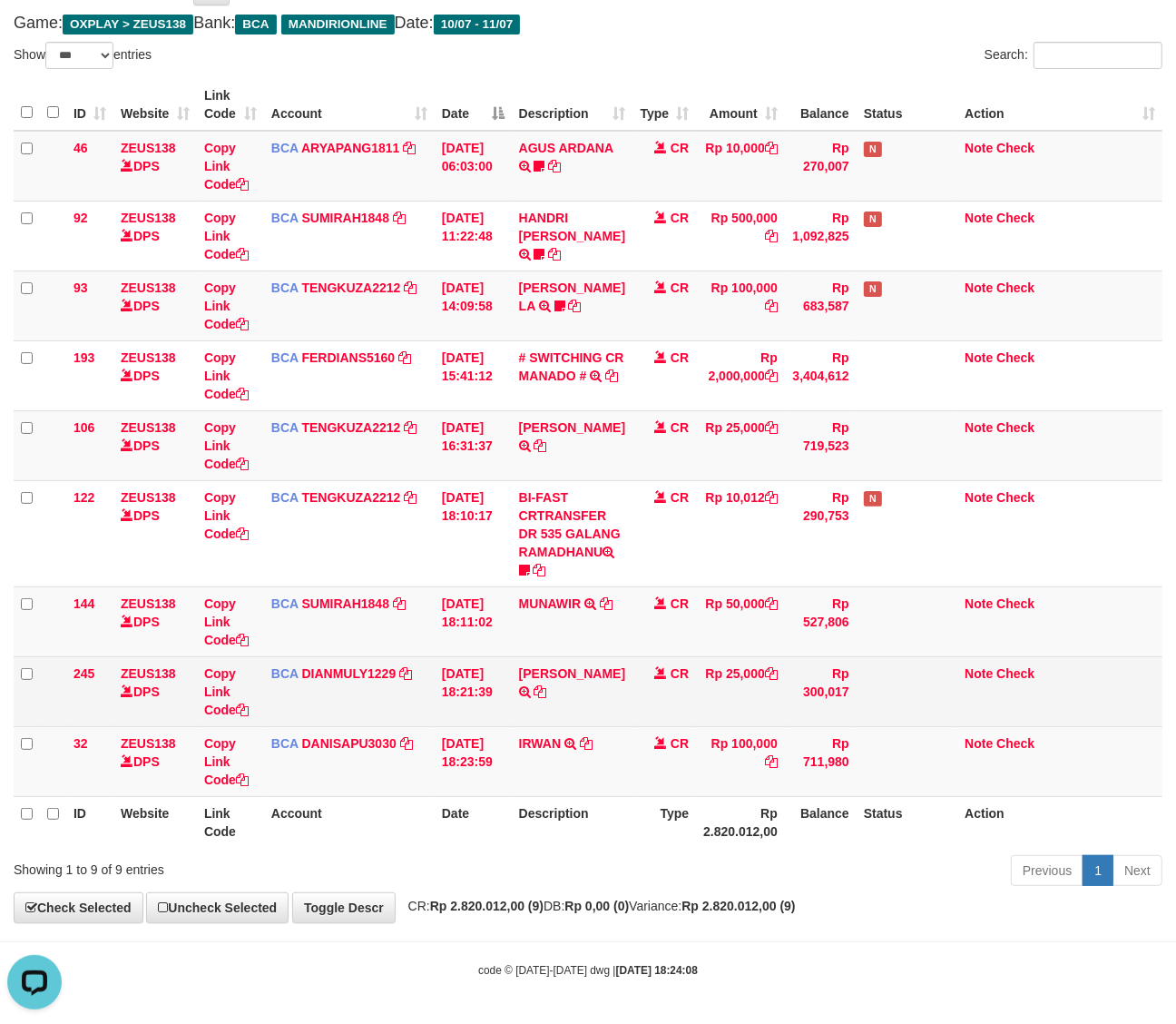click on "245
ZEUS138    DPS
Copy Link Code
BCA
DIANMULY1229
DPS
DIAN MULYADI
mutasi_20250711_3826 | 245
mutasi_20250711_3826 | 245
11/07/2025 18:21:39
ADAM TRIYANS         TRSF E-BANKING CR 1107/FTSCY/WS95051
25000.002025071138300882 TRFDN-ADAM TRIYANSESPAY DEBIT INDONE
CR
Rp 25,000
Rp 300,017
Note
Check" at bounding box center (588, 691) 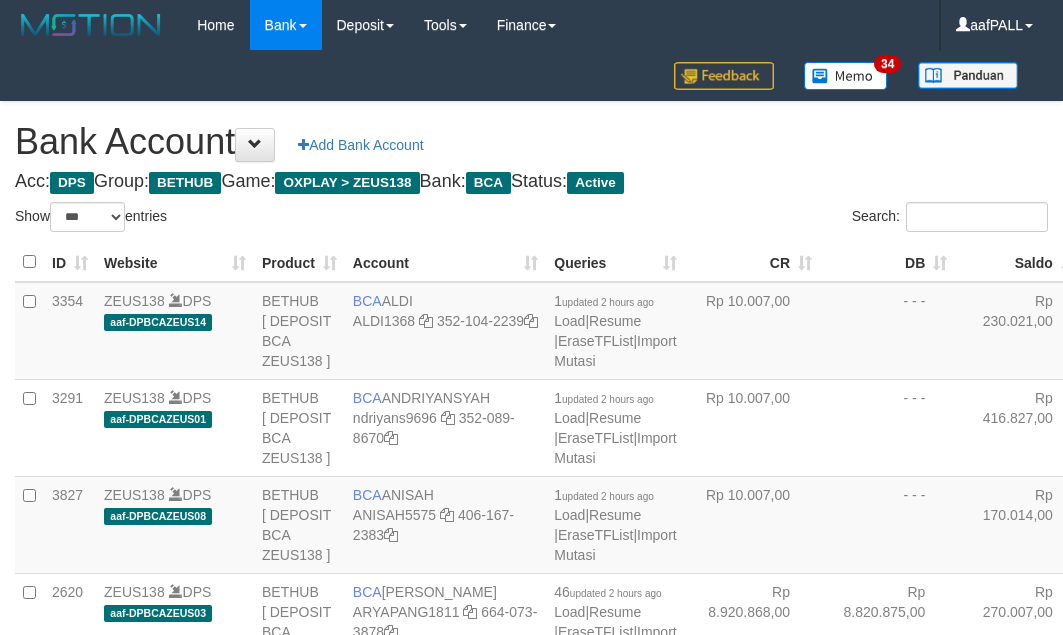 select on "***" 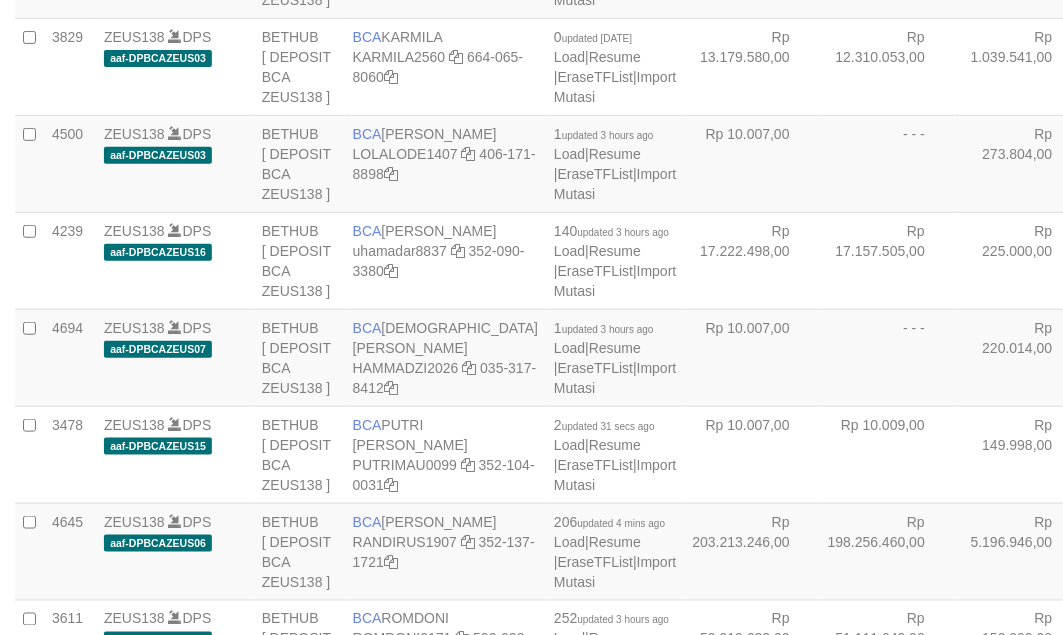 scroll, scrollTop: 1565, scrollLeft: 0, axis: vertical 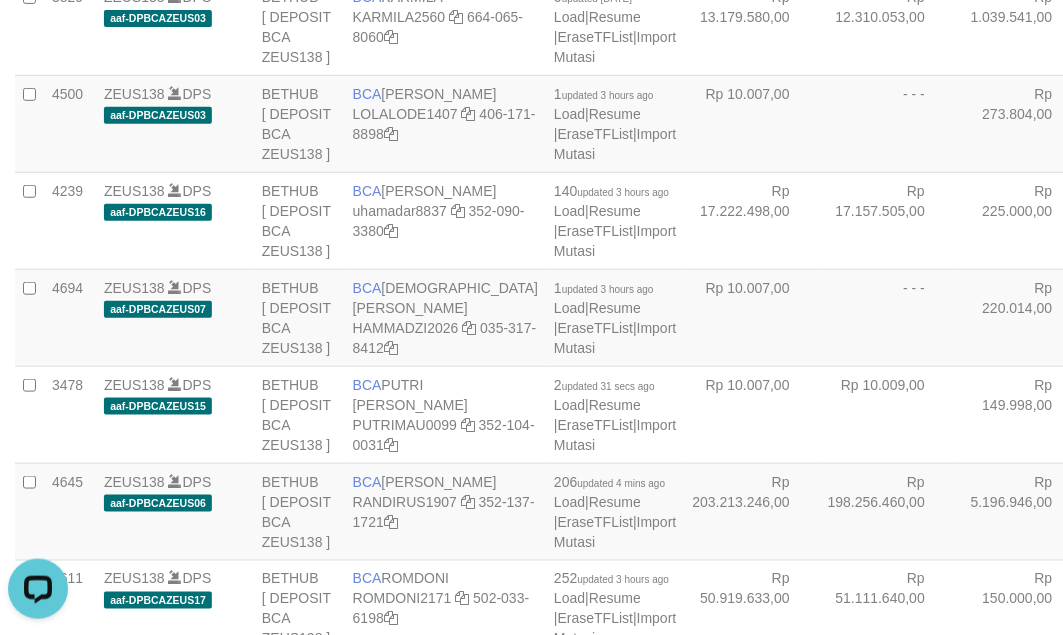 click on "Rp 34.477.432,00" at bounding box center [752, -265] 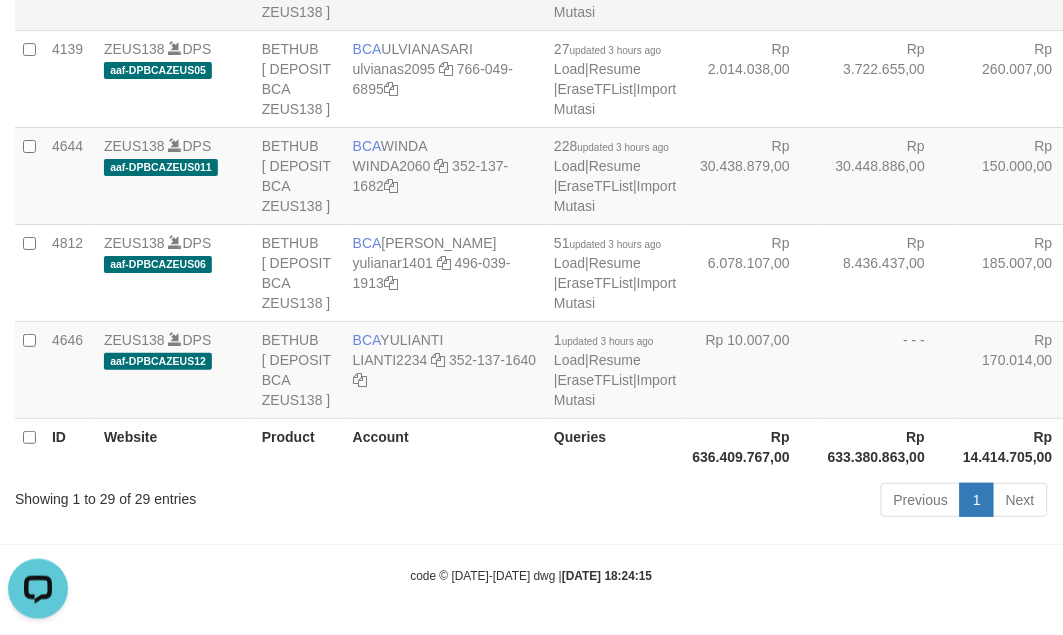 click on "BCA
TENGKU ZAKI
TENGKUZA2212
301-024-4799" at bounding box center (445, -19) 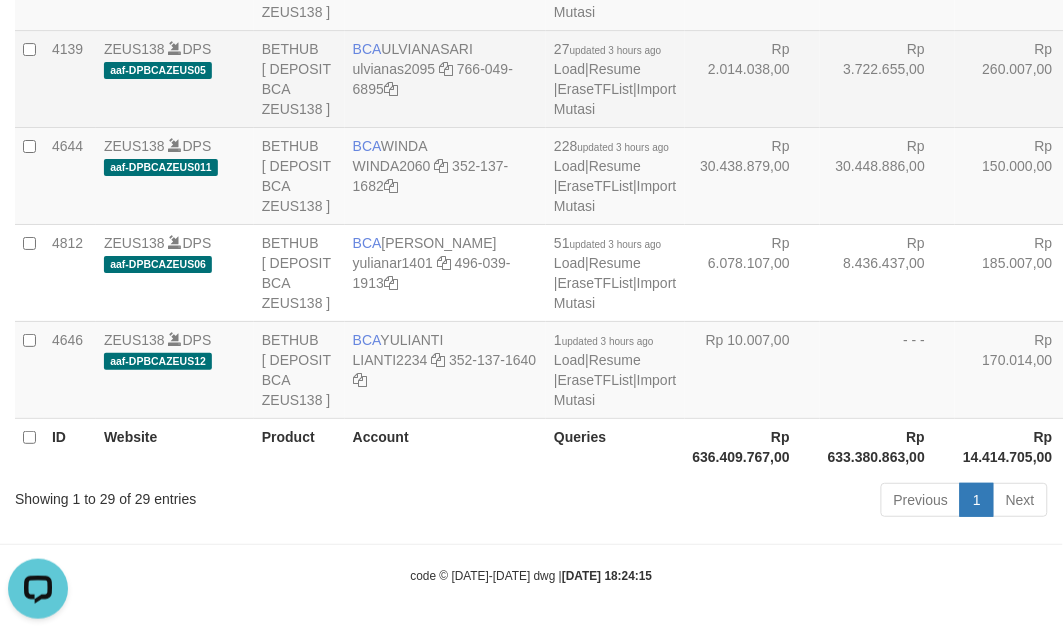drag, startPoint x: 667, startPoint y: 475, endPoint x: 708, endPoint y: 448, distance: 49.09175 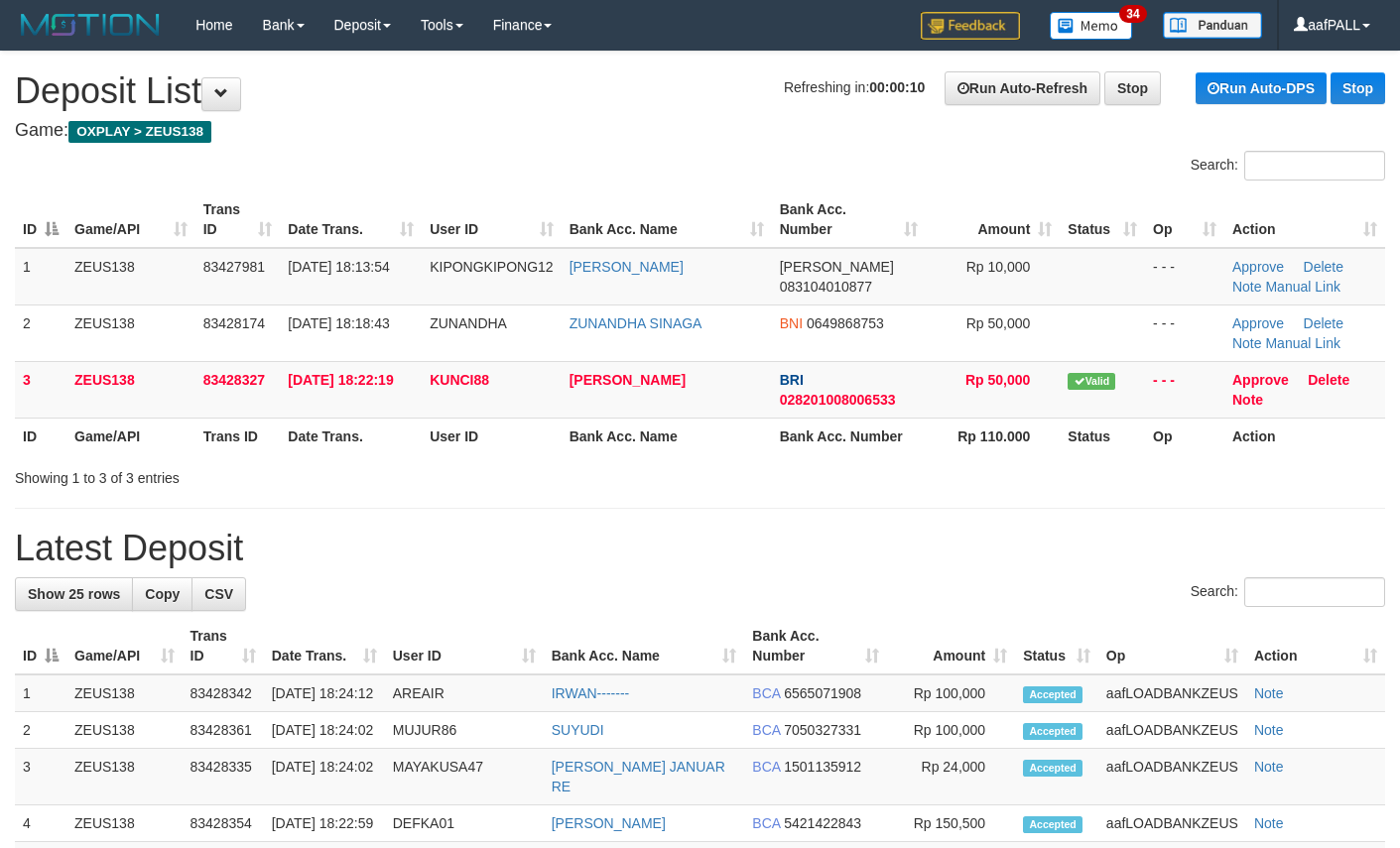 scroll, scrollTop: 0, scrollLeft: 0, axis: both 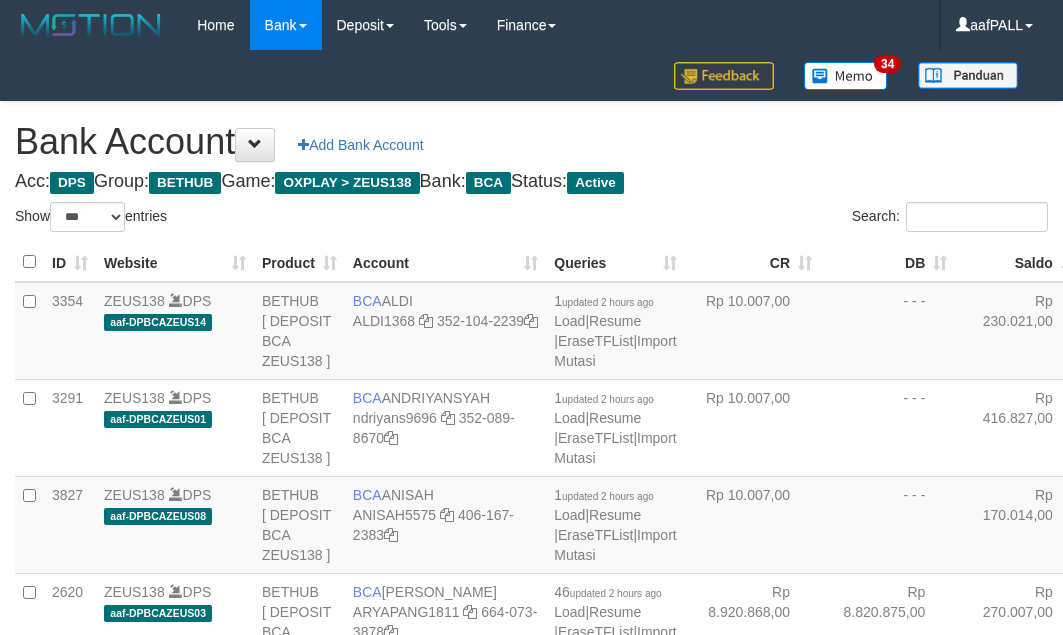 select on "***" 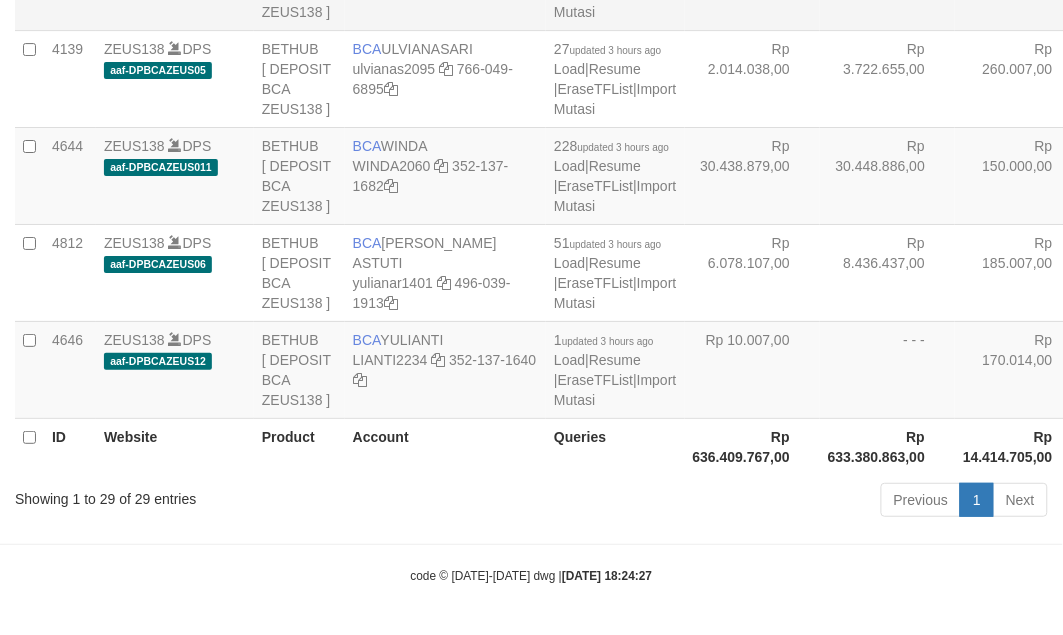 scroll, scrollTop: 3766, scrollLeft: 0, axis: vertical 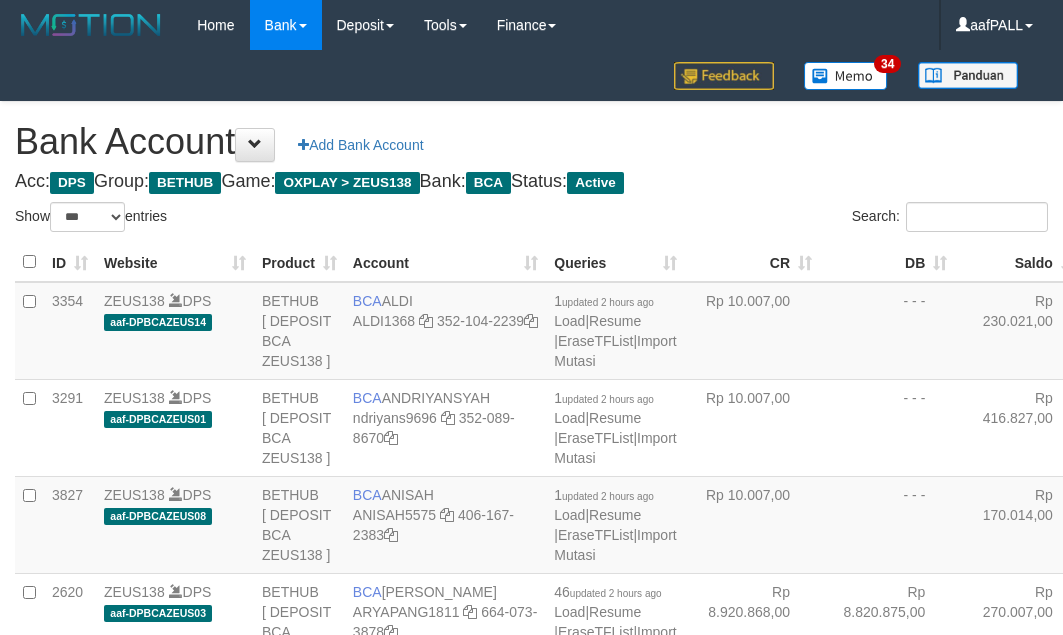 select on "***" 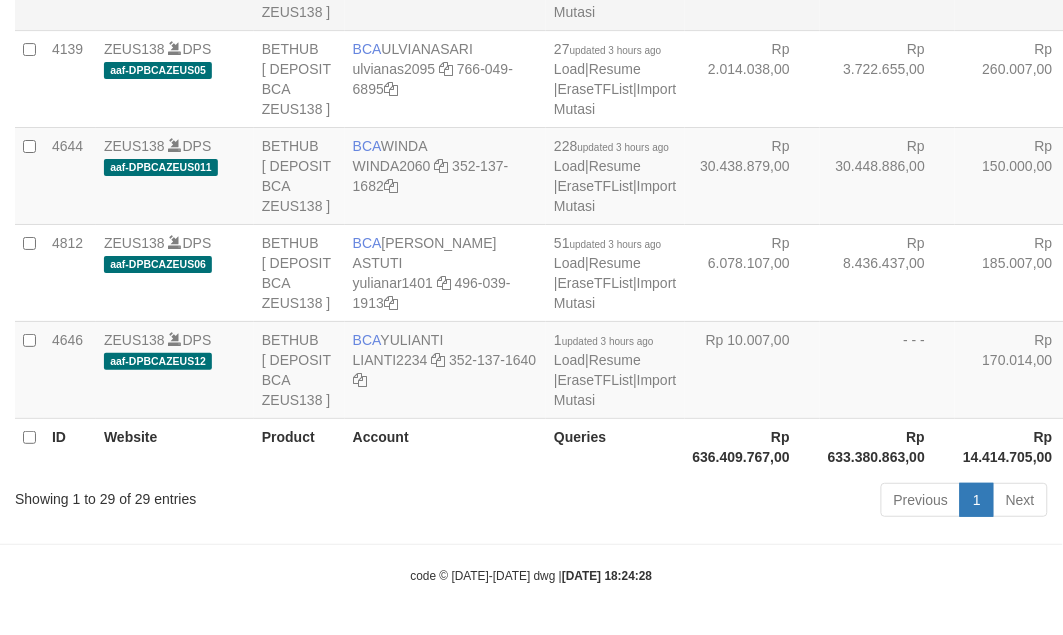 scroll, scrollTop: 3766, scrollLeft: 0, axis: vertical 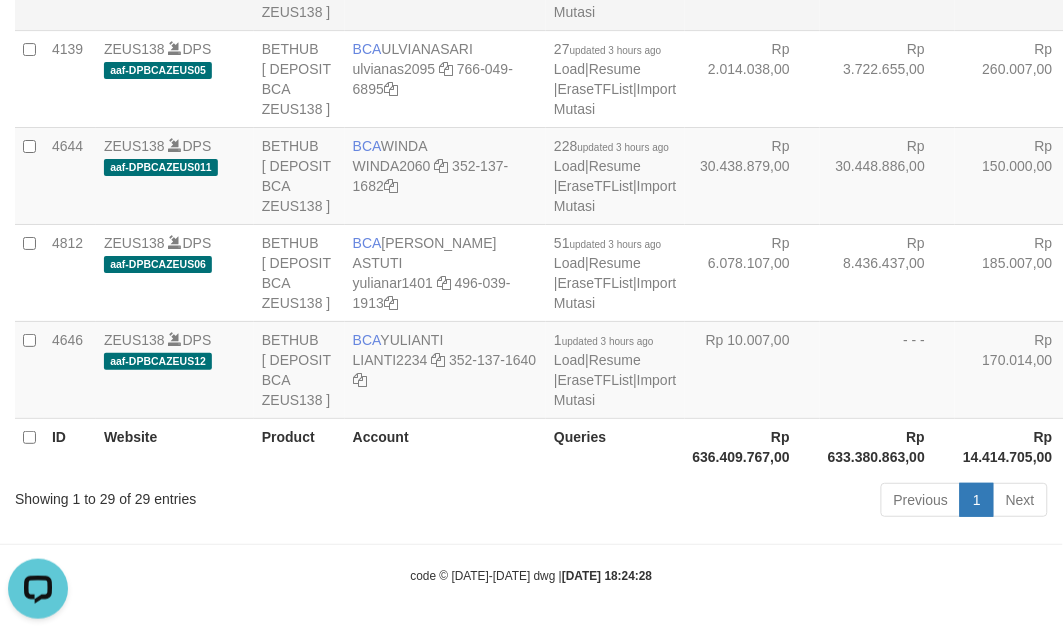 click on "Rp 11.010.824,00" at bounding box center [752, -19] 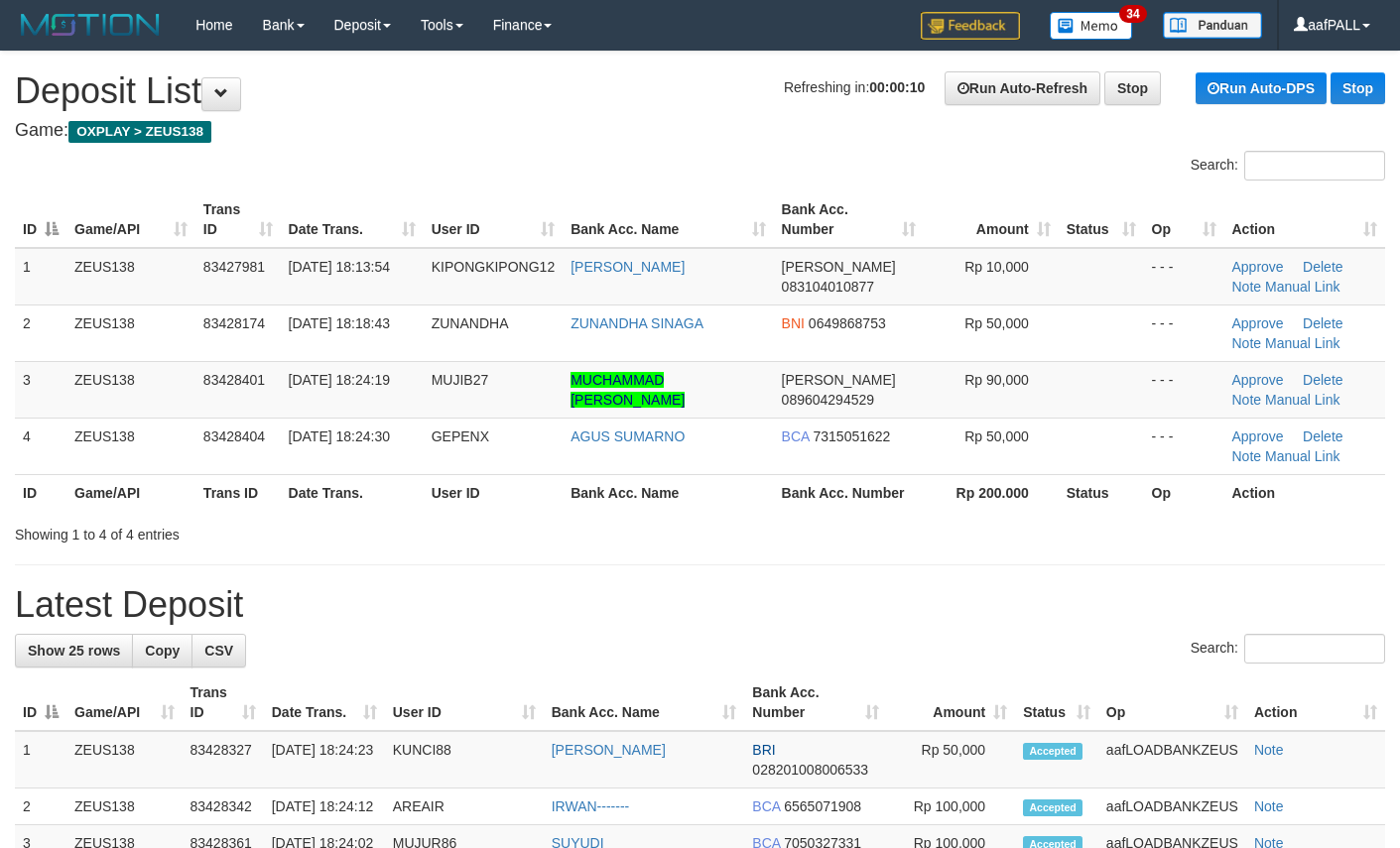 scroll, scrollTop: 0, scrollLeft: 0, axis: both 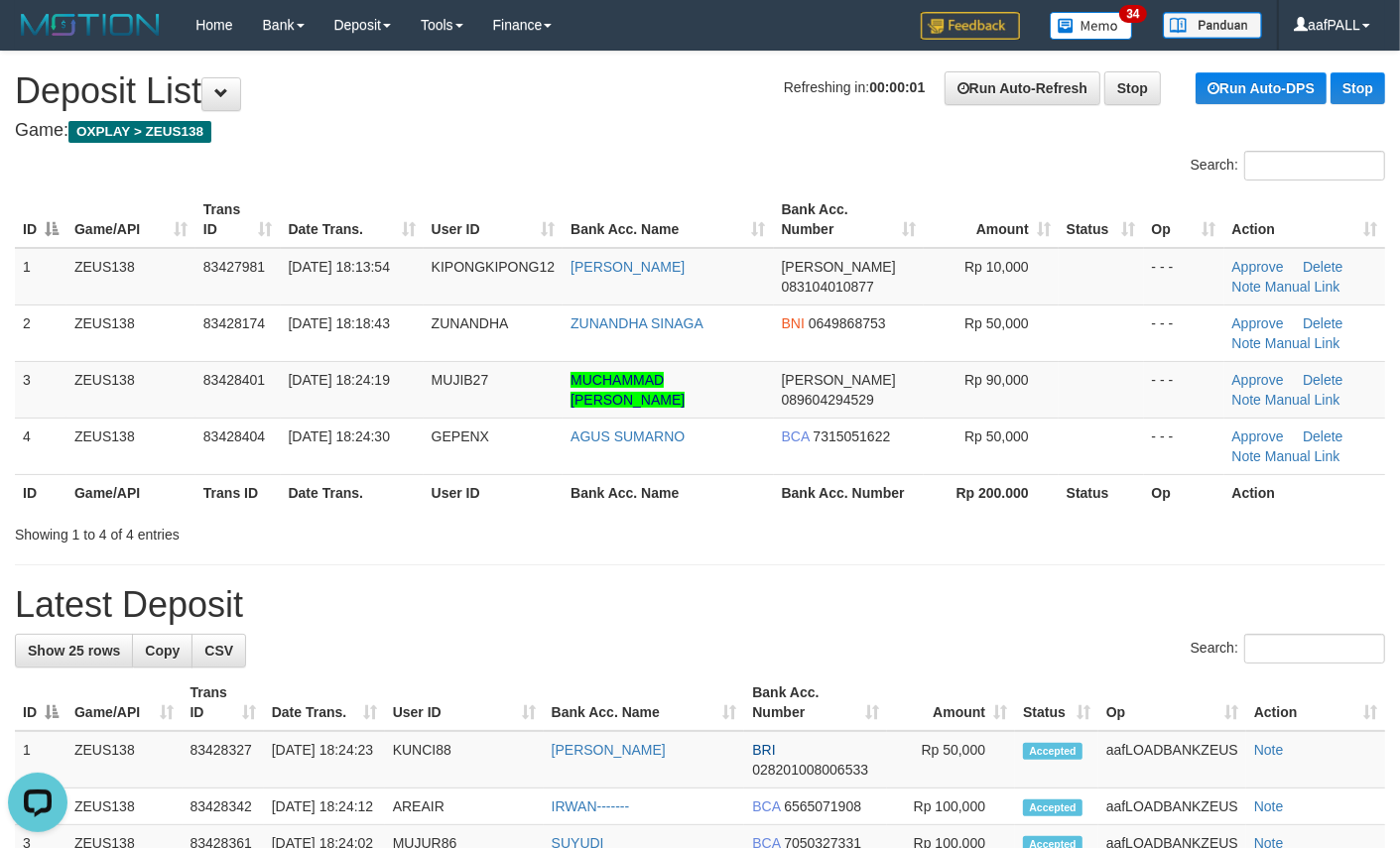 click on "User ID" at bounding box center (464, 702) 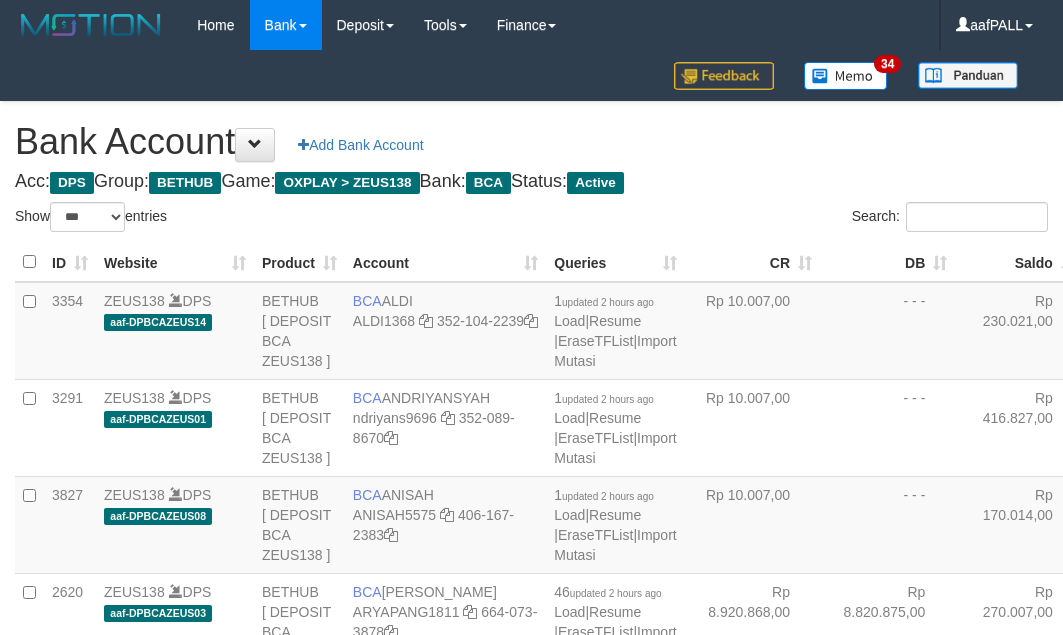 select on "***" 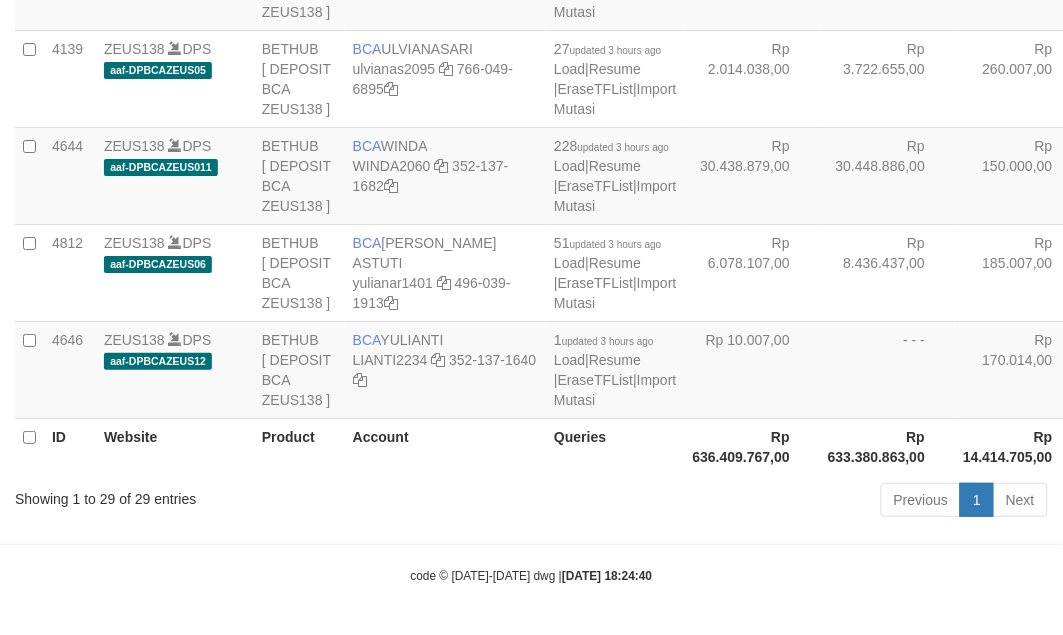 scroll, scrollTop: 3766, scrollLeft: 0, axis: vertical 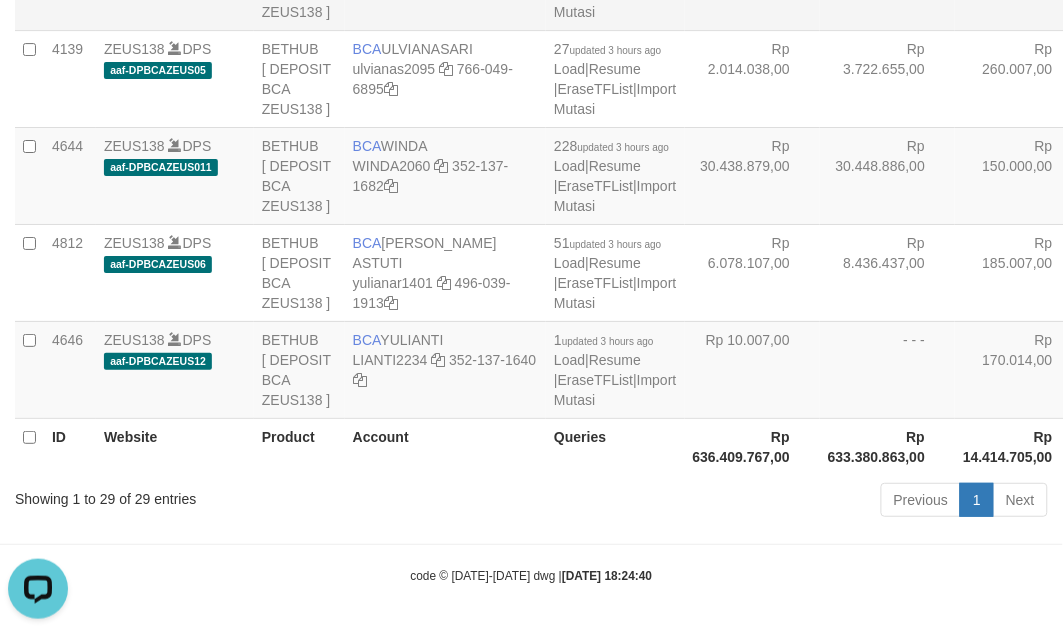 click on "Rp 10.610.105,00" at bounding box center (887, -19) 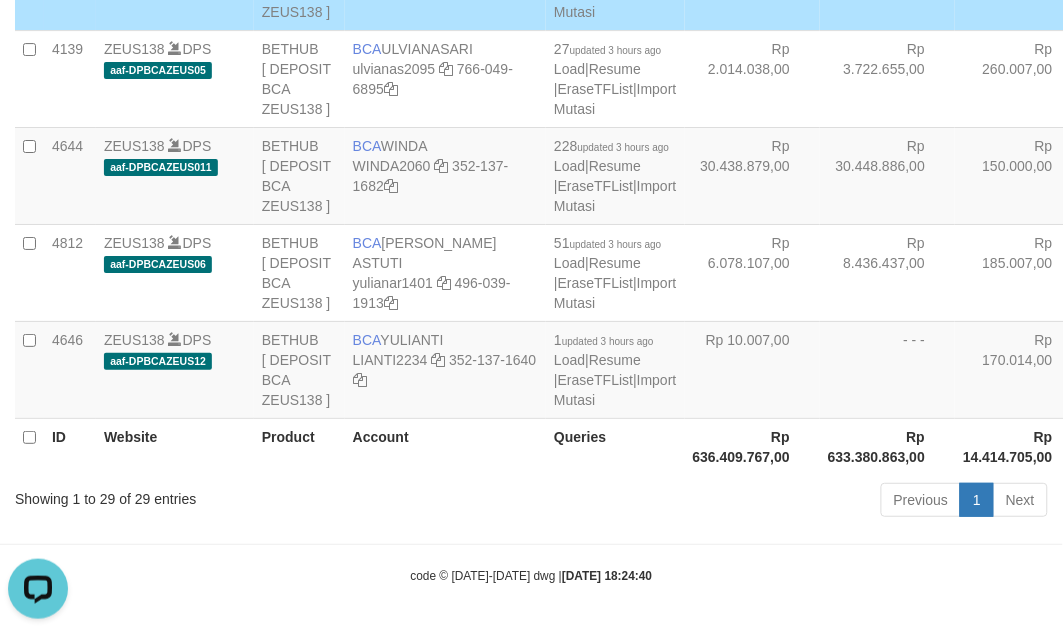click on "Rp 11.010.824,00" at bounding box center (752, -19) 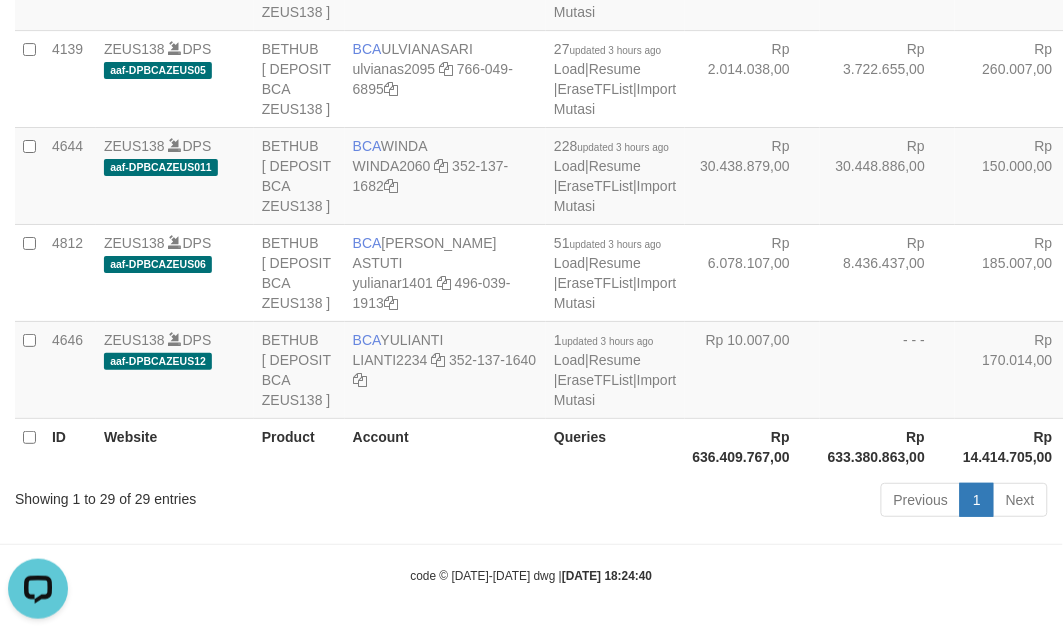 scroll, scrollTop: 1083, scrollLeft: 0, axis: vertical 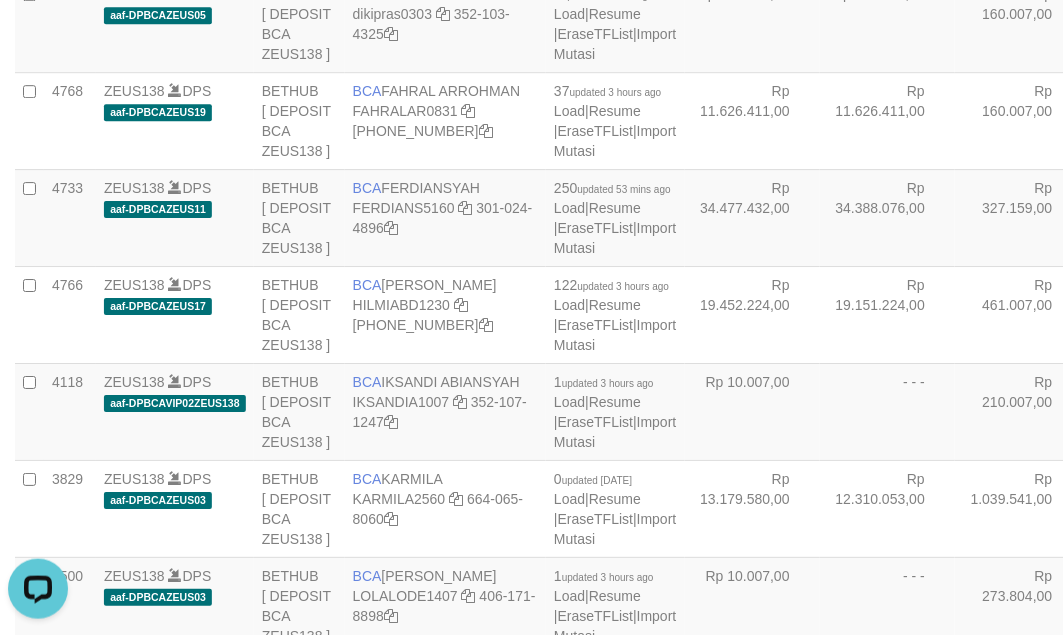 click at bounding box center (466, -83) 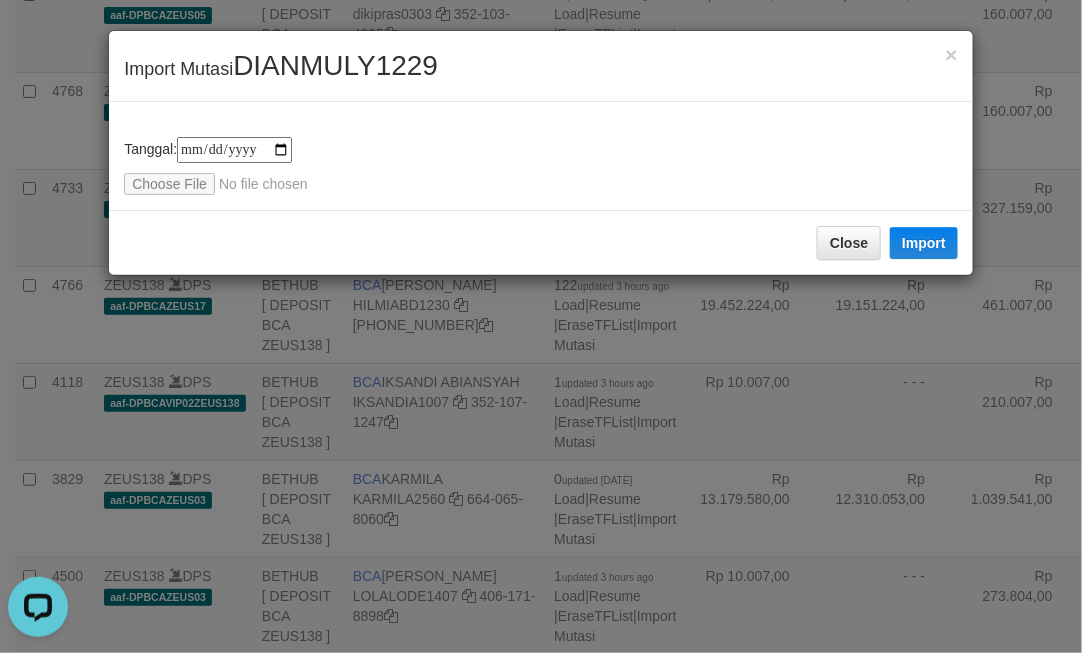 click at bounding box center [256, 184] 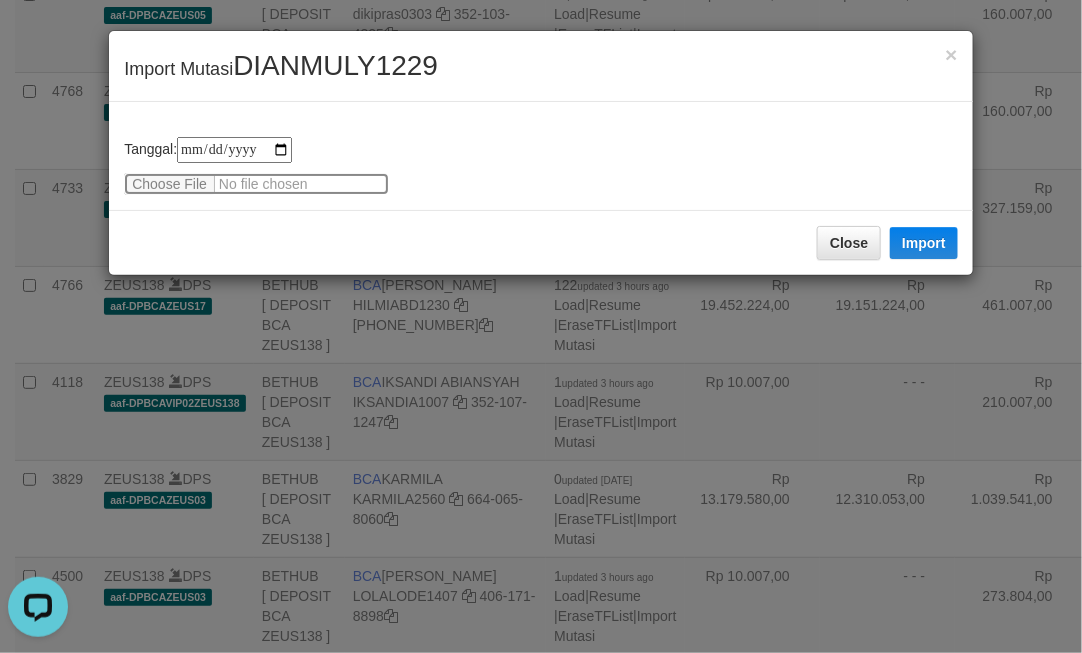 type on "**********" 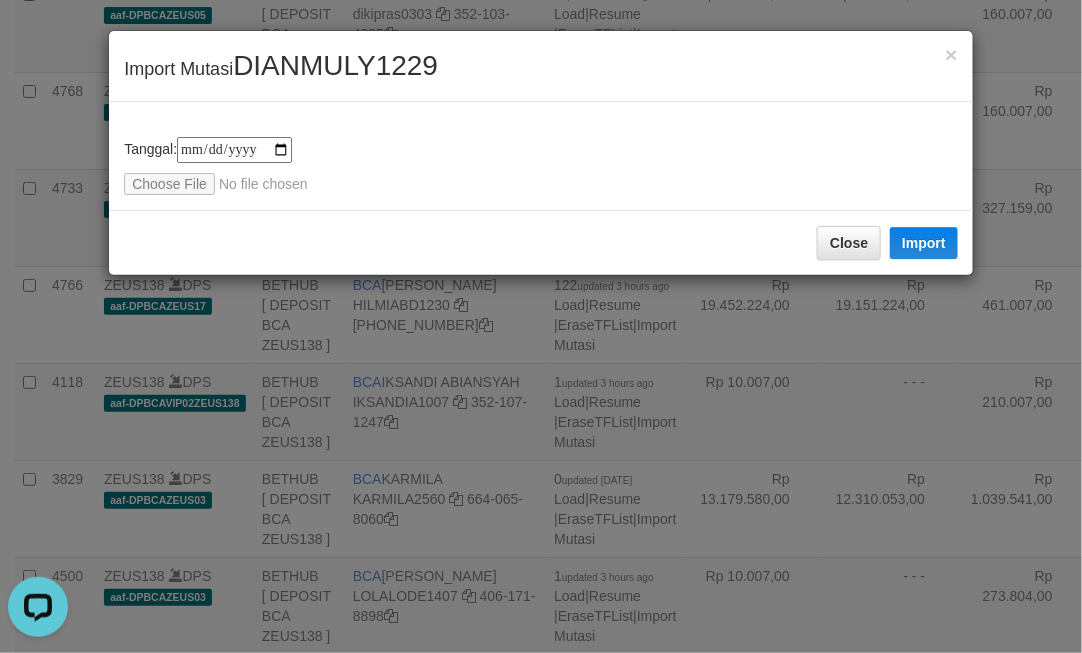 click on "**********" at bounding box center (541, 326) 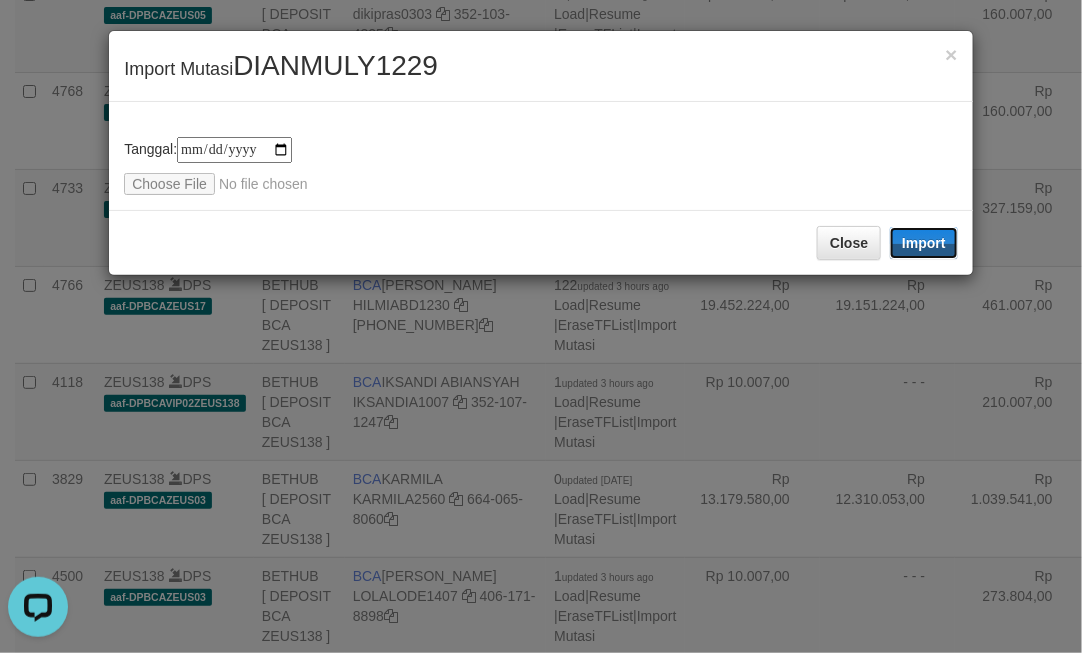 click on "Import" at bounding box center [924, 243] 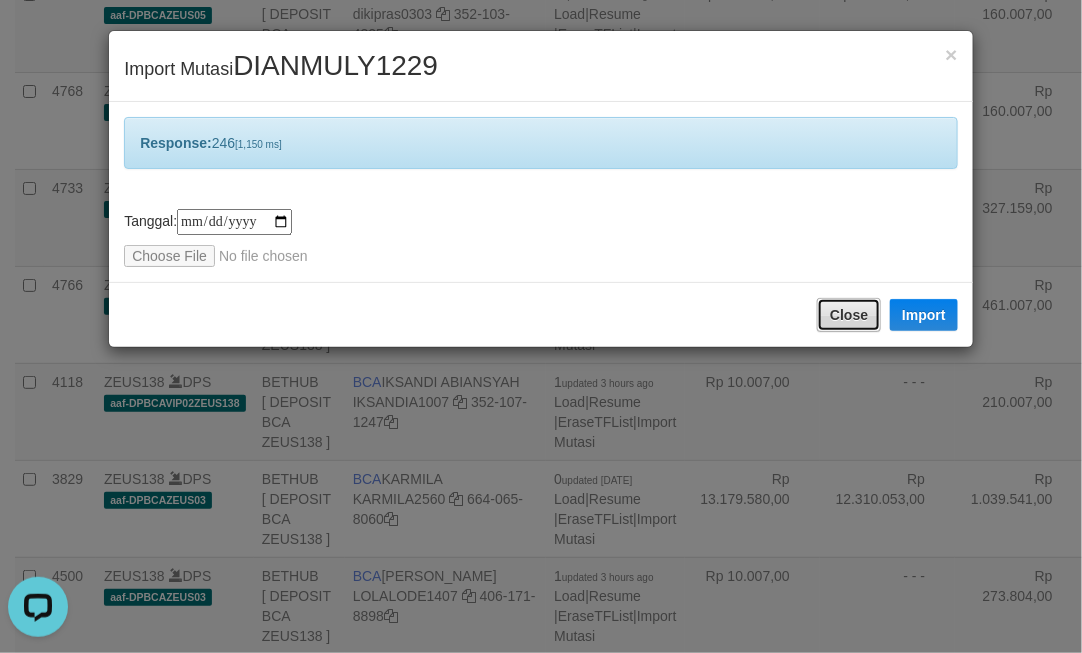 click on "Close" at bounding box center [849, 315] 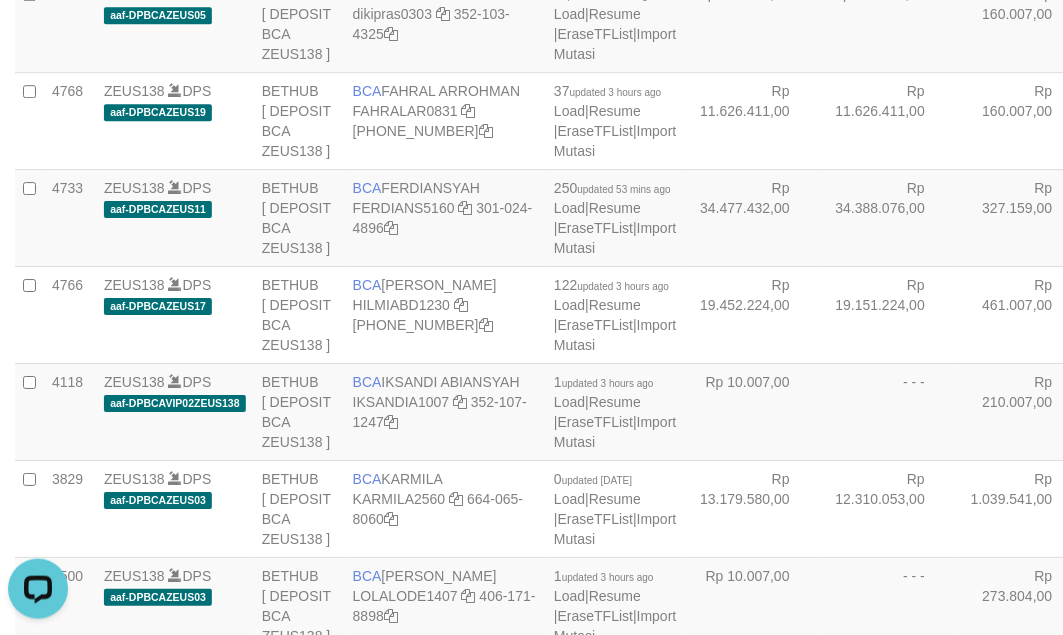 click on "Rp 48.110.171,00" at bounding box center (887, -74) 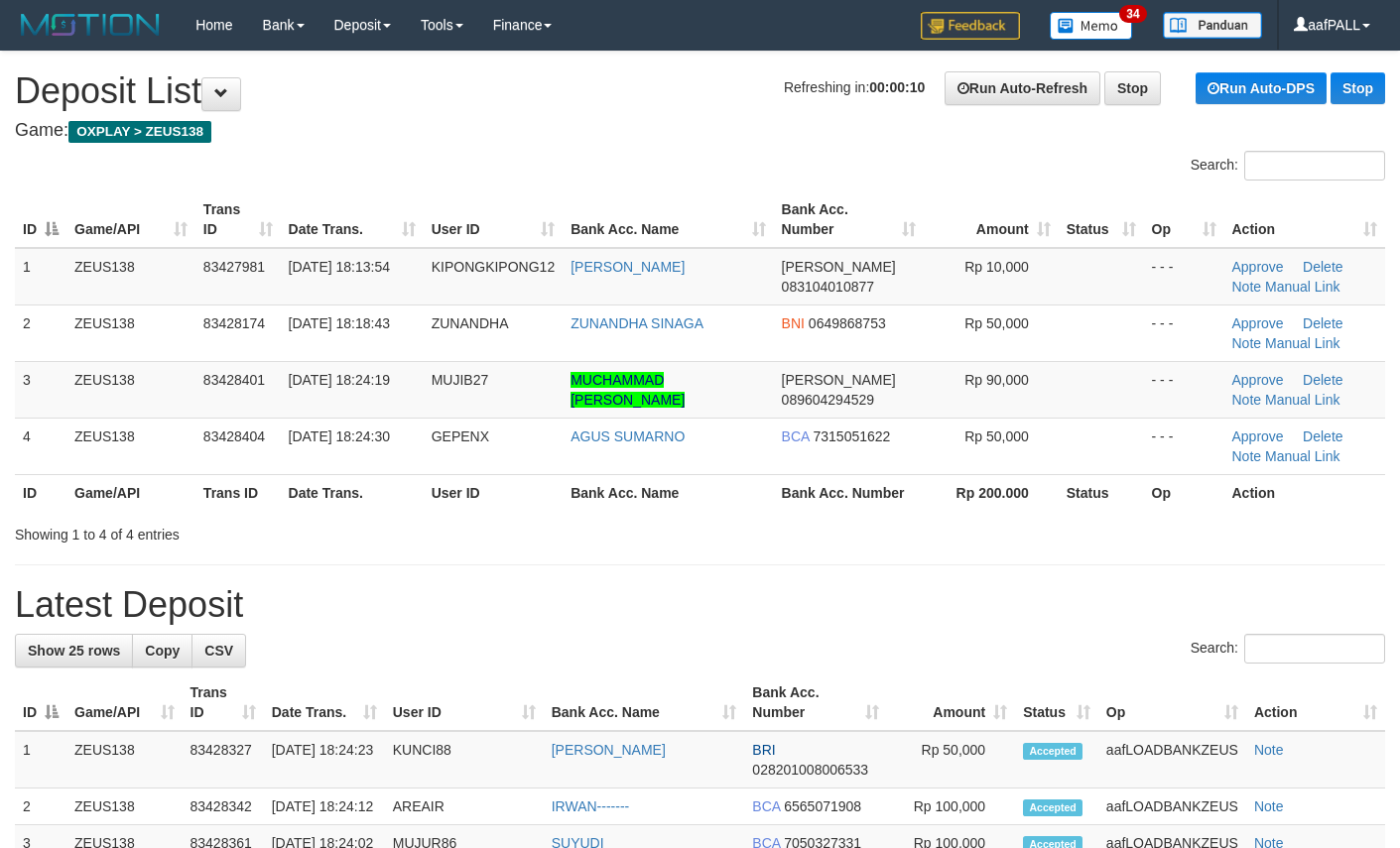 scroll, scrollTop: 0, scrollLeft: 0, axis: both 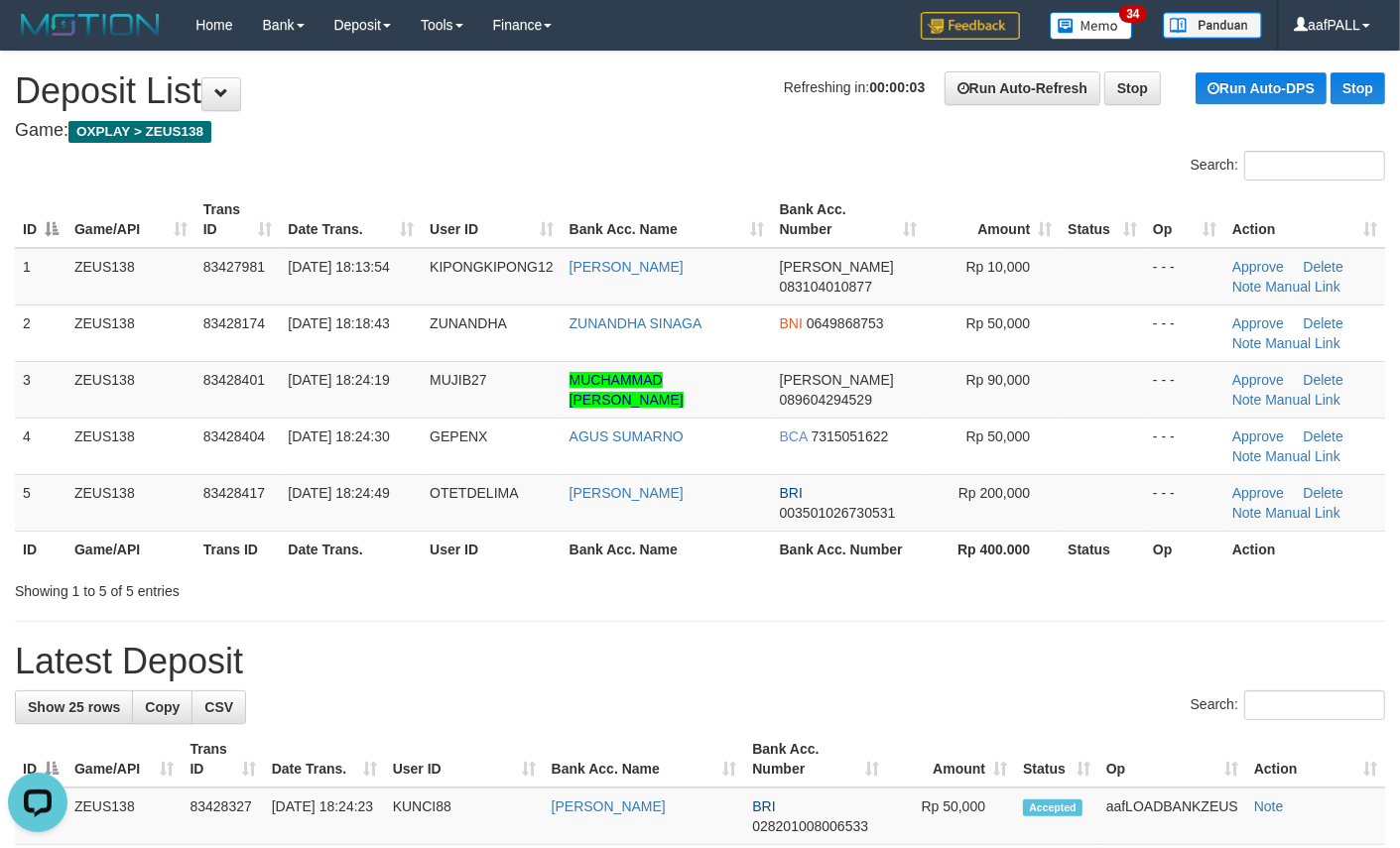 click on "Search:" at bounding box center (700, 168) 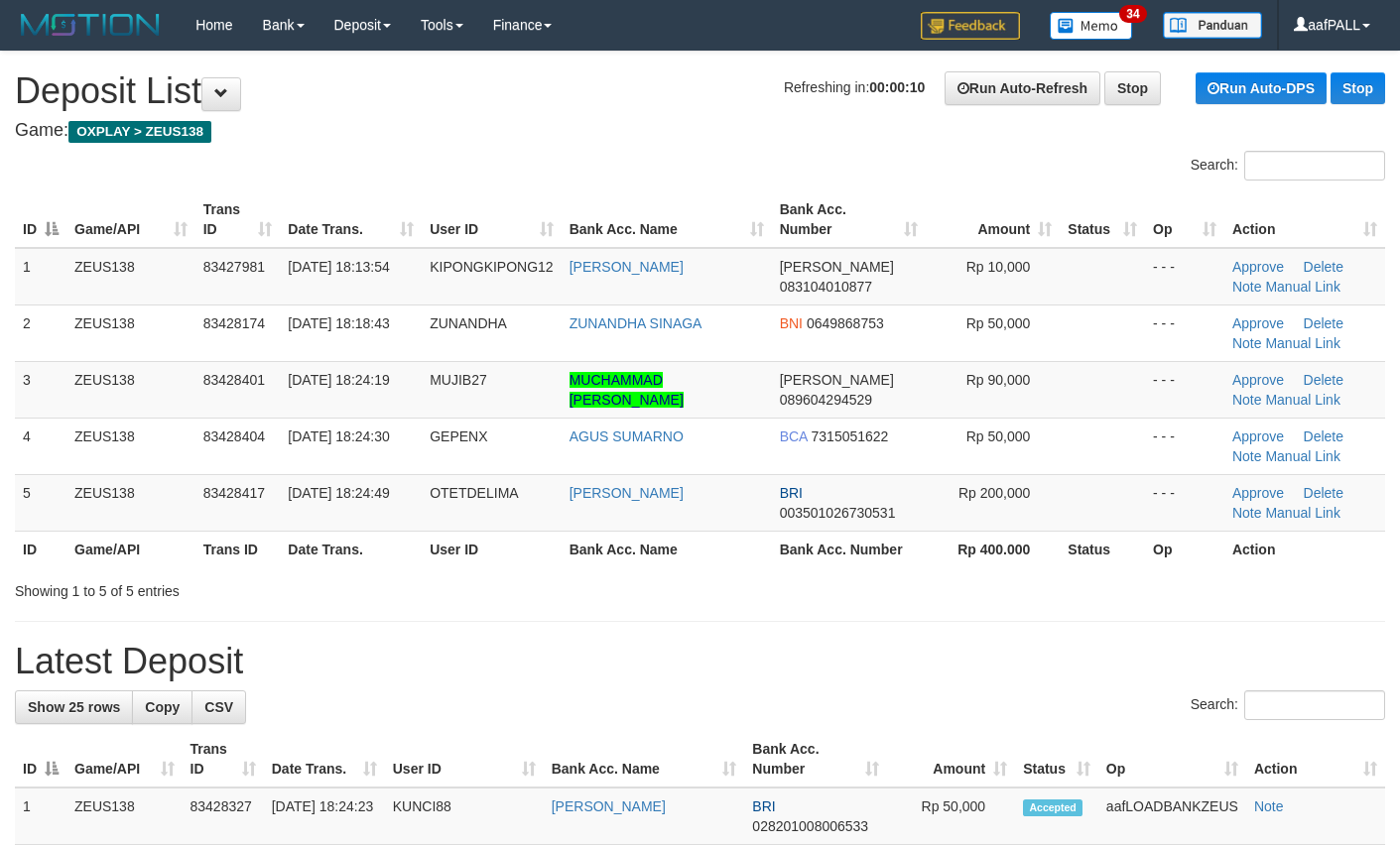 scroll, scrollTop: 0, scrollLeft: 0, axis: both 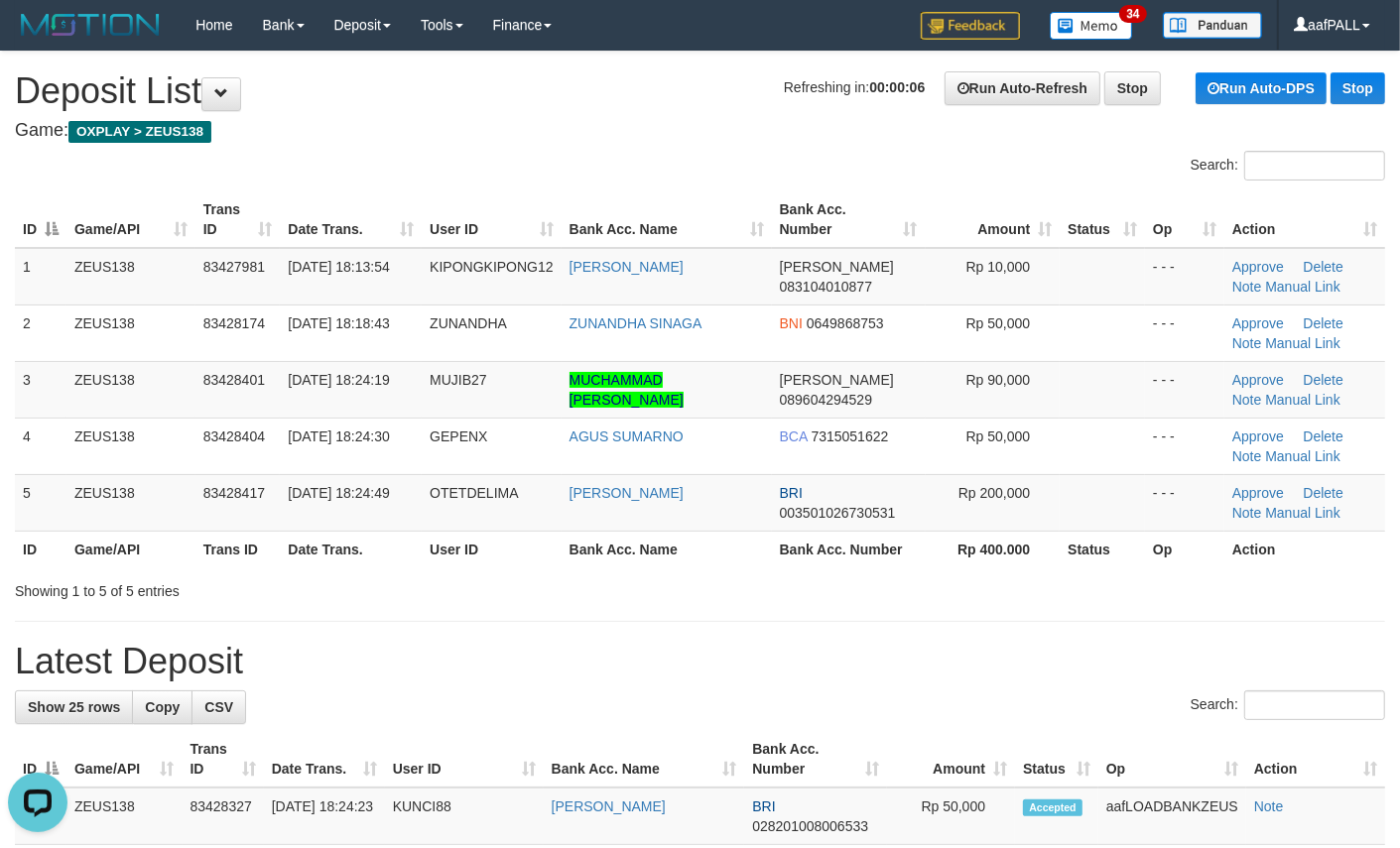 drag, startPoint x: 573, startPoint y: 205, endPoint x: 482, endPoint y: 210, distance: 91.13726 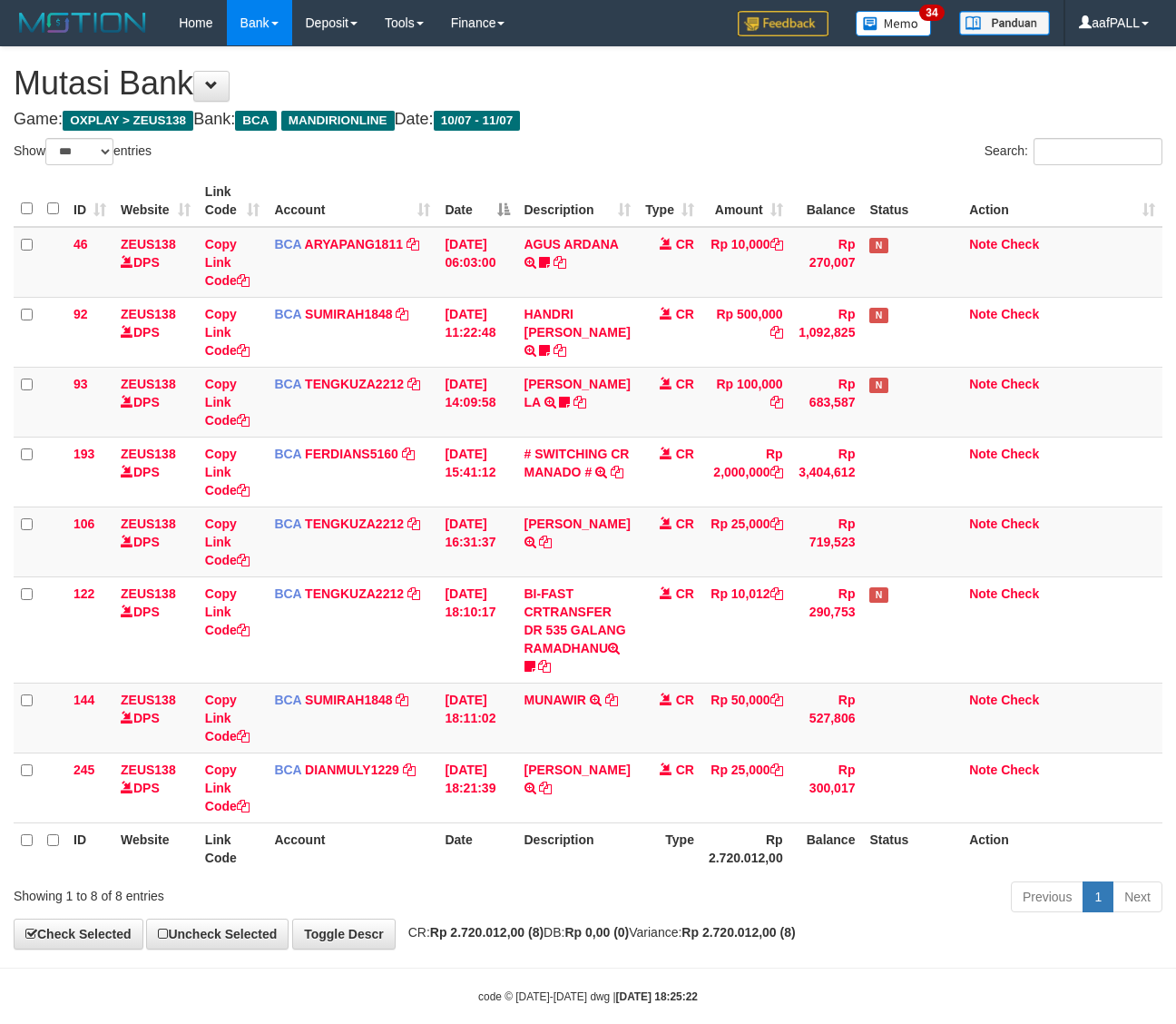 select on "***" 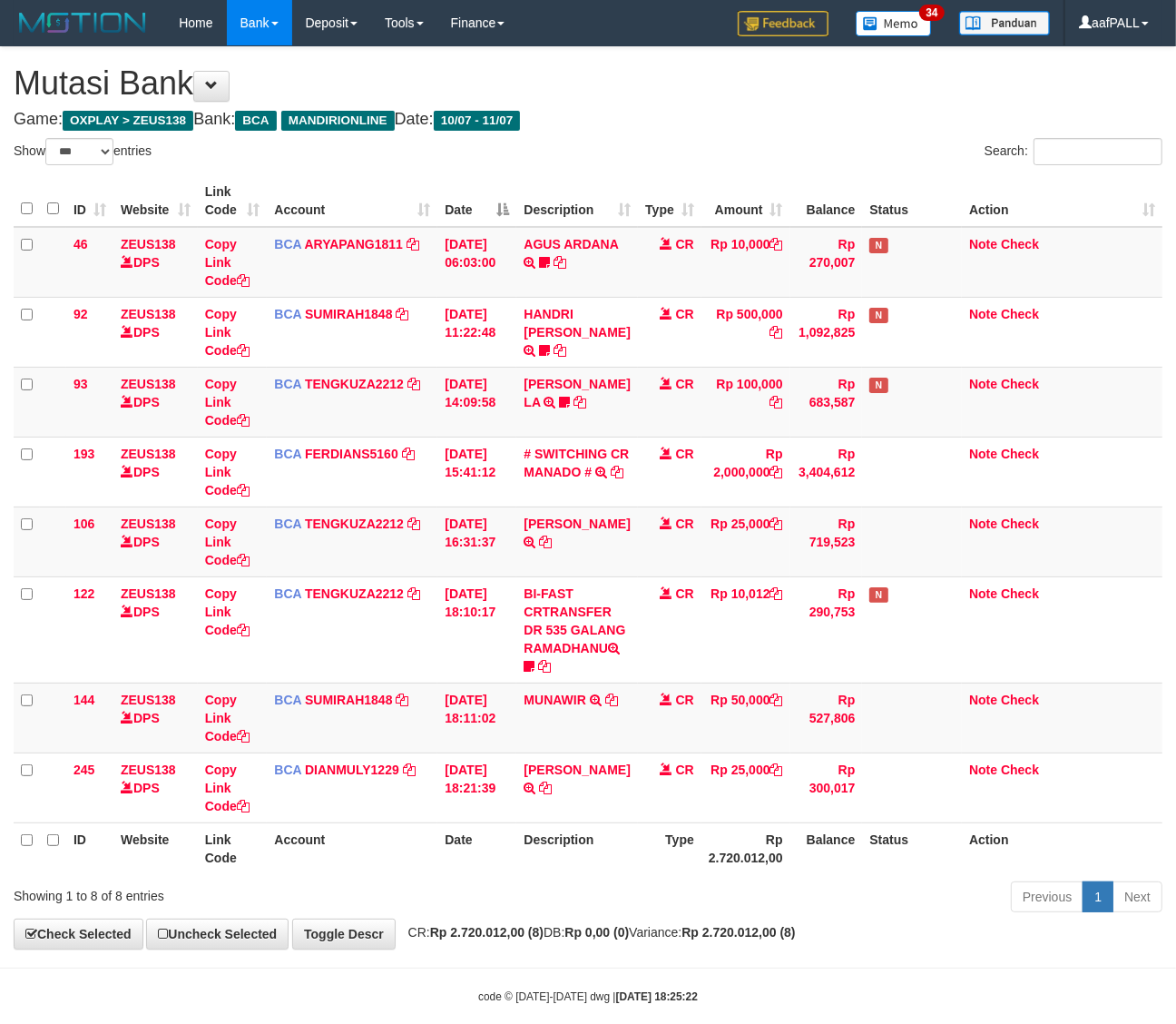 scroll, scrollTop: 27, scrollLeft: 0, axis: vertical 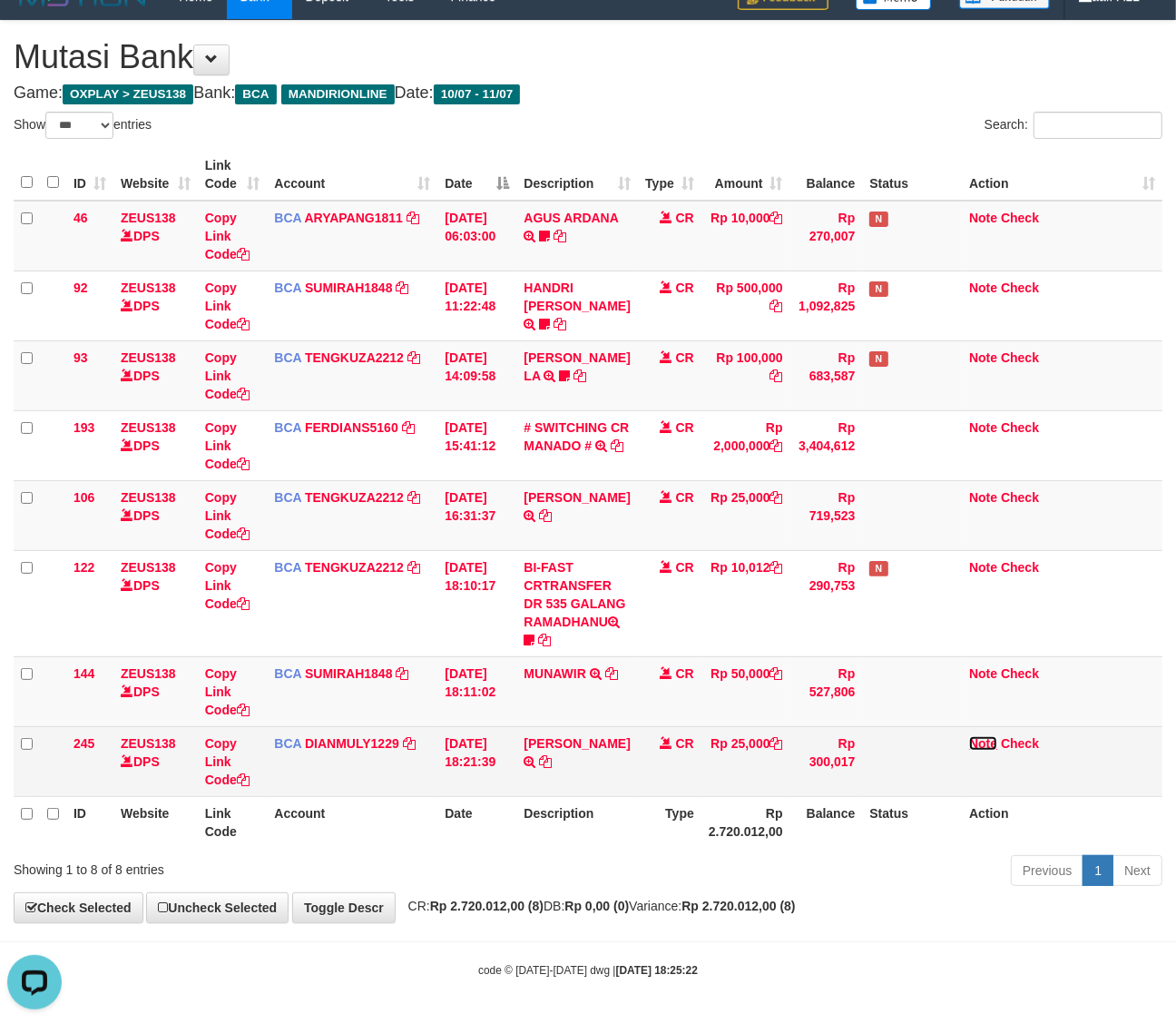 click on "Note" at bounding box center (983, 743) 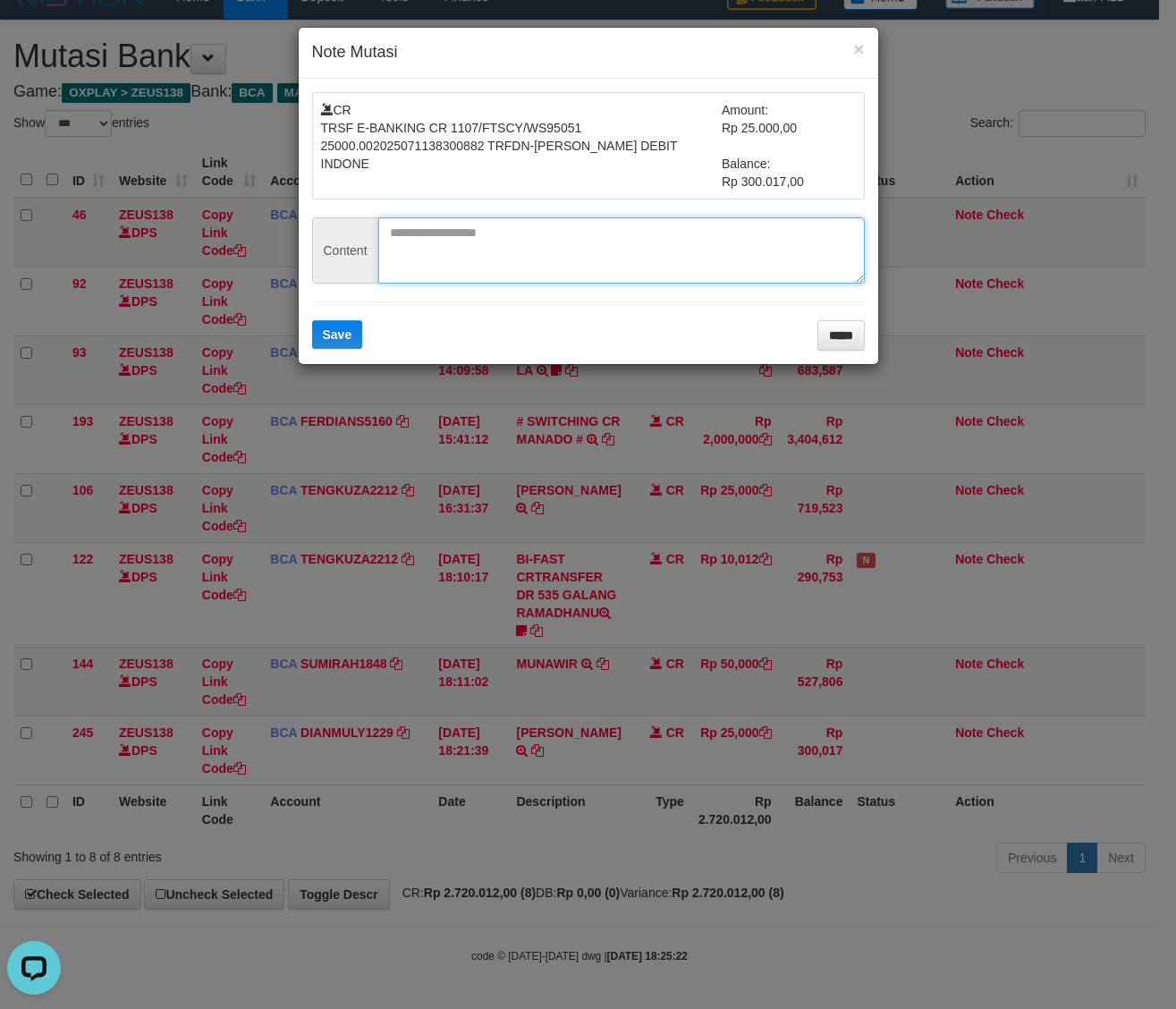 click at bounding box center [622, 250] 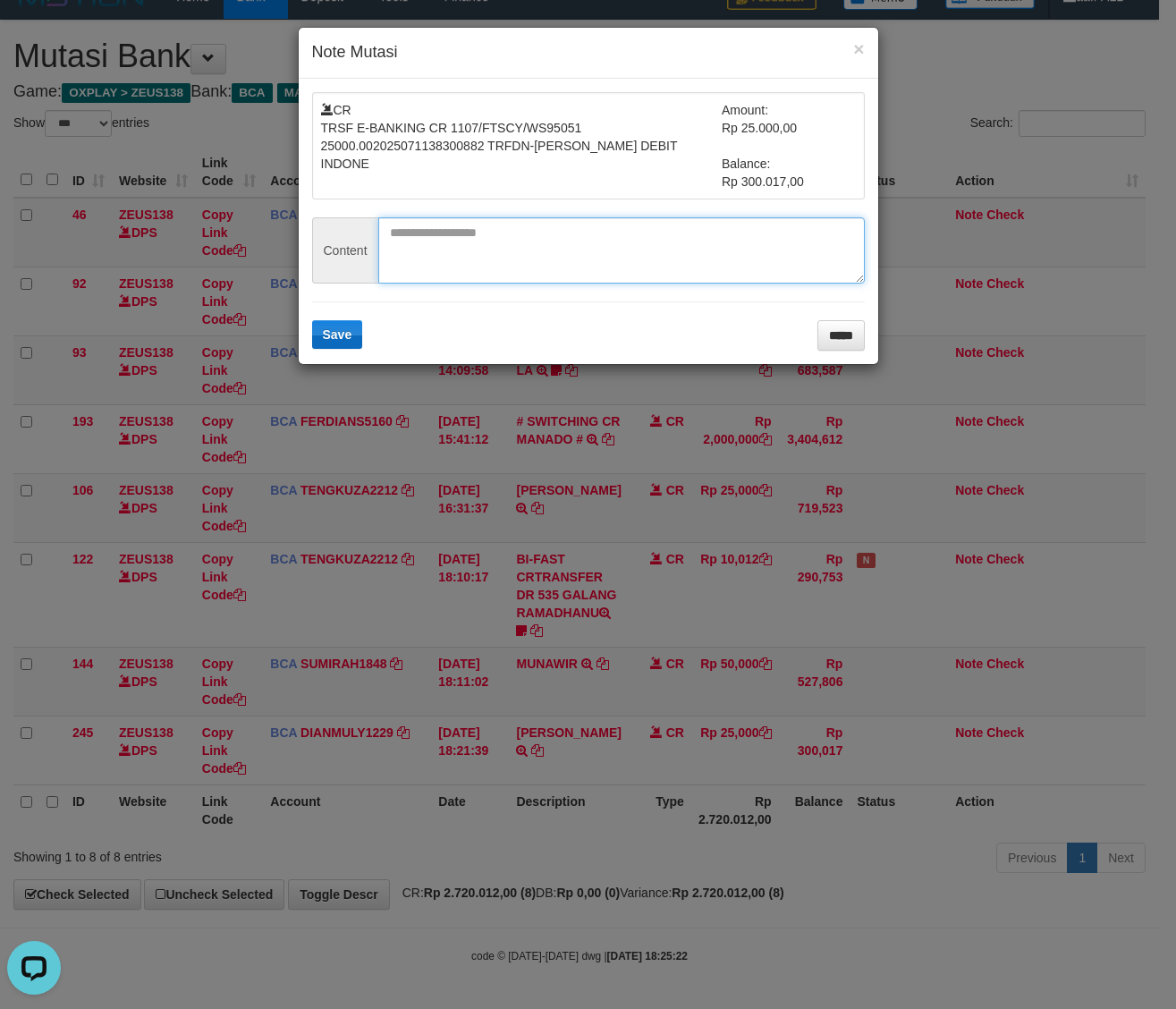 paste on "**********" 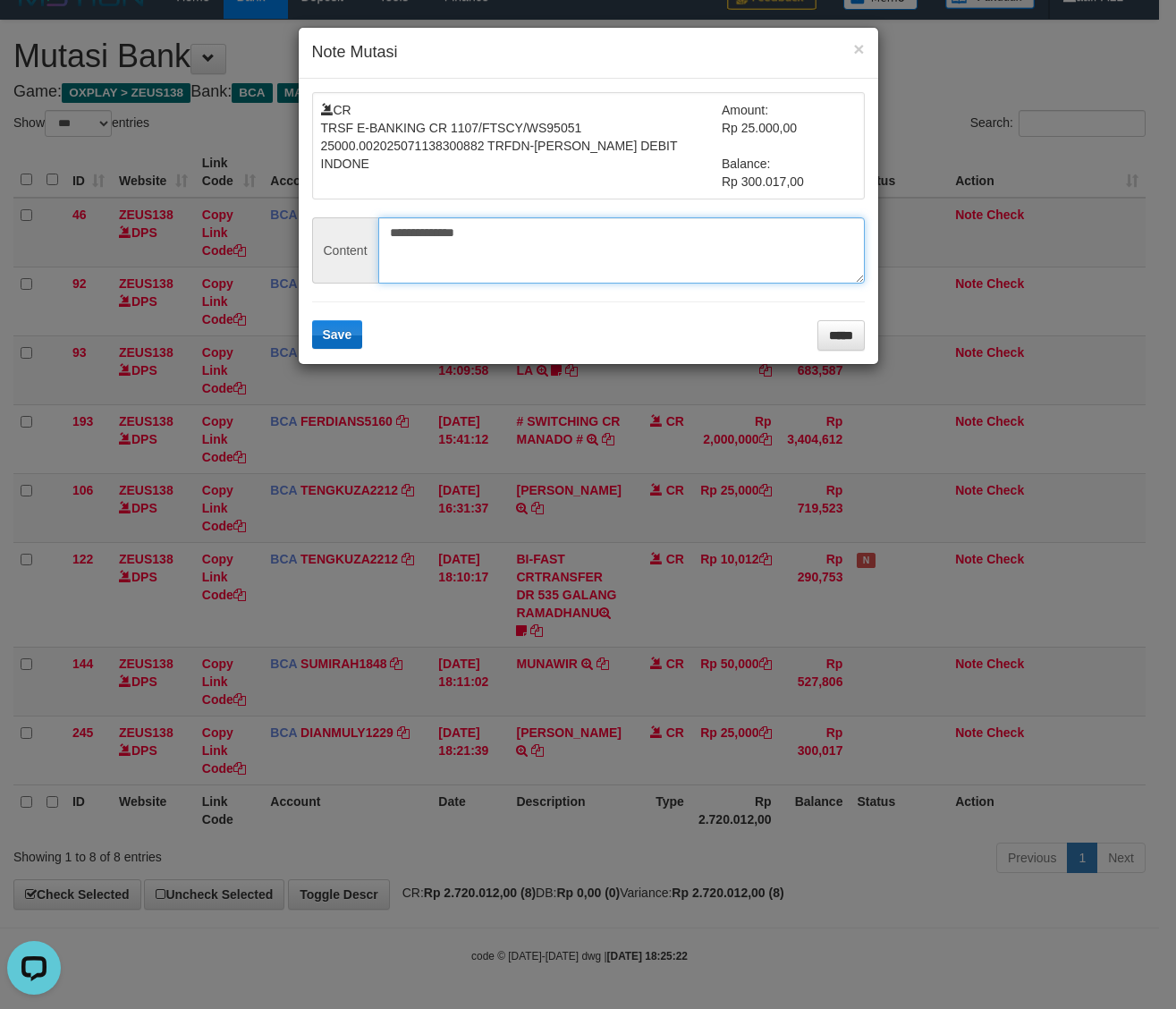 type on "**********" 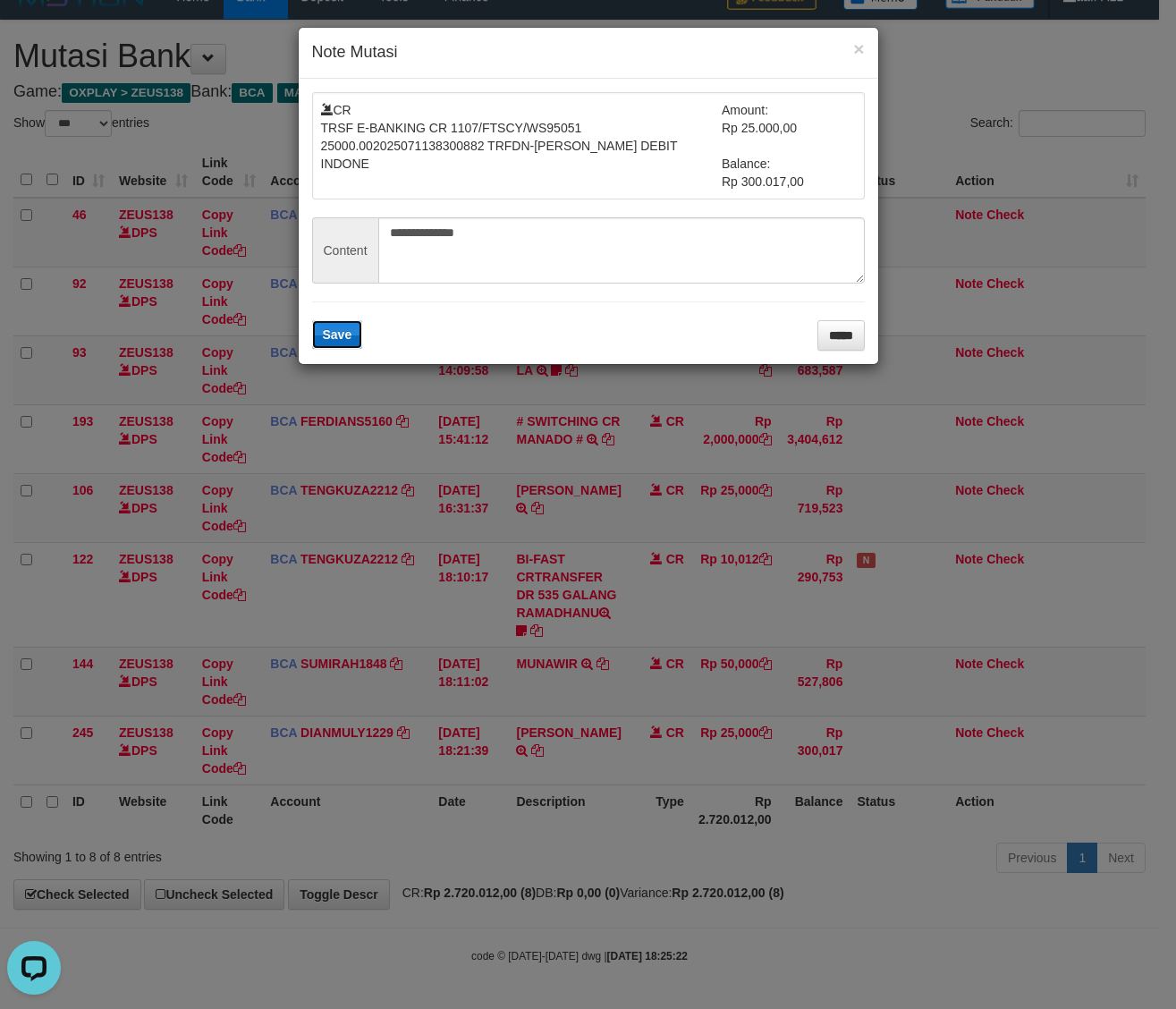 click on "Save" at bounding box center [337, 335] 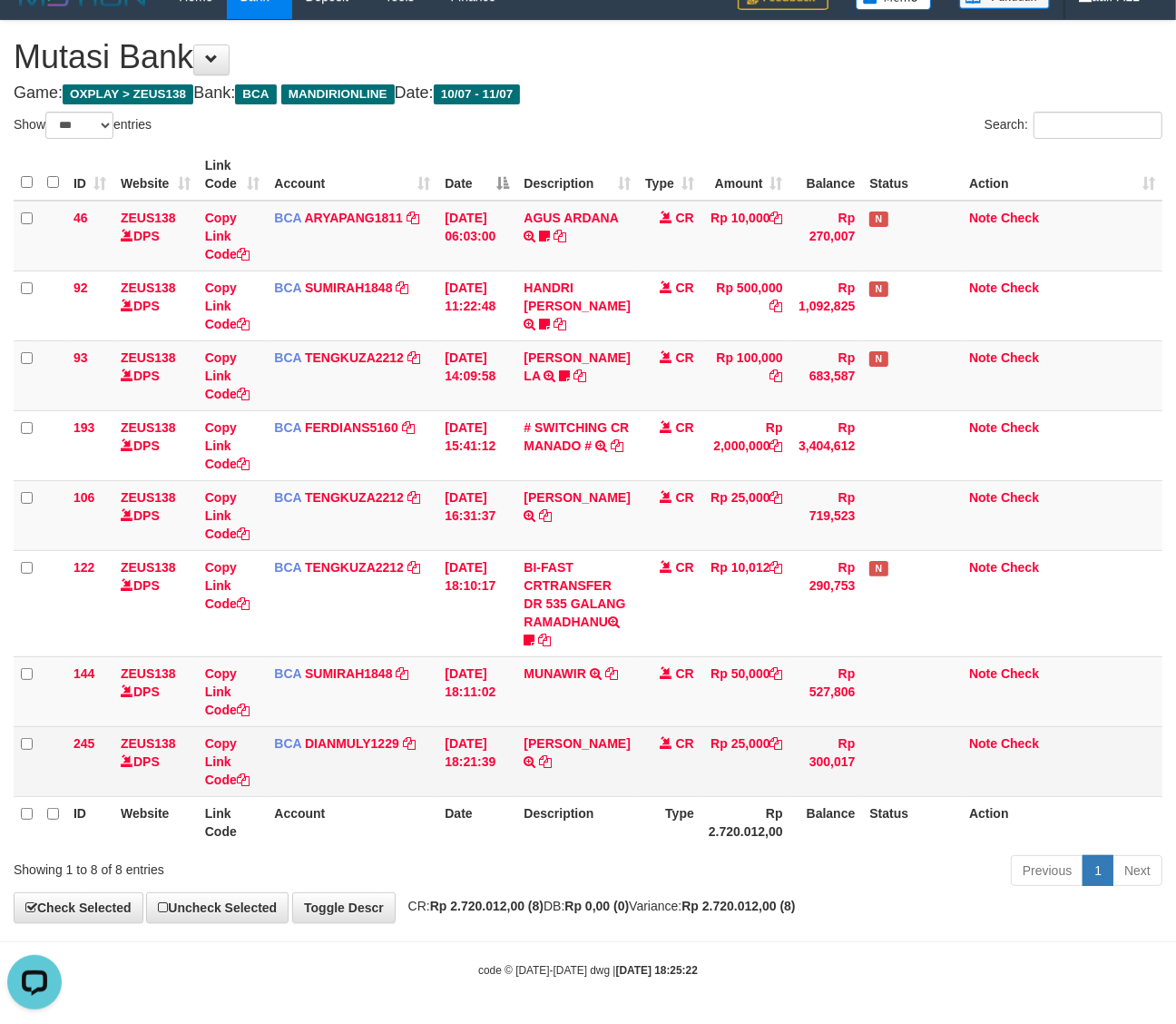 drag, startPoint x: 882, startPoint y: 770, endPoint x: 814, endPoint y: 744, distance: 72.8011 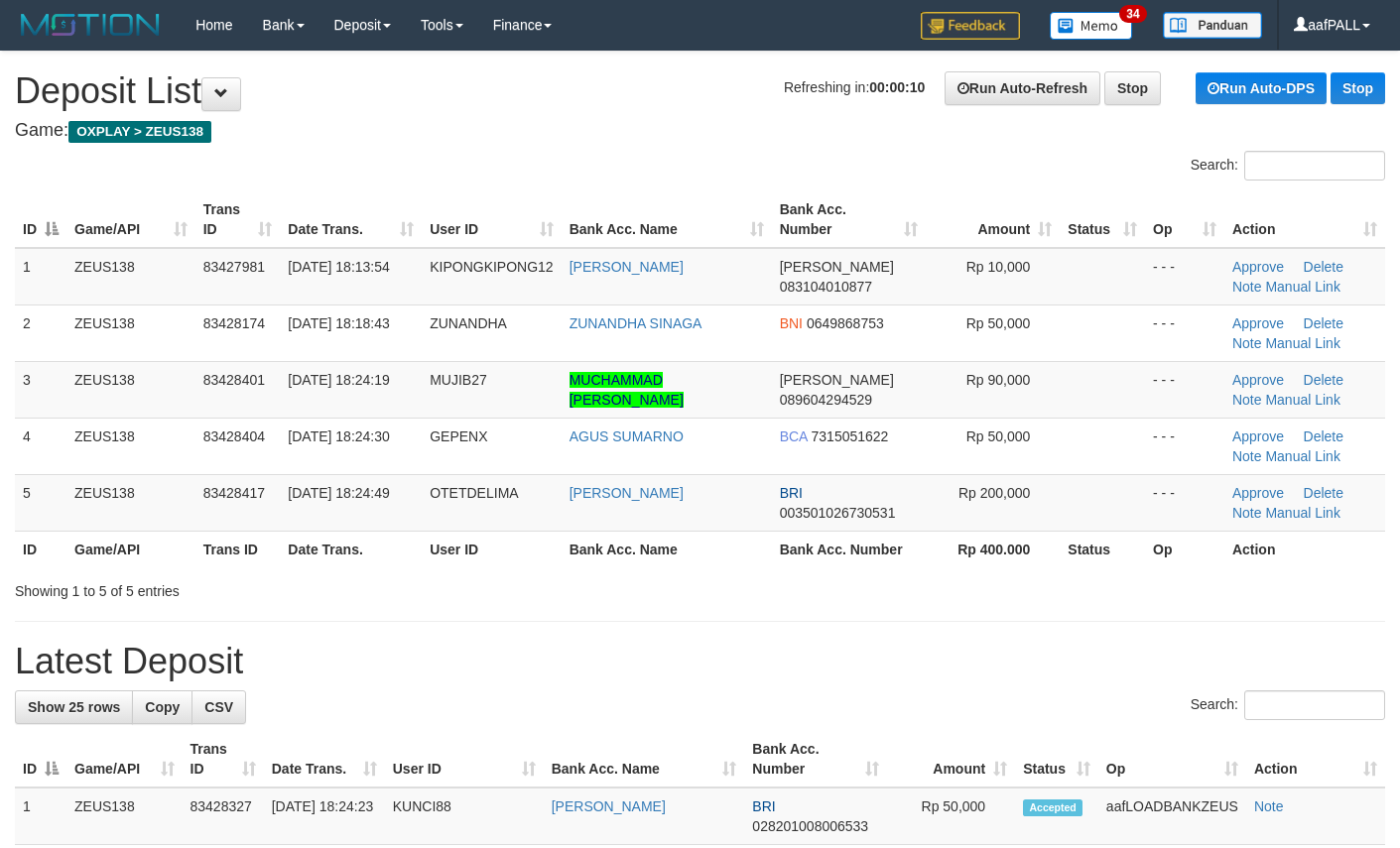 scroll, scrollTop: 0, scrollLeft: 0, axis: both 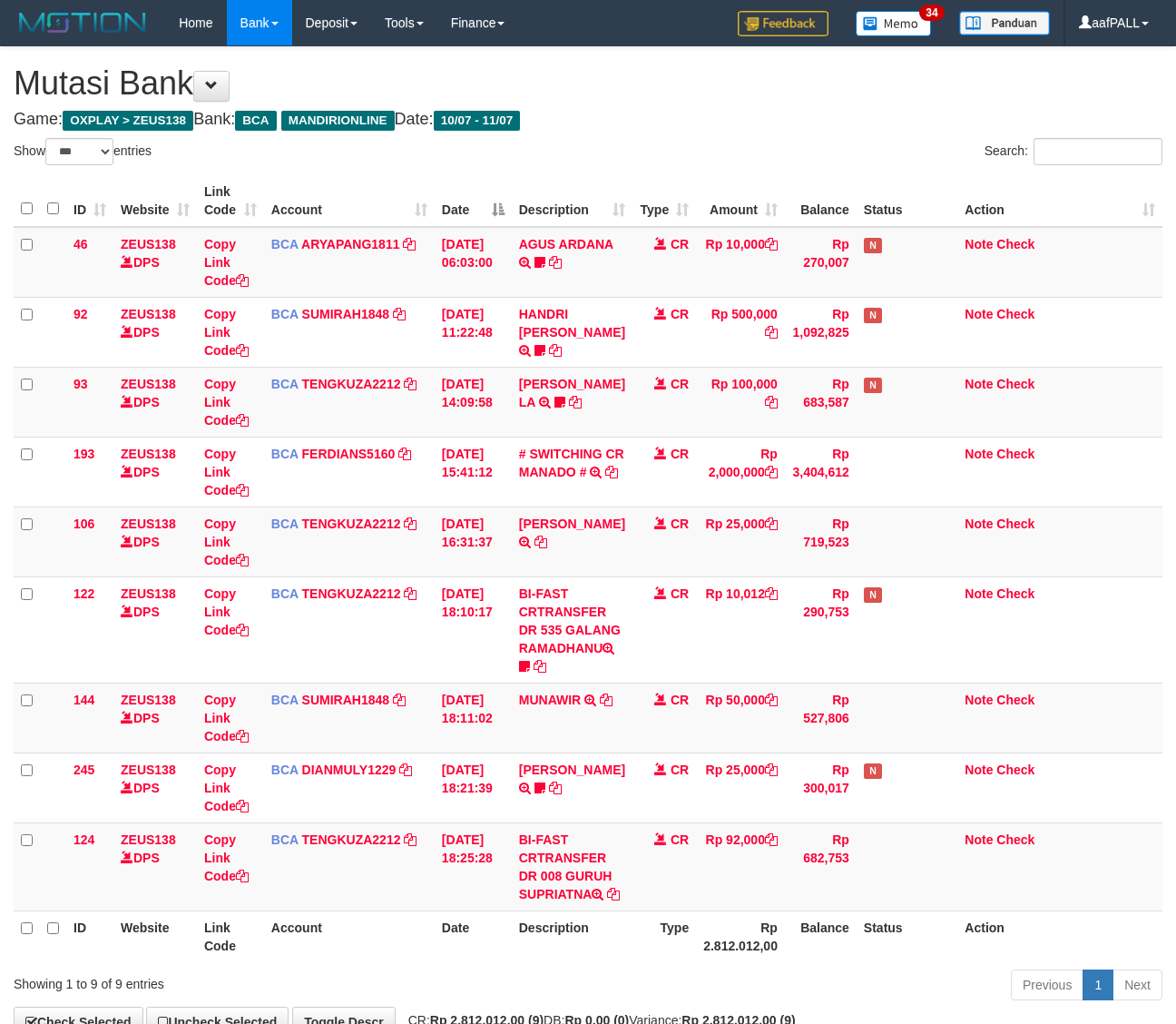 select on "***" 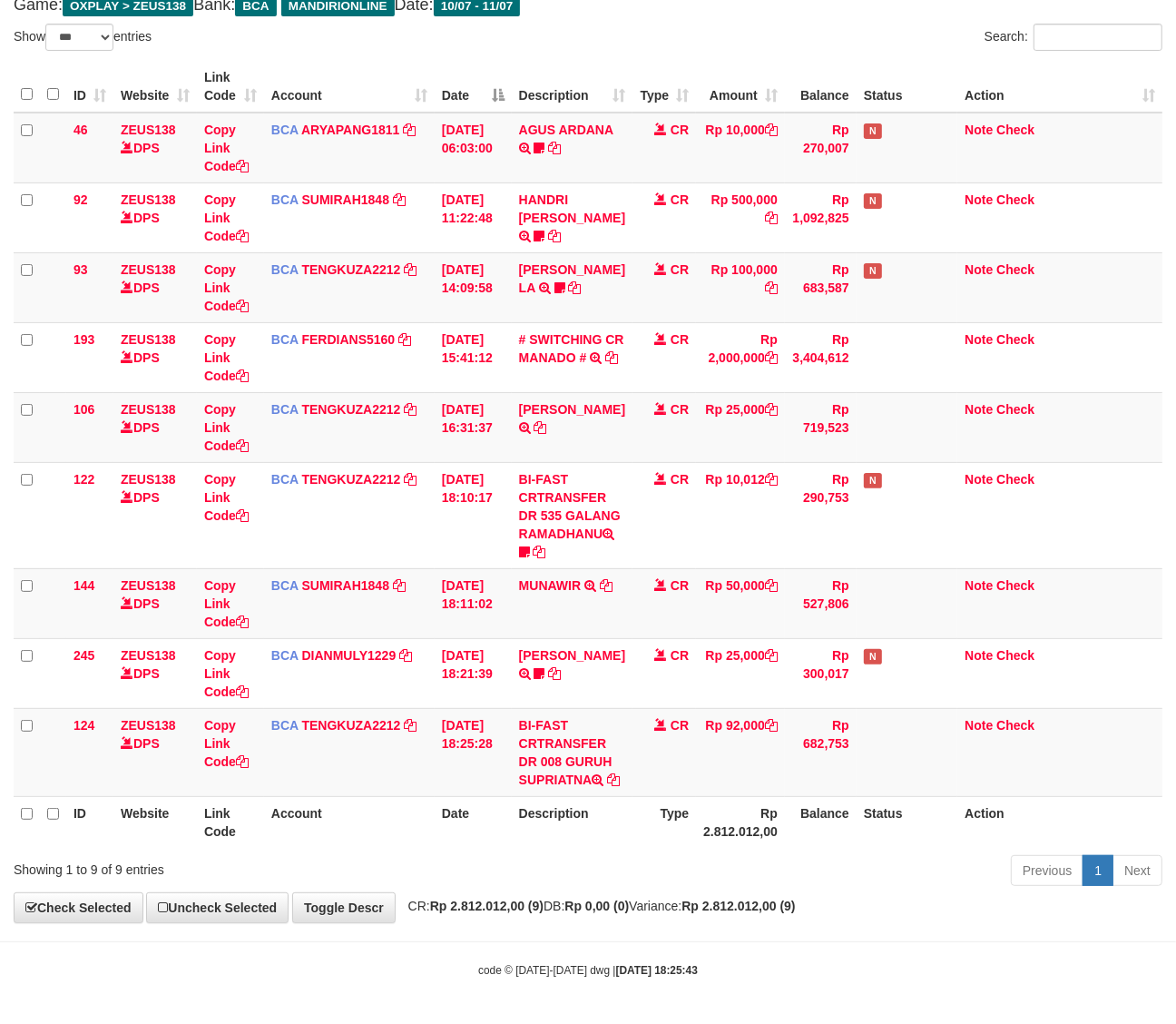 scroll, scrollTop: 152, scrollLeft: 0, axis: vertical 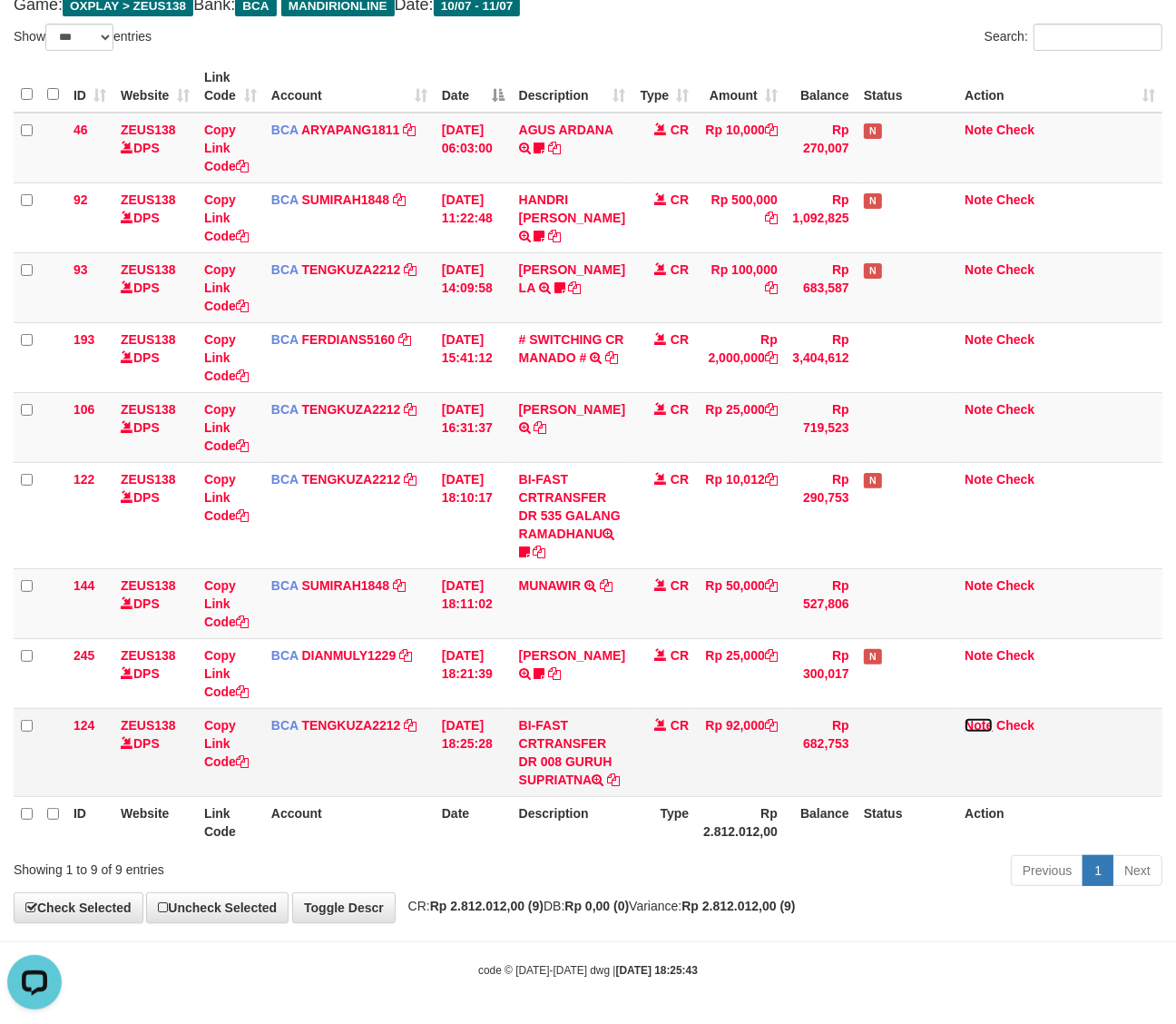click on "Note" at bounding box center [978, 725] 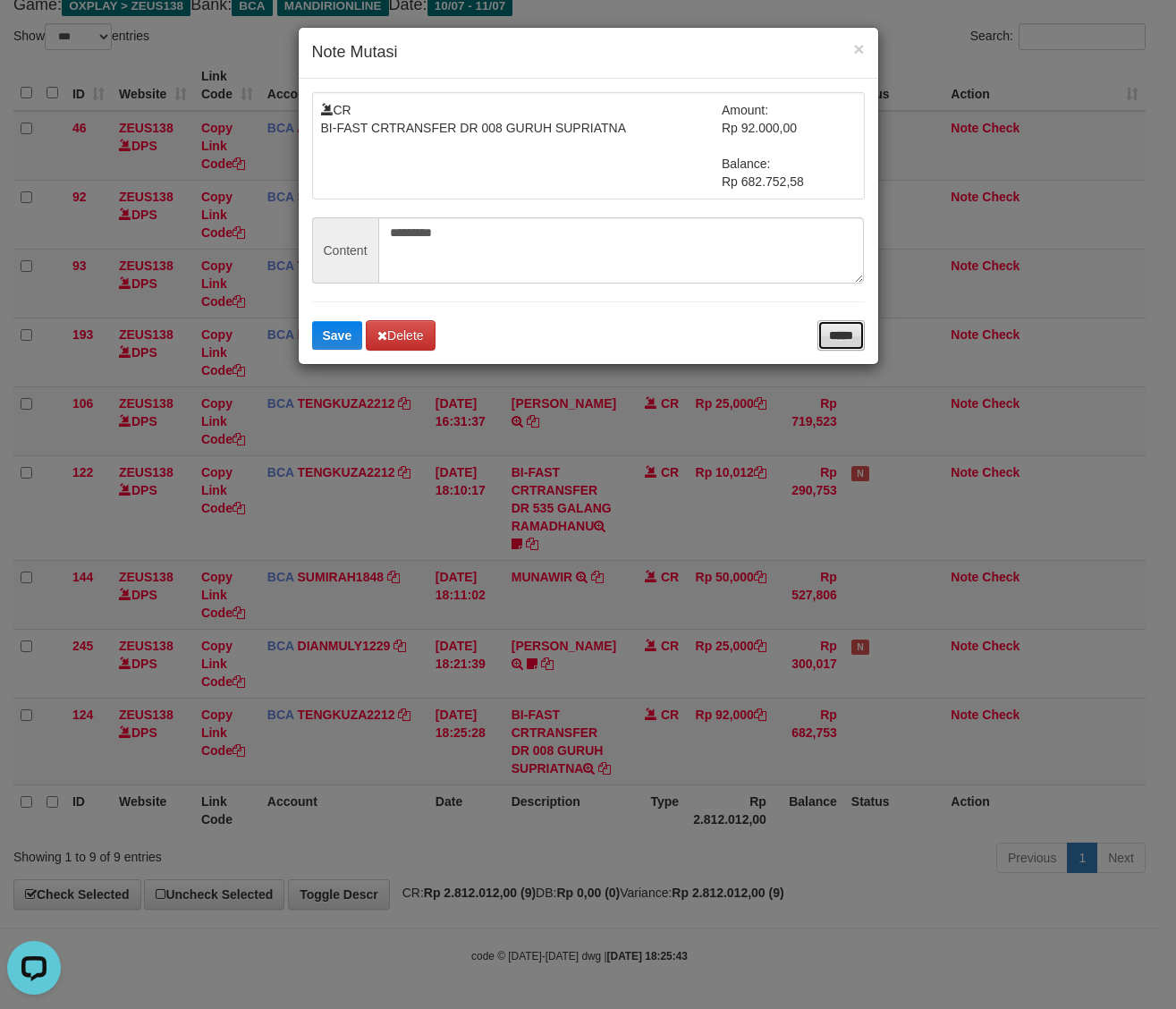 drag, startPoint x: 818, startPoint y: 336, endPoint x: 805, endPoint y: 386, distance: 51.66237 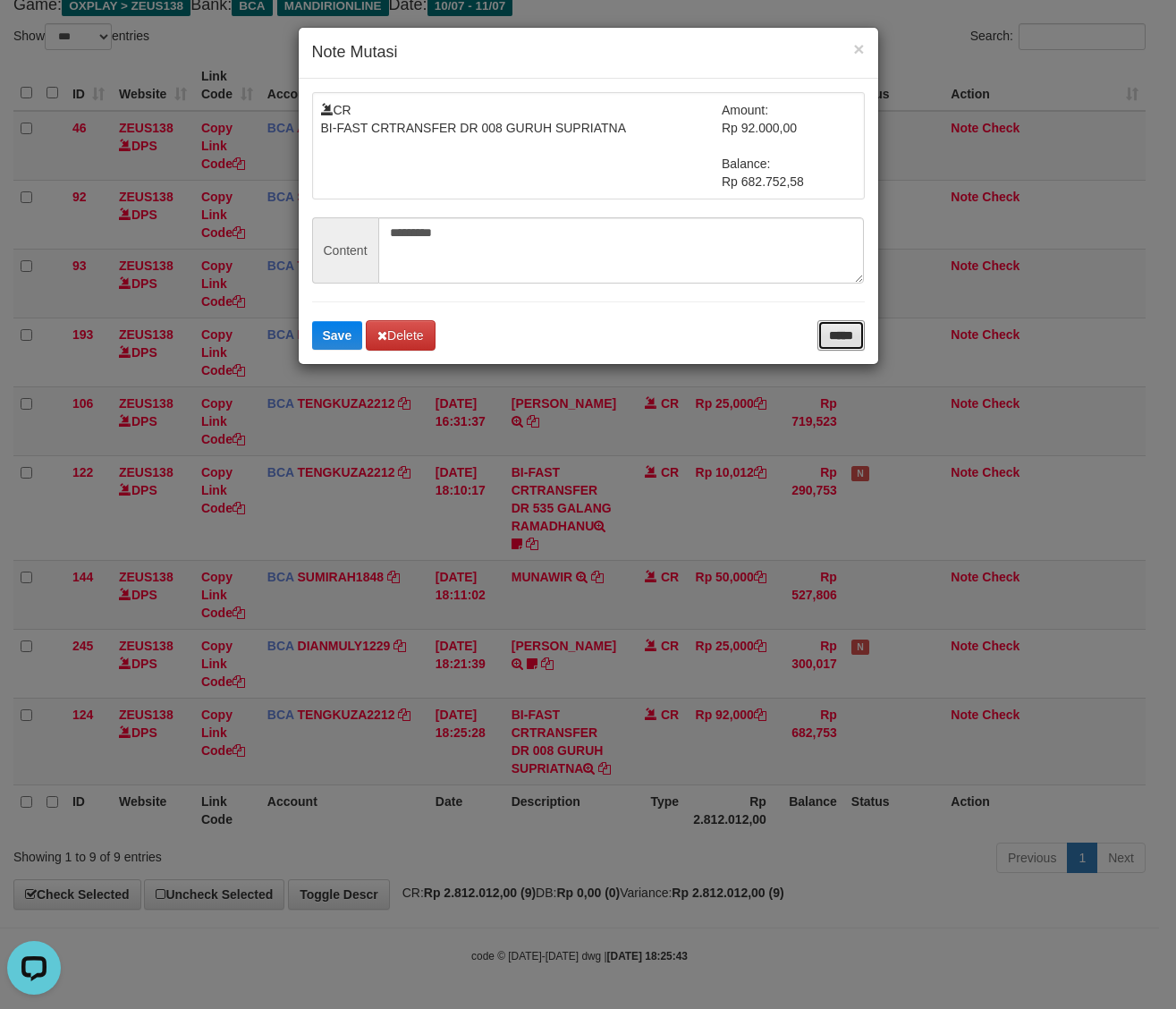 click on "*****" at bounding box center [841, 335] 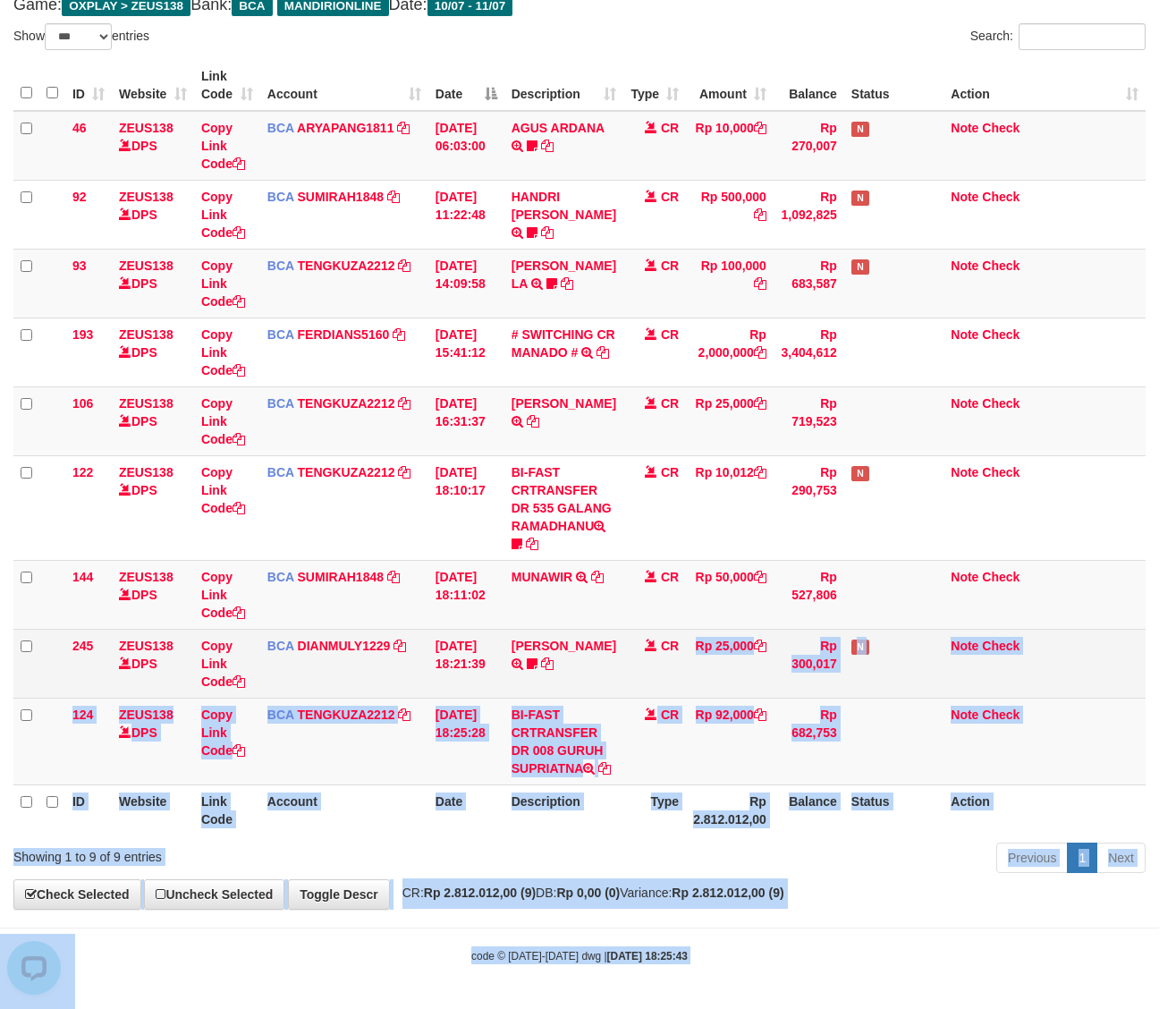 drag, startPoint x: 681, startPoint y: 599, endPoint x: 671, endPoint y: 610, distance: 14.86607 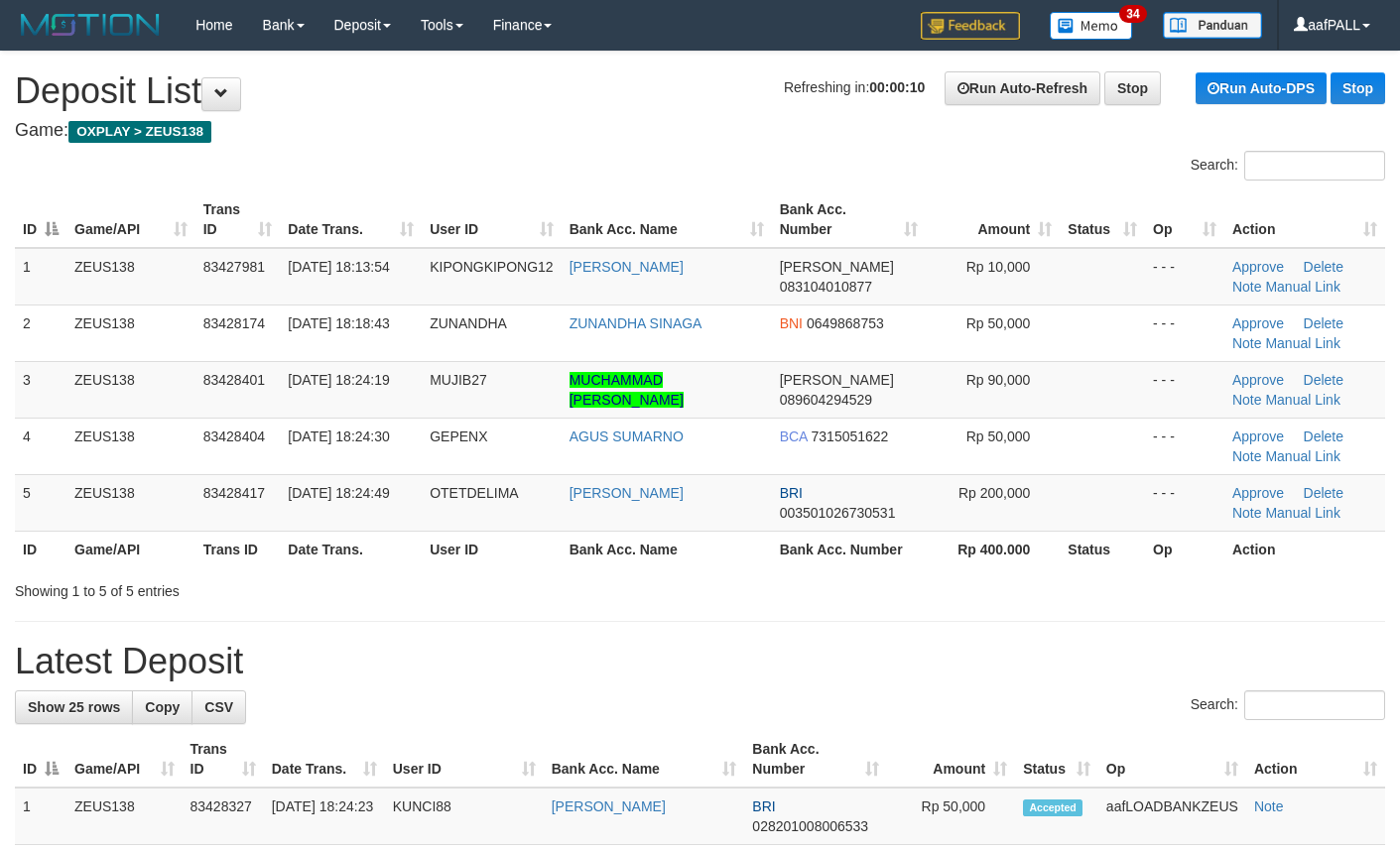 scroll, scrollTop: 0, scrollLeft: 0, axis: both 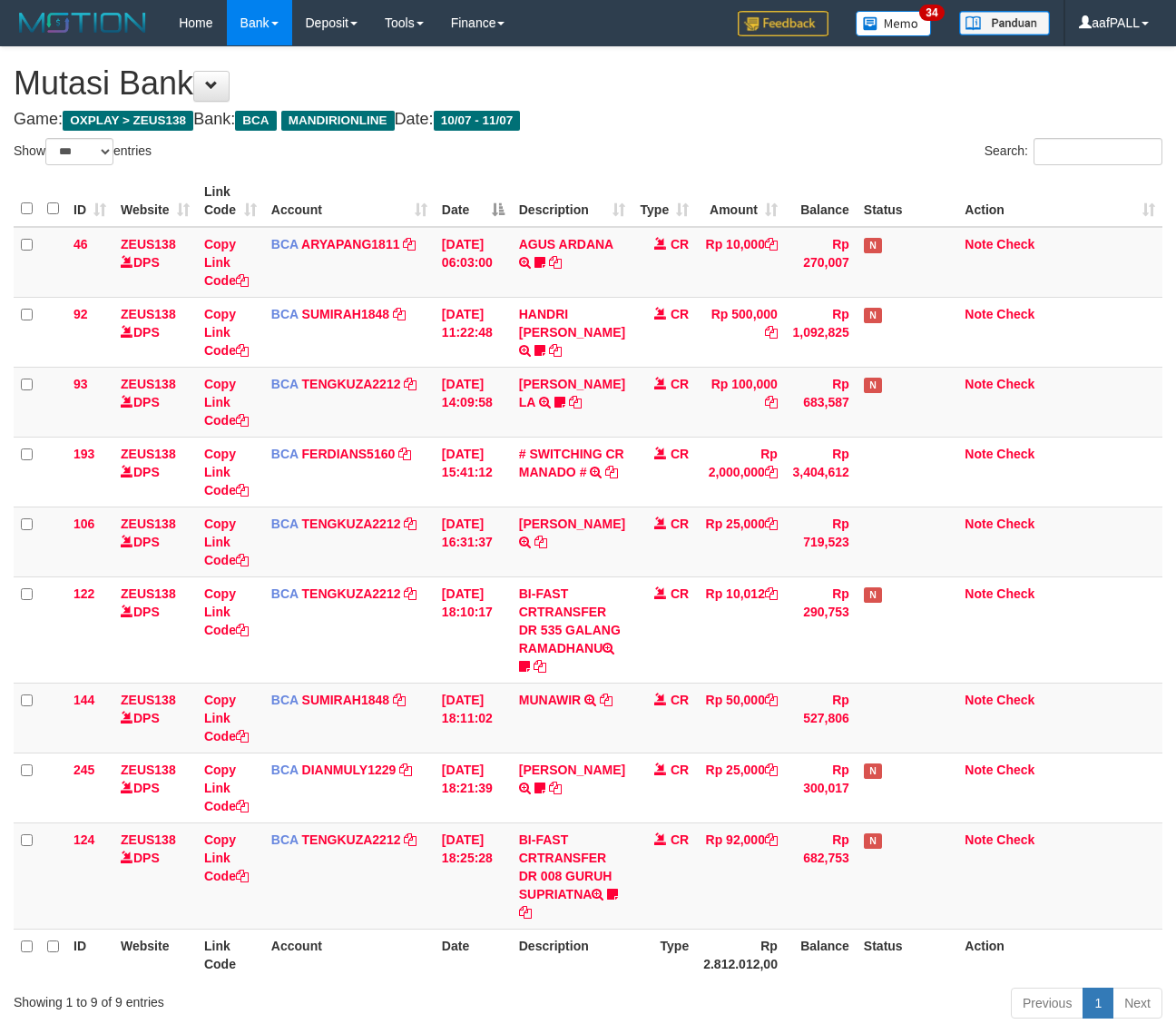 select on "***" 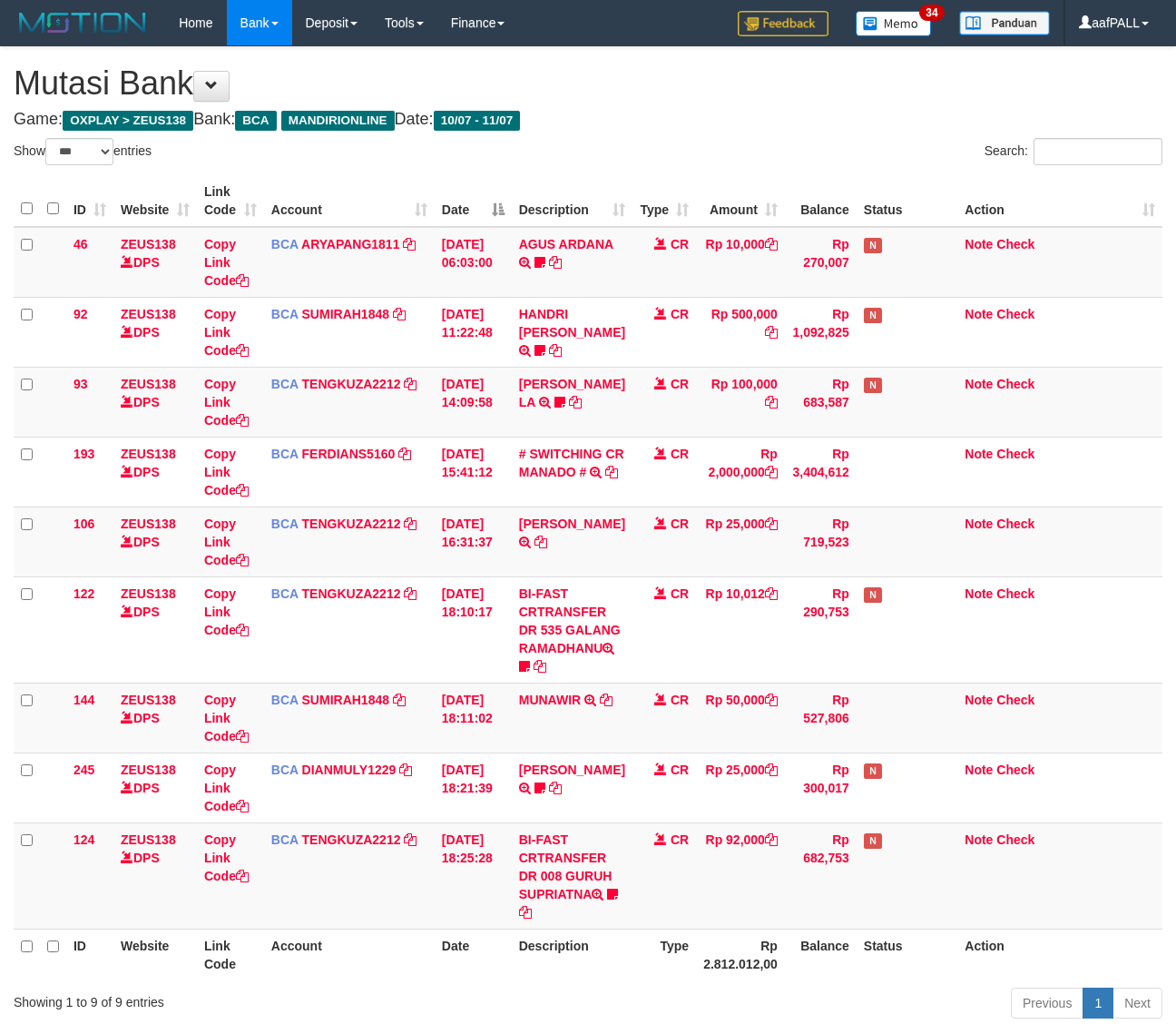 scroll, scrollTop: 147, scrollLeft: 0, axis: vertical 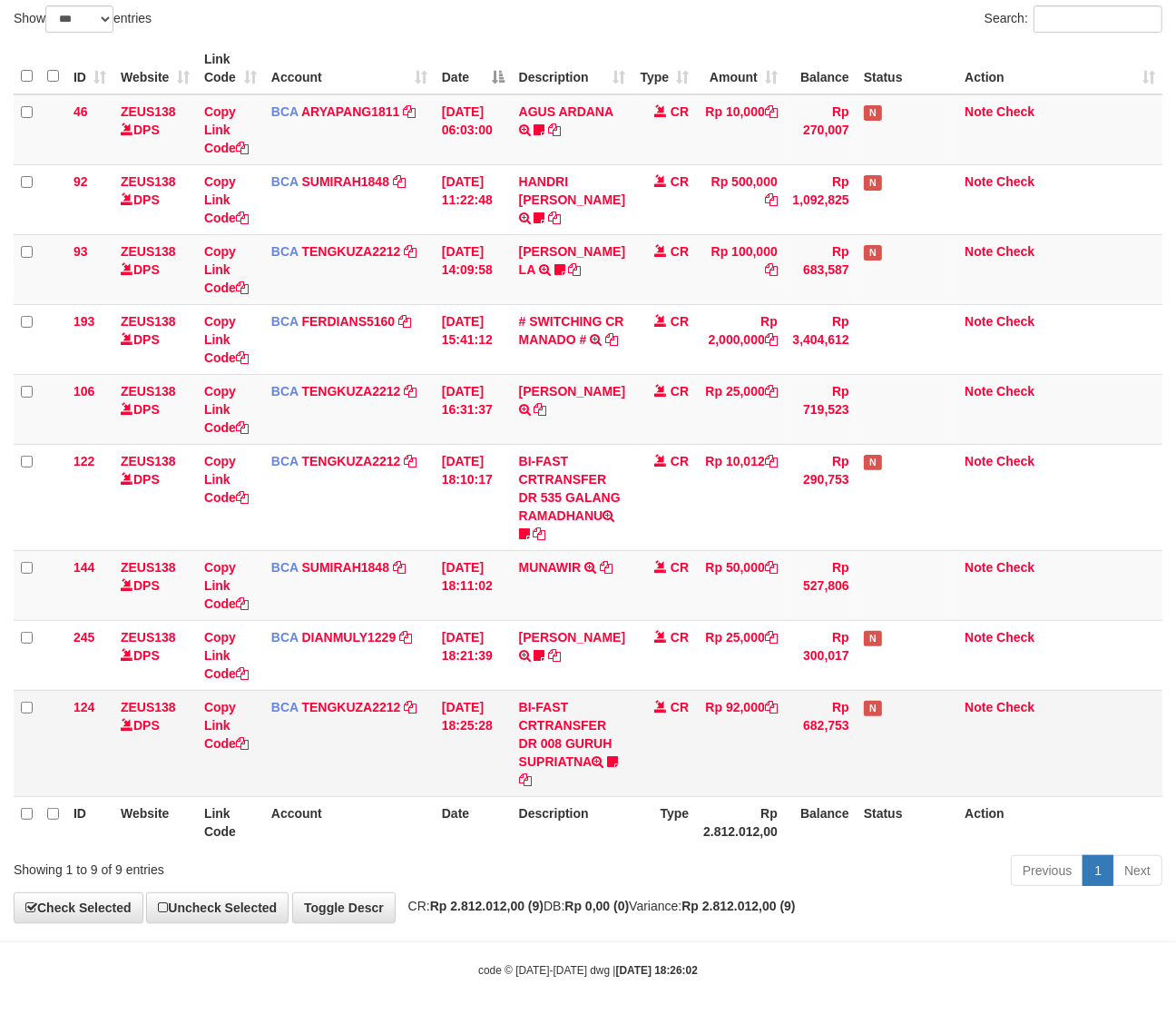 click on "Rp 92,000" at bounding box center (740, 743) 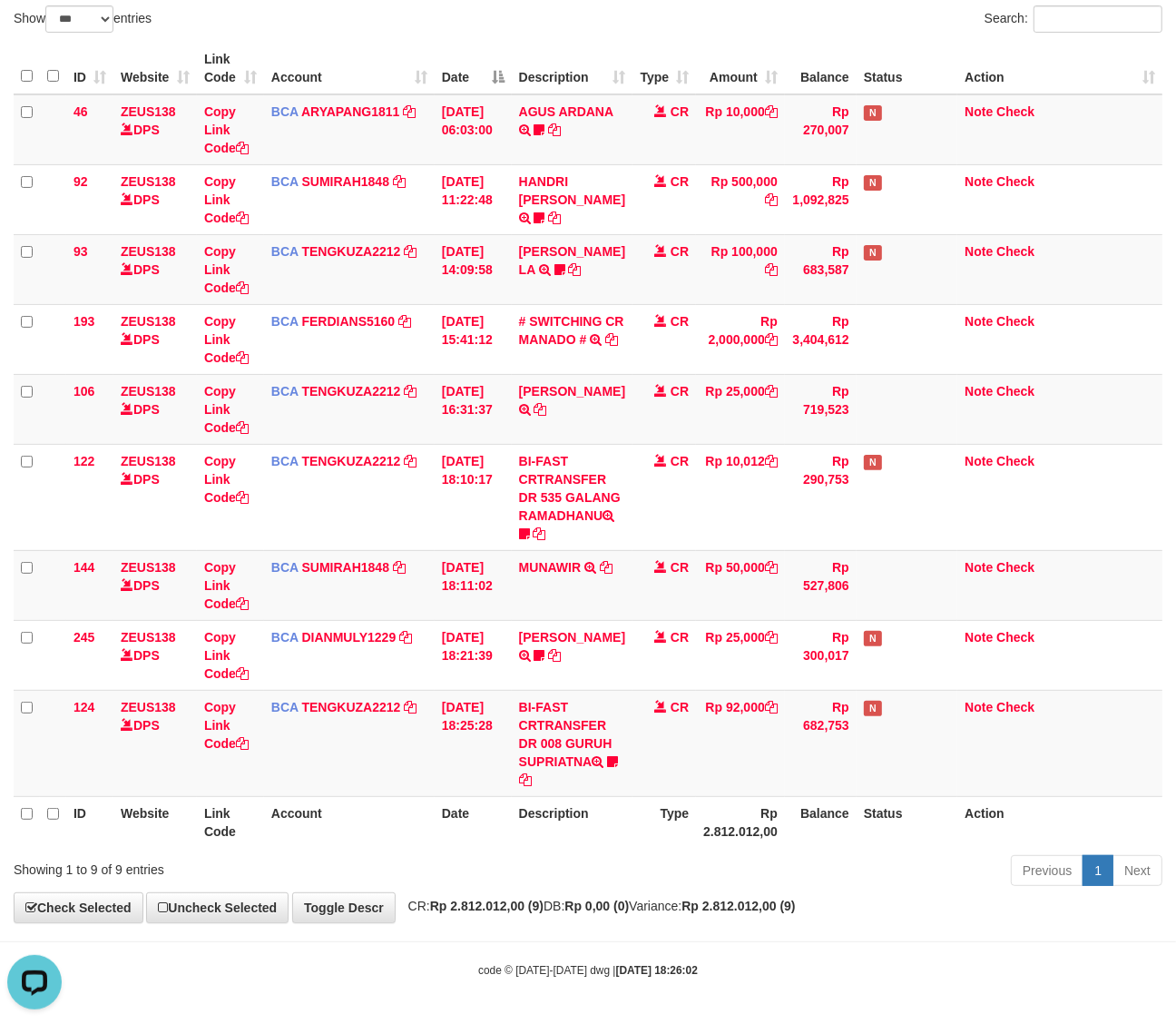 scroll, scrollTop: 0, scrollLeft: 0, axis: both 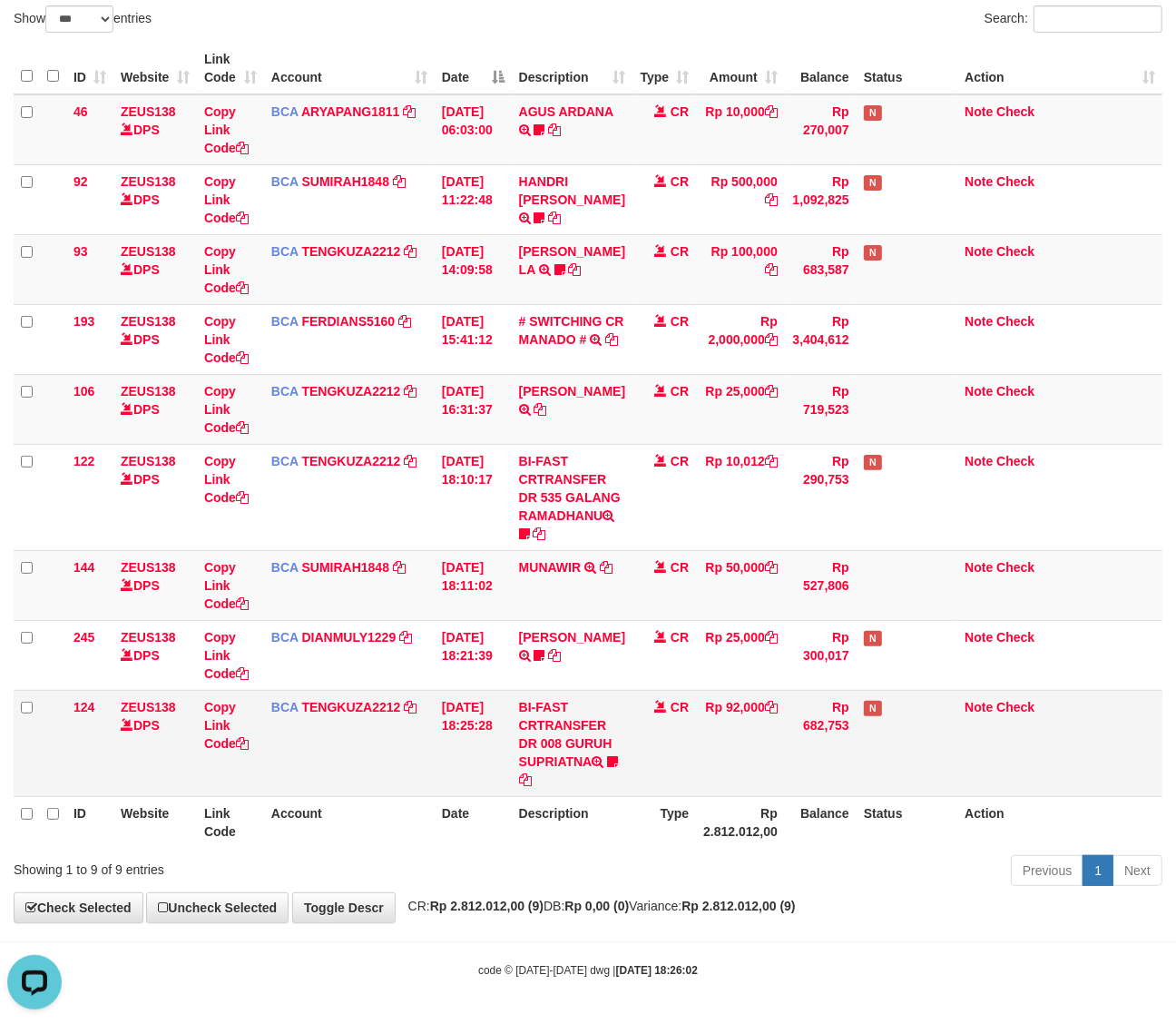 click on "BCA
TENGKUZA2212
DPS
TENGKU ZAKI
mutasi_20250711_3353 | 124
mutasi_20250711_3353 | 124" at bounding box center (349, 743) 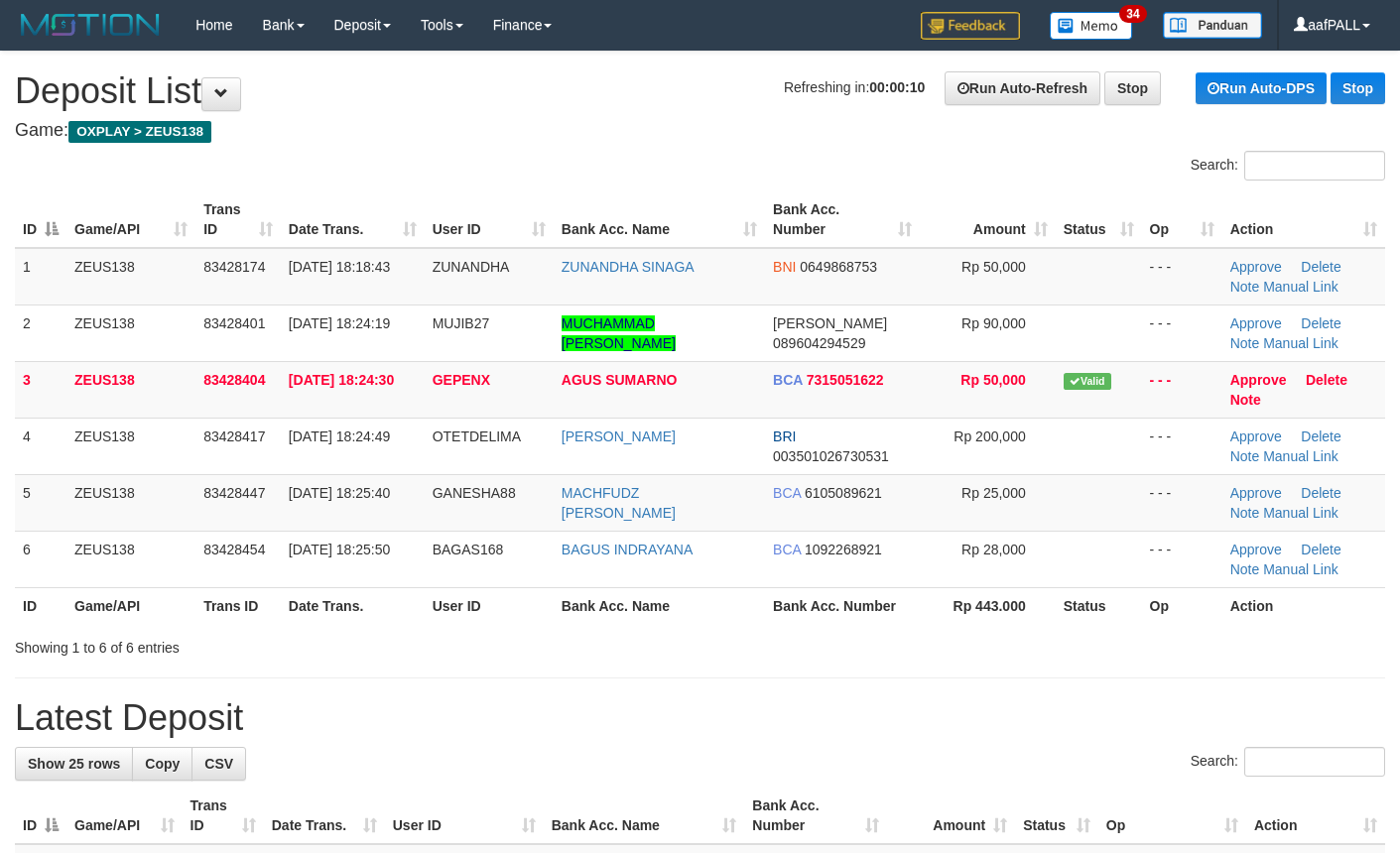 scroll, scrollTop: 0, scrollLeft: 0, axis: both 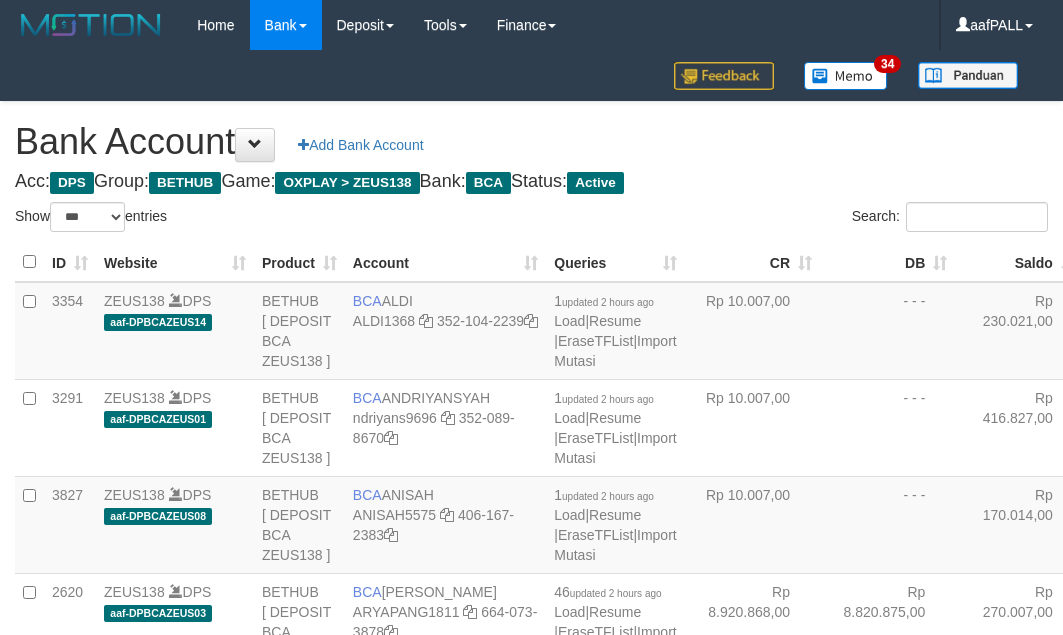 select on "***" 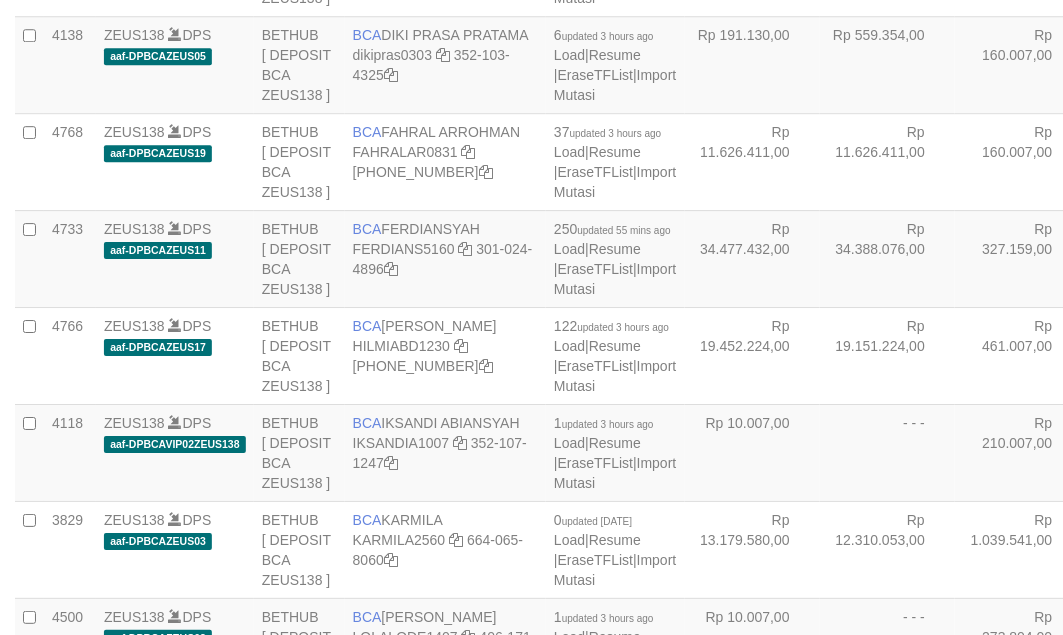 scroll, scrollTop: 1083, scrollLeft: 0, axis: vertical 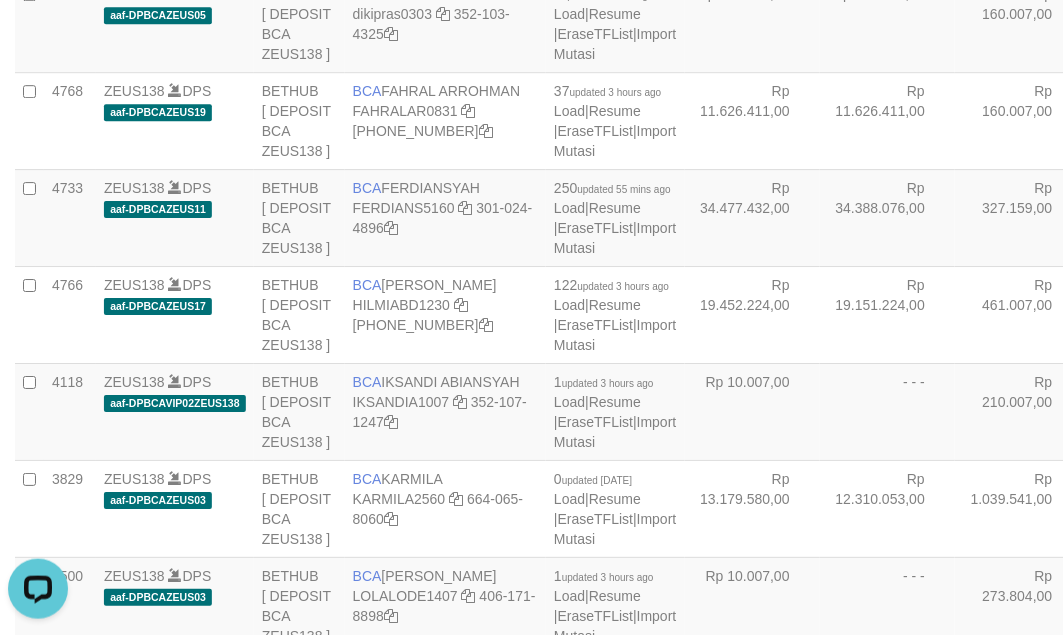 click on "3826" at bounding box center (70, -74) 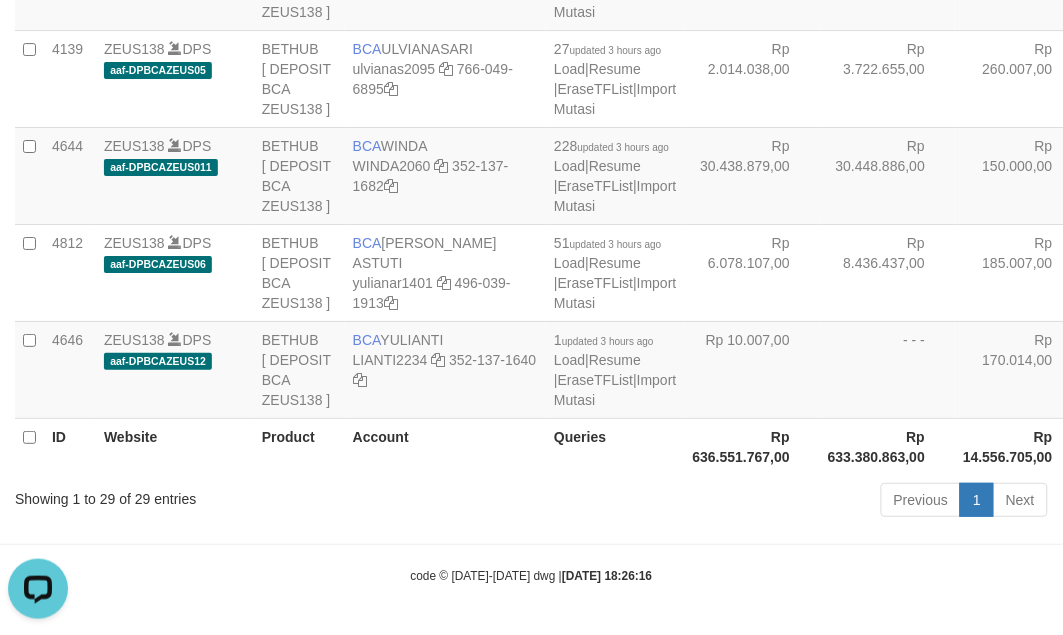 click on "Rp 32.991.932,00" at bounding box center (752, -213) 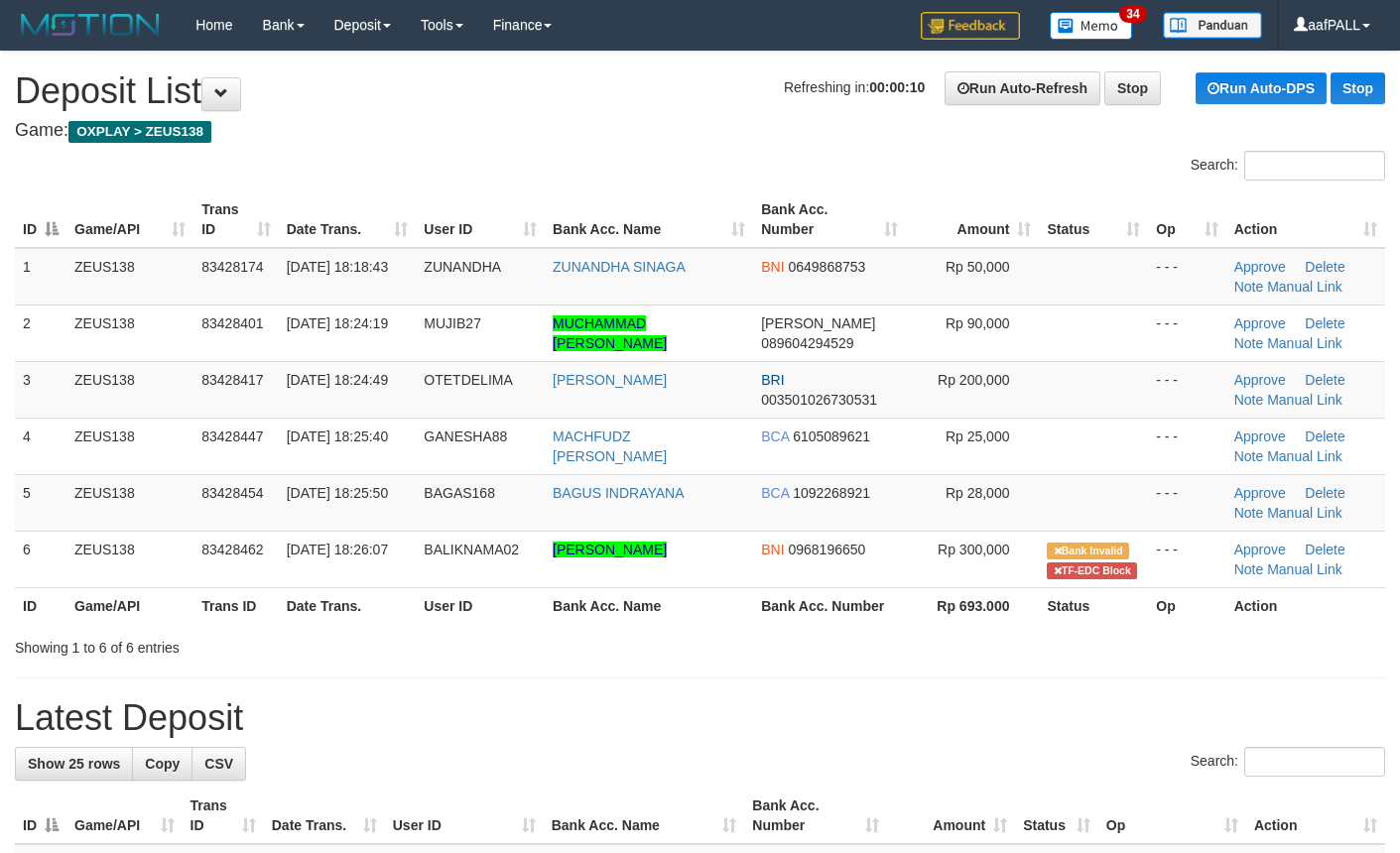 scroll, scrollTop: 0, scrollLeft: 0, axis: both 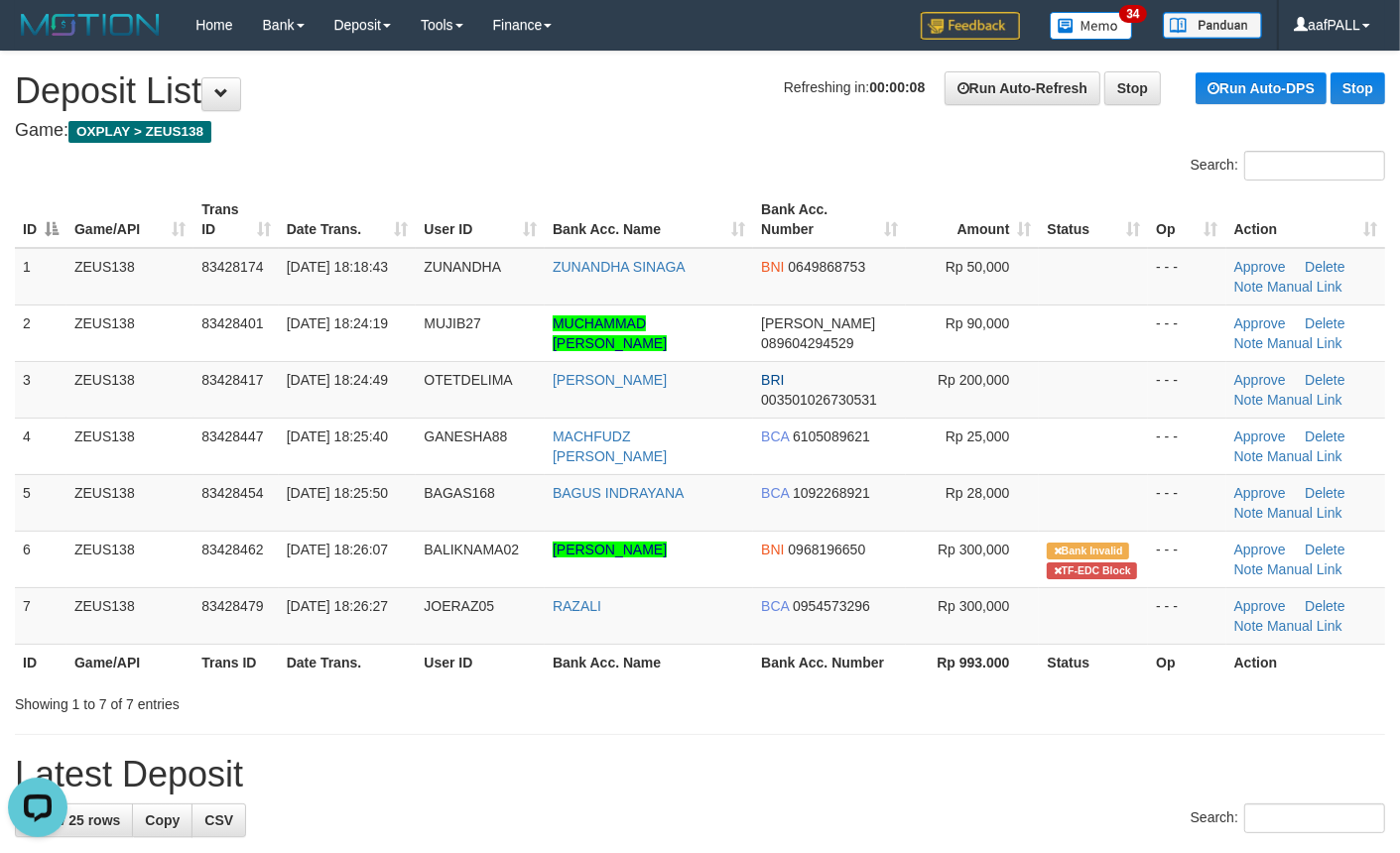 drag, startPoint x: 1035, startPoint y: 725, endPoint x: 998, endPoint y: 694, distance: 48.270074 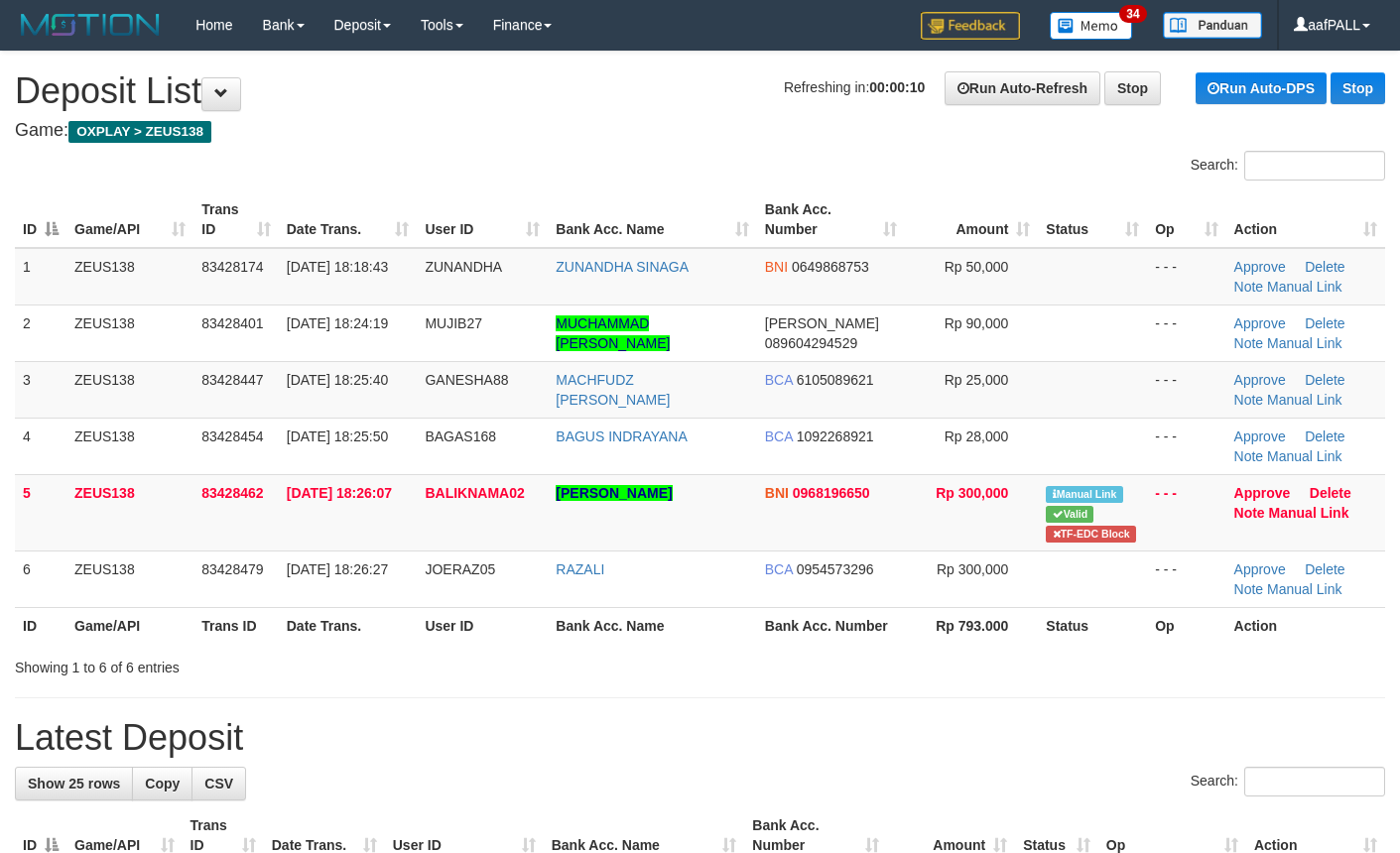 scroll, scrollTop: 0, scrollLeft: 0, axis: both 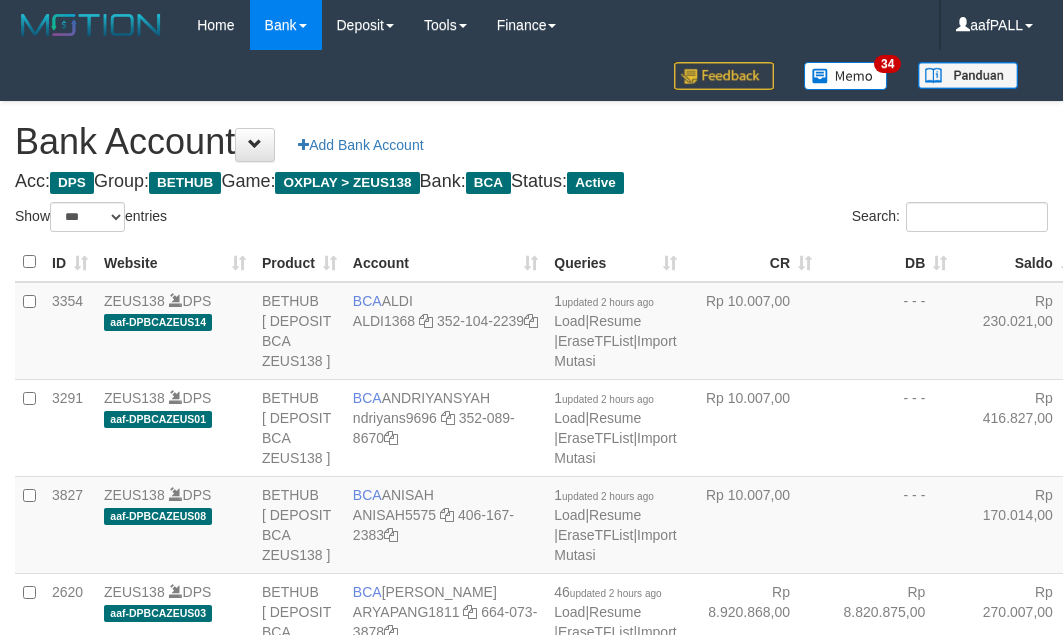select on "***" 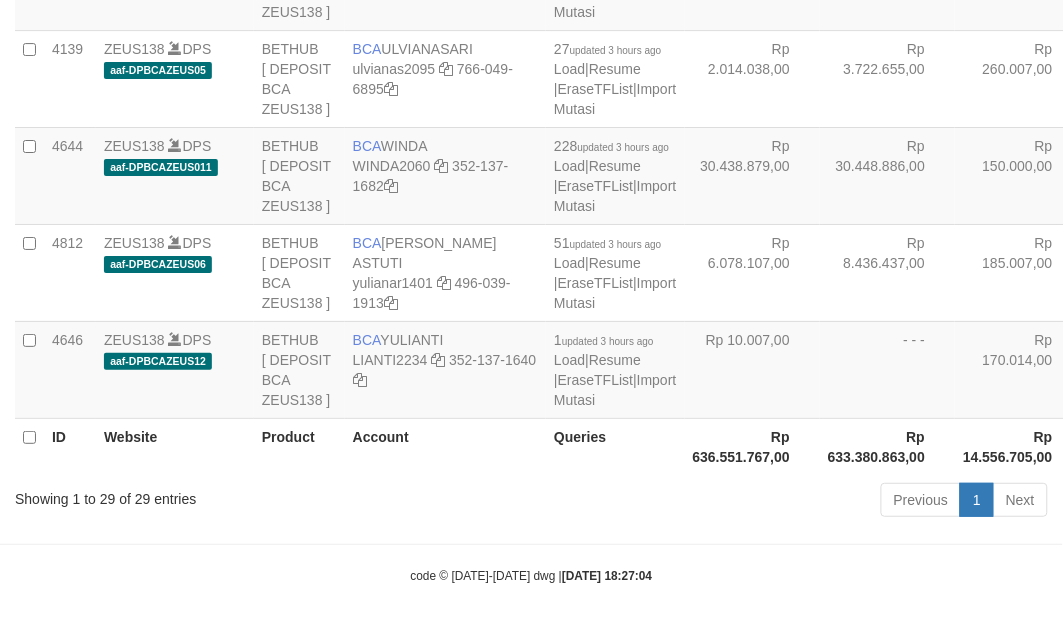 scroll, scrollTop: 3442, scrollLeft: 0, axis: vertical 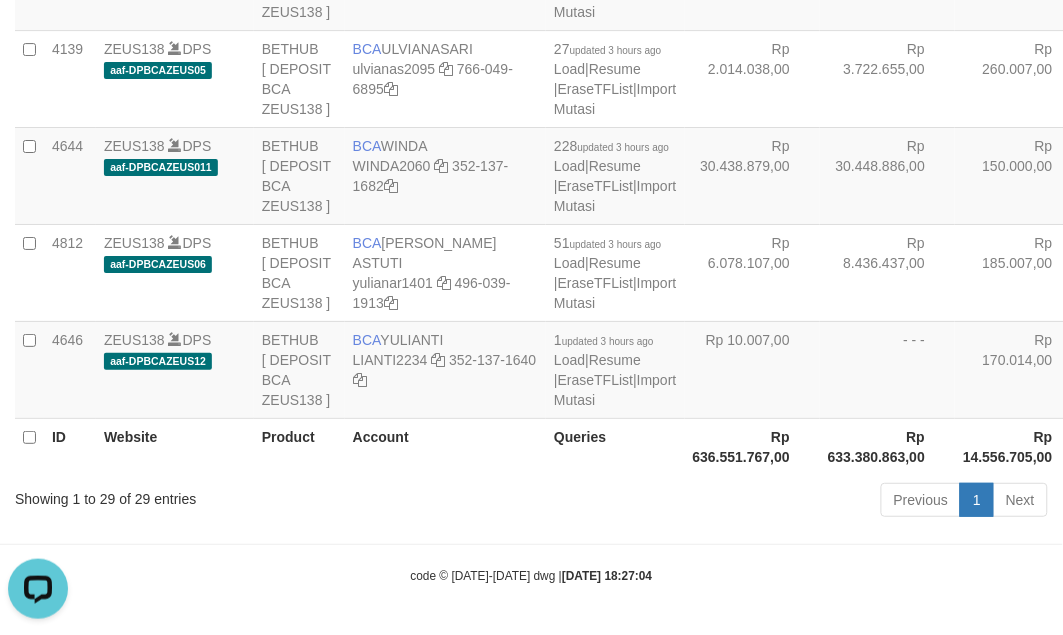 click on "Rp 32.991.932,00" at bounding box center [752, -213] 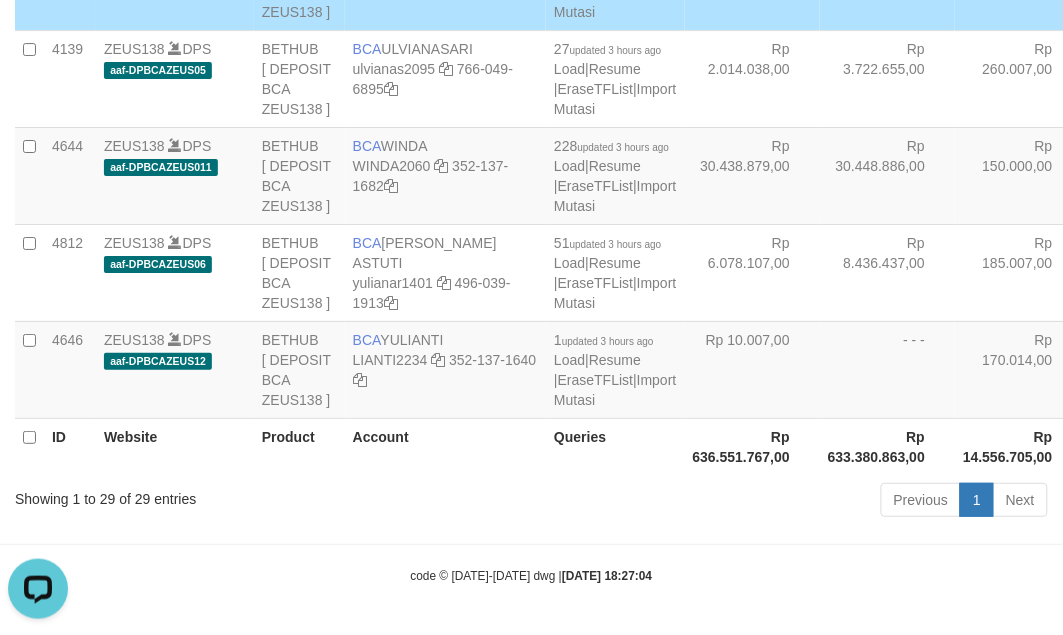 click on "Rp 11.102.824,00" at bounding box center [752, -19] 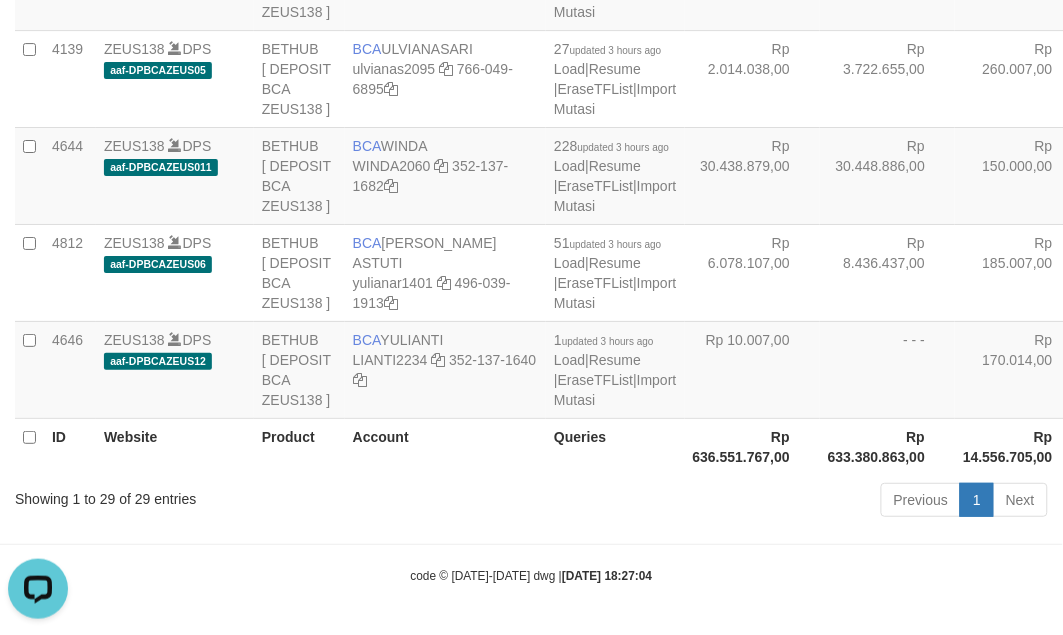 click on "Rp 32.510.133,00" at bounding box center (887, -213) 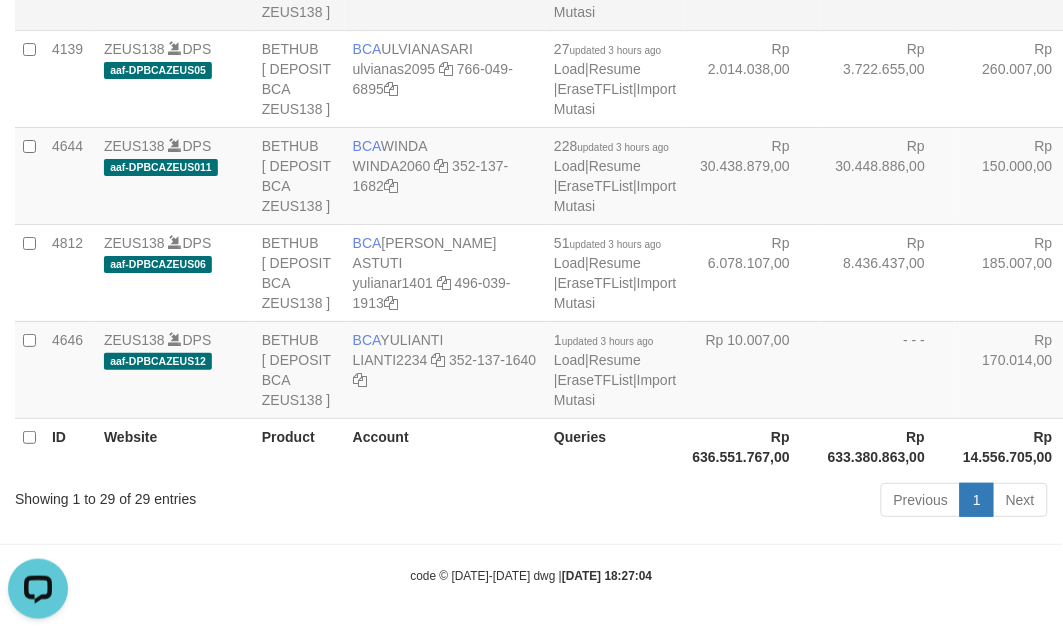 click on "Rp 10.610.105,00" at bounding box center (887, -19) 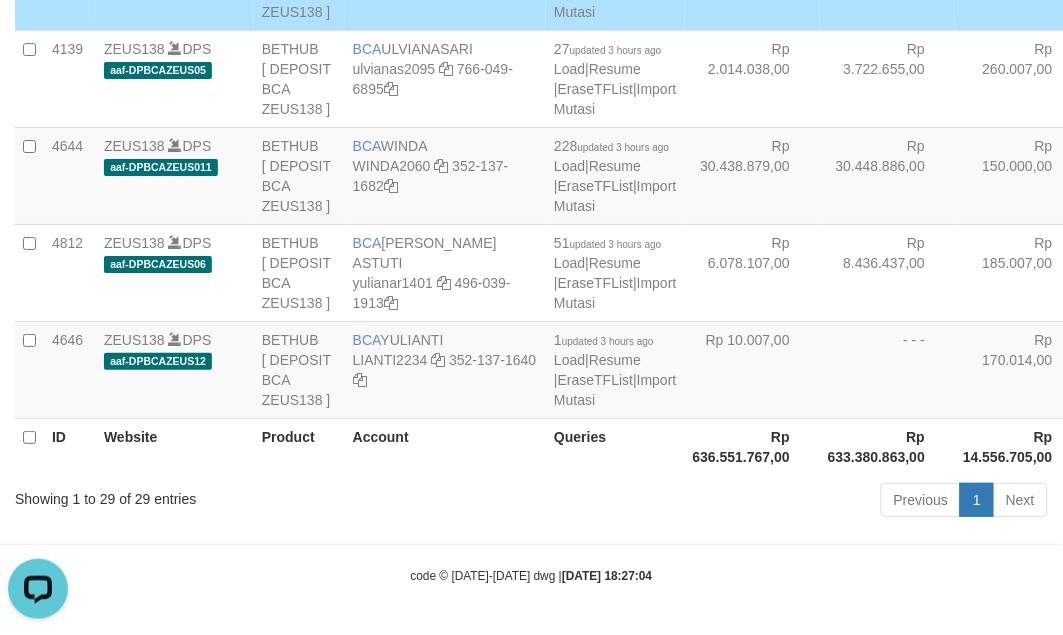 click on "Rp 11.102.824,00" at bounding box center [752, -19] 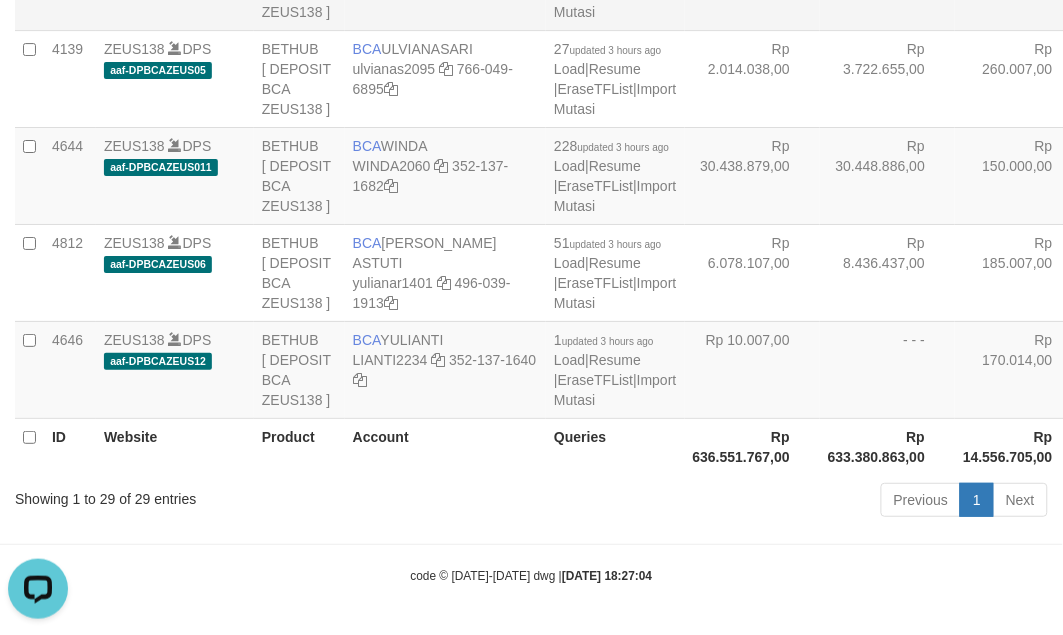 click at bounding box center (471, -28) 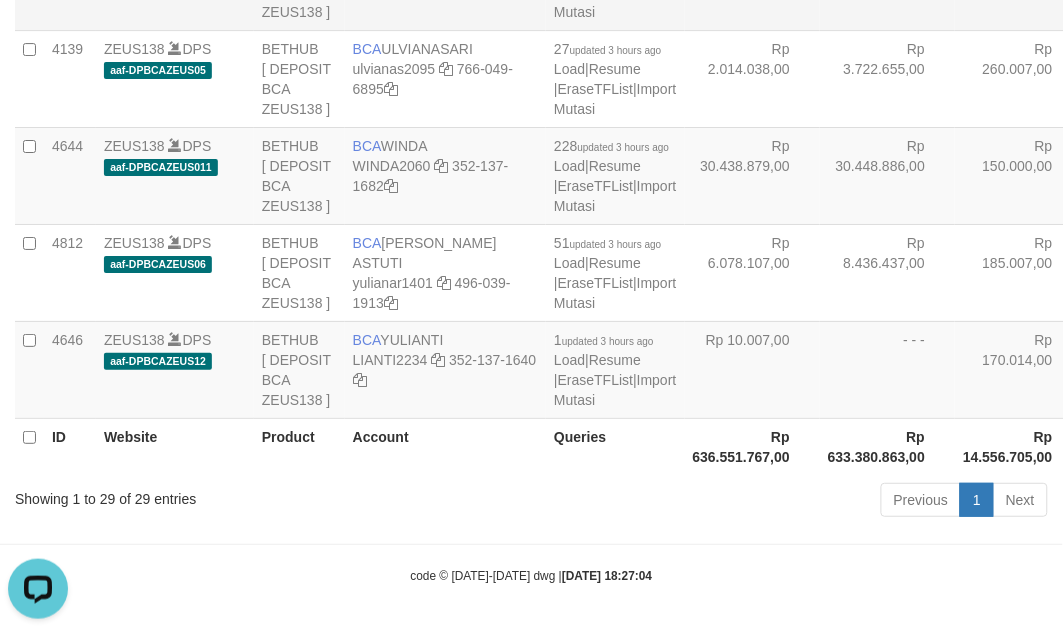 click at bounding box center (471, -28) 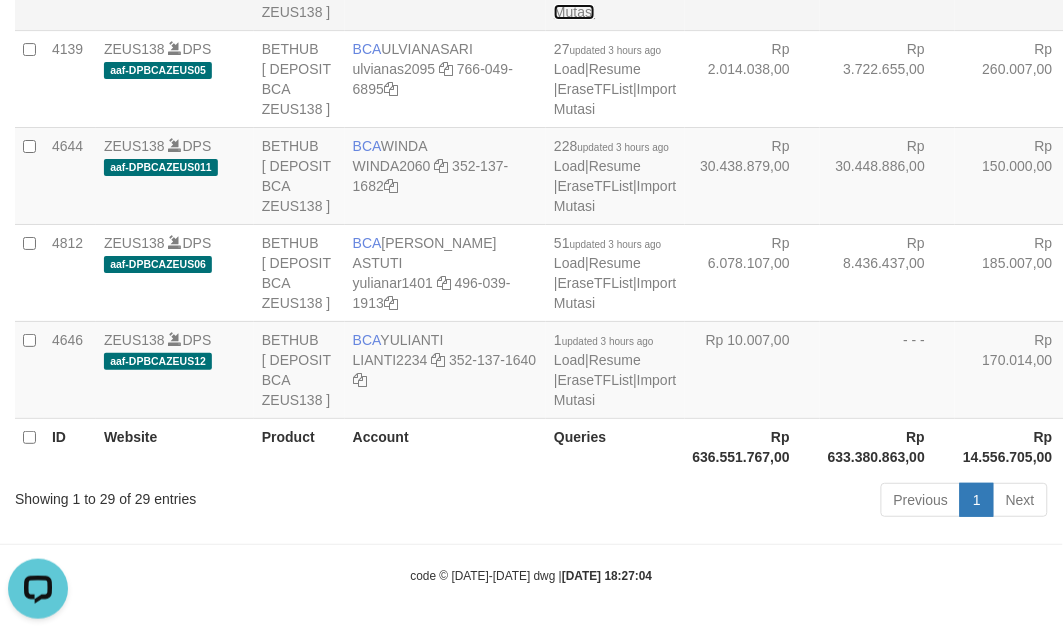 click on "Import Mutasi" at bounding box center [615, 2] 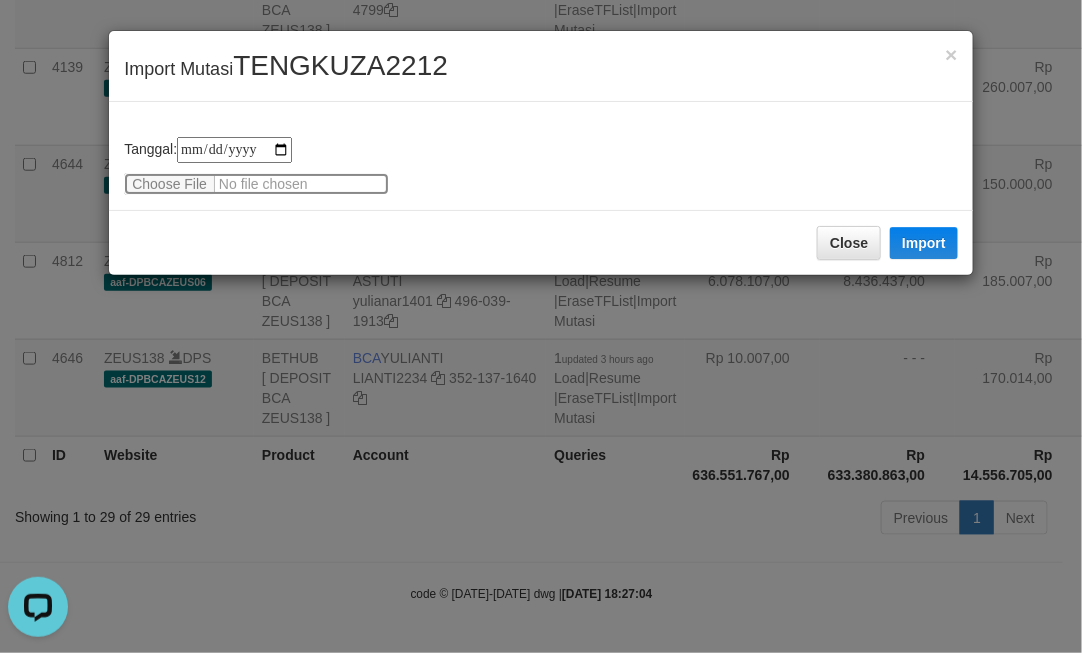 click at bounding box center [256, 184] 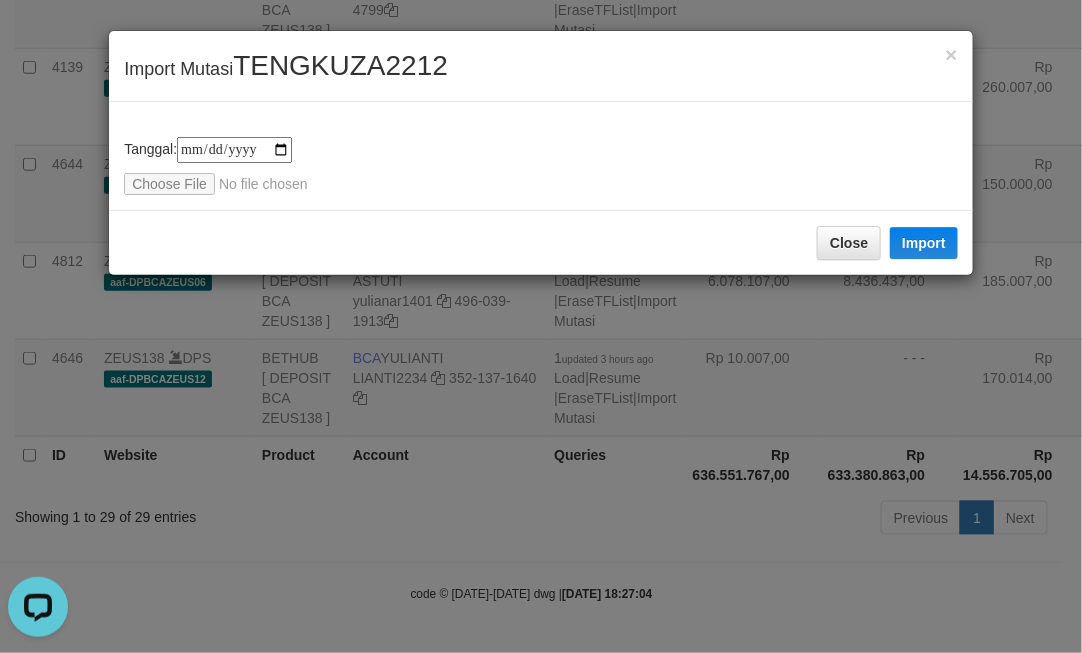 drag, startPoint x: 715, startPoint y: 362, endPoint x: 640, endPoint y: 340, distance: 78.160095 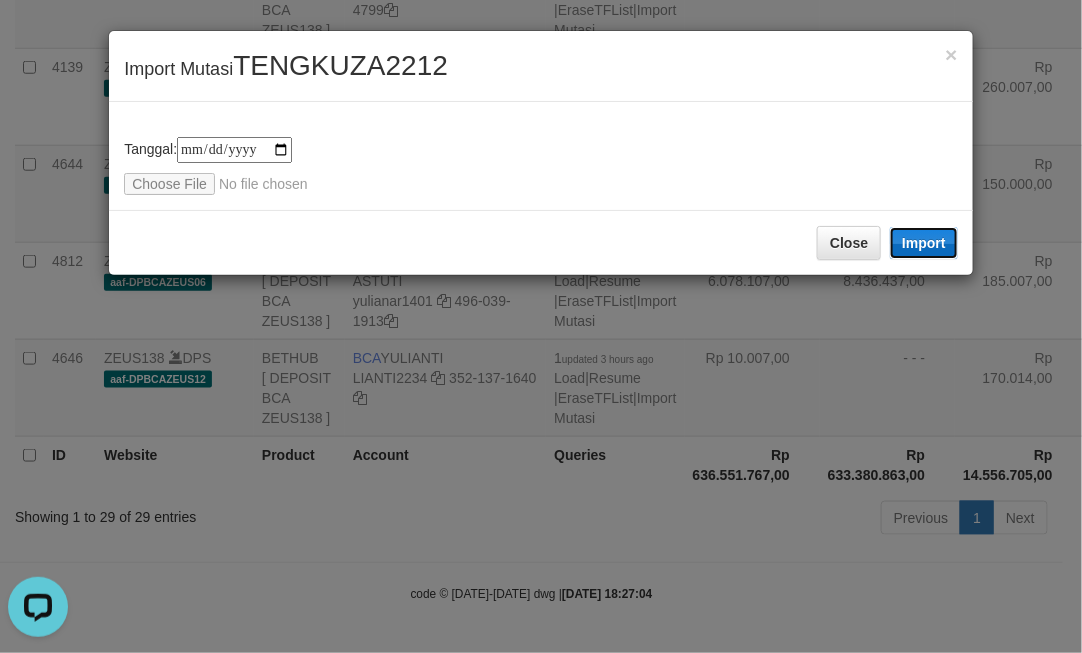 click on "Import" at bounding box center (924, 243) 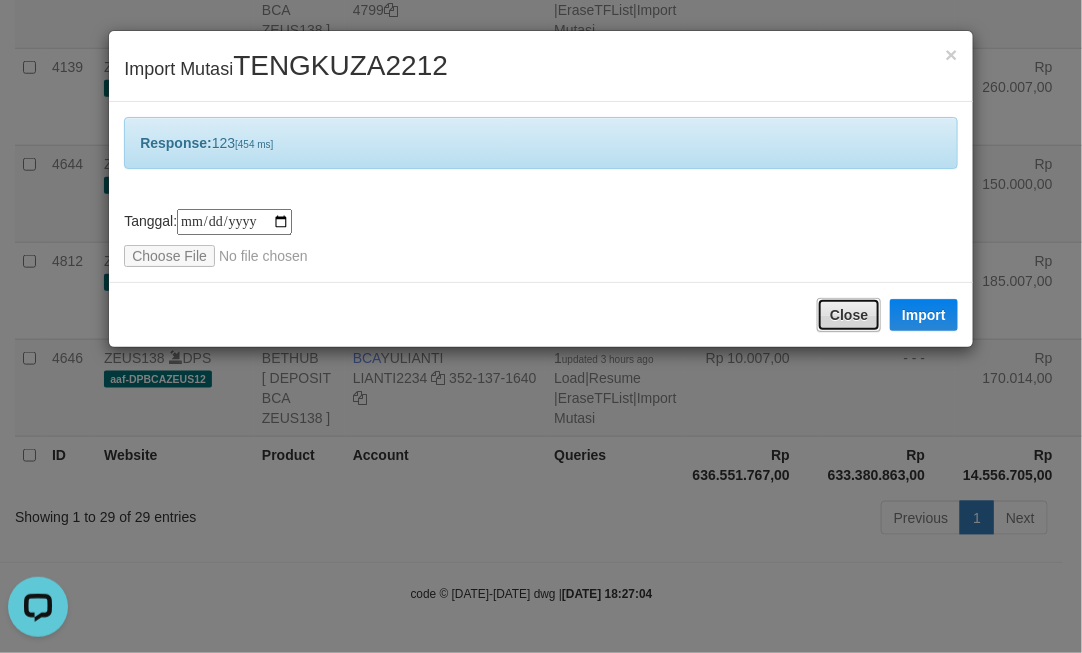 click on "Close" at bounding box center (849, 315) 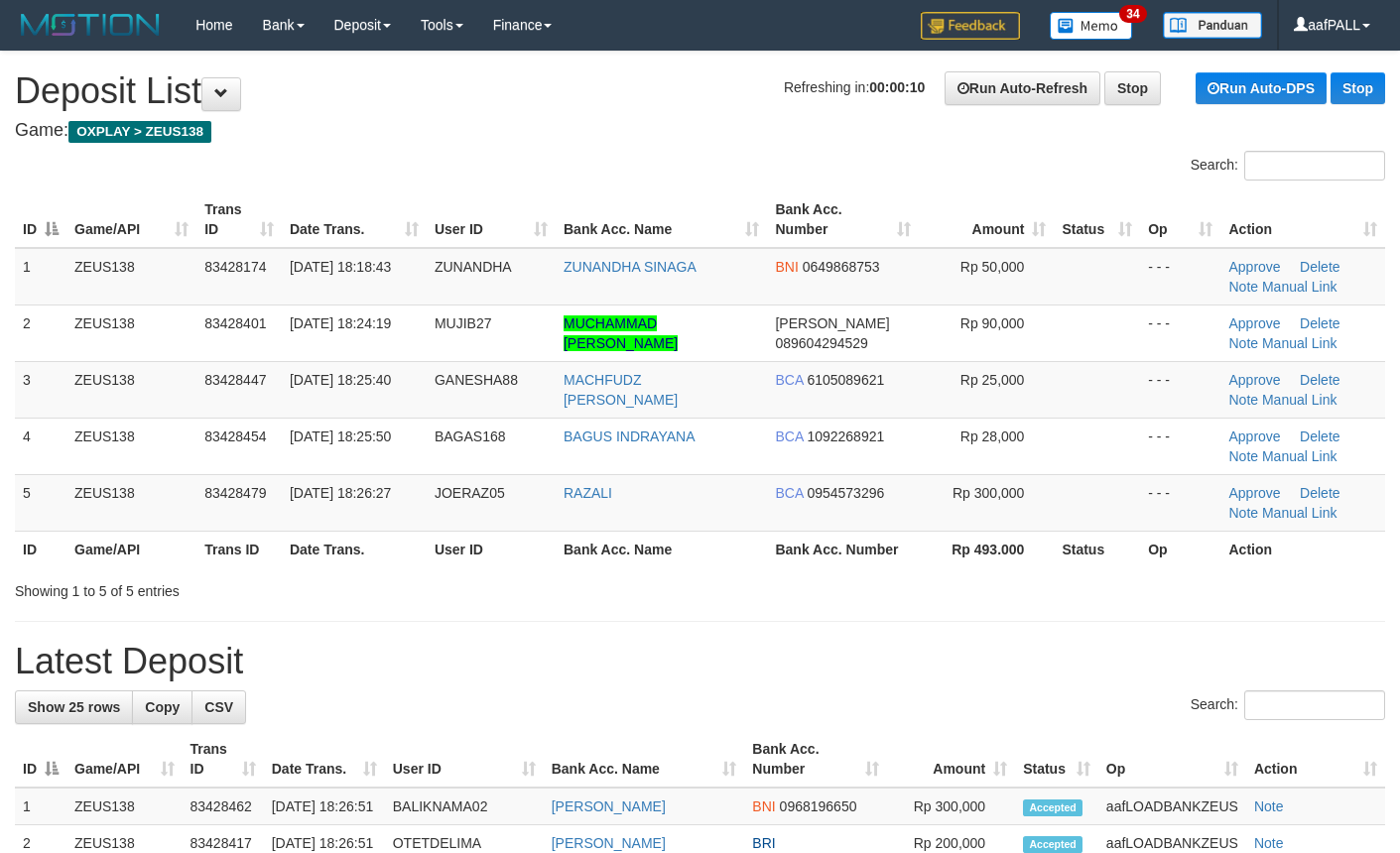 scroll, scrollTop: 0, scrollLeft: 0, axis: both 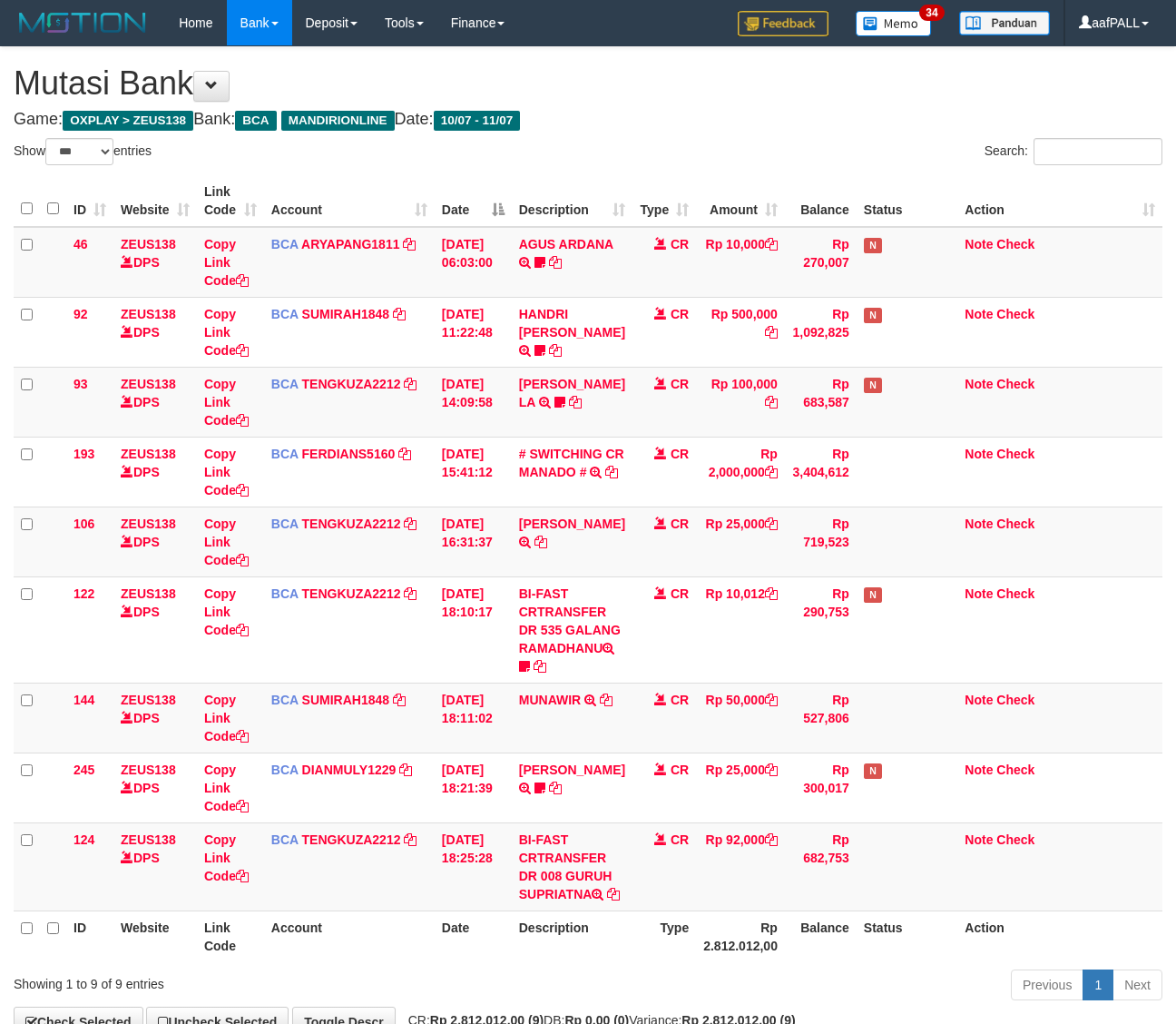 select on "***" 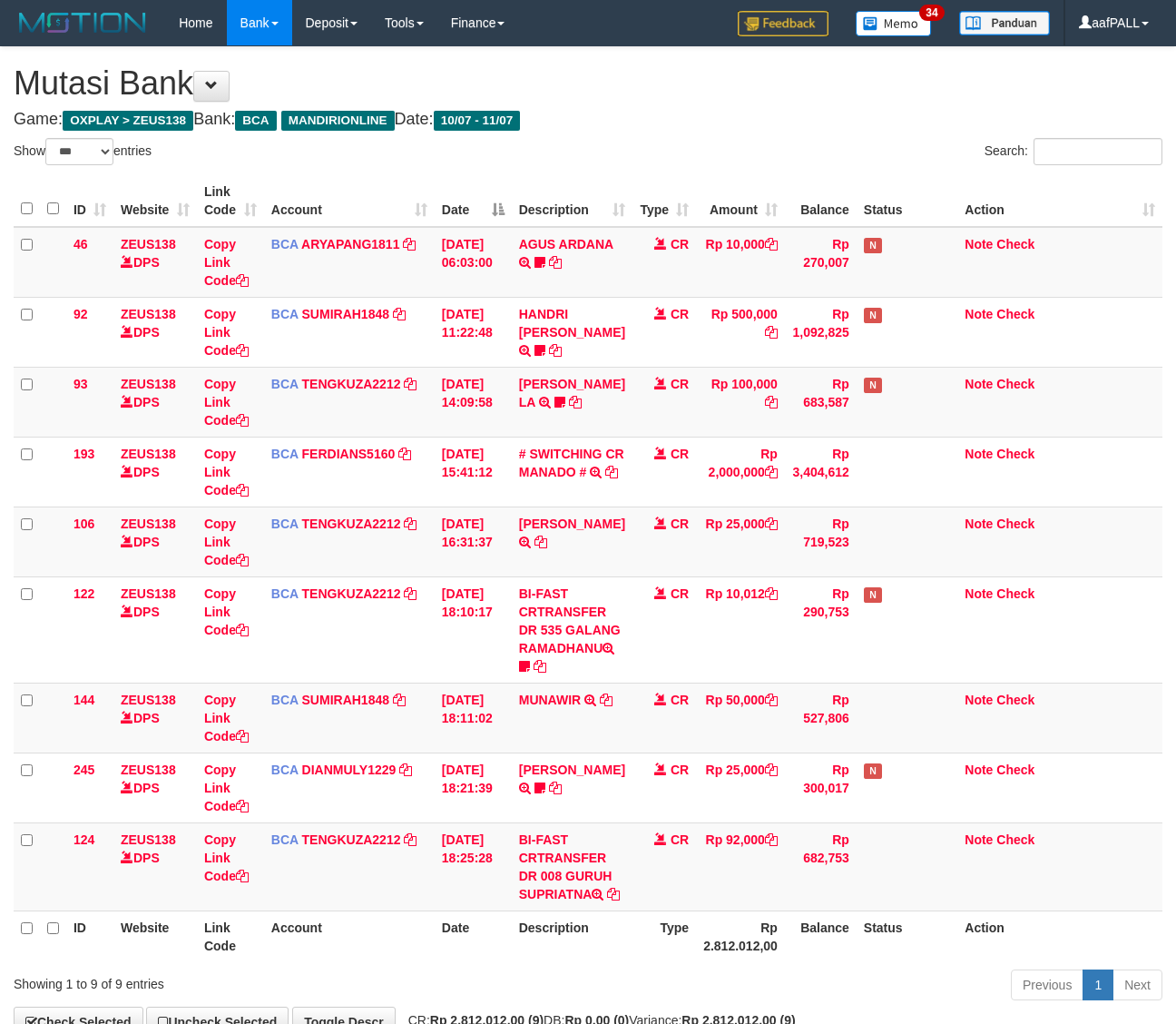 scroll, scrollTop: 143, scrollLeft: 0, axis: vertical 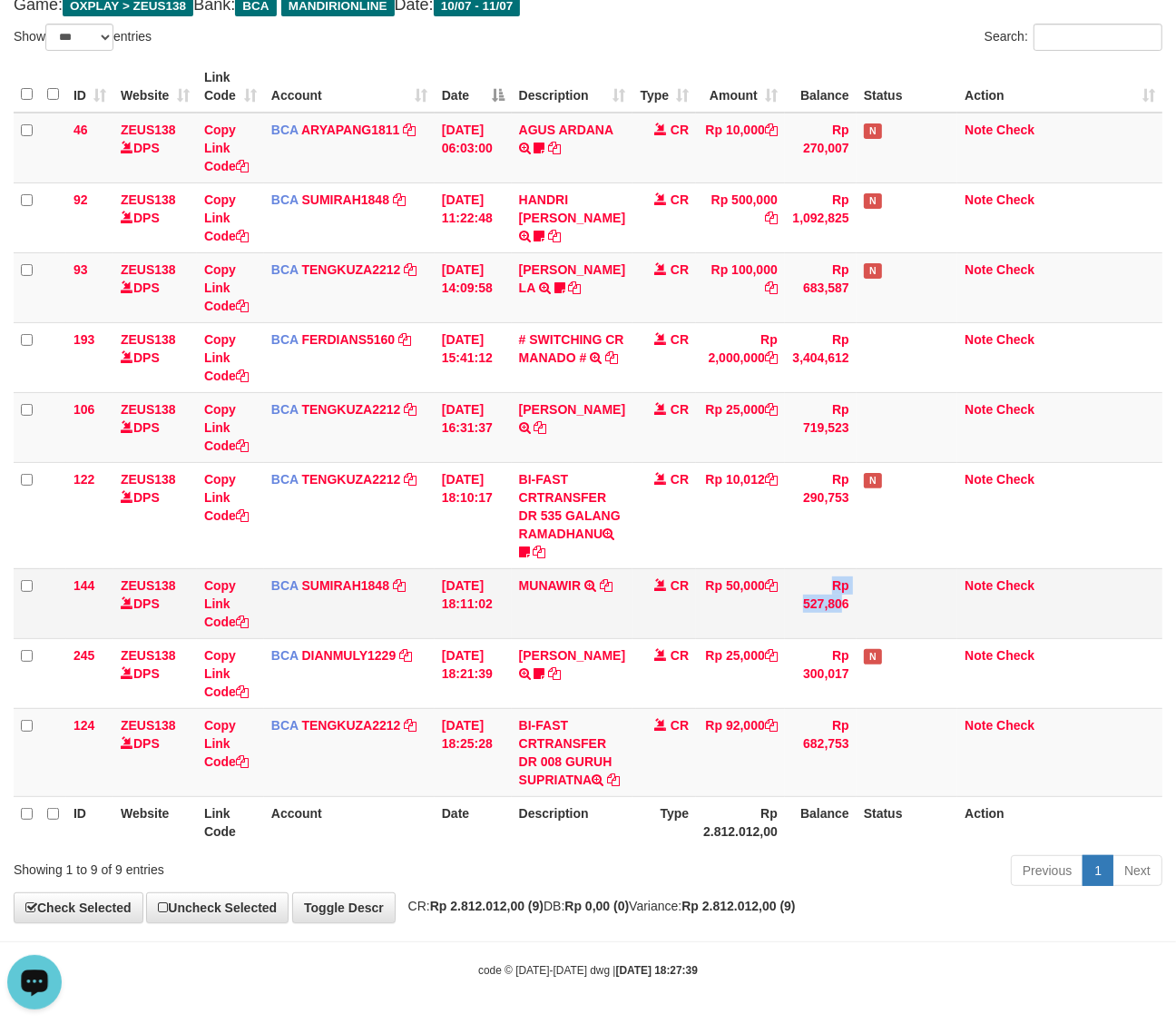 click on "144
ZEUS138    DPS
Copy Link Code
BCA
SUMIRAH1848
DPS
SUMIRAH
mutasi_20250711_4156 | 144
mutasi_20250711_4156 | 144
11/07/2025 18:11:02
MUNAWIR         TRSF E-BANKING CR 07/11 ZC2E1
MUNAWIR
CR
Rp 50,000
Rp 527,806
Note
Check" at bounding box center [588, 603] 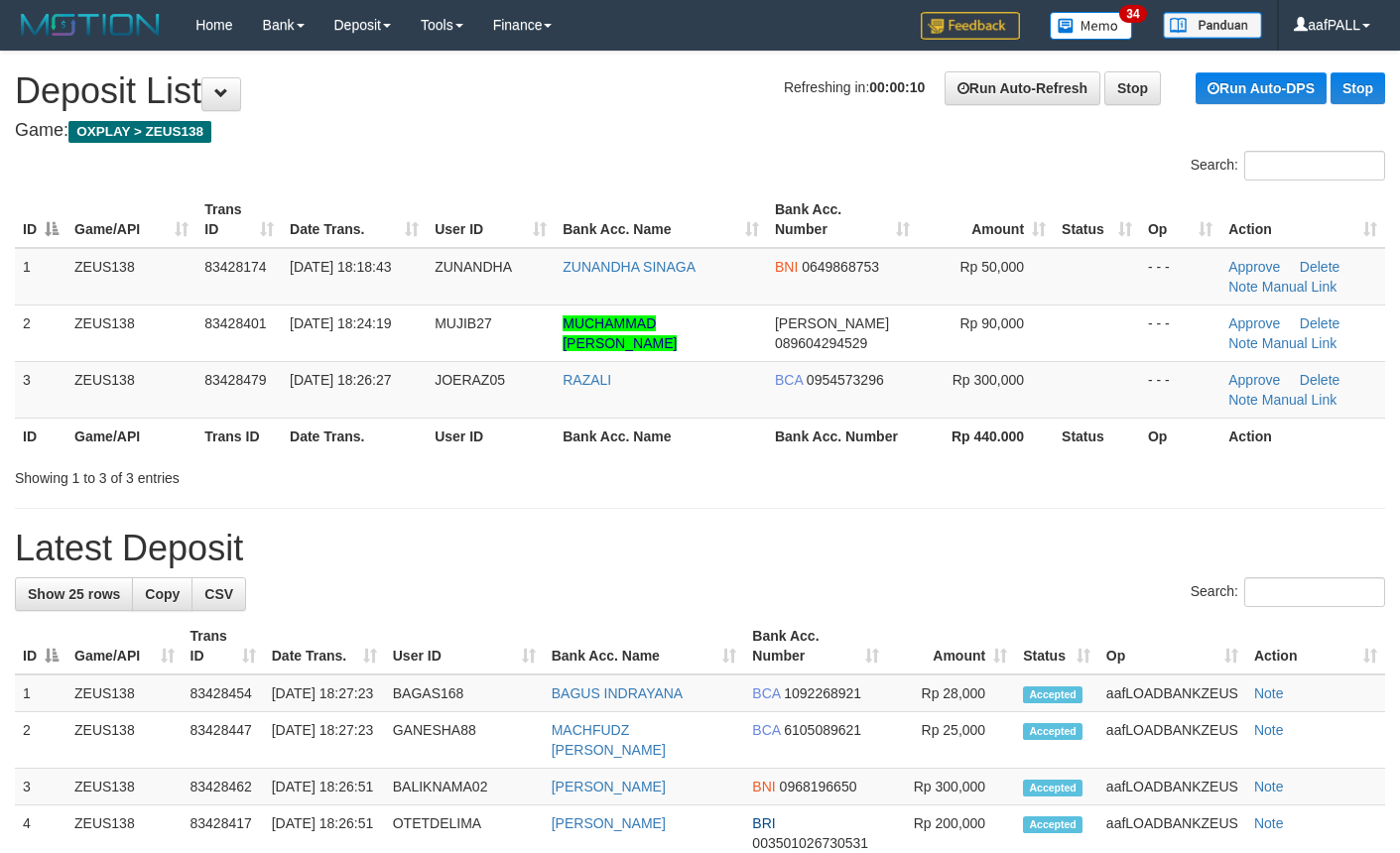 scroll, scrollTop: 0, scrollLeft: 0, axis: both 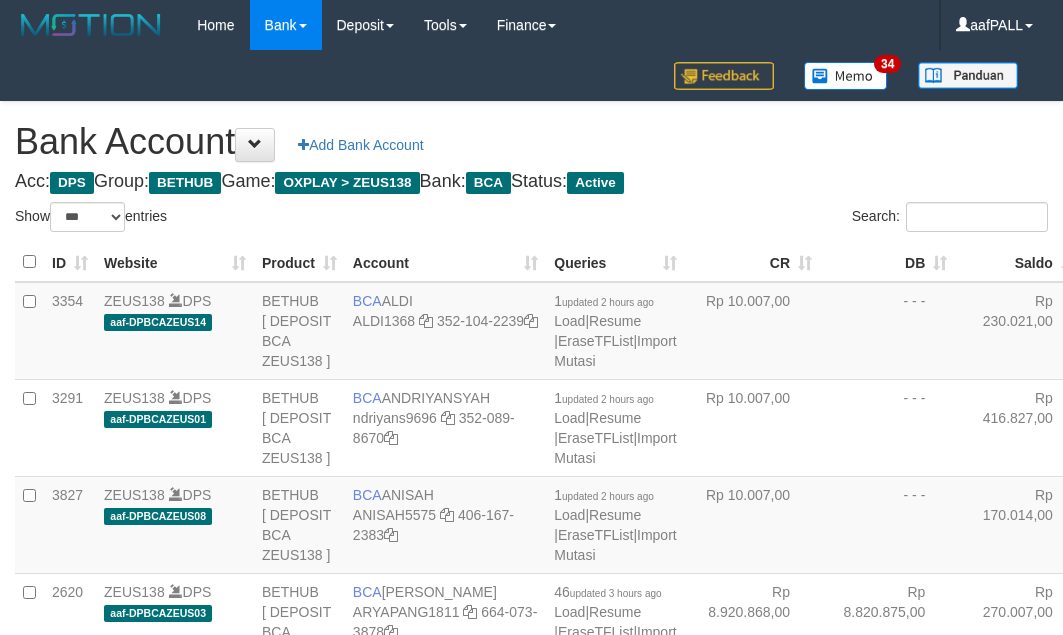 select on "***" 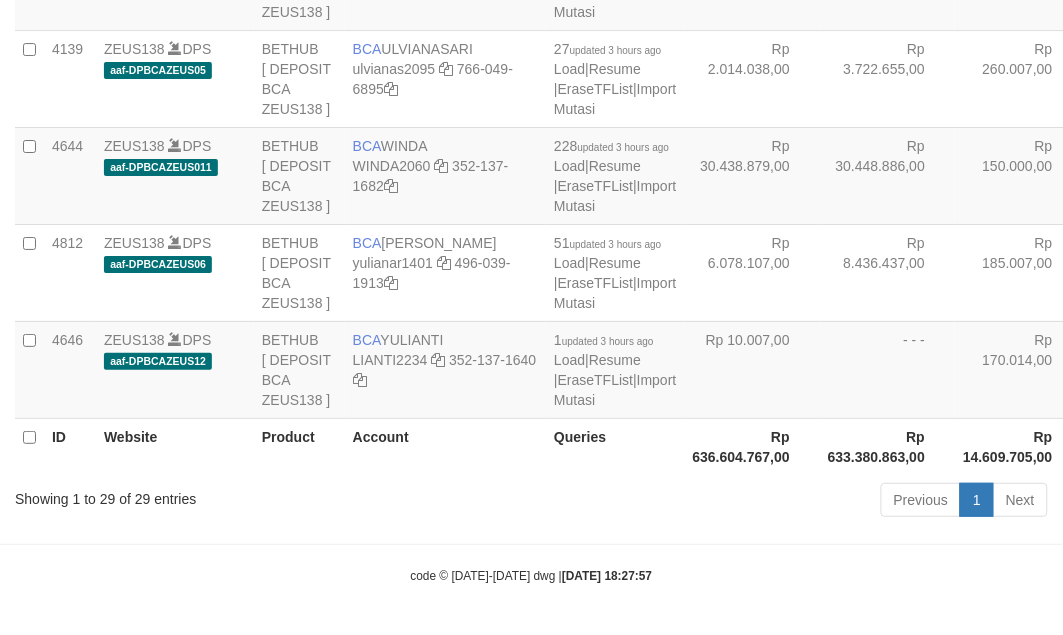 scroll, scrollTop: 3796, scrollLeft: 0, axis: vertical 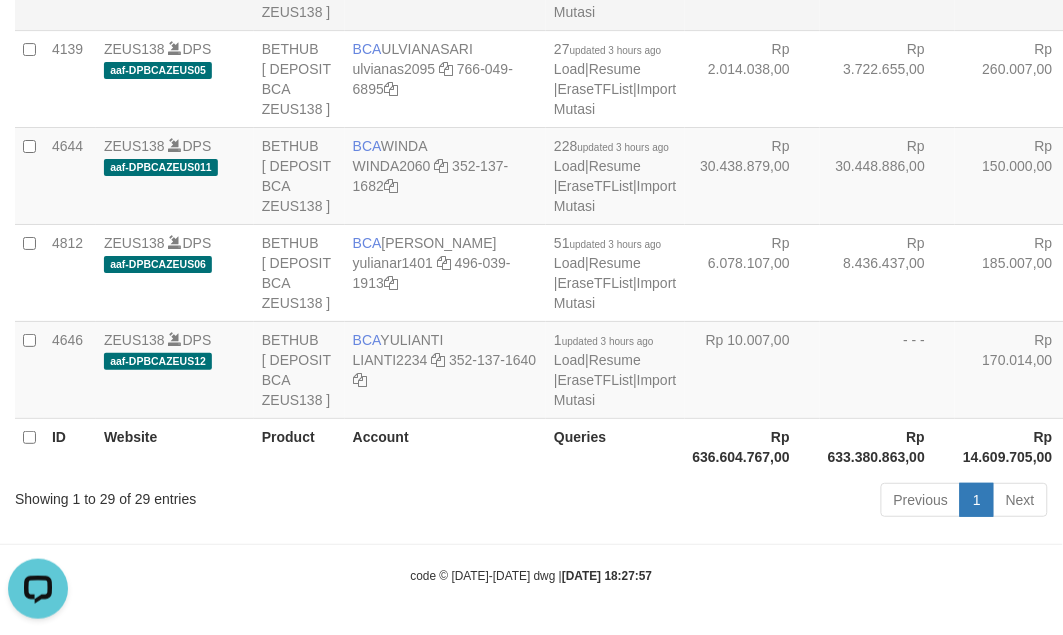 click at bounding box center [471, -28] 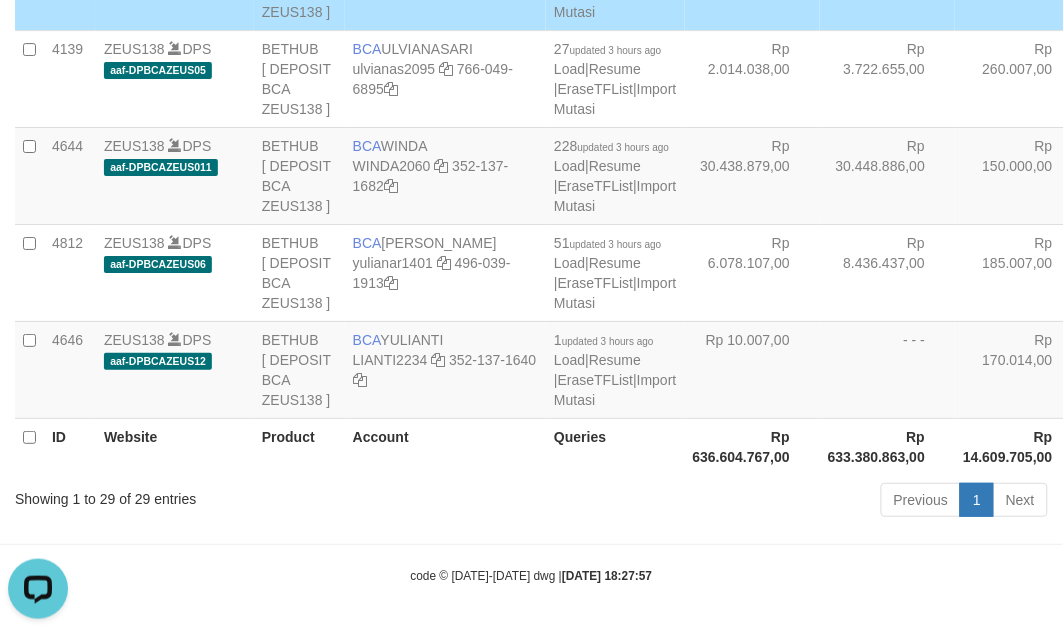 click on "BCA
SYAHRUL RAMADHAN
SYAHRULR3766
352-102-6951" at bounding box center [445, -116] 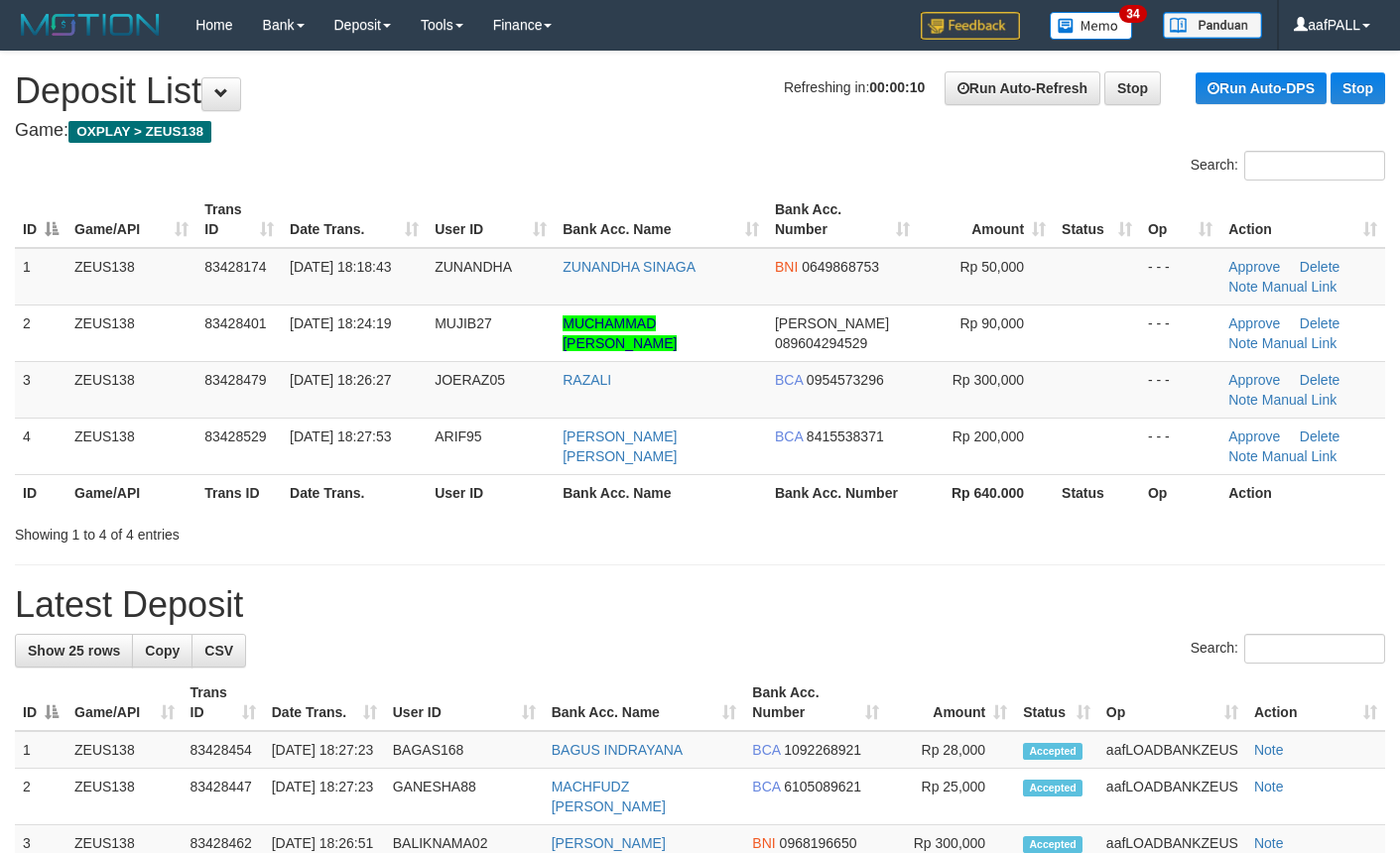 scroll, scrollTop: 0, scrollLeft: 0, axis: both 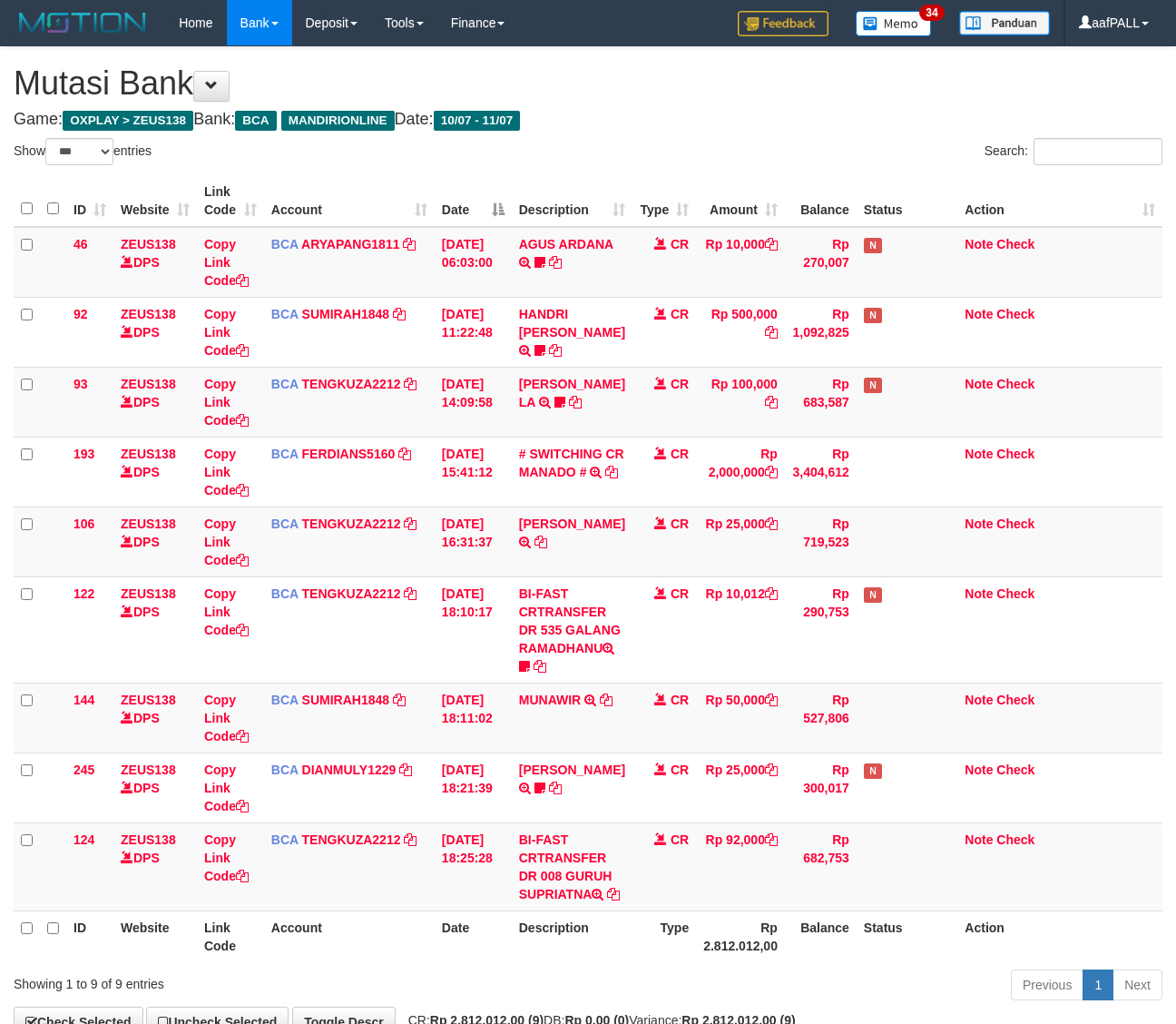 select on "***" 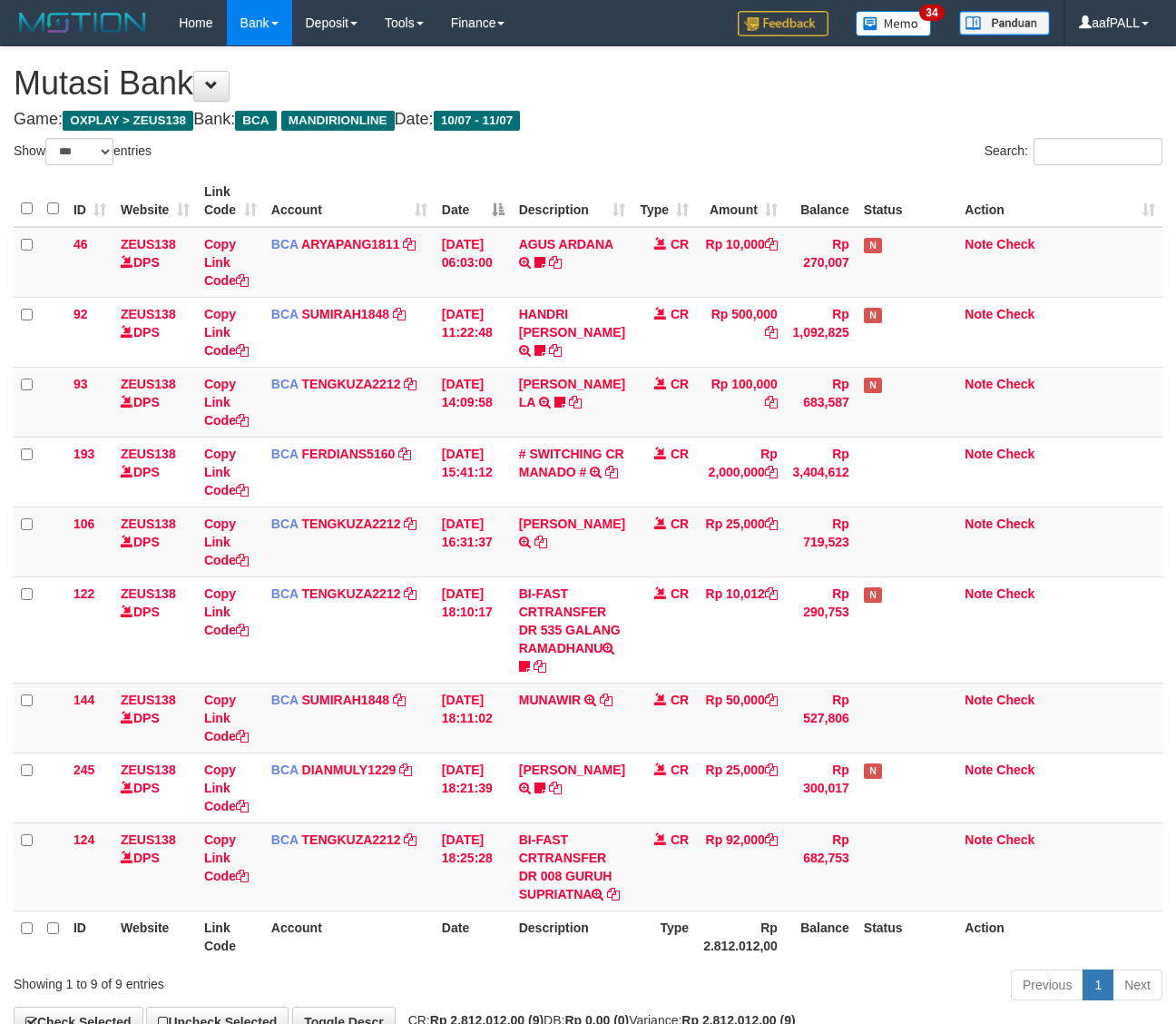 scroll, scrollTop: 138, scrollLeft: 0, axis: vertical 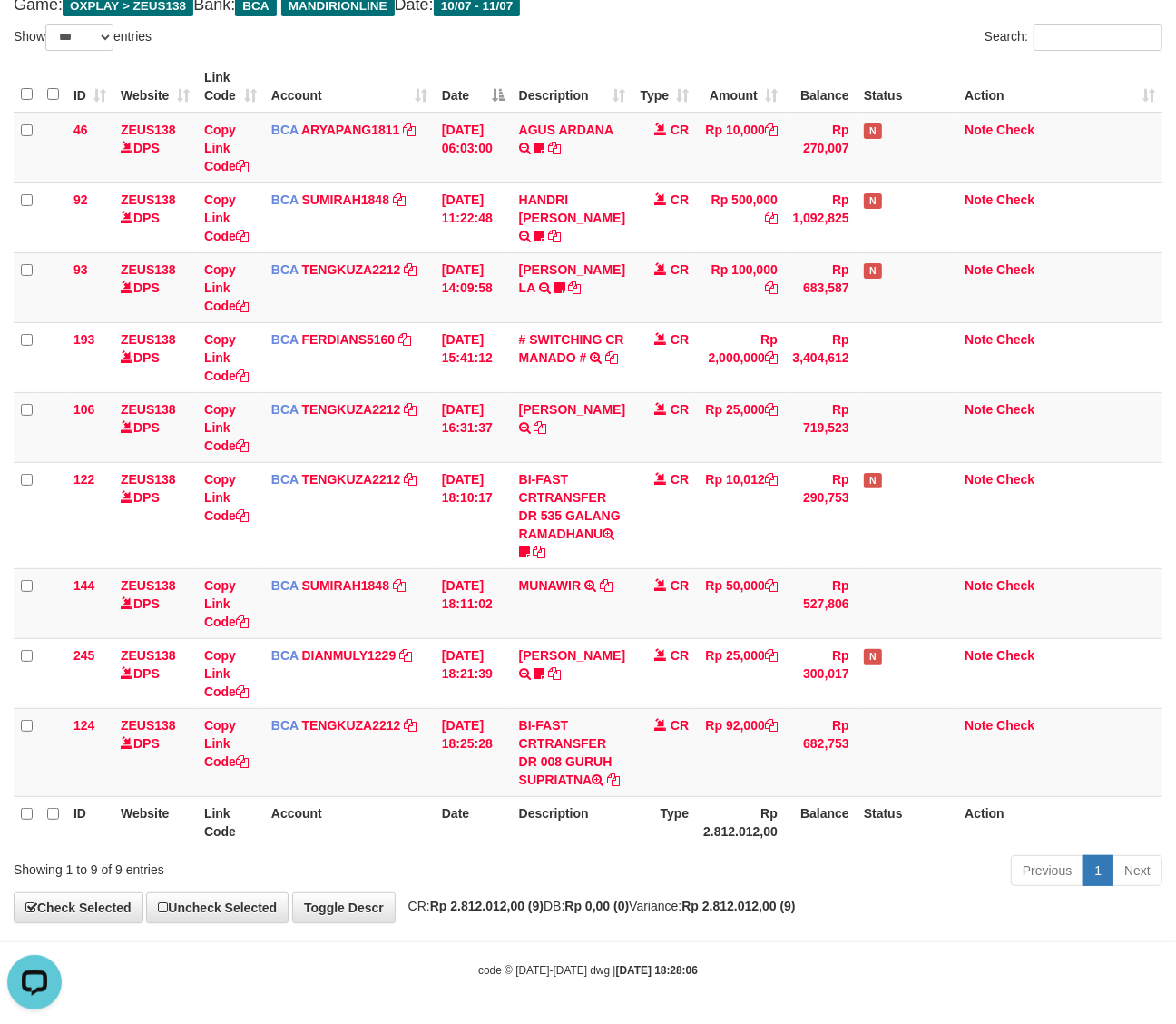 click on "Description" at bounding box center [572, 822] 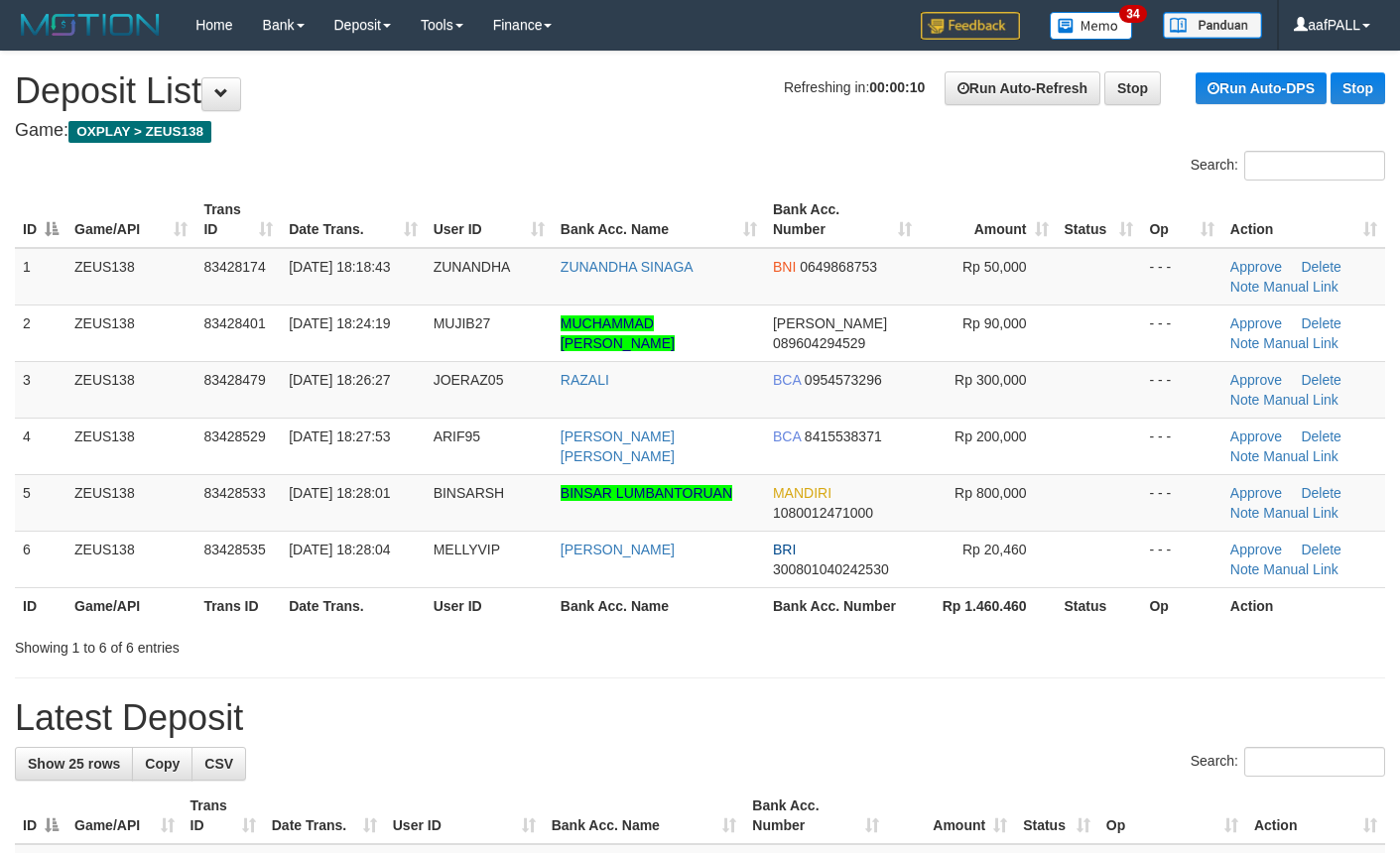 scroll, scrollTop: 0, scrollLeft: 0, axis: both 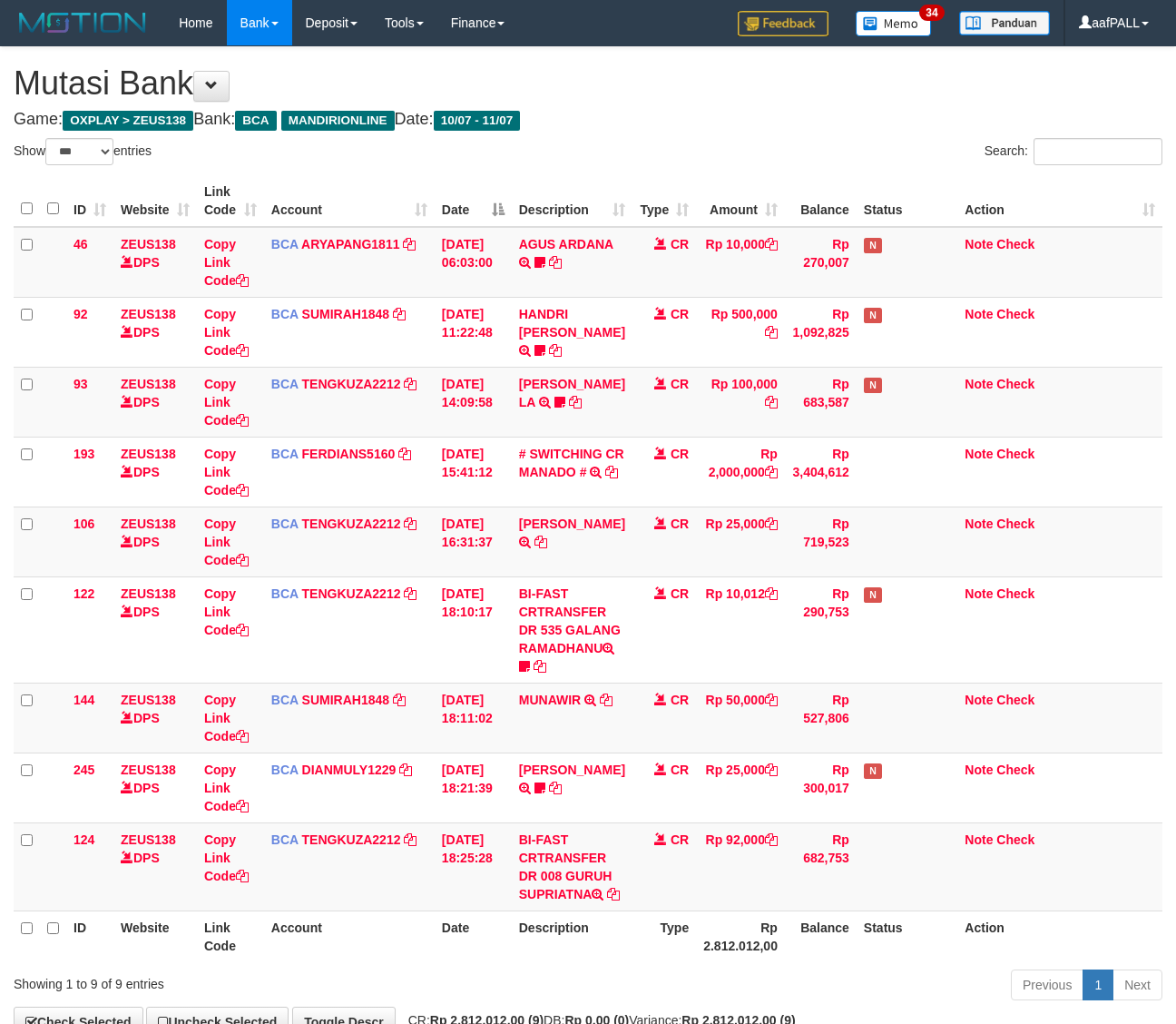 select on "***" 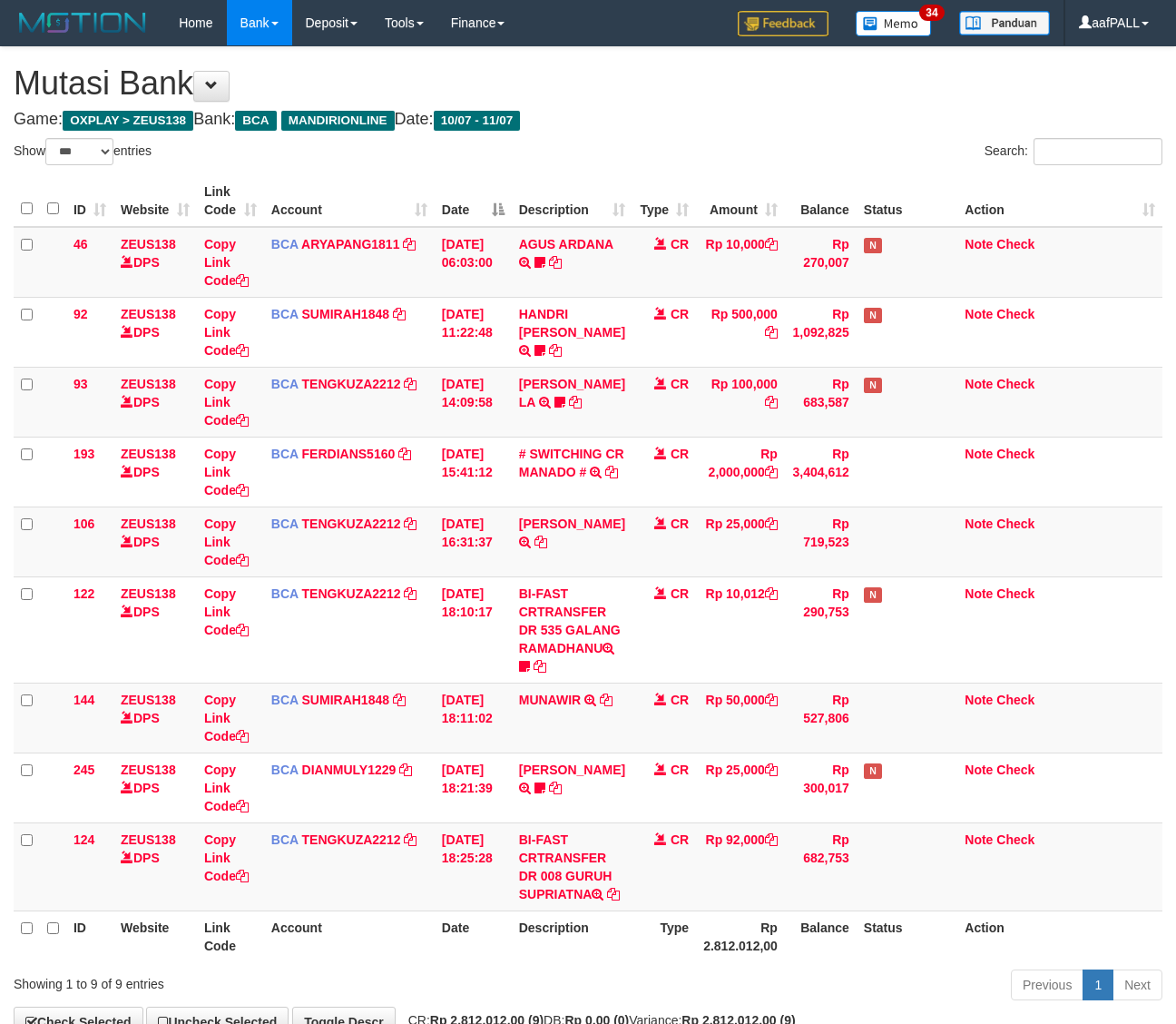 scroll, scrollTop: 133, scrollLeft: 0, axis: vertical 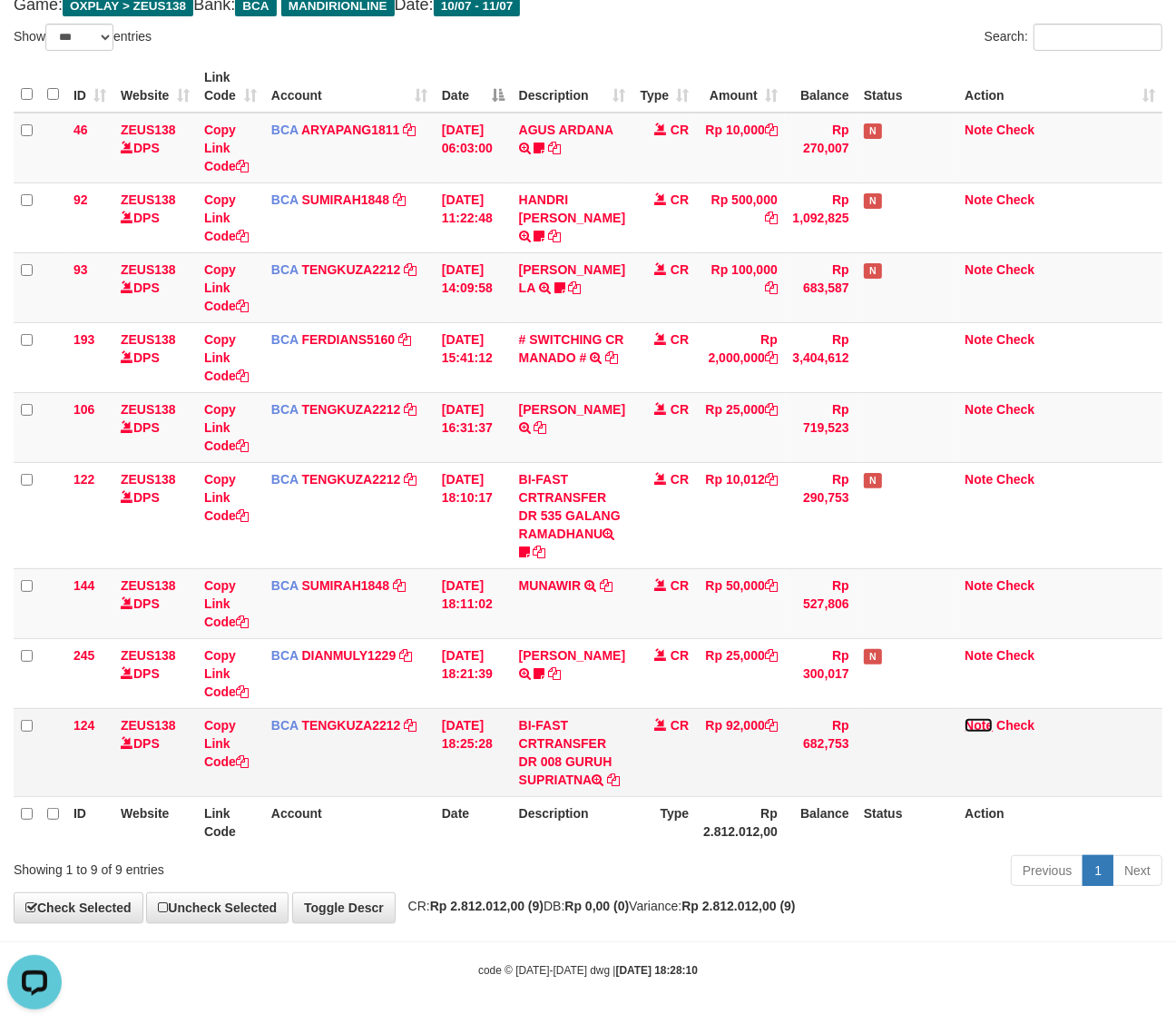 click on "Note" at bounding box center (978, 725) 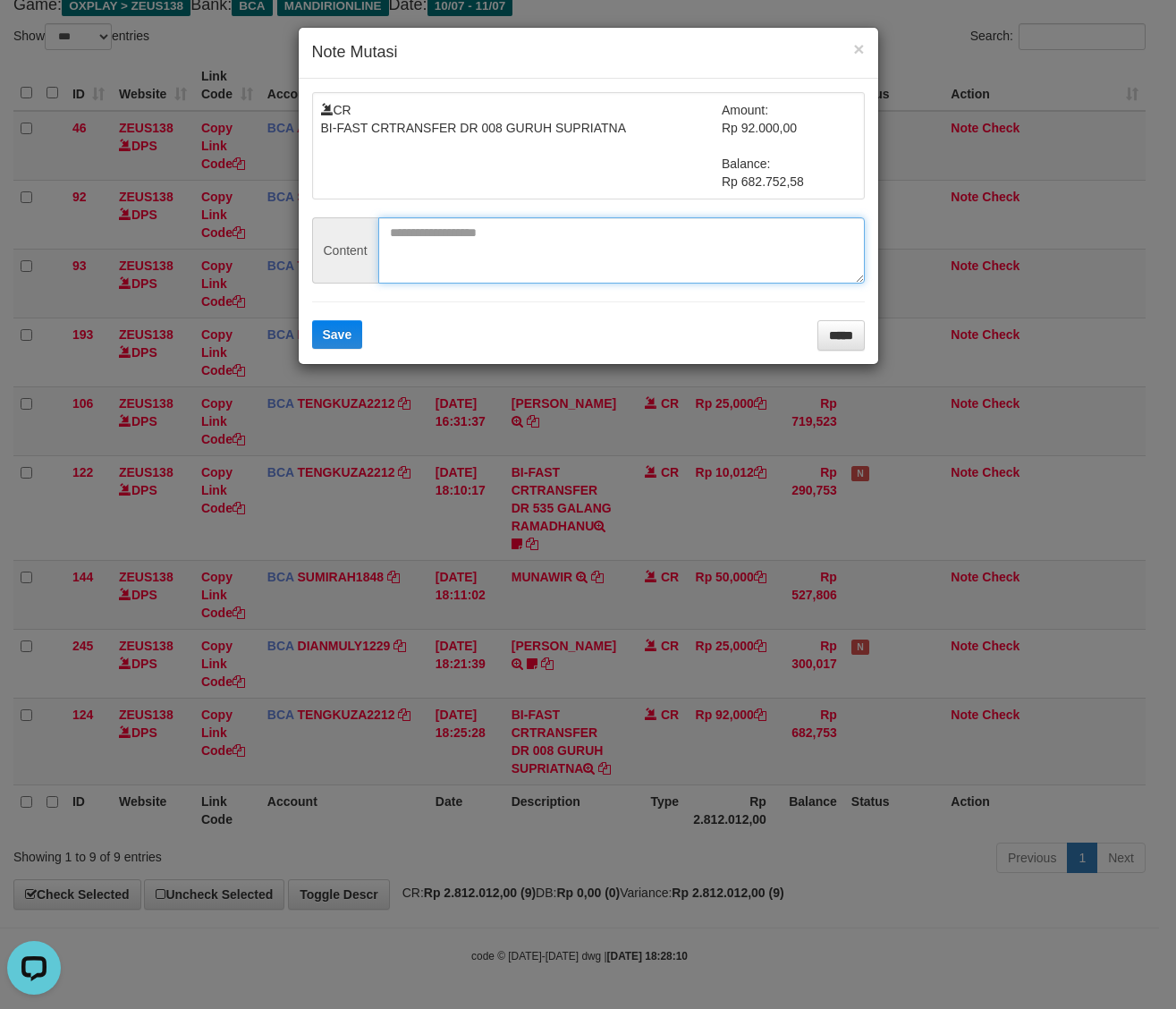 click at bounding box center (622, 250) 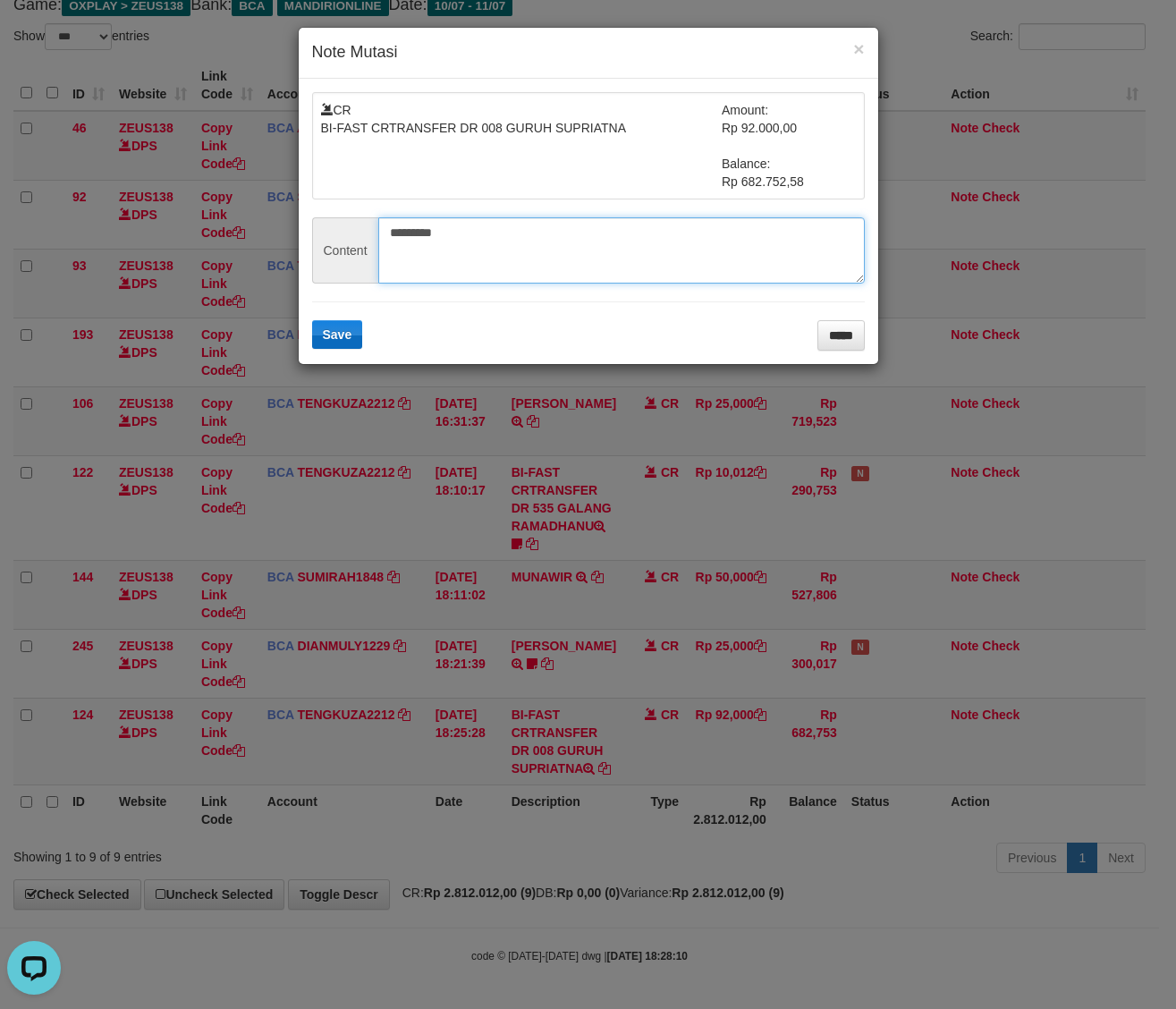 type on "*********" 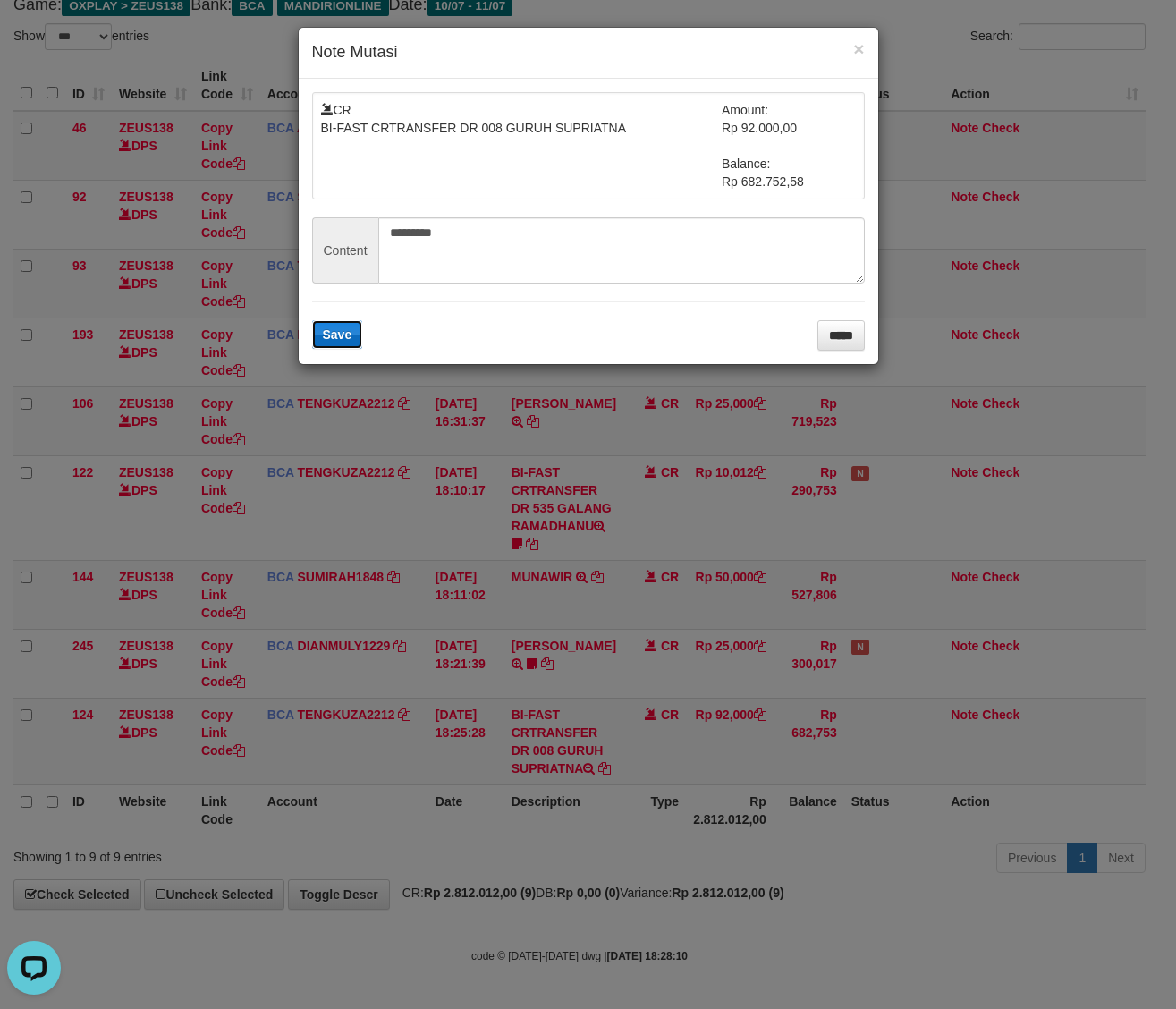 click on "Save" at bounding box center [337, 335] 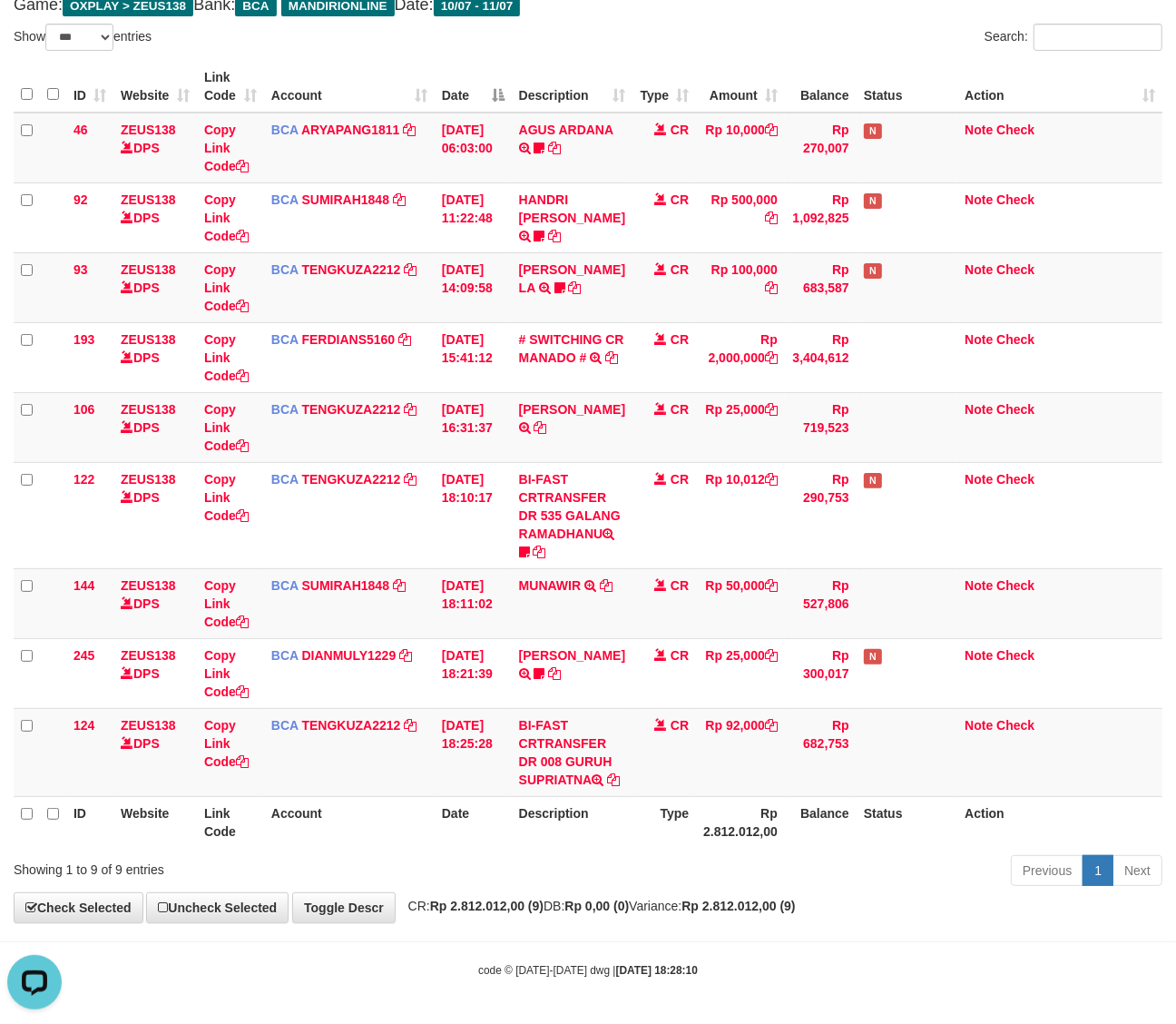 click on "Account" at bounding box center (349, 822) 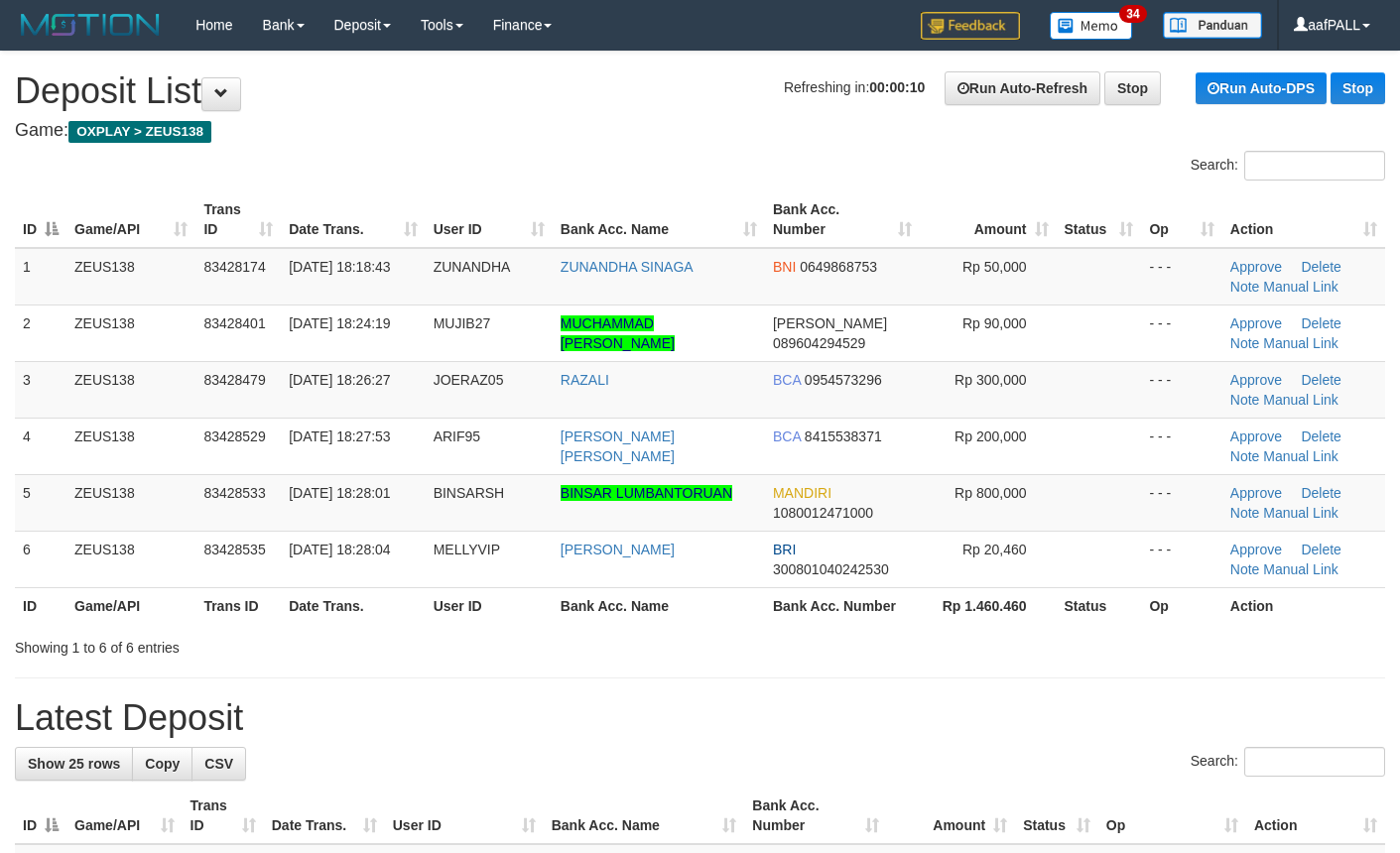 scroll, scrollTop: 0, scrollLeft: 0, axis: both 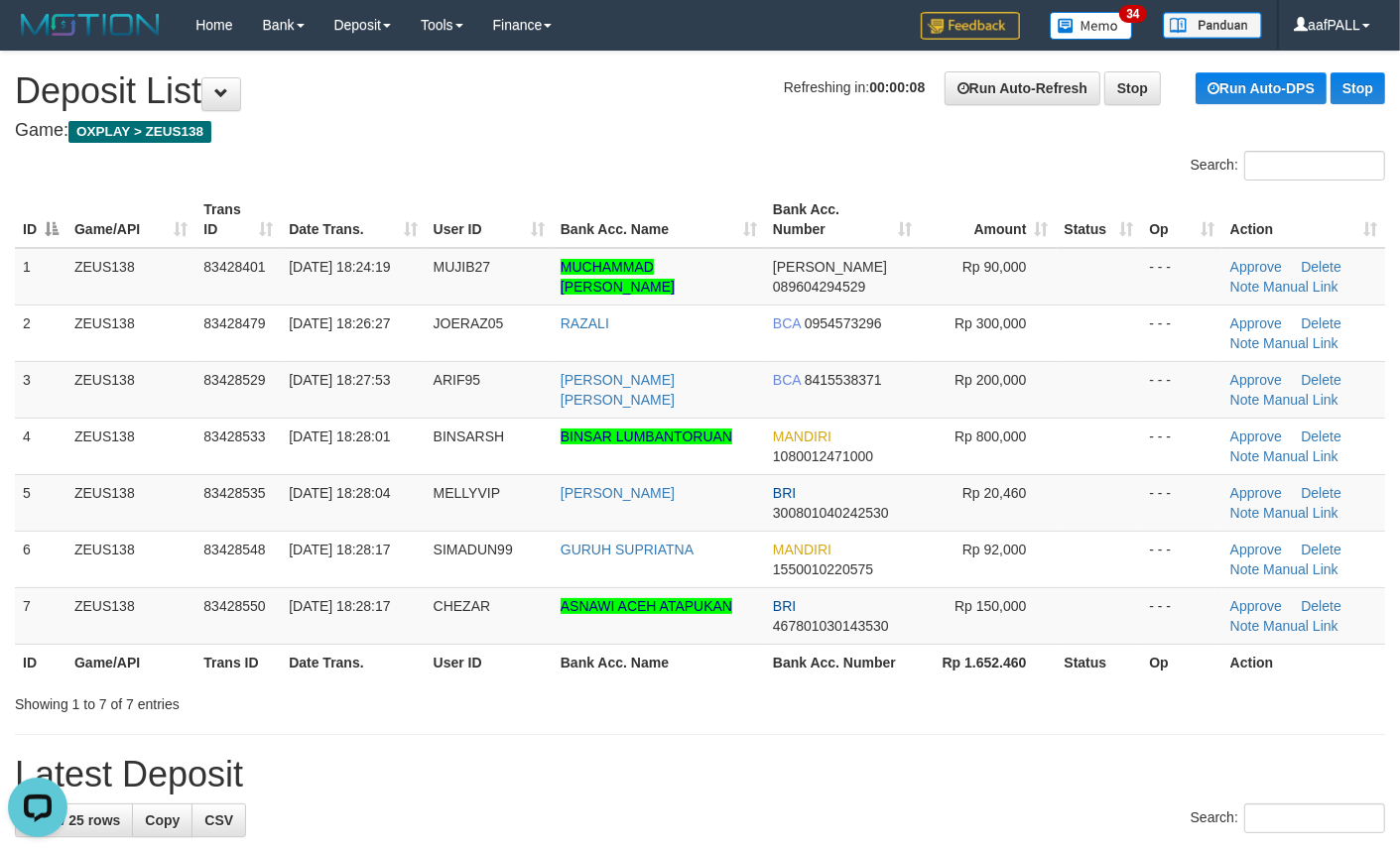 click on "**********" at bounding box center (700, 1080) 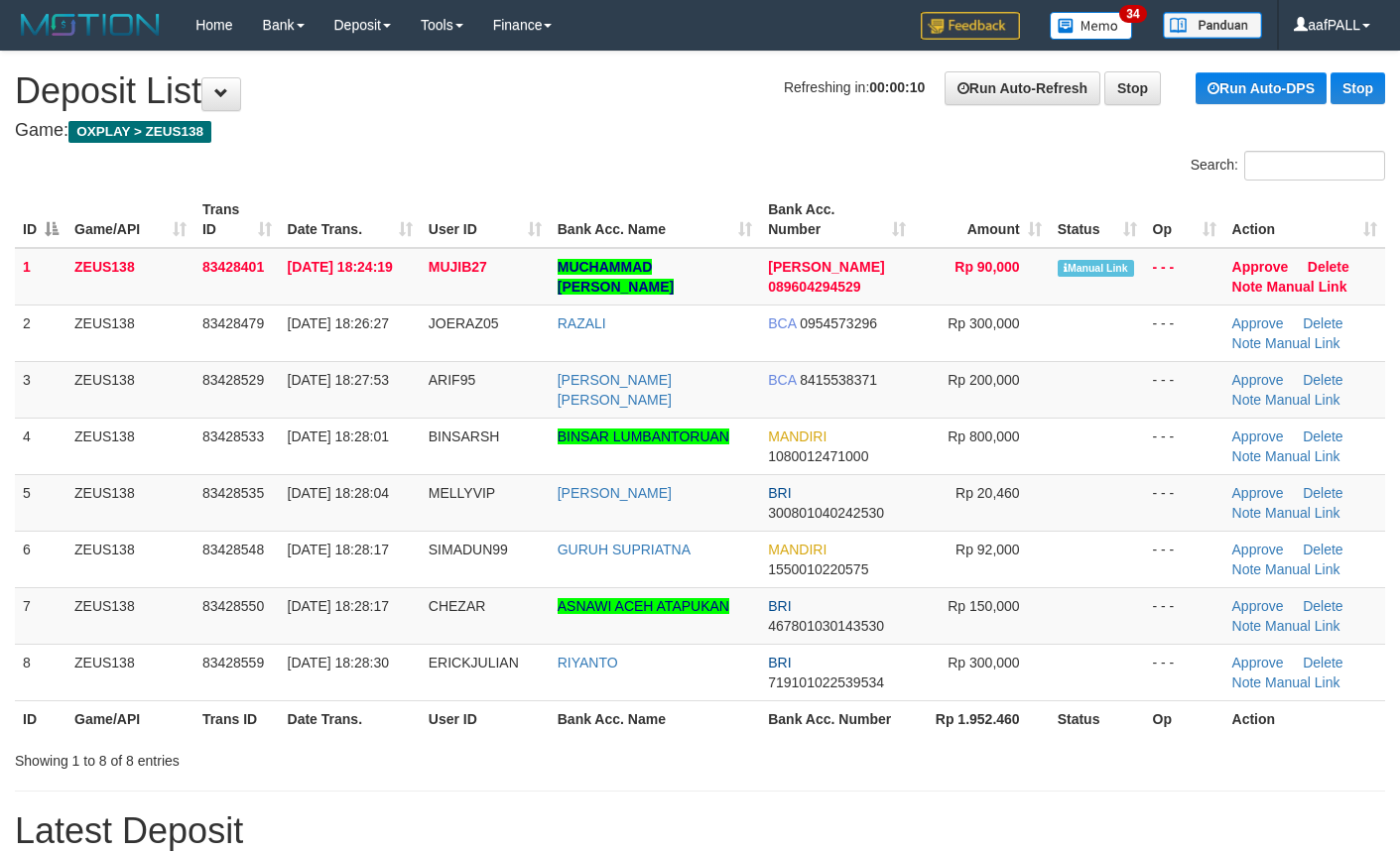 scroll, scrollTop: 0, scrollLeft: 0, axis: both 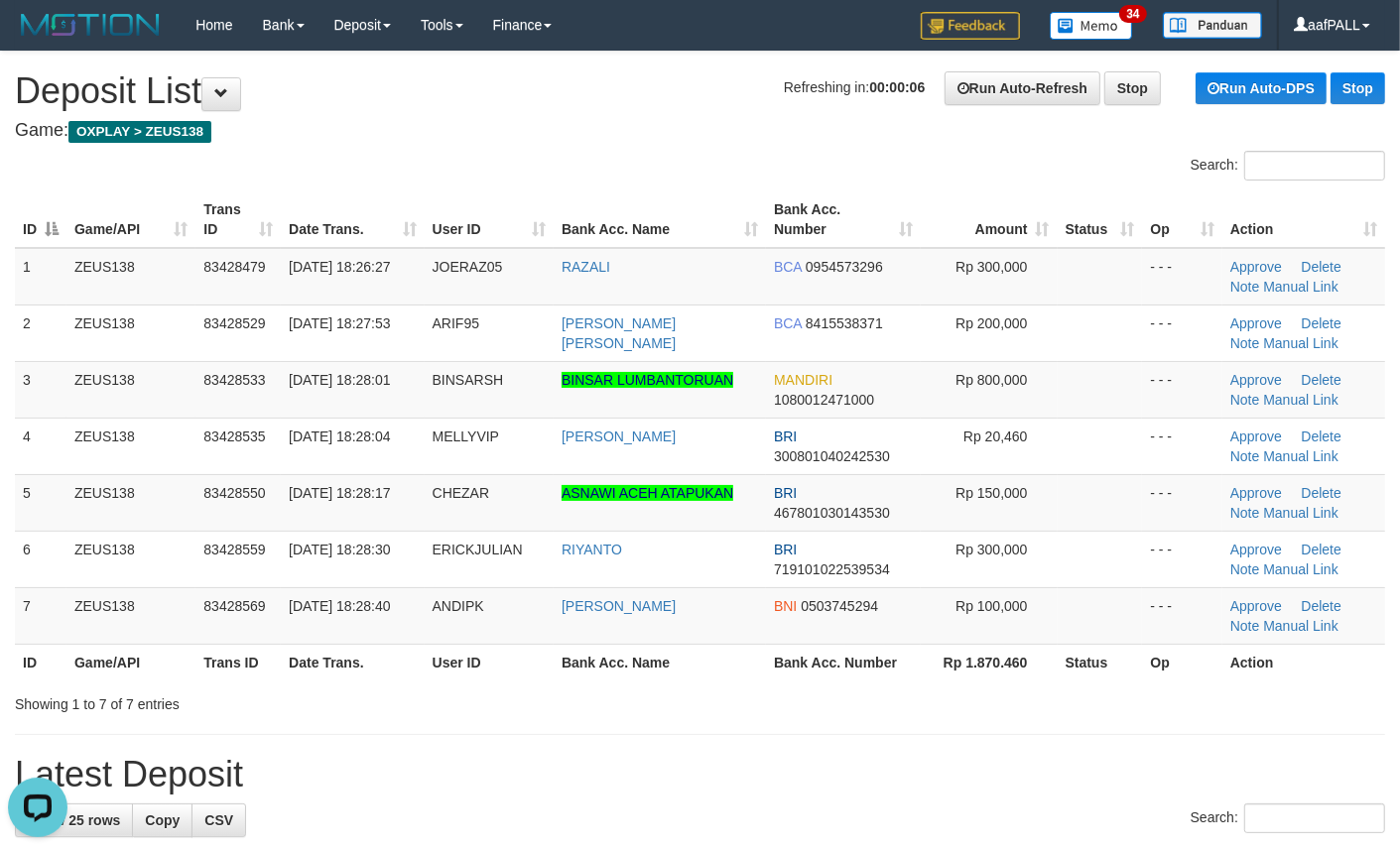 click on "Game:   OXPLAY > ZEUS138" at bounding box center [700, 131] 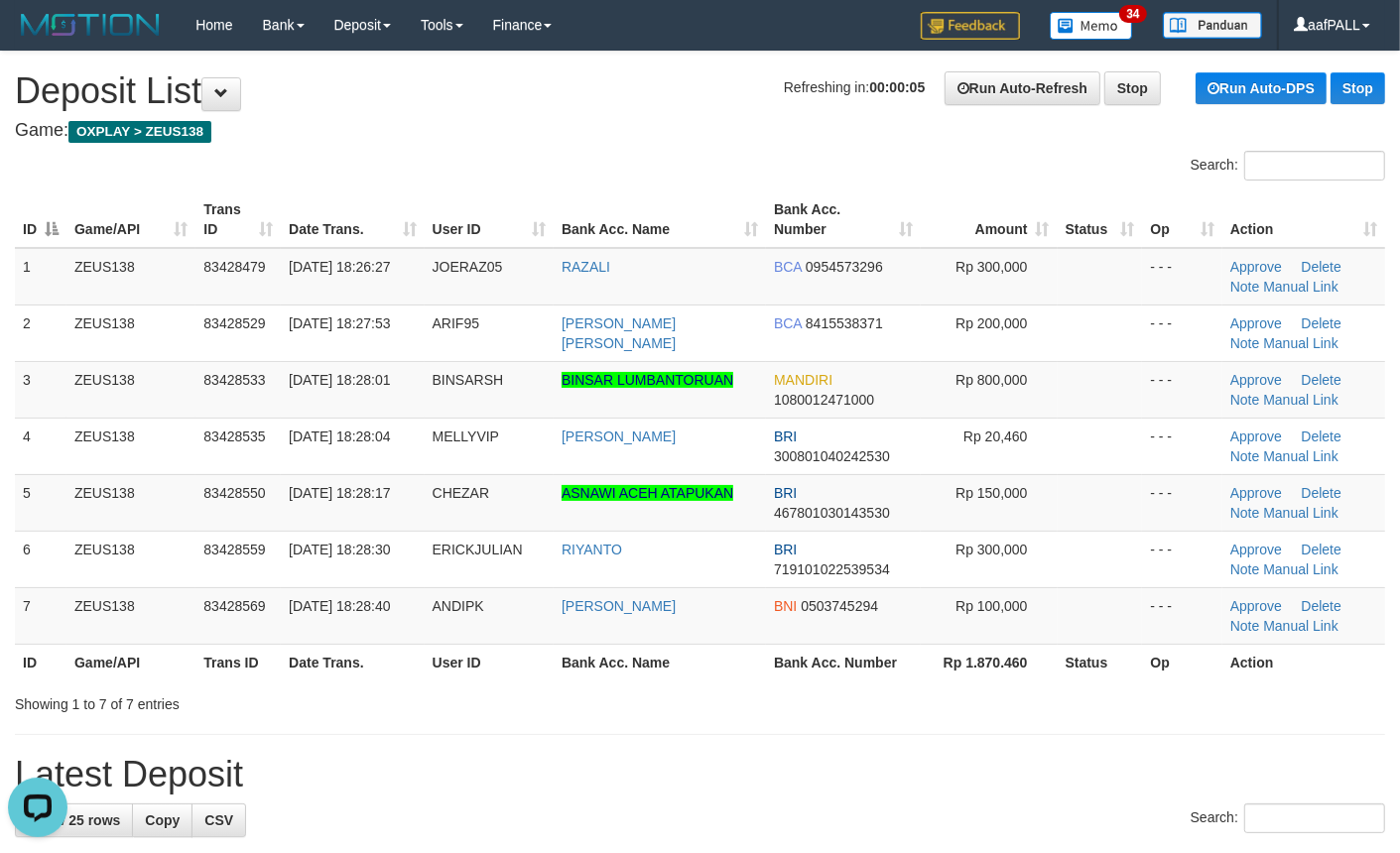 scroll, scrollTop: 494, scrollLeft: 0, axis: vertical 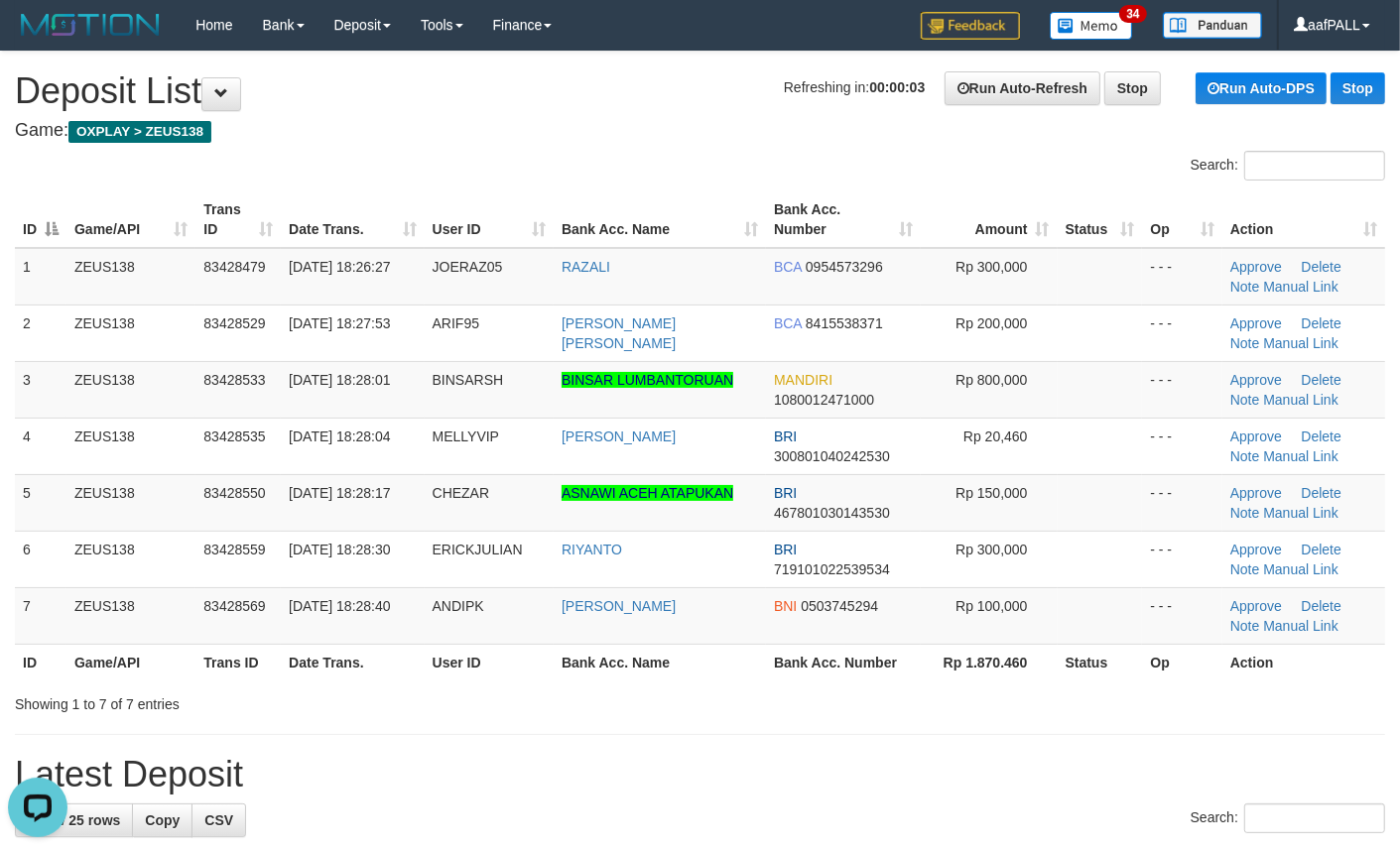 drag, startPoint x: 424, startPoint y: 786, endPoint x: 370, endPoint y: 745, distance: 67.80118 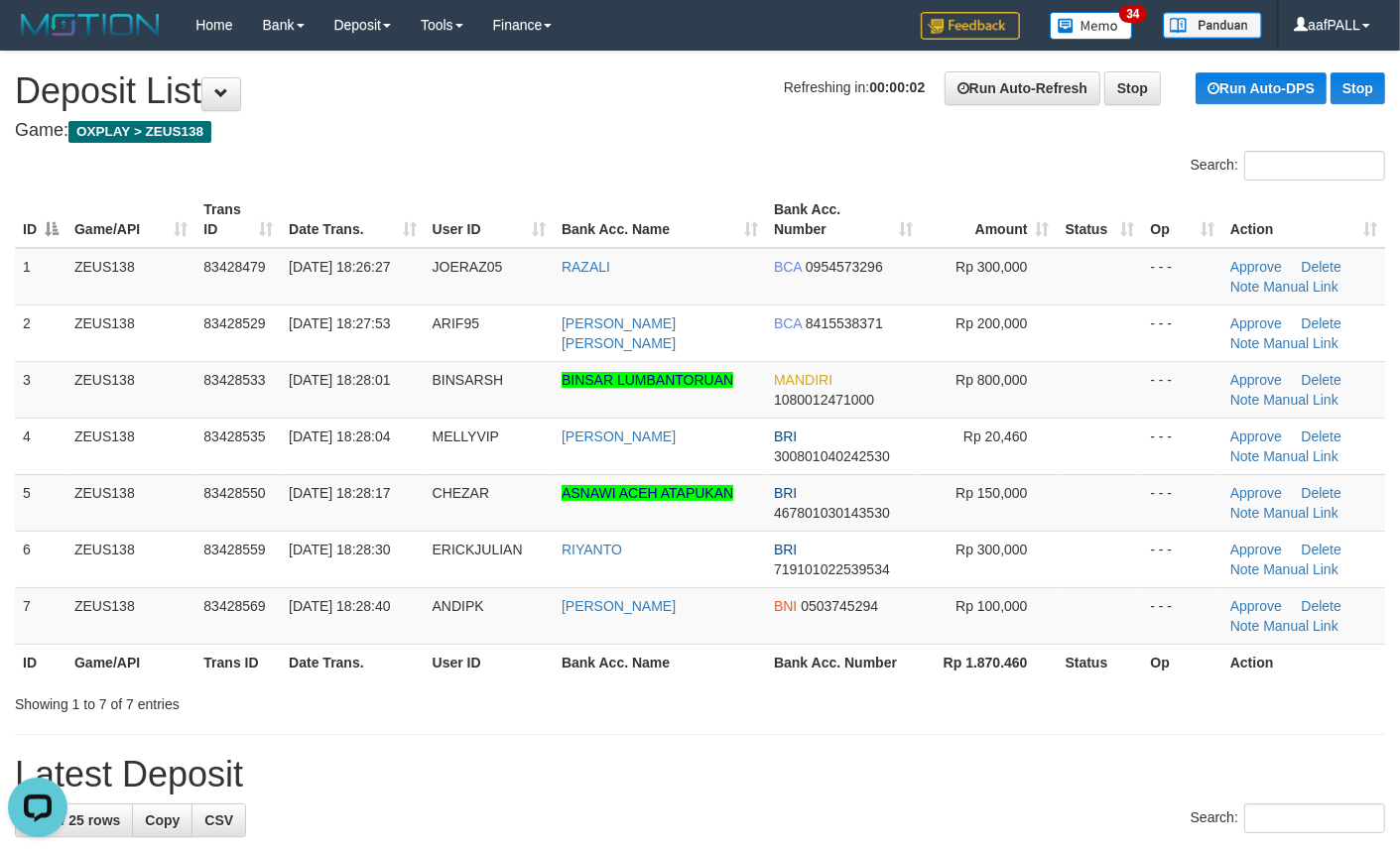 click on "**********" at bounding box center (700, 1100) 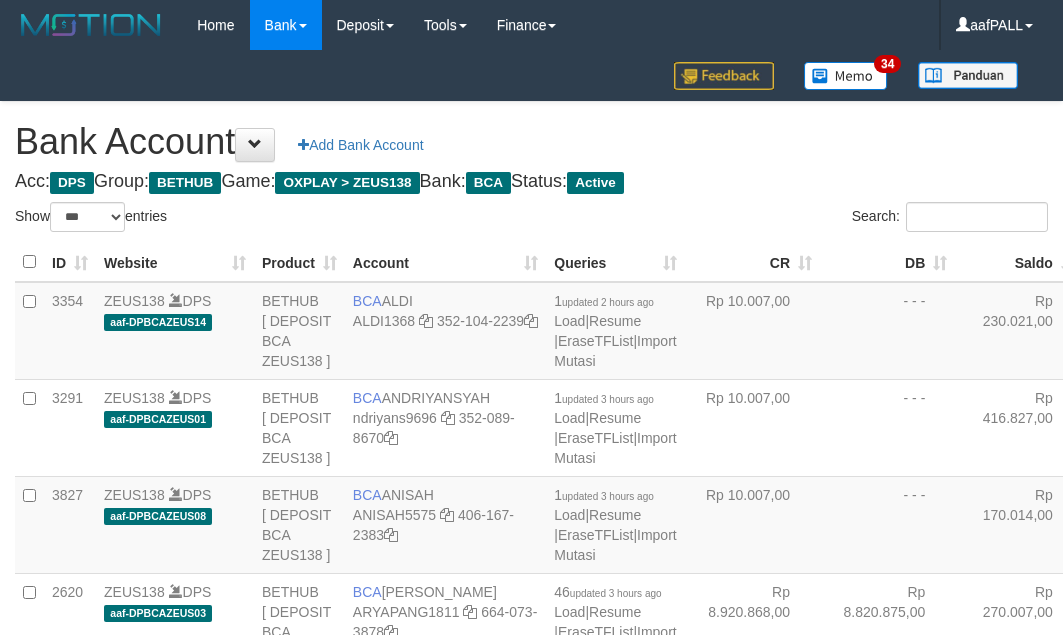 select on "***" 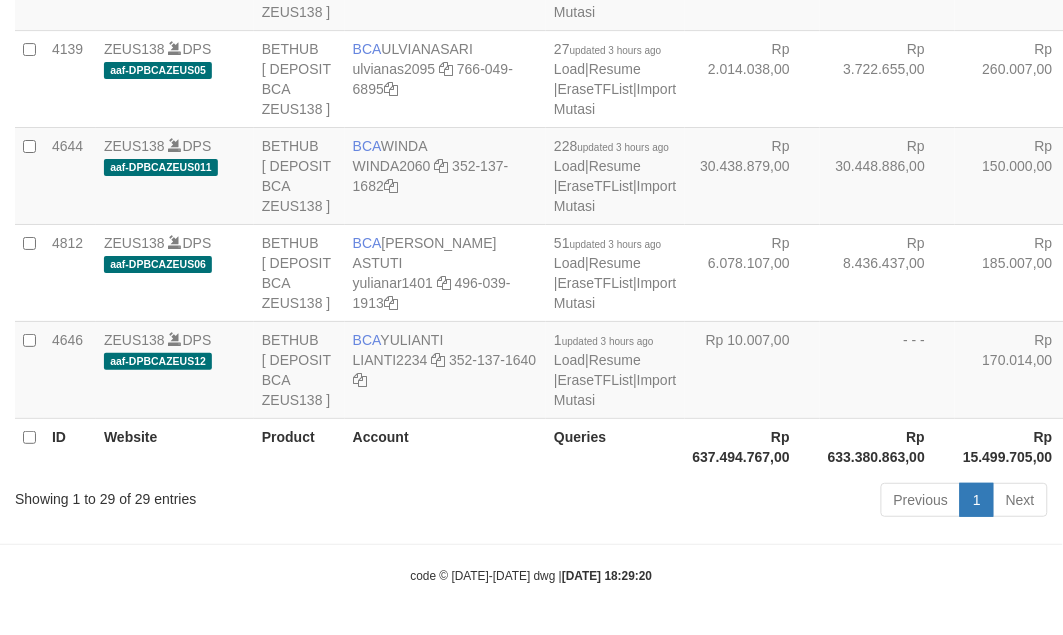 scroll, scrollTop: 3796, scrollLeft: 0, axis: vertical 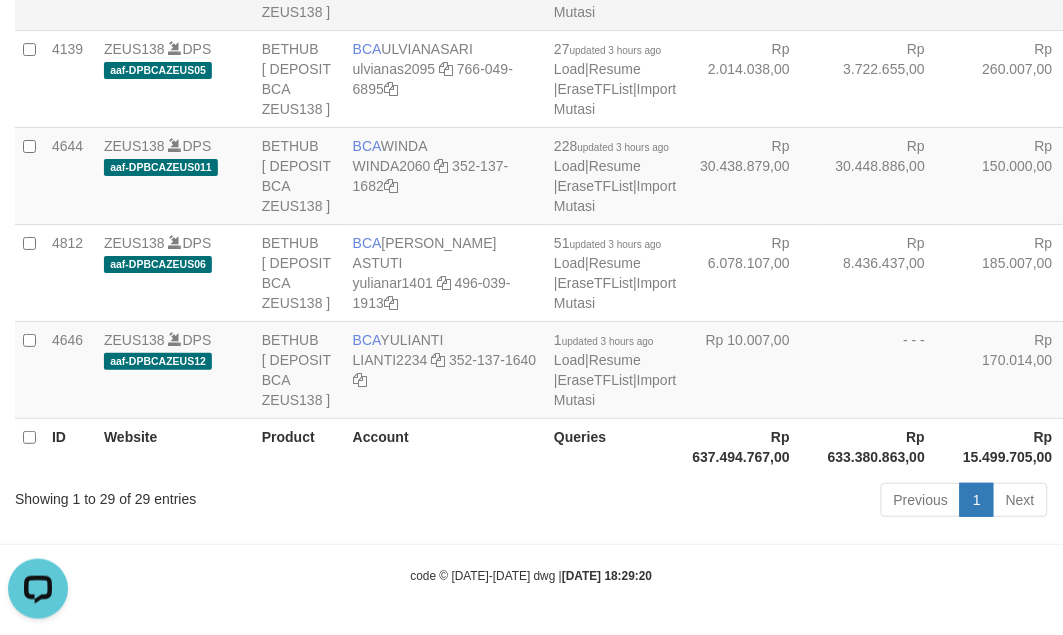 click at bounding box center [471, -28] 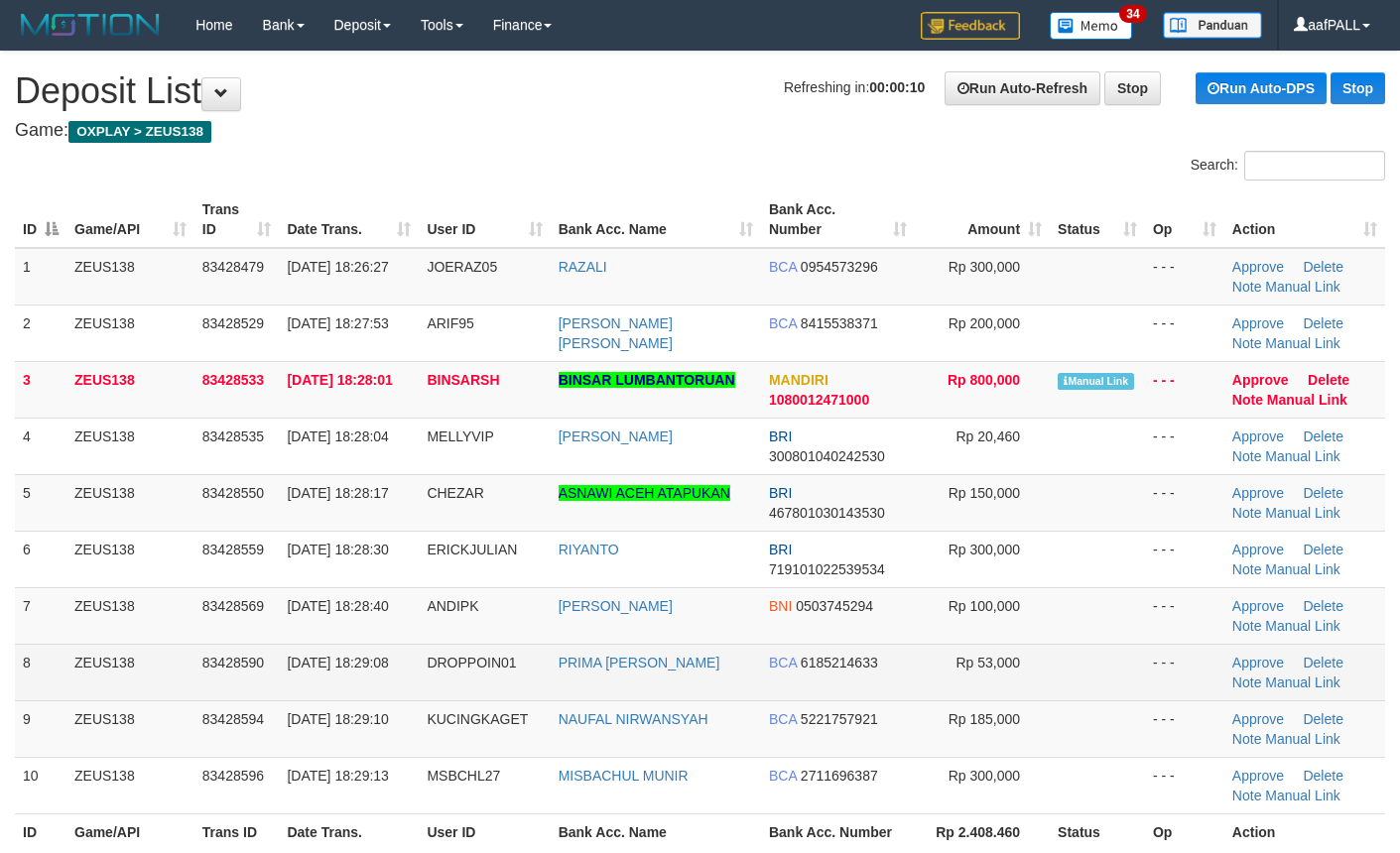scroll, scrollTop: 0, scrollLeft: 0, axis: both 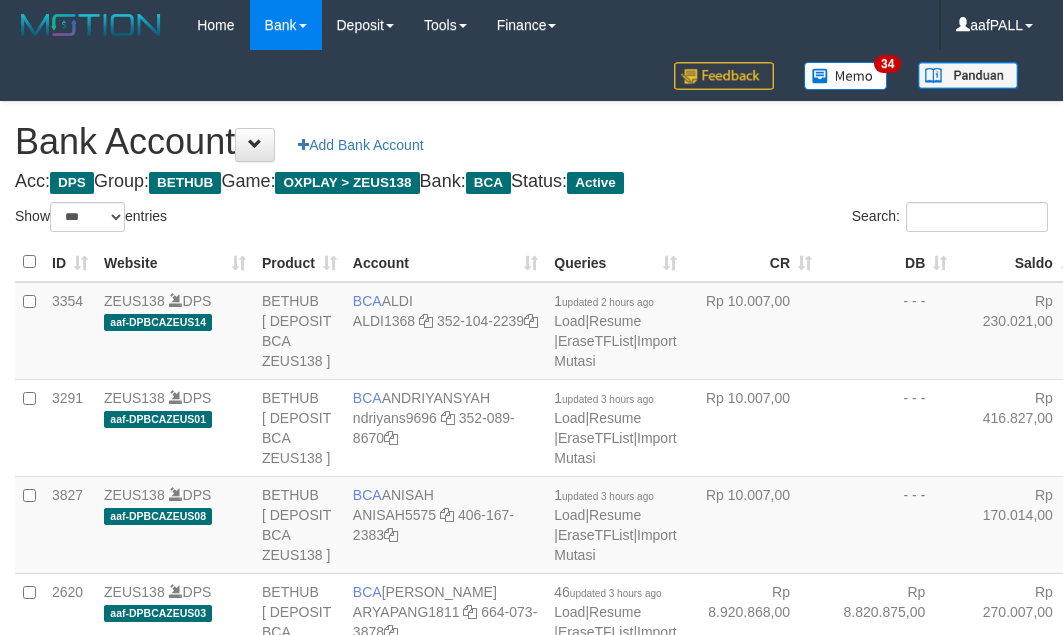 select on "***" 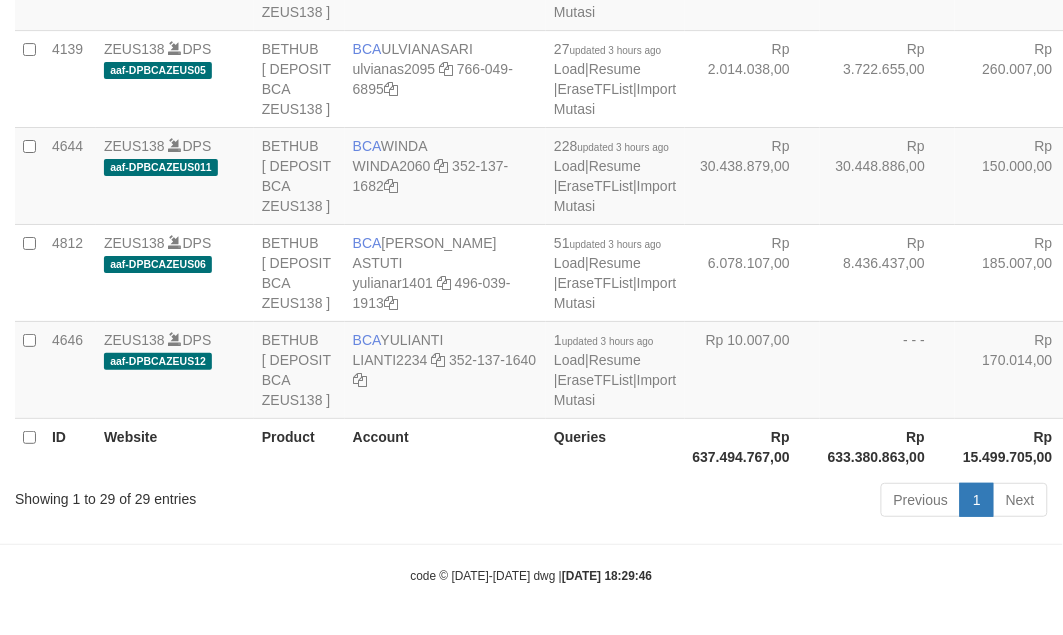 scroll, scrollTop: 3796, scrollLeft: 0, axis: vertical 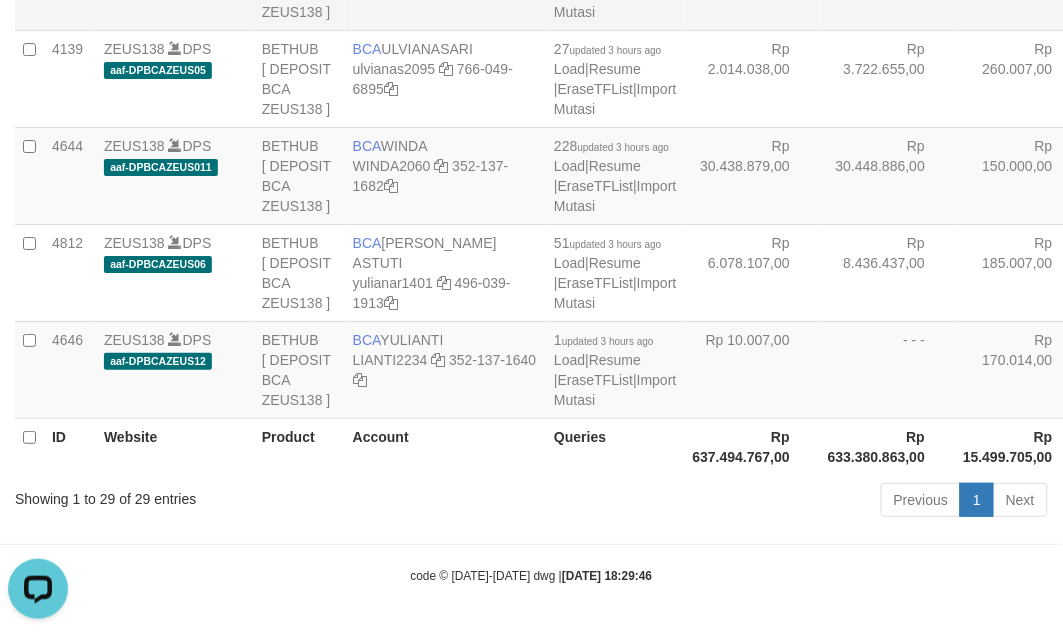 click on "Rp 10.610.105,00" at bounding box center [887, -19] 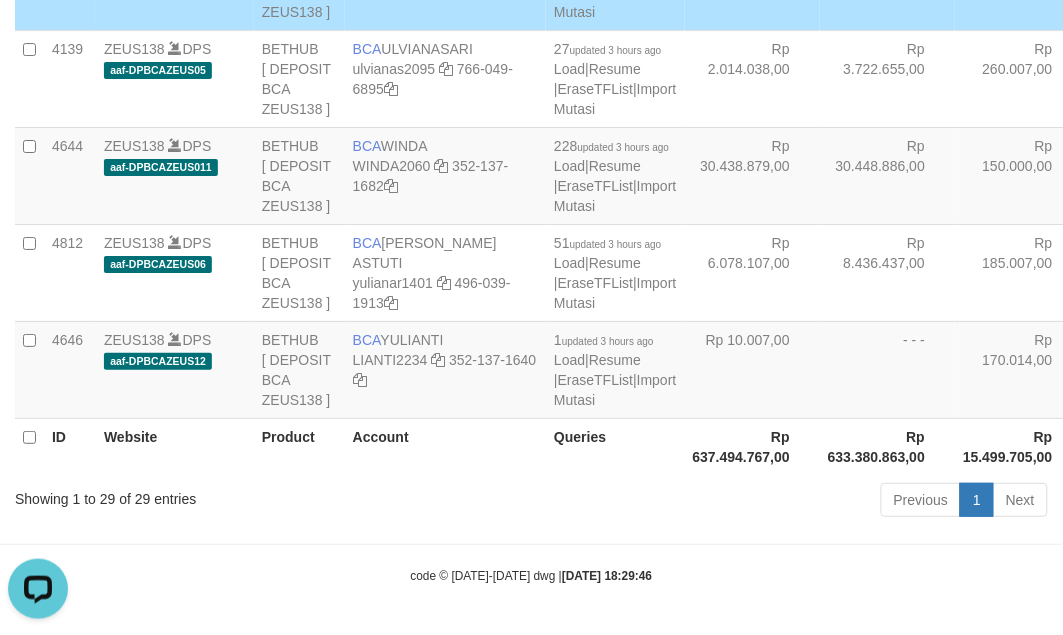 click at bounding box center [471, -28] 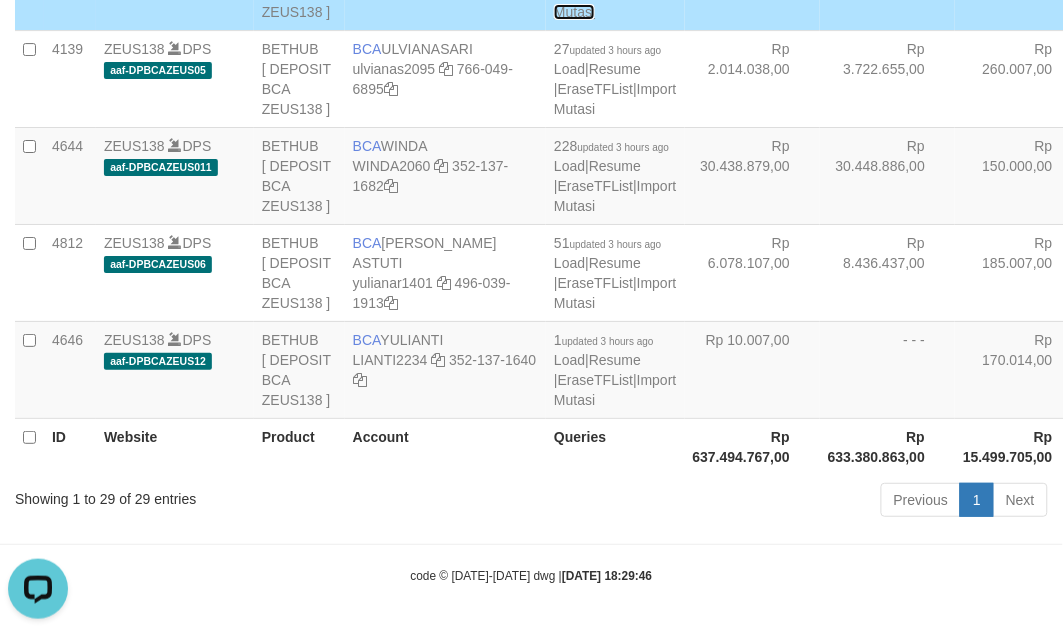 click on "Import Mutasi" at bounding box center (615, 2) 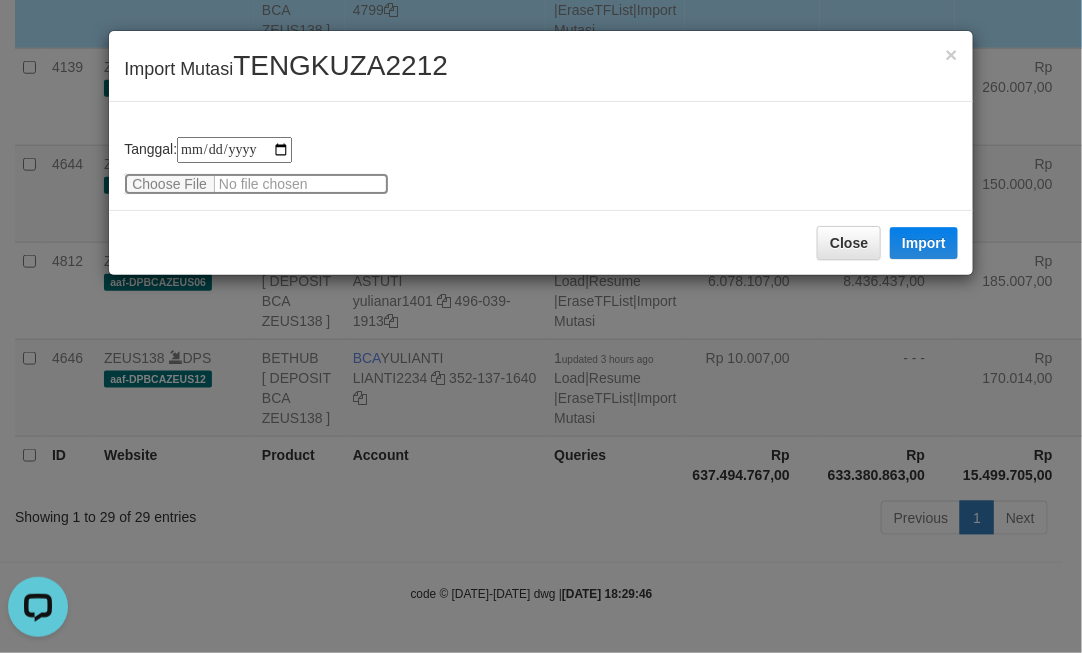 click at bounding box center [256, 184] 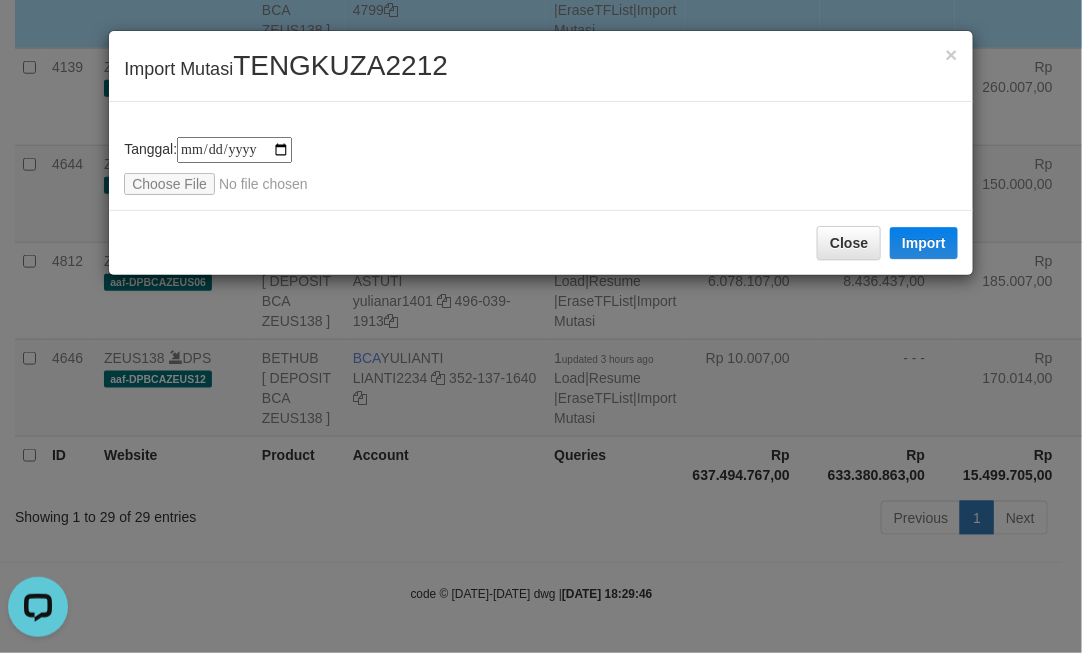 click on "**********" at bounding box center (541, 326) 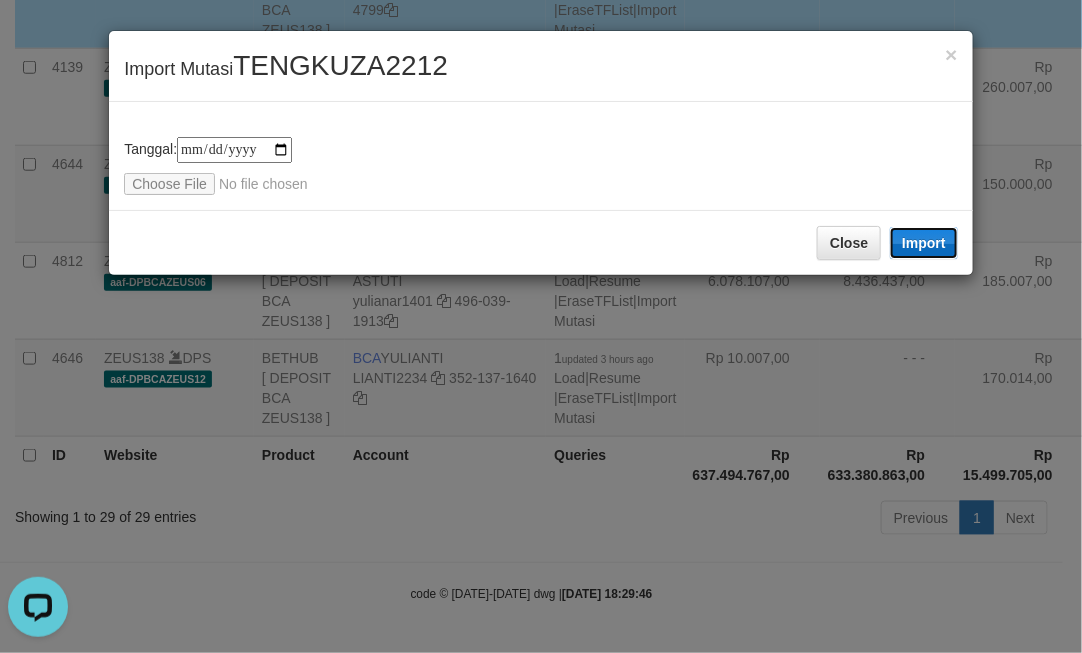 click on "Import" at bounding box center (924, 243) 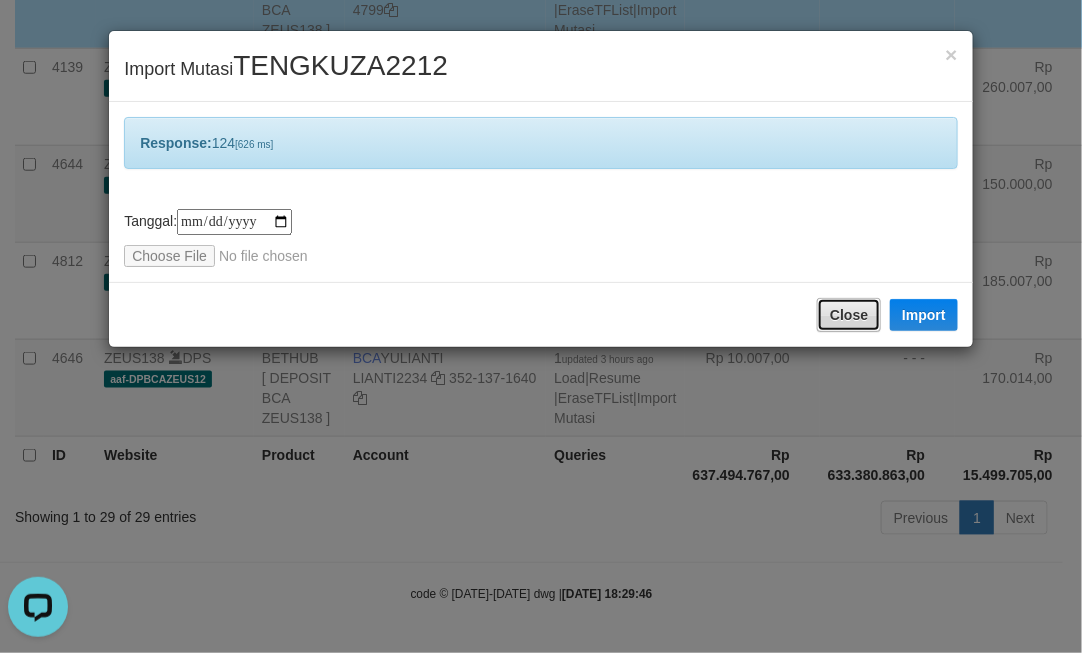 click on "Close" at bounding box center [849, 315] 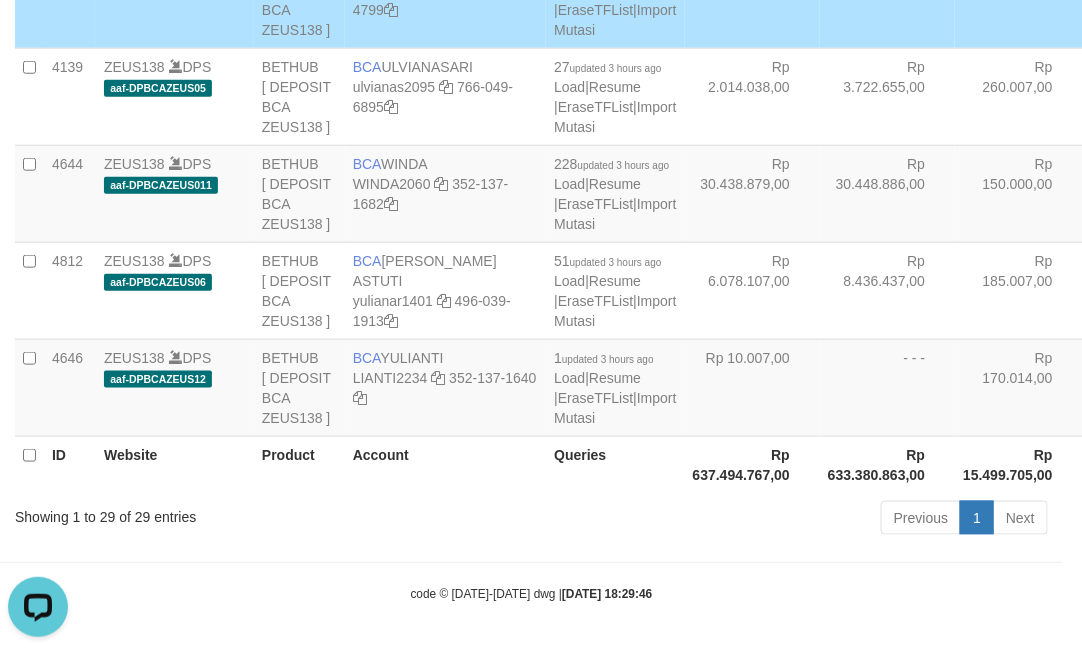 drag, startPoint x: 650, startPoint y: 361, endPoint x: 635, endPoint y: 362, distance: 15.033297 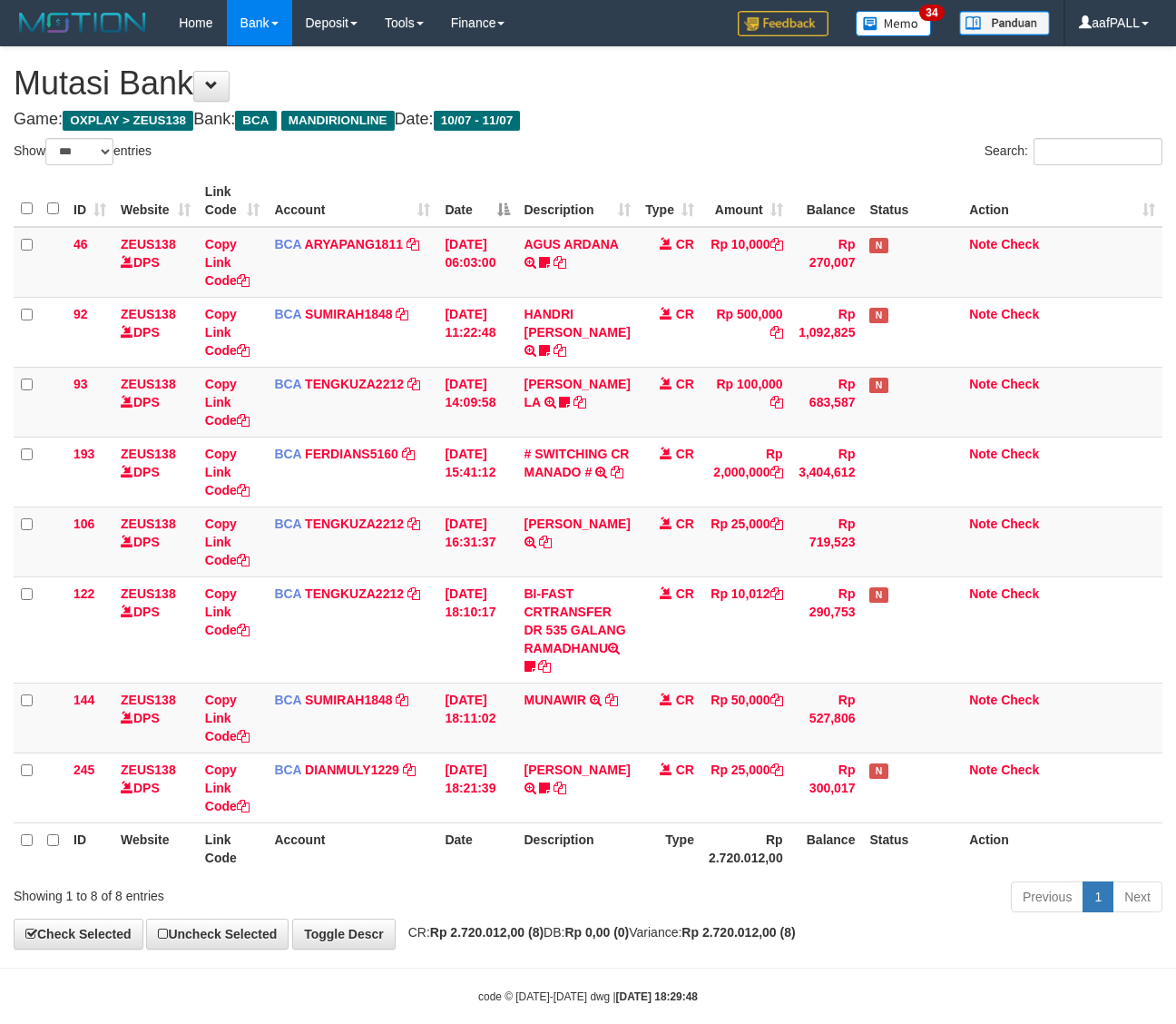 select on "***" 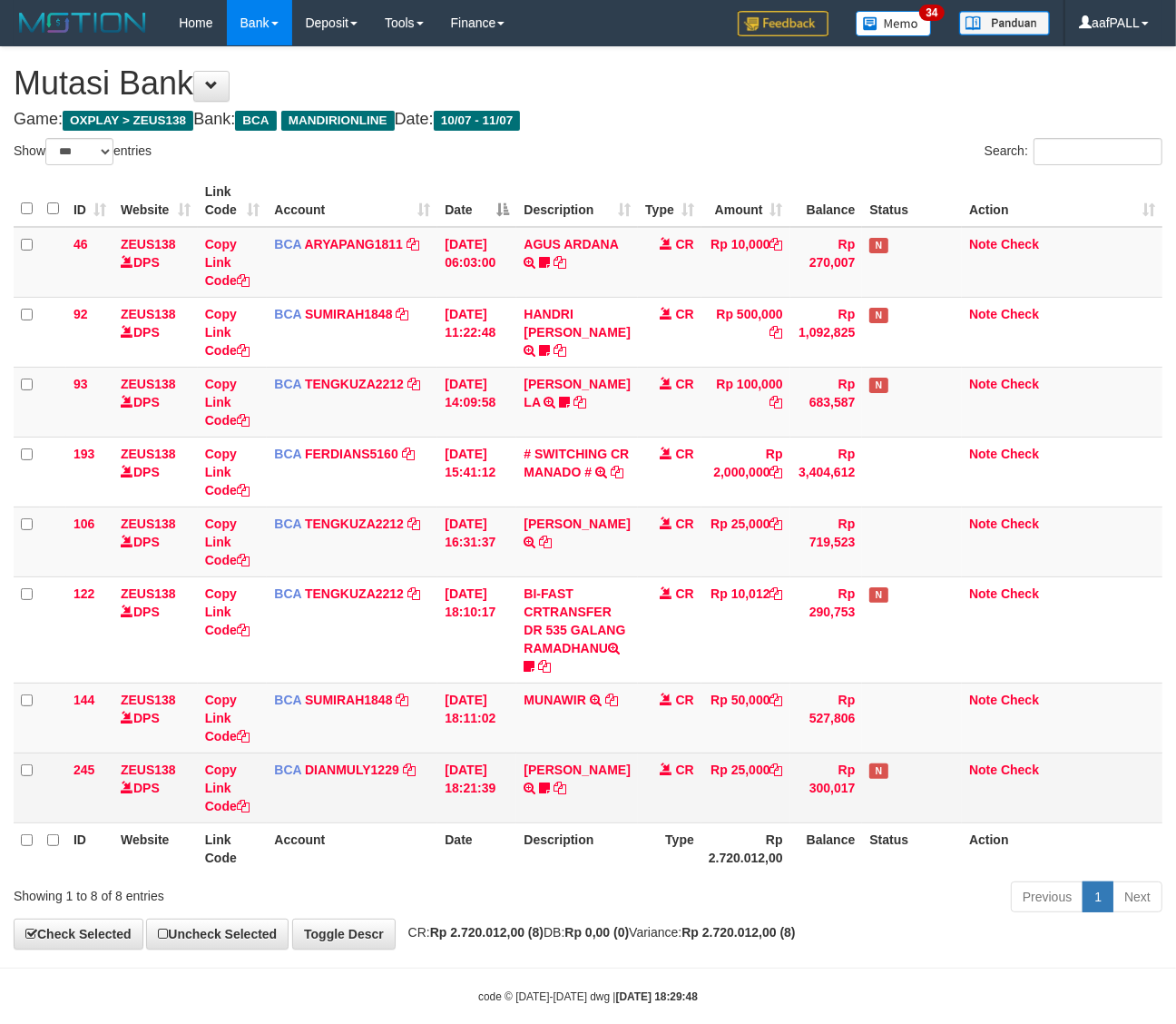 scroll, scrollTop: 27, scrollLeft: 0, axis: vertical 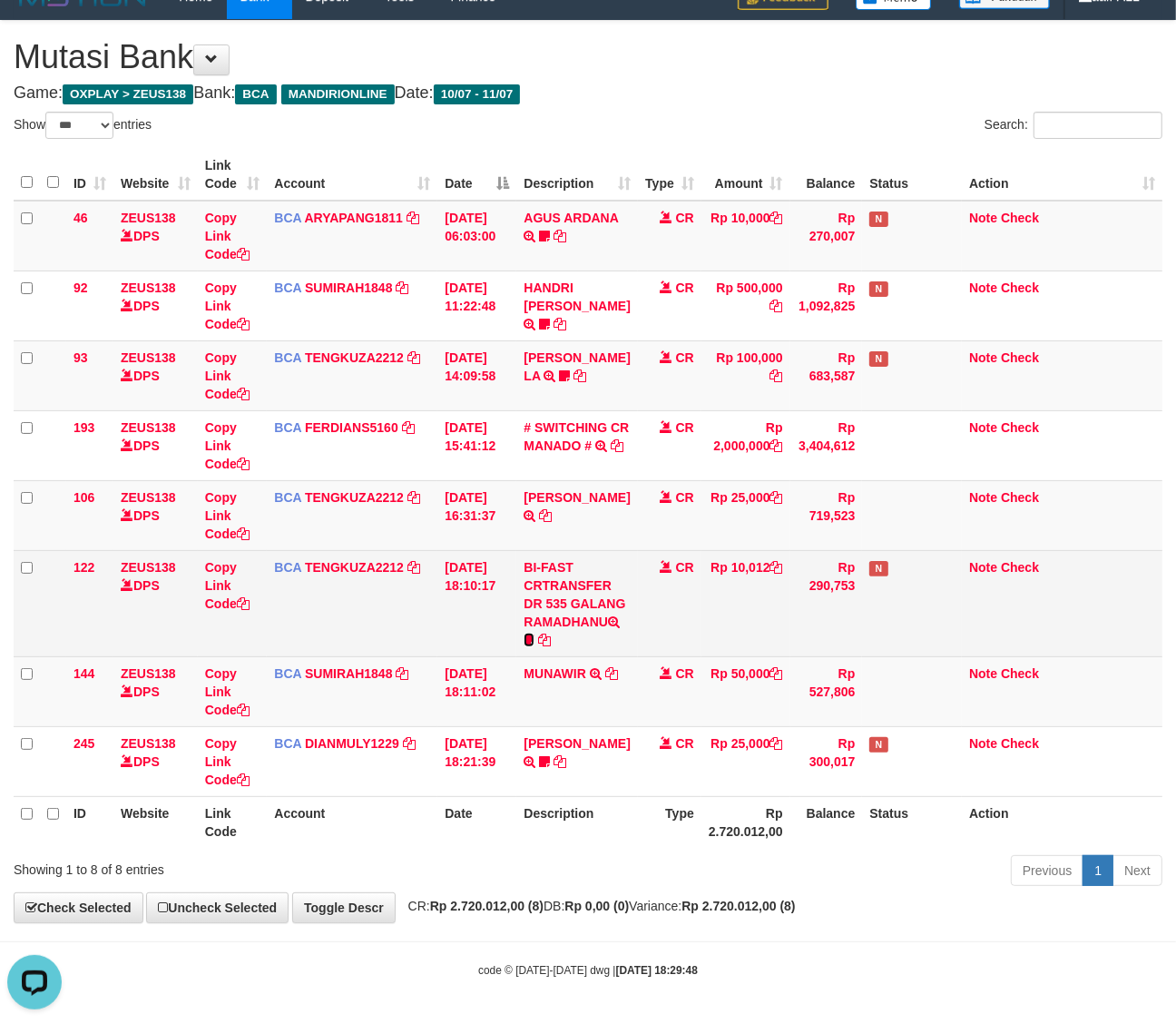 click at bounding box center (529, 640) 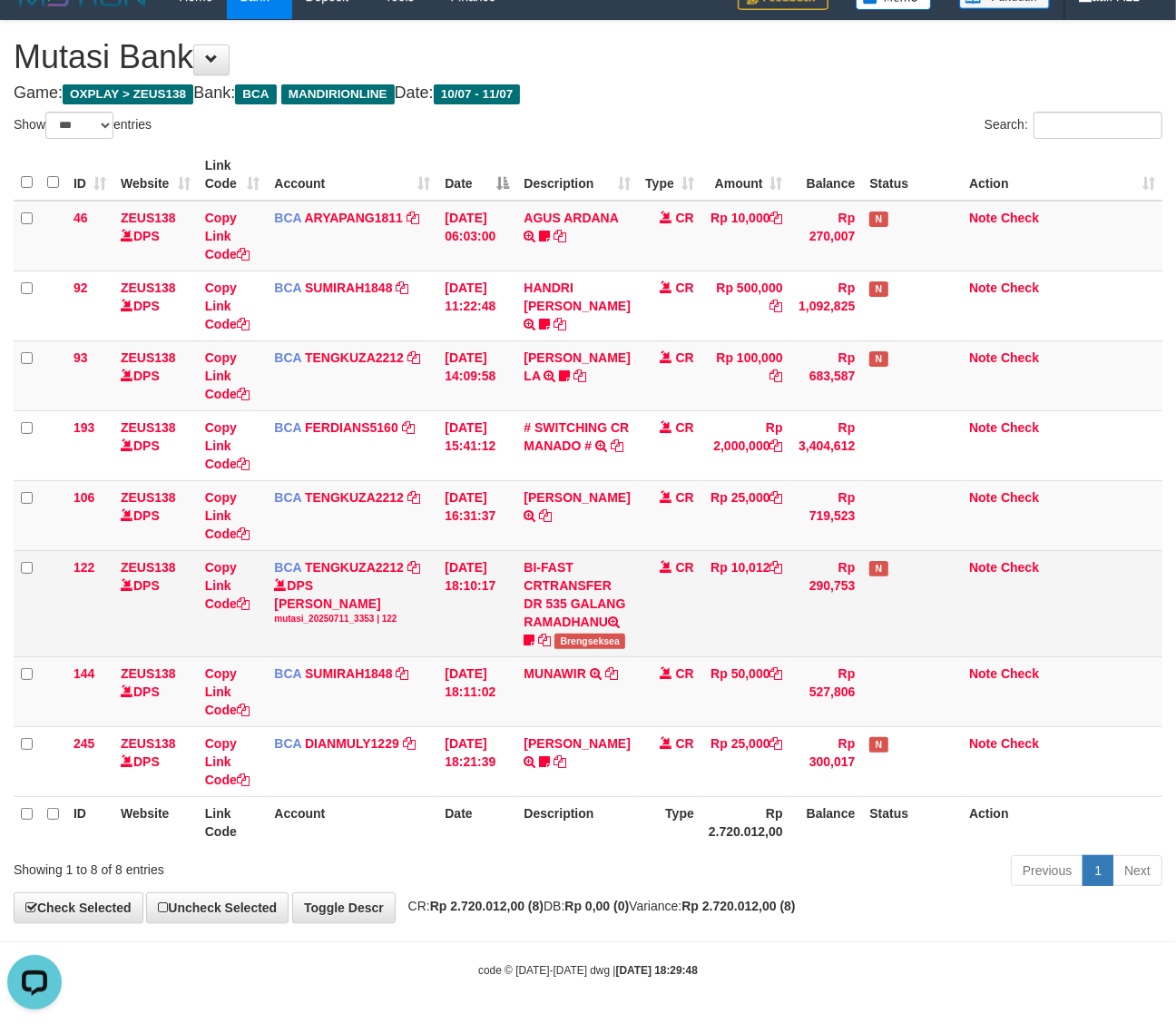 click on "Brengseksea" at bounding box center (590, 641) 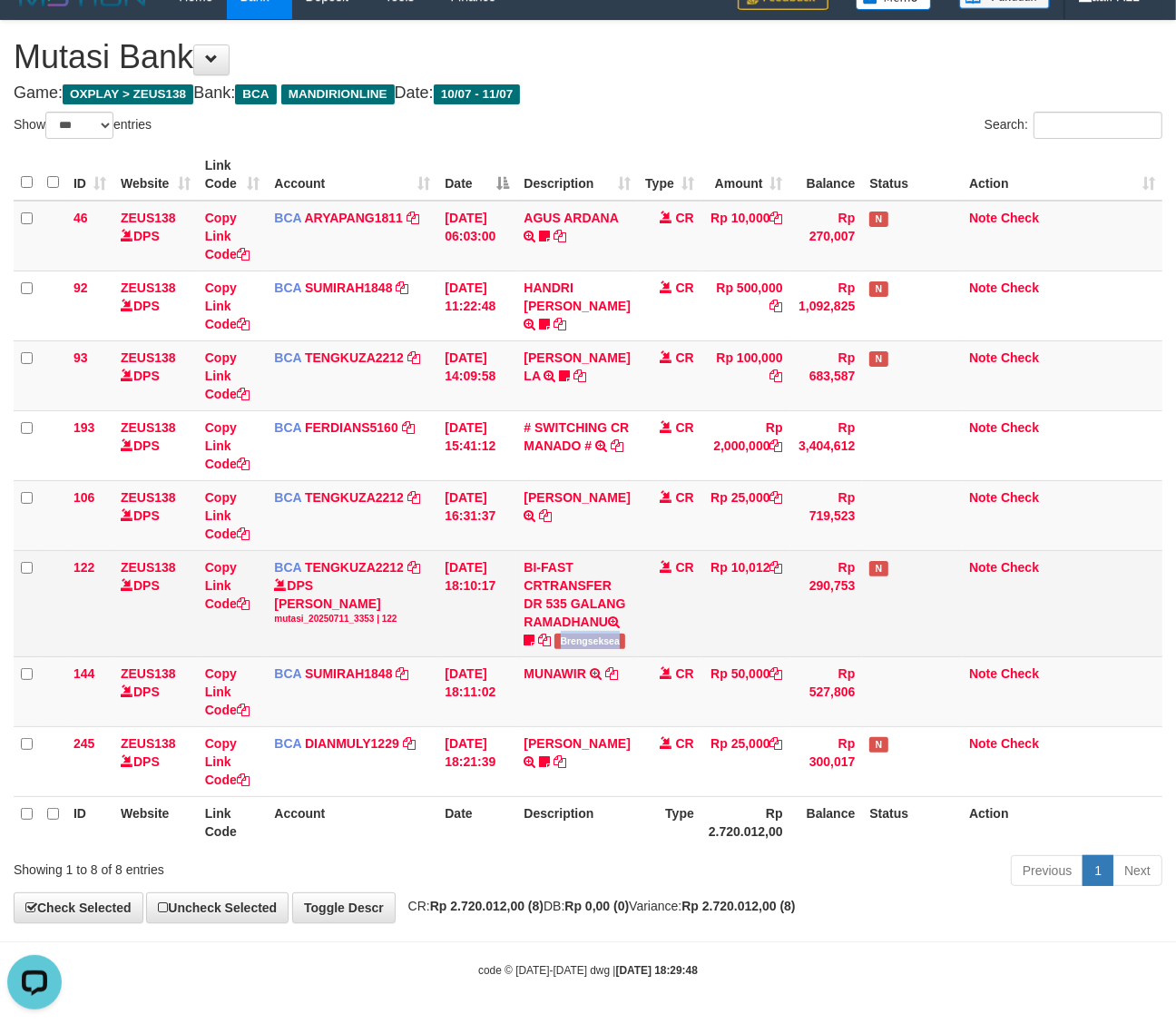 click on "Brengseksea" at bounding box center (590, 641) 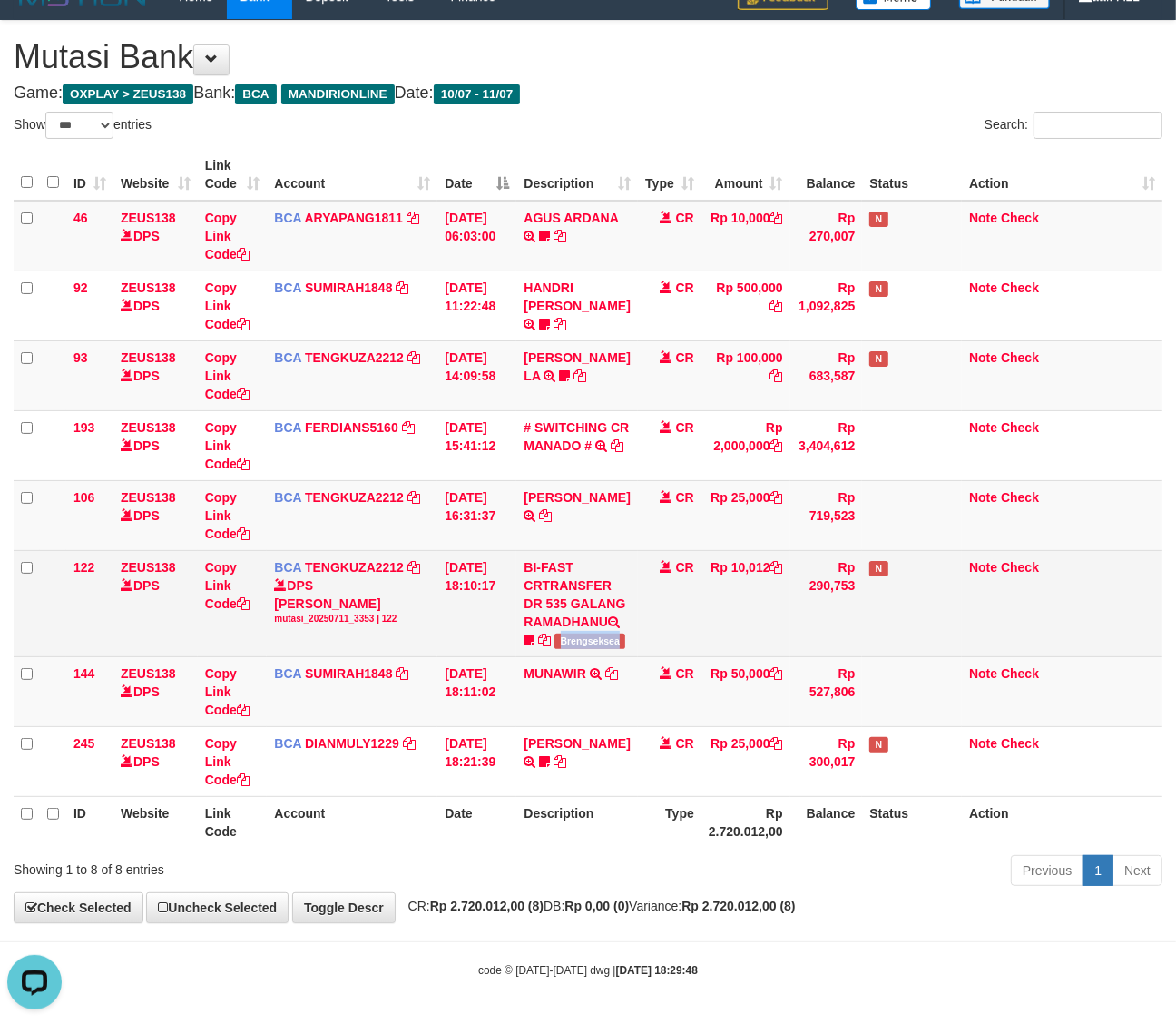 copy on "Brengseksea" 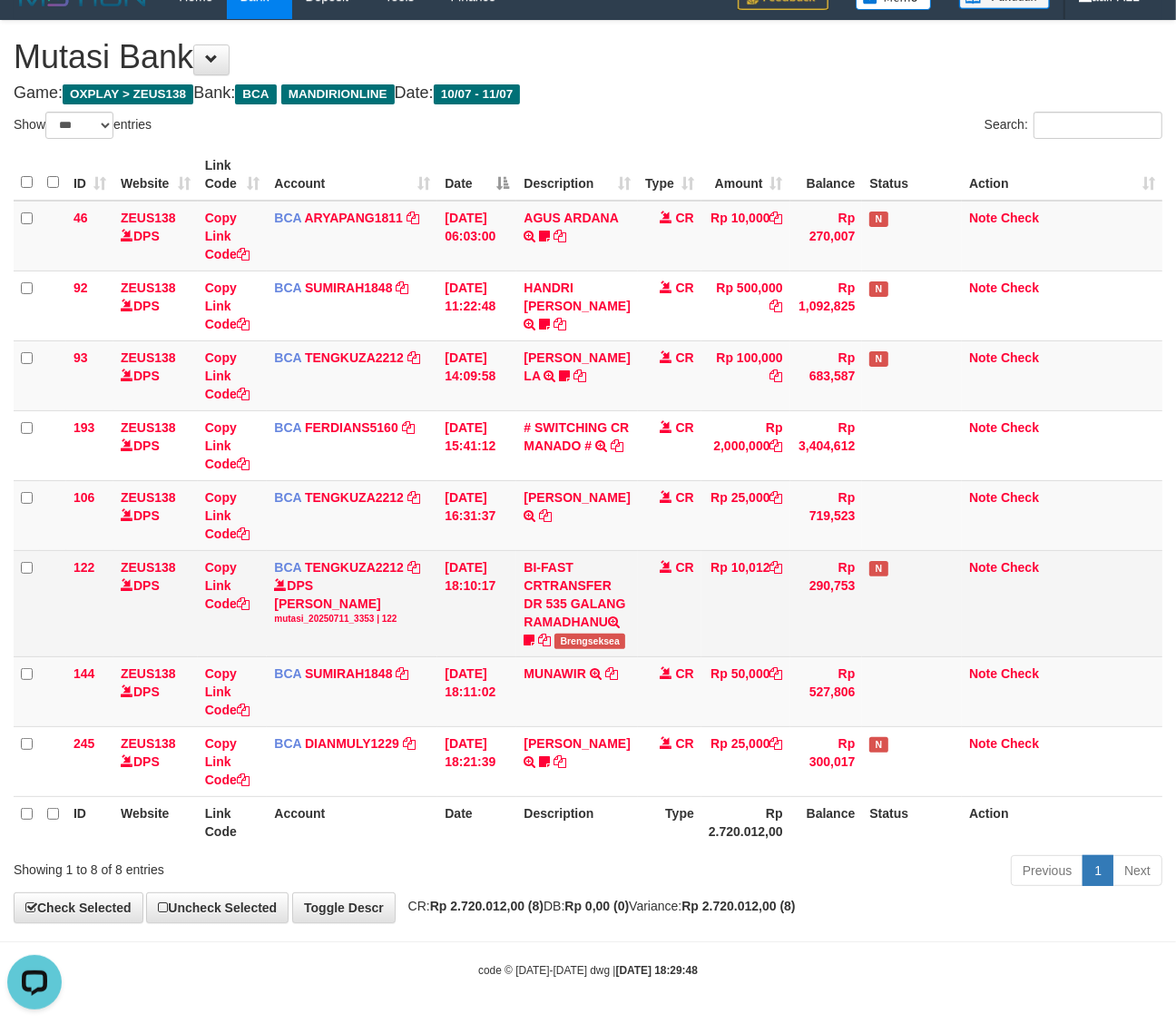click on "Brengseksea" at bounding box center [590, 641] 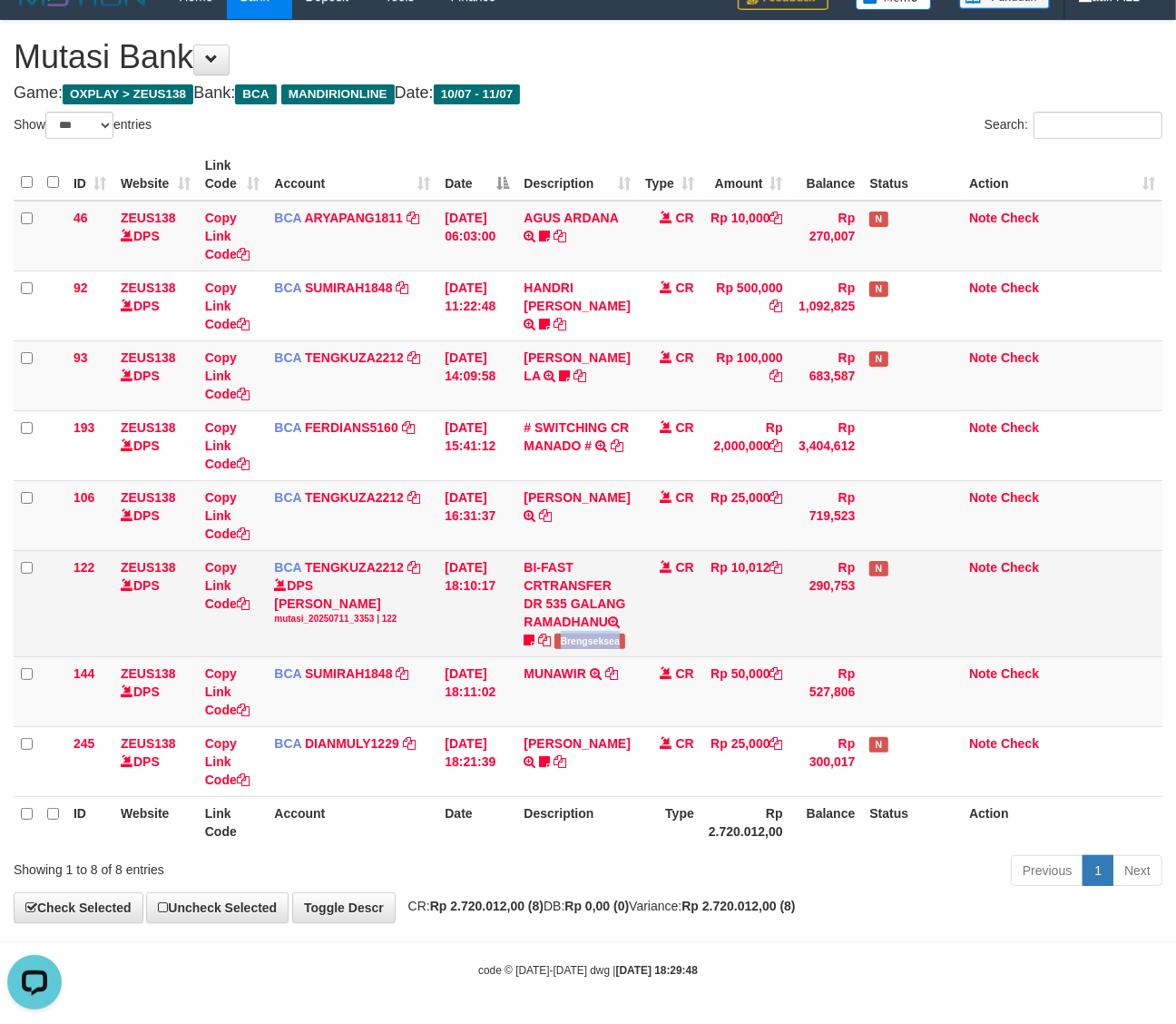 click on "Brengseksea" at bounding box center (590, 641) 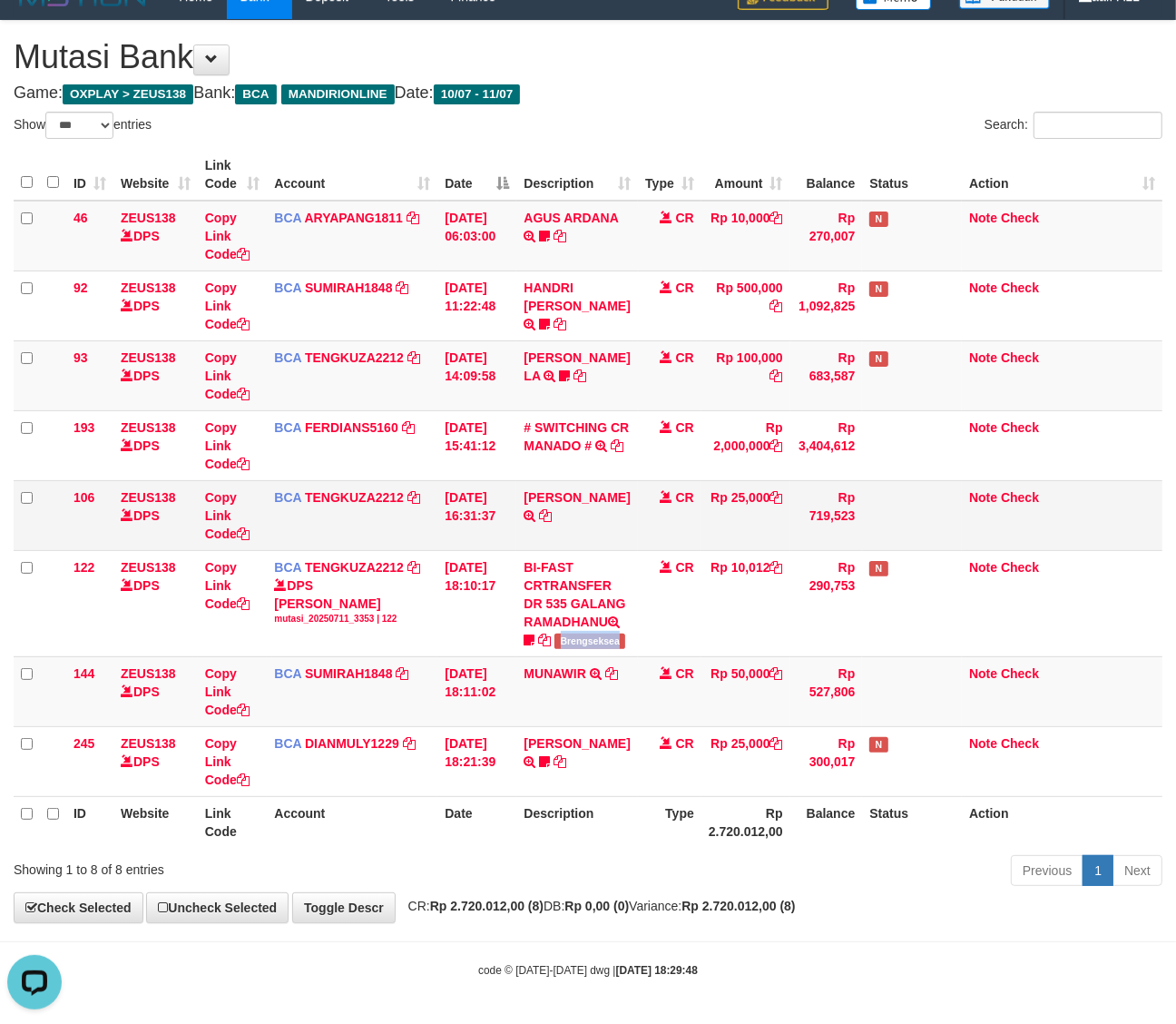 copy on "Brengseksea" 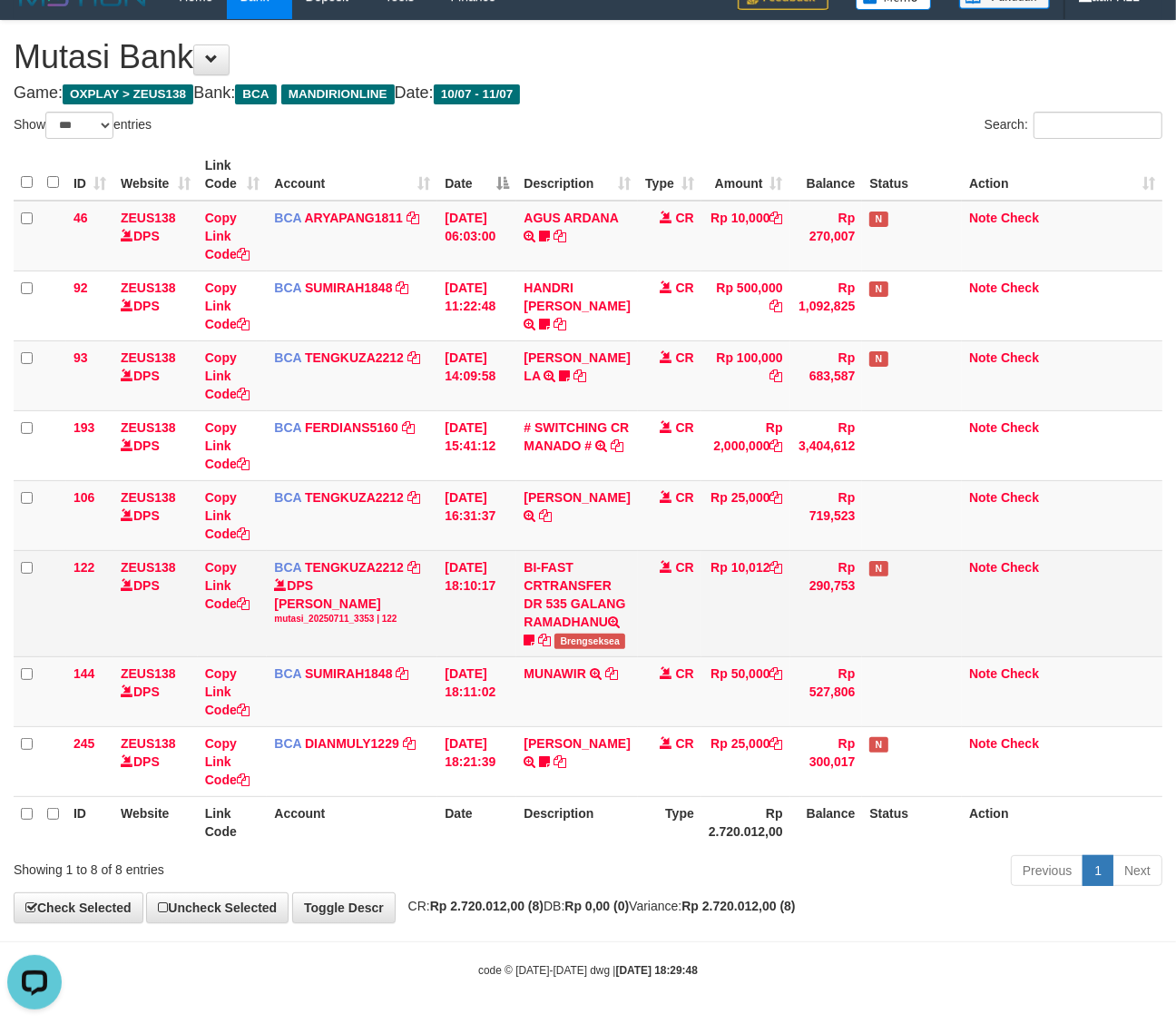 click on "Rp 10,012" at bounding box center [746, 603] 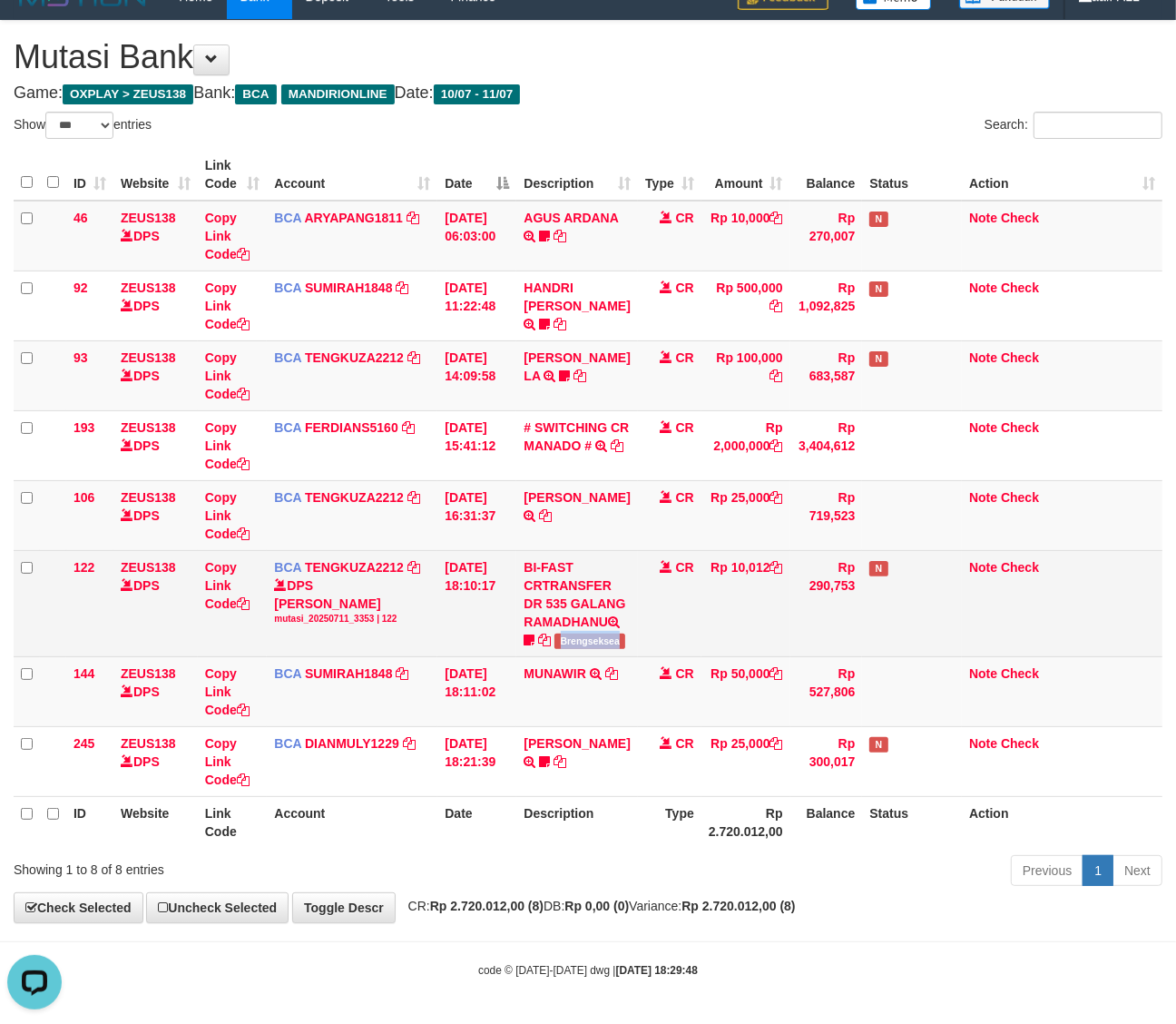 click on "Brengseksea" at bounding box center [590, 641] 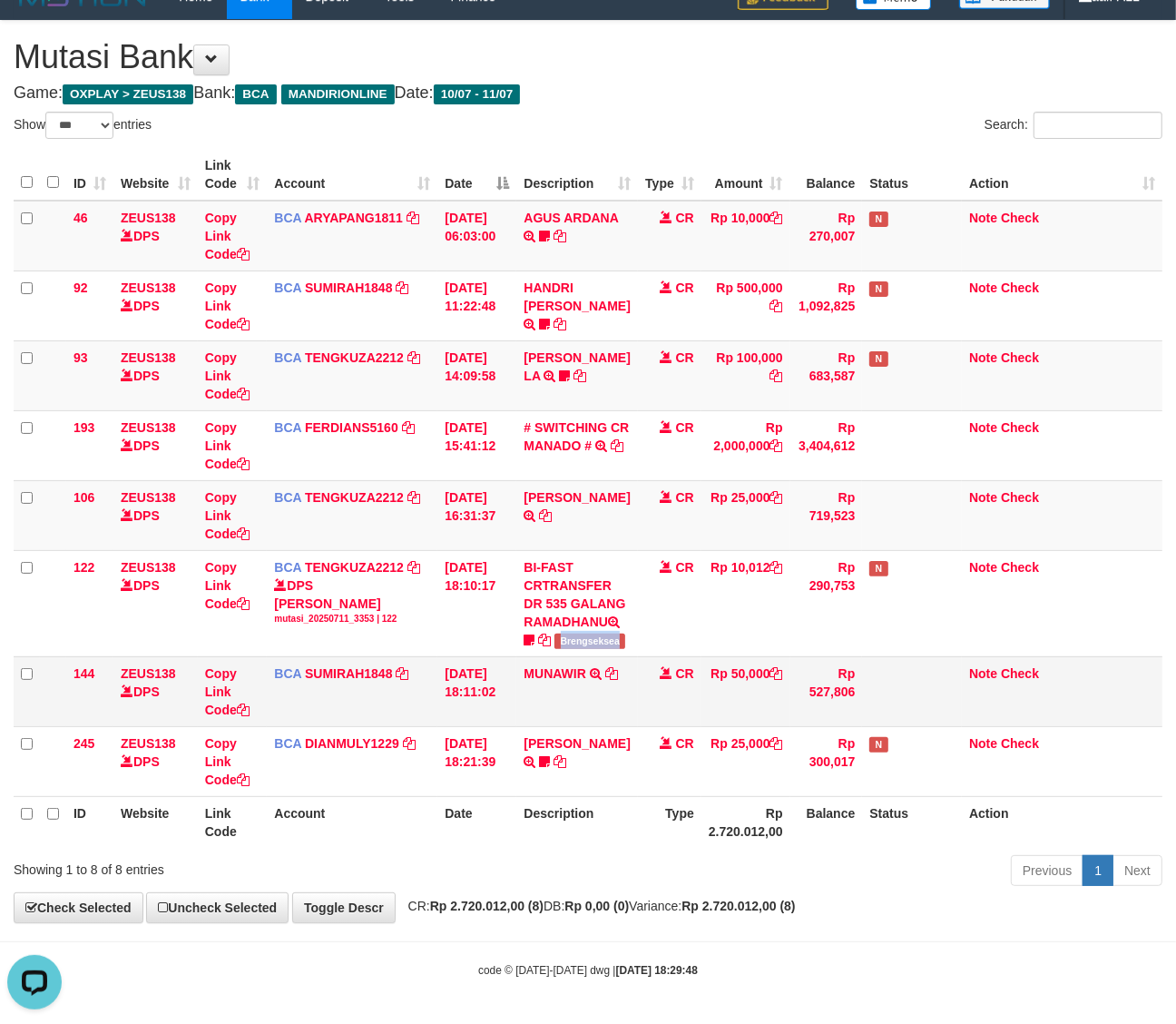 copy on "Brengseksea" 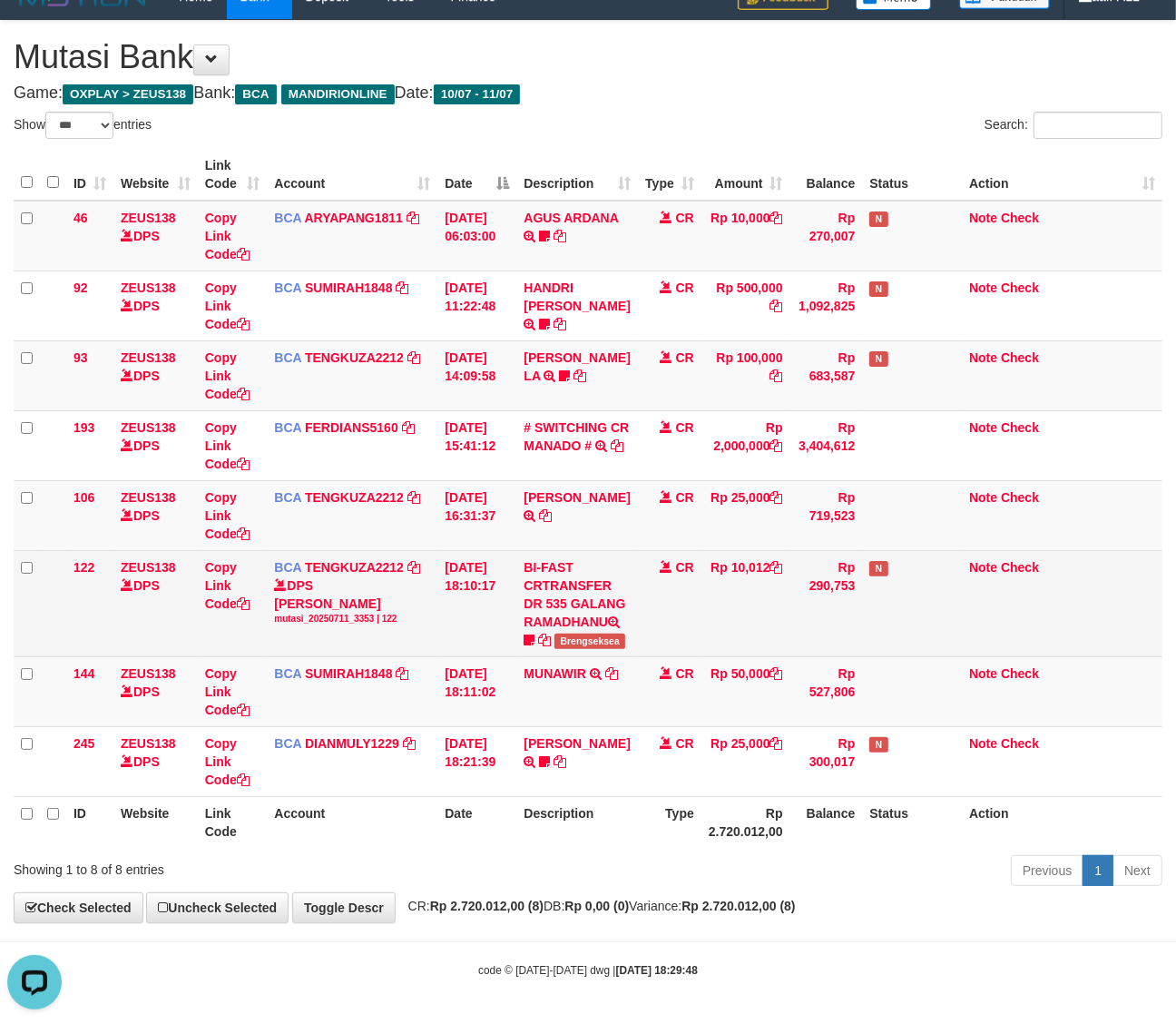 click on "N" at bounding box center [912, 603] 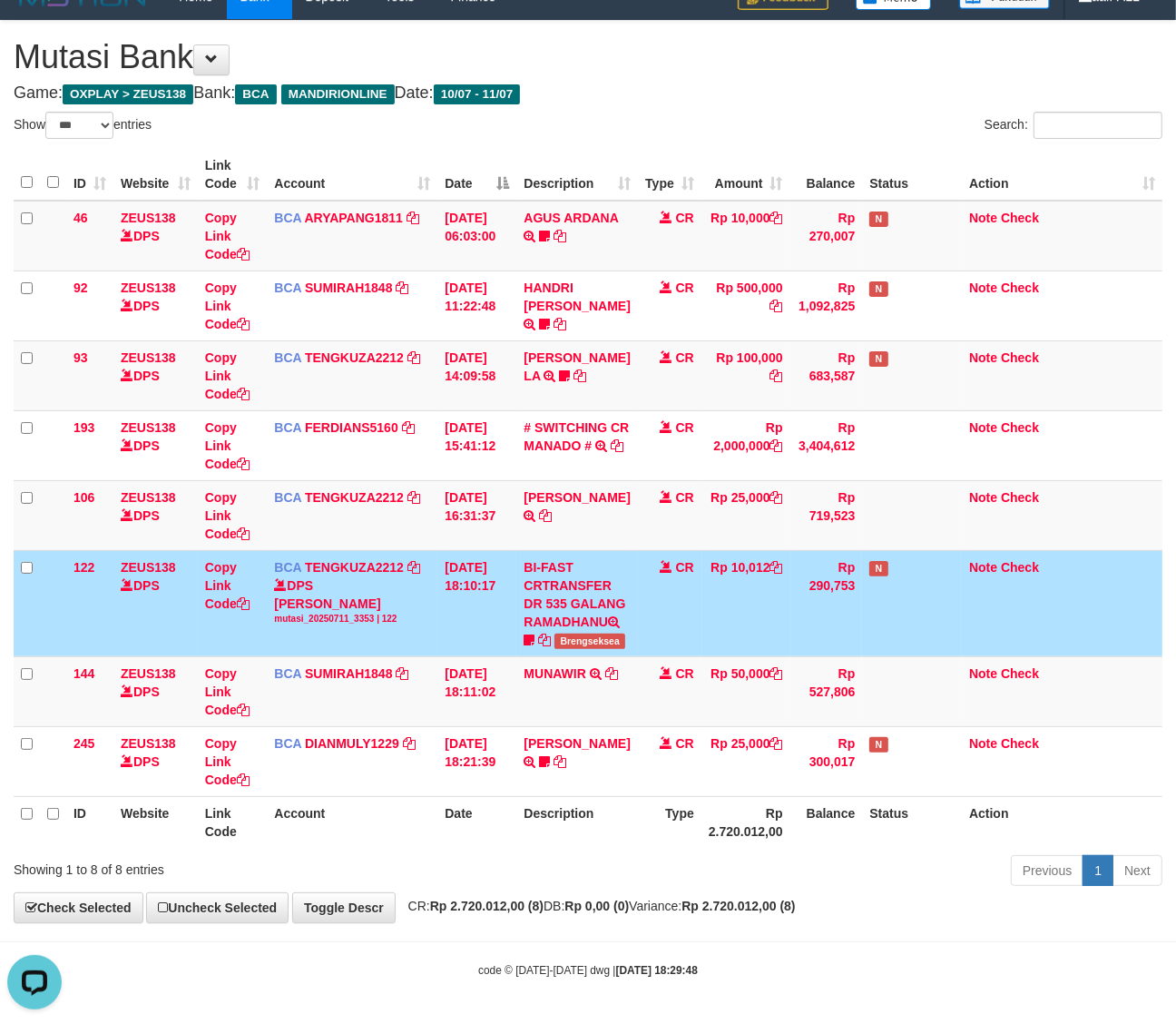 click on "N" at bounding box center [912, 603] 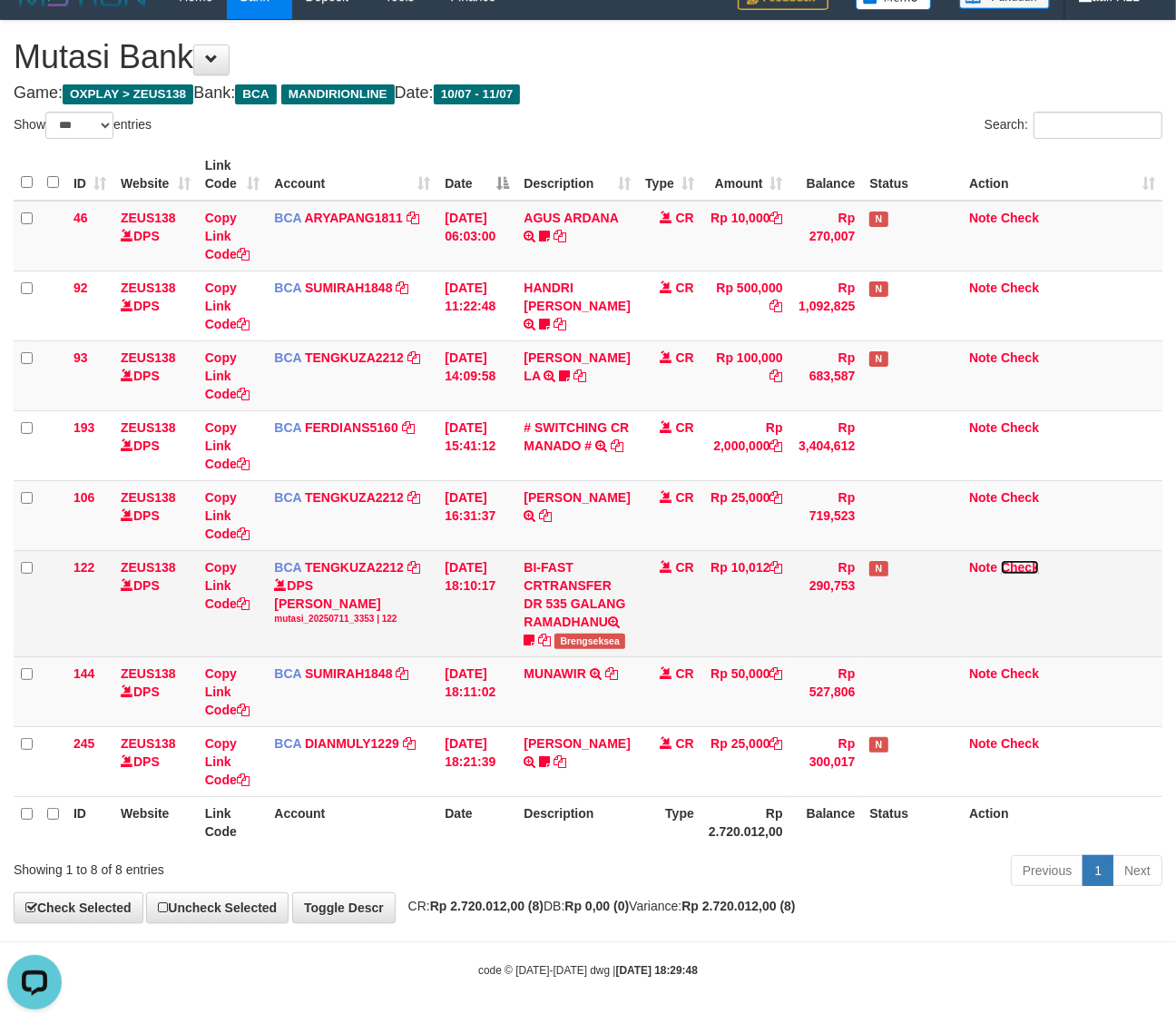 click on "Check" at bounding box center [1020, 567] 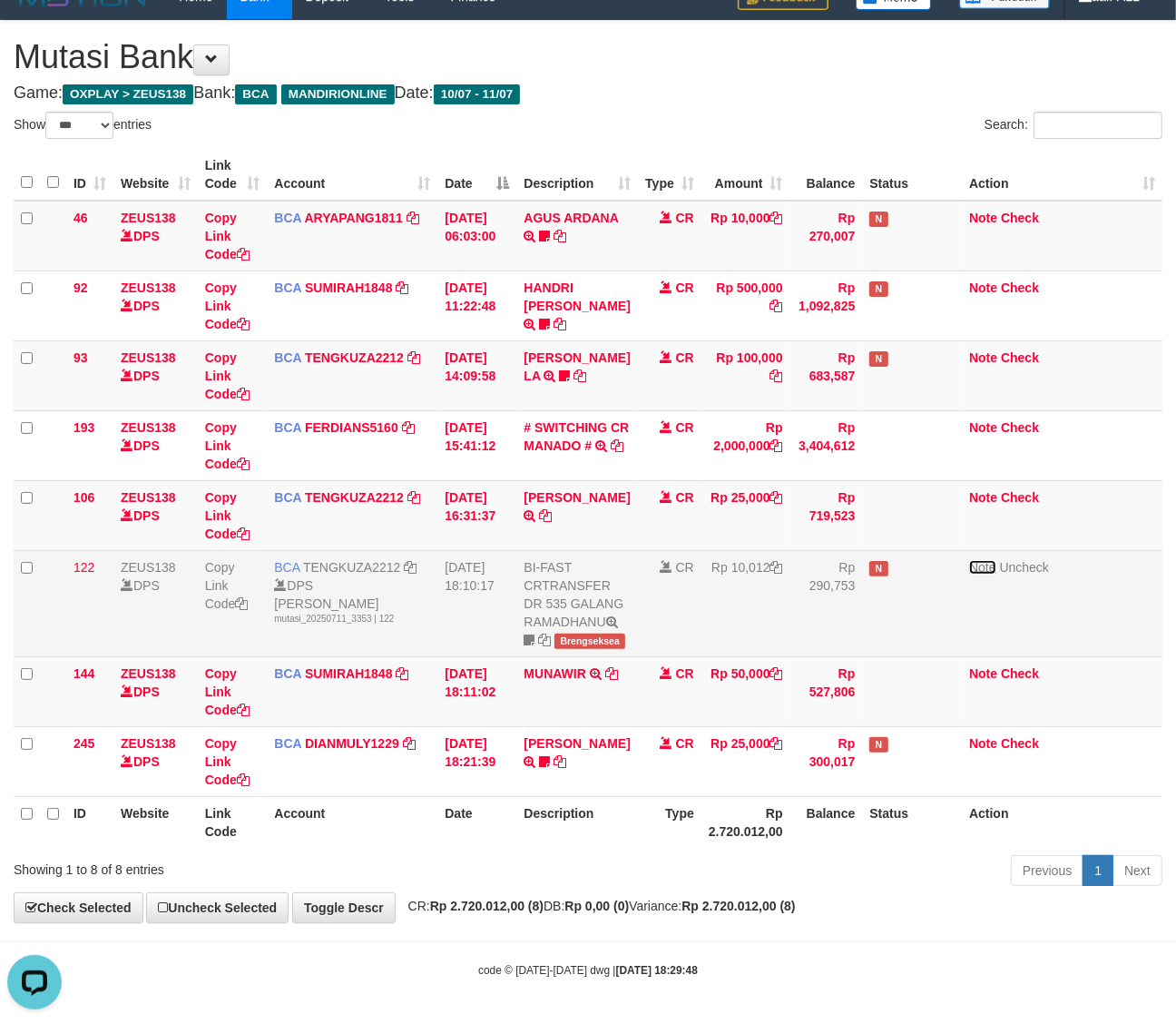 click on "Note" at bounding box center (983, 567) 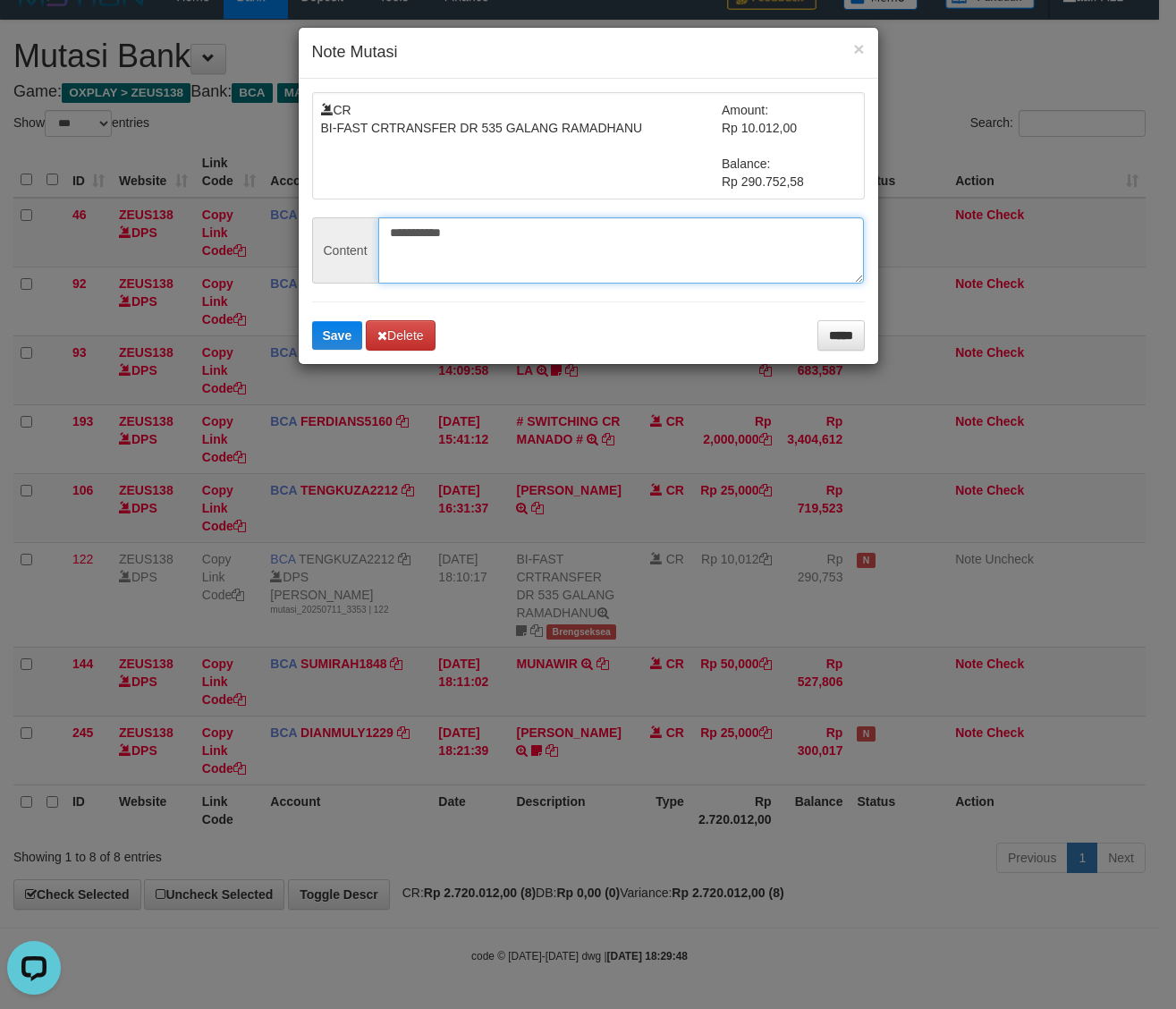 click on "**********" at bounding box center (621, 250) 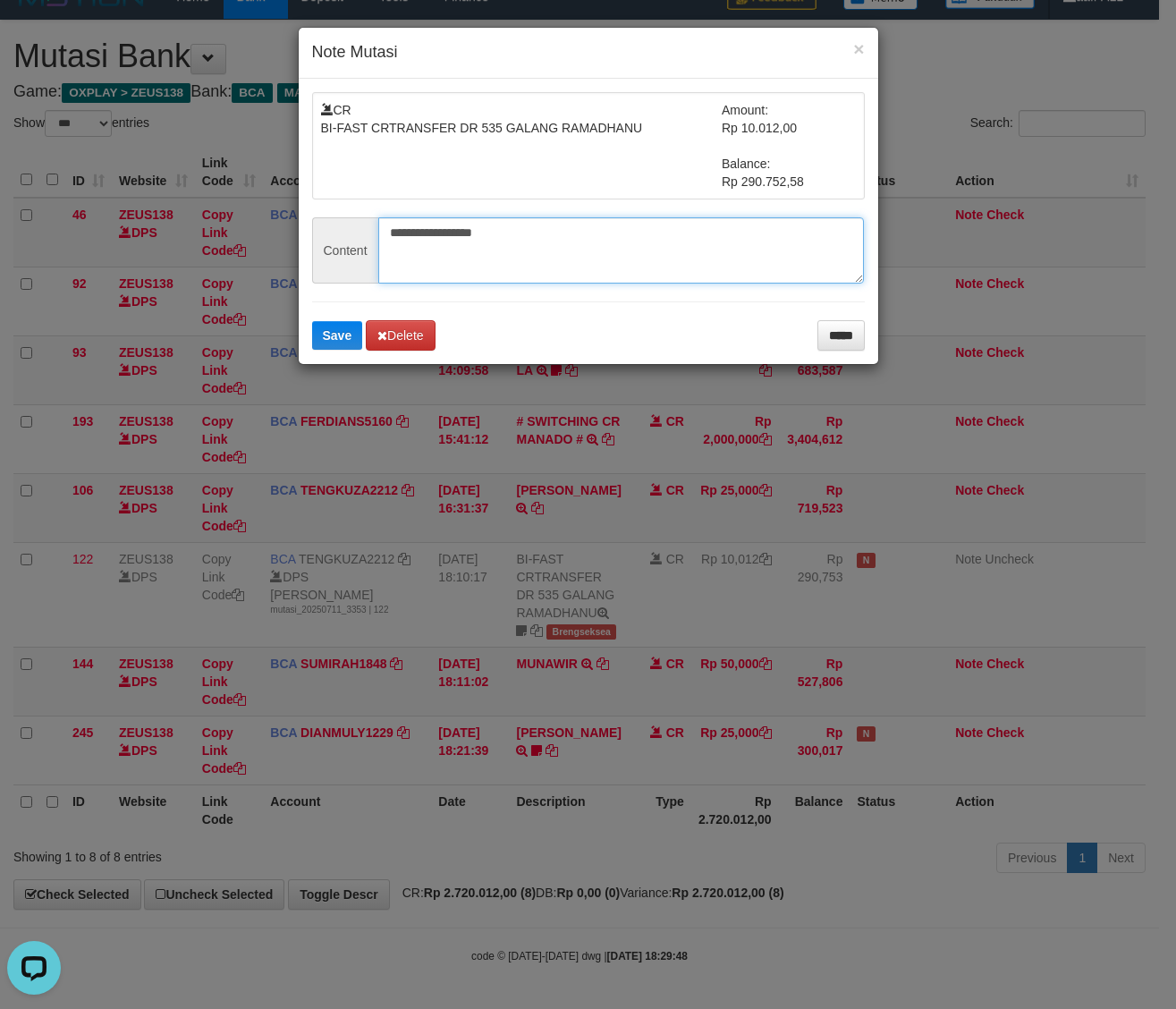 drag, startPoint x: 650, startPoint y: 259, endPoint x: 638, endPoint y: 216, distance: 44.64303 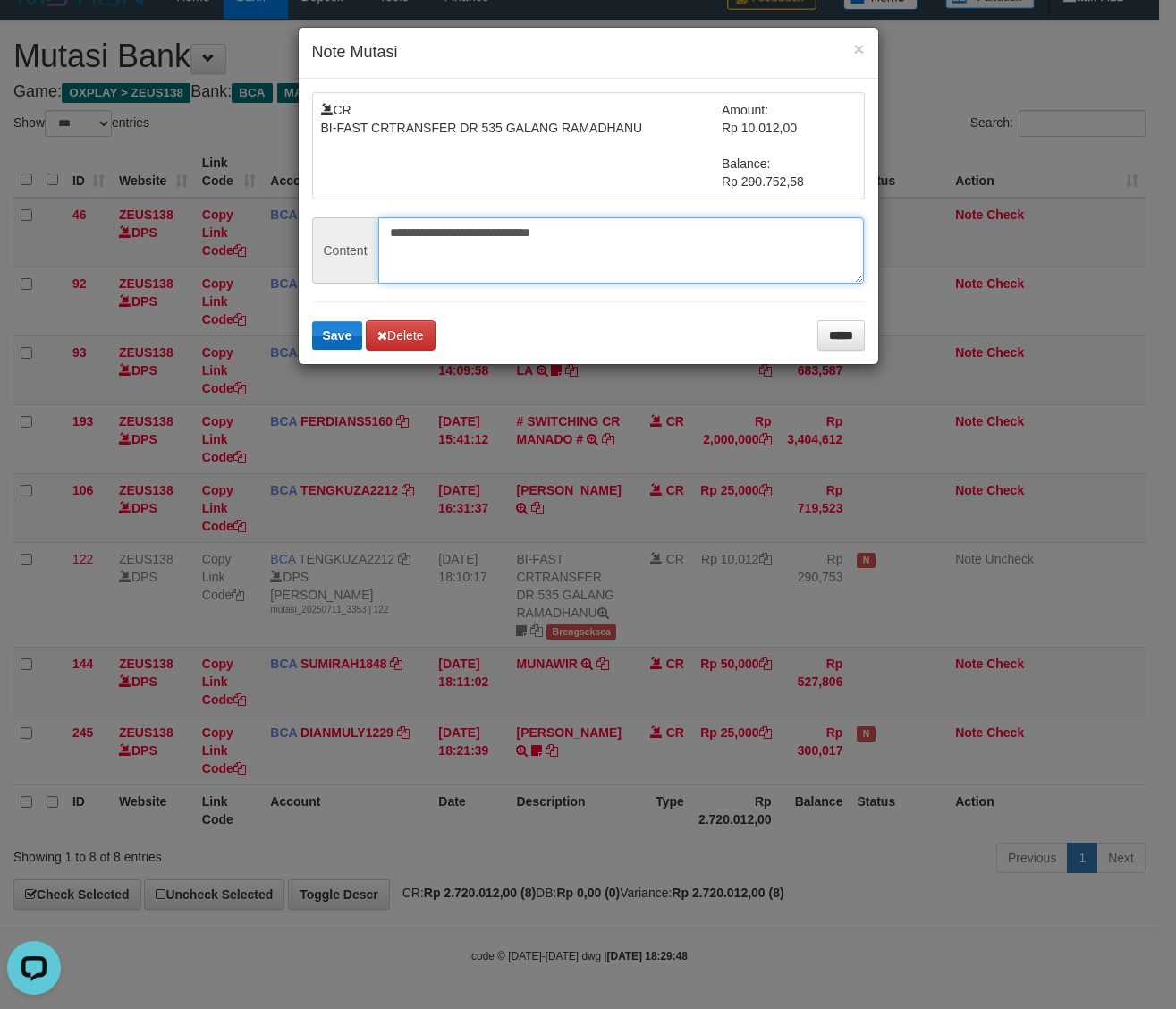 type on "**********" 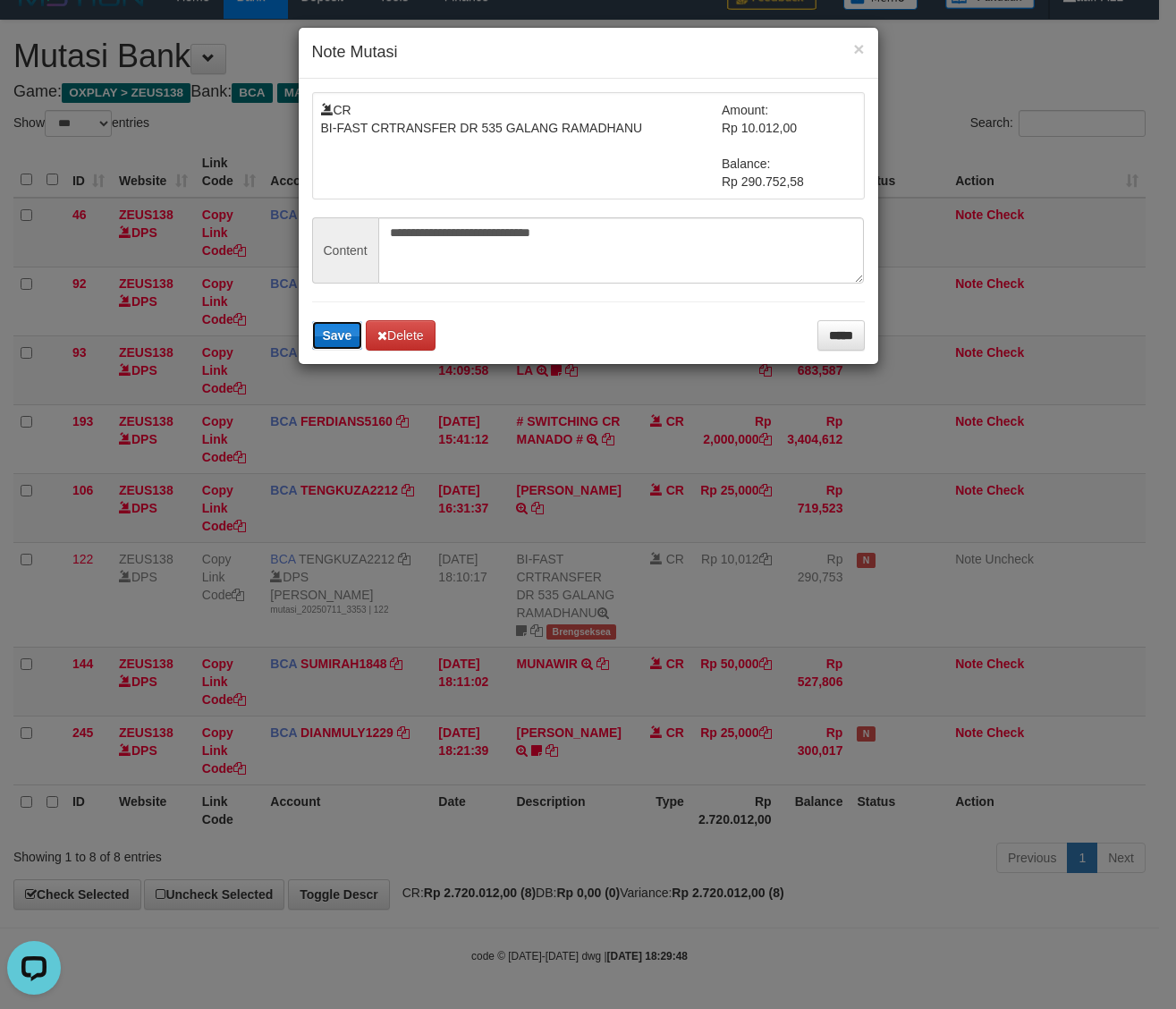 click on "Save" at bounding box center (337, 335) 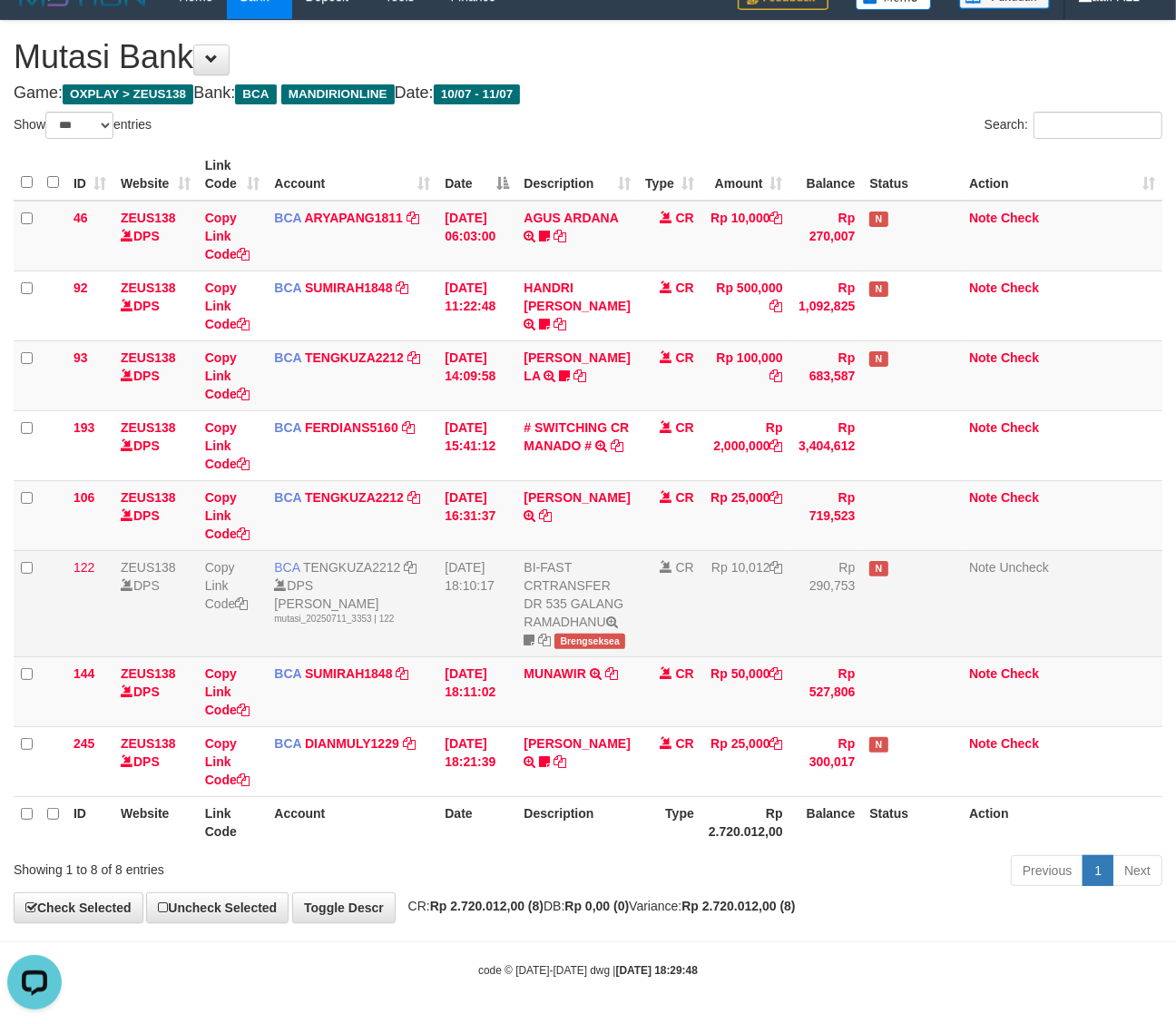 click on "Brengseksea" at bounding box center (590, 641) 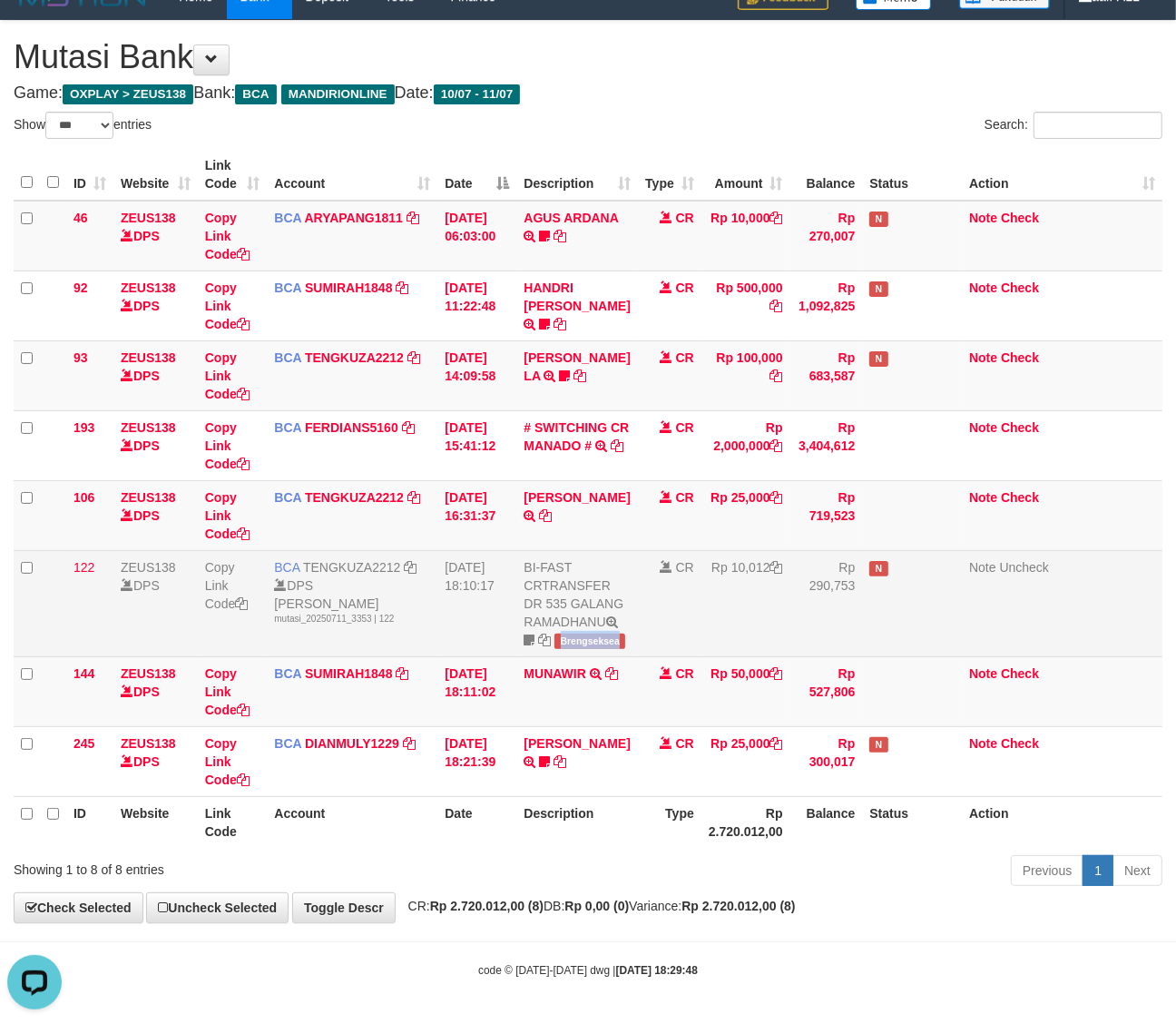 click on "Brengseksea" at bounding box center [590, 641] 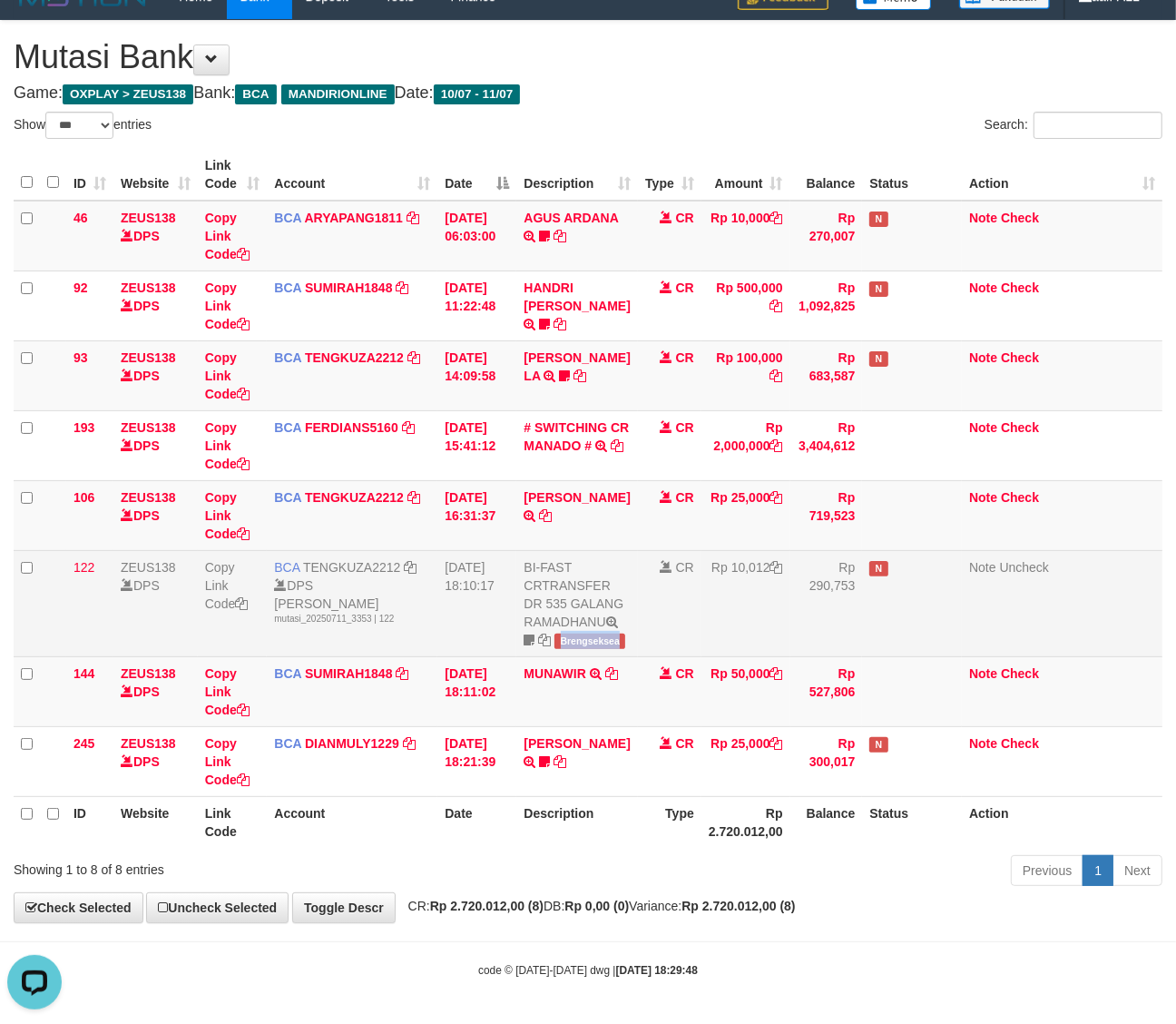 copy on "Brengseksea" 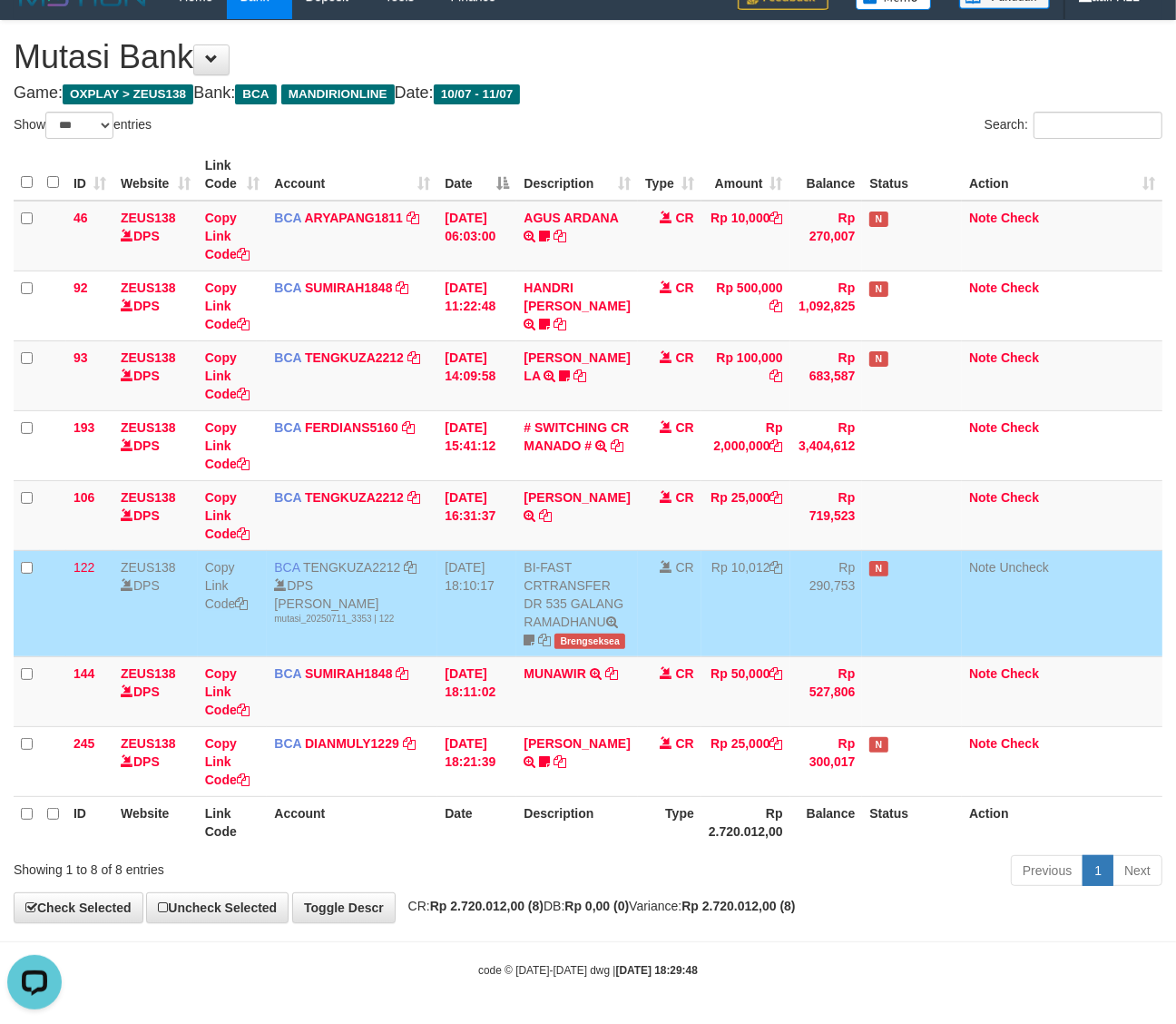 click on "Rp 10,012" at bounding box center [746, 603] 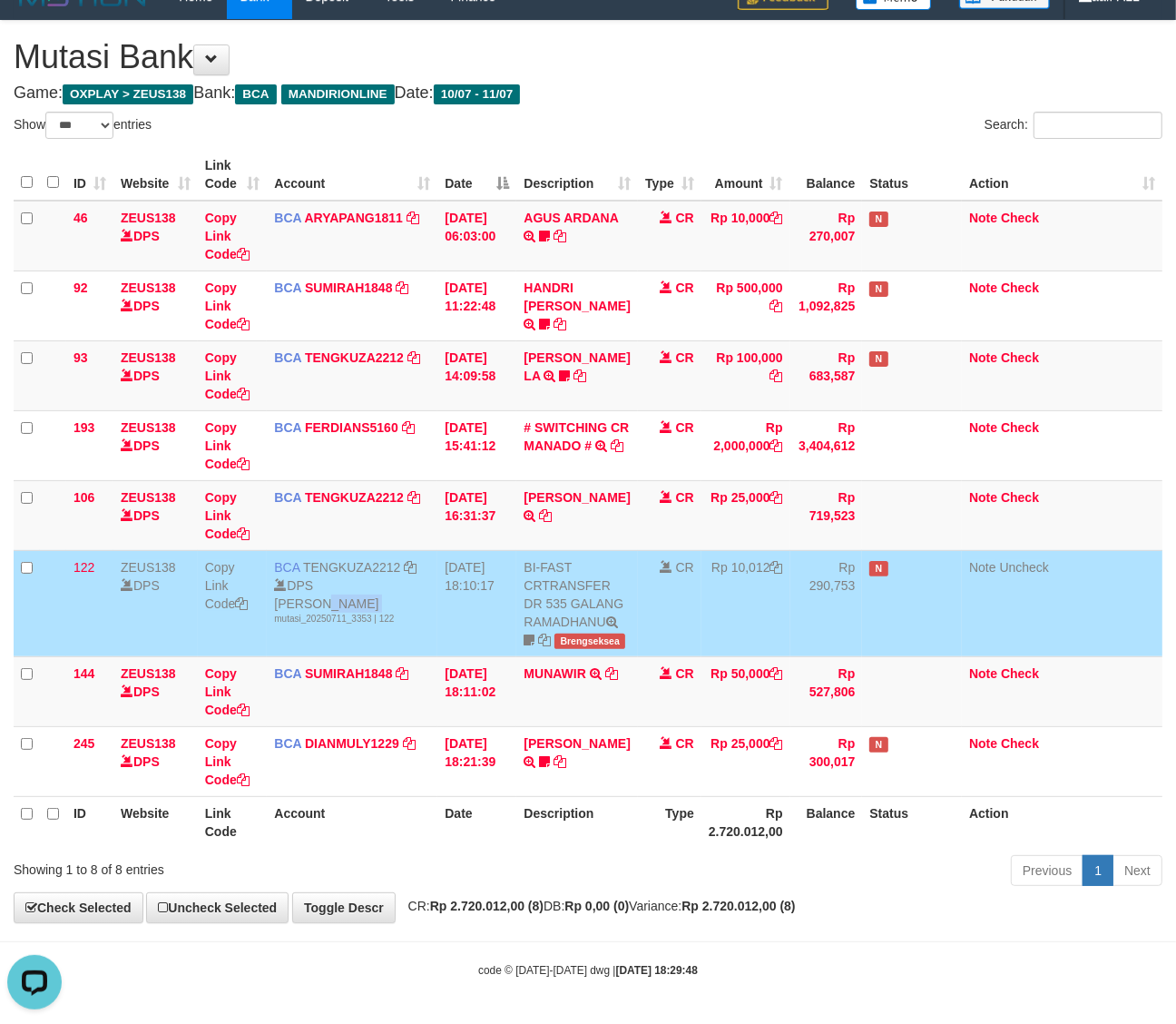 click on "DPS
TENGKU ZAKI
mutasi_20250711_3353 | 122" at bounding box center (352, 601) 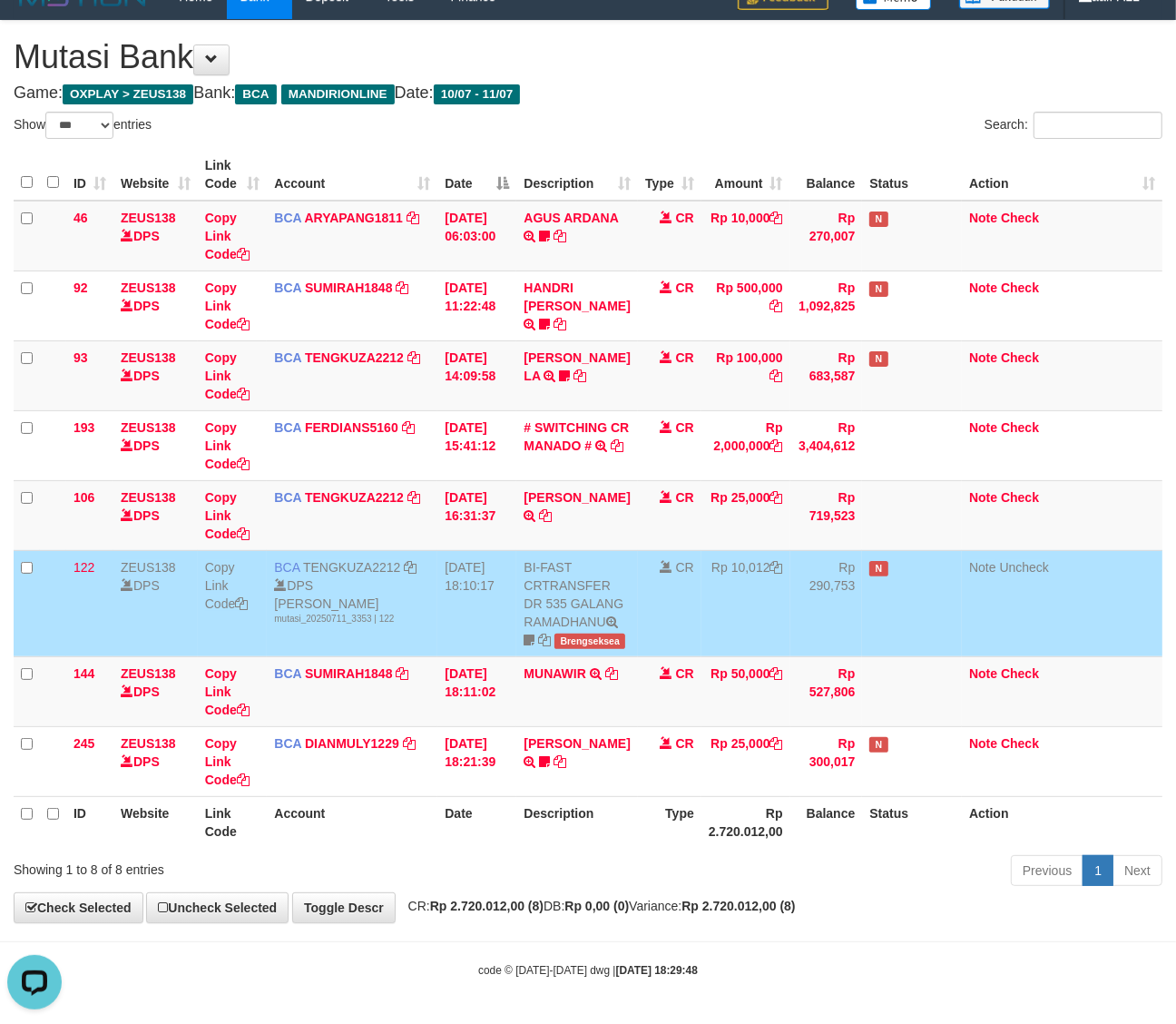 click on "Brengseksea" at bounding box center (590, 641) 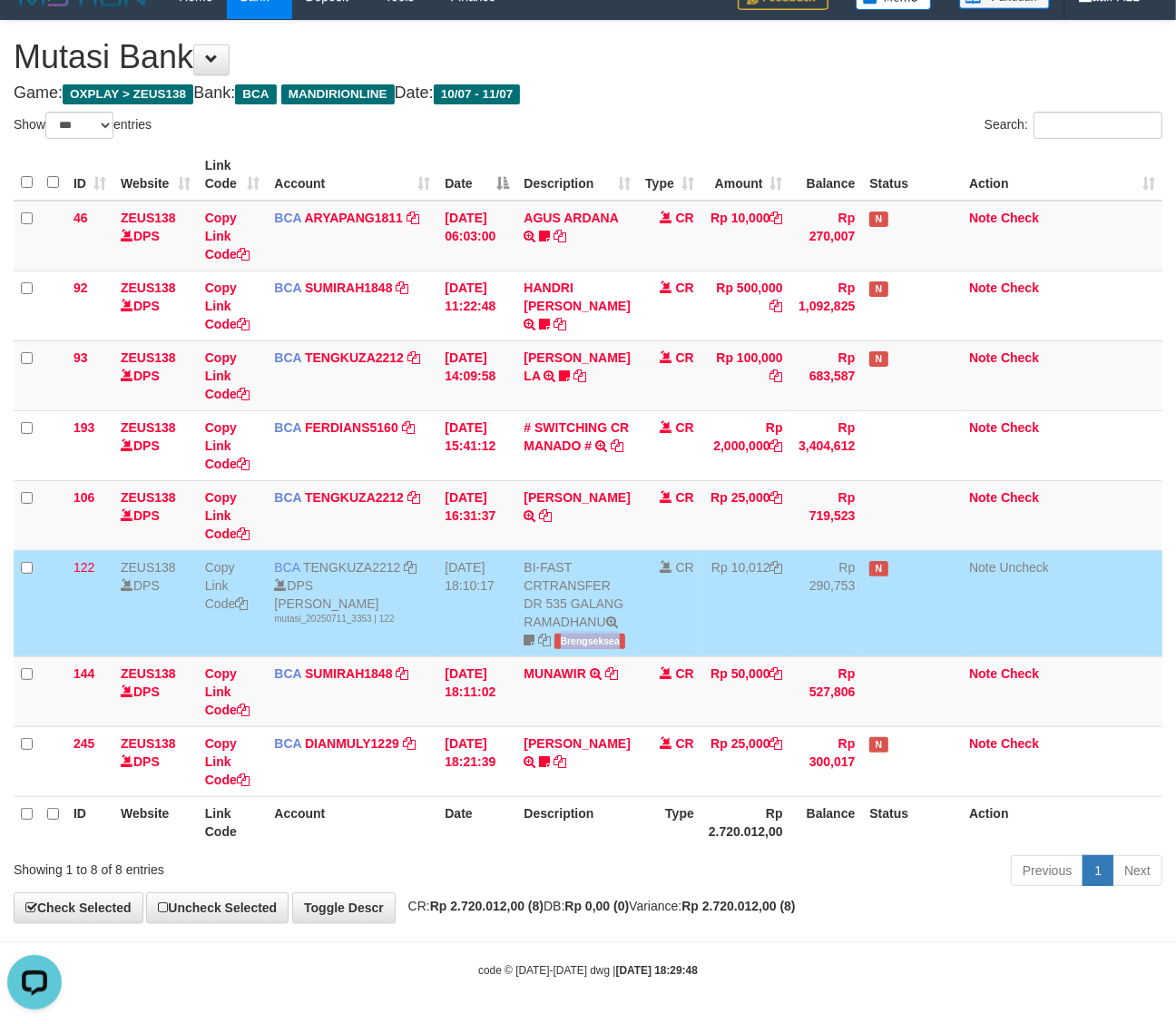 click on "Brengseksea" at bounding box center [590, 641] 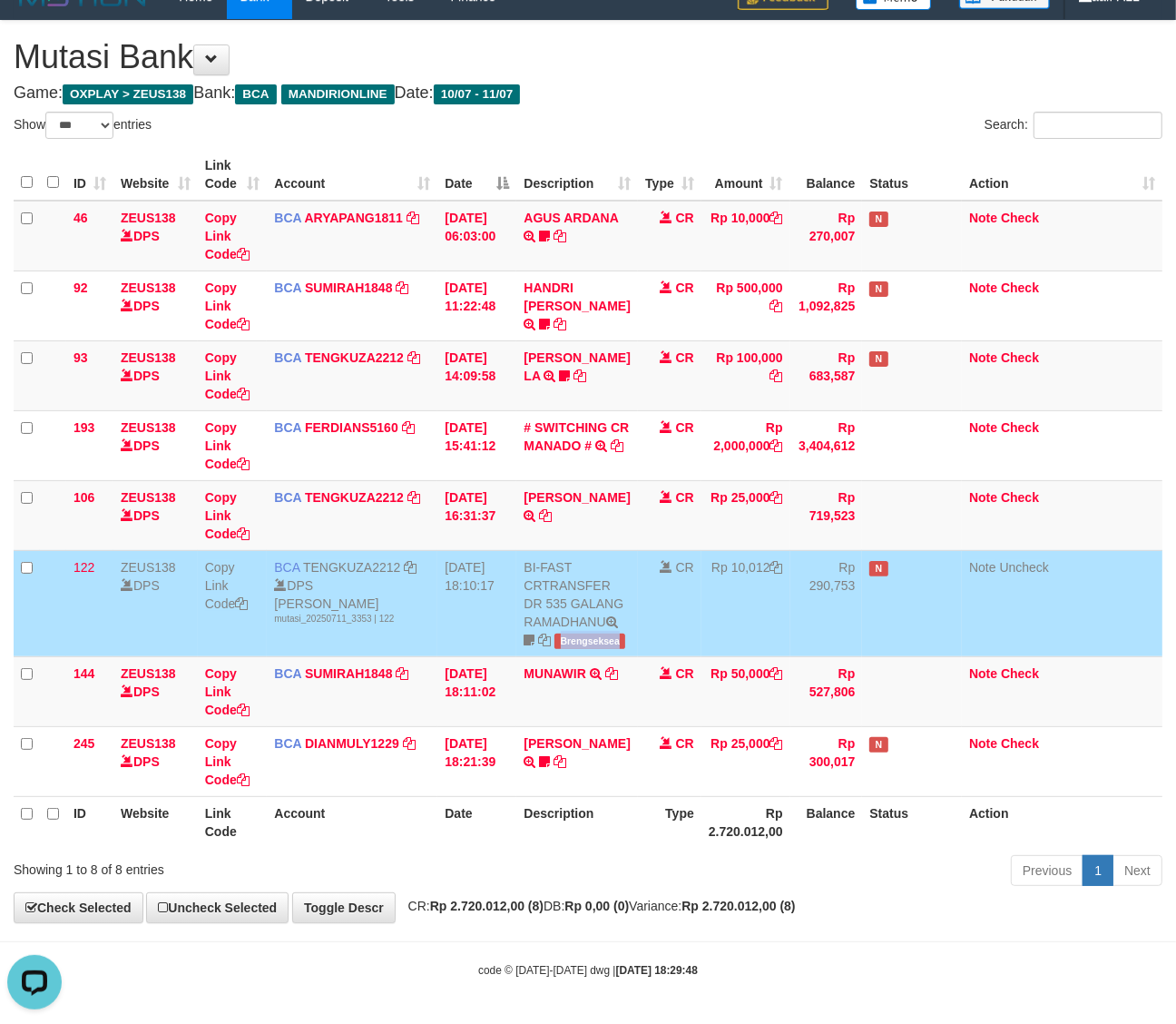 copy on "Brengseksea" 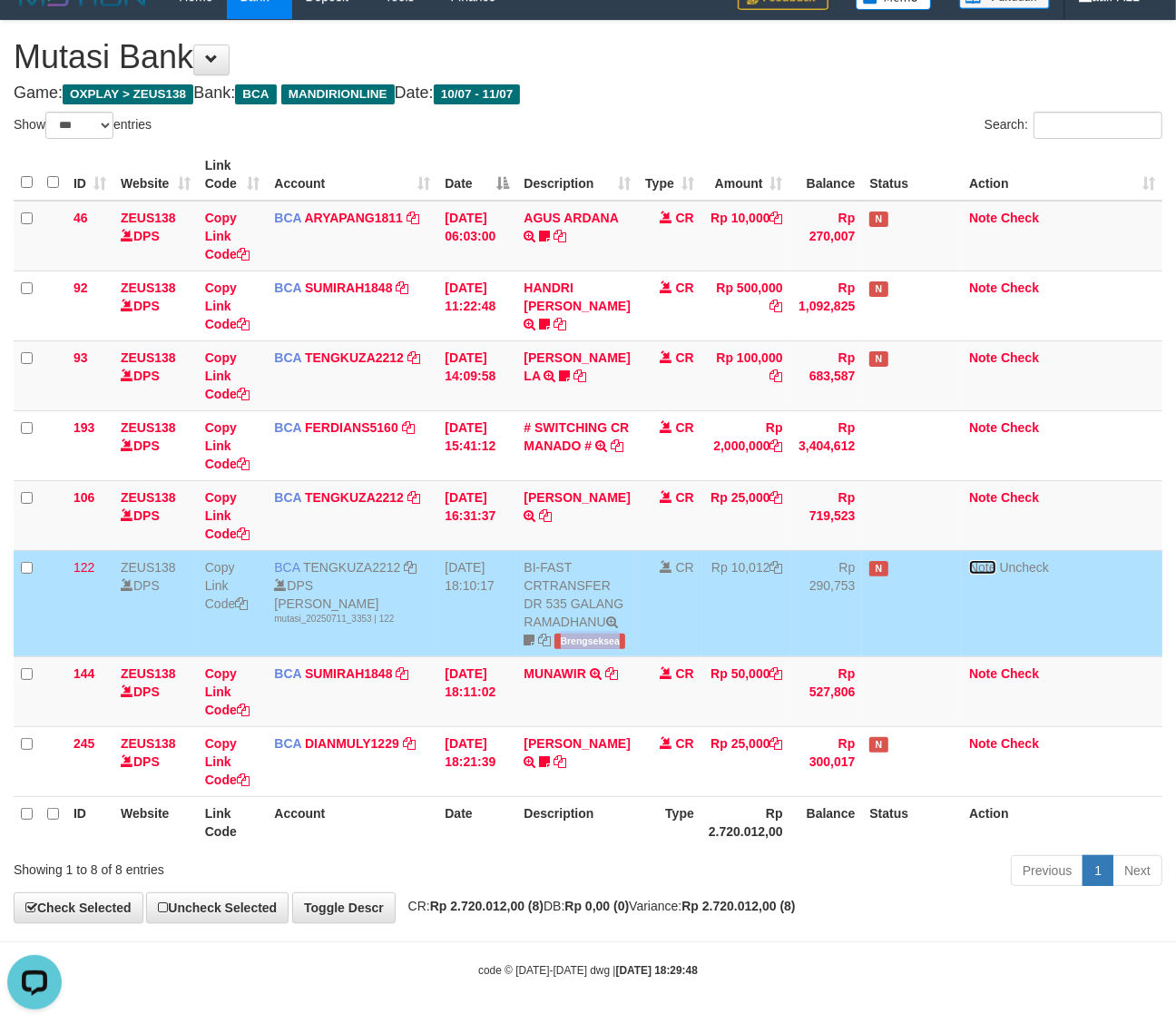 click on "Note" at bounding box center (983, 567) 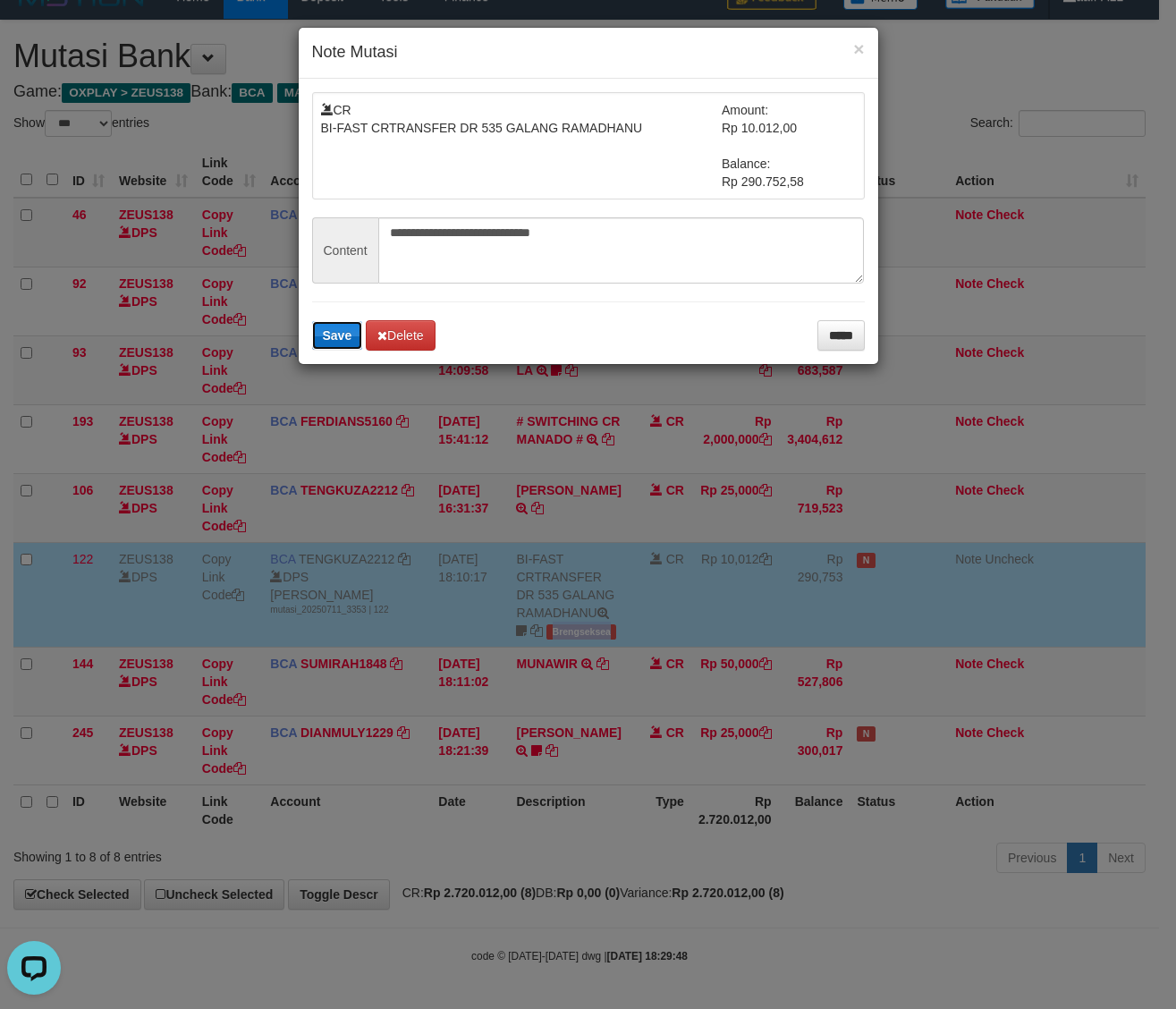 drag, startPoint x: 329, startPoint y: 331, endPoint x: 472, endPoint y: 511, distance: 229.8891 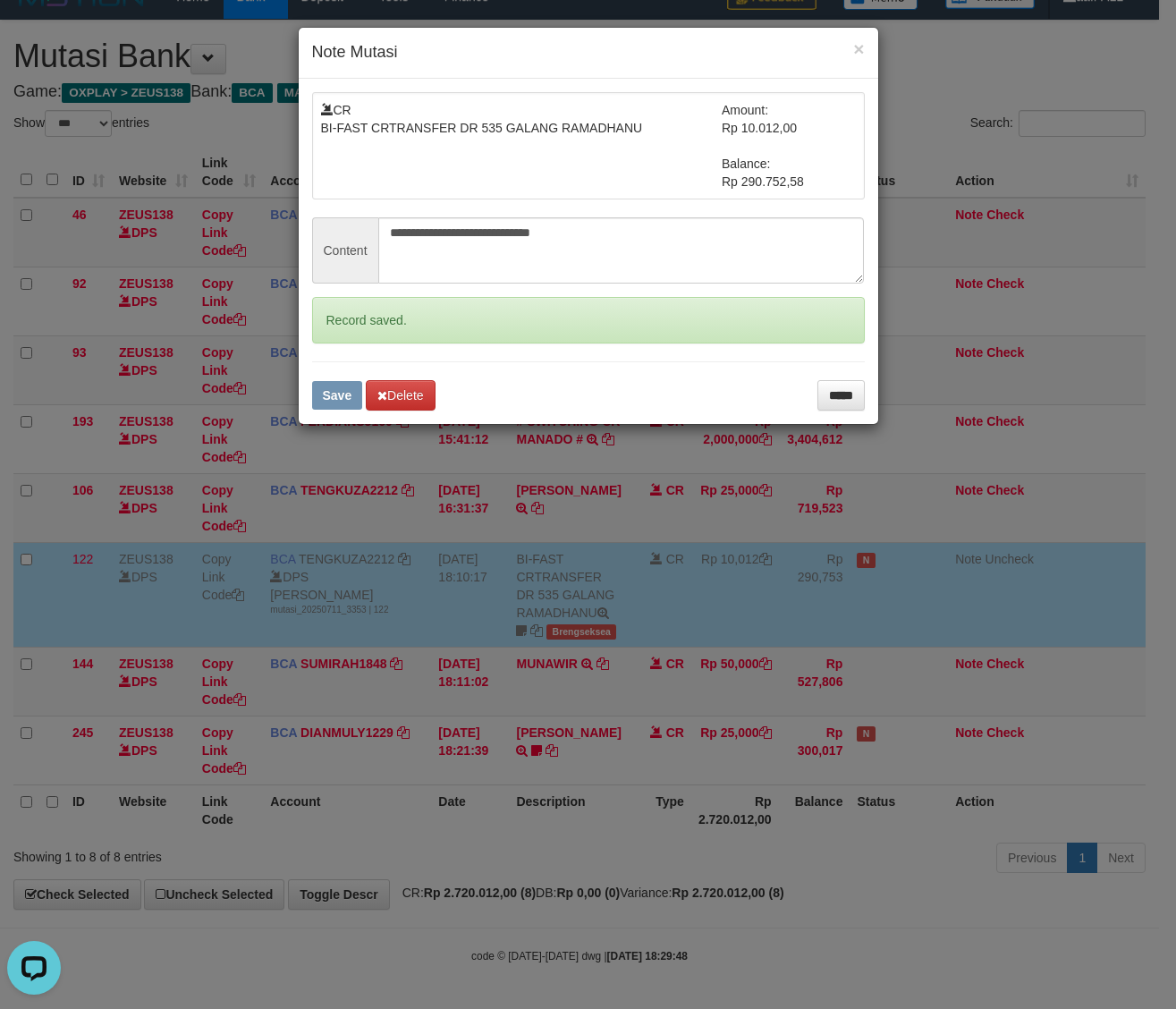 click on "**********" at bounding box center (588, 504) 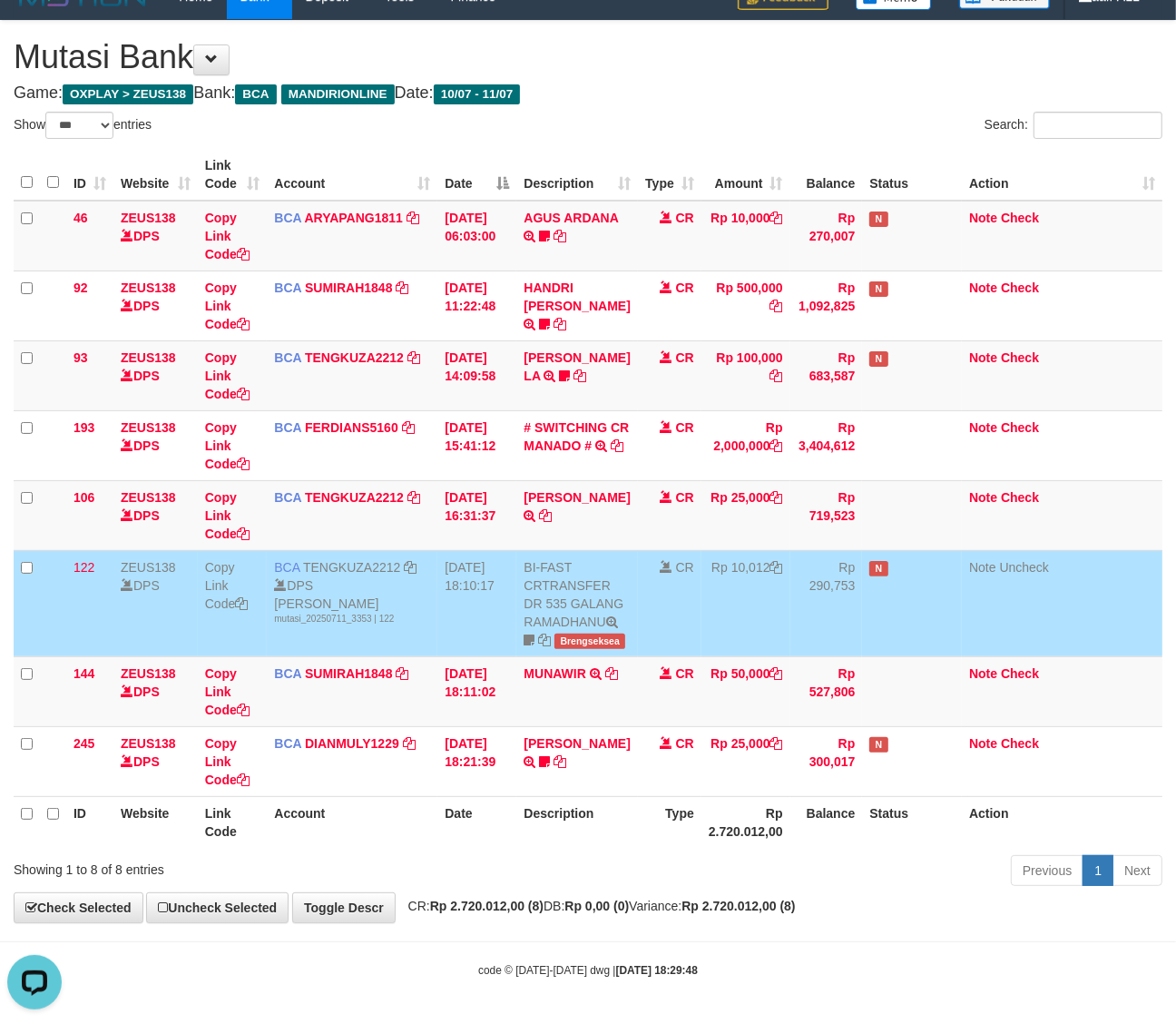 click on "Note
Uncheck" at bounding box center [1062, 603] 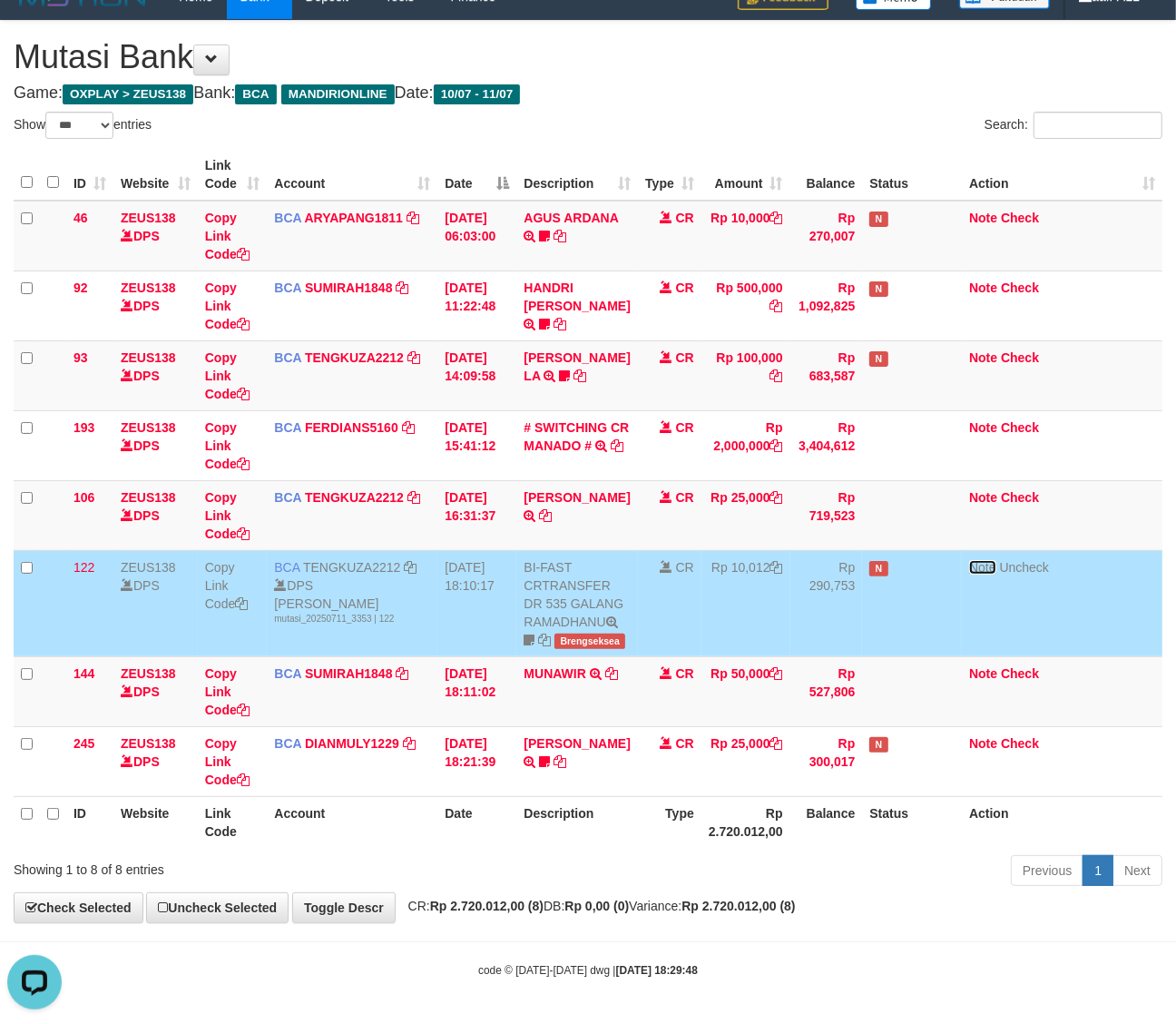 click on "Note" at bounding box center (983, 567) 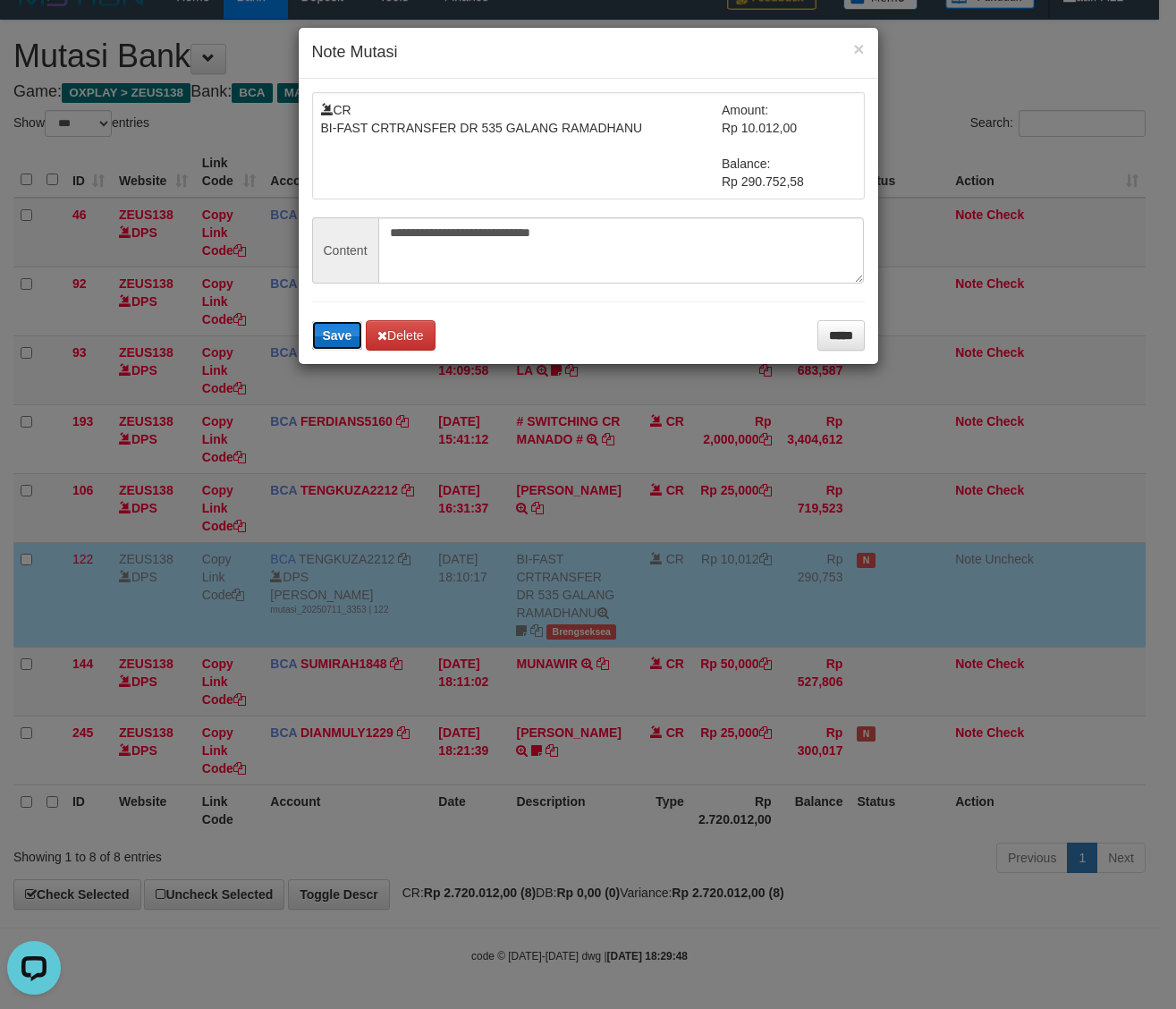click on "Save" at bounding box center (337, 335) 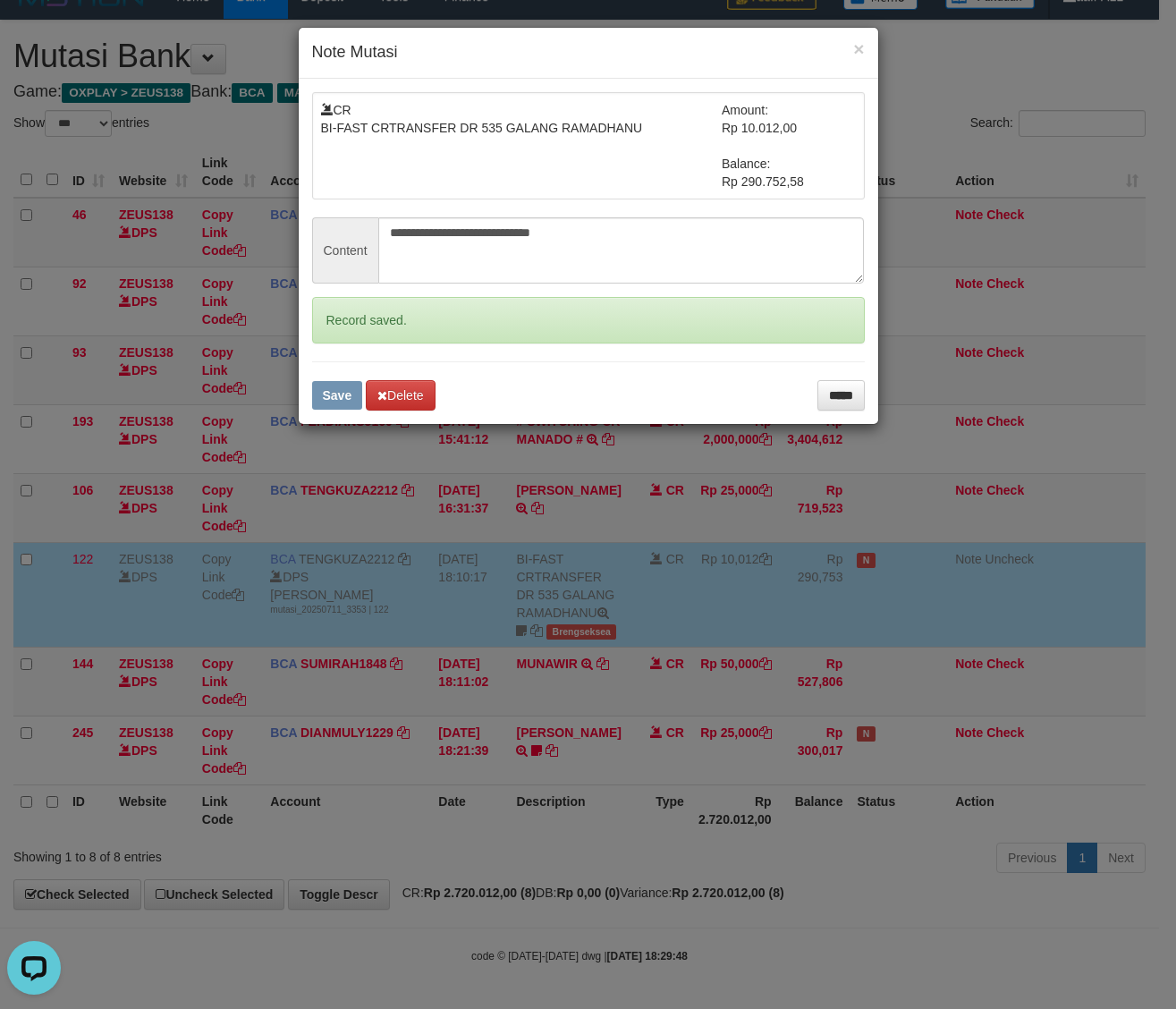 click on "**********" at bounding box center [588, 504] 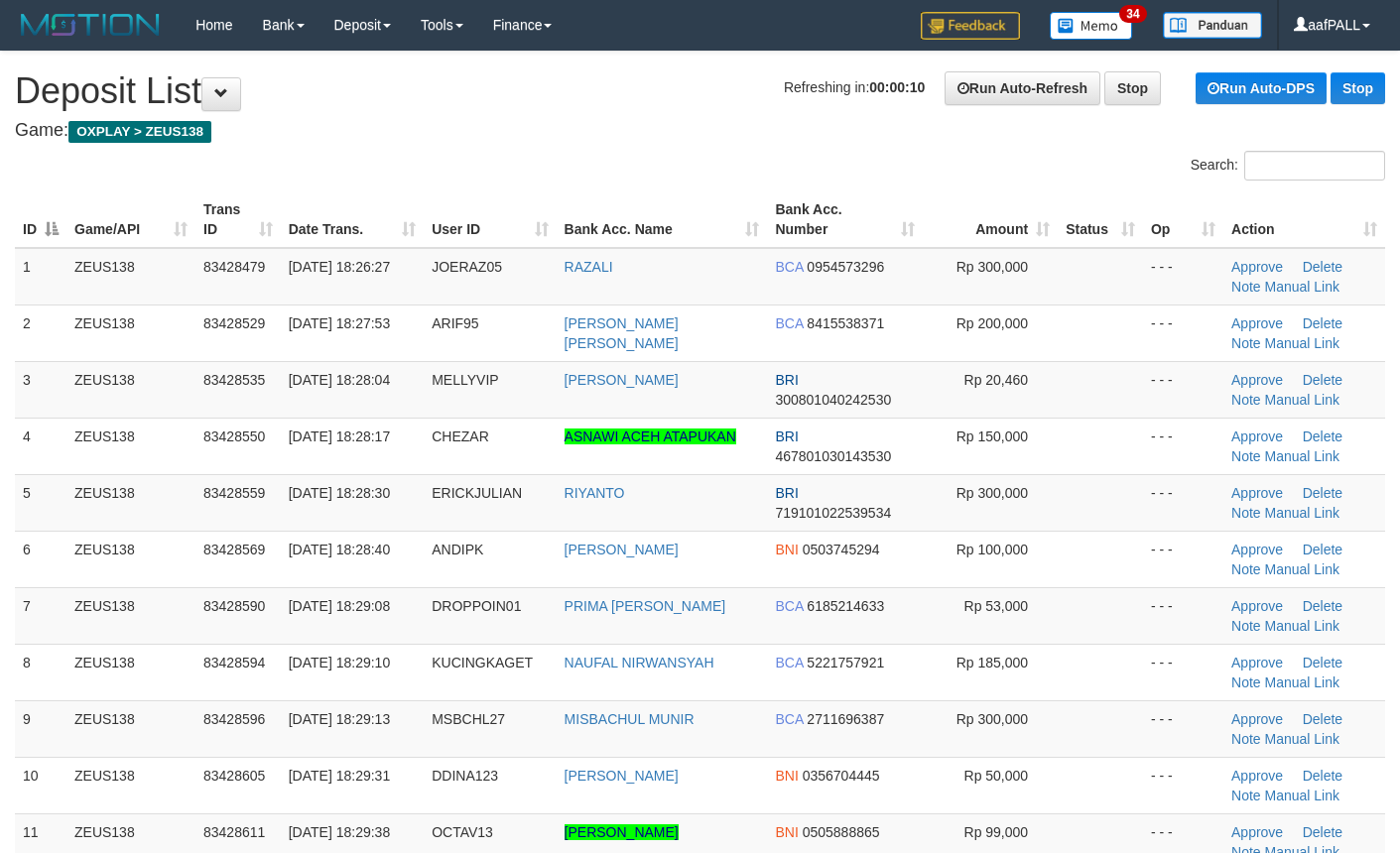 scroll, scrollTop: 0, scrollLeft: 0, axis: both 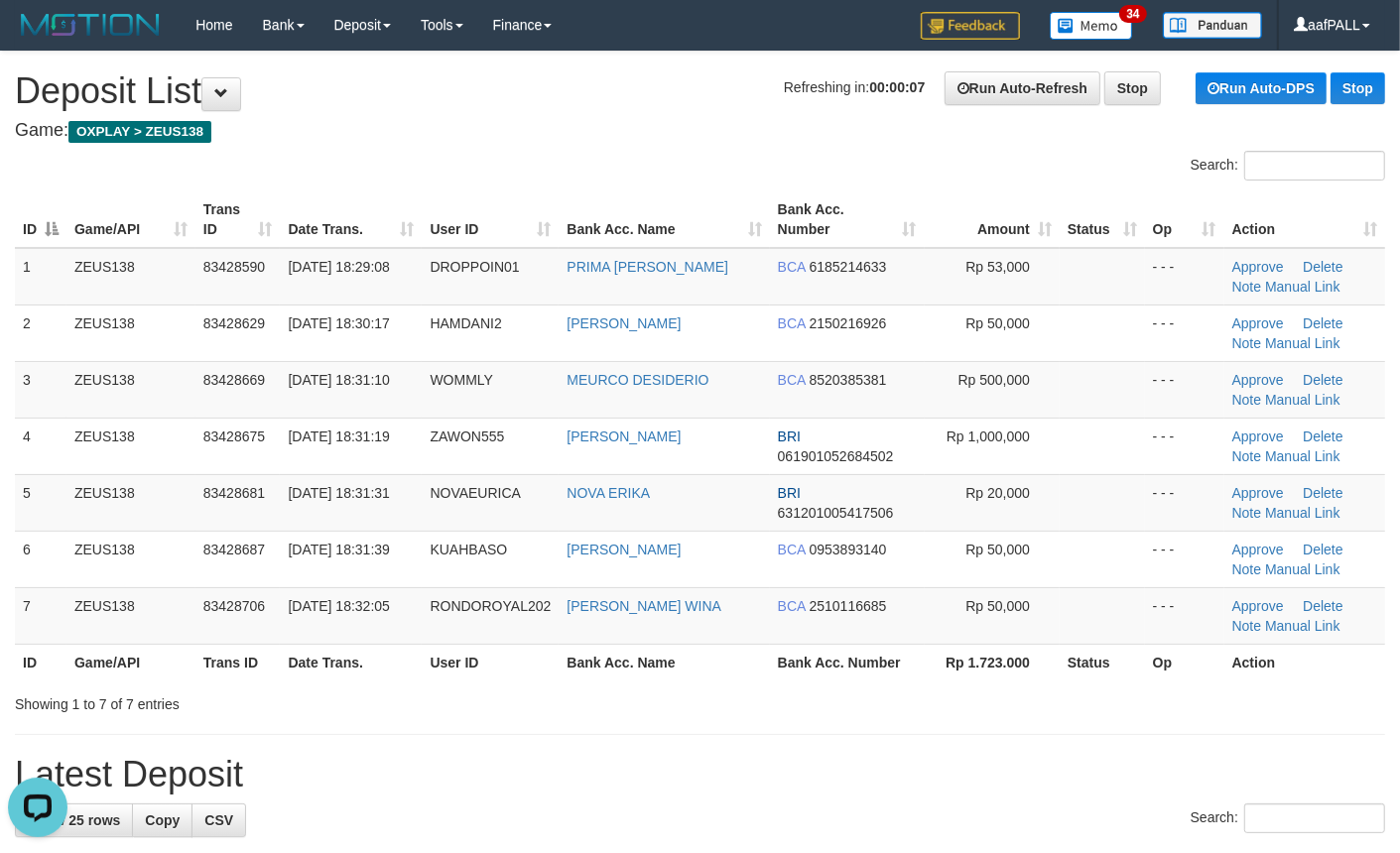 click on "User ID" at bounding box center (490, 662) 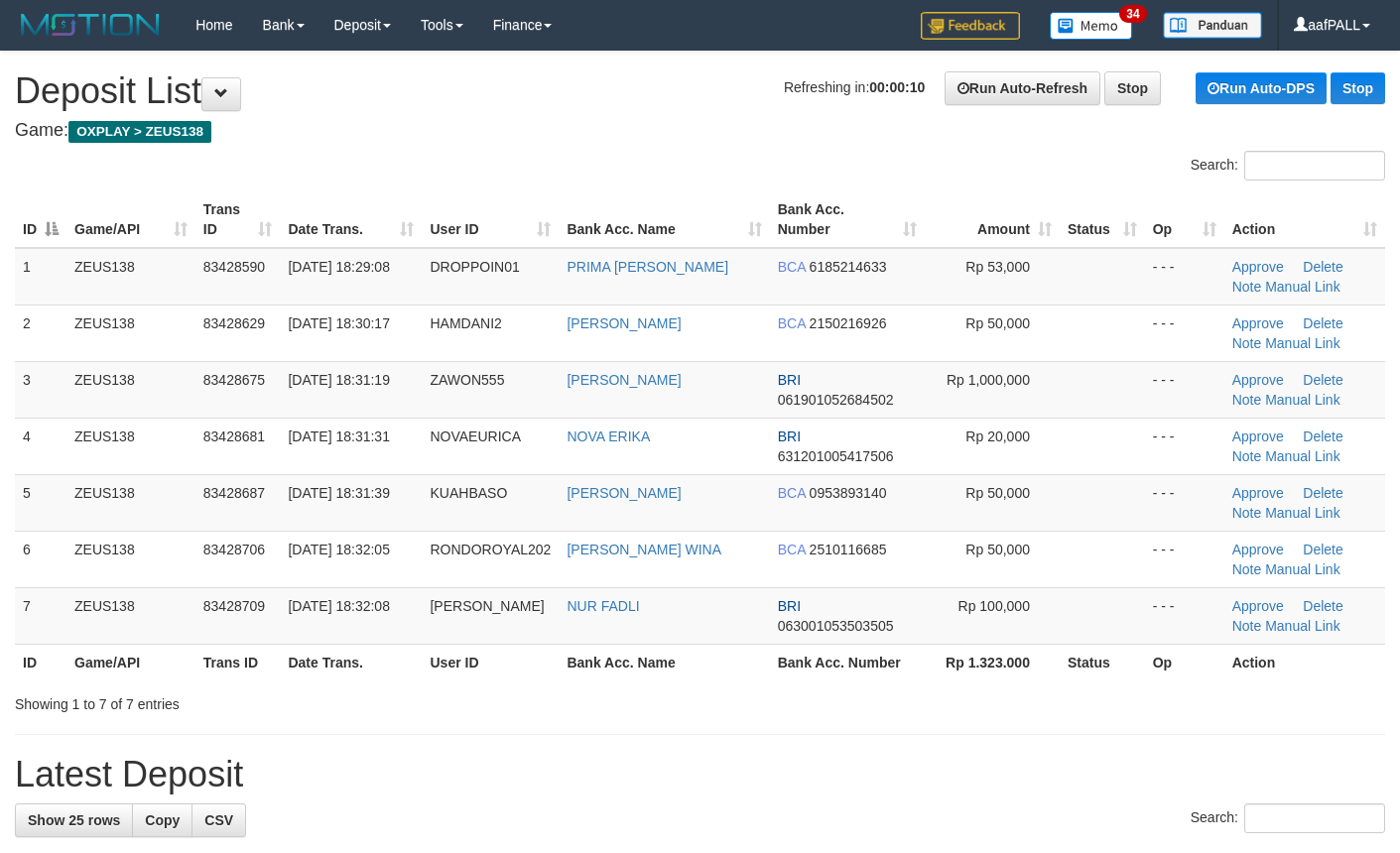 scroll, scrollTop: 0, scrollLeft: 0, axis: both 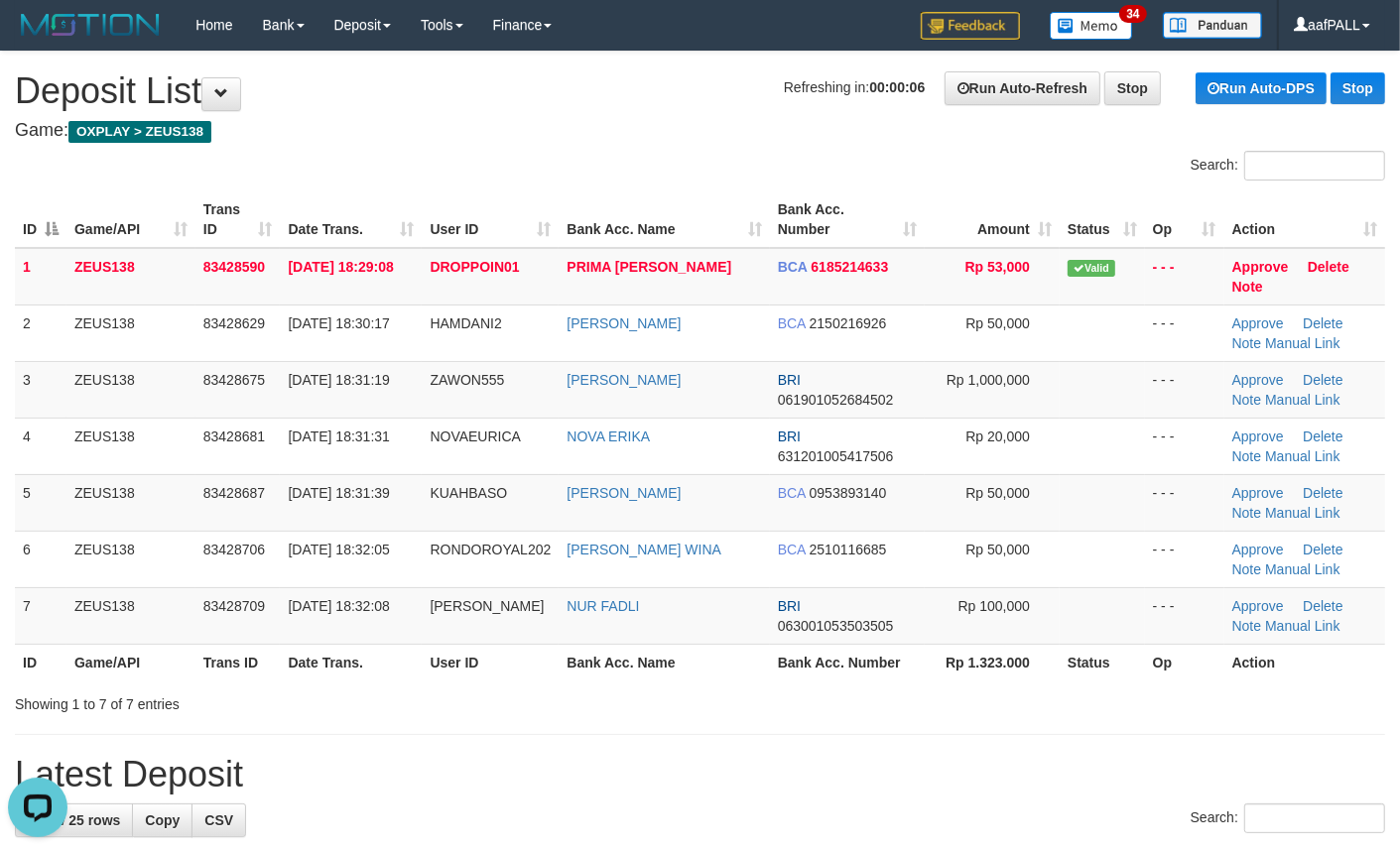 drag, startPoint x: 833, startPoint y: 200, endPoint x: 811, endPoint y: 204, distance: 22.36068 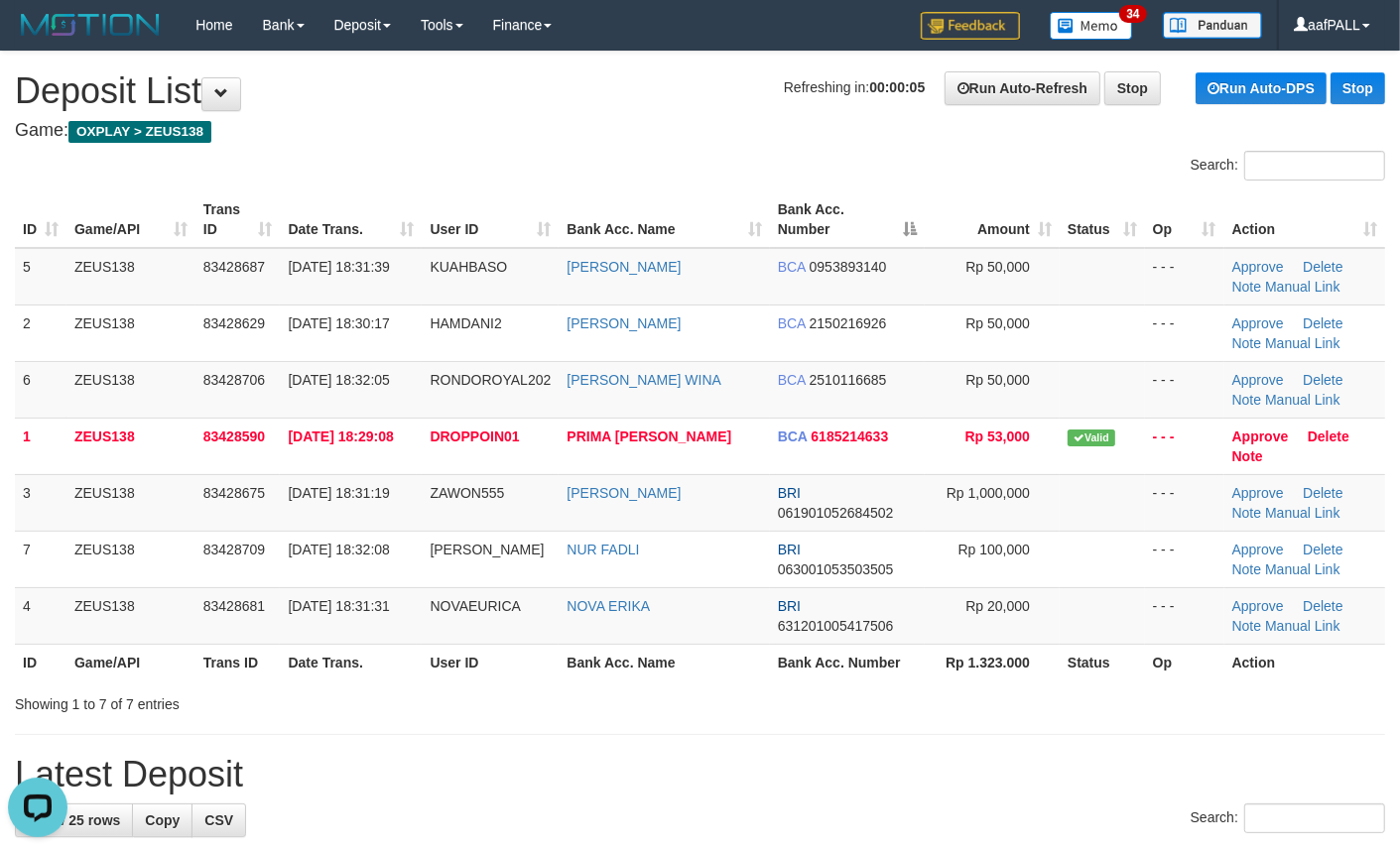 click on "Bank Acc. Name" at bounding box center (664, 219) 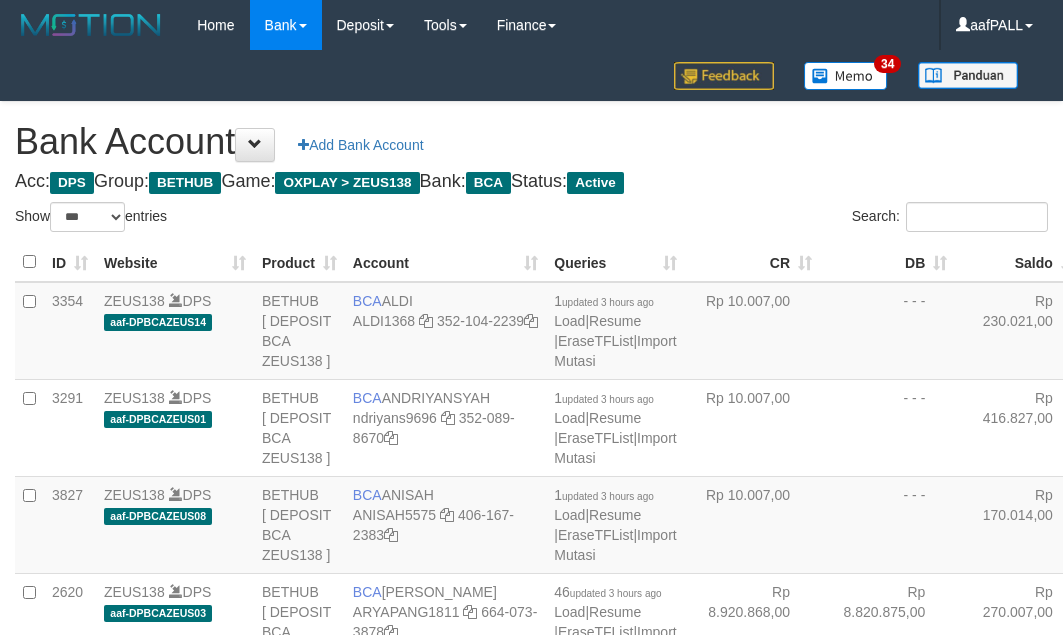 select on "***" 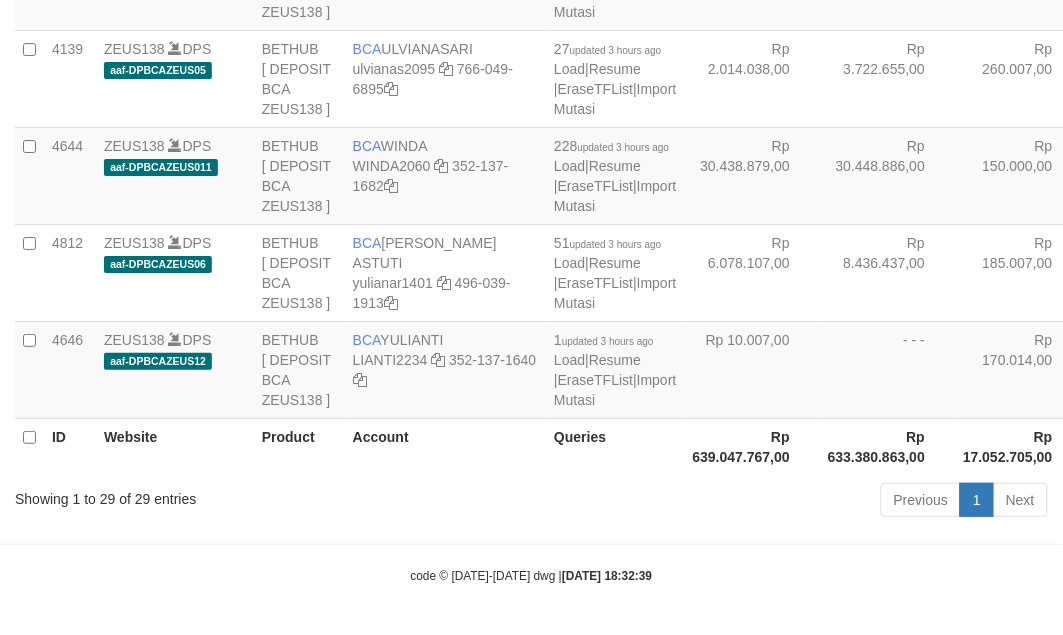 scroll, scrollTop: 3796, scrollLeft: 0, axis: vertical 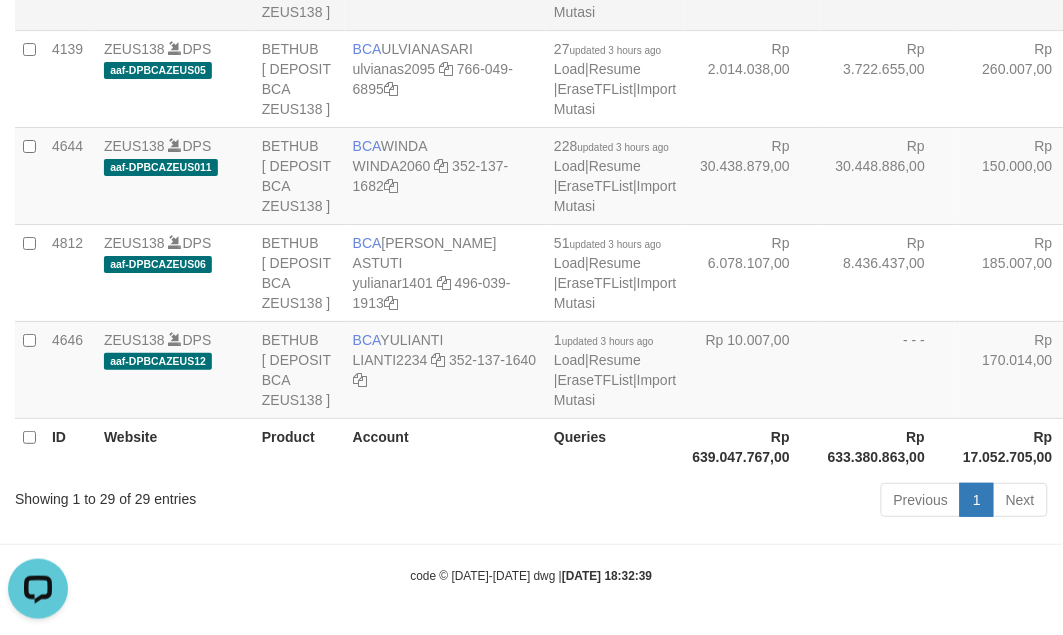 click on "Rp 10.610.105,00" at bounding box center [887, -19] 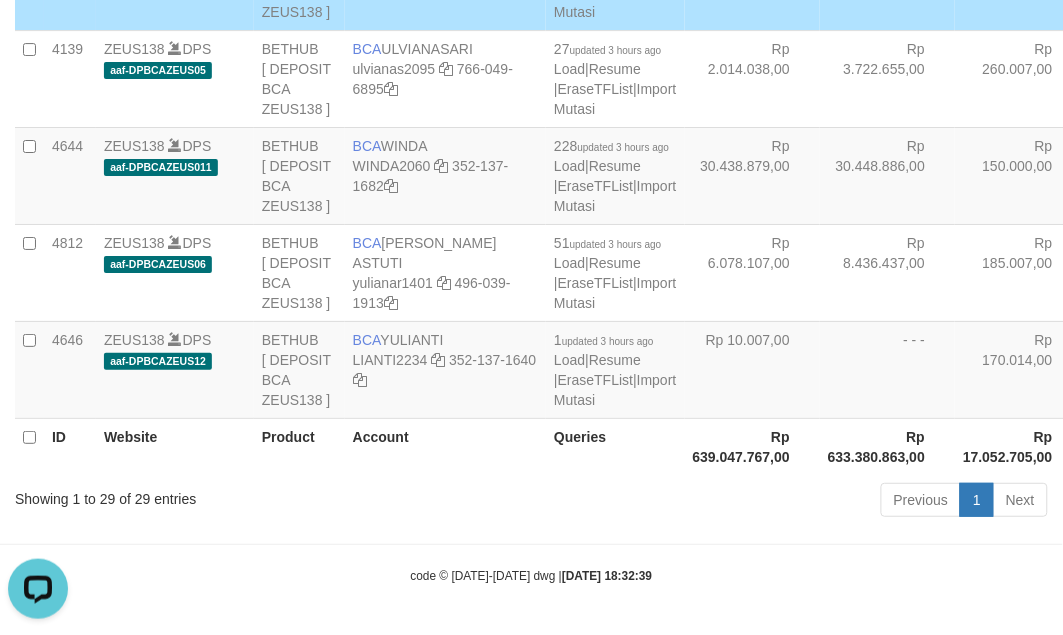click at bounding box center [470, -125] 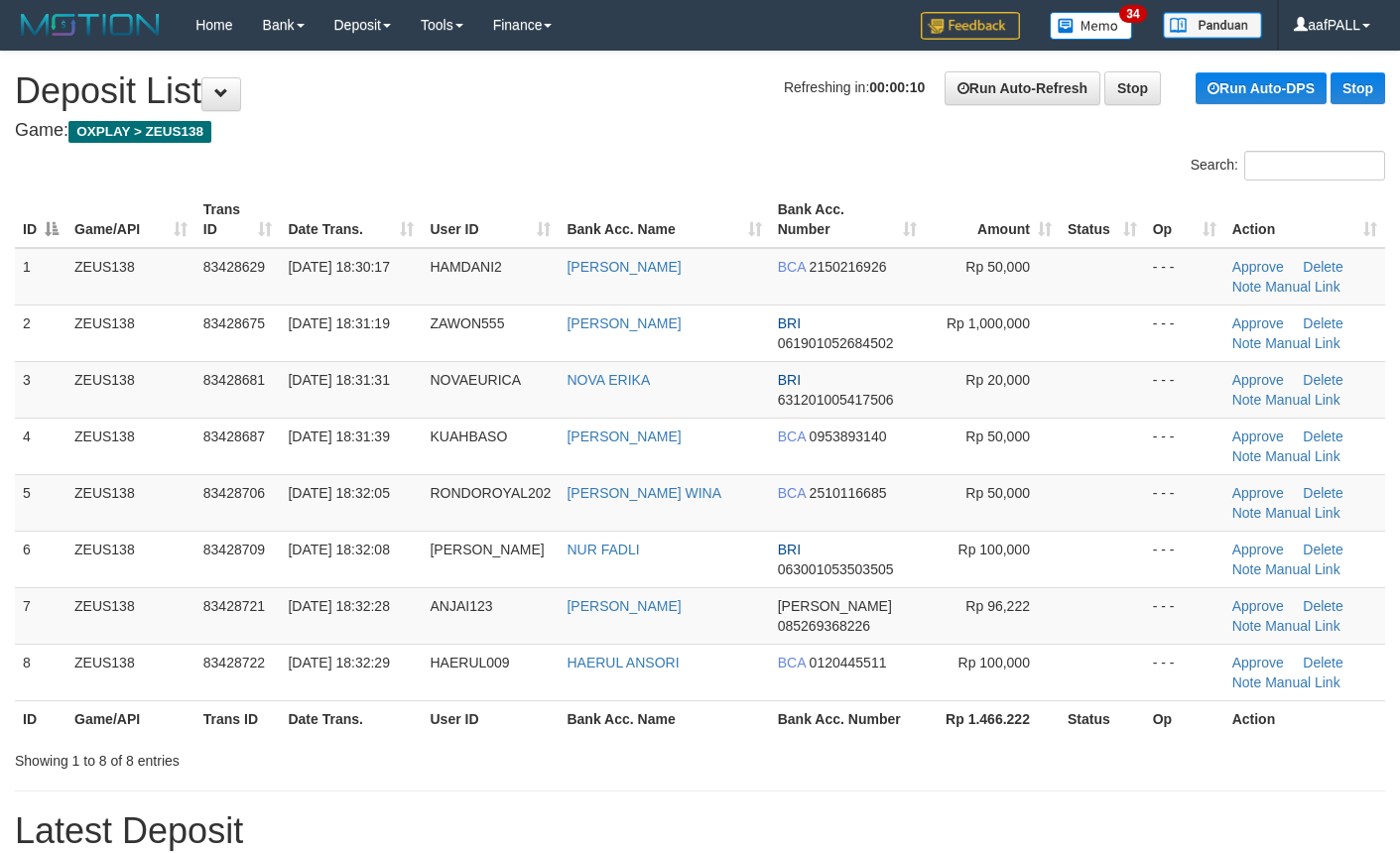 scroll, scrollTop: 0, scrollLeft: 0, axis: both 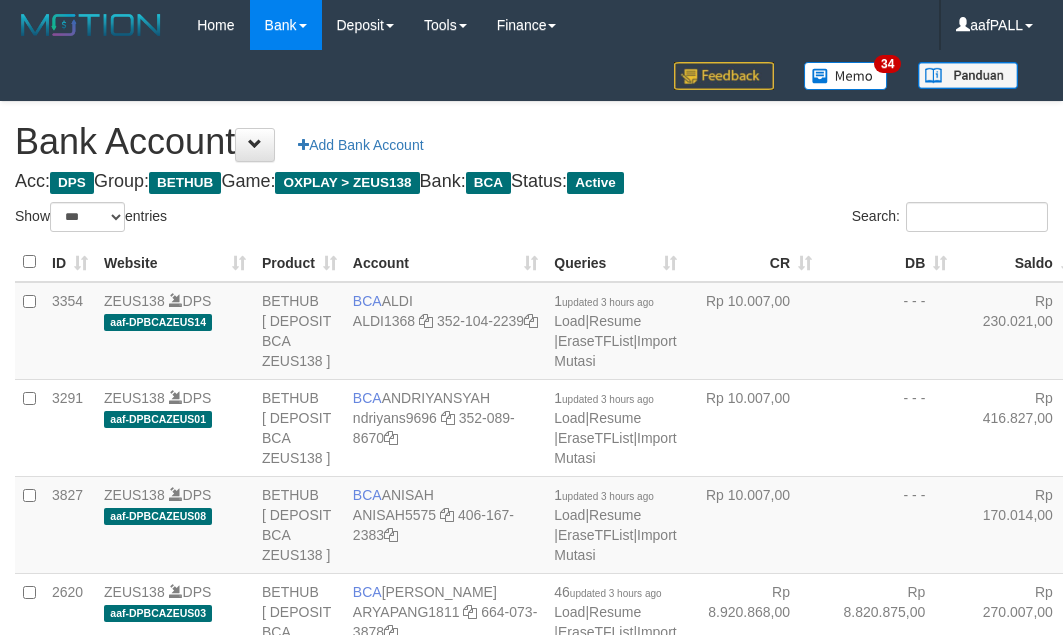 select on "***" 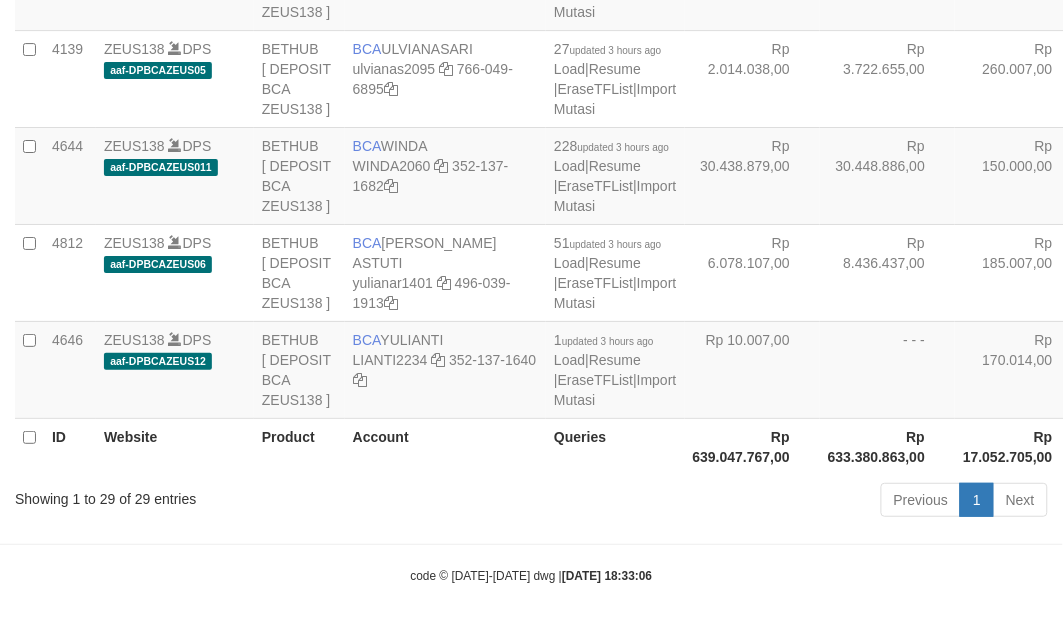 scroll, scrollTop: 3796, scrollLeft: 0, axis: vertical 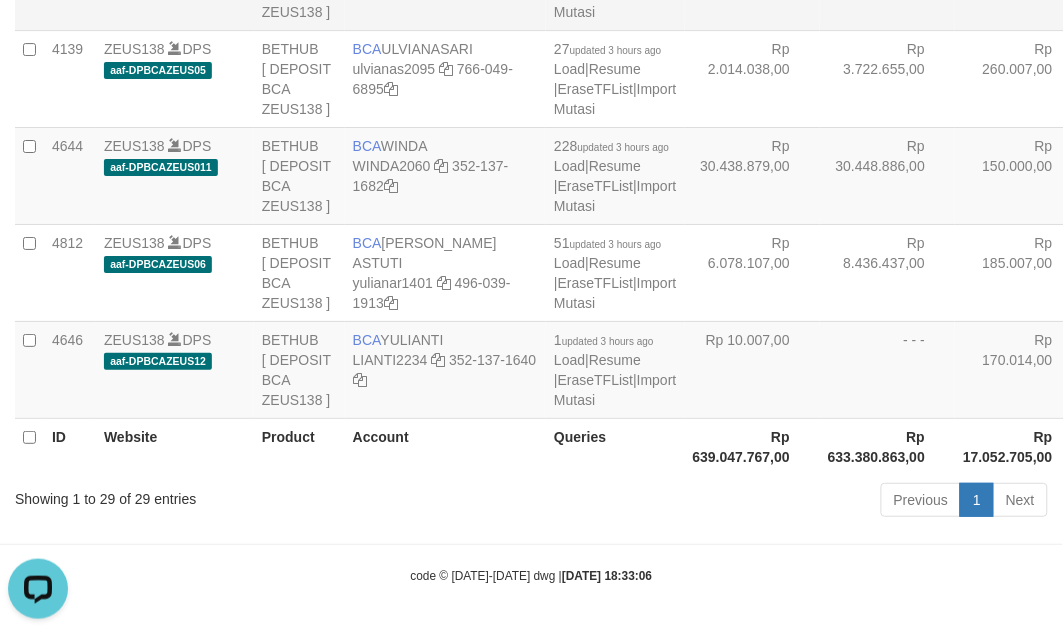 drag, startPoint x: 761, startPoint y: 341, endPoint x: 712, endPoint y: 338, distance: 49.09175 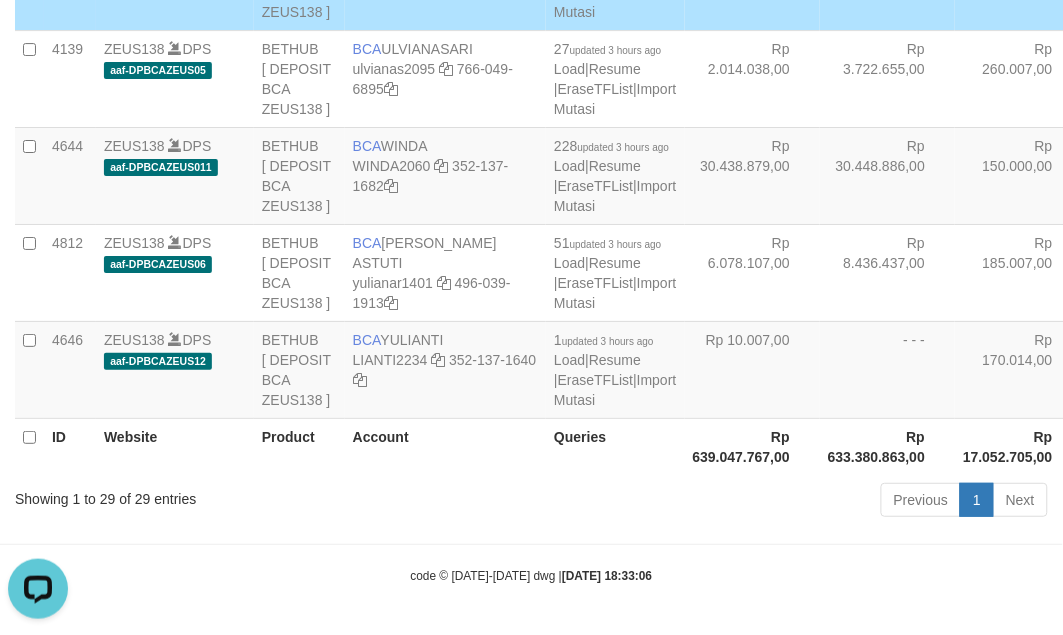 scroll, scrollTop: 3127, scrollLeft: 0, axis: vertical 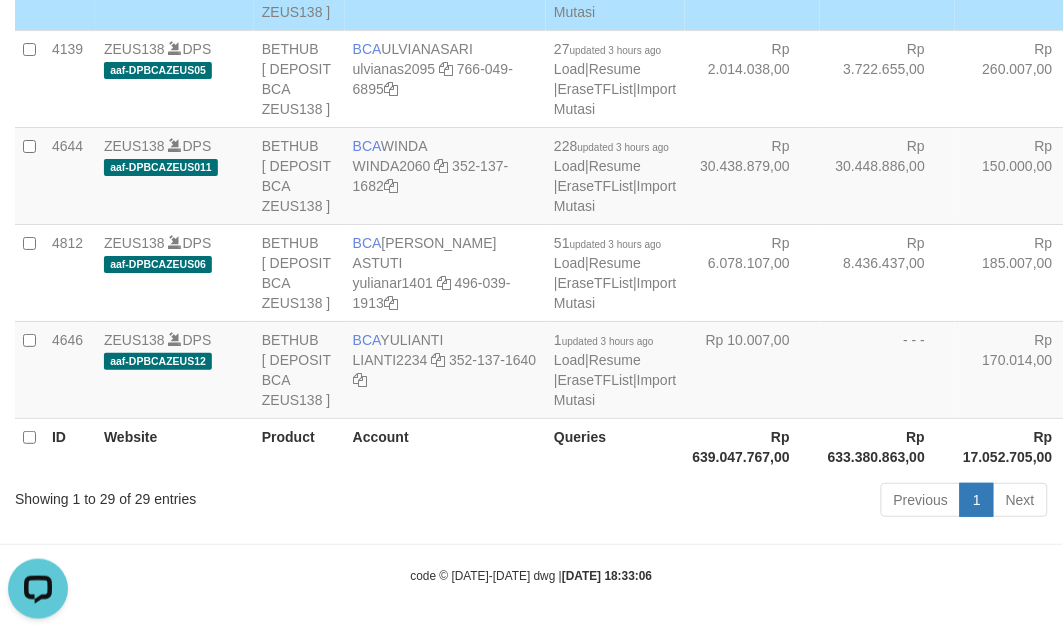 click at bounding box center (438, -416) 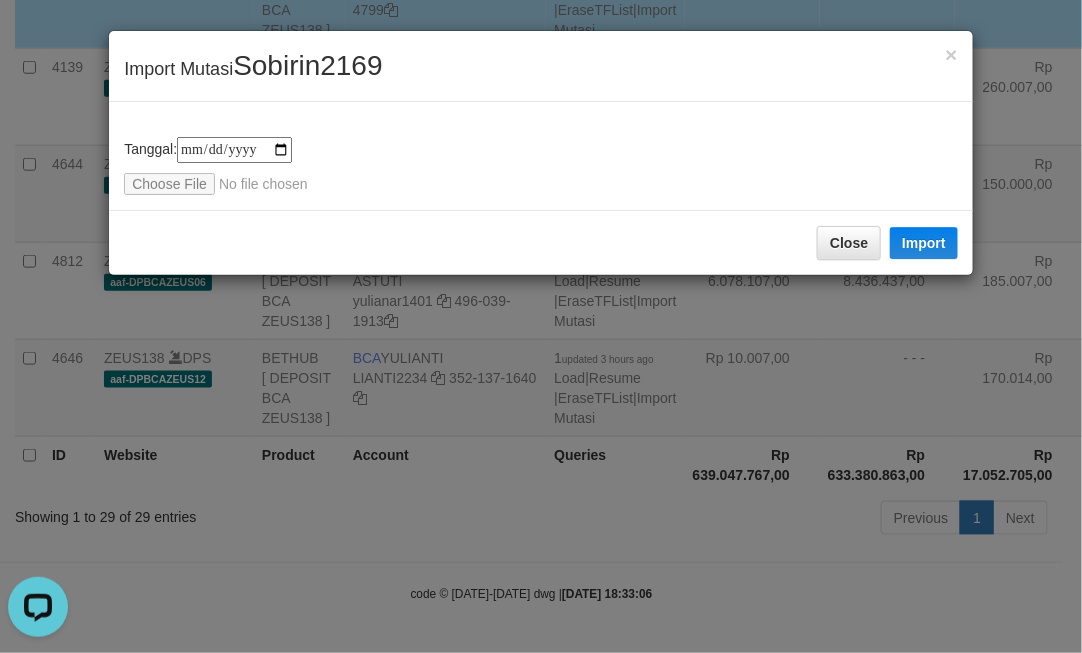 click on "**********" at bounding box center (541, 166) 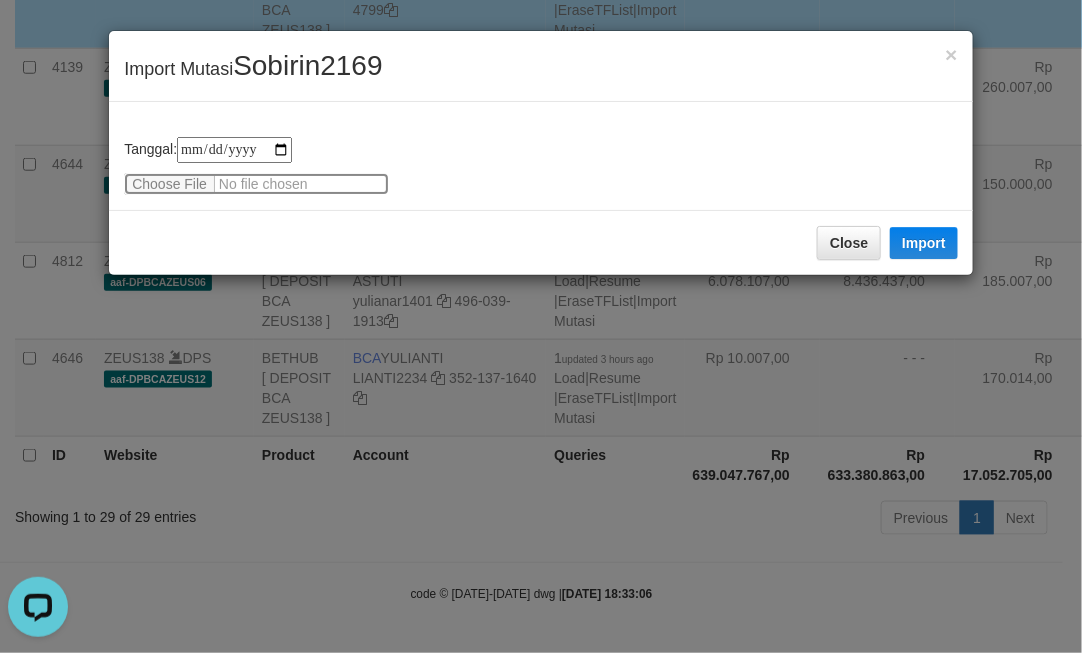 click at bounding box center (256, 184) 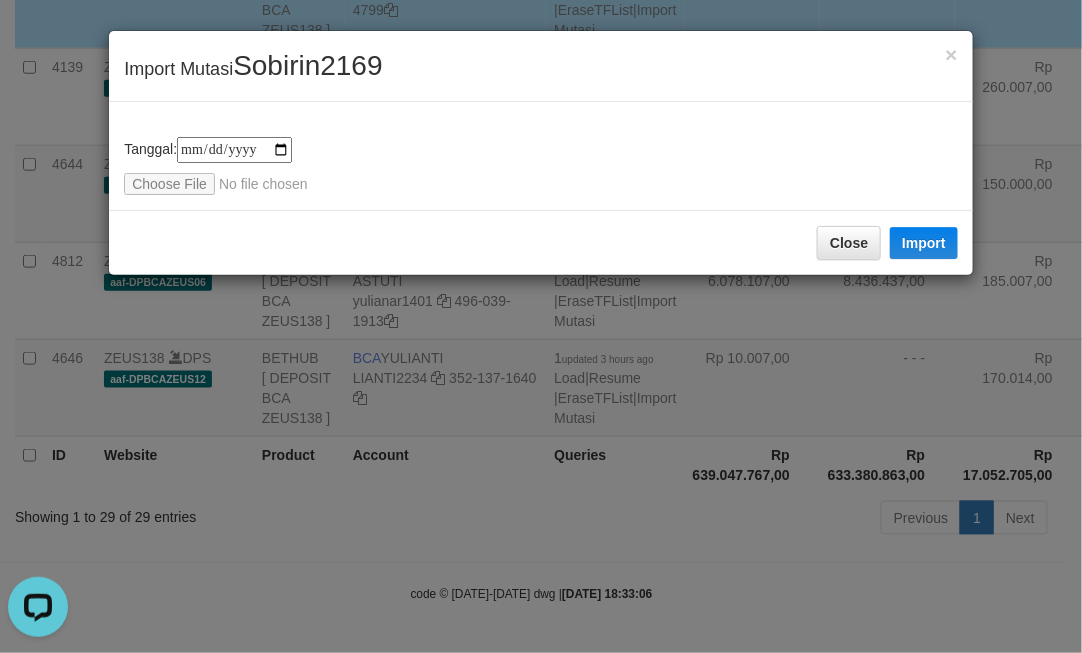 drag, startPoint x: 481, startPoint y: 307, endPoint x: 451, endPoint y: 306, distance: 30.016663 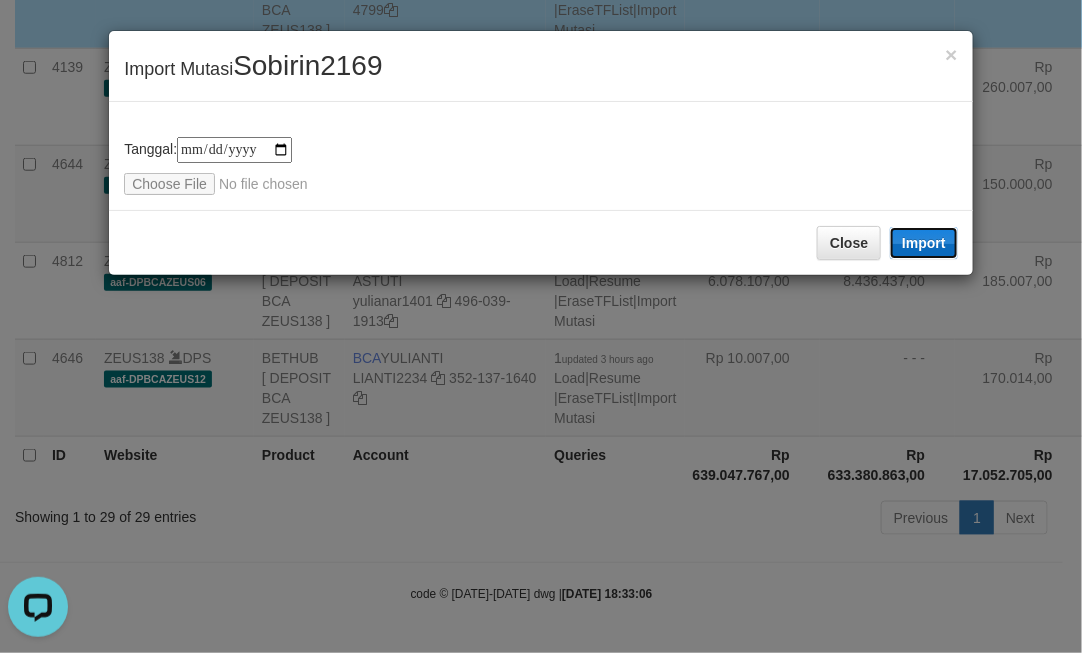 click on "Import" at bounding box center [924, 243] 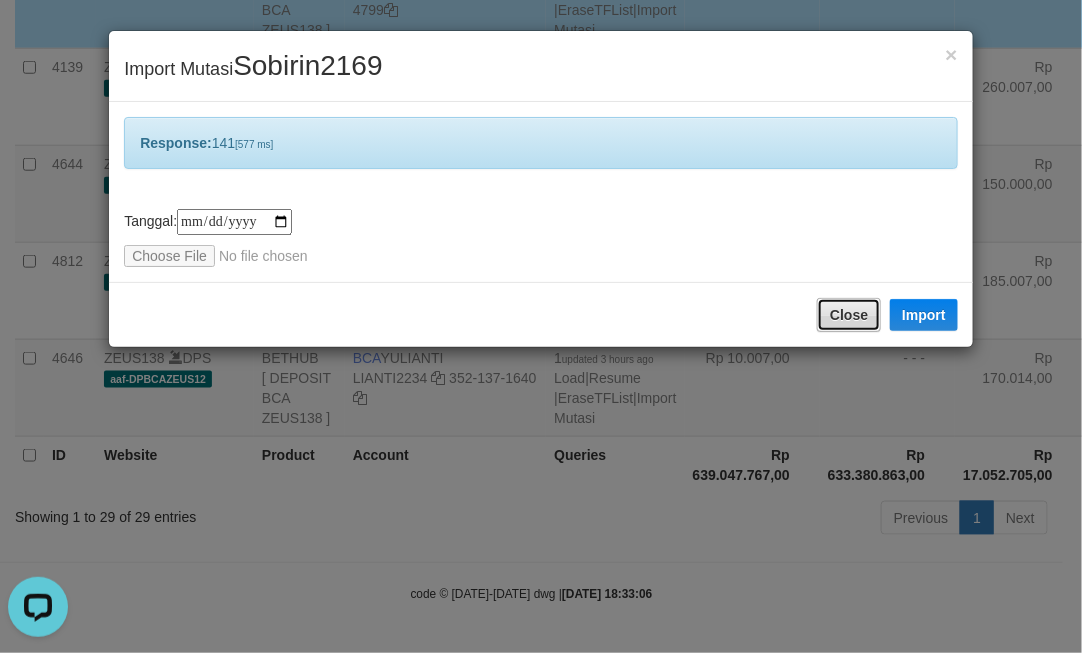 click on "Close" at bounding box center [849, 315] 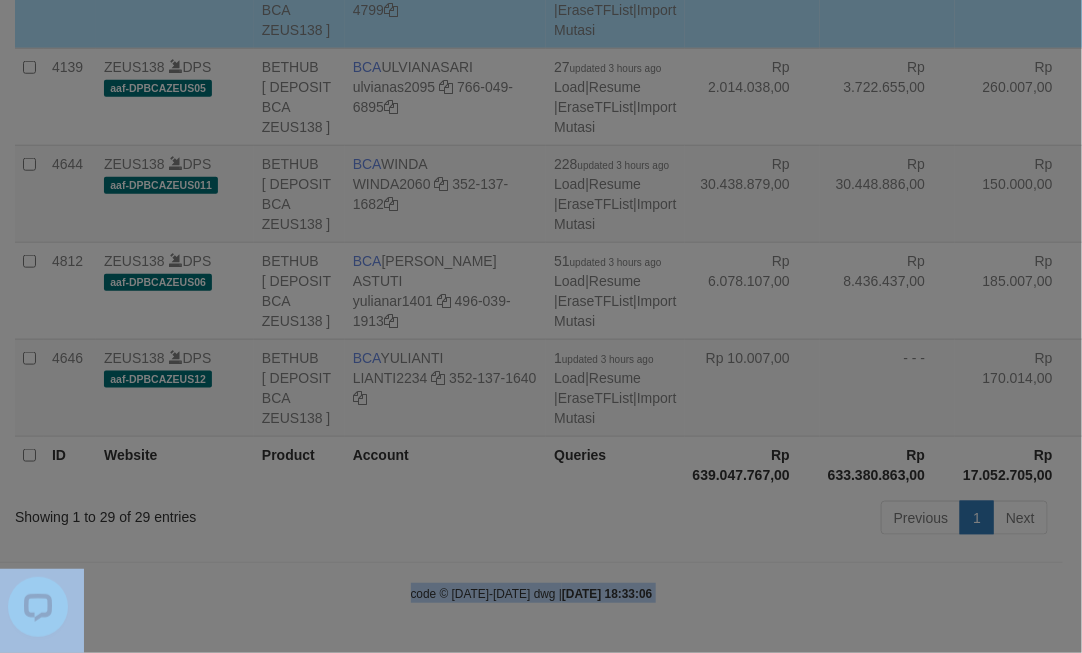 drag, startPoint x: 753, startPoint y: 345, endPoint x: 737, endPoint y: 346, distance: 16.03122 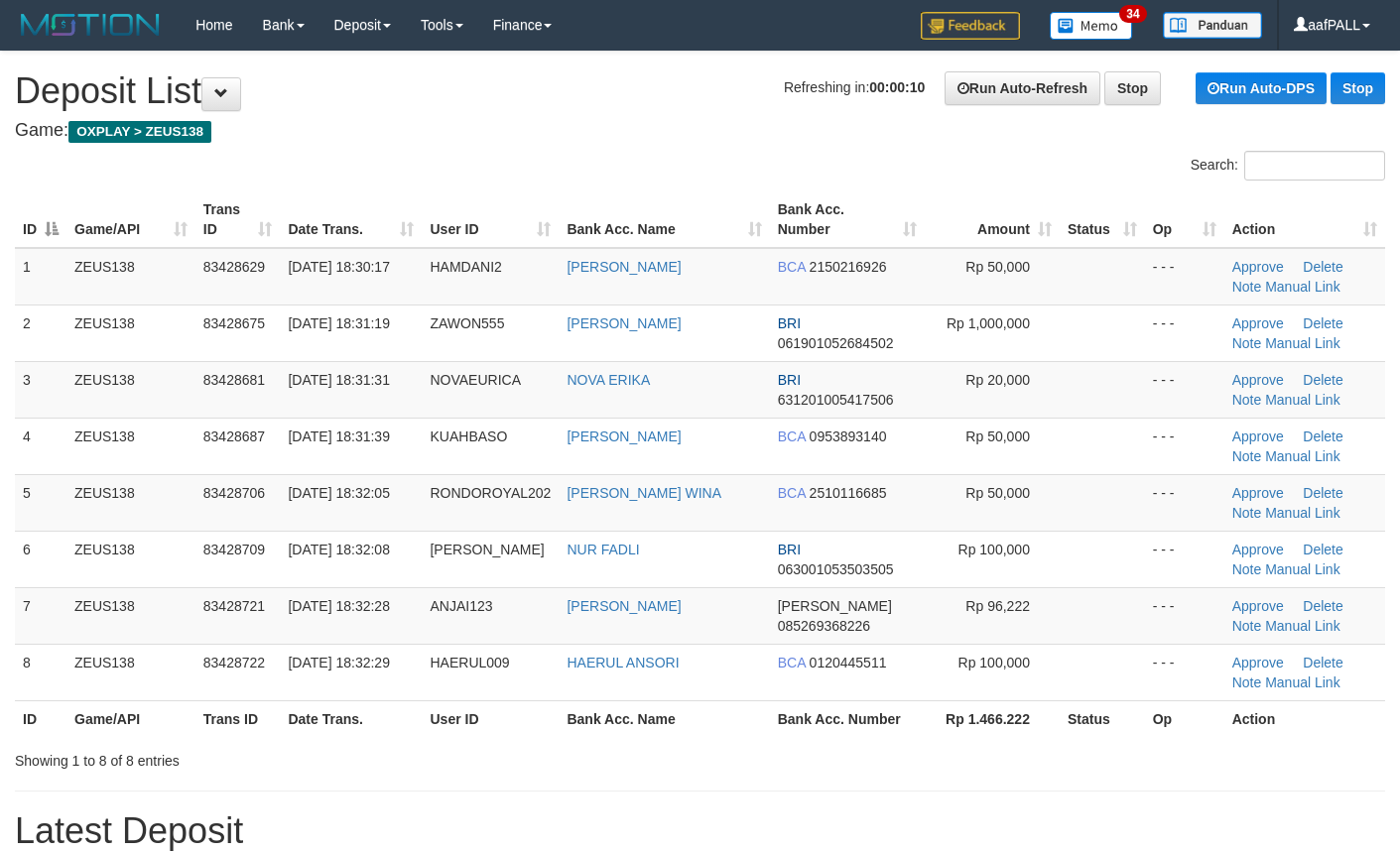 scroll, scrollTop: 0, scrollLeft: 0, axis: both 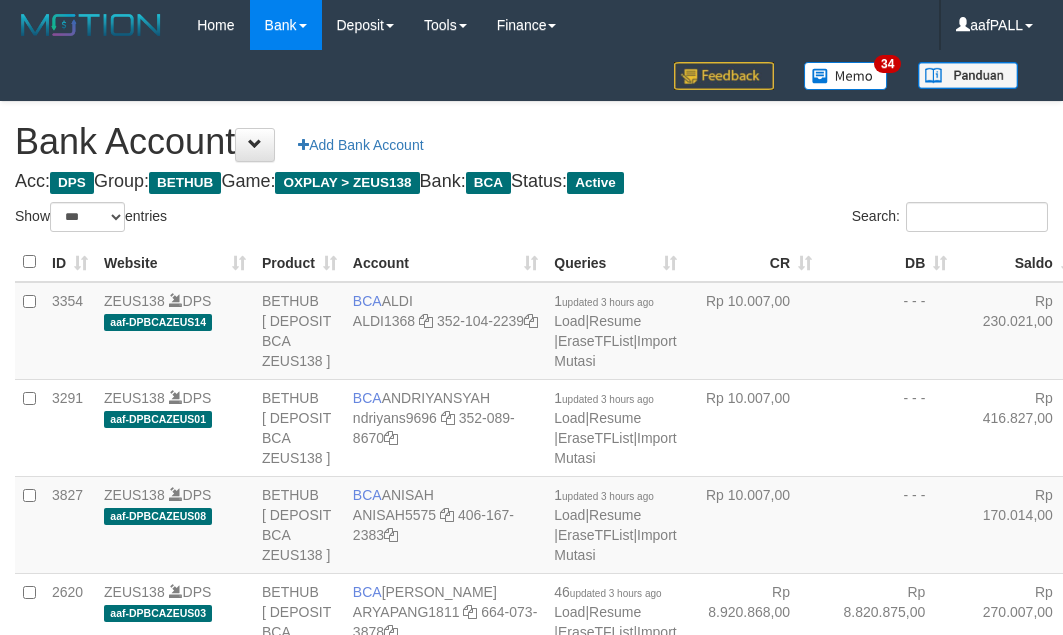 select on "***" 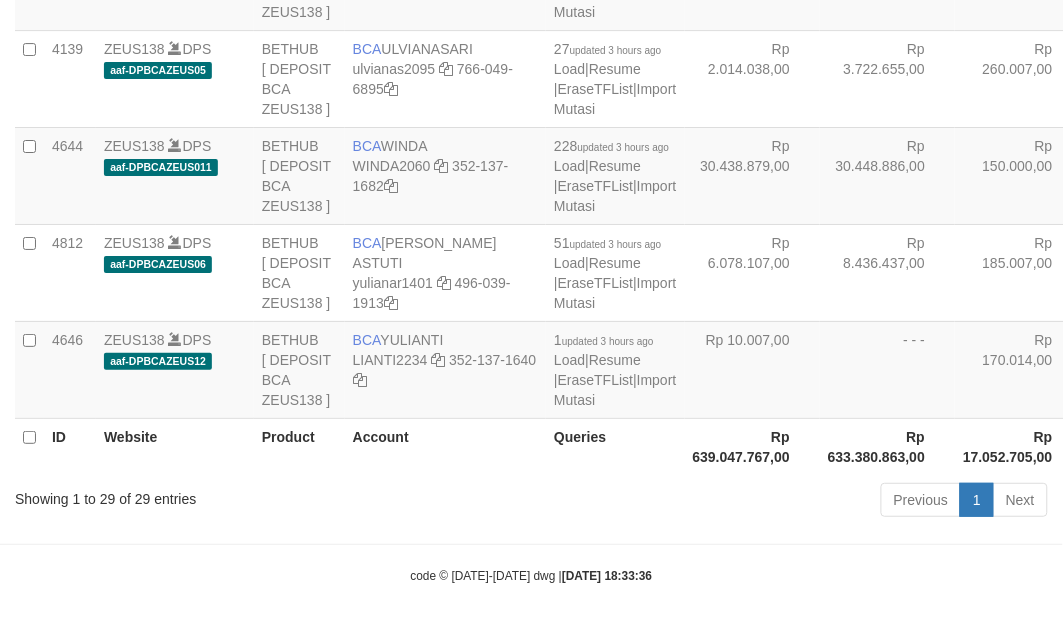 scroll, scrollTop: 3127, scrollLeft: 0, axis: vertical 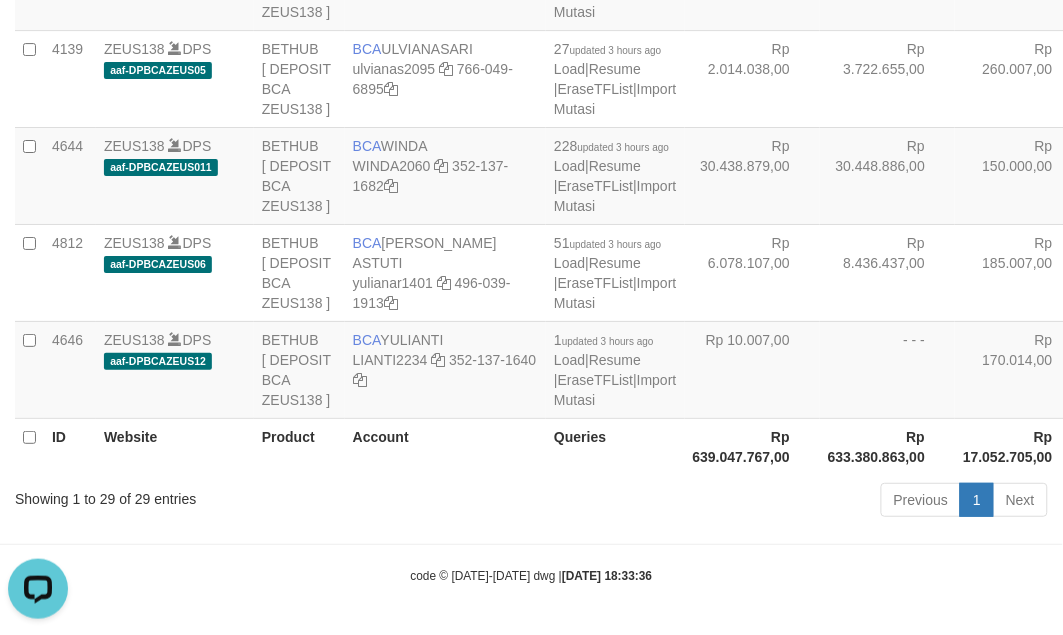click on "Rp 53.536.804,00" at bounding box center [752, -407] 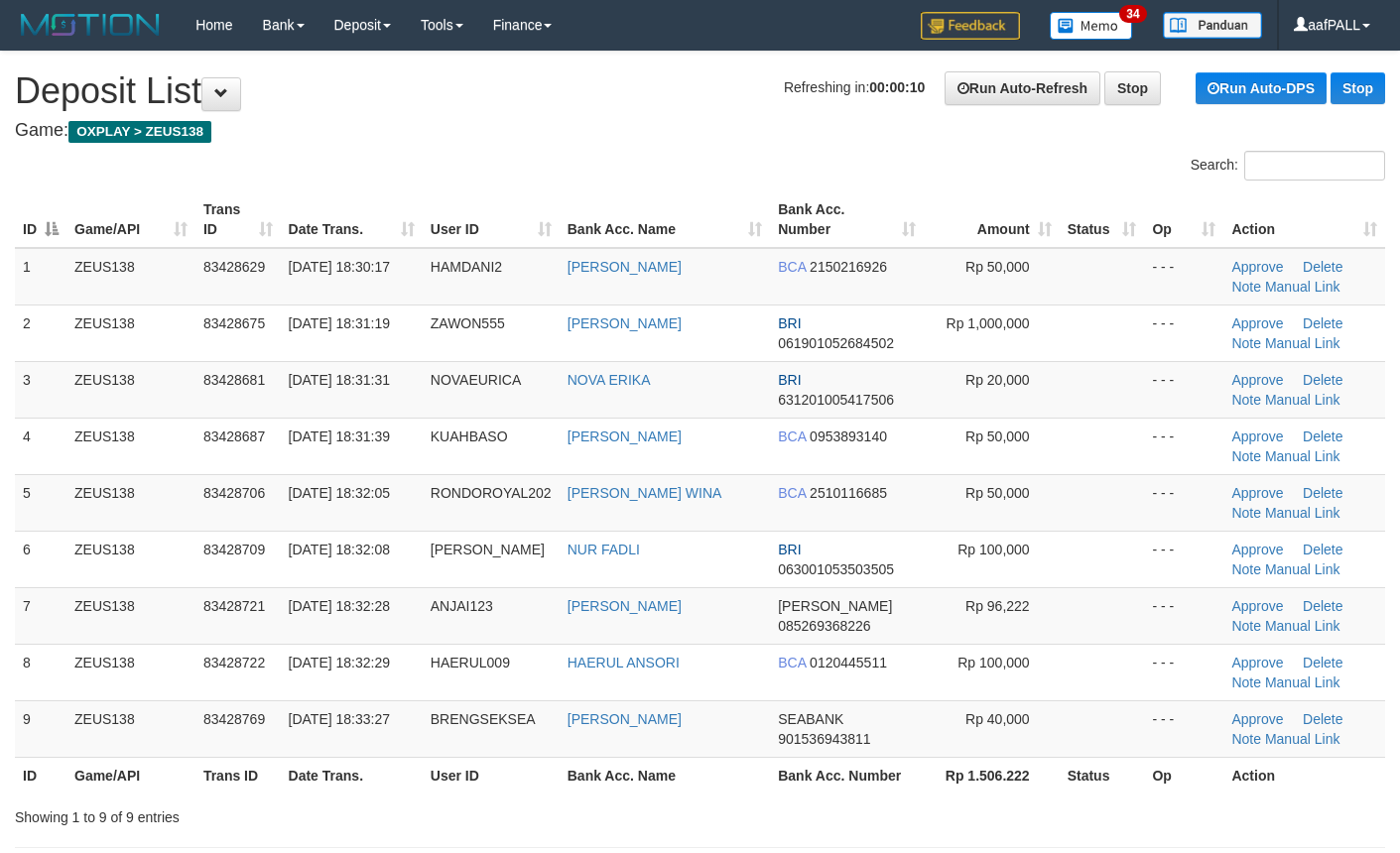 scroll, scrollTop: 0, scrollLeft: 0, axis: both 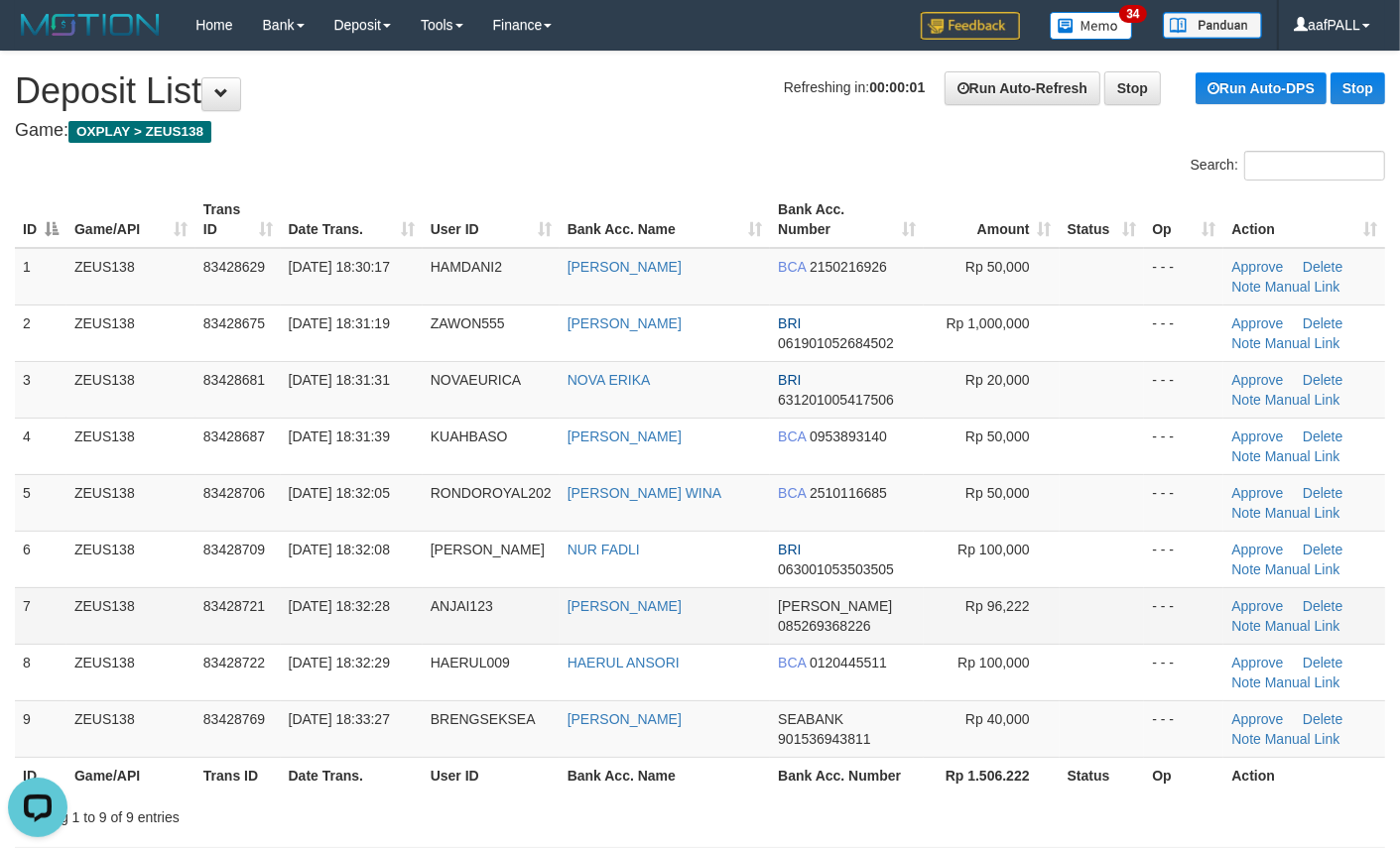 click on "ANJAI123" at bounding box center (491, 615) 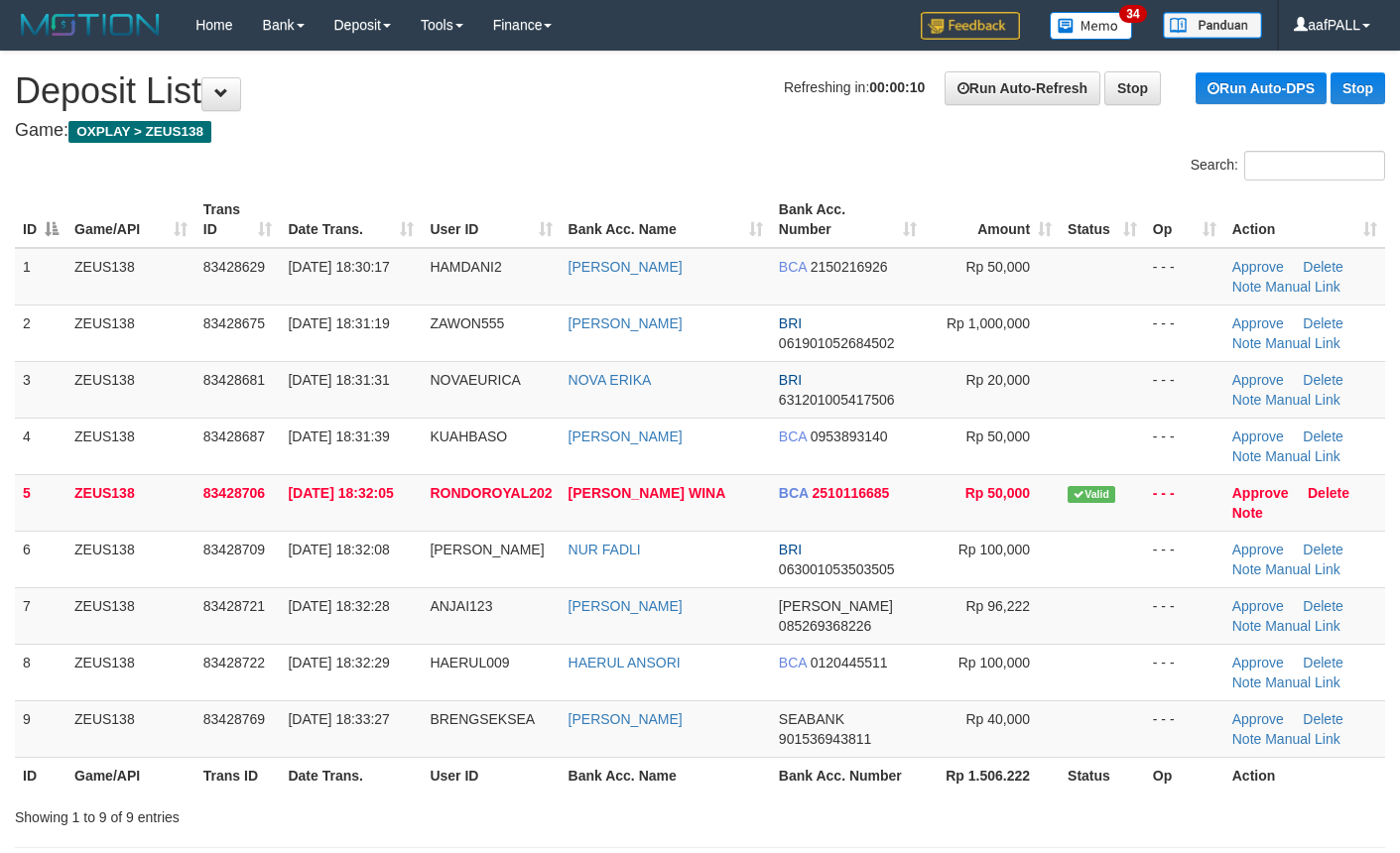 scroll, scrollTop: 0, scrollLeft: 0, axis: both 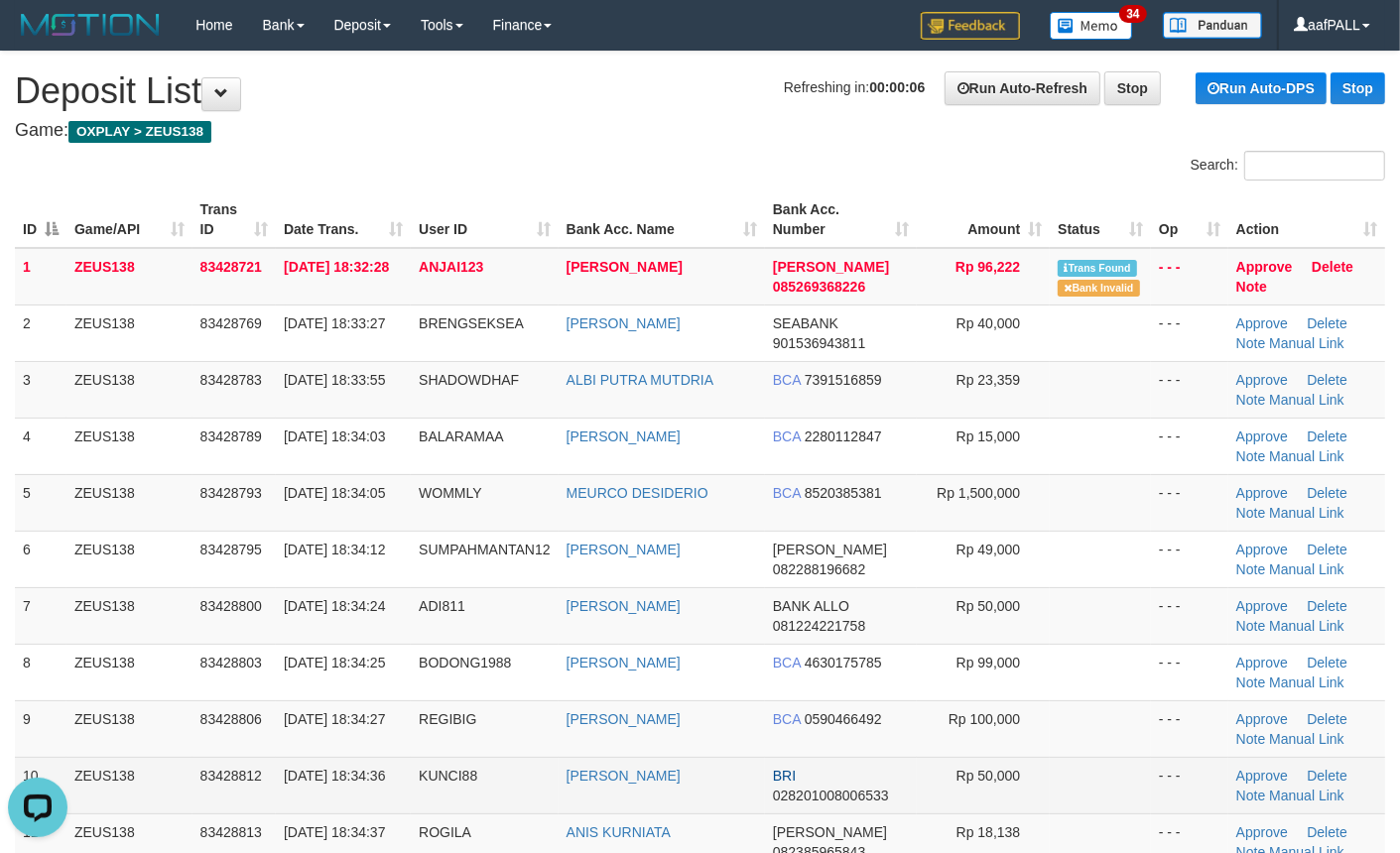 drag, startPoint x: 494, startPoint y: 810, endPoint x: 454, endPoint y: 782, distance: 48.82622 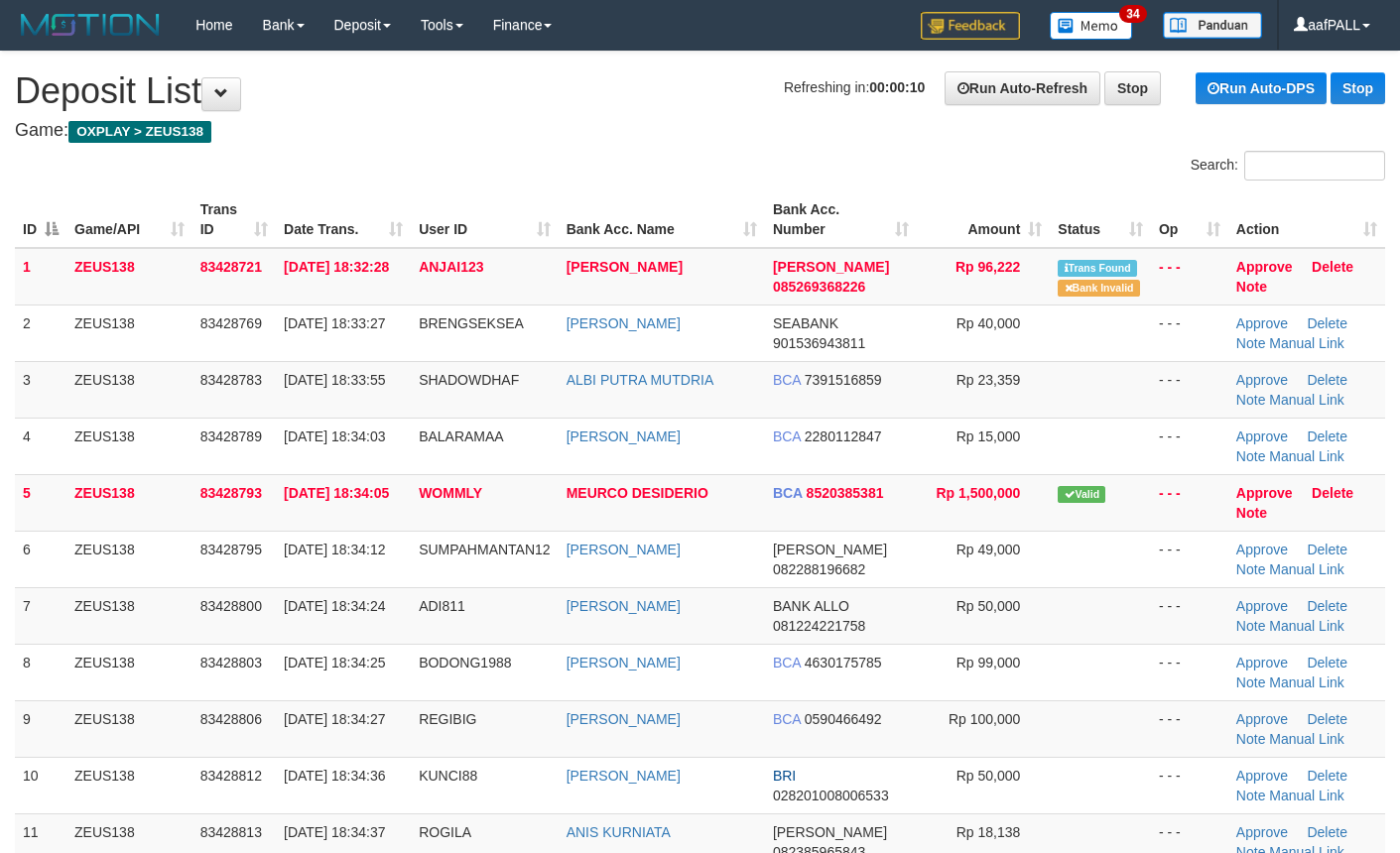 scroll, scrollTop: 0, scrollLeft: 0, axis: both 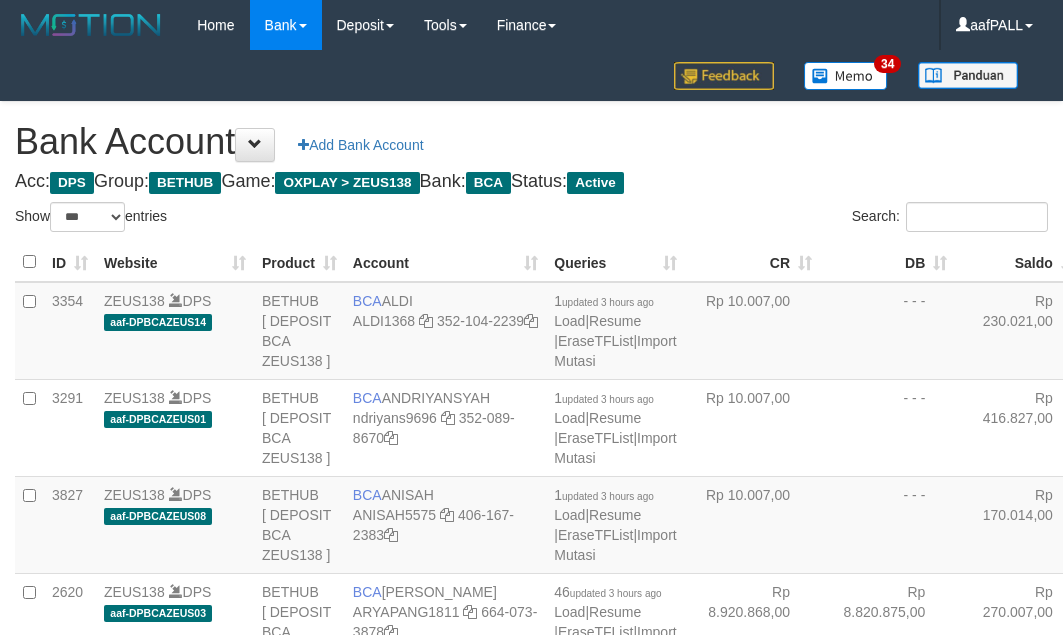 select on "***" 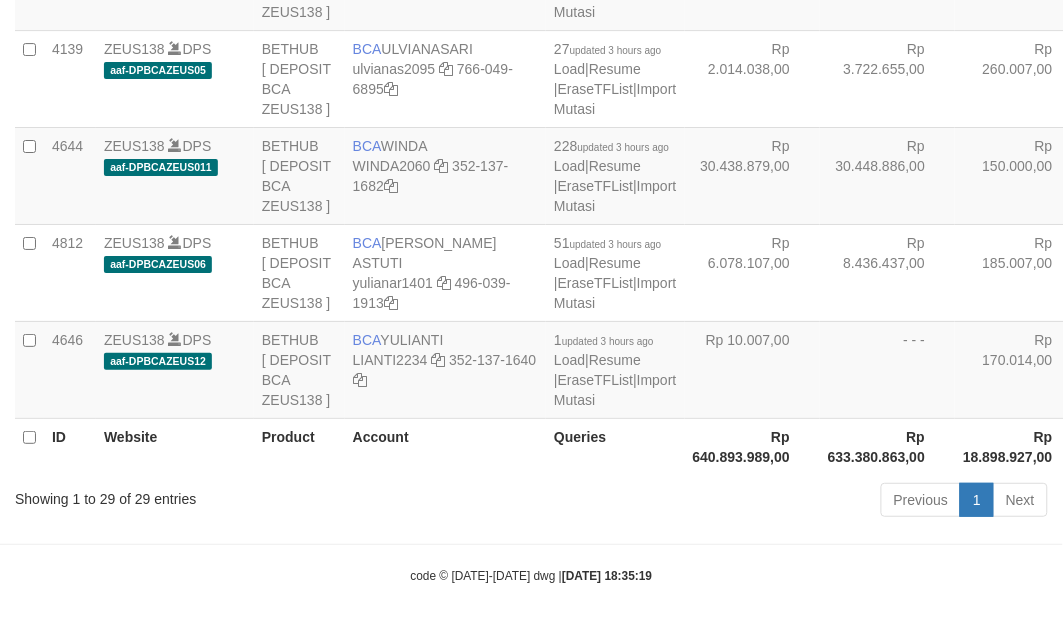 scroll, scrollTop: 3127, scrollLeft: 0, axis: vertical 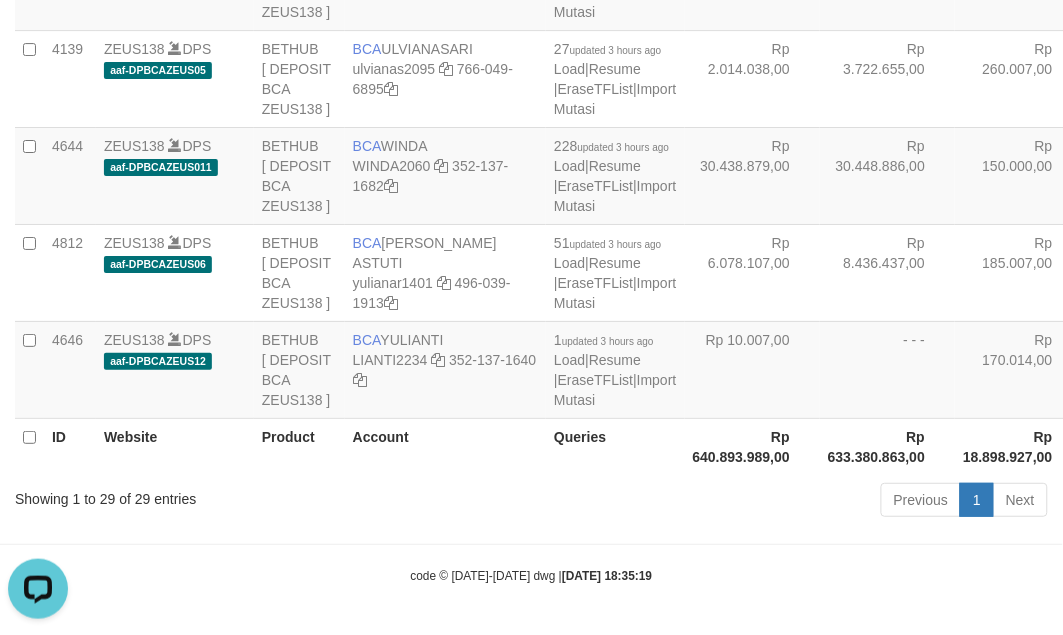 click at bounding box center (438, -416) 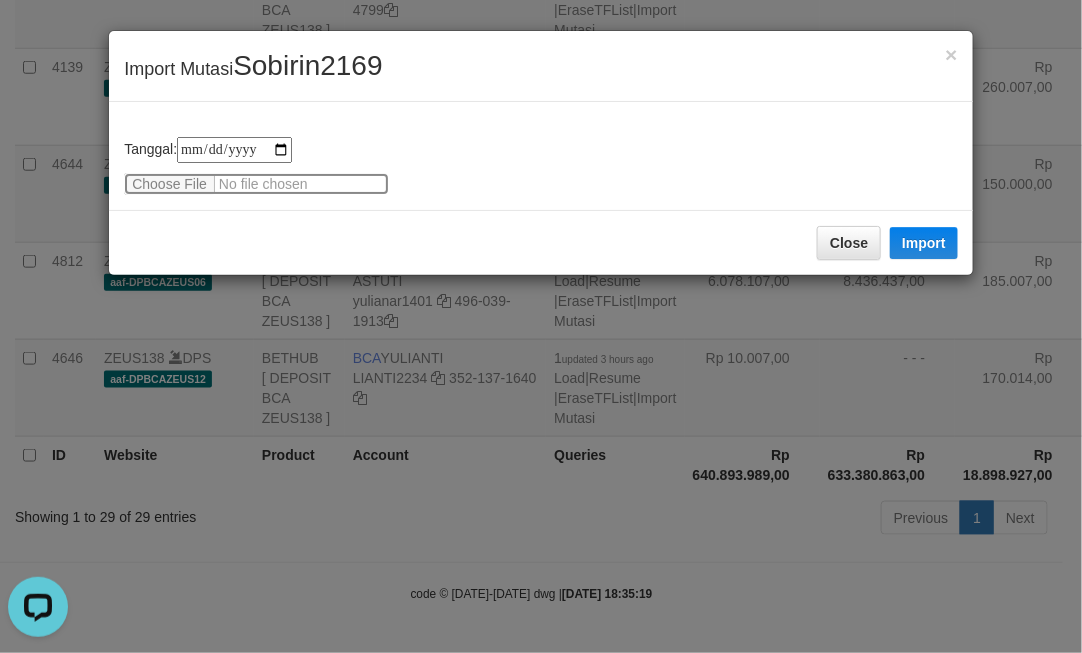click at bounding box center (256, 184) 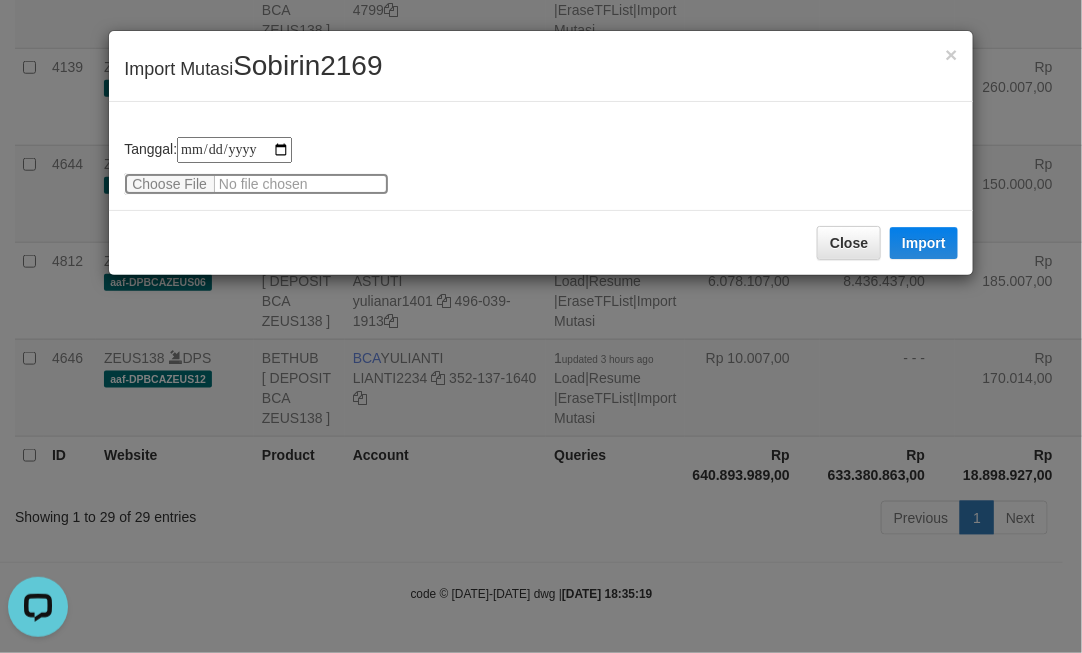 type on "**********" 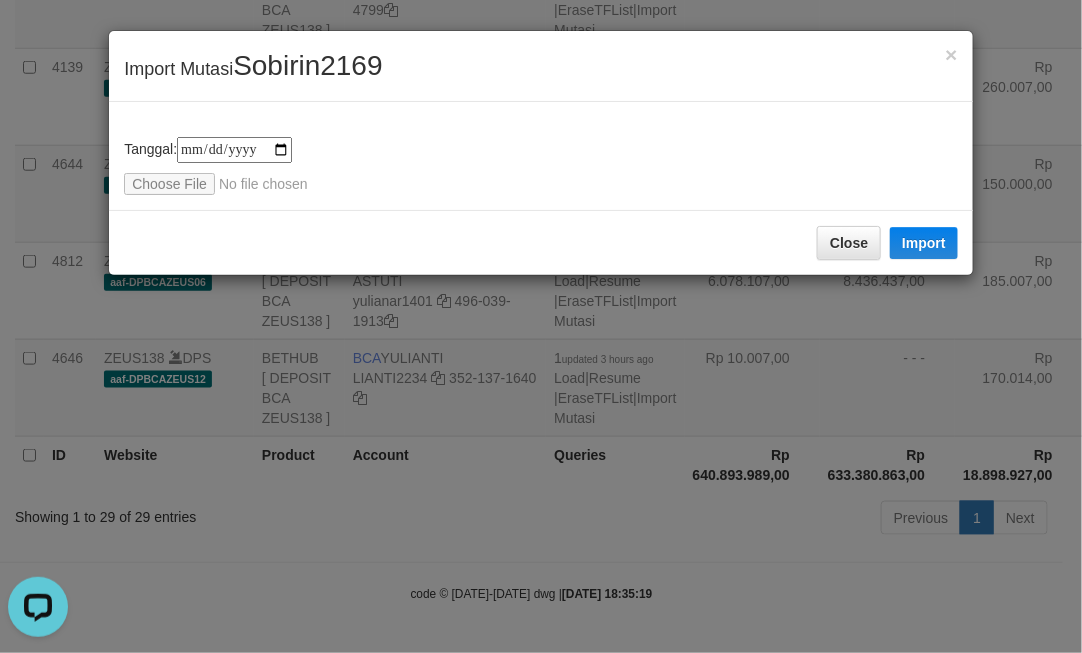 drag, startPoint x: 693, startPoint y: 350, endPoint x: 680, endPoint y: 348, distance: 13.152946 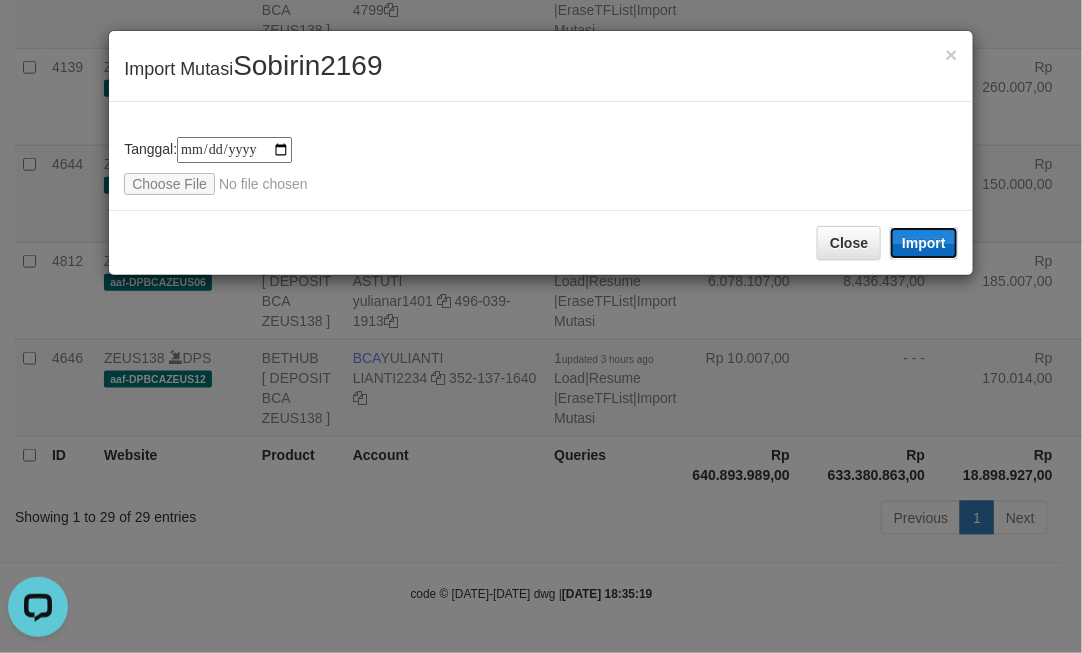 click on "Import" at bounding box center [924, 243] 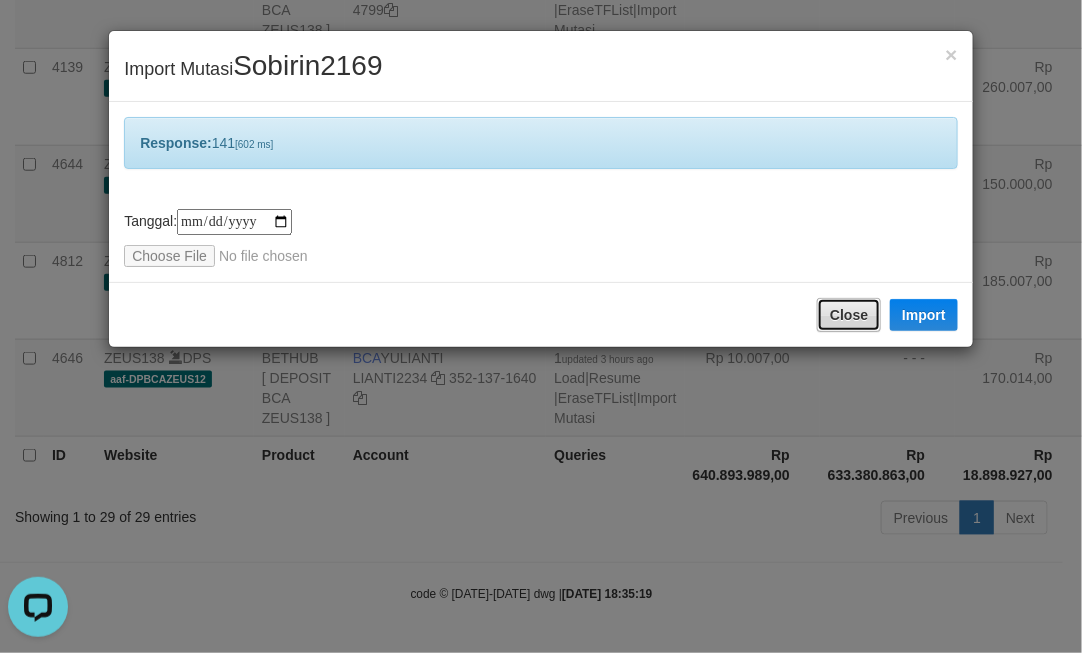 drag, startPoint x: 822, startPoint y: 318, endPoint x: 850, endPoint y: 323, distance: 28.442924 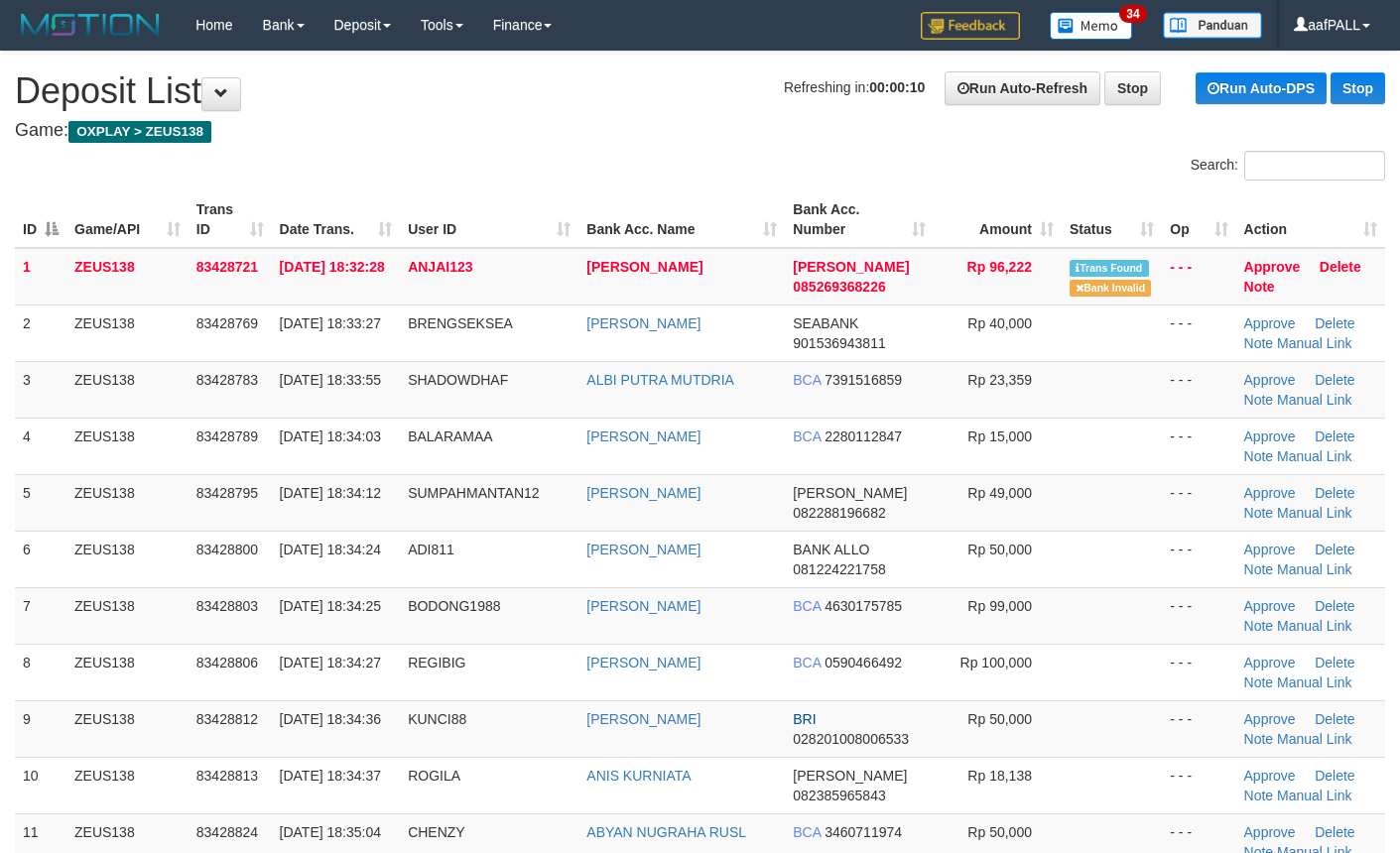 scroll, scrollTop: 0, scrollLeft: 0, axis: both 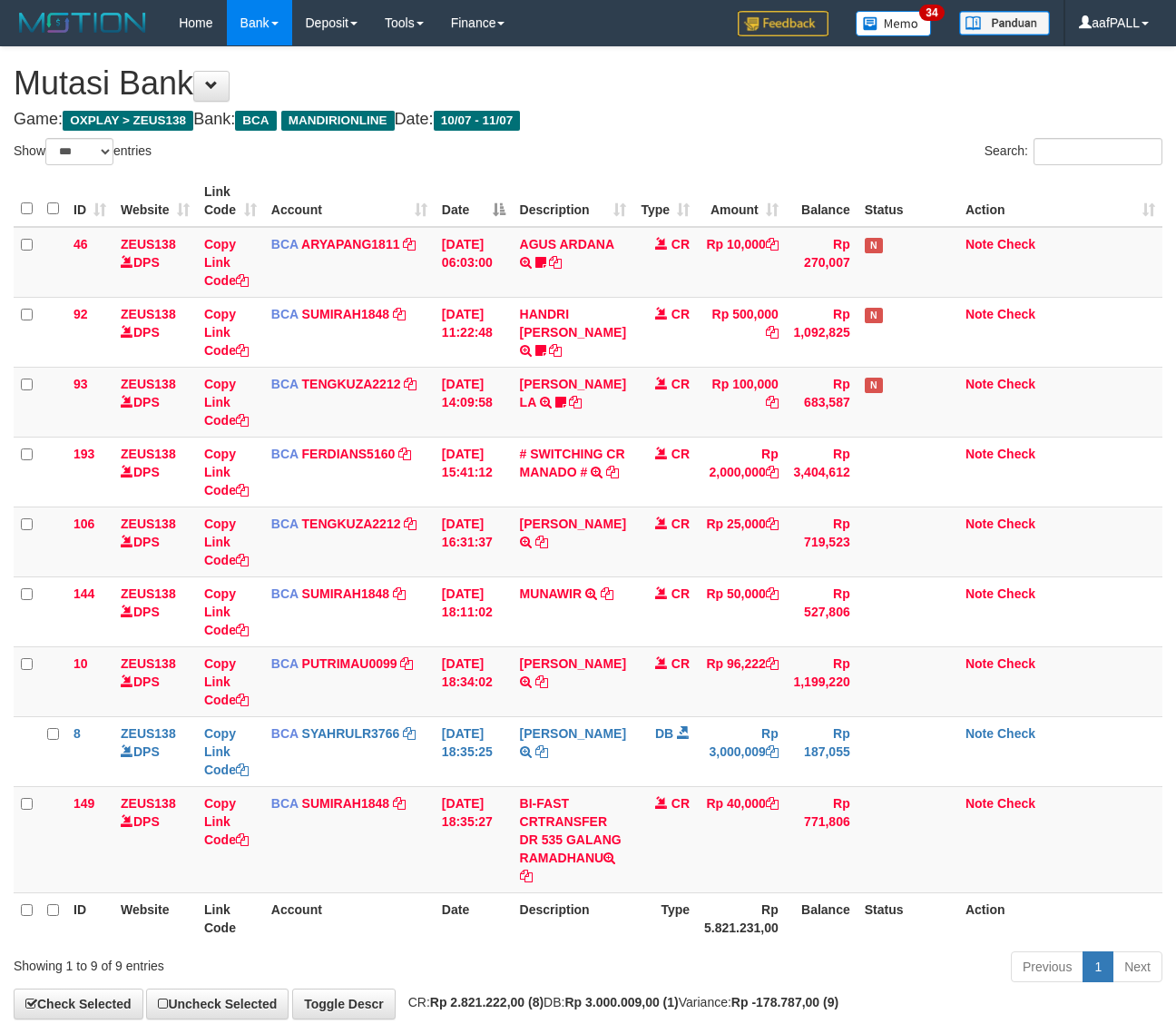 select on "***" 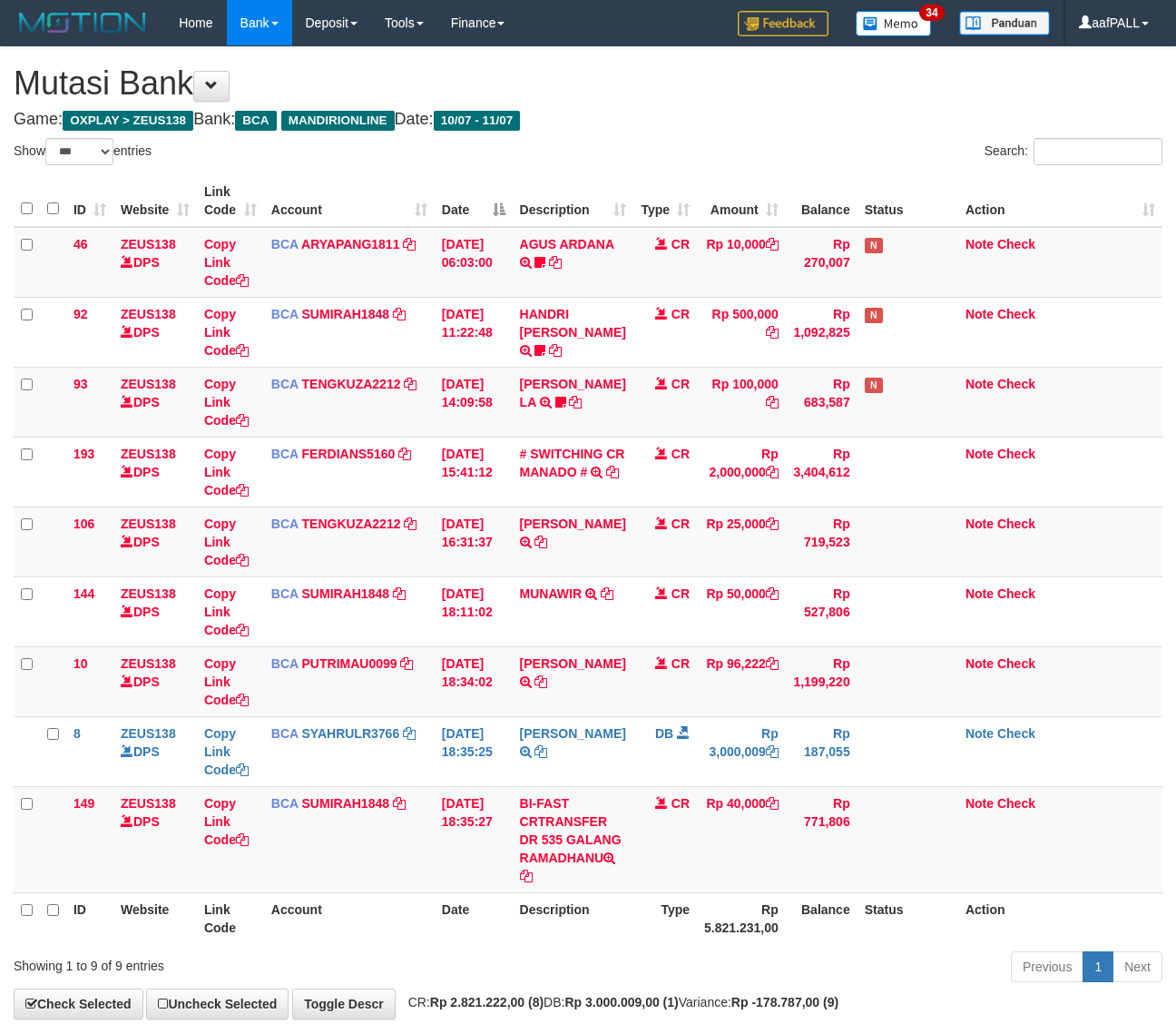 scroll, scrollTop: 27, scrollLeft: 0, axis: vertical 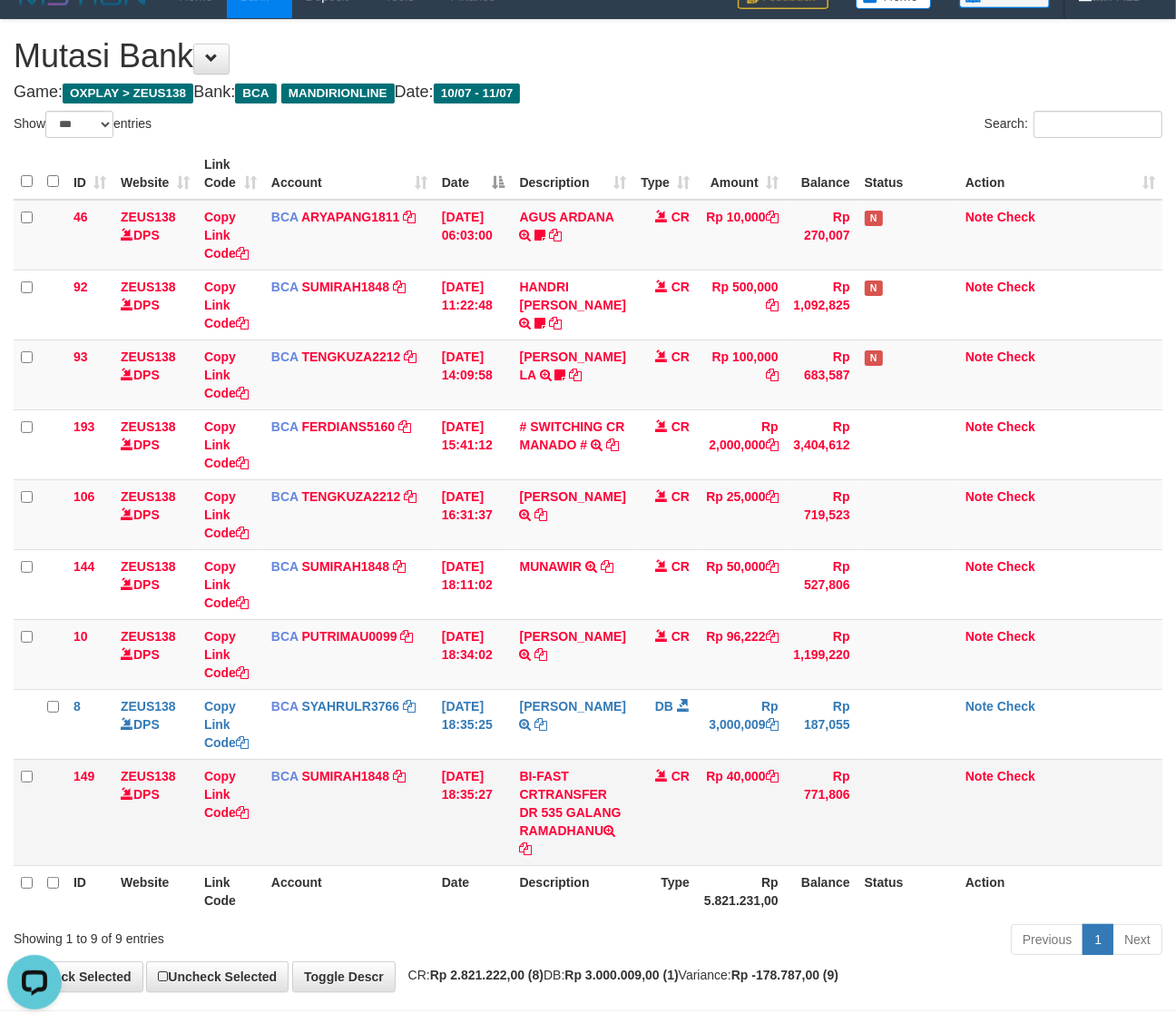drag, startPoint x: 408, startPoint y: 854, endPoint x: 418, endPoint y: 856, distance: 10.19804 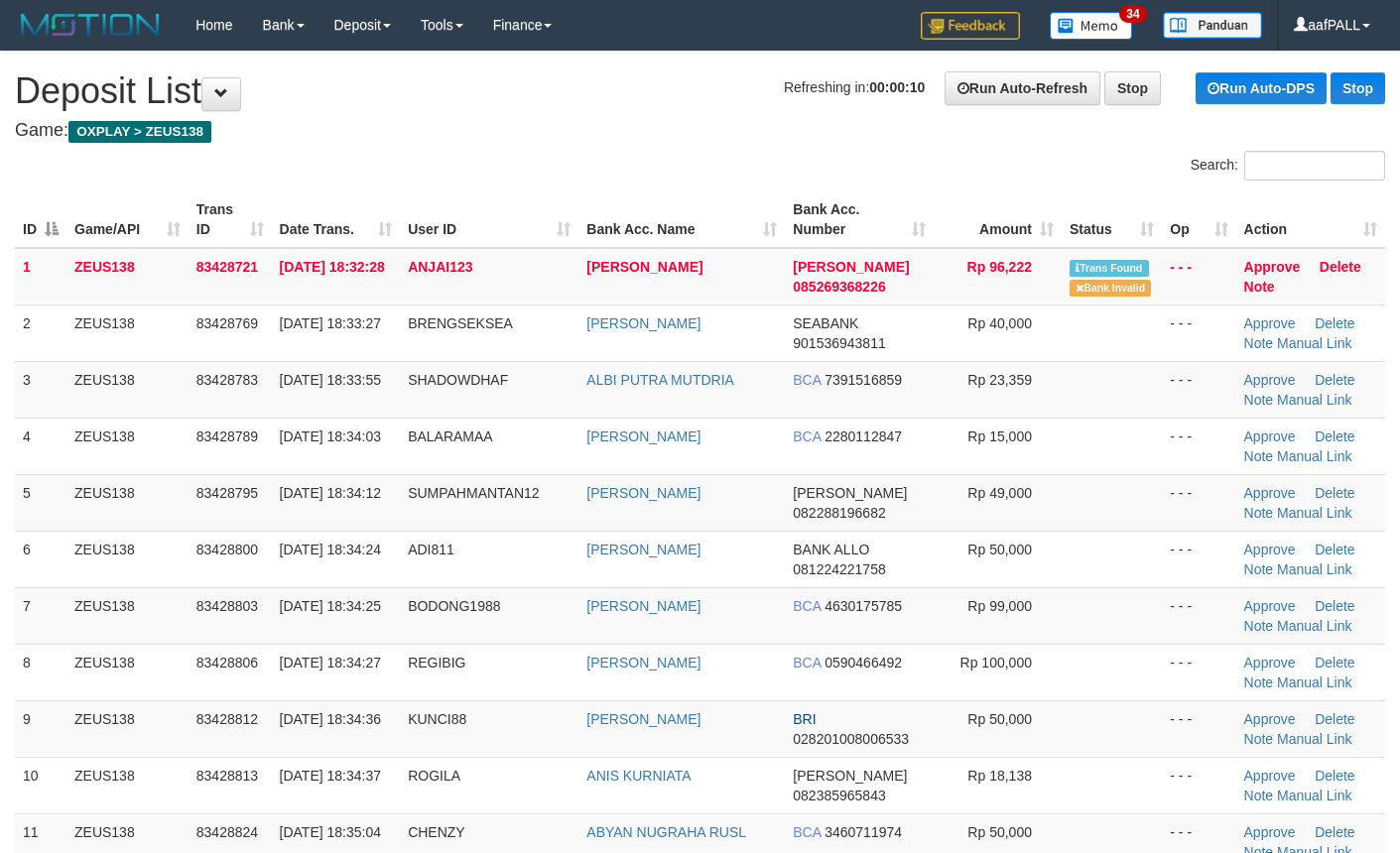 scroll, scrollTop: 0, scrollLeft: 0, axis: both 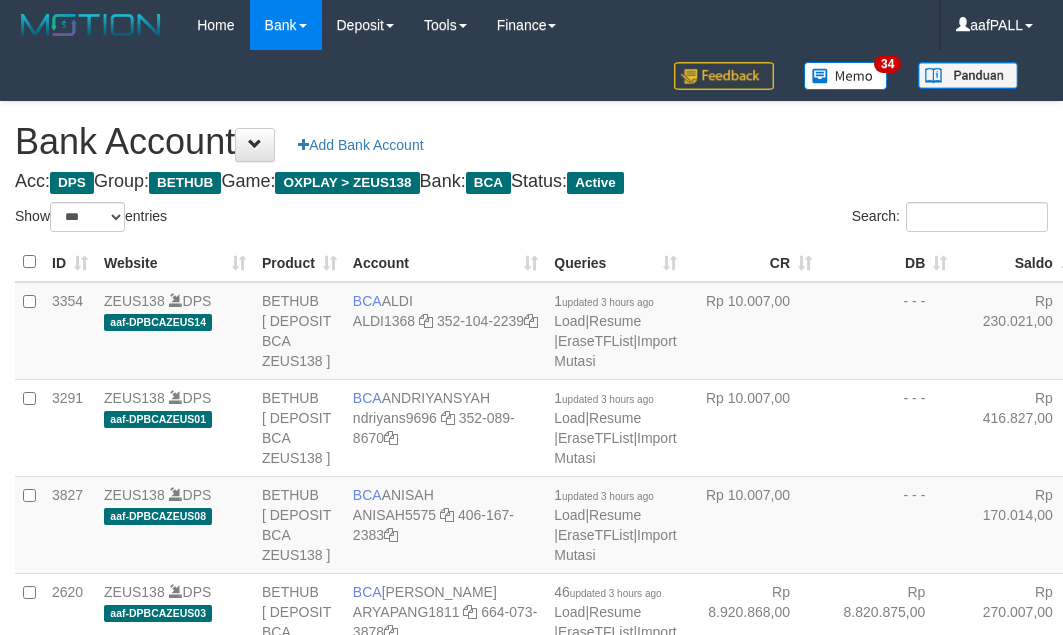 select on "***" 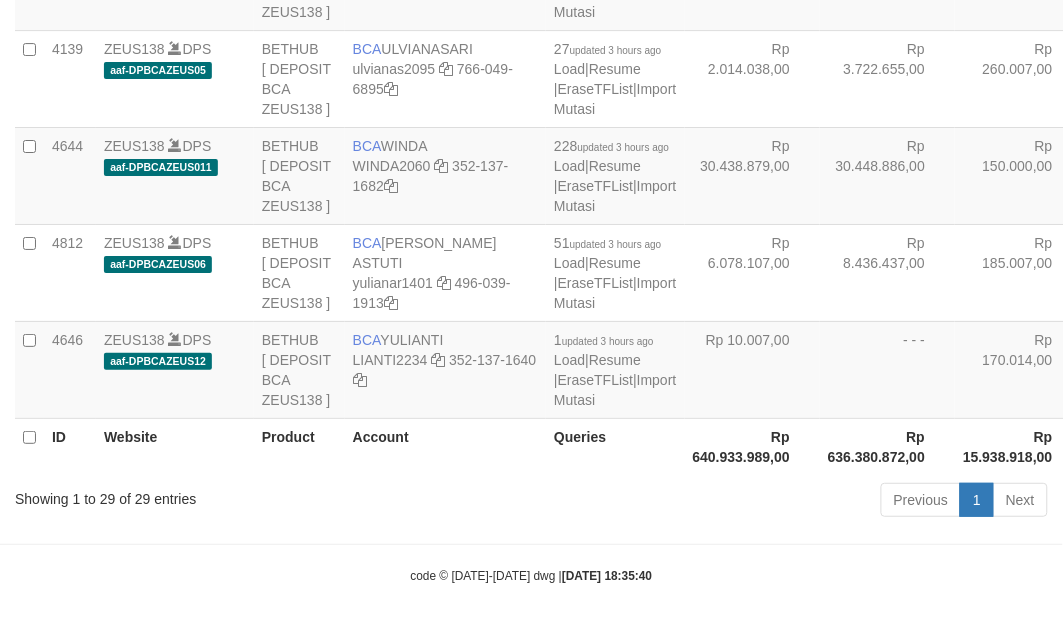 scroll, scrollTop: 3127, scrollLeft: 0, axis: vertical 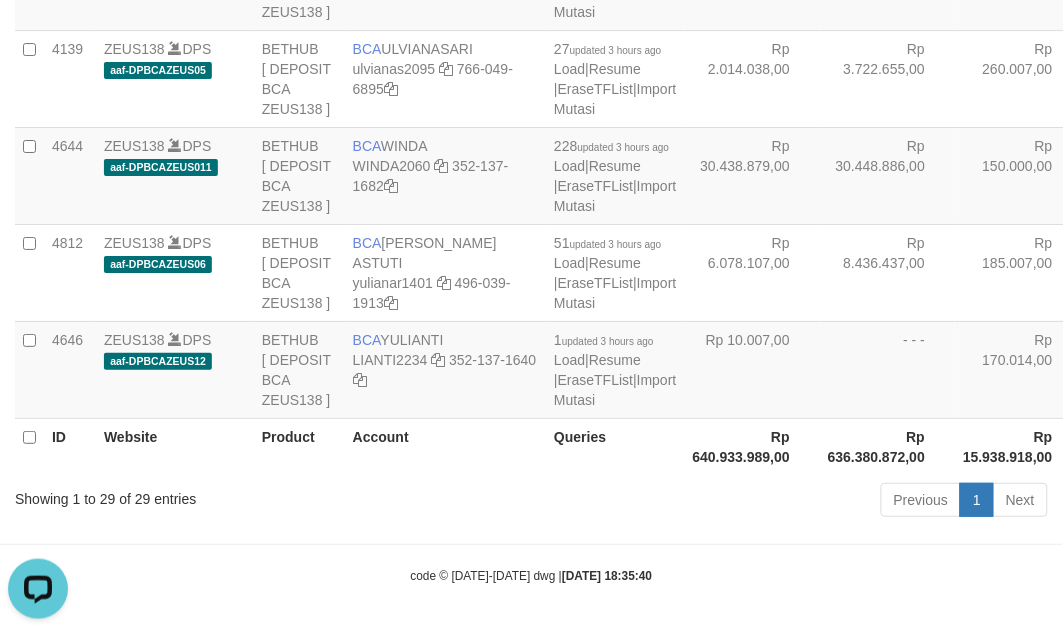 click on "Rp 53.536.804,00" at bounding box center [752, -407] 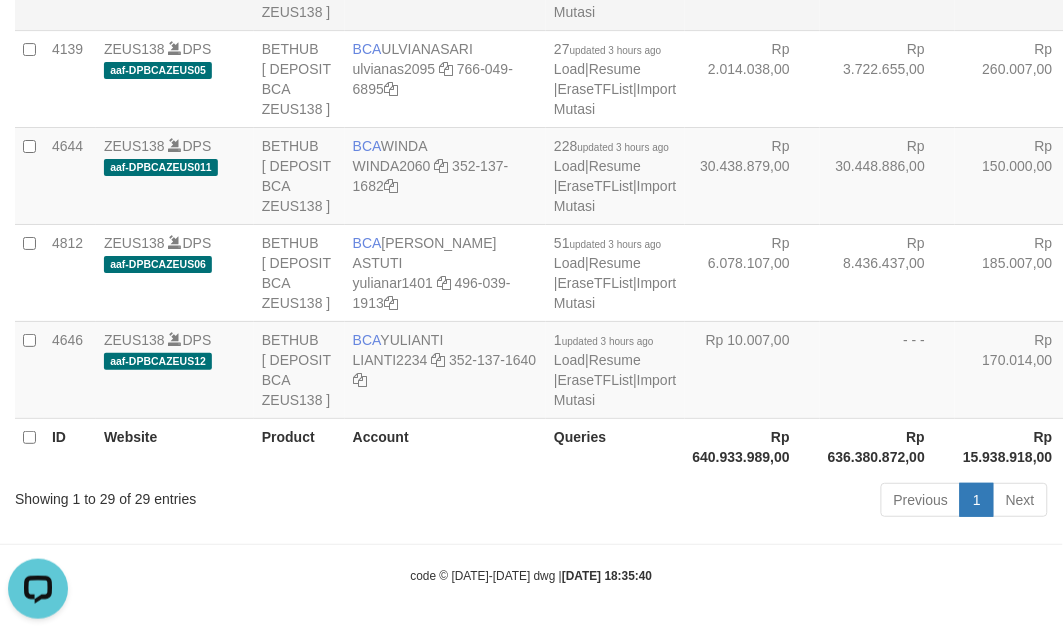 scroll, scrollTop: 3756, scrollLeft: 0, axis: vertical 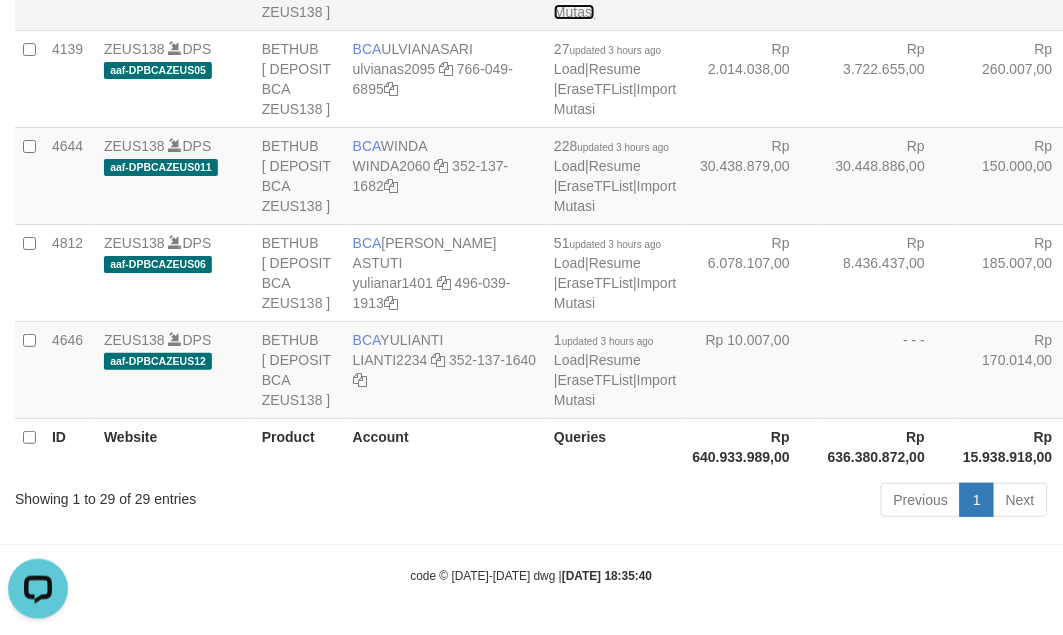 click on "Import Mutasi" at bounding box center [615, 2] 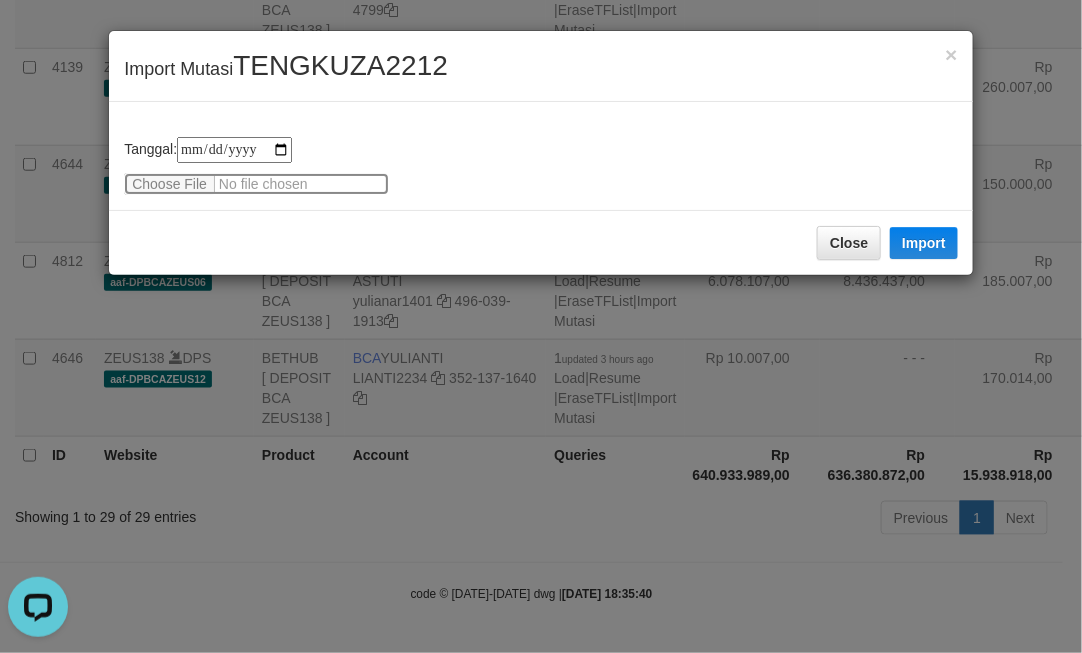 click at bounding box center (256, 184) 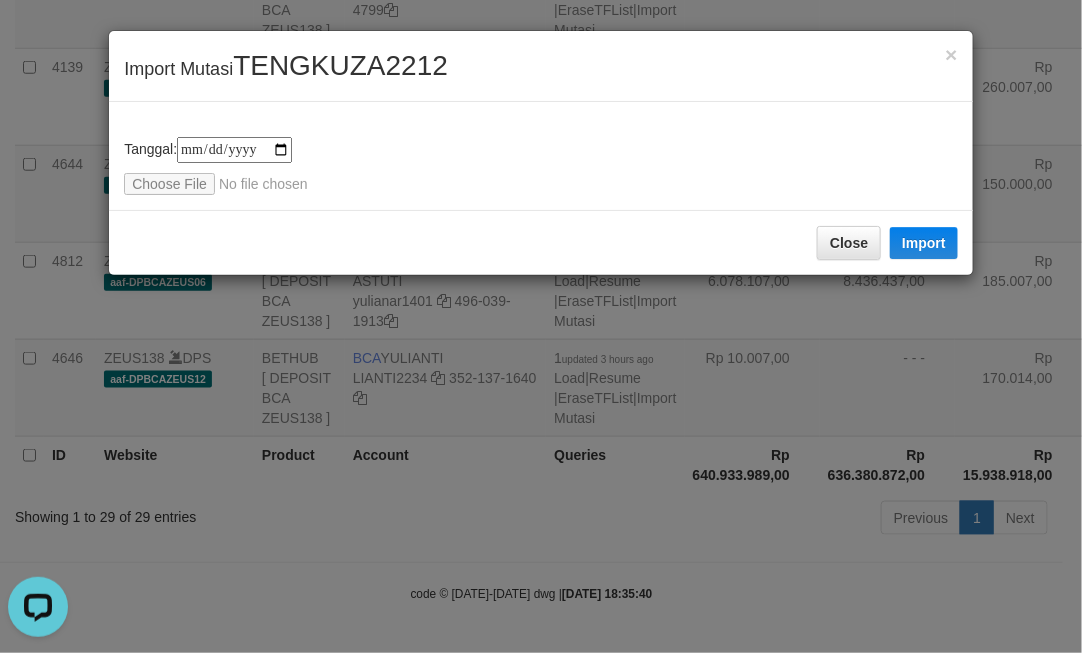 click on "**********" at bounding box center [541, 326] 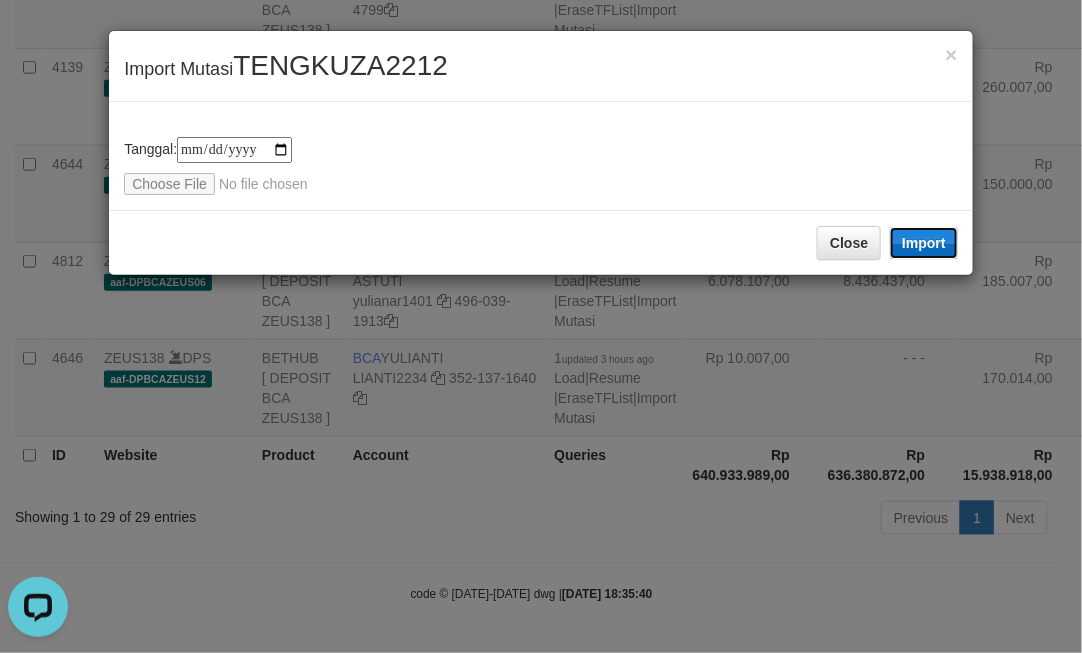 click on "Import" at bounding box center (924, 243) 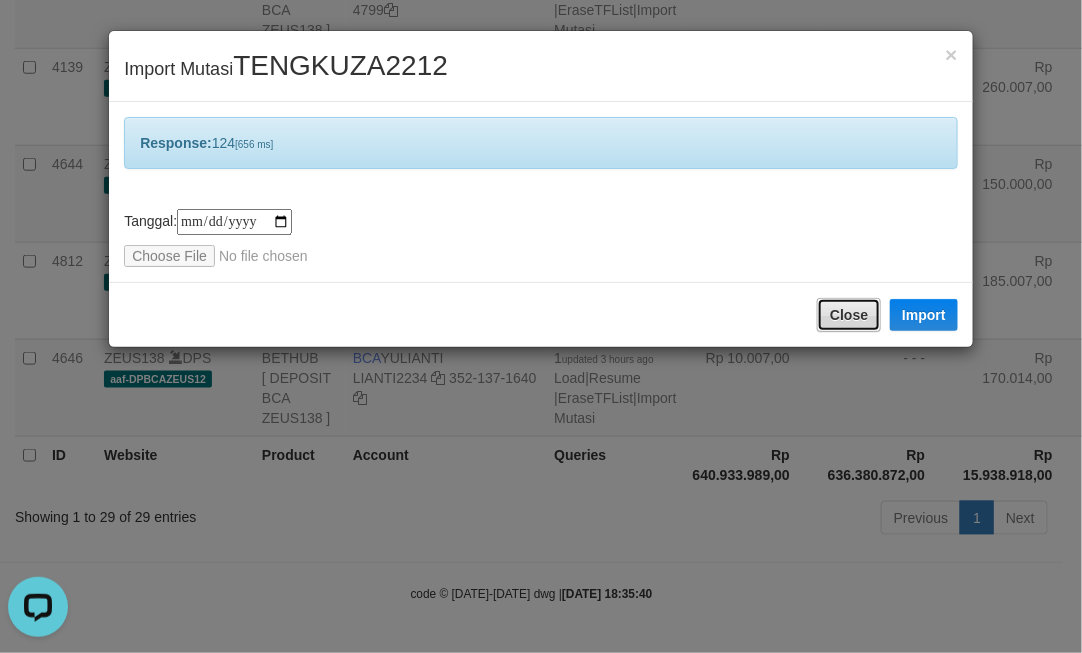 click on "Close" at bounding box center (849, 315) 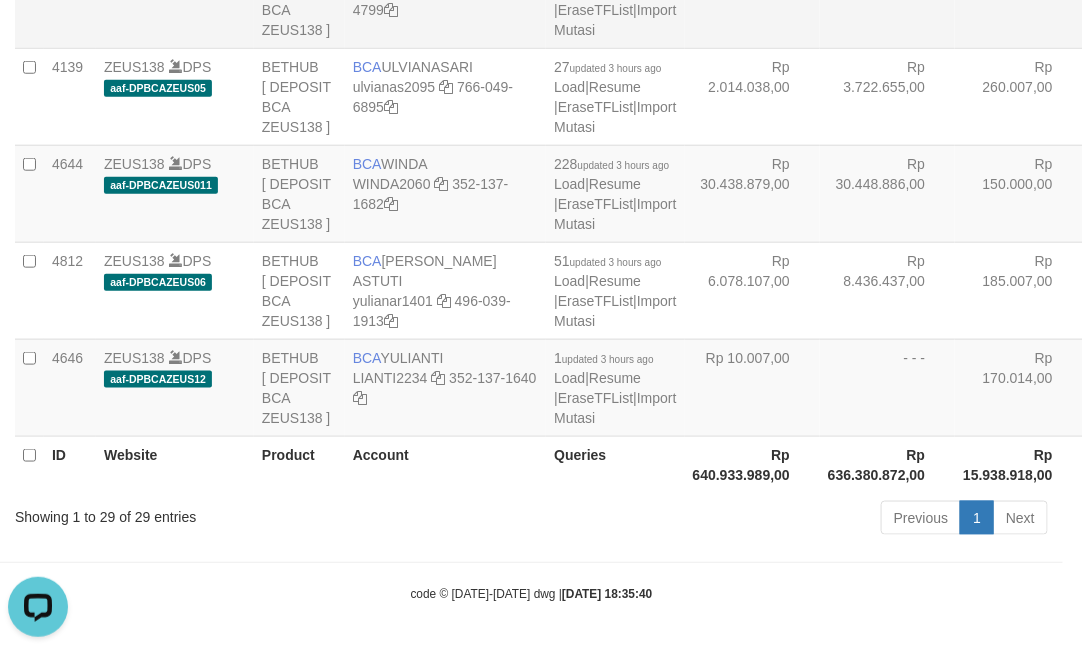 drag, startPoint x: 711, startPoint y: 352, endPoint x: 678, endPoint y: 356, distance: 33.24154 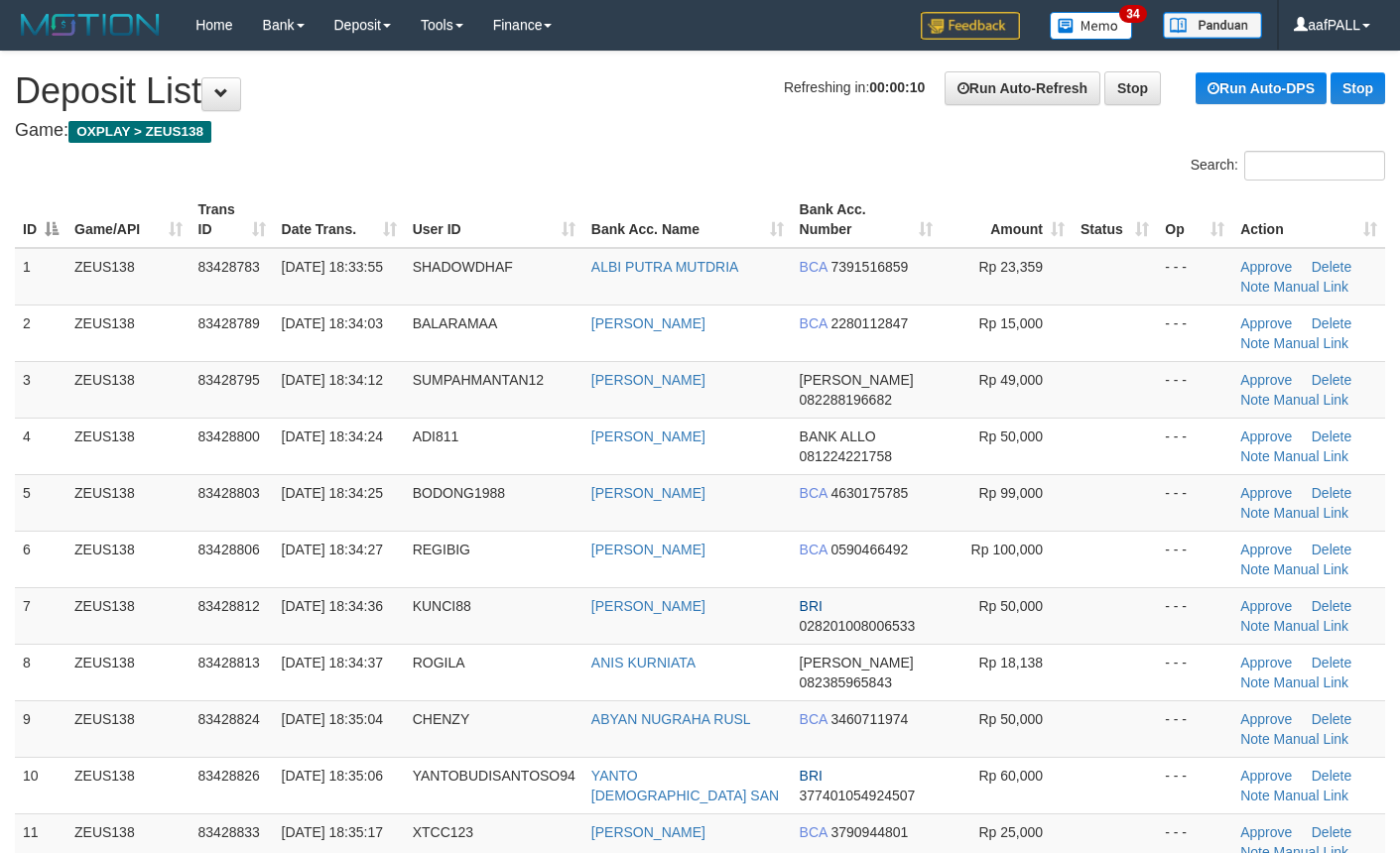 scroll, scrollTop: 0, scrollLeft: 0, axis: both 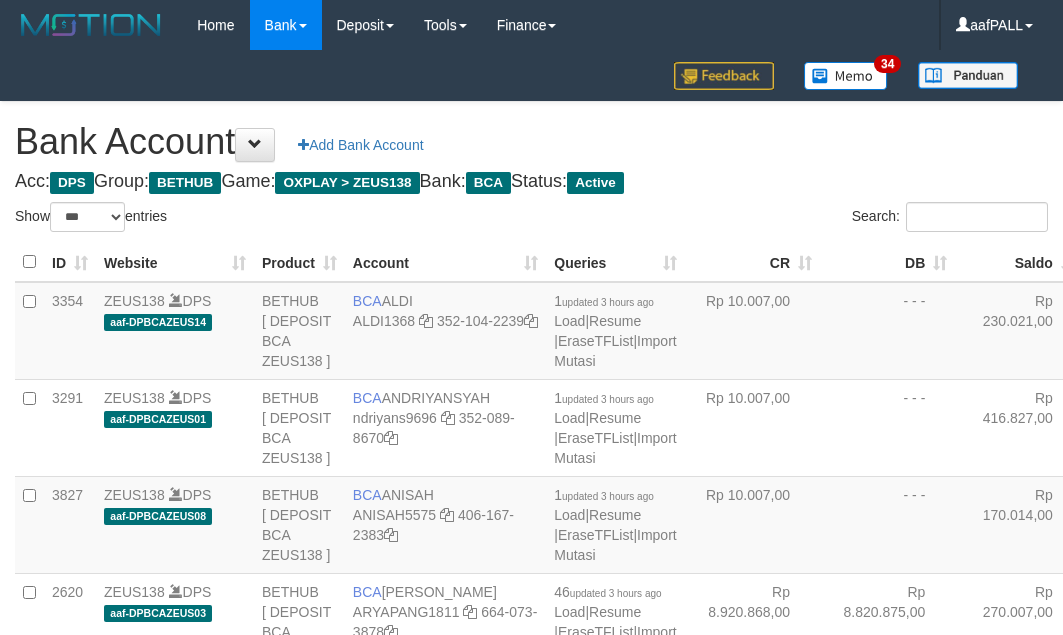 select on "***" 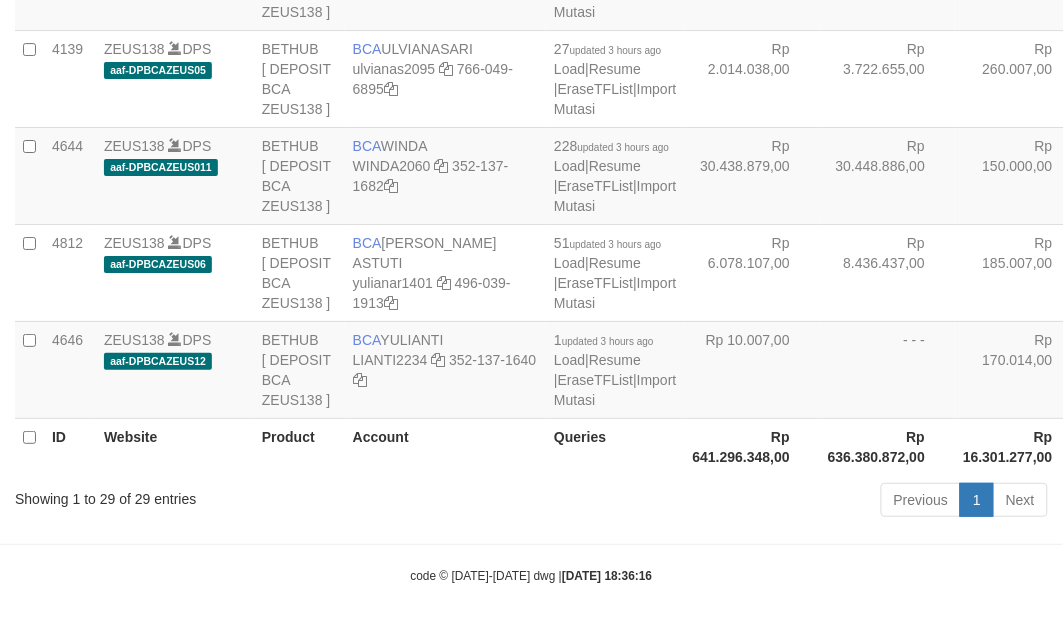 scroll, scrollTop: 3756, scrollLeft: 0, axis: vertical 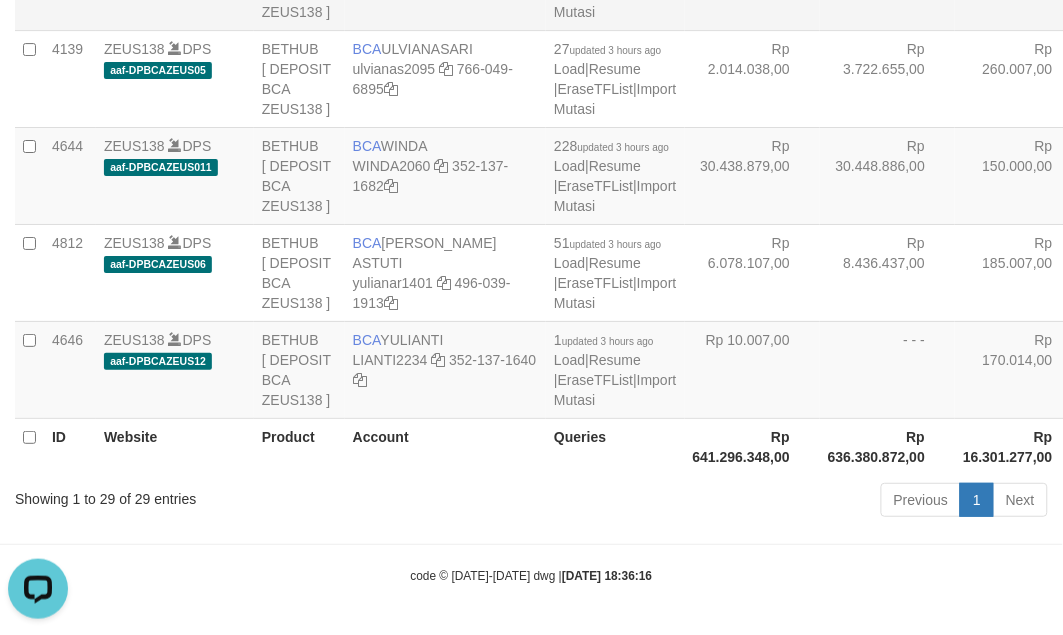click on "Rp 11.155.824,00" at bounding box center (752, -19) 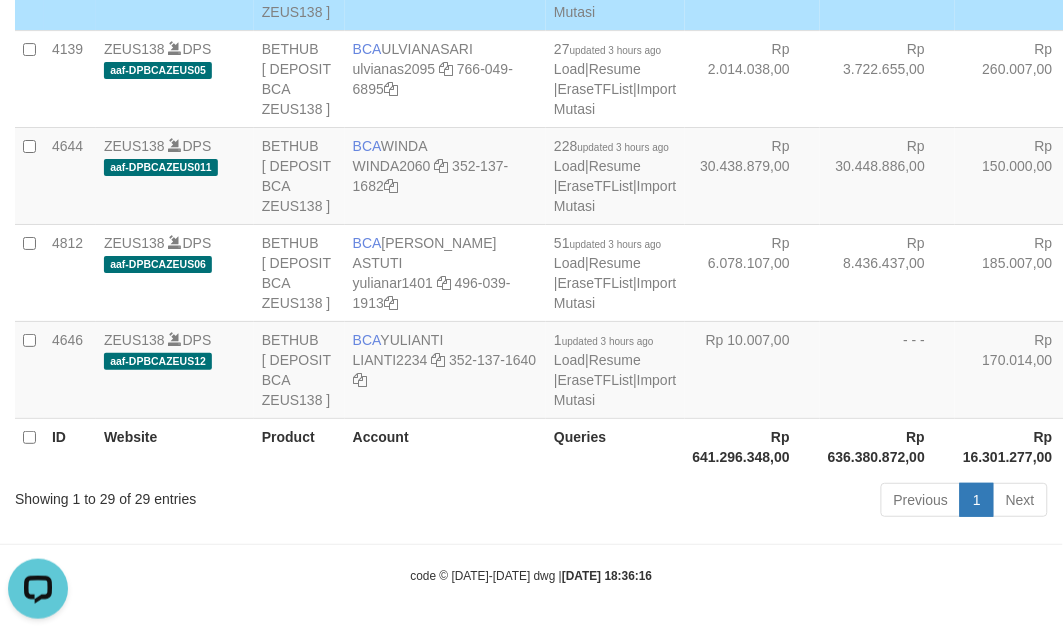 scroll, scrollTop: 2813, scrollLeft: 0, axis: vertical 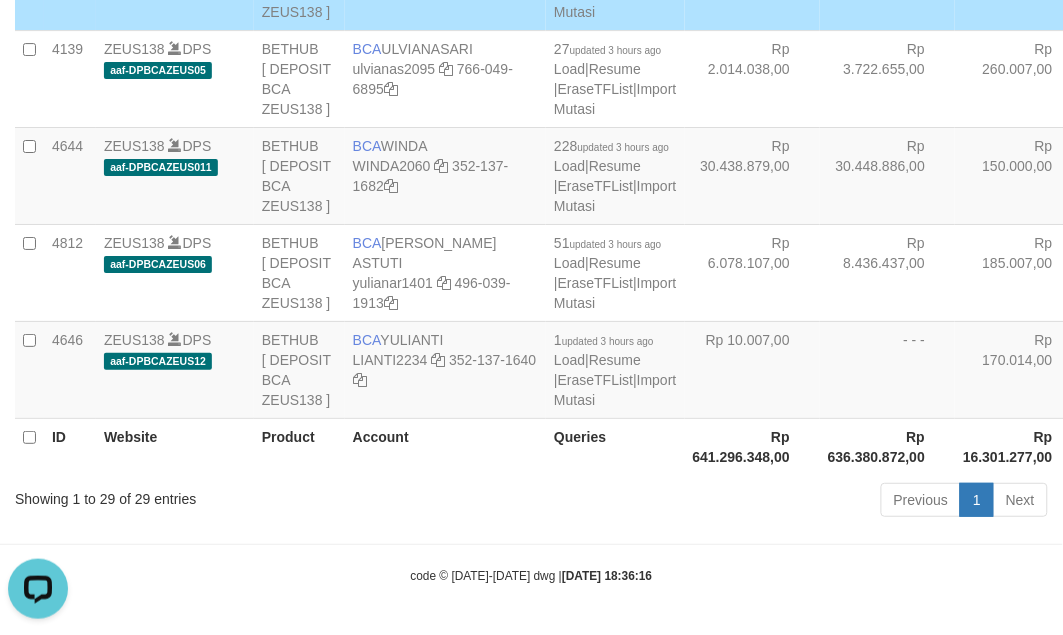 click at bounding box center [468, -610] 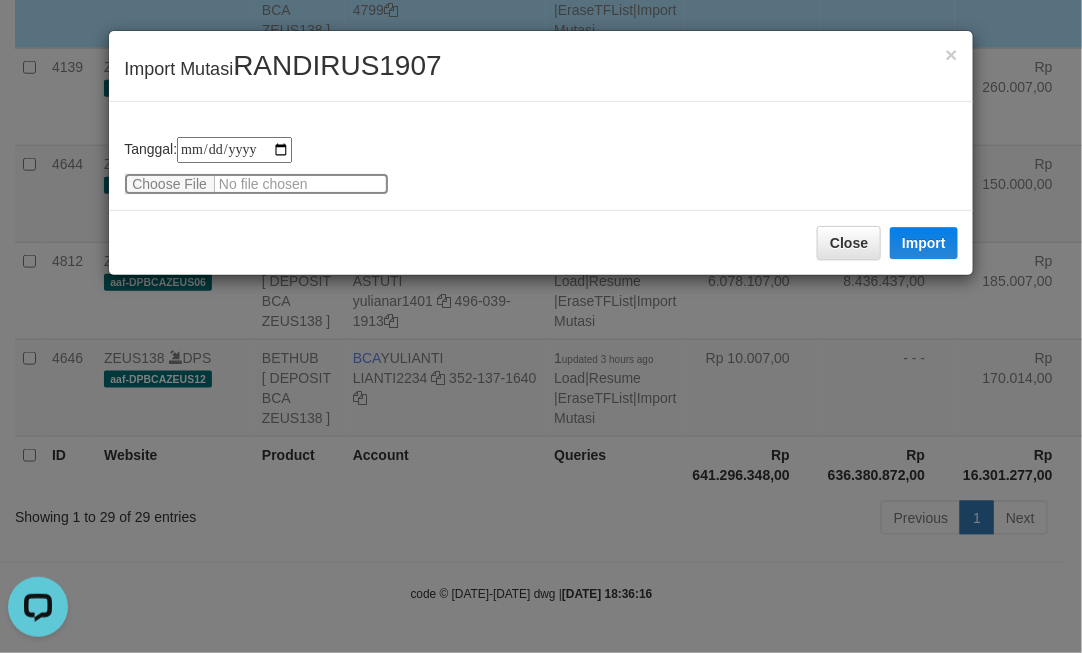 click at bounding box center (256, 184) 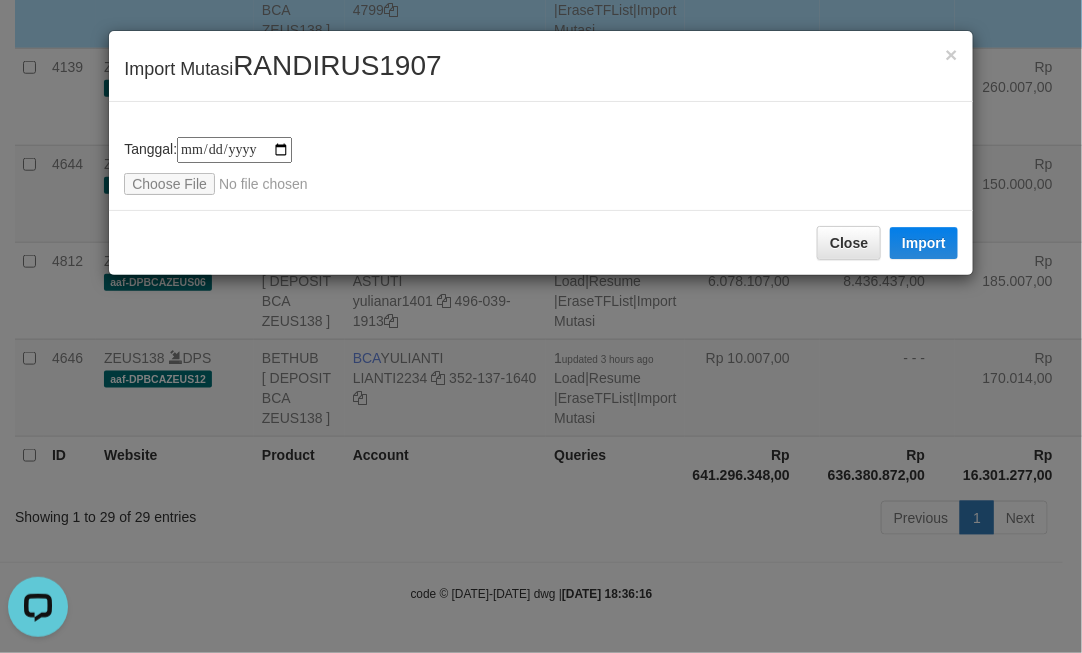 click on "**********" at bounding box center [541, 326] 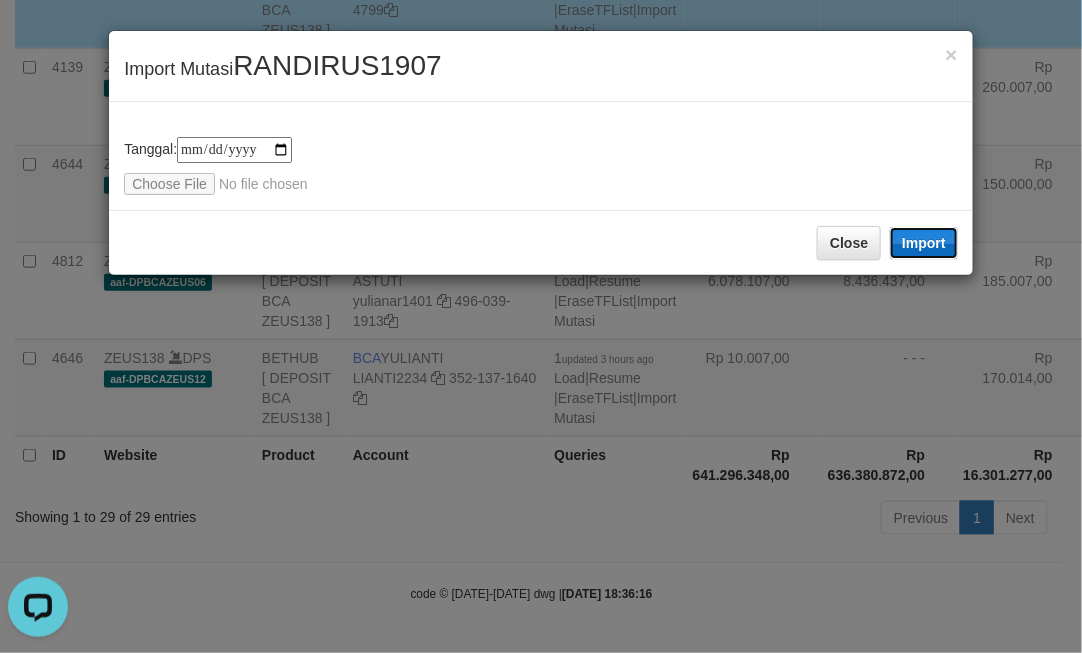 click on "Import" at bounding box center [924, 243] 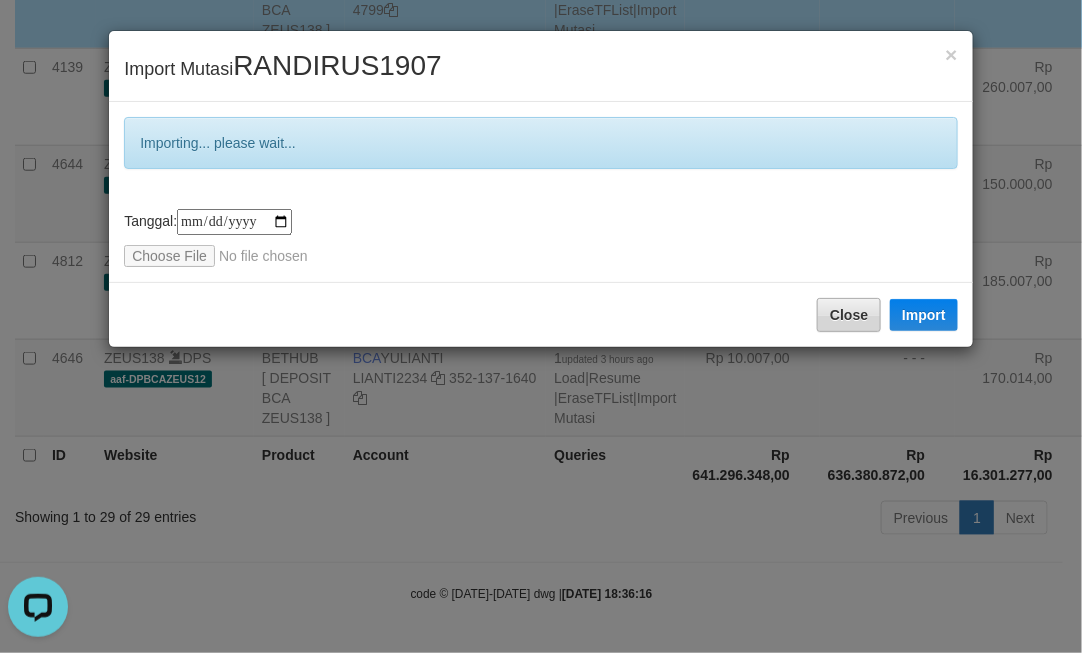 click on "**********" at bounding box center (541, 238) 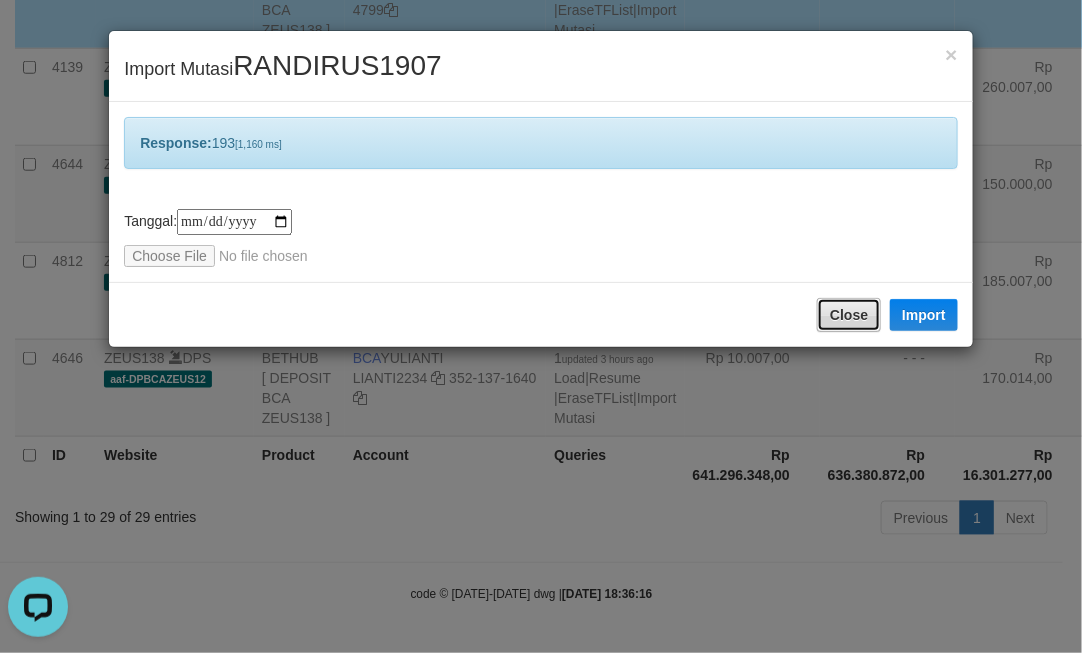 click on "Close" at bounding box center [849, 315] 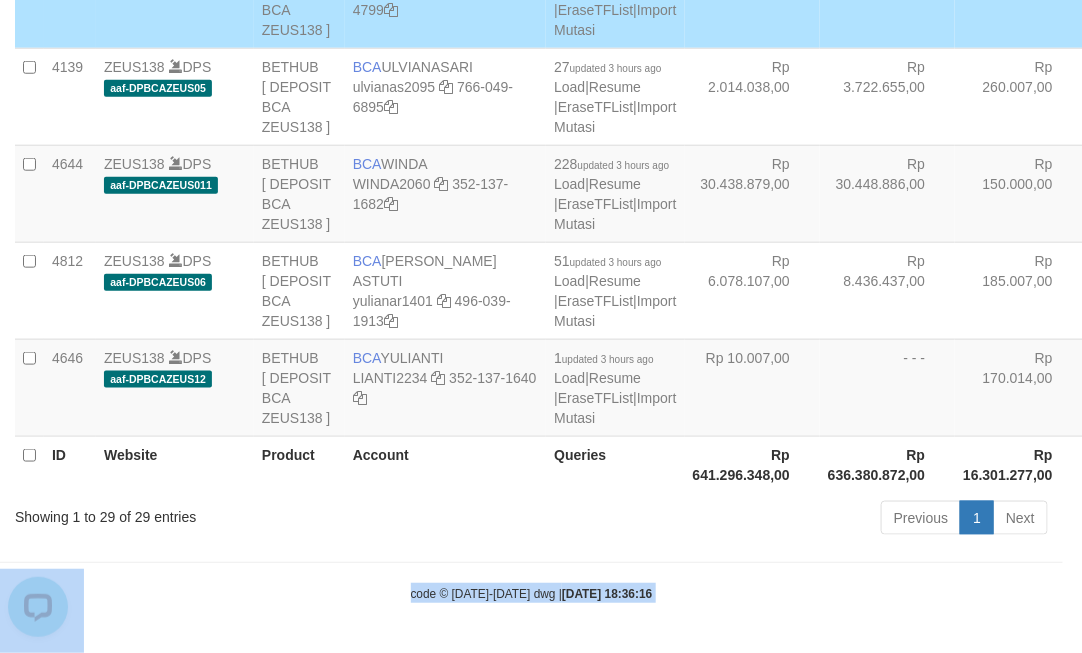 drag, startPoint x: 647, startPoint y: 352, endPoint x: 588, endPoint y: 356, distance: 59.135437 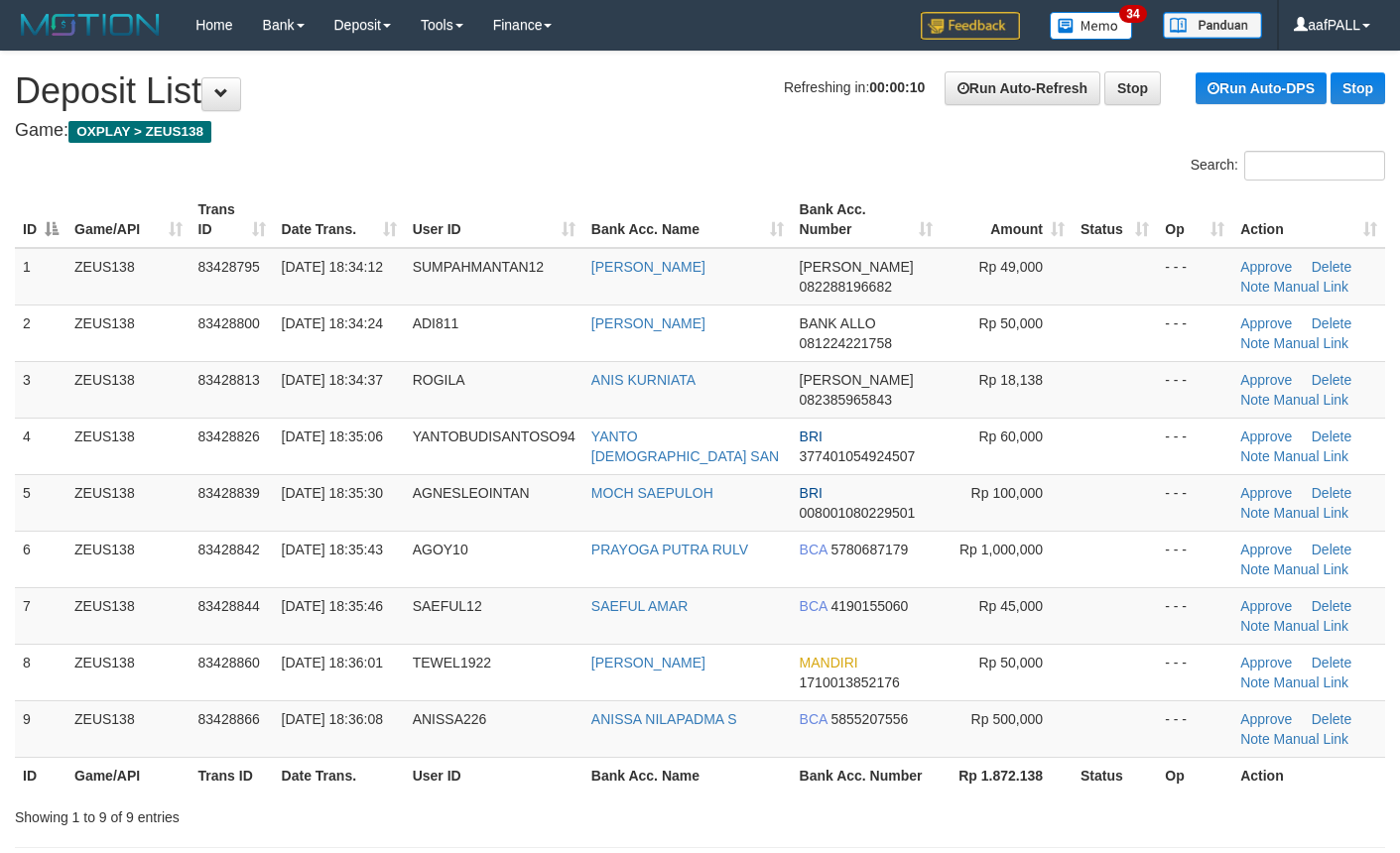 scroll, scrollTop: 0, scrollLeft: 0, axis: both 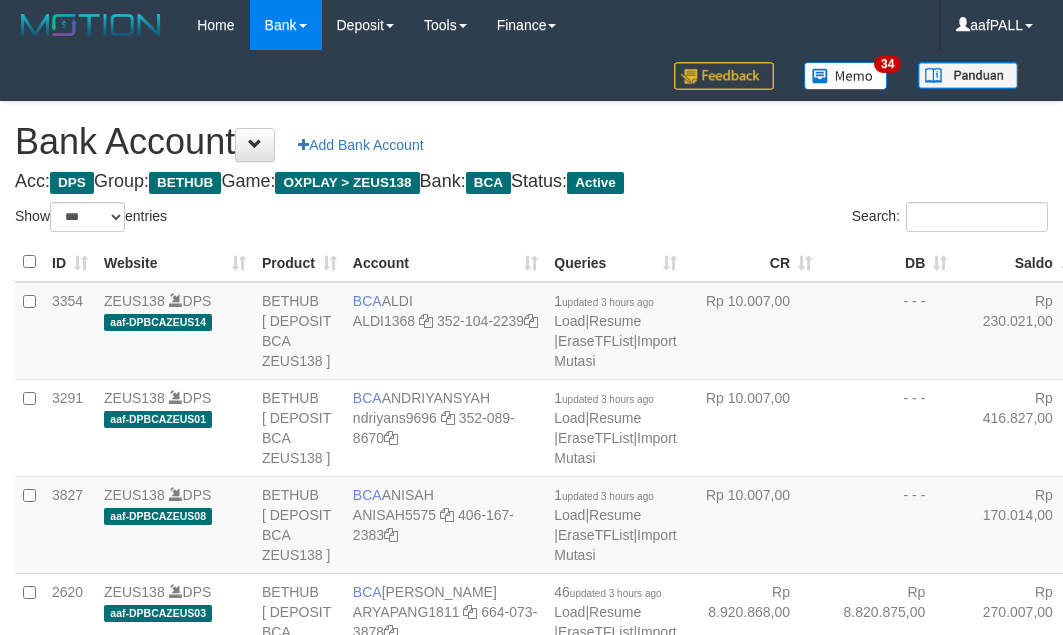 select on "***" 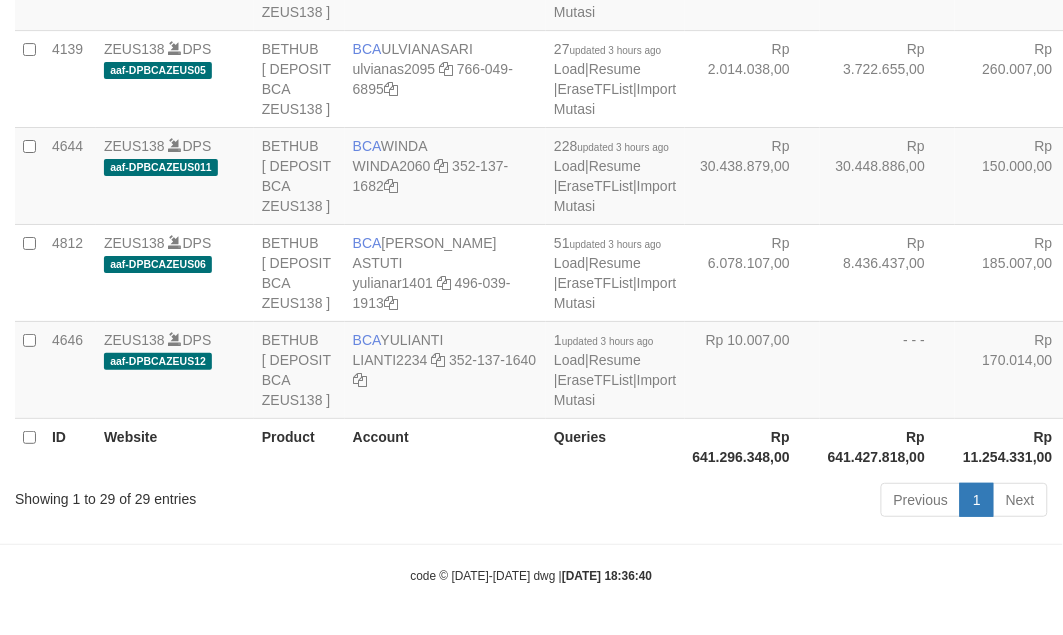 scroll, scrollTop: 2813, scrollLeft: 0, axis: vertical 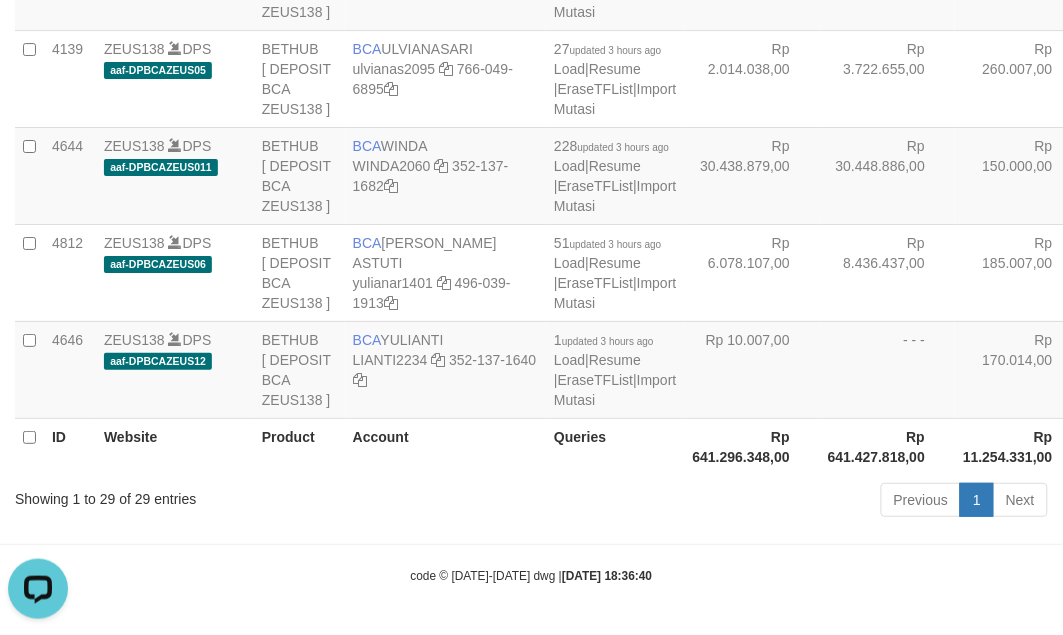 drag, startPoint x: 616, startPoint y: 412, endPoint x: 603, endPoint y: 405, distance: 14.764823 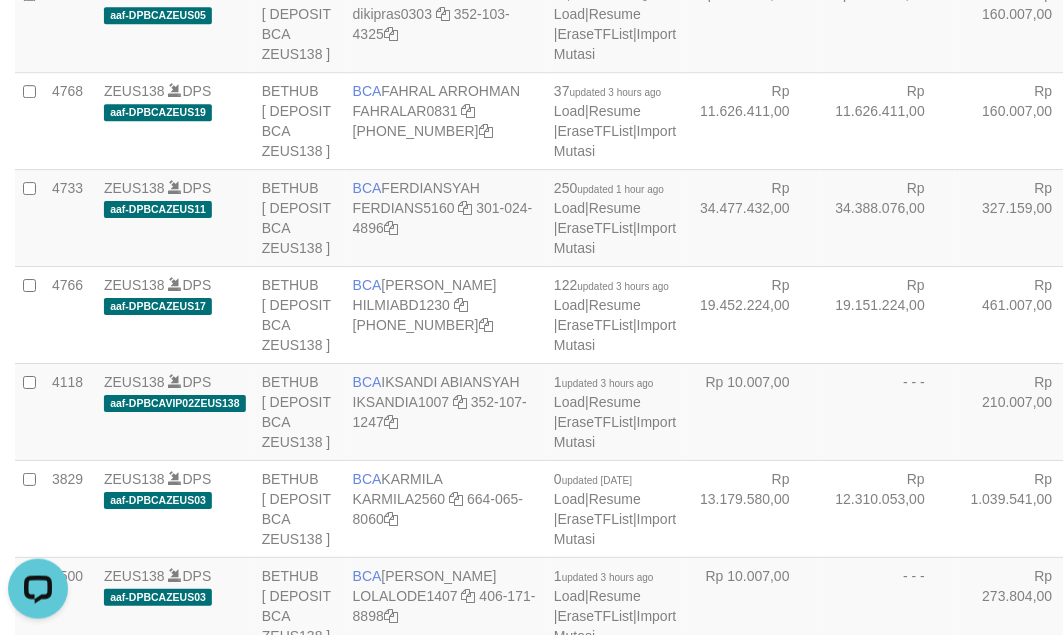 click at bounding box center (466, -83) 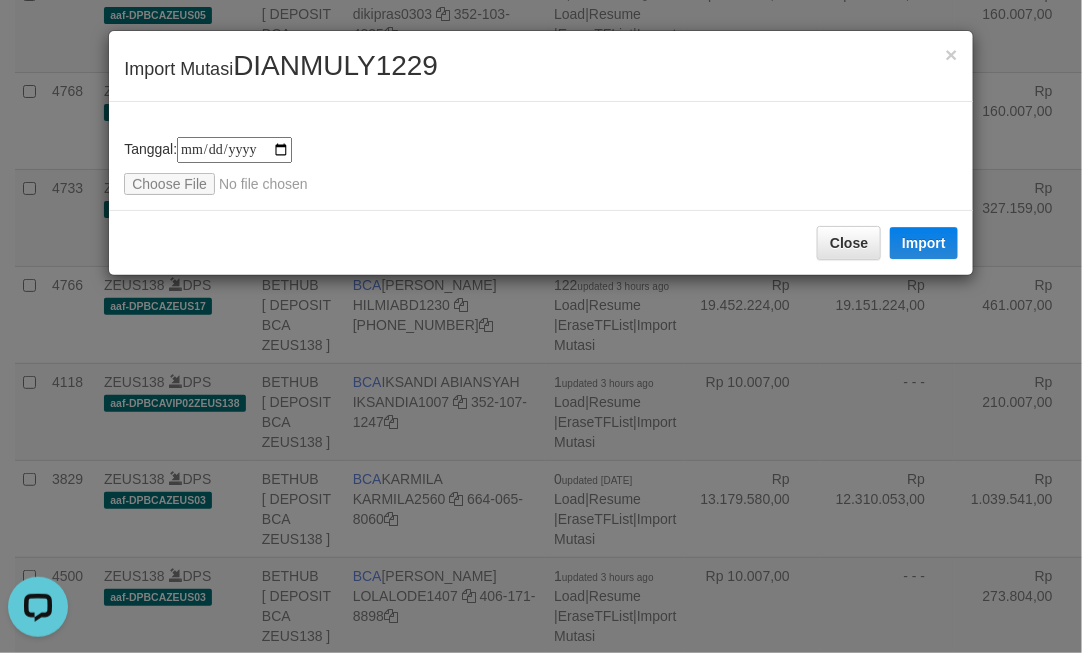 click on "**********" at bounding box center (541, 156) 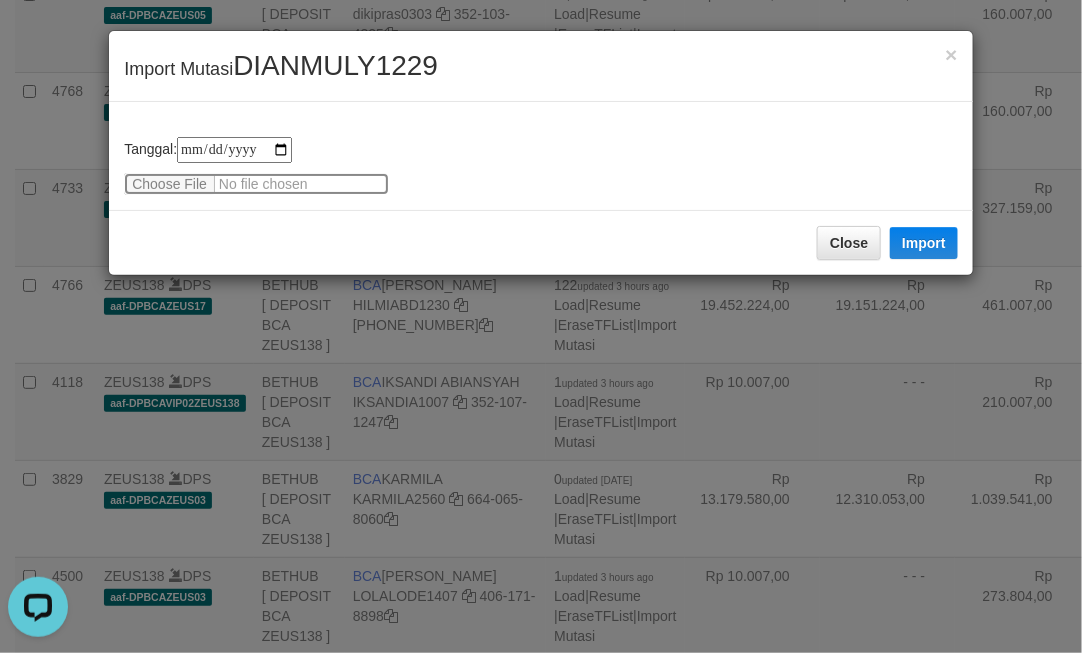 click at bounding box center [256, 184] 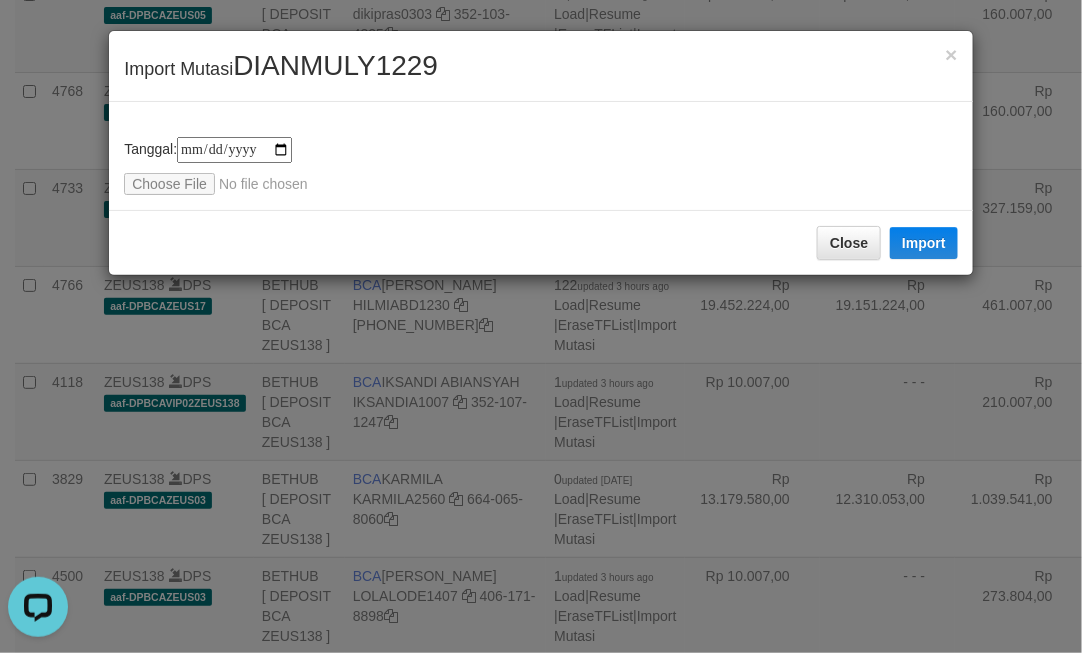 click on "**********" at bounding box center (541, 326) 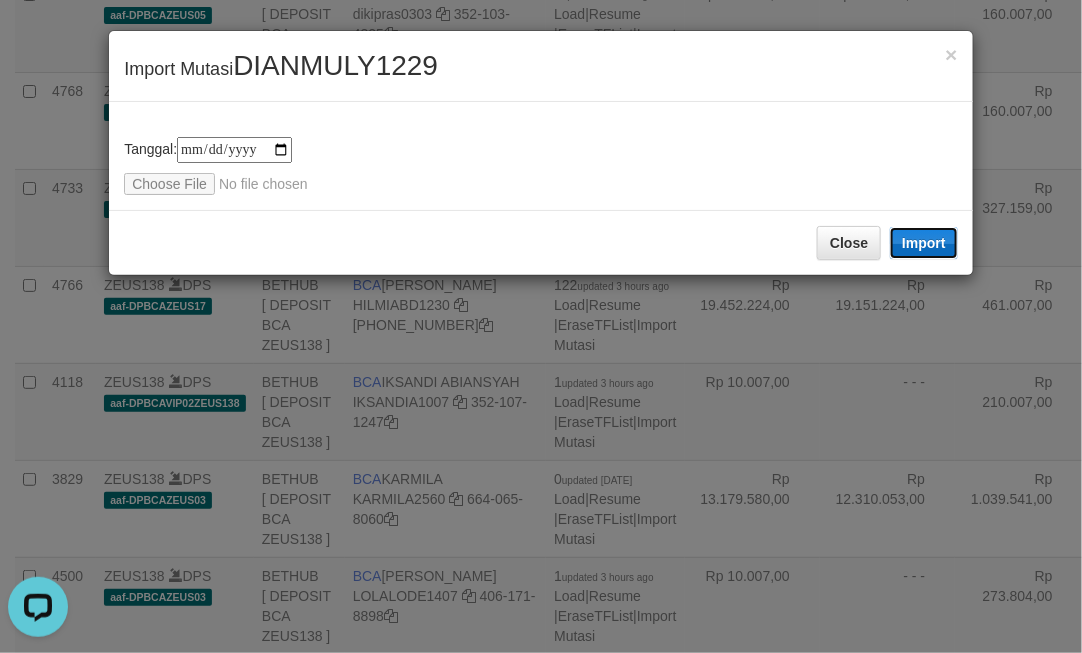 click on "Import" at bounding box center (924, 243) 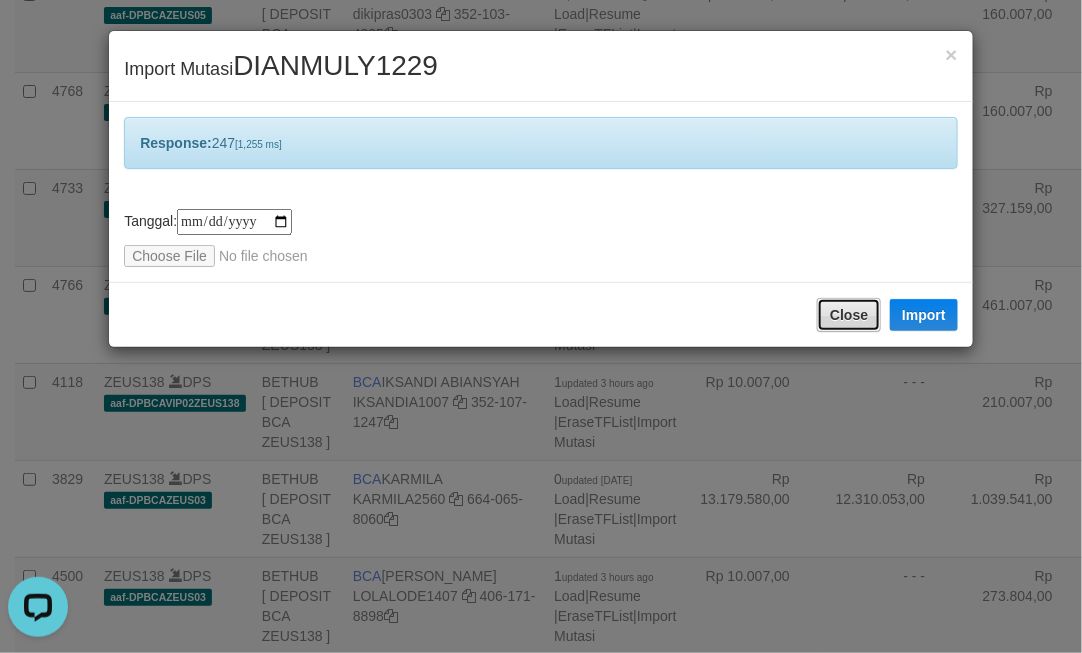 click on "Close" at bounding box center [849, 315] 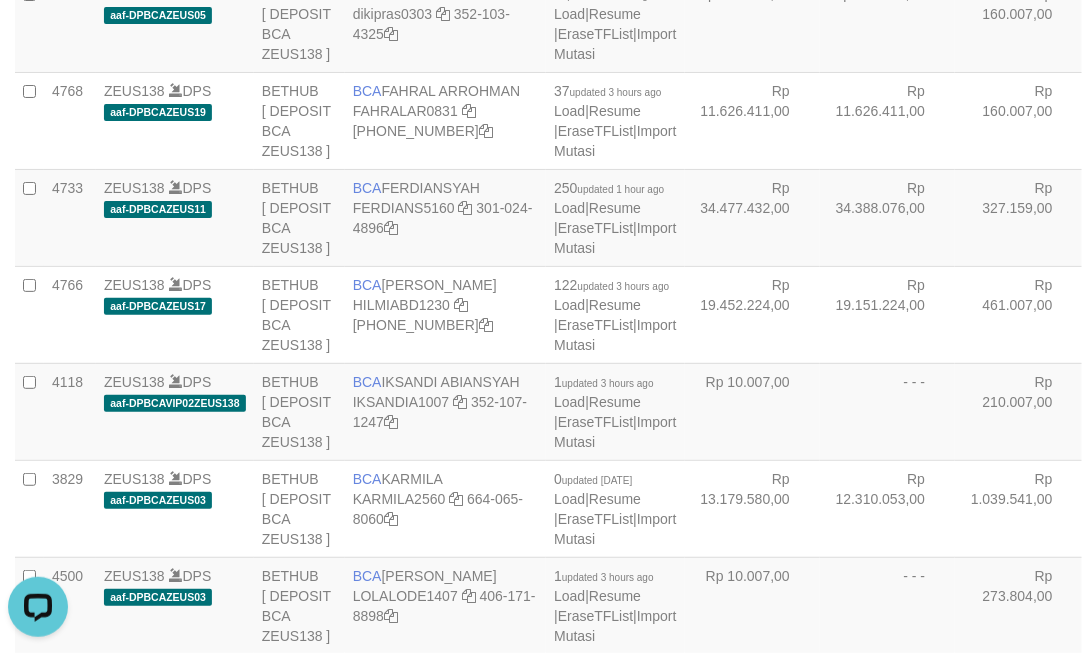 drag, startPoint x: 767, startPoint y: 332, endPoint x: 733, endPoint y: 341, distance: 35.17101 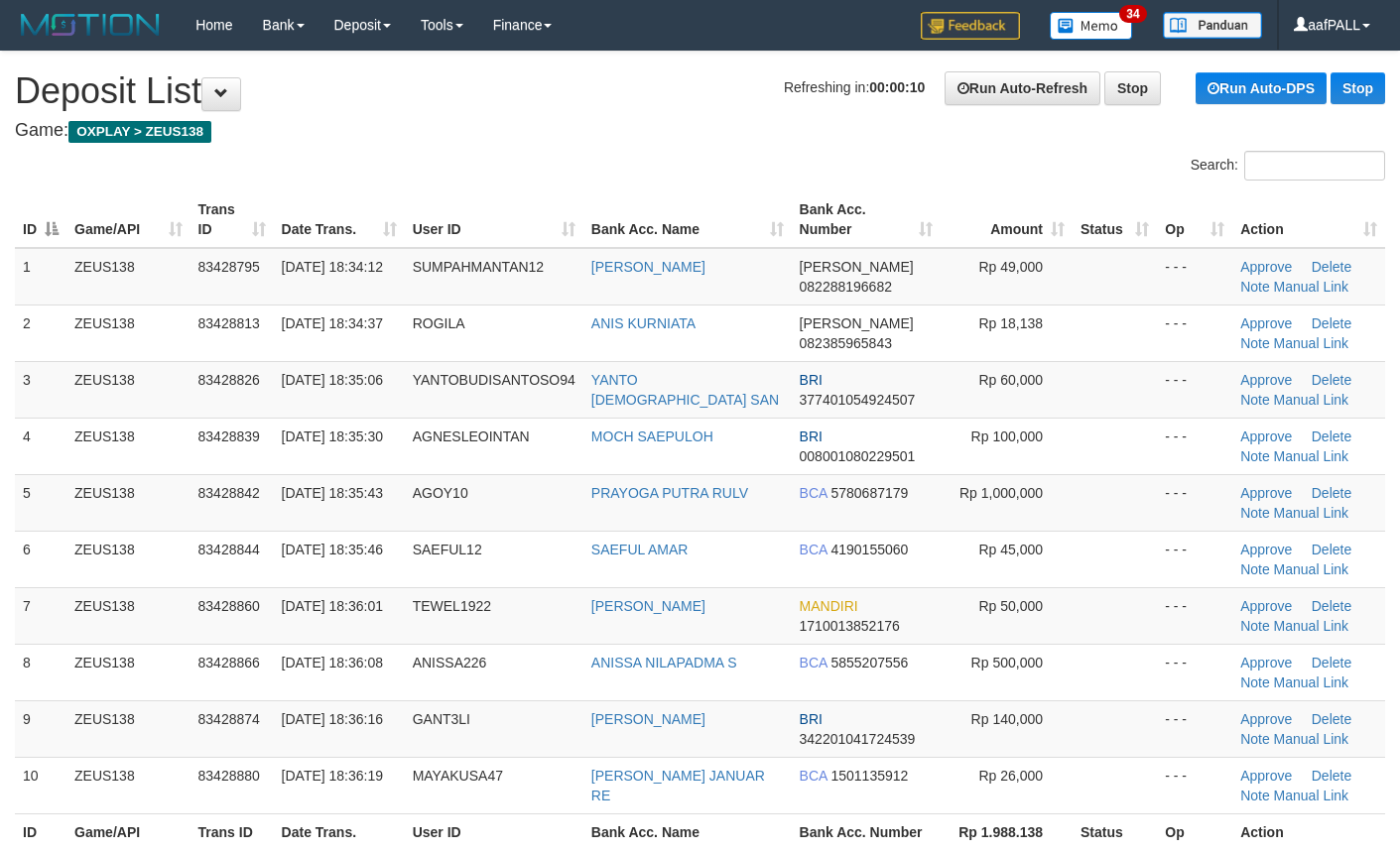 scroll, scrollTop: 0, scrollLeft: 0, axis: both 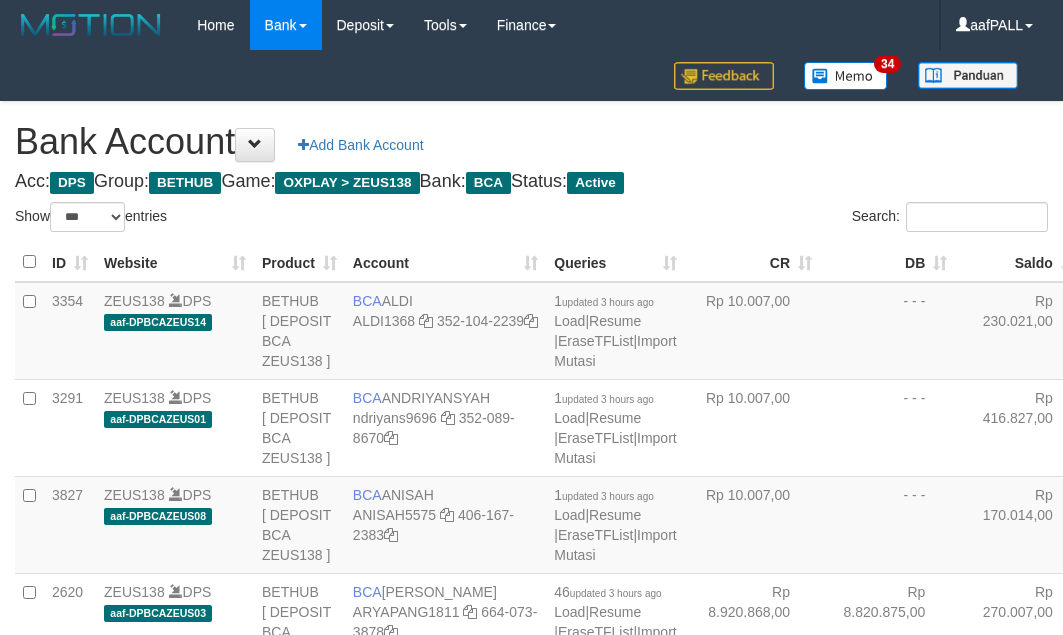 select on "***" 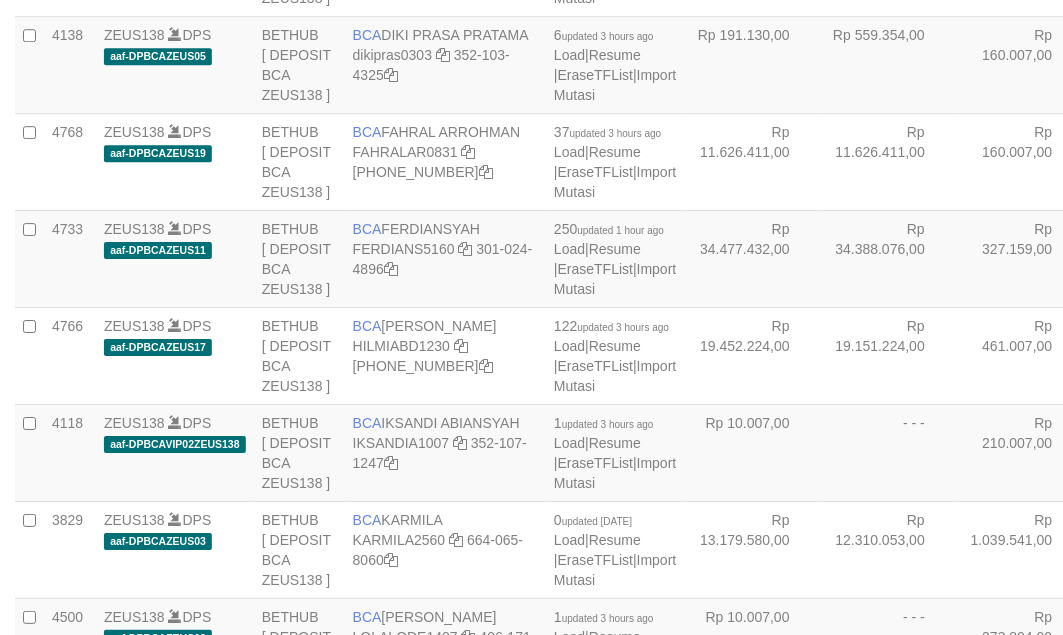 scroll, scrollTop: 1083, scrollLeft: 0, axis: vertical 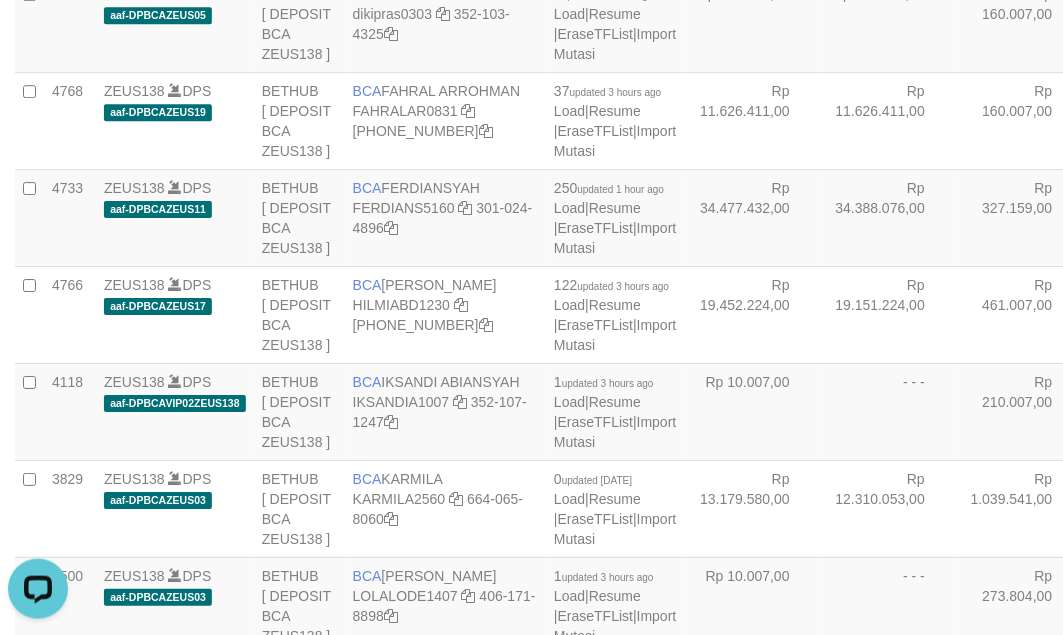 click on "Rp 48.190.357,00" at bounding box center (752, -74) 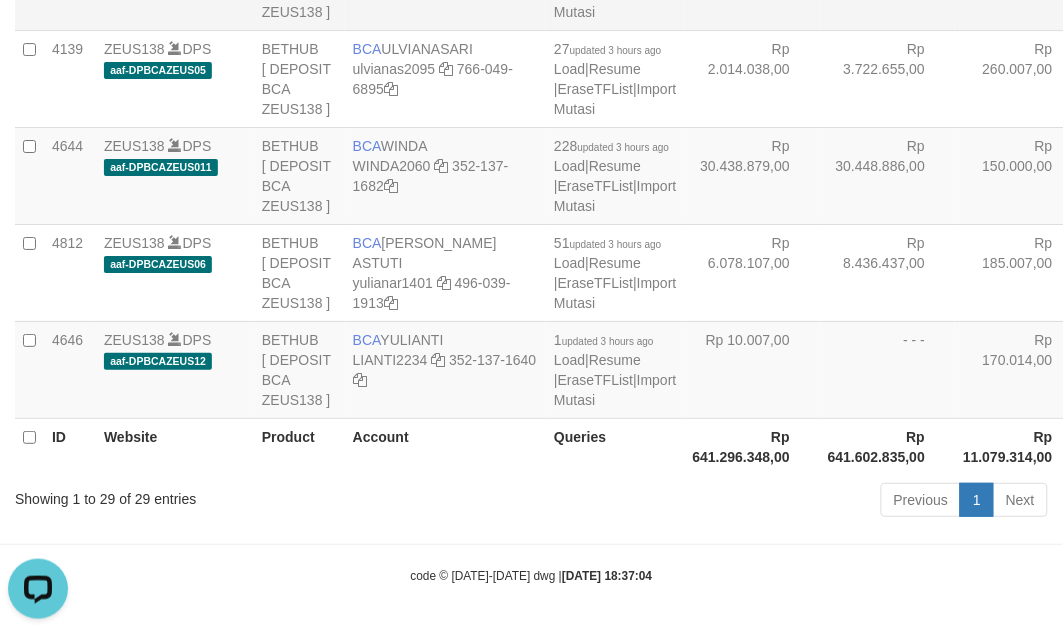 click on "Rp 11.155.824,00" at bounding box center (752, -19) 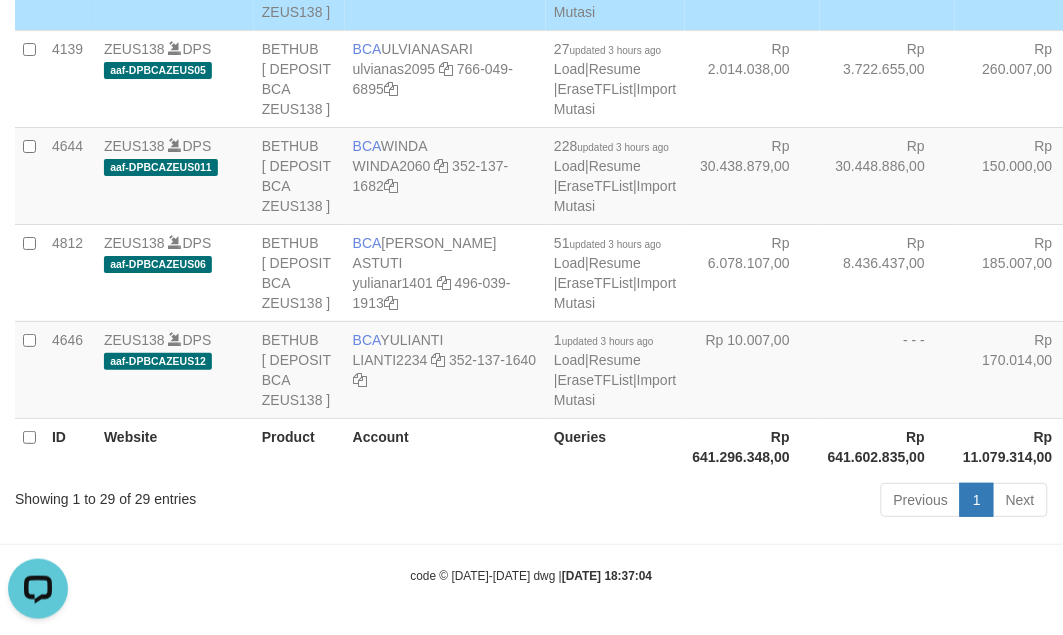 click on "Rp 11.155.824,00" at bounding box center [752, -19] 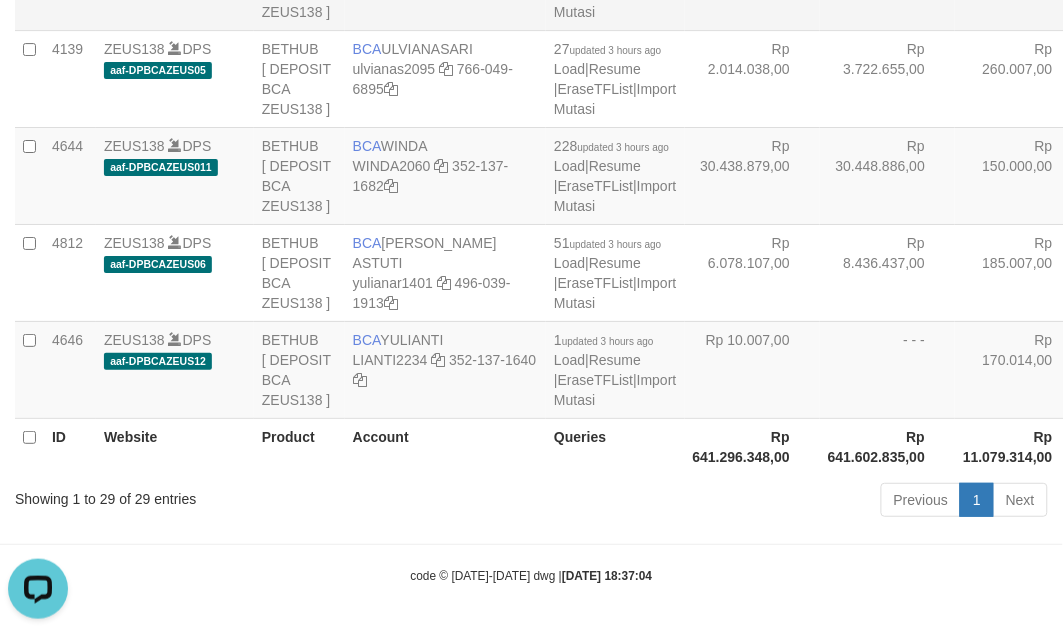 click at bounding box center (471, -28) 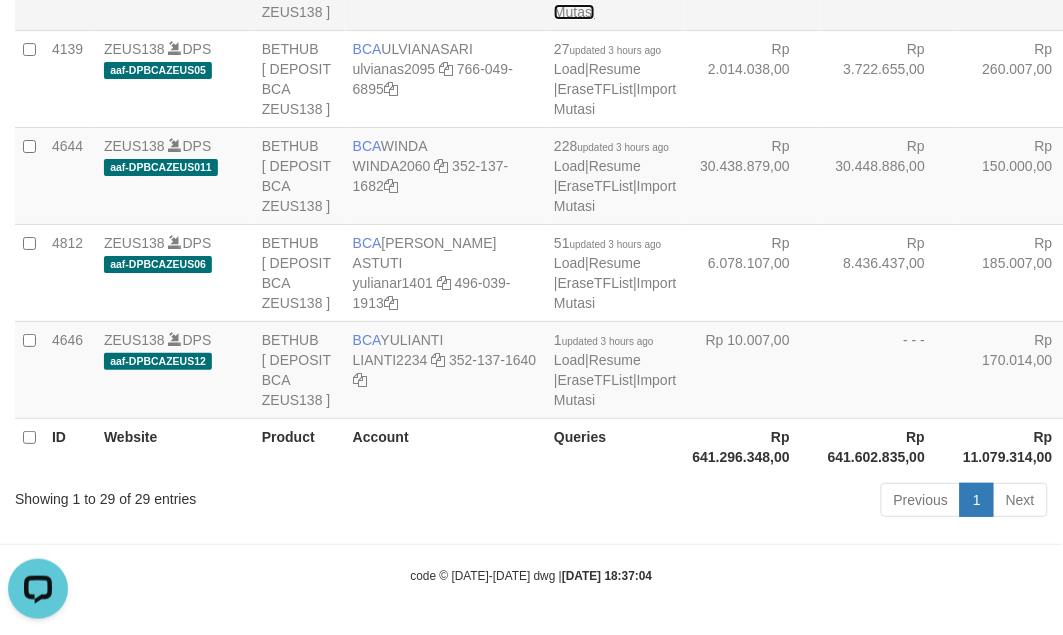 click on "Import Mutasi" at bounding box center [615, 2] 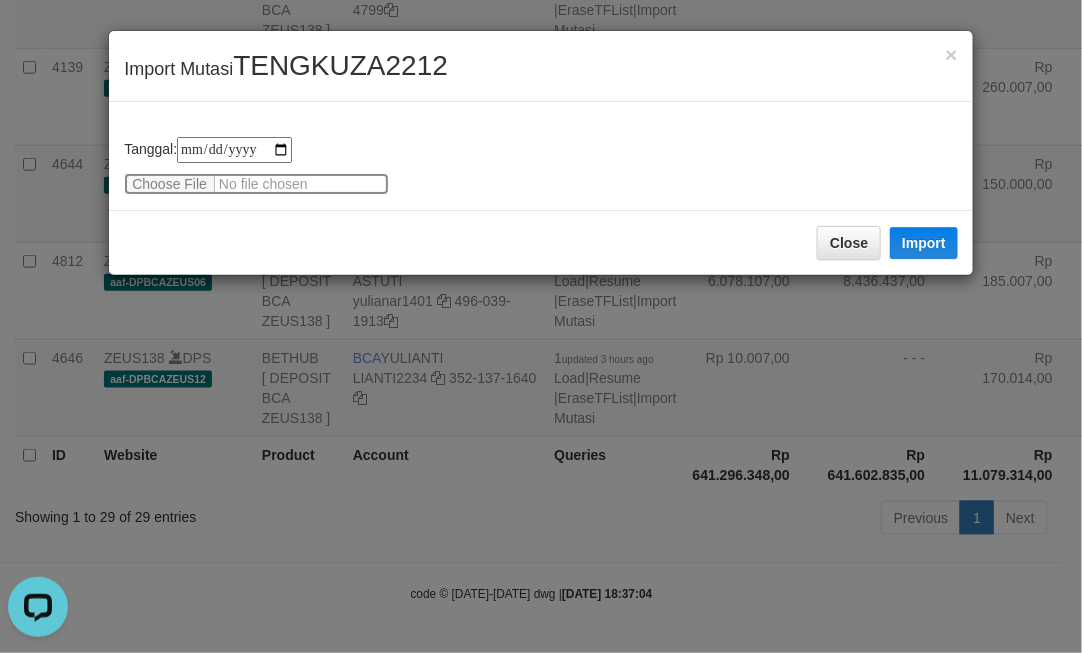 click at bounding box center (256, 184) 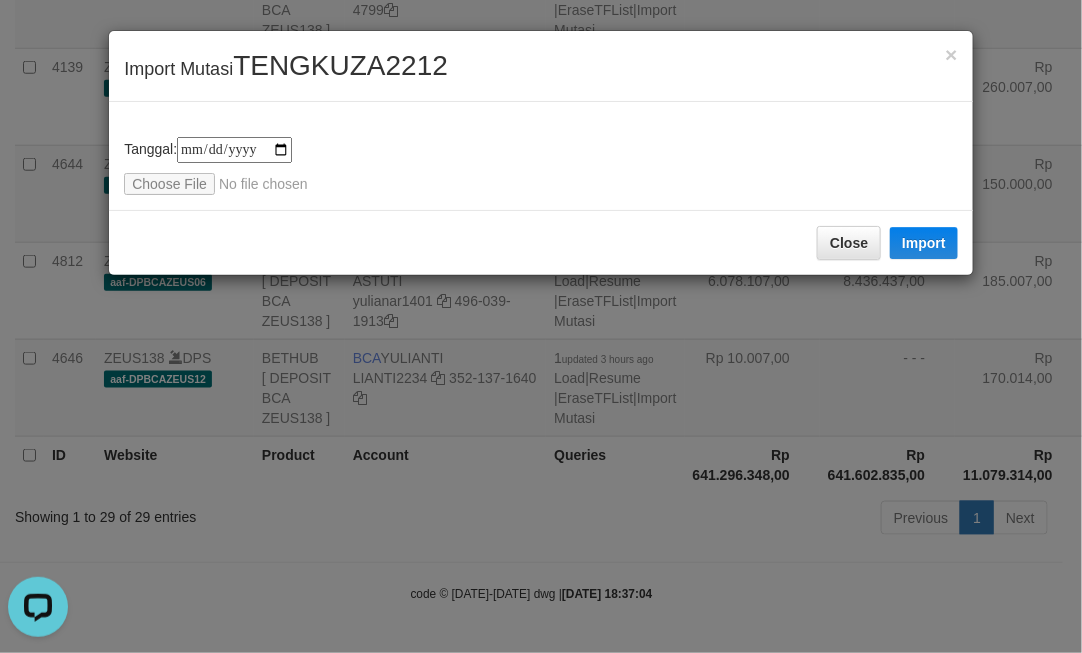drag, startPoint x: 667, startPoint y: 307, endPoint x: 597, endPoint y: 295, distance: 71.021126 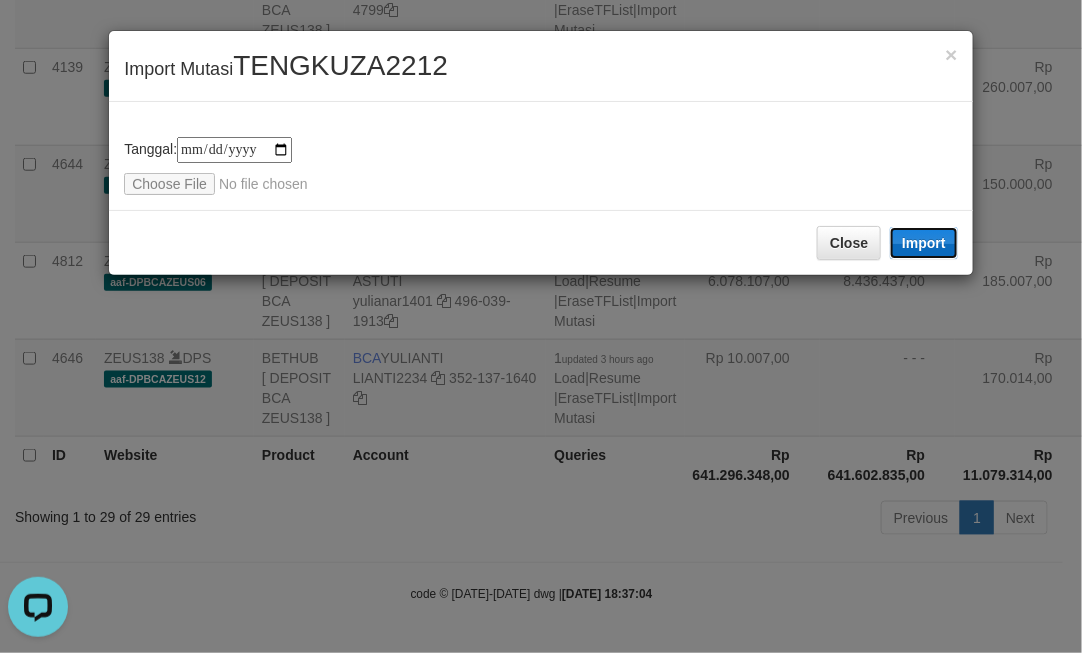 click on "Import" at bounding box center [924, 243] 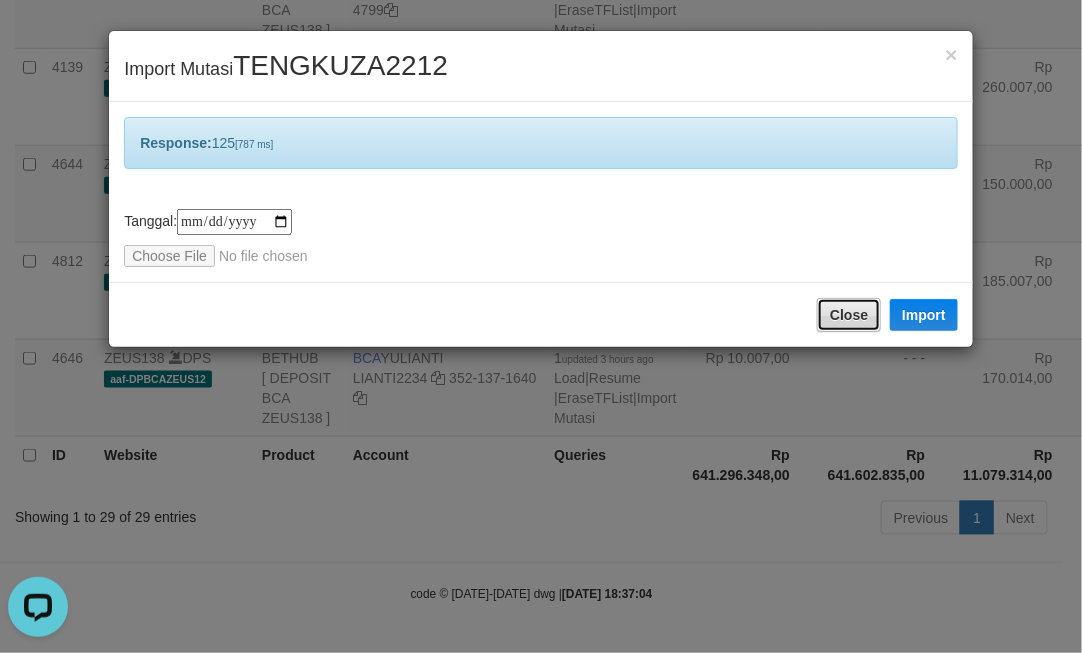 click on "Close" at bounding box center [849, 315] 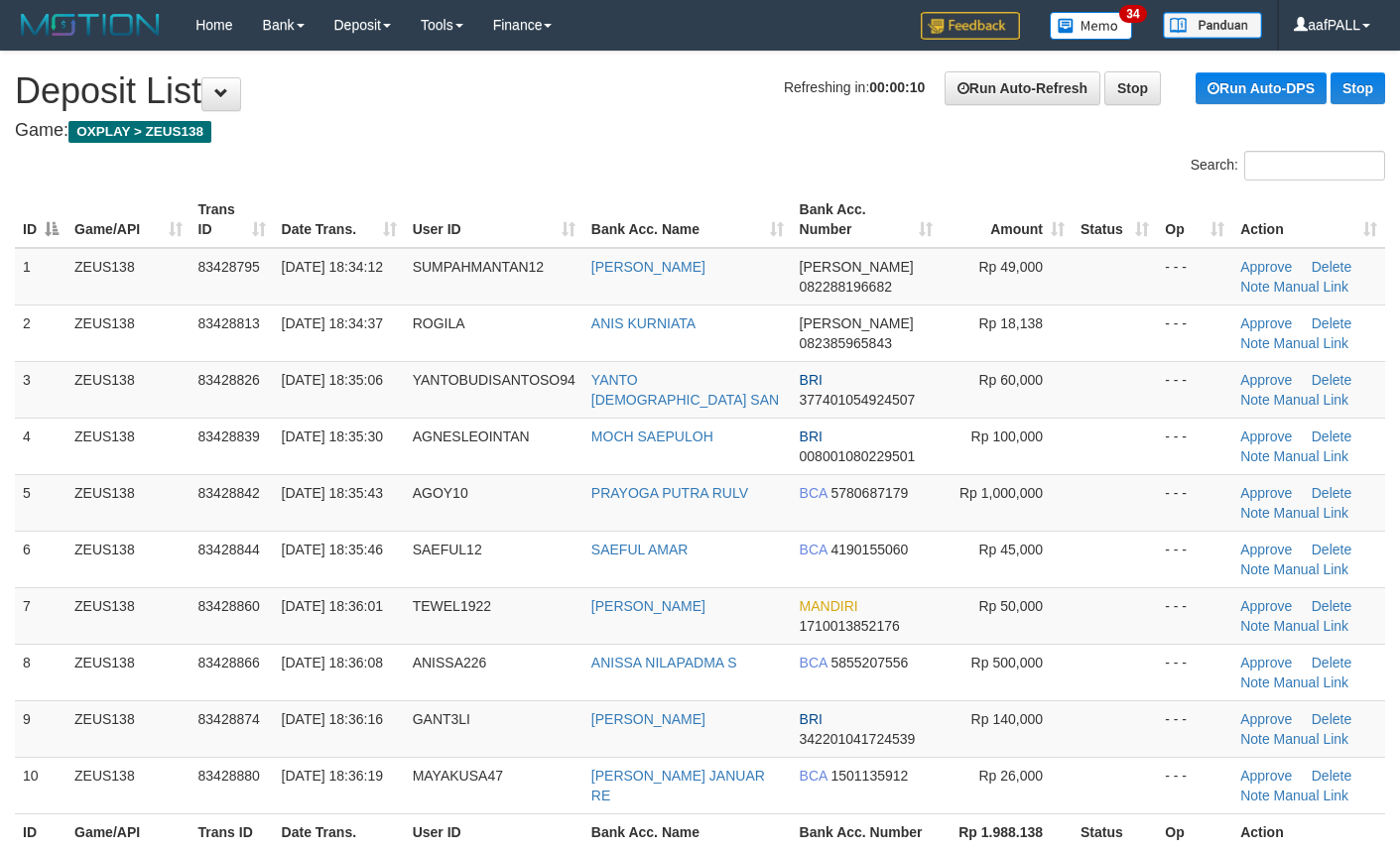 scroll, scrollTop: 0, scrollLeft: 0, axis: both 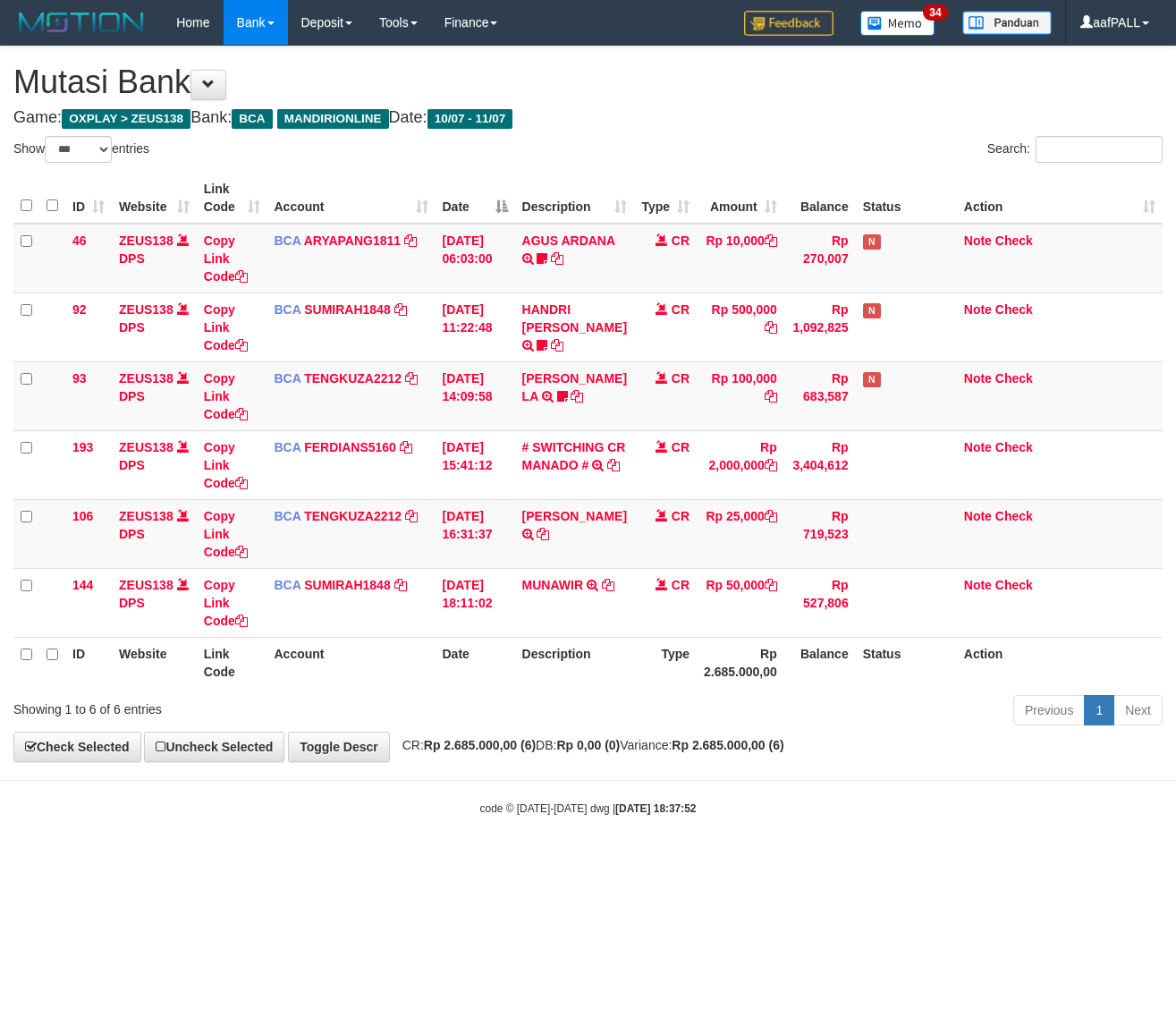 select on "***" 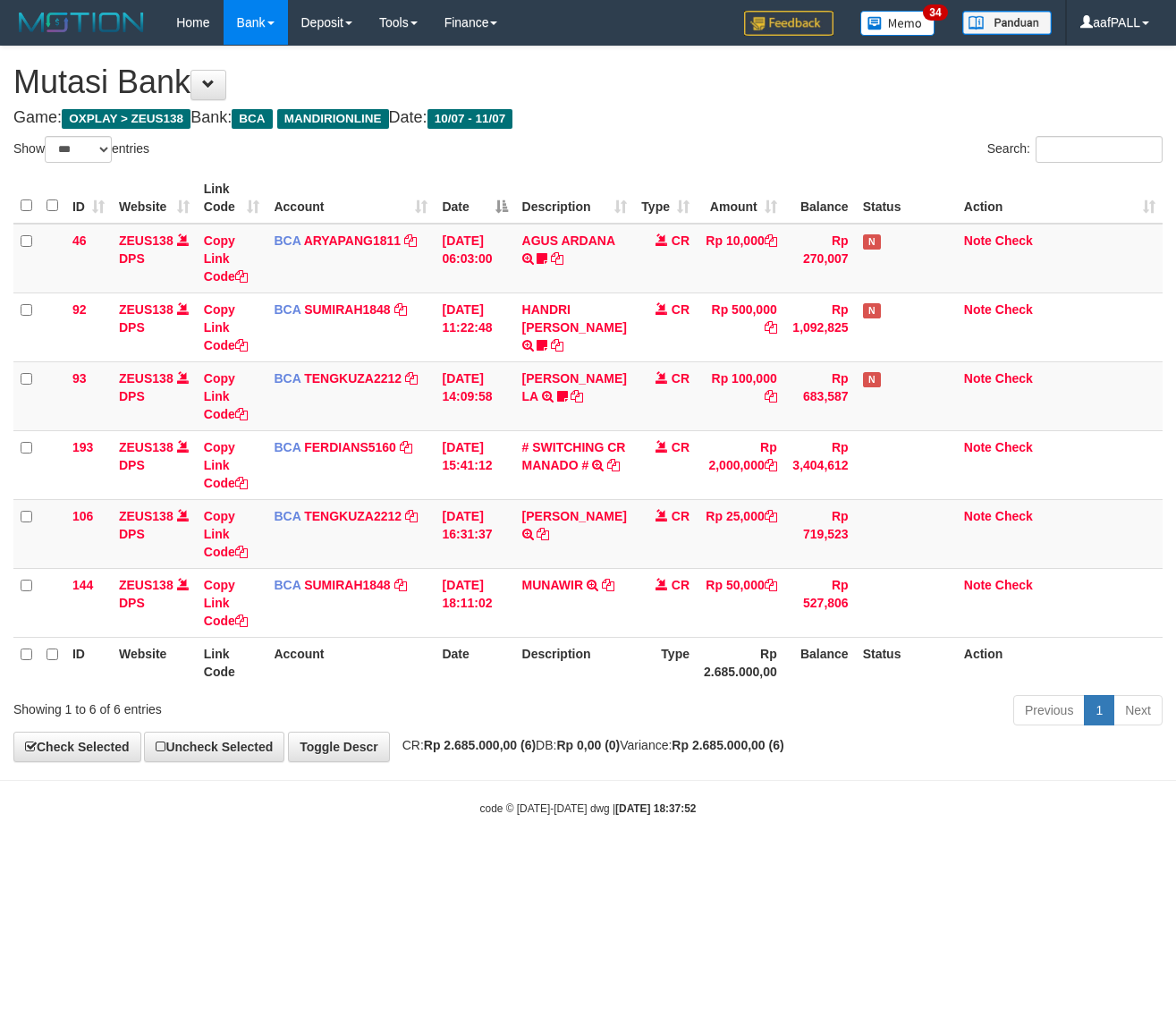 scroll, scrollTop: 0, scrollLeft: 0, axis: both 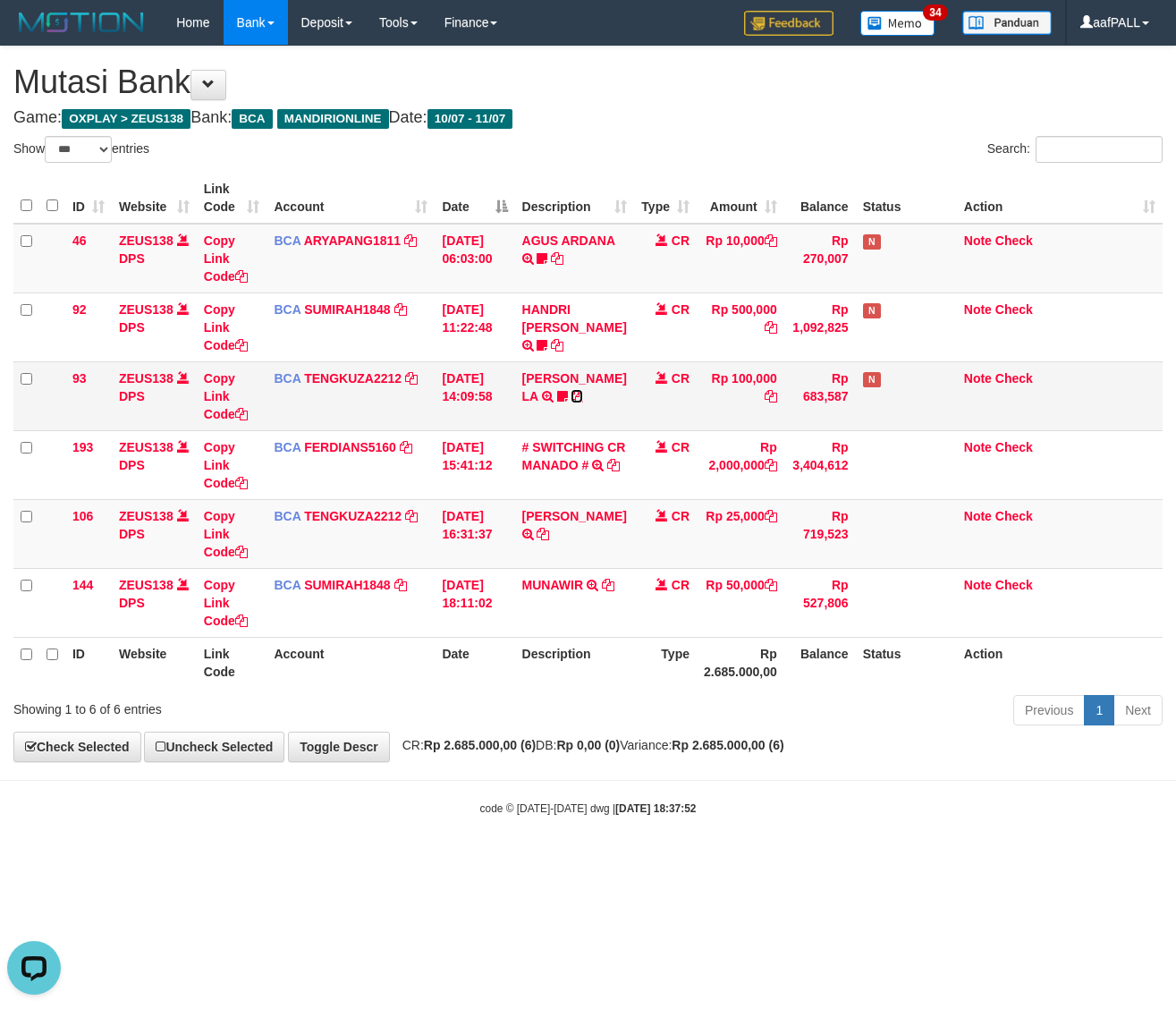 click at bounding box center [577, 396] 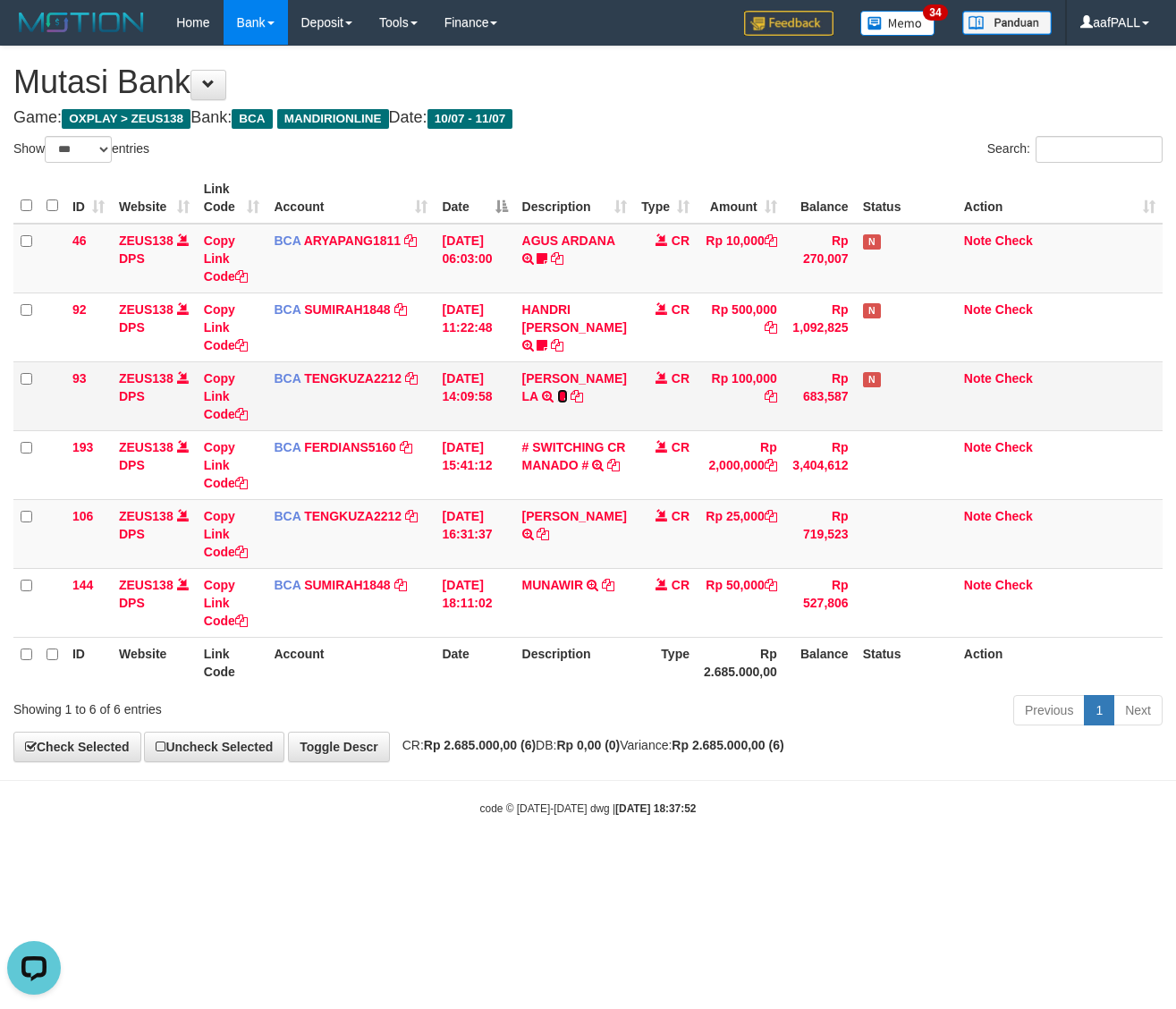 click at bounding box center (563, 396) 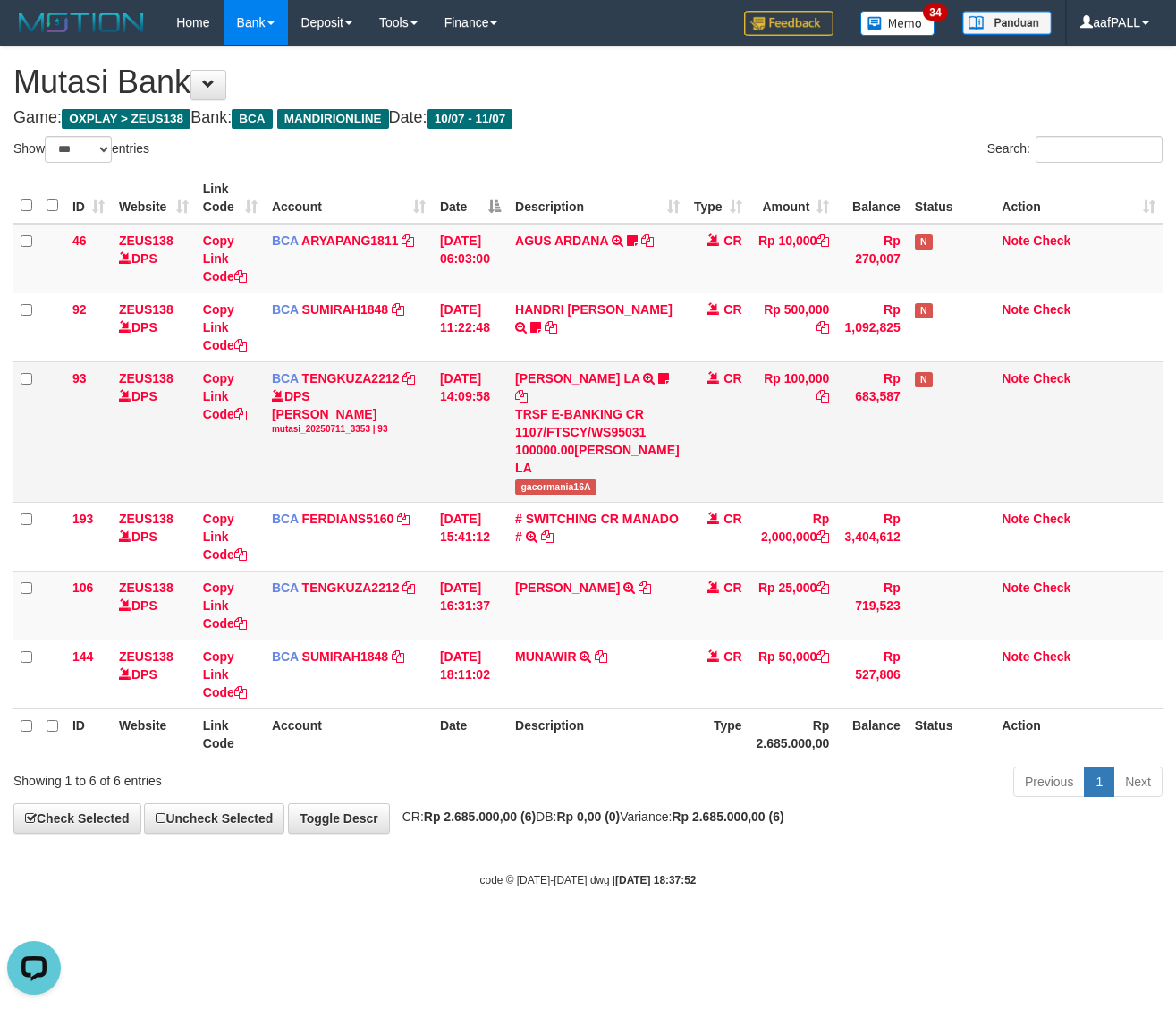 click on "DICKSON JOURDAN LA            TRSF E-BANKING CR 1107/FTSCY/WS95031
100000.00DICKSON JOURDAN LA    gacormania16A" at bounding box center (597, 431) 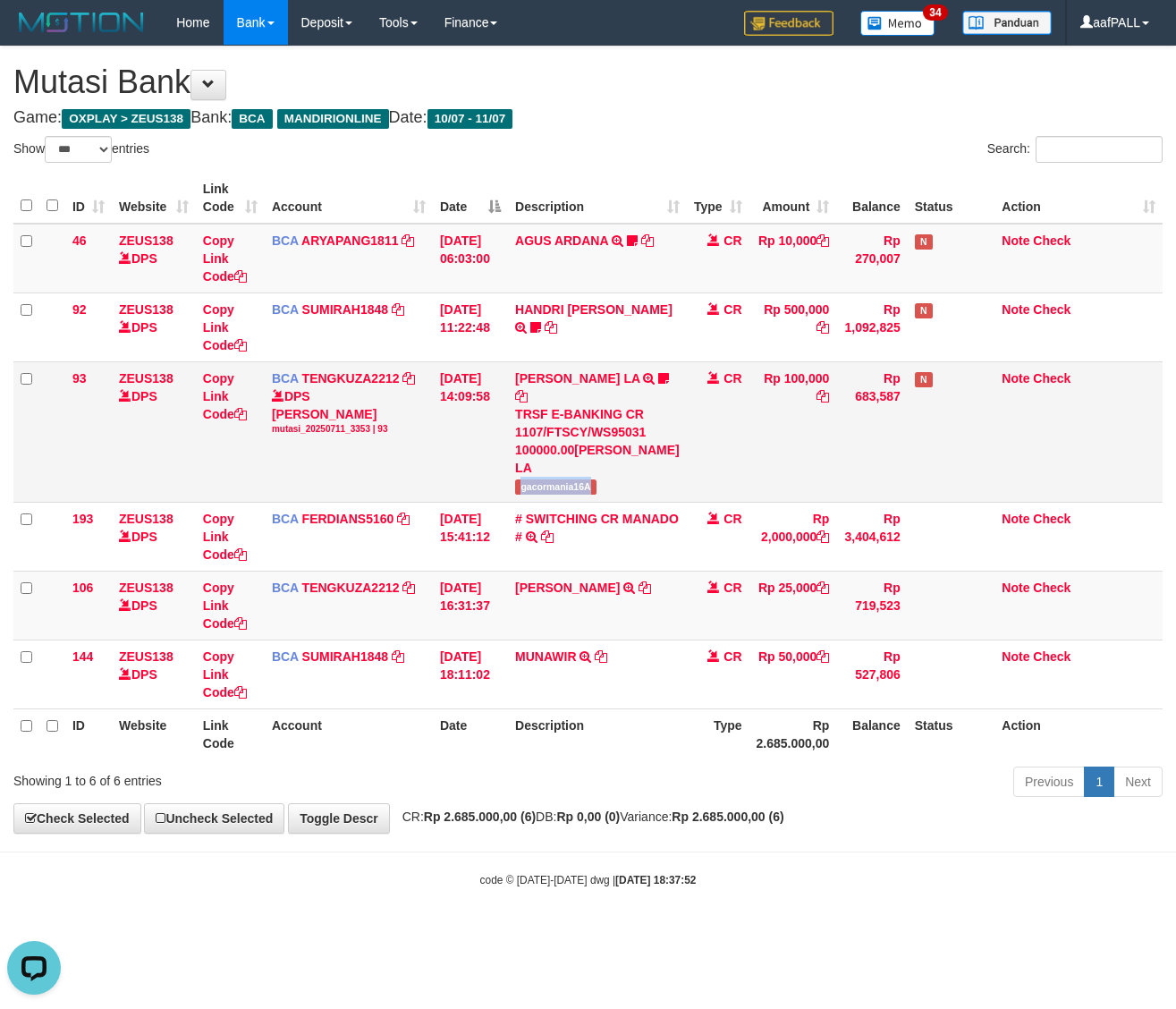click on "DICKSON JOURDAN LA            TRSF E-BANKING CR 1107/FTSCY/WS95031
100000.00DICKSON JOURDAN LA    gacormania16A" at bounding box center [597, 431] 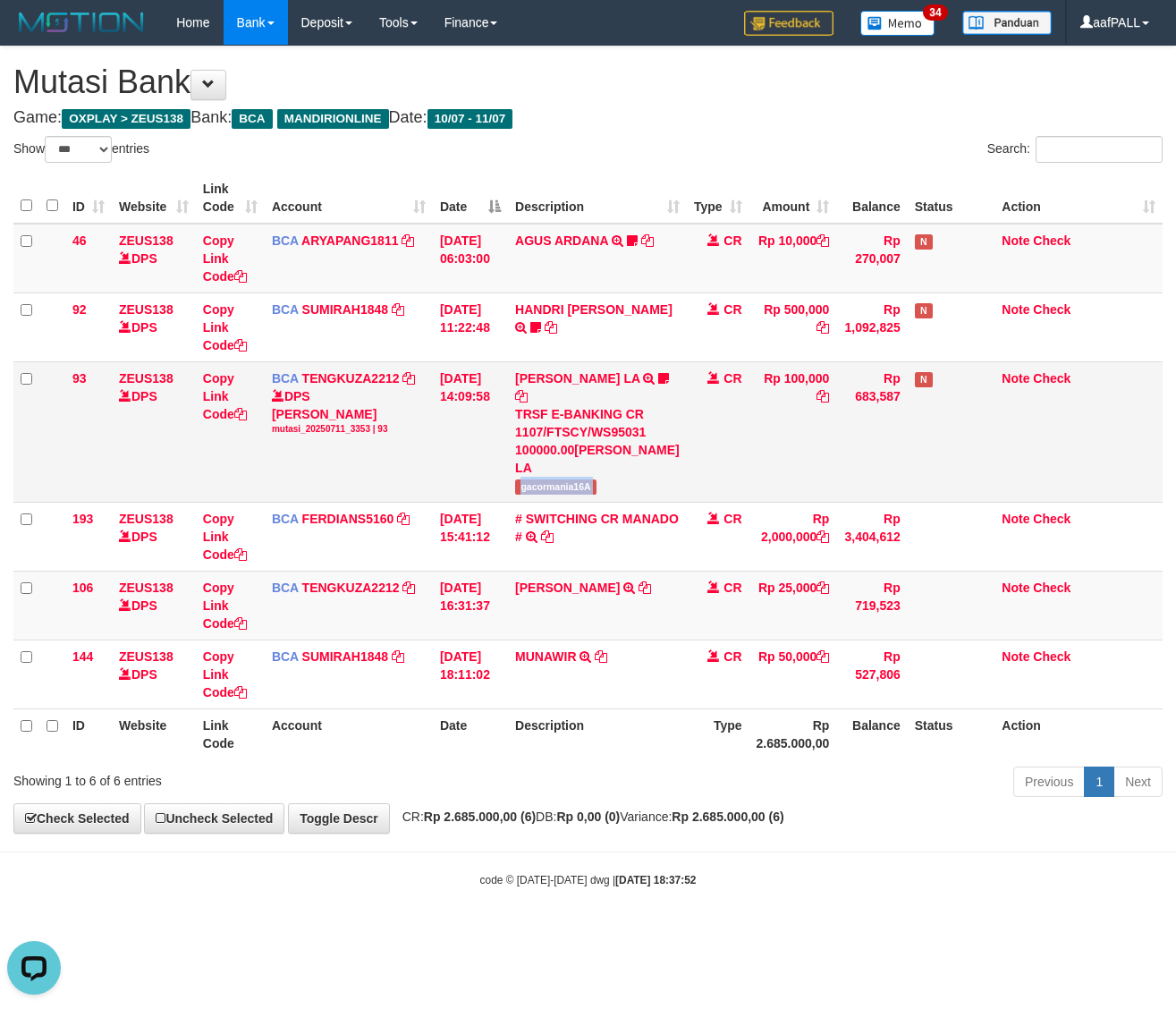 click on "DICKSON JOURDAN LA            TRSF E-BANKING CR 1107/FTSCY/WS95031
100000.00DICKSON JOURDAN LA    gacormania16A" at bounding box center (597, 431) 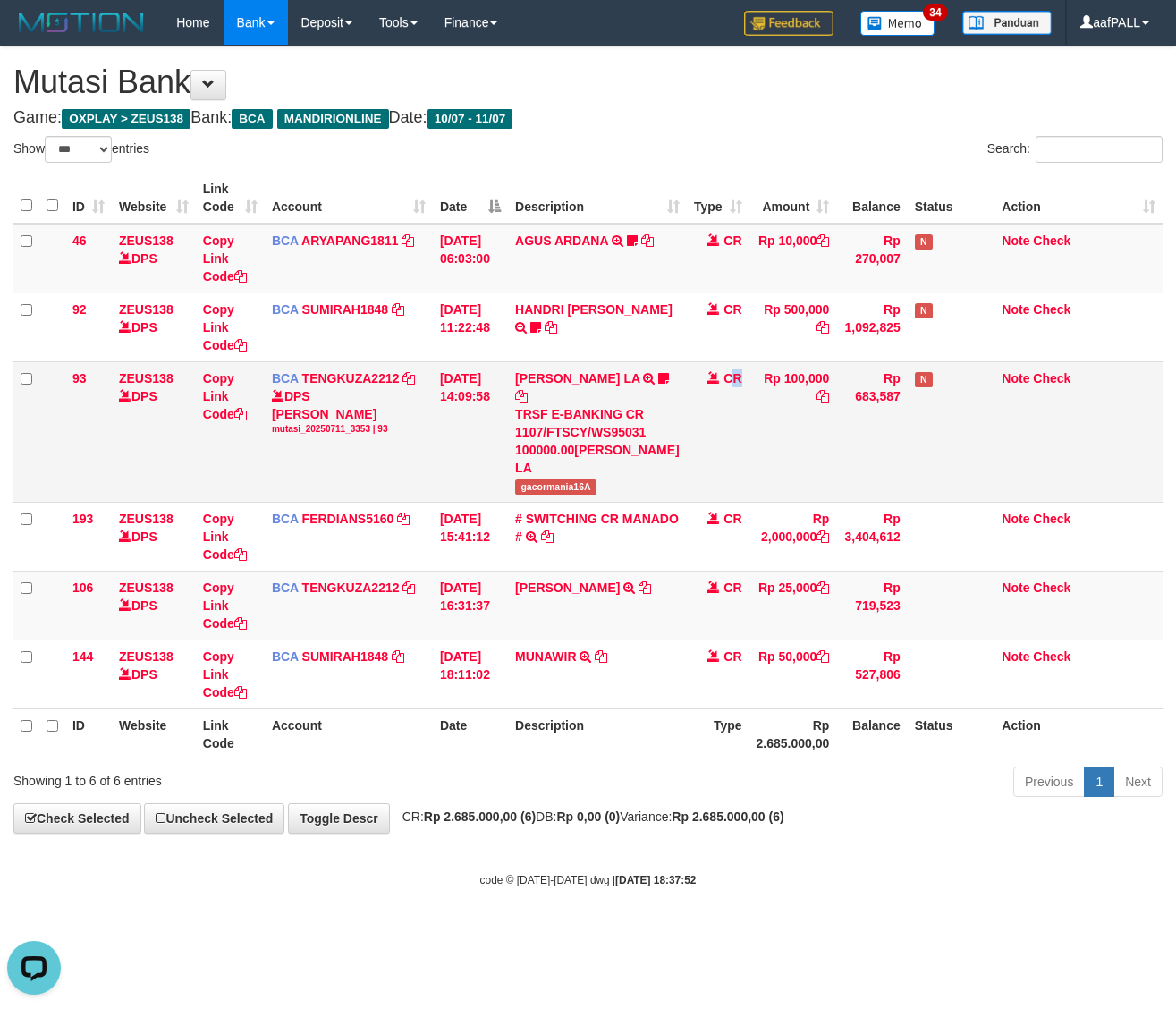 click on "CR" at bounding box center (718, 431) 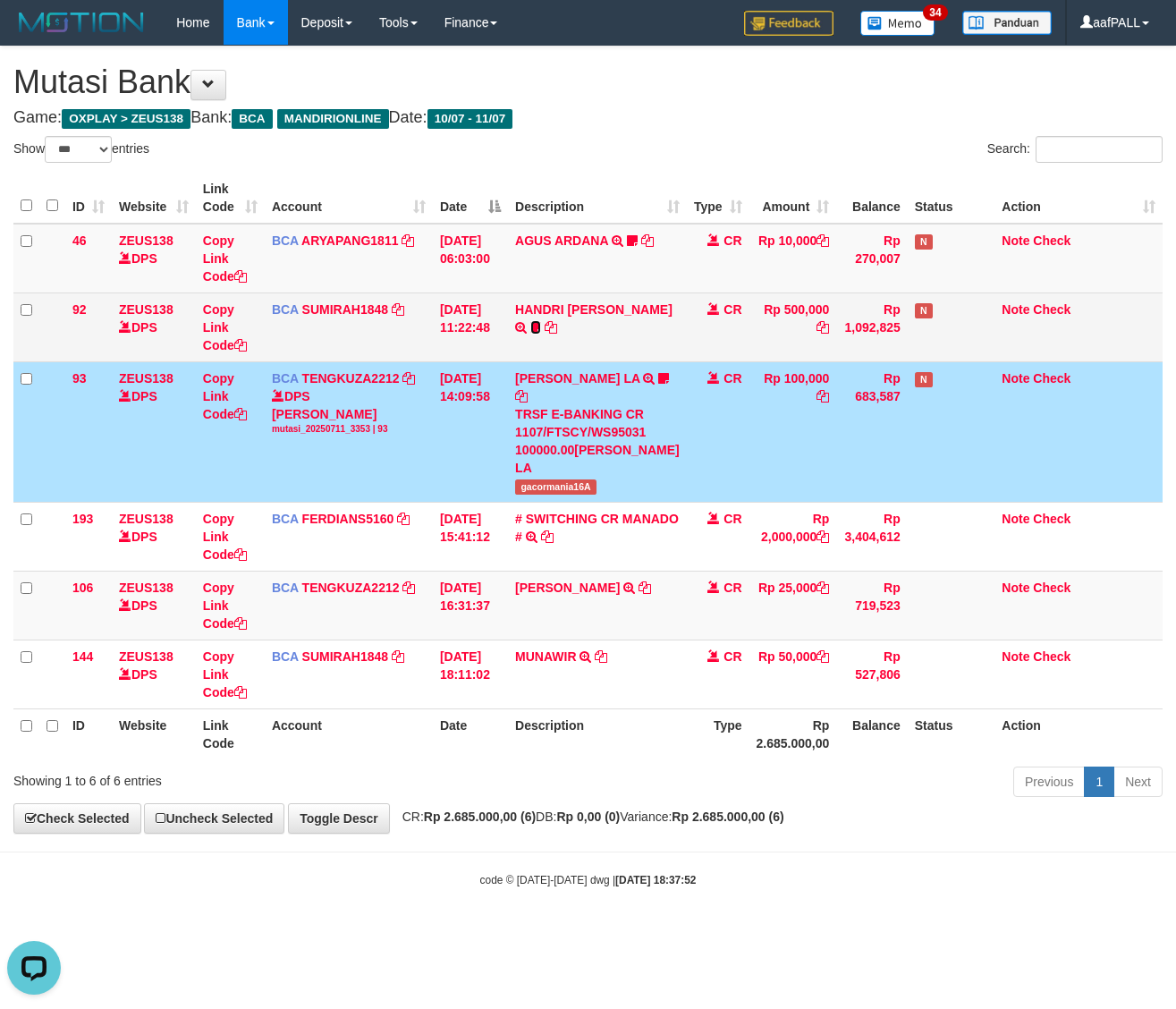click at bounding box center [536, 327] 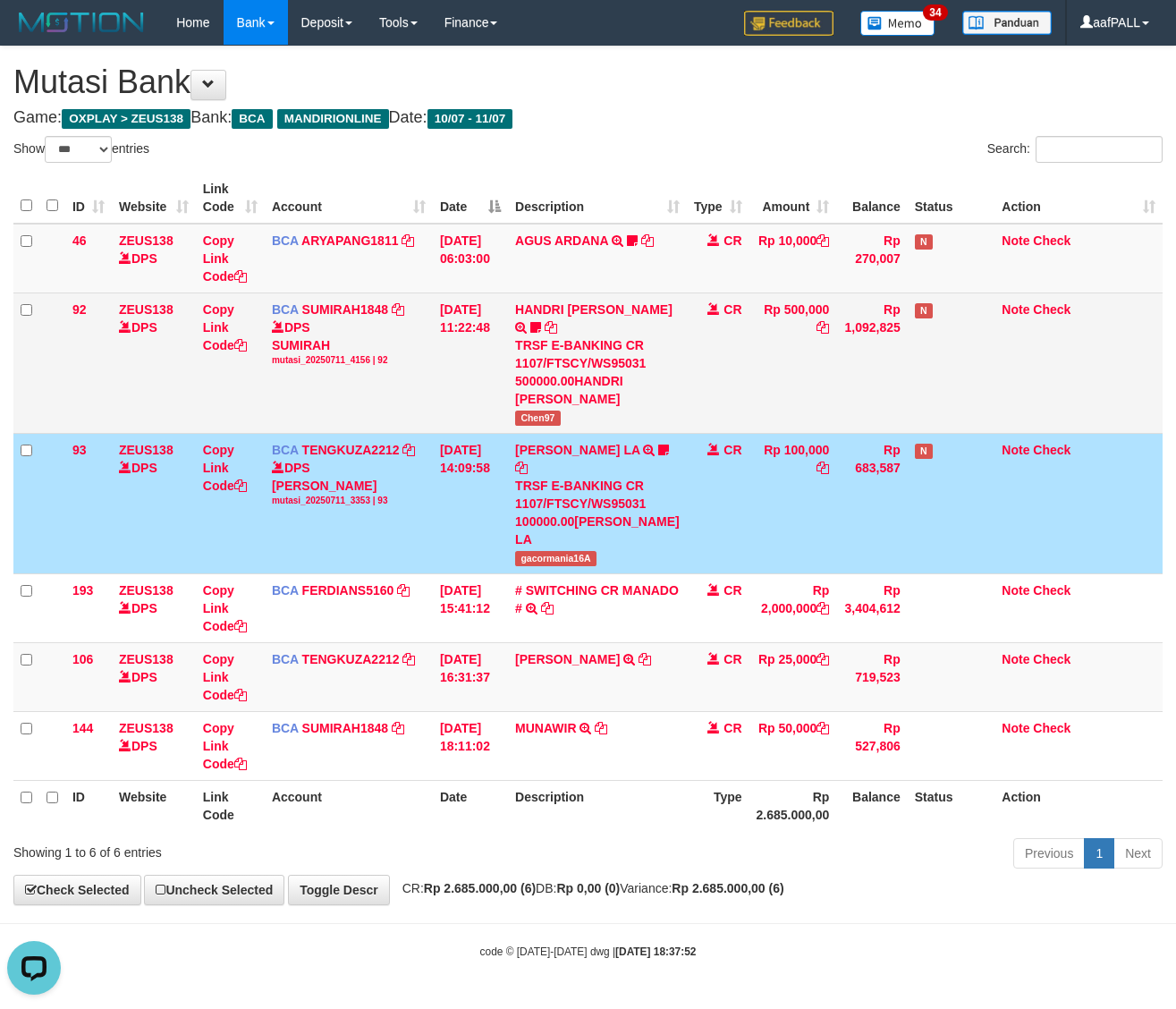 click on "TRSF E-BANKING CR 1107/FTSCY/WS95031
500000.00HANDRI YANTO SALIM" at bounding box center [597, 372] 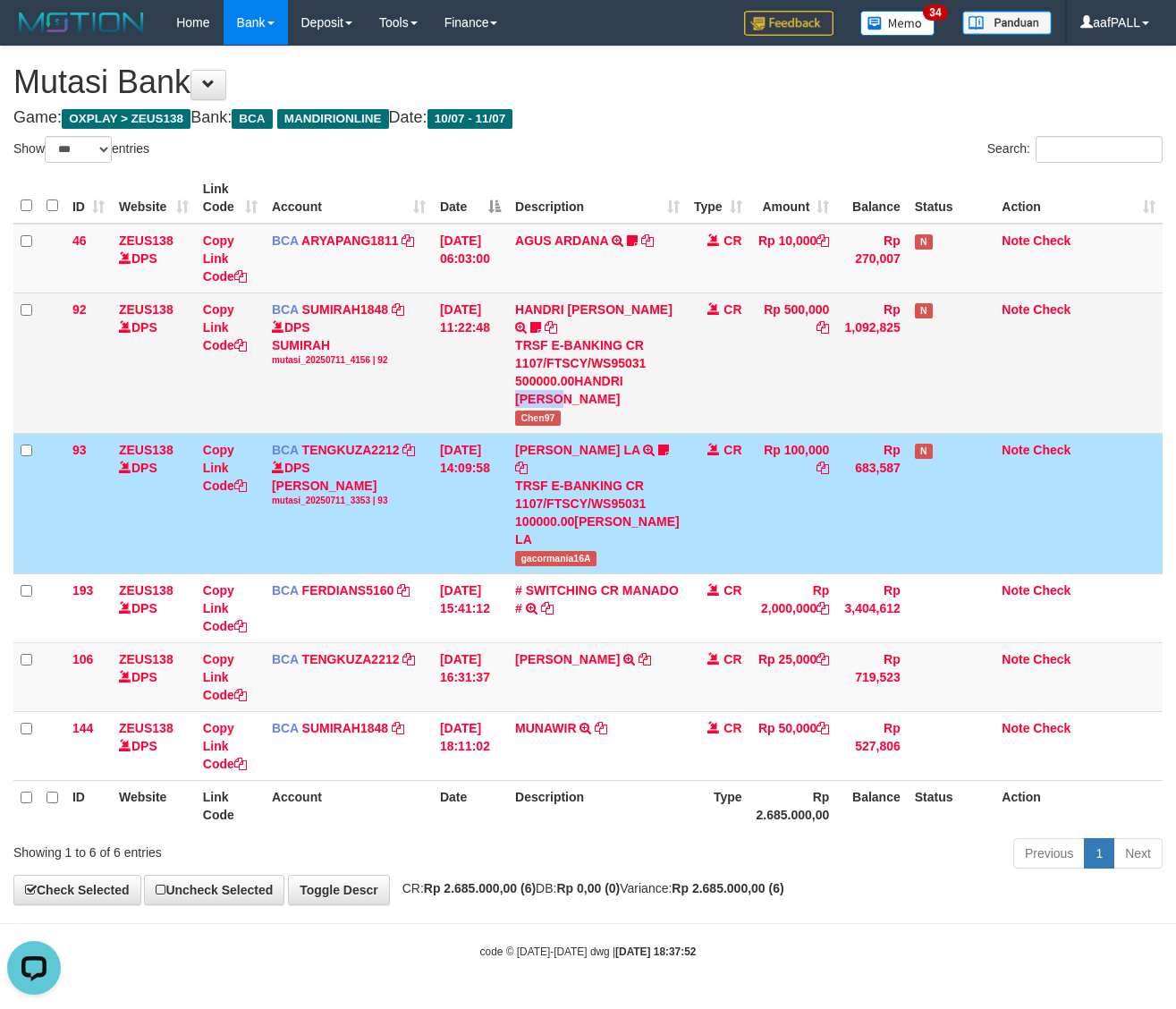 click on "TRSF E-BANKING CR 1107/FTSCY/WS95031
500000.00HANDRI YANTO SALIM" at bounding box center (597, 372) 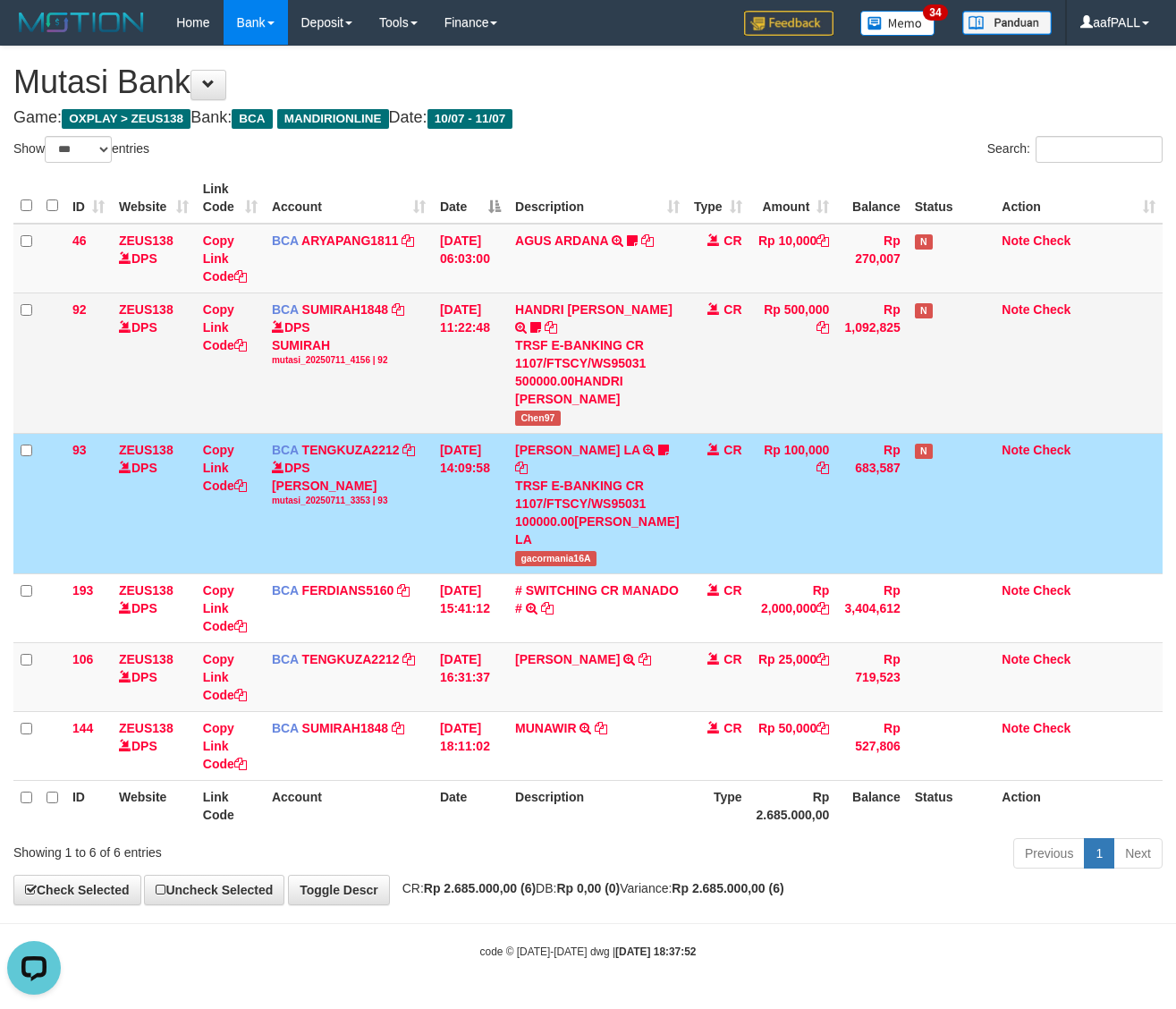 click on "Chen97" at bounding box center [537, 418] 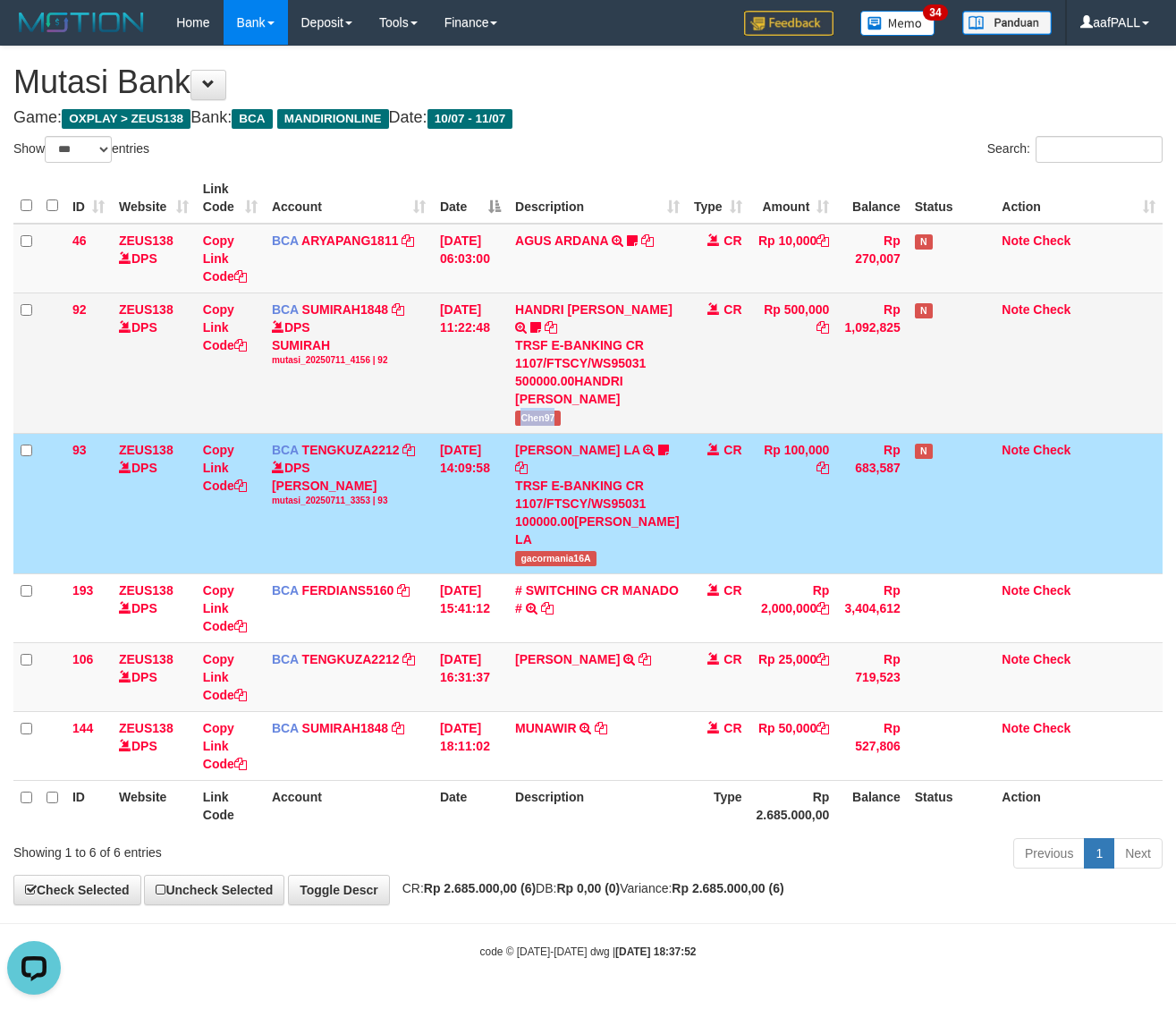 click on "Chen97" at bounding box center [537, 418] 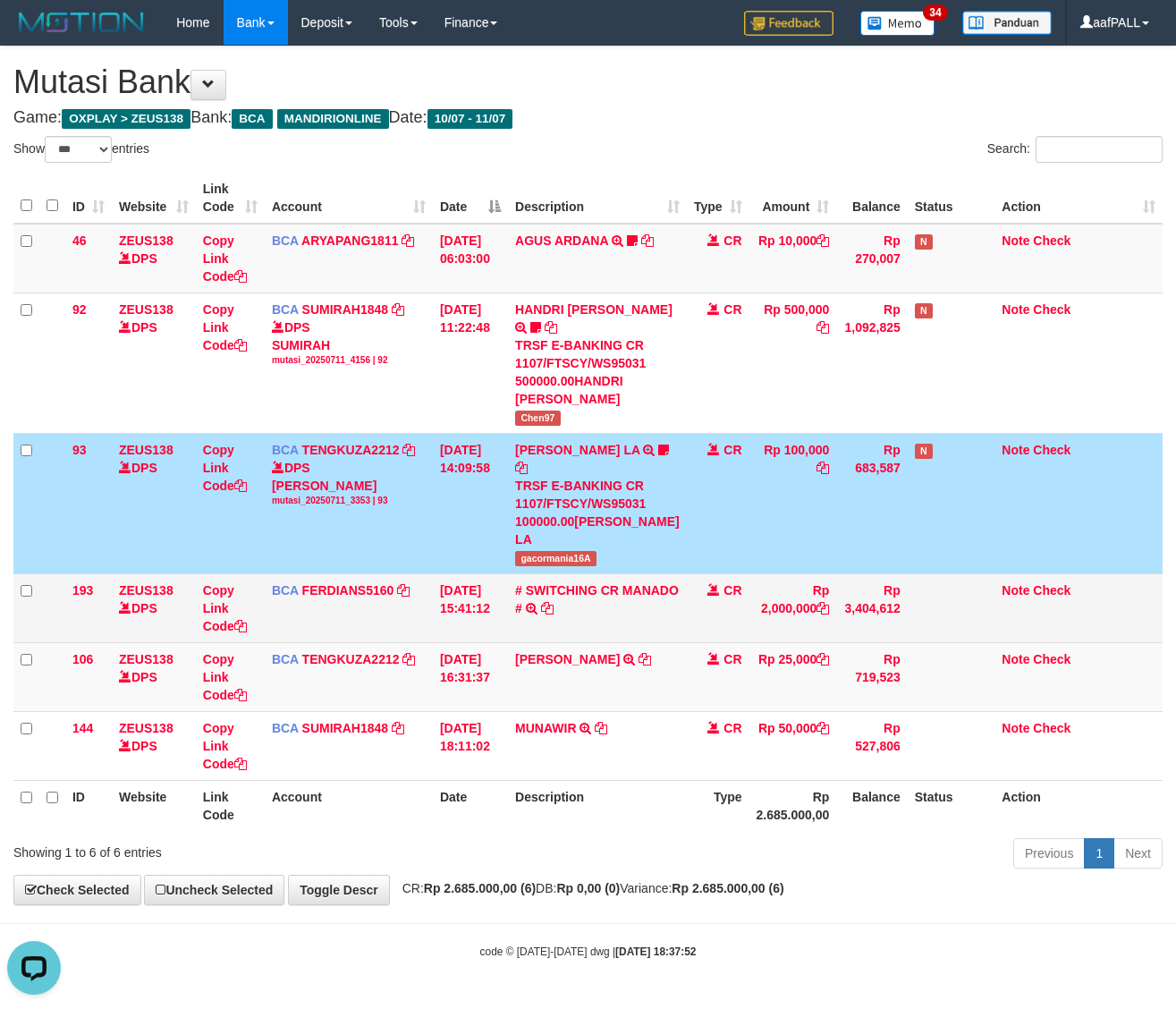 click on "# SWITCHING CR MANADO #         SWITCHING CR TRF
DIAN TALIB
127 MANADO" at bounding box center [597, 607] 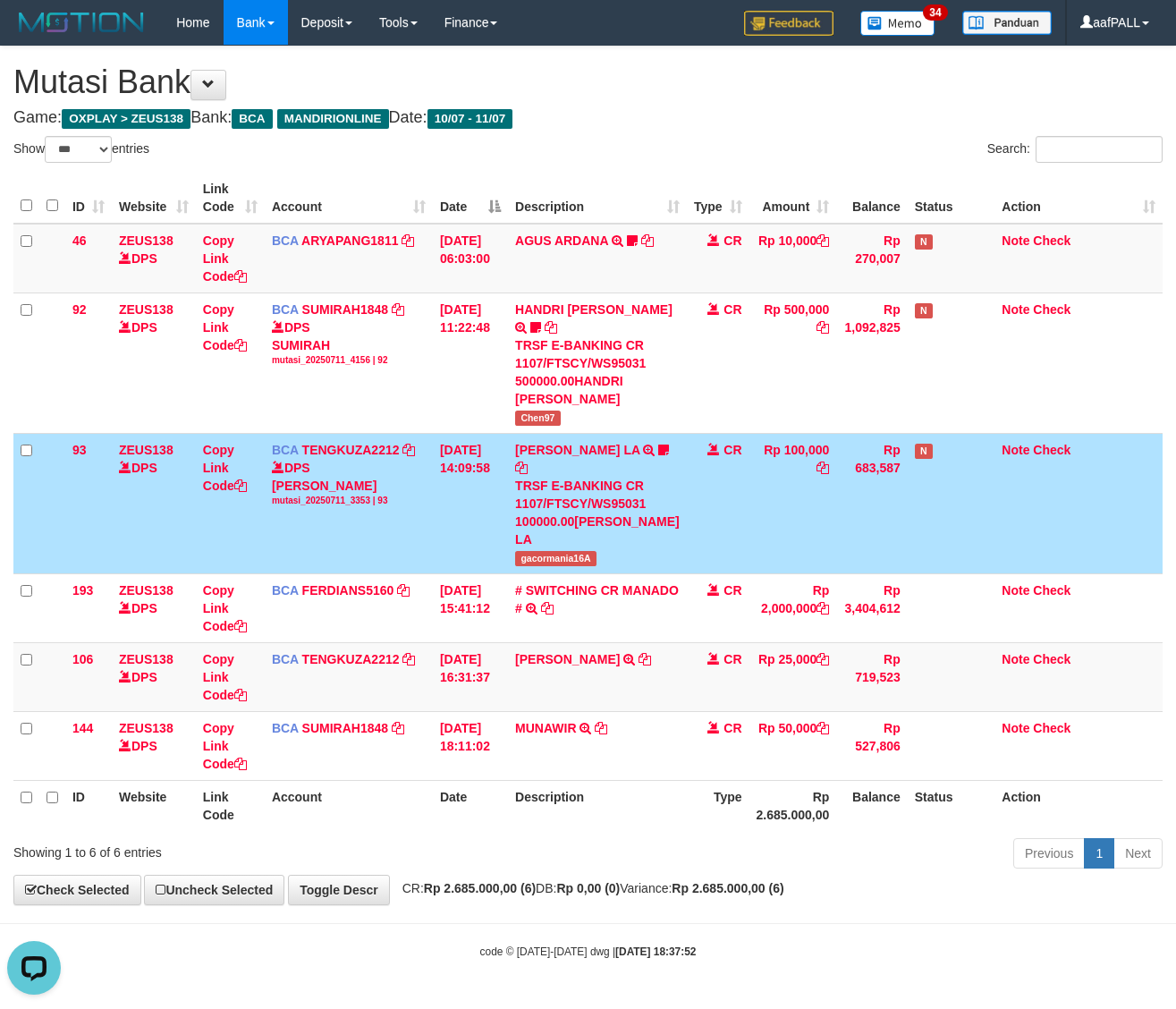 click on "gacormania16A" at bounding box center [555, 558] 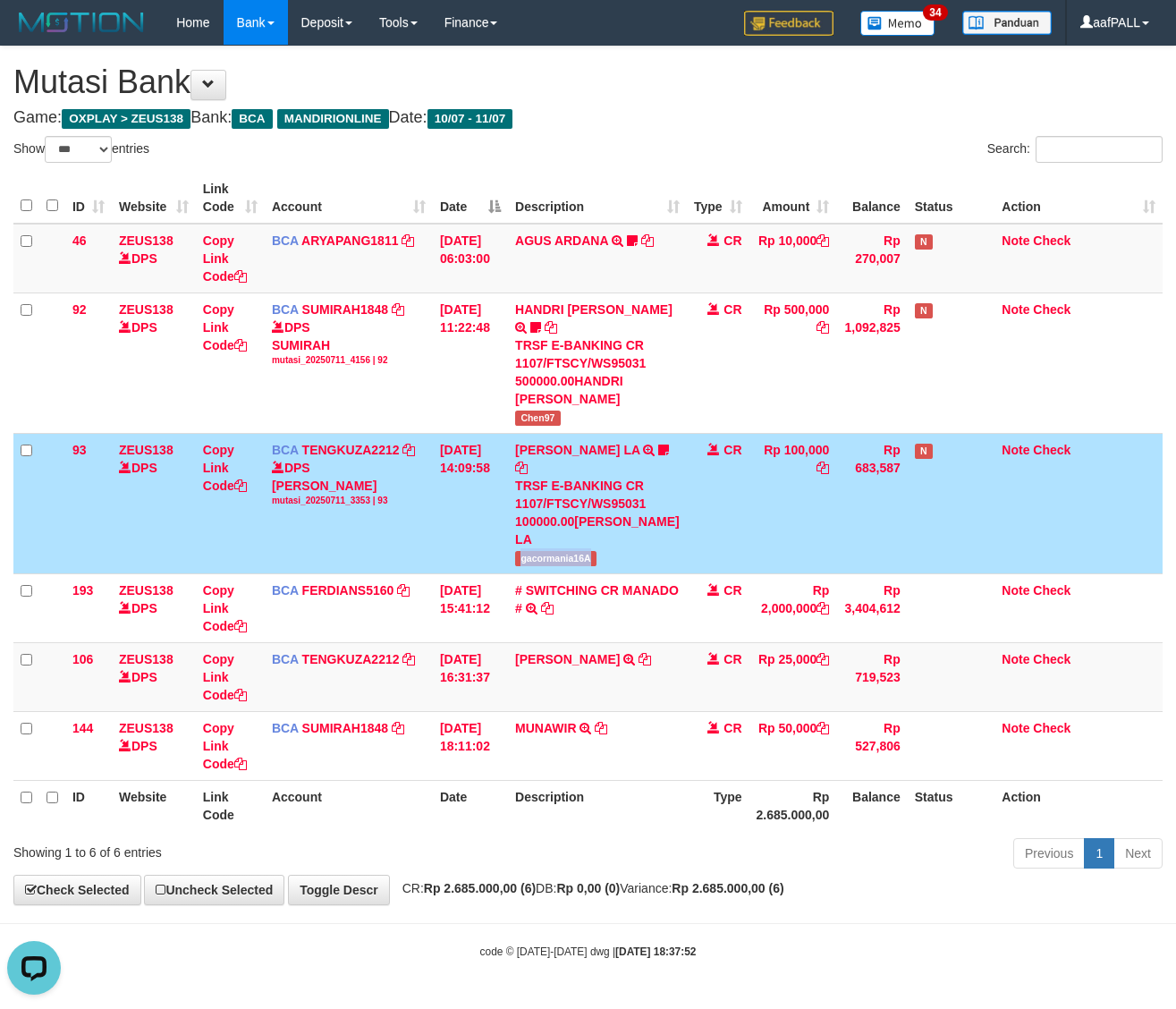 click on "gacormania16A" at bounding box center [555, 558] 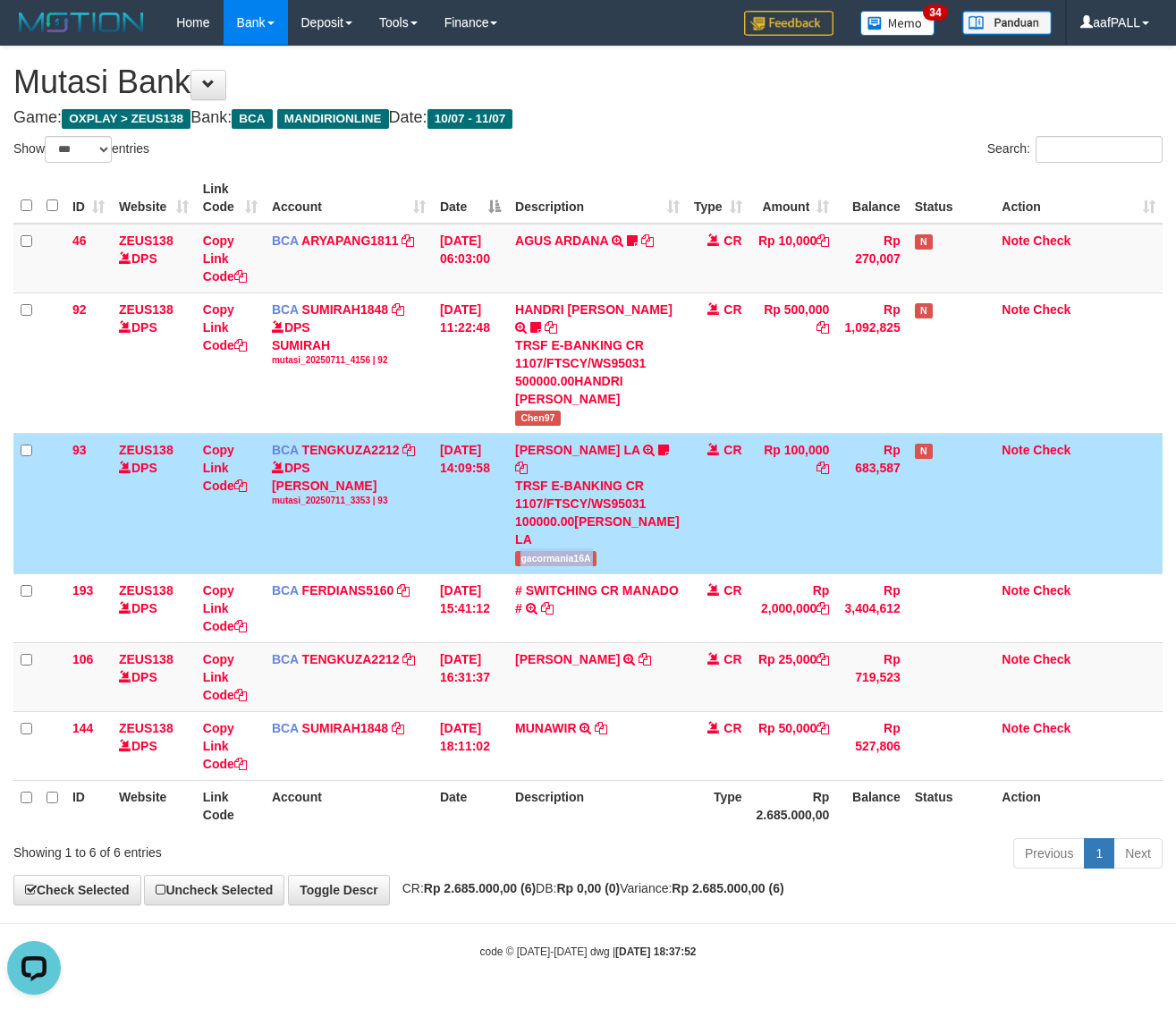 click on "gacormania16A" at bounding box center [555, 558] 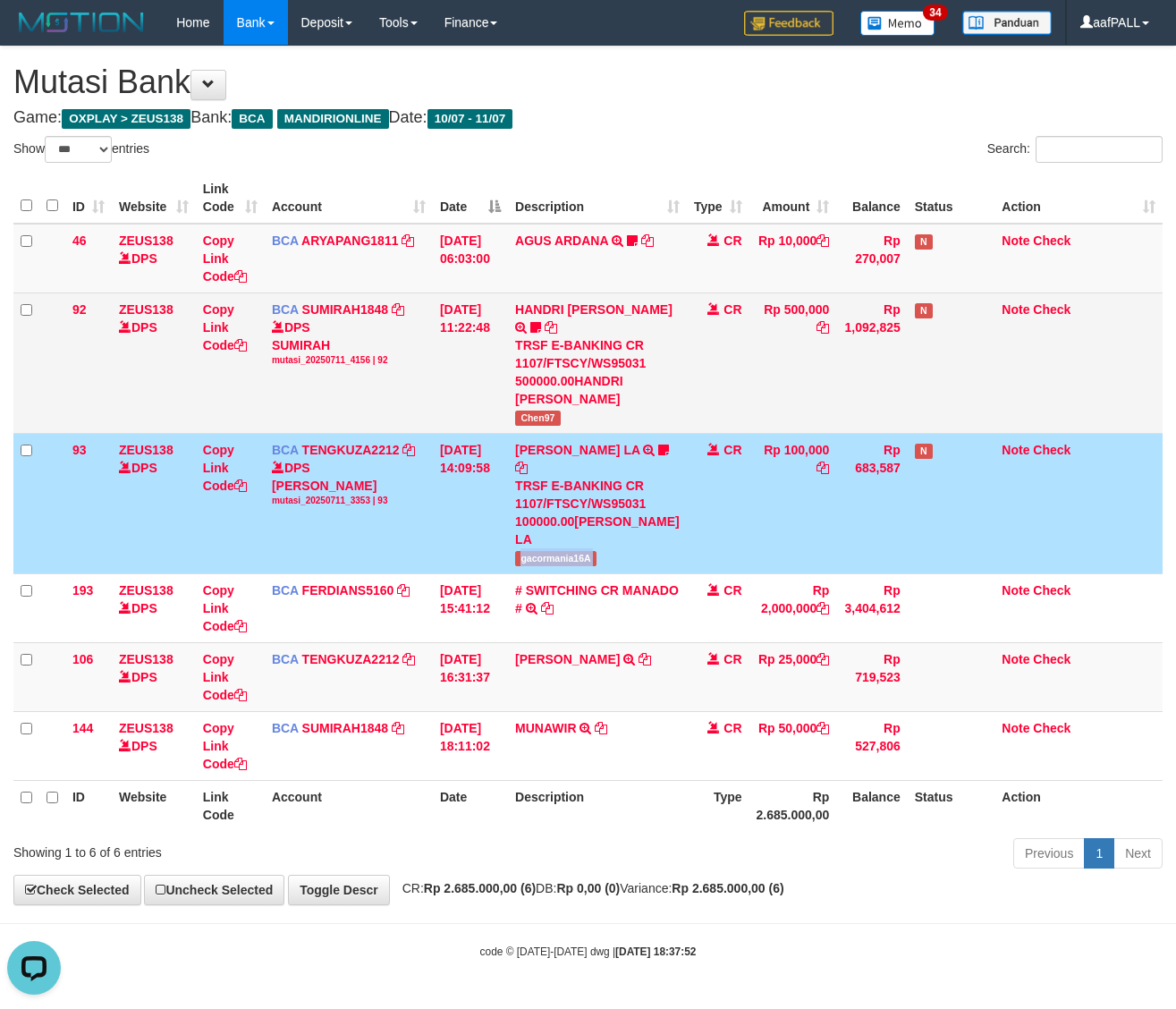 click on "Chen97" at bounding box center [537, 418] 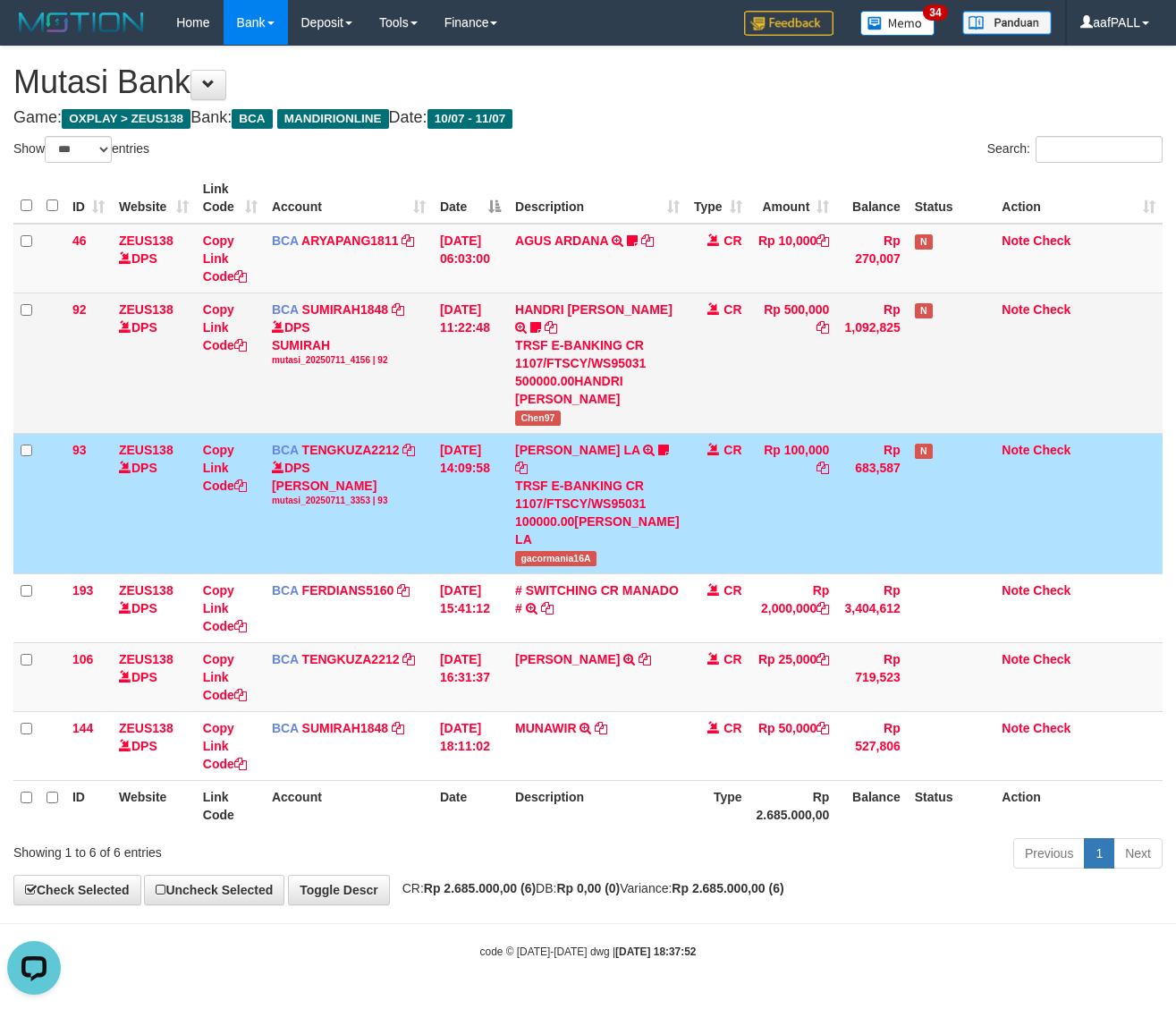 click on "Chen97" at bounding box center (537, 418) 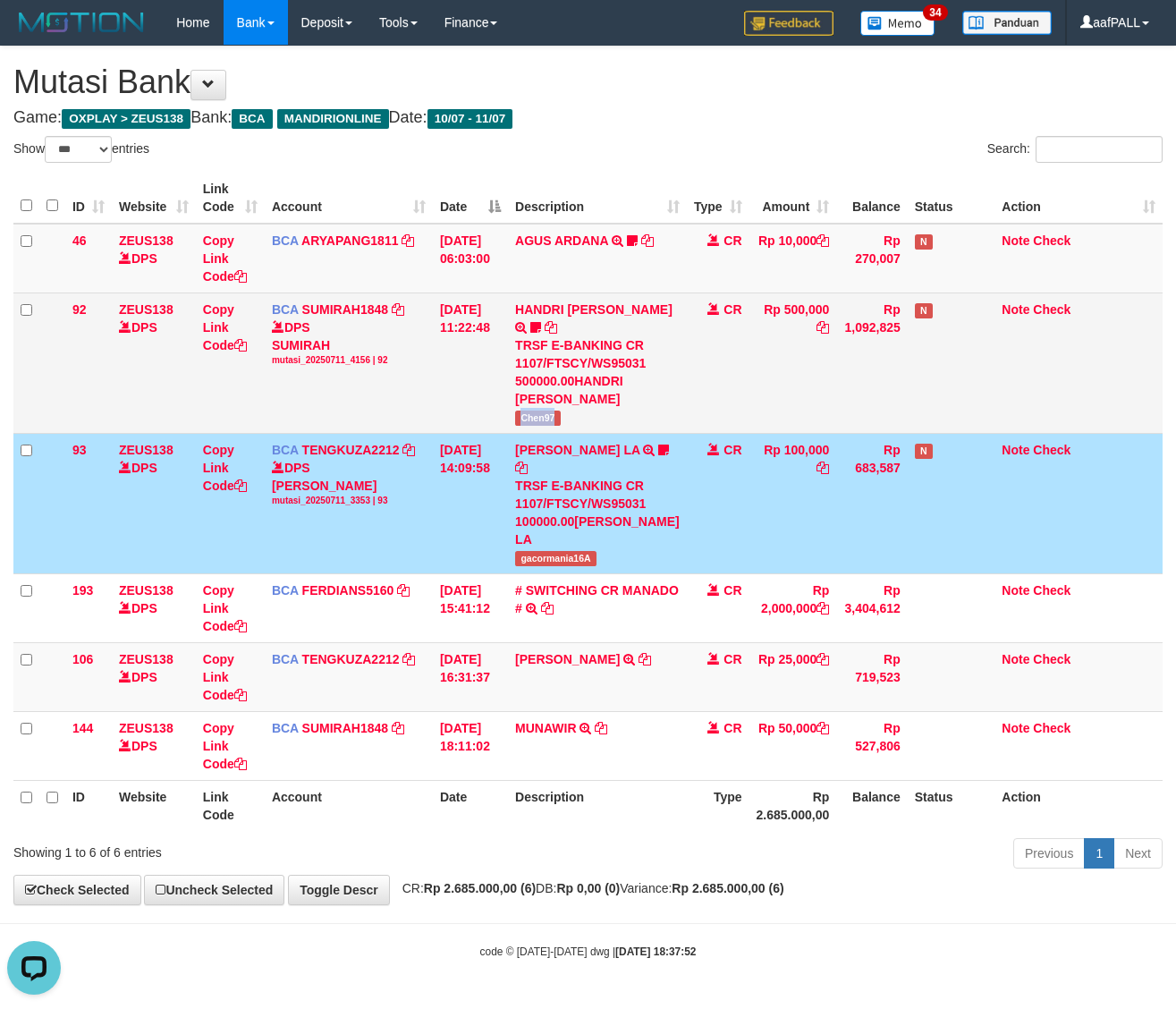 click on "Chen97" at bounding box center (537, 418) 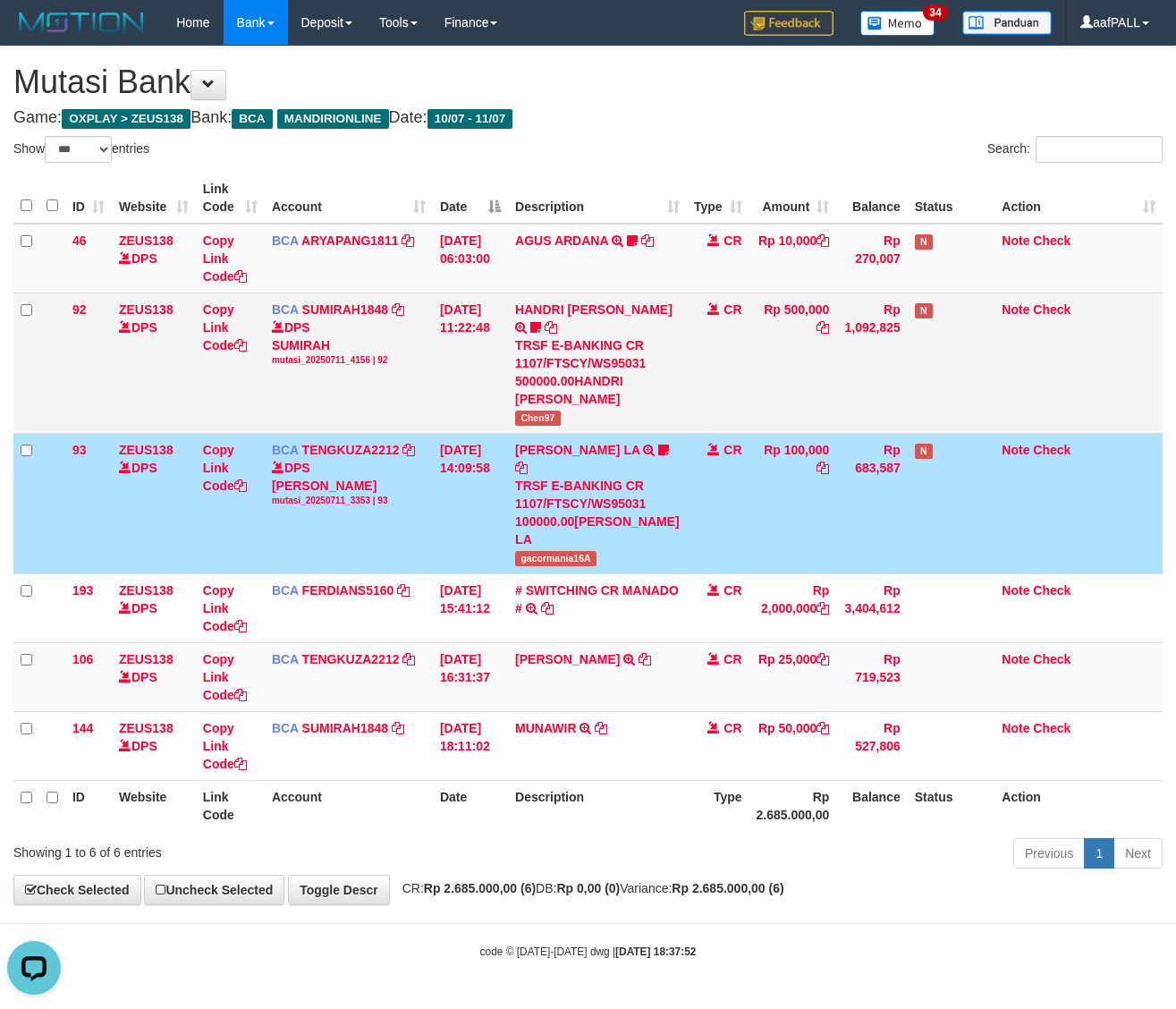 drag, startPoint x: 673, startPoint y: 401, endPoint x: 651, endPoint y: 403, distance: 22.090722 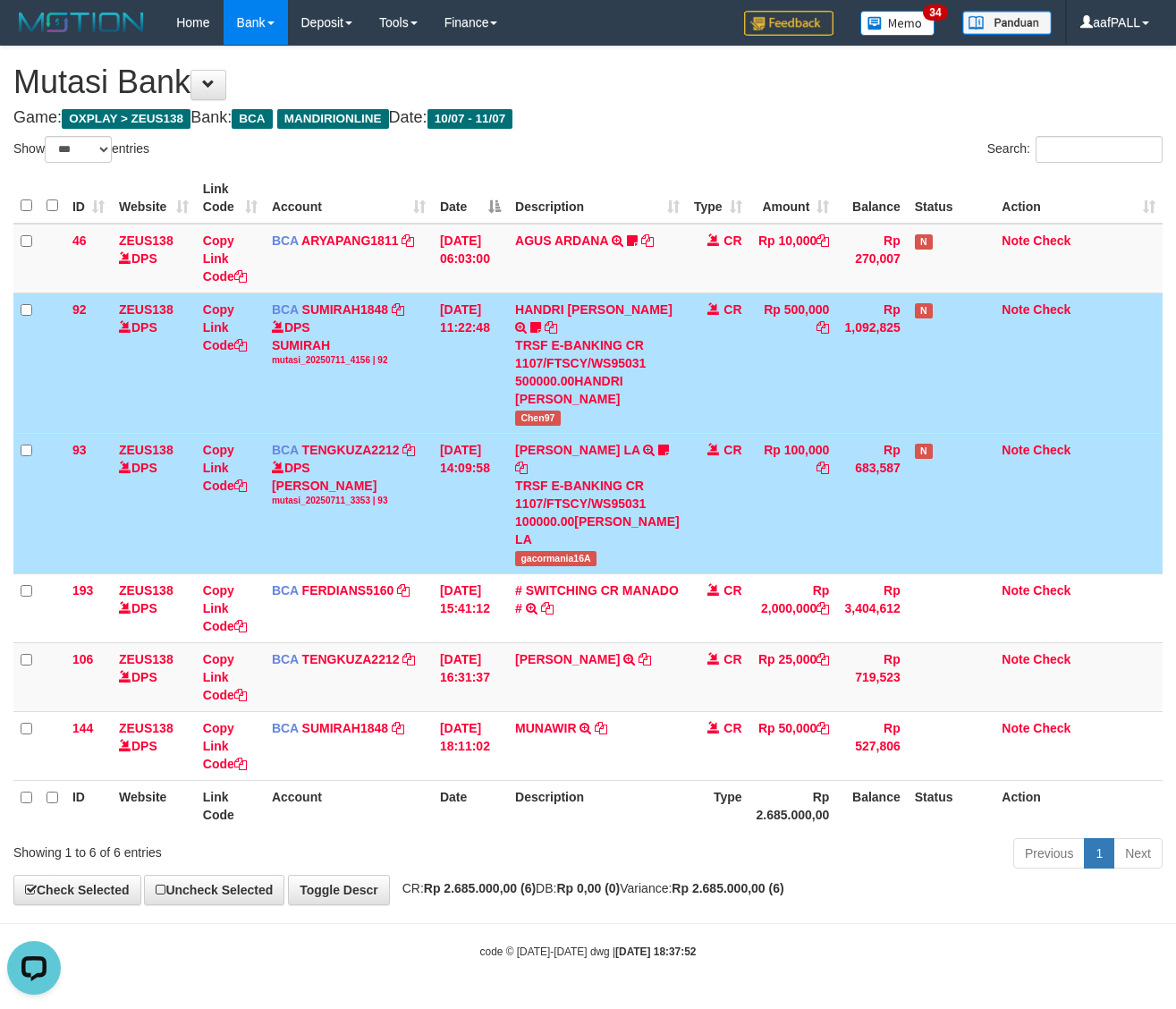 click on "CR" at bounding box center [718, 362] 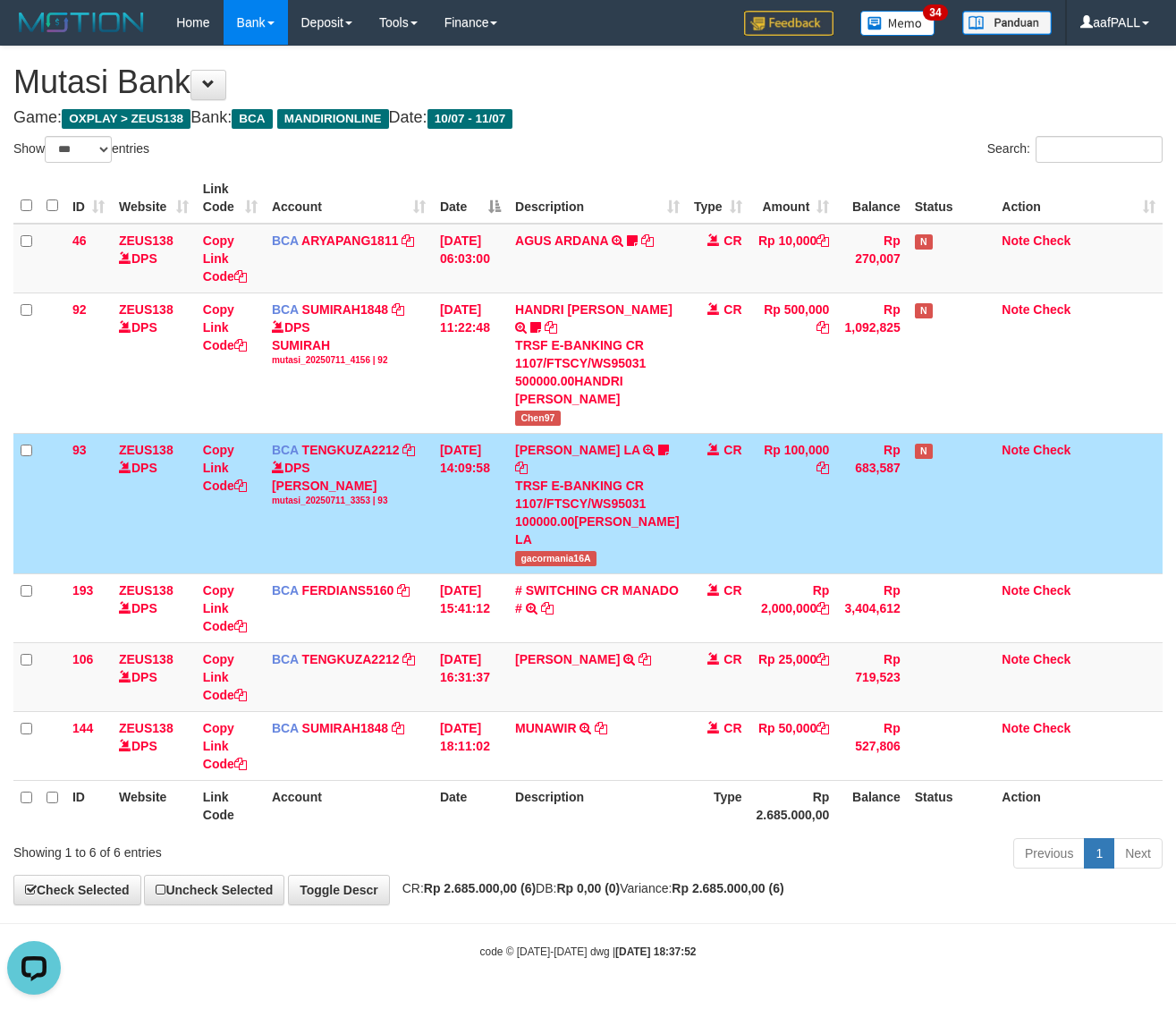 click on "CR" at bounding box center (718, 503) 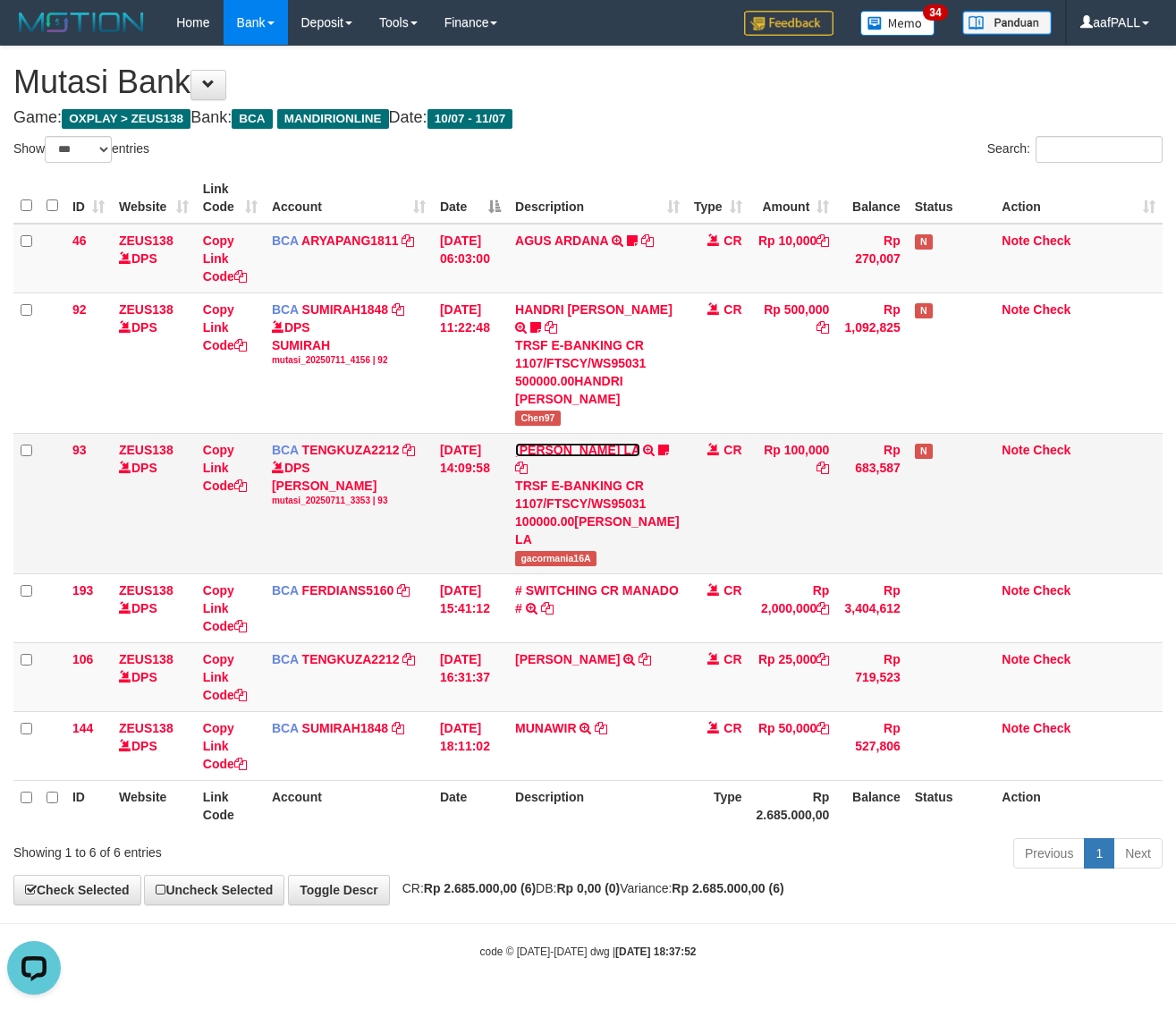 click on "DICKSON JOURDAN LA" at bounding box center [578, 450] 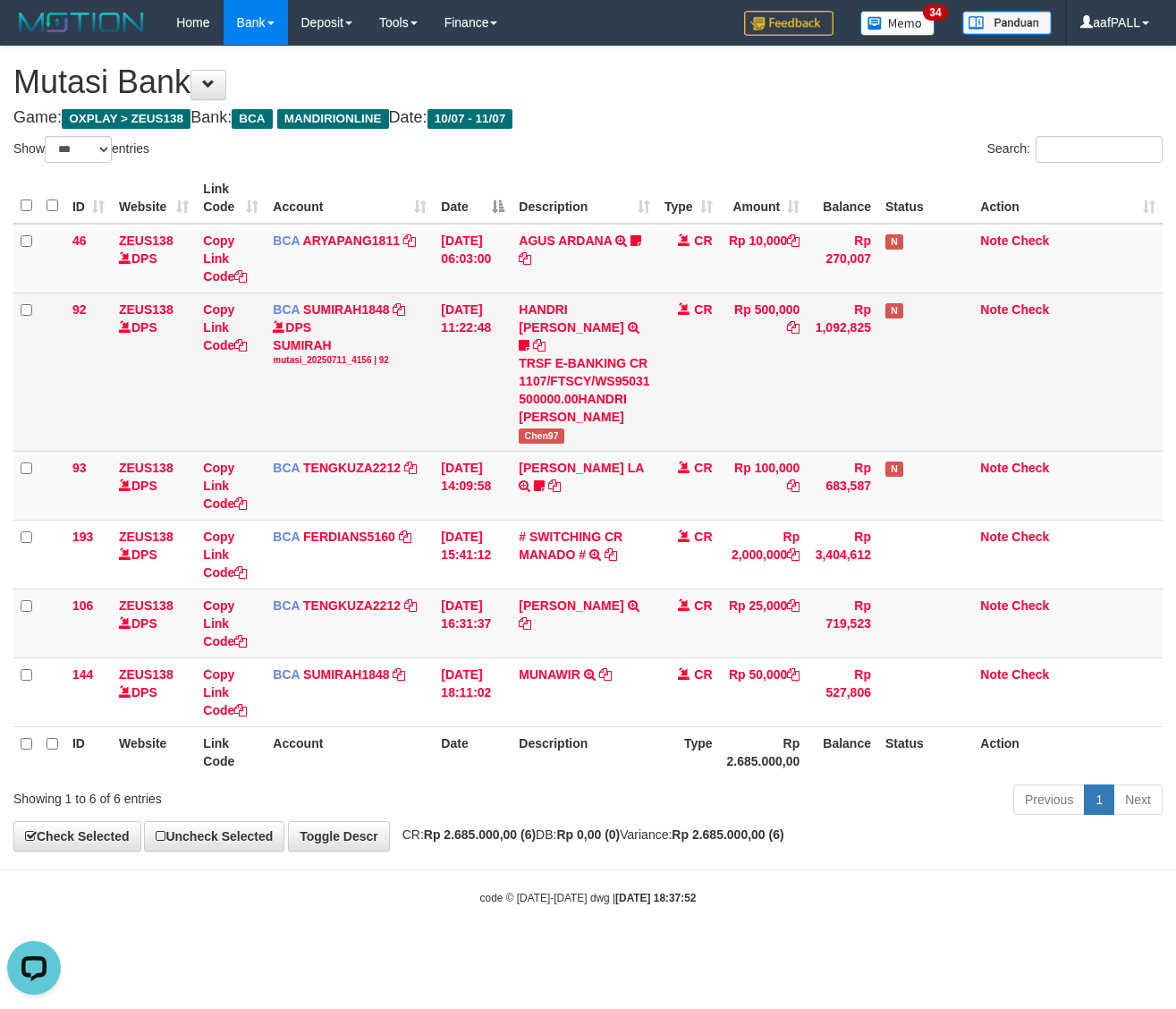 click on "CR" at bounding box center (689, 371) 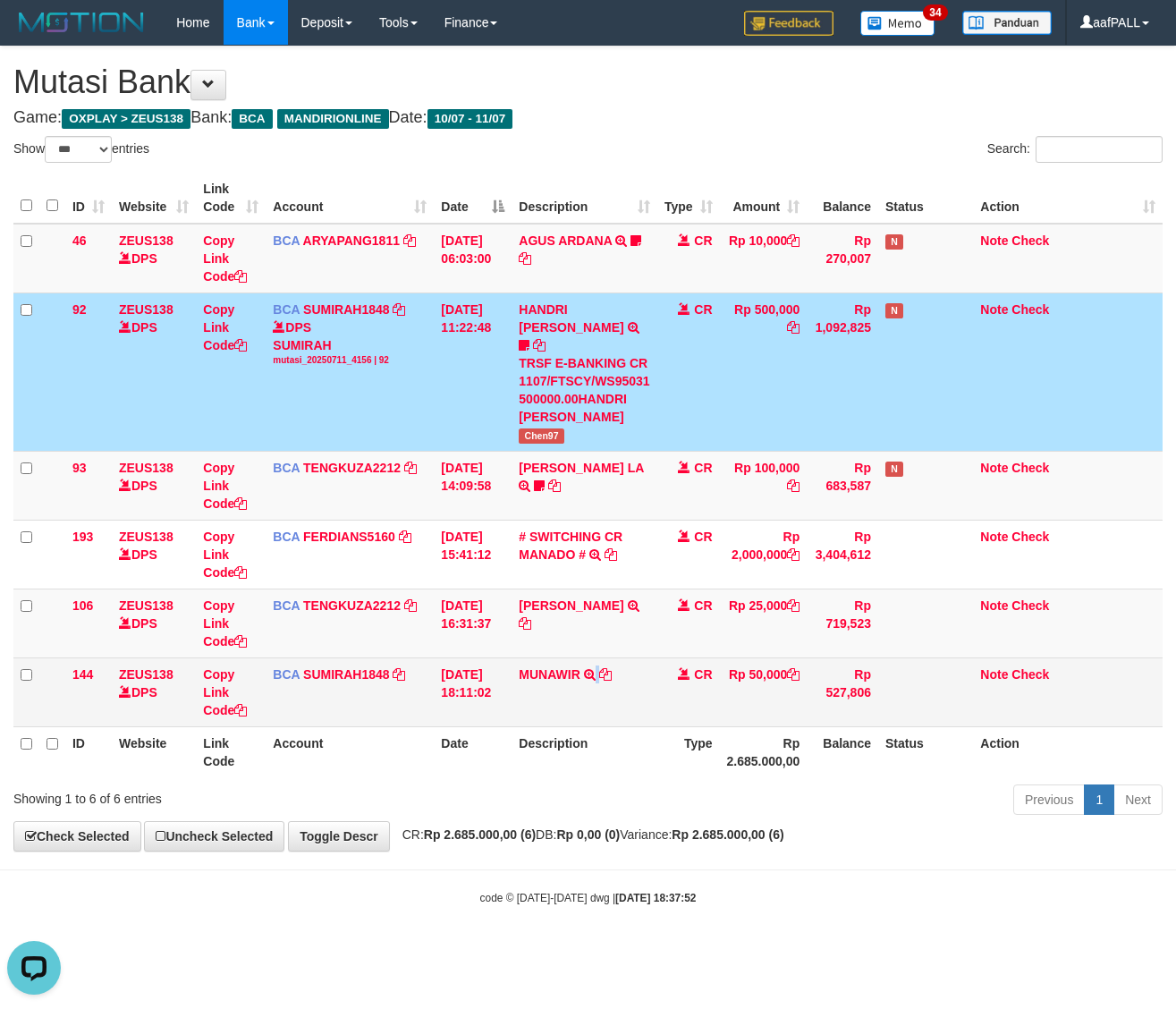 drag, startPoint x: 605, startPoint y: 647, endPoint x: 588, endPoint y: 647, distance: 17 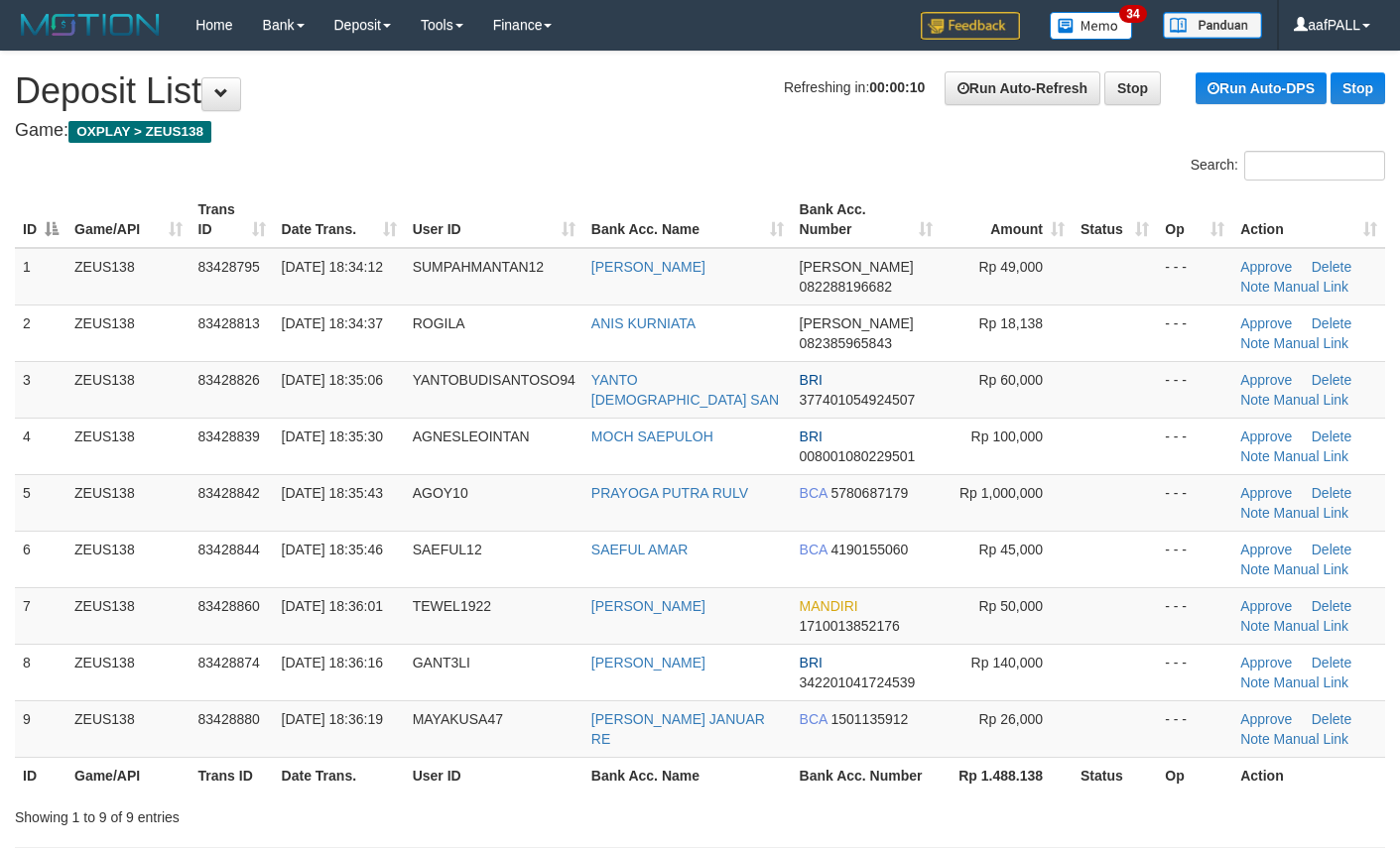 scroll, scrollTop: 0, scrollLeft: 0, axis: both 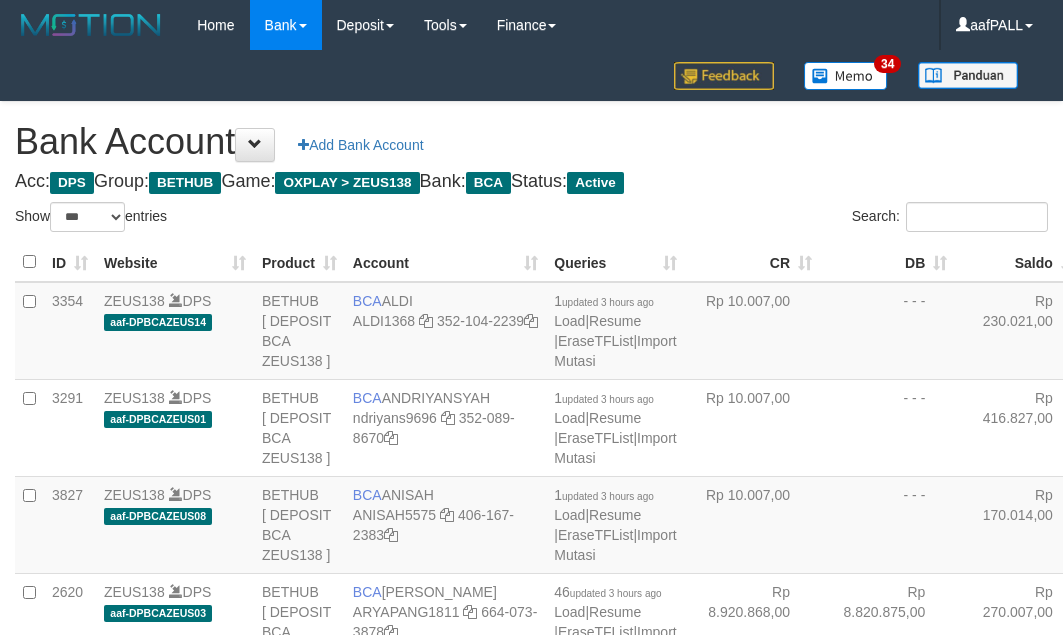 select on "***" 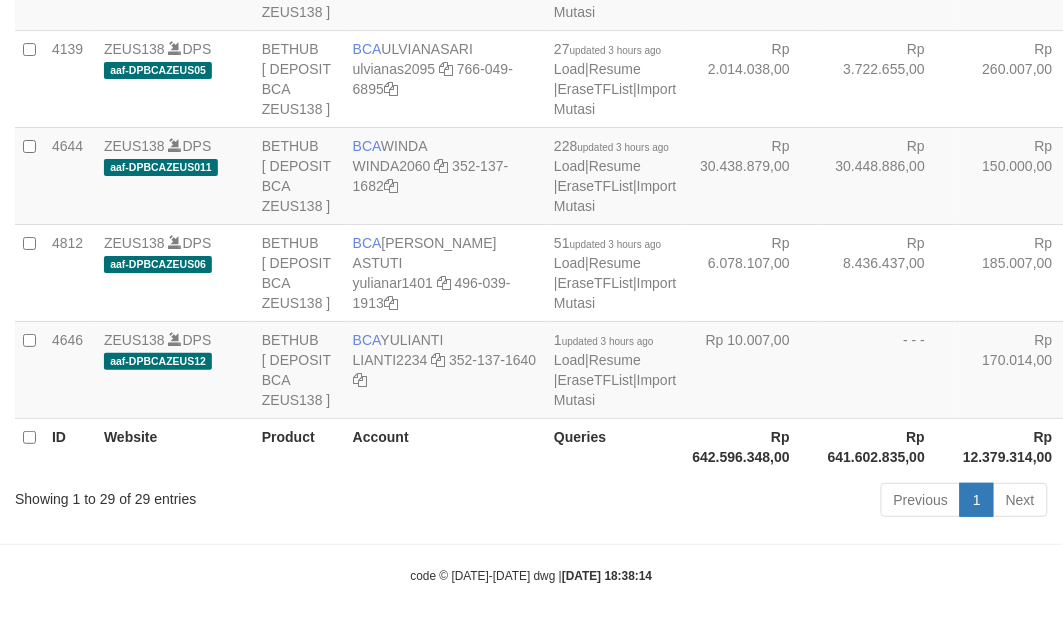 scroll, scrollTop: 3756, scrollLeft: 0, axis: vertical 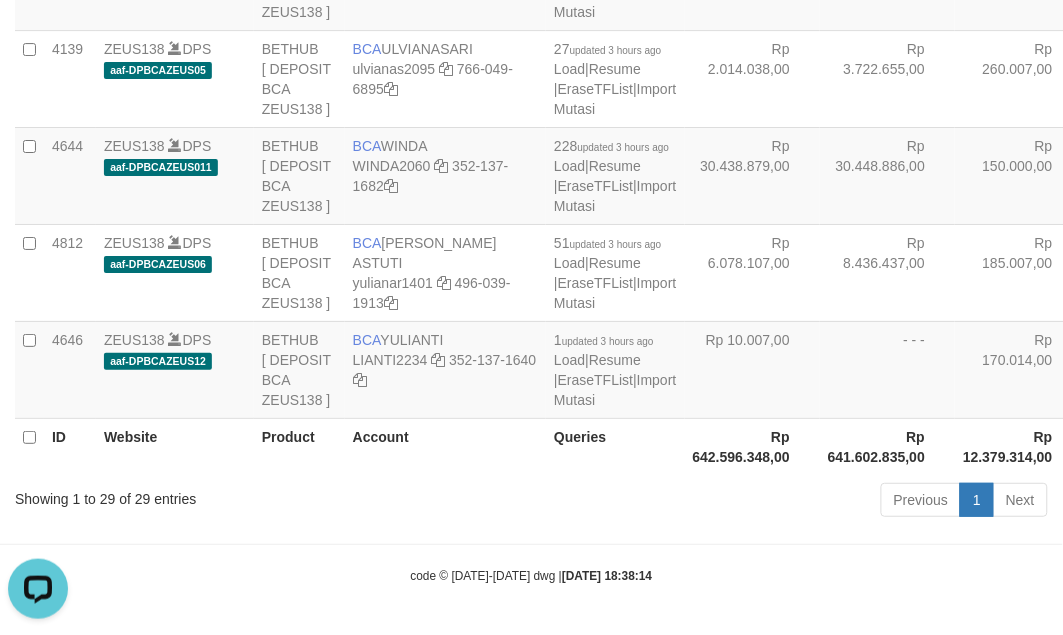 click on "Rp 11.955.824,00" at bounding box center (752, -19) 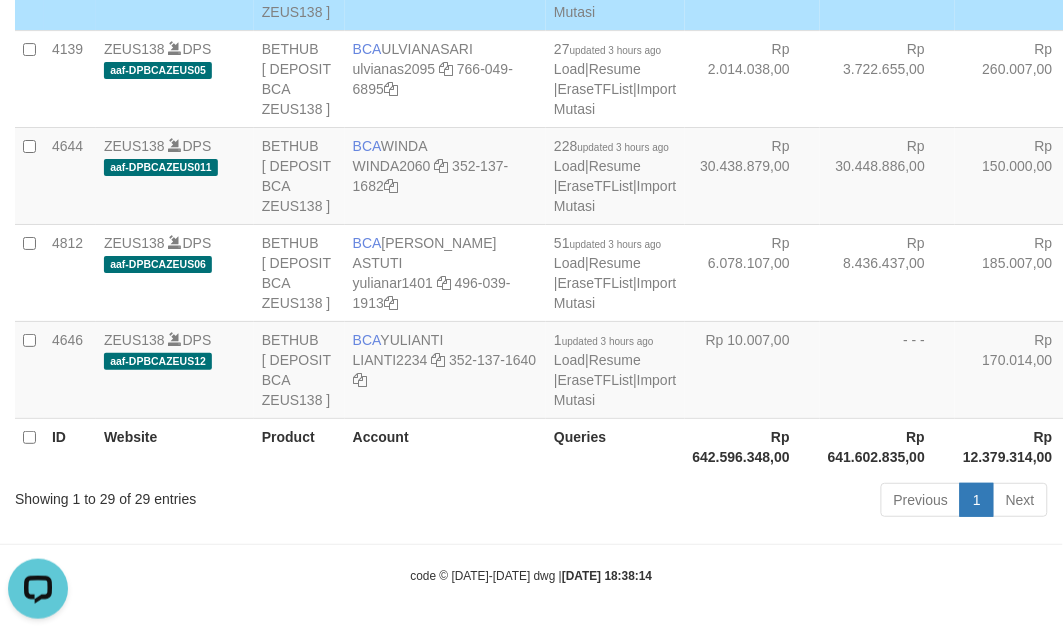 click on "Rp 11.955.824,00" at bounding box center [752, -19] 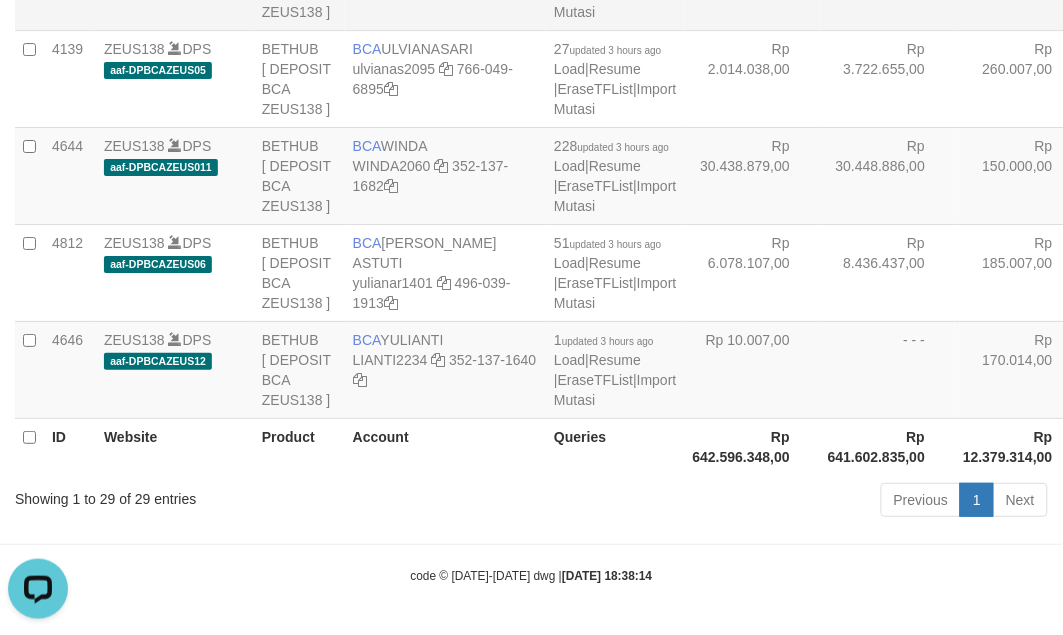 drag, startPoint x: 656, startPoint y: 400, endPoint x: 648, endPoint y: 387, distance: 15.264338 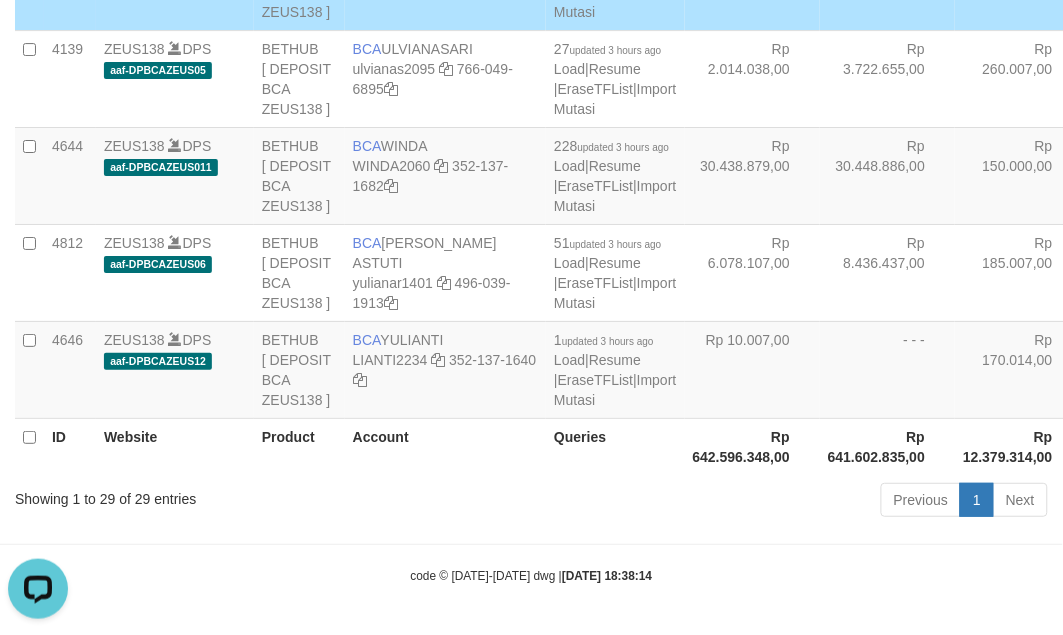scroll, scrollTop: 3127, scrollLeft: 0, axis: vertical 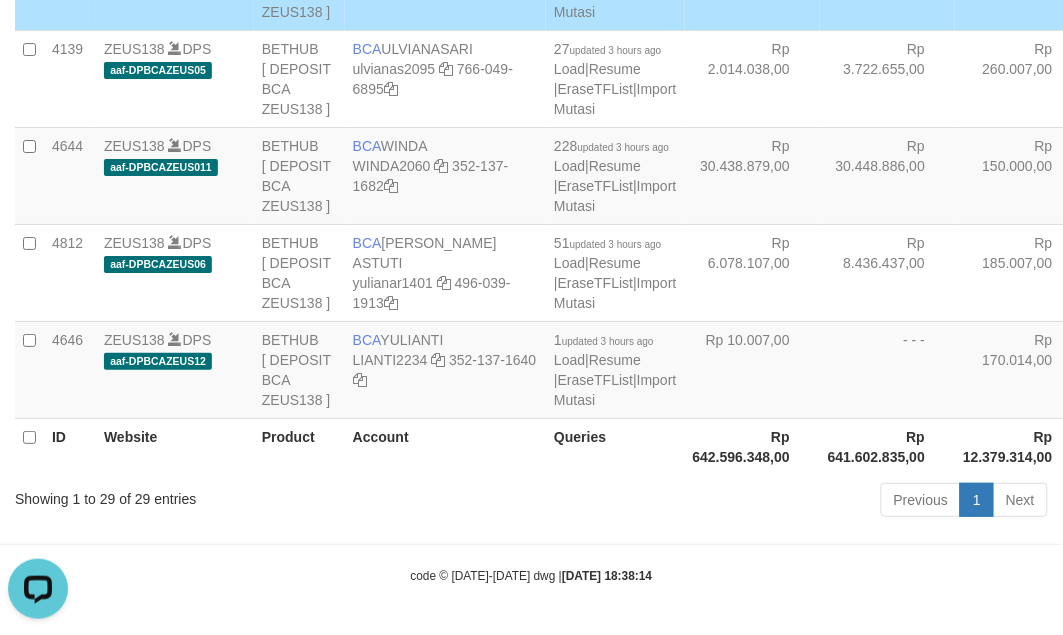 click at bounding box center [438, -416] 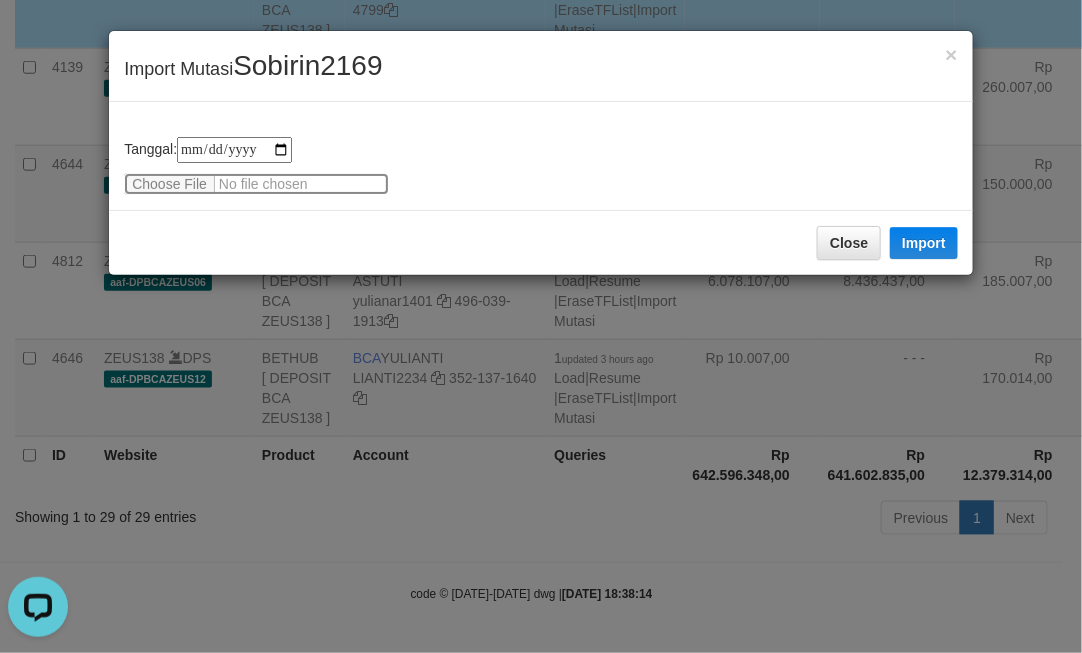 click at bounding box center [256, 184] 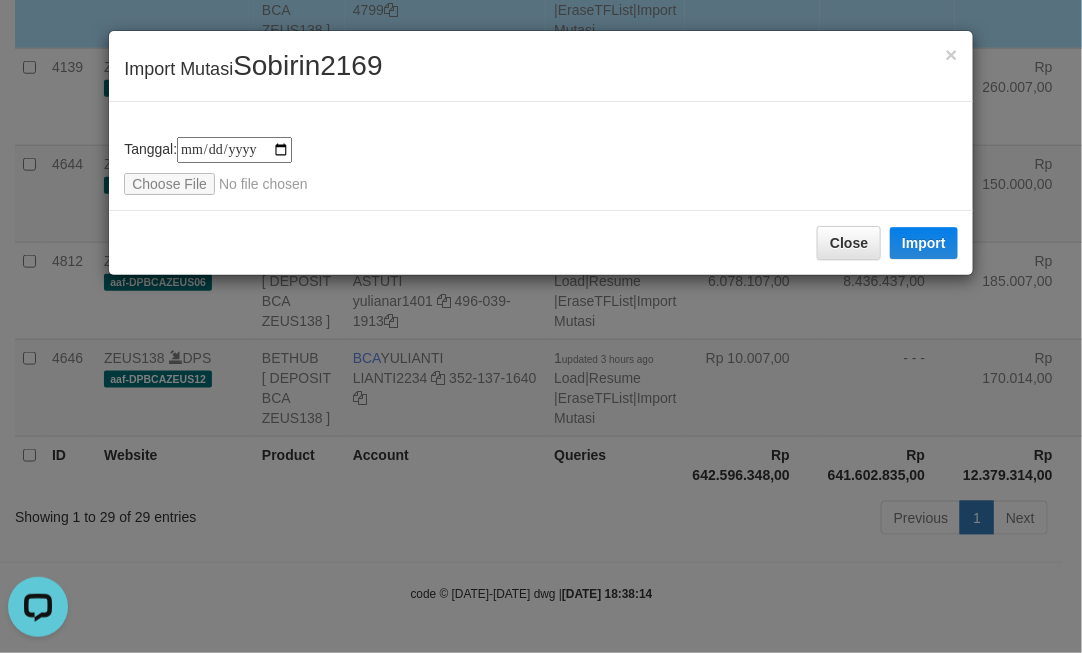 drag, startPoint x: 693, startPoint y: 355, endPoint x: 625, endPoint y: 325, distance: 74.323616 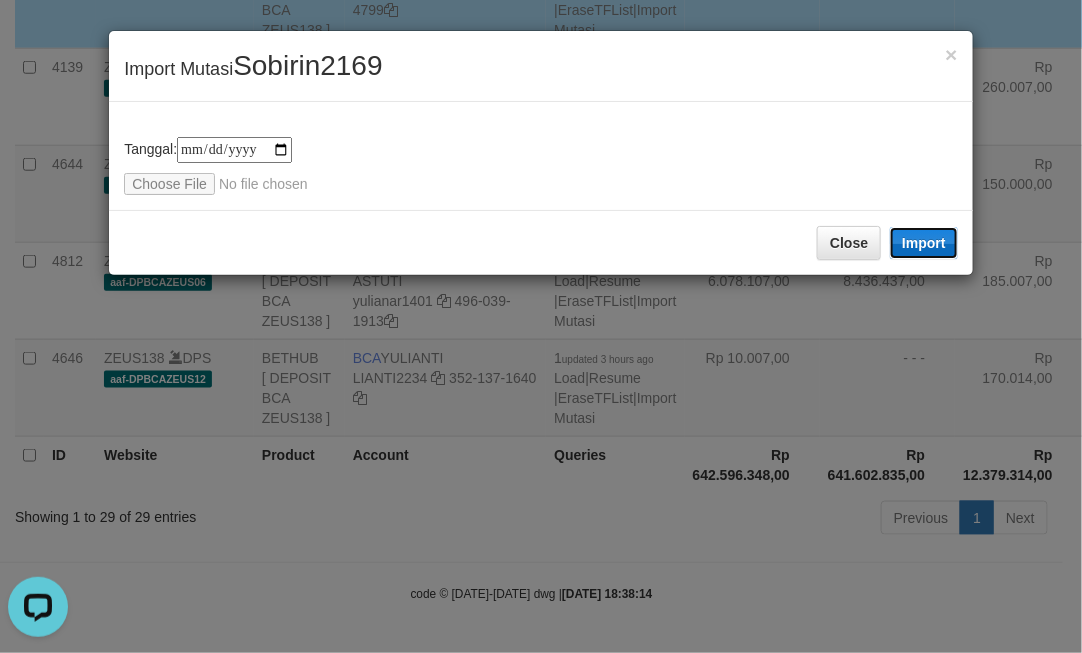 click on "Import" at bounding box center (924, 243) 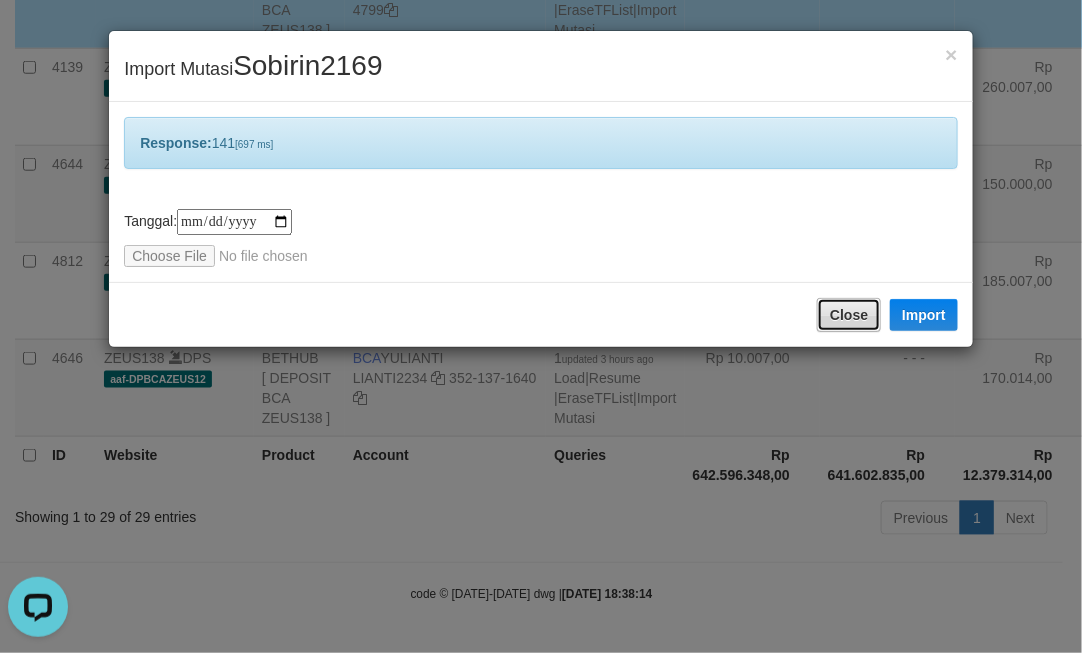 click on "Close" at bounding box center (849, 315) 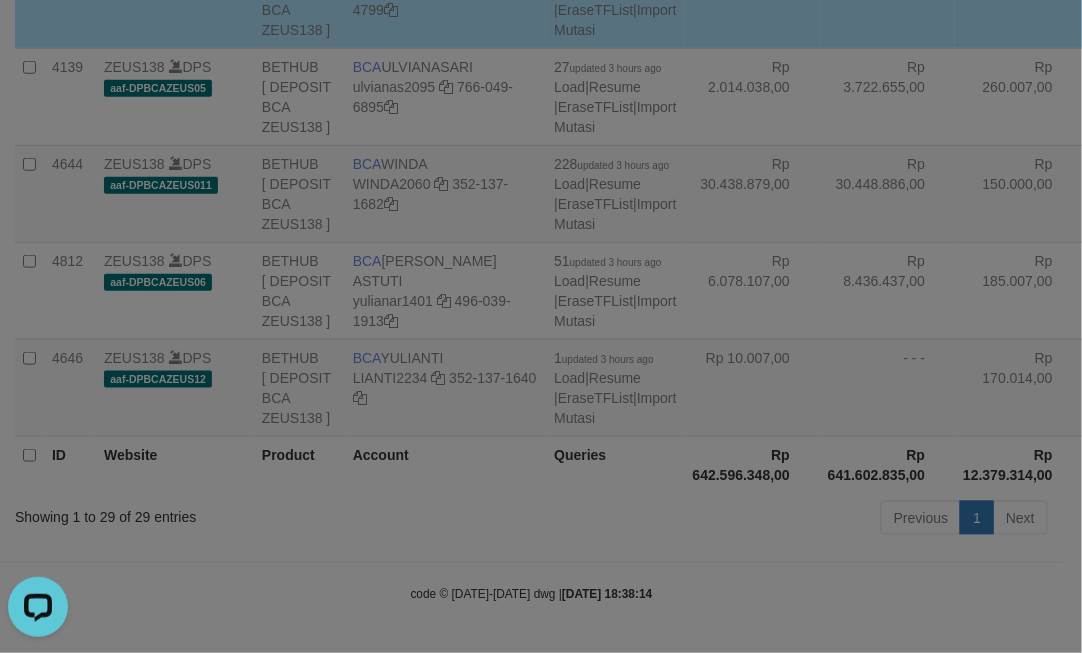 drag, startPoint x: 733, startPoint y: 320, endPoint x: 695, endPoint y: 320, distance: 38 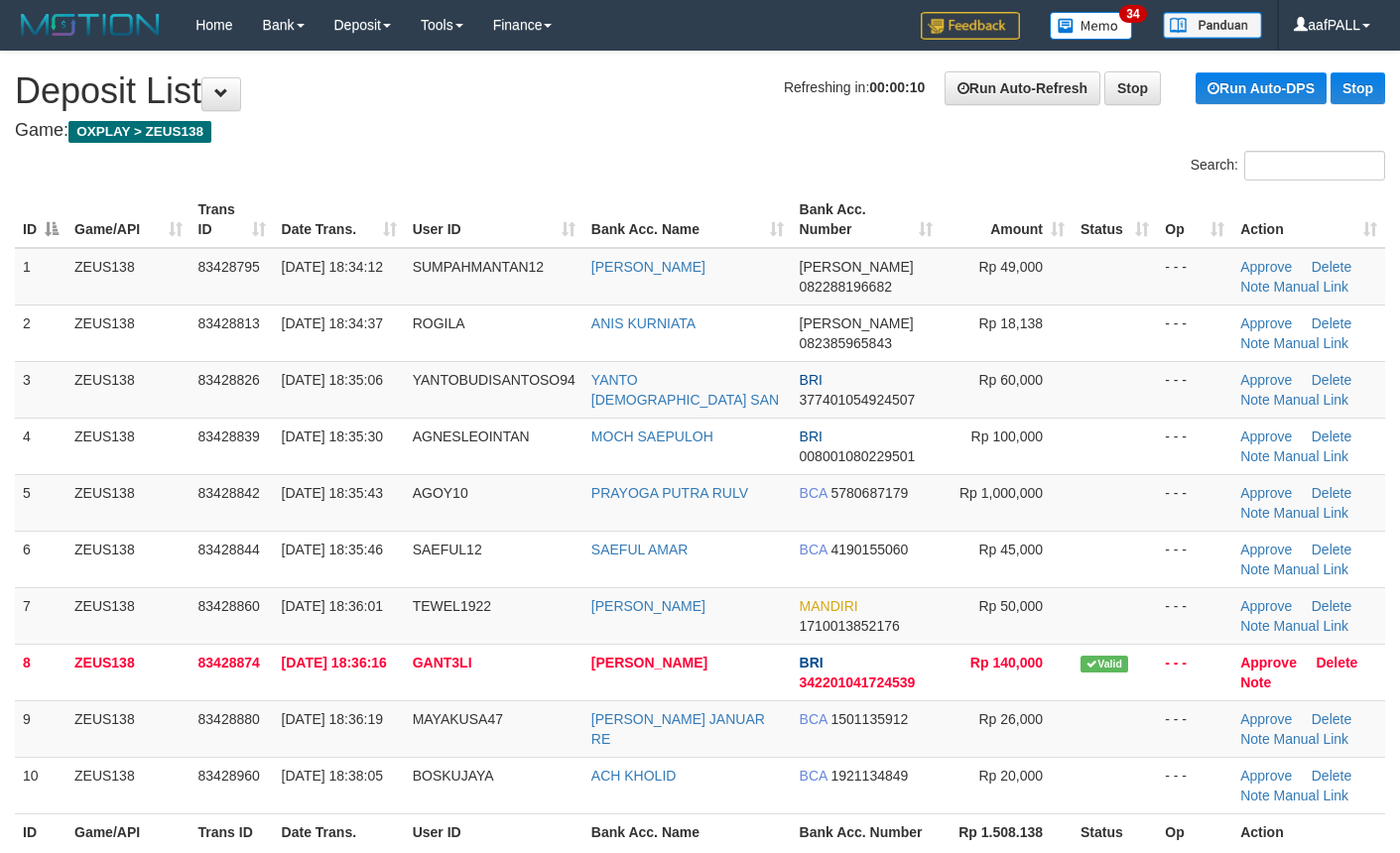 scroll, scrollTop: 0, scrollLeft: 0, axis: both 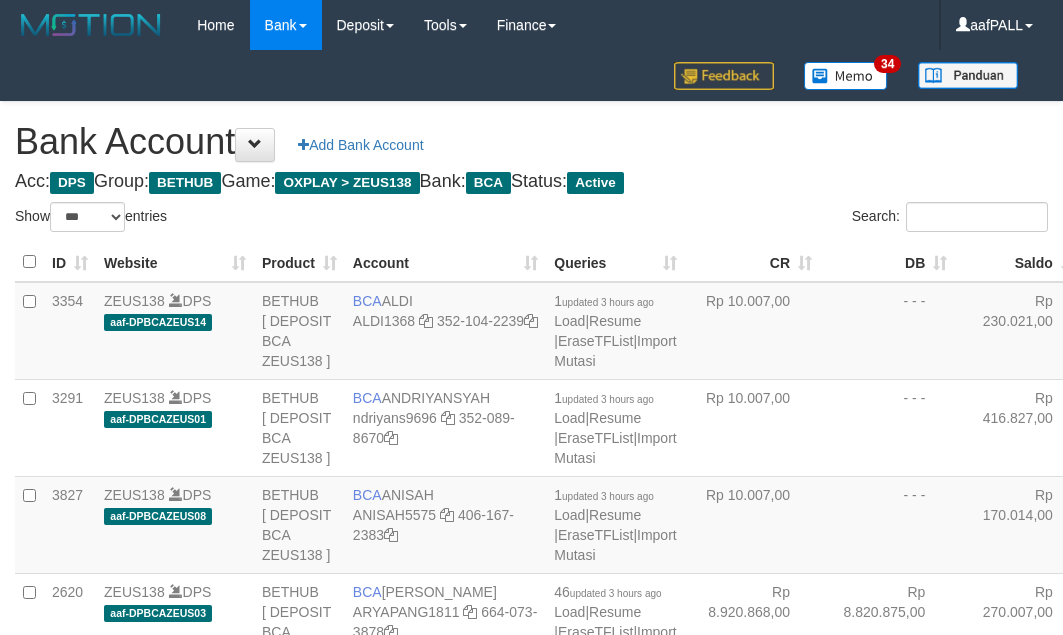 select on "***" 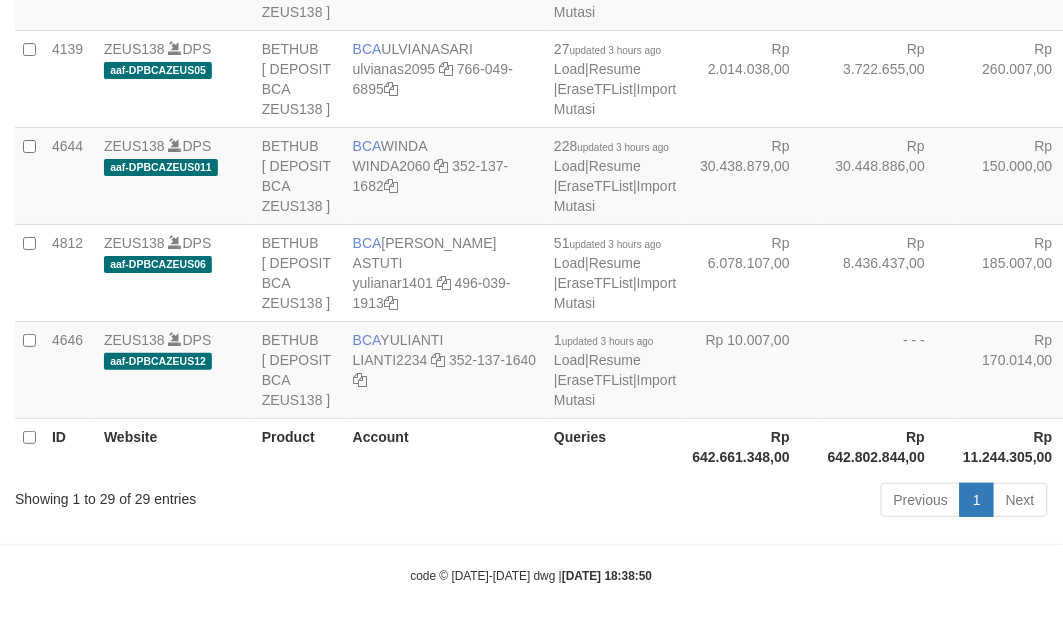 scroll, scrollTop: 3127, scrollLeft: 0, axis: vertical 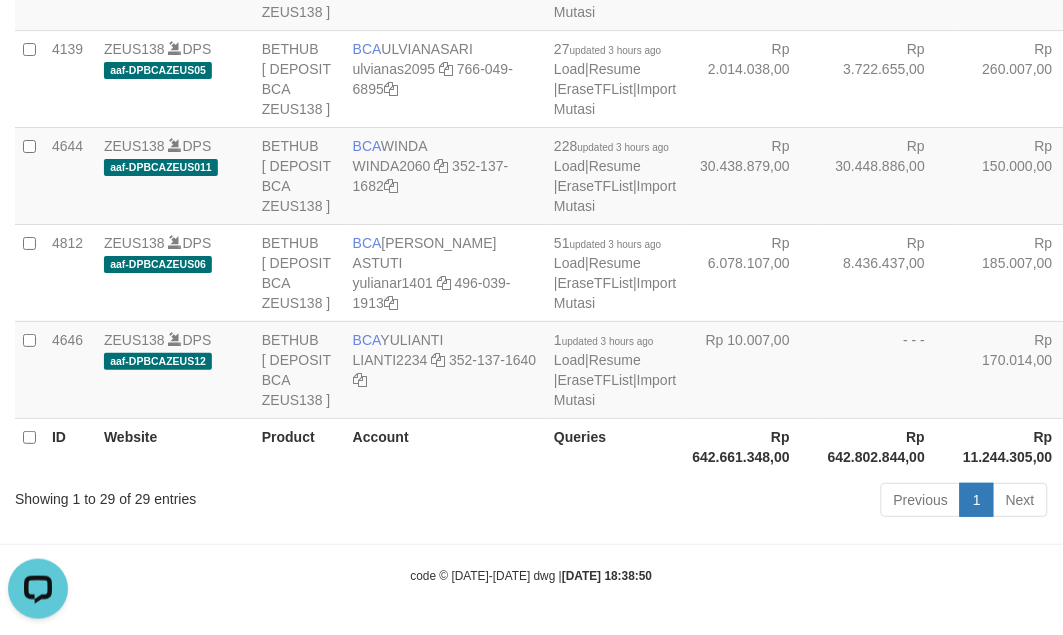 drag, startPoint x: 441, startPoint y: 335, endPoint x: 448, endPoint y: 373, distance: 38.63936 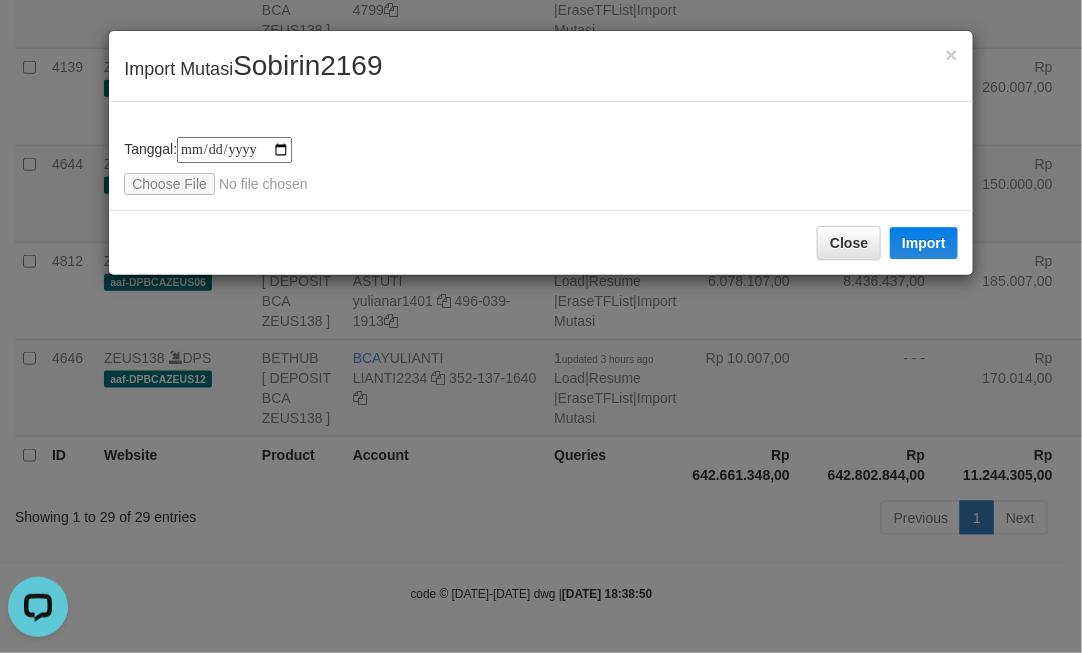 click on "Close
Import" at bounding box center [541, 242] 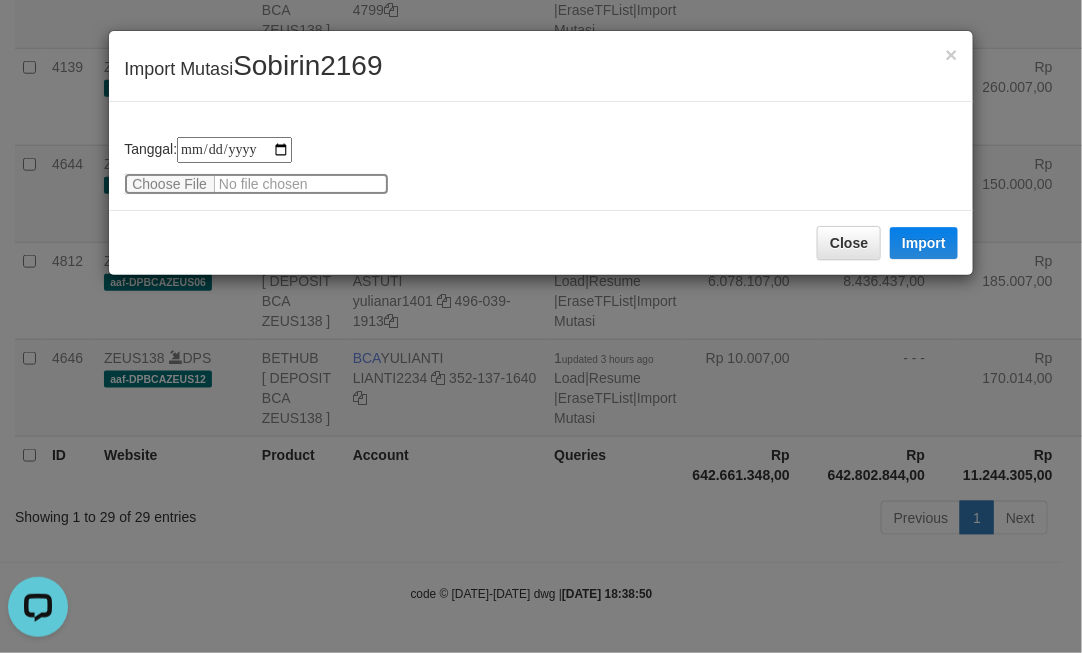click at bounding box center (256, 184) 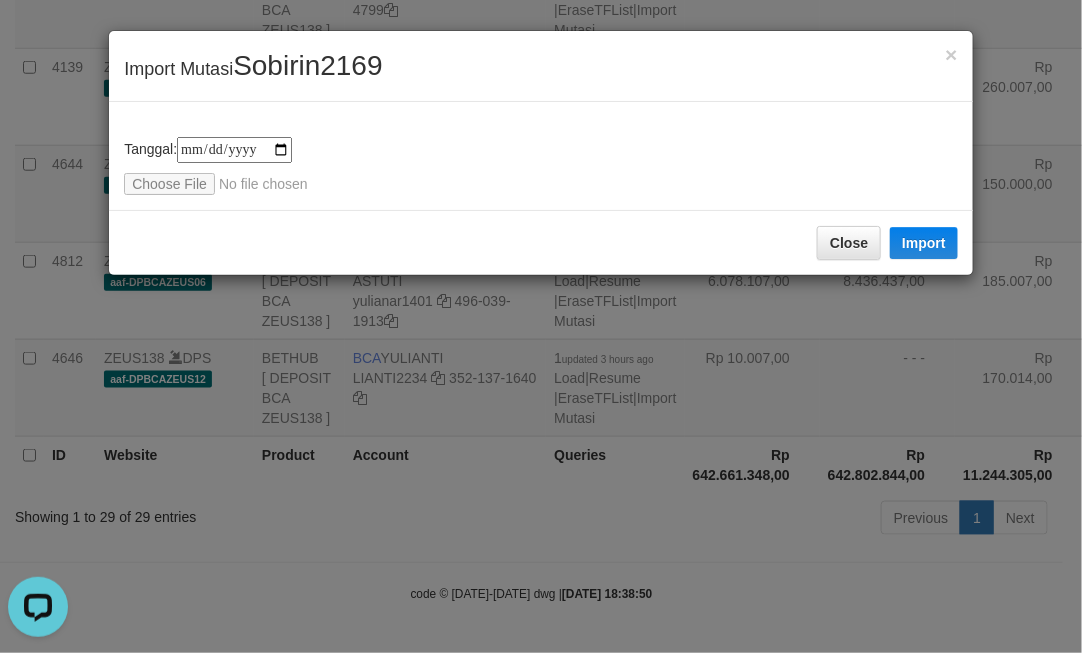 drag, startPoint x: 691, startPoint y: 346, endPoint x: 627, endPoint y: 322, distance: 68.35203 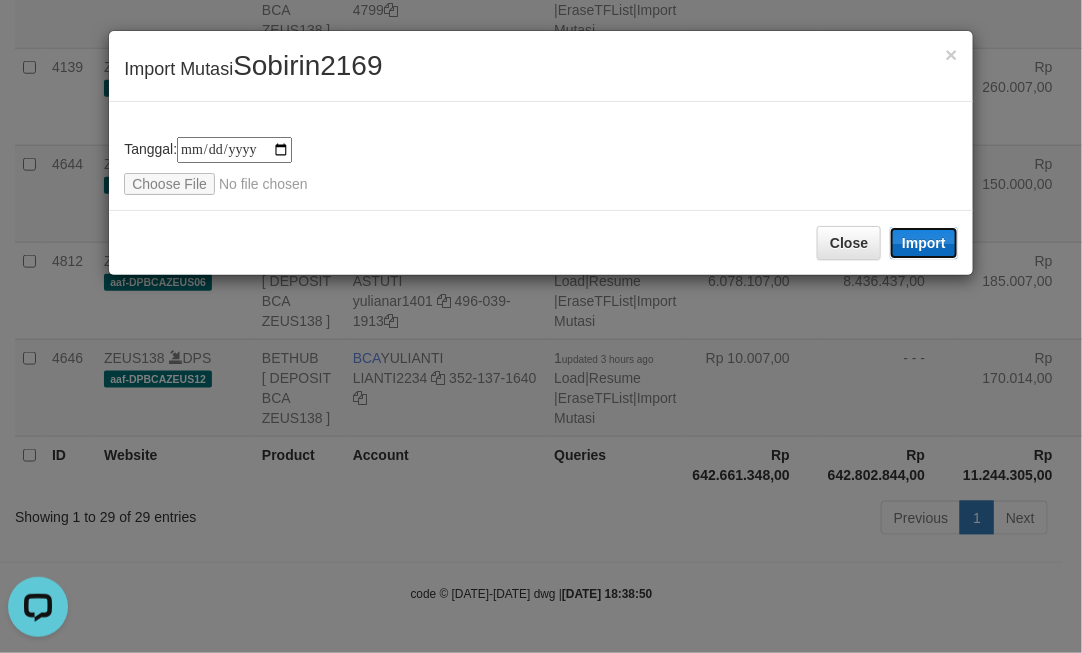 click on "Import" at bounding box center [924, 243] 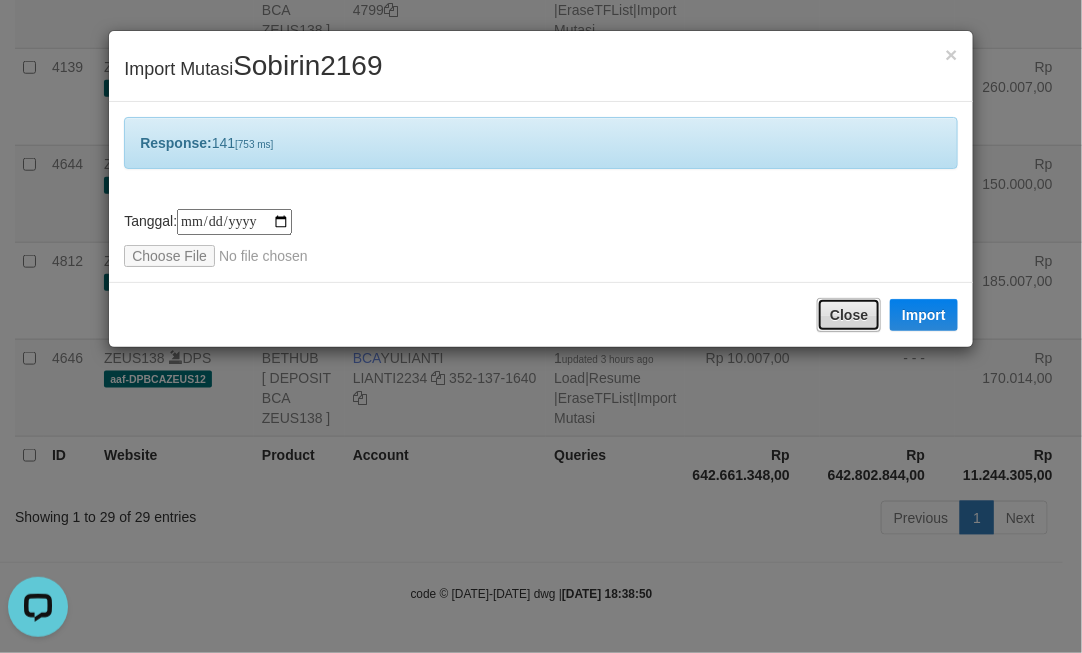 click on "Close" at bounding box center [849, 315] 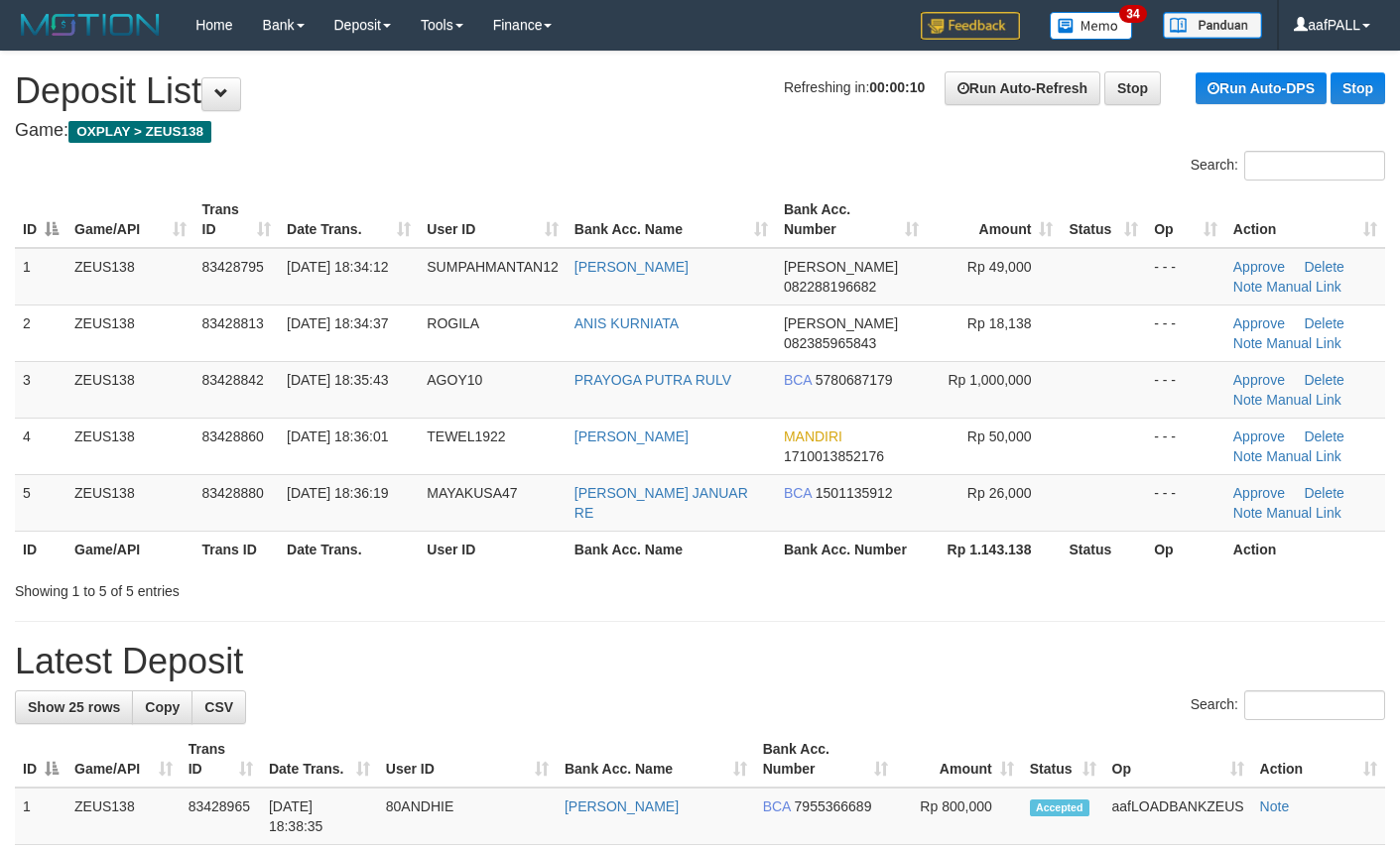 scroll, scrollTop: 0, scrollLeft: 0, axis: both 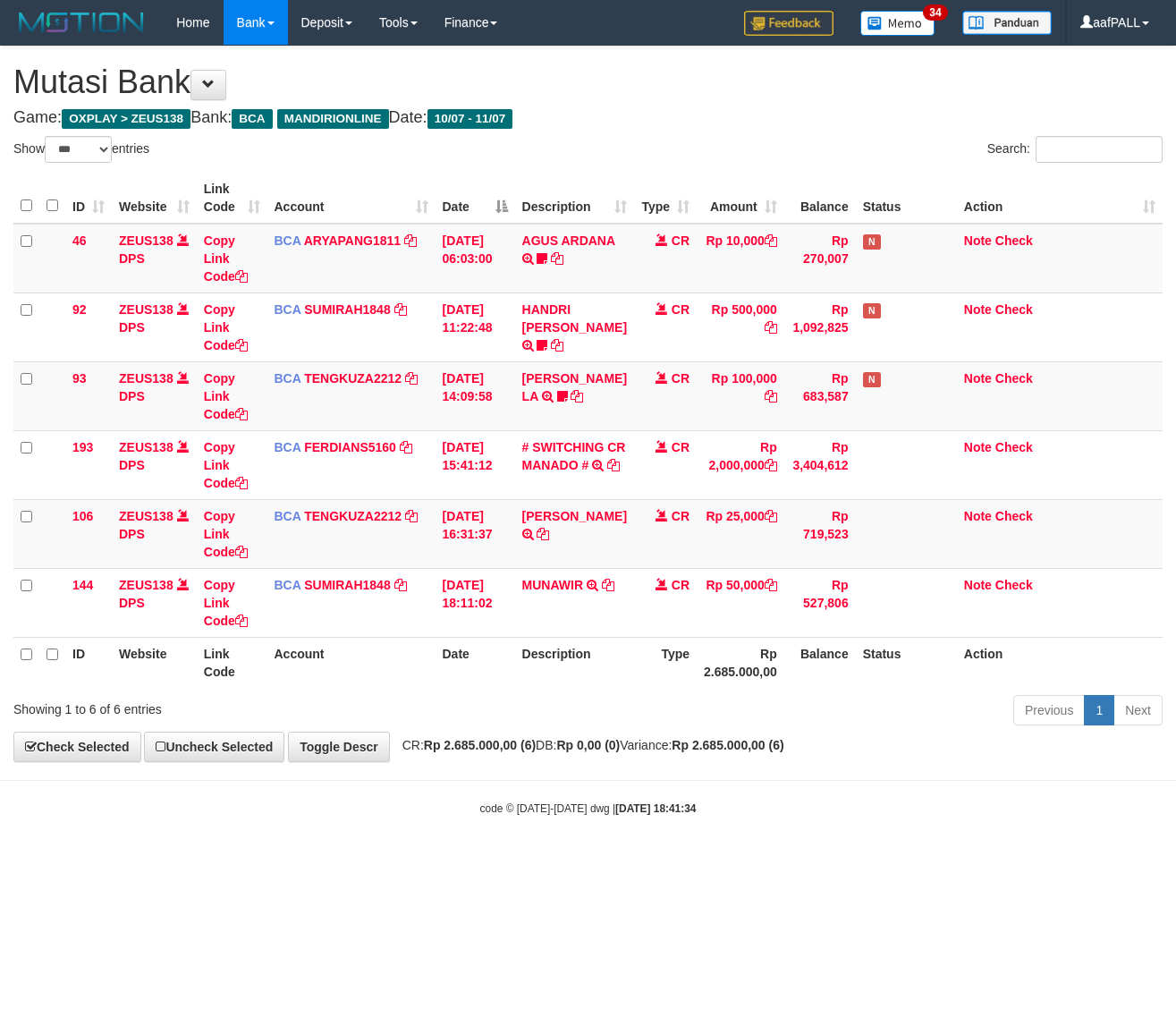 select on "***" 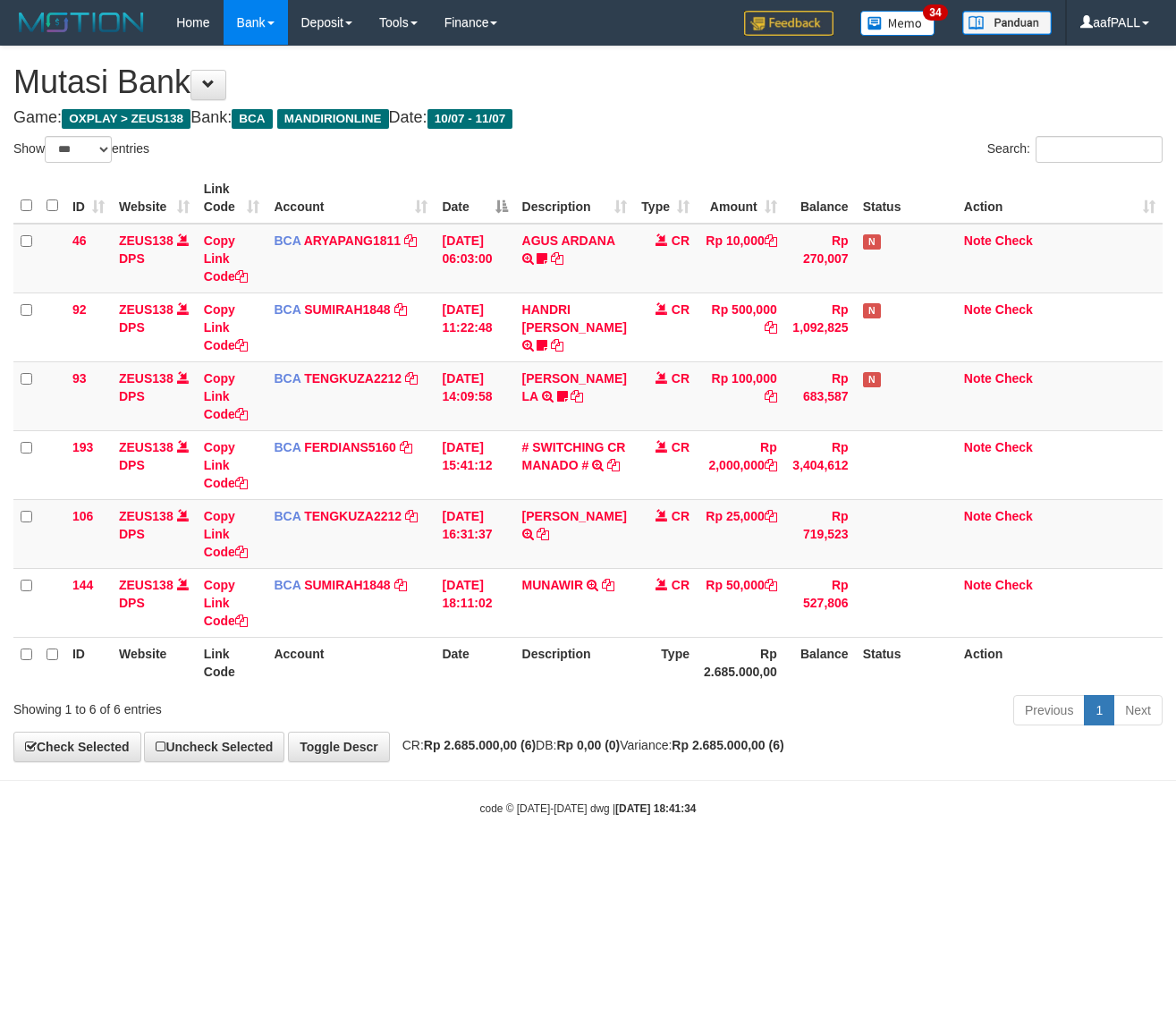 scroll, scrollTop: 0, scrollLeft: 0, axis: both 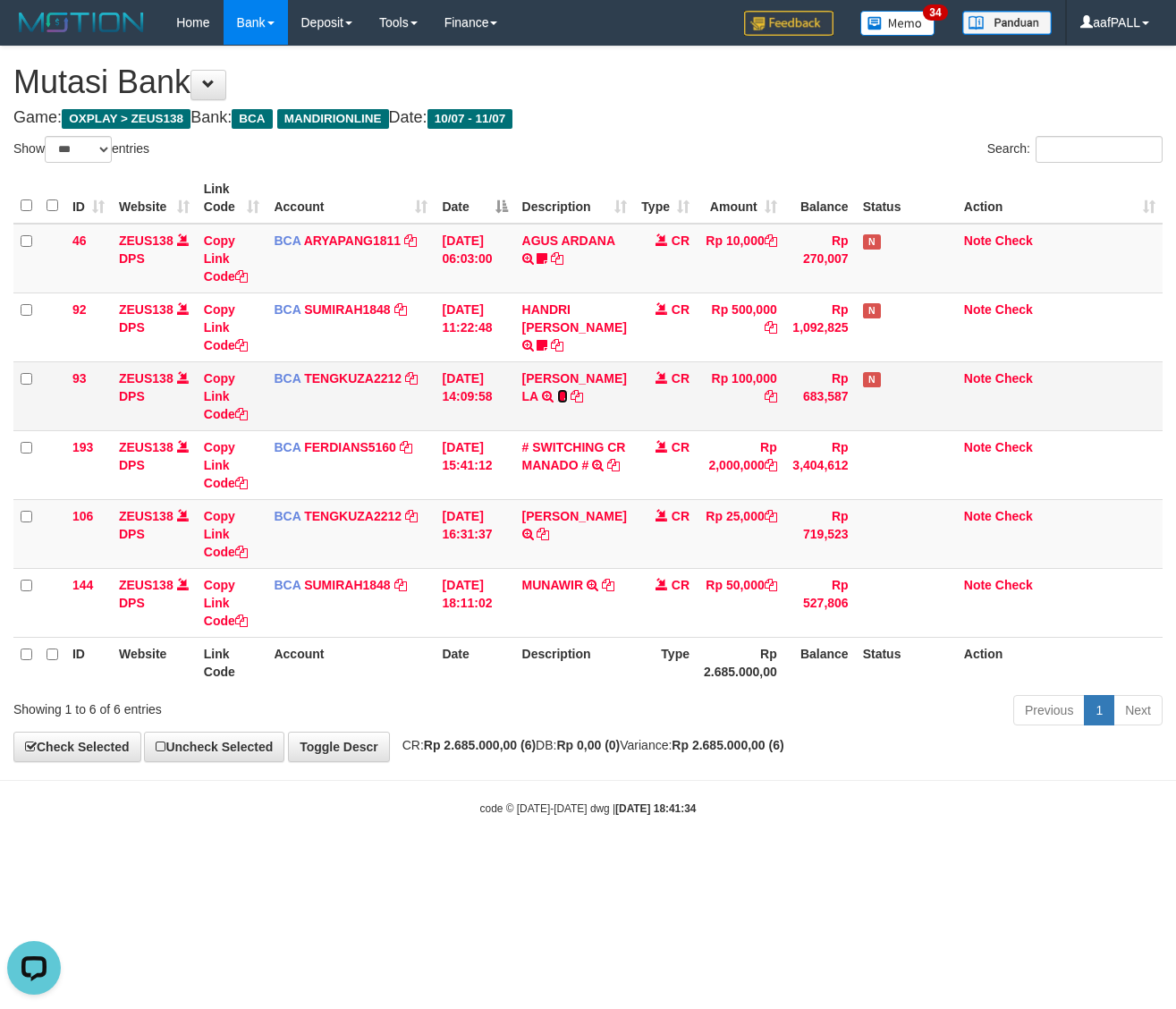 click at bounding box center [563, 396] 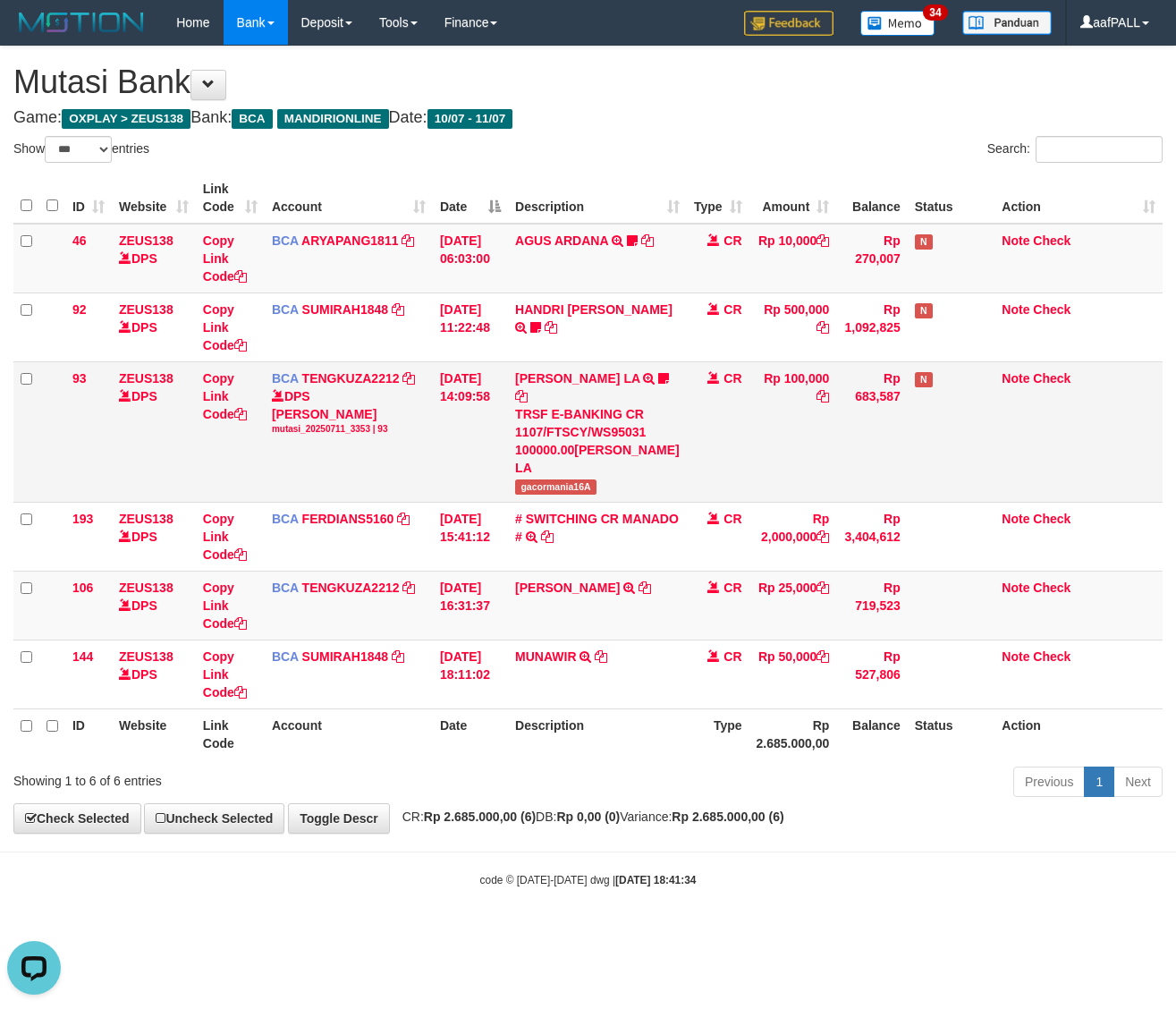 click on "gacormania16A" at bounding box center [555, 487] 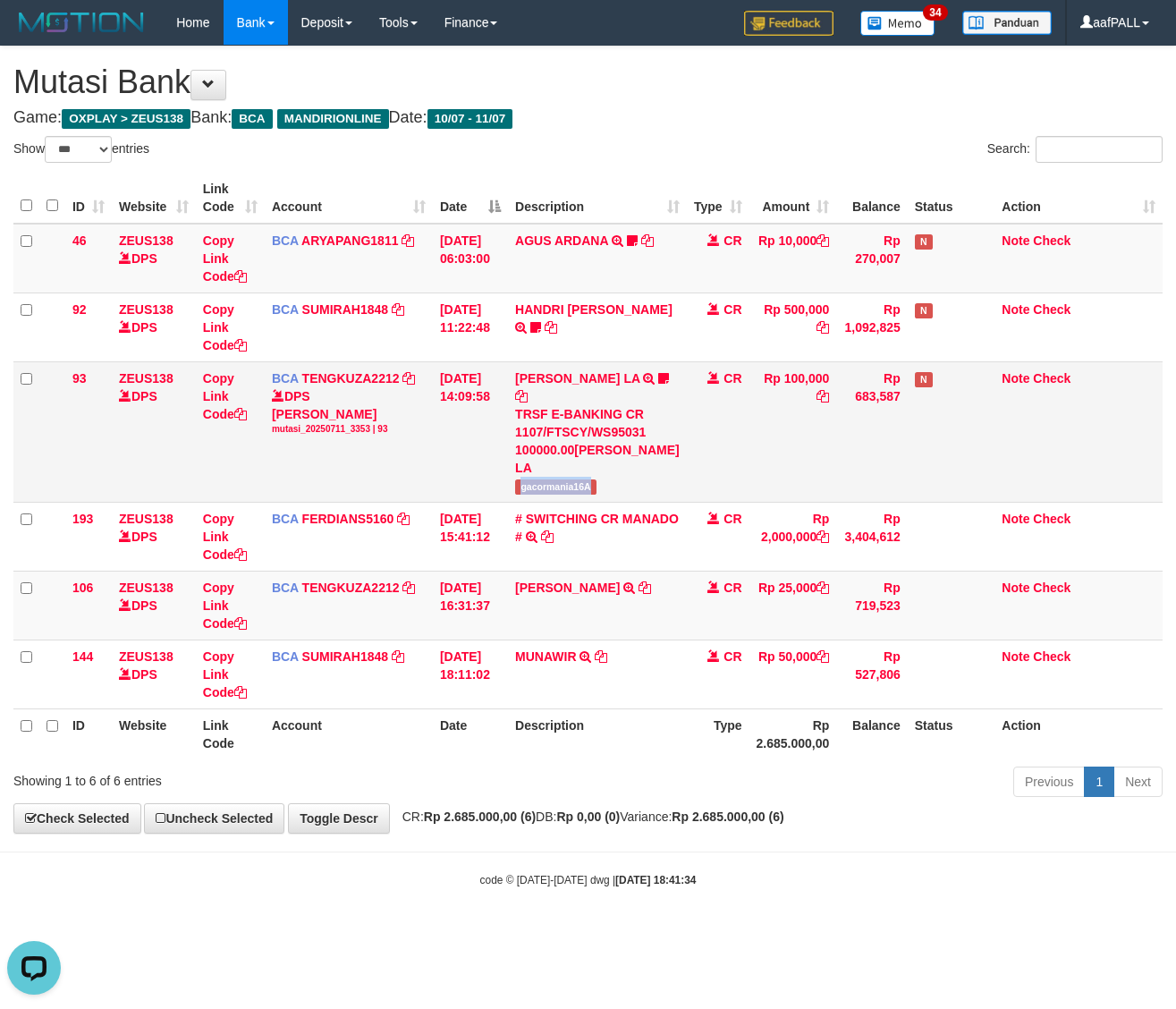 click on "gacormania16A" at bounding box center [555, 487] 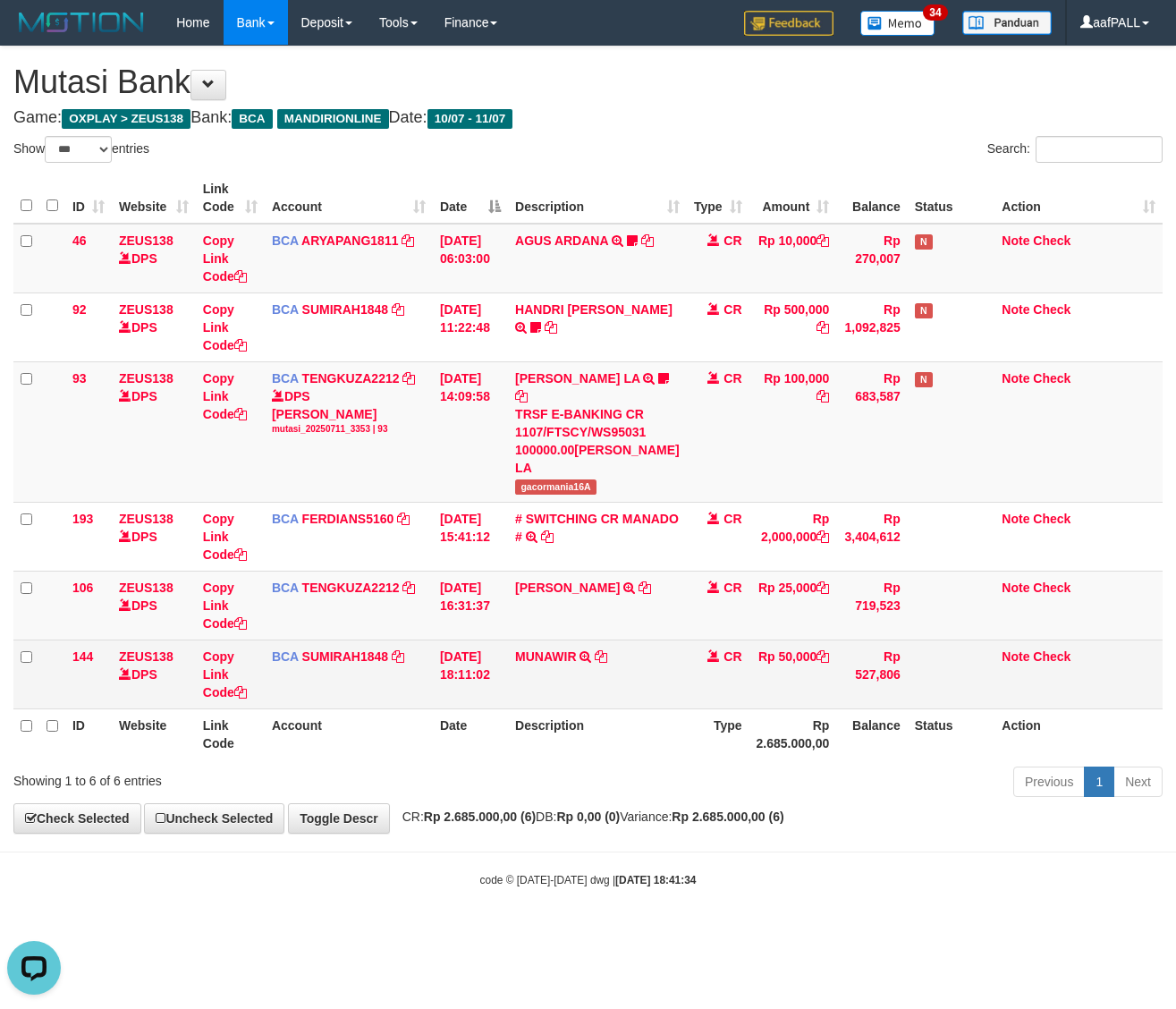 click on "ZEUS138    DPS" at bounding box center [154, 674] 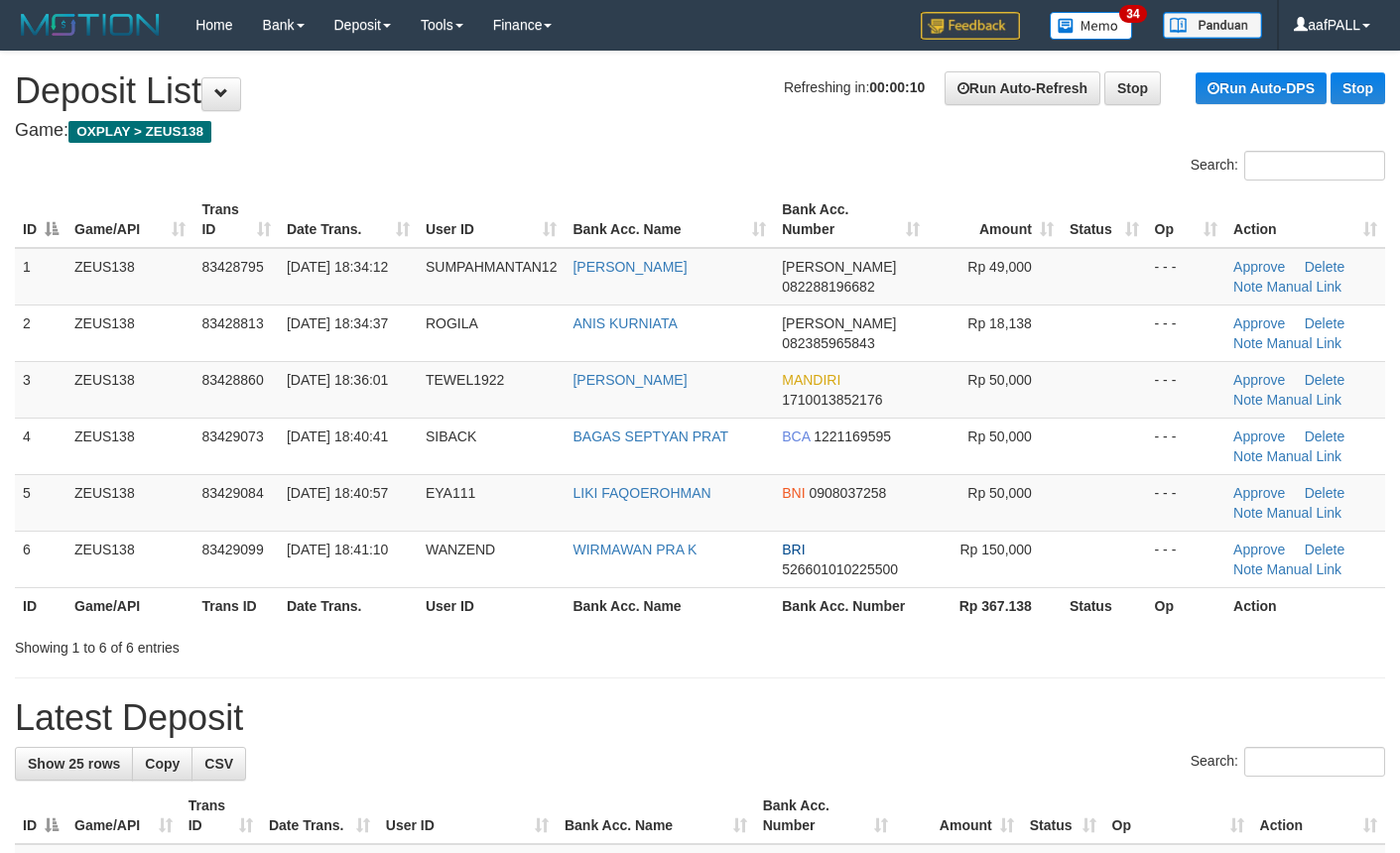 scroll, scrollTop: 0, scrollLeft: 0, axis: both 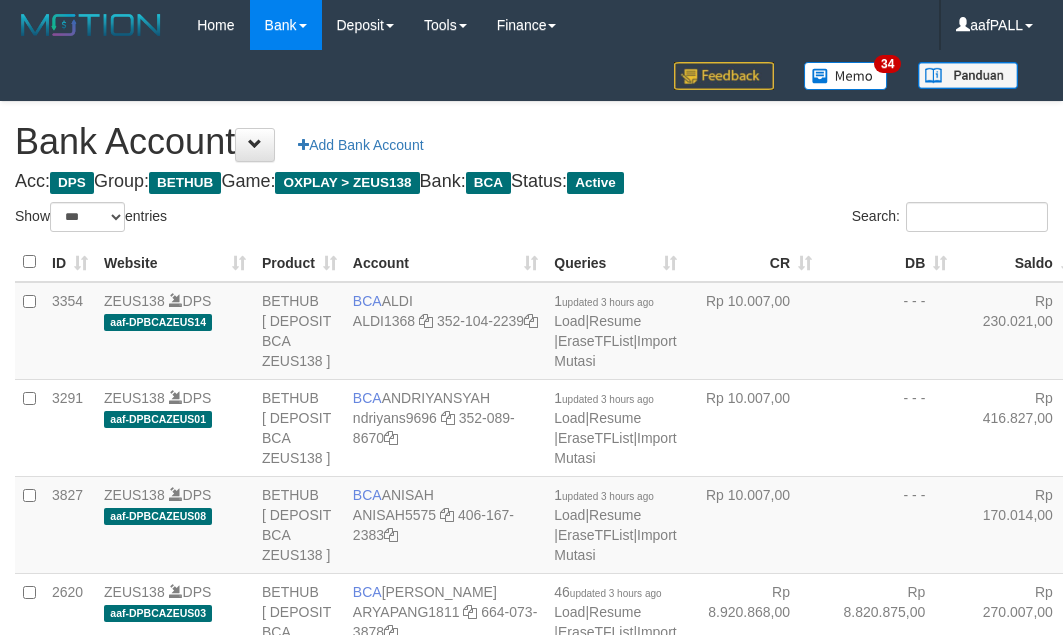 select on "***" 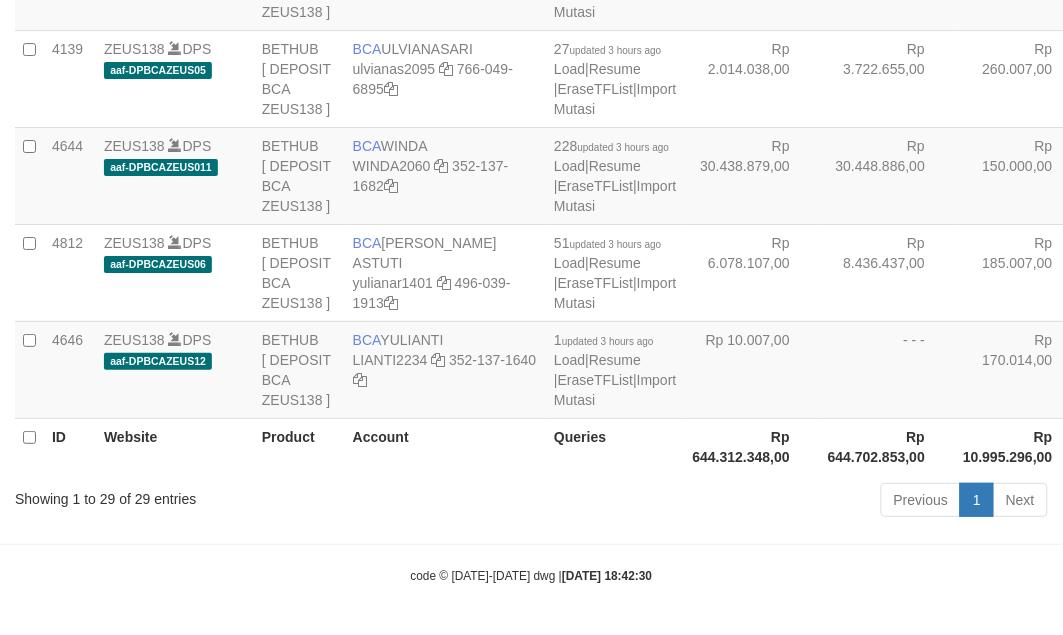 scroll, scrollTop: 3127, scrollLeft: 0, axis: vertical 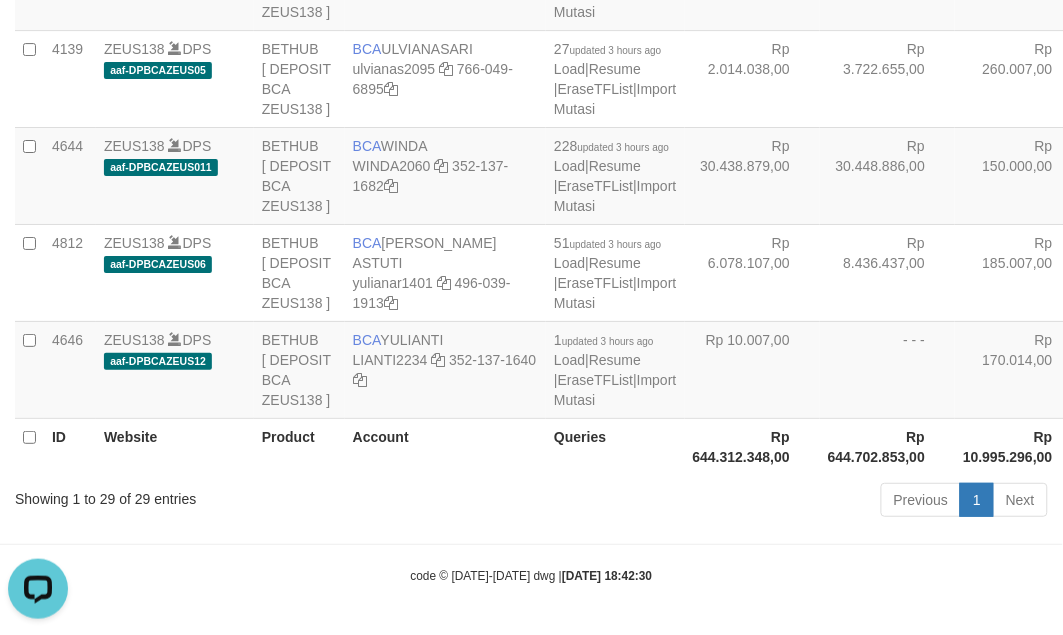 click on "Rp 53.536.804,00" at bounding box center [752, -407] 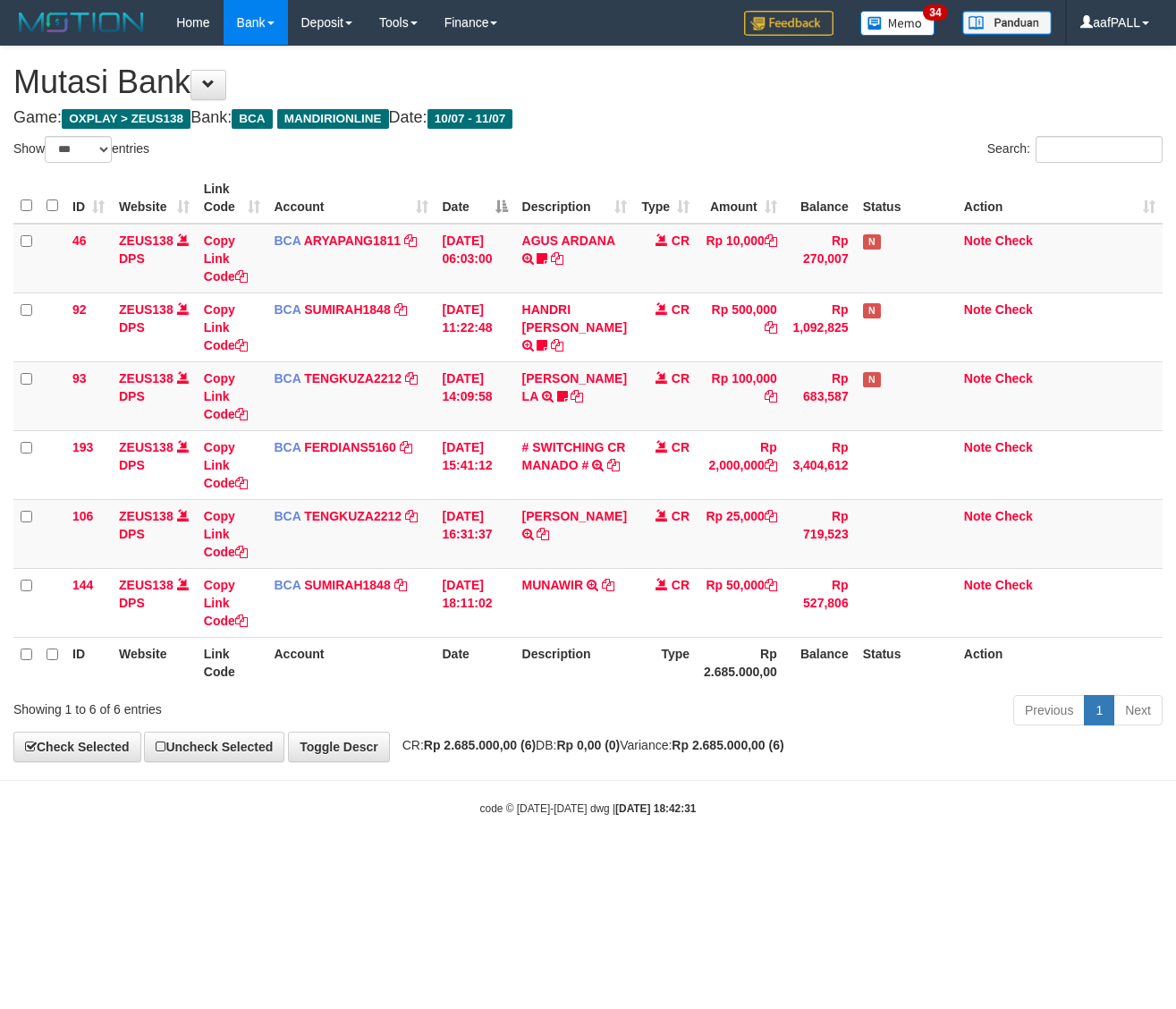 select on "***" 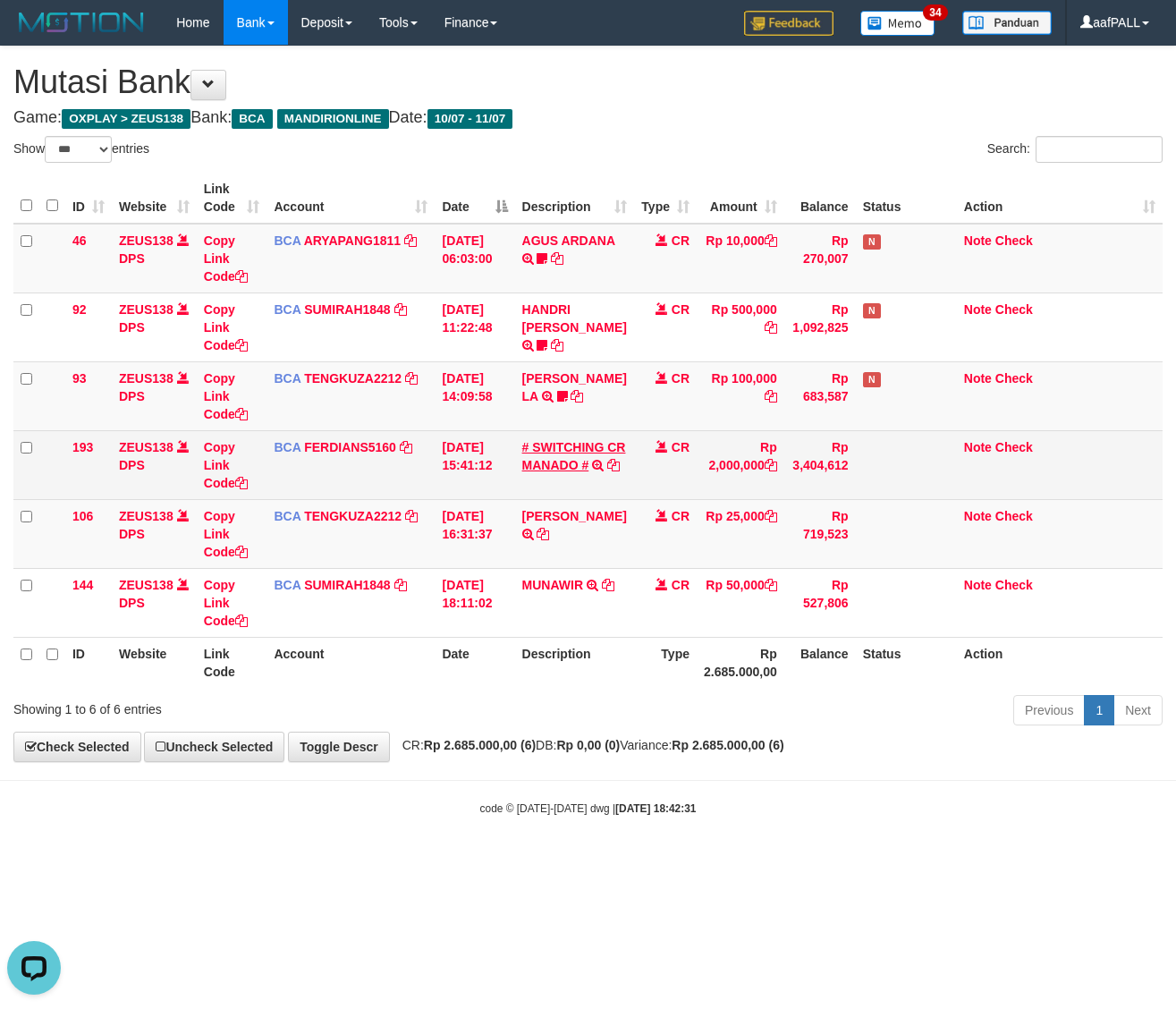 scroll, scrollTop: 0, scrollLeft: 0, axis: both 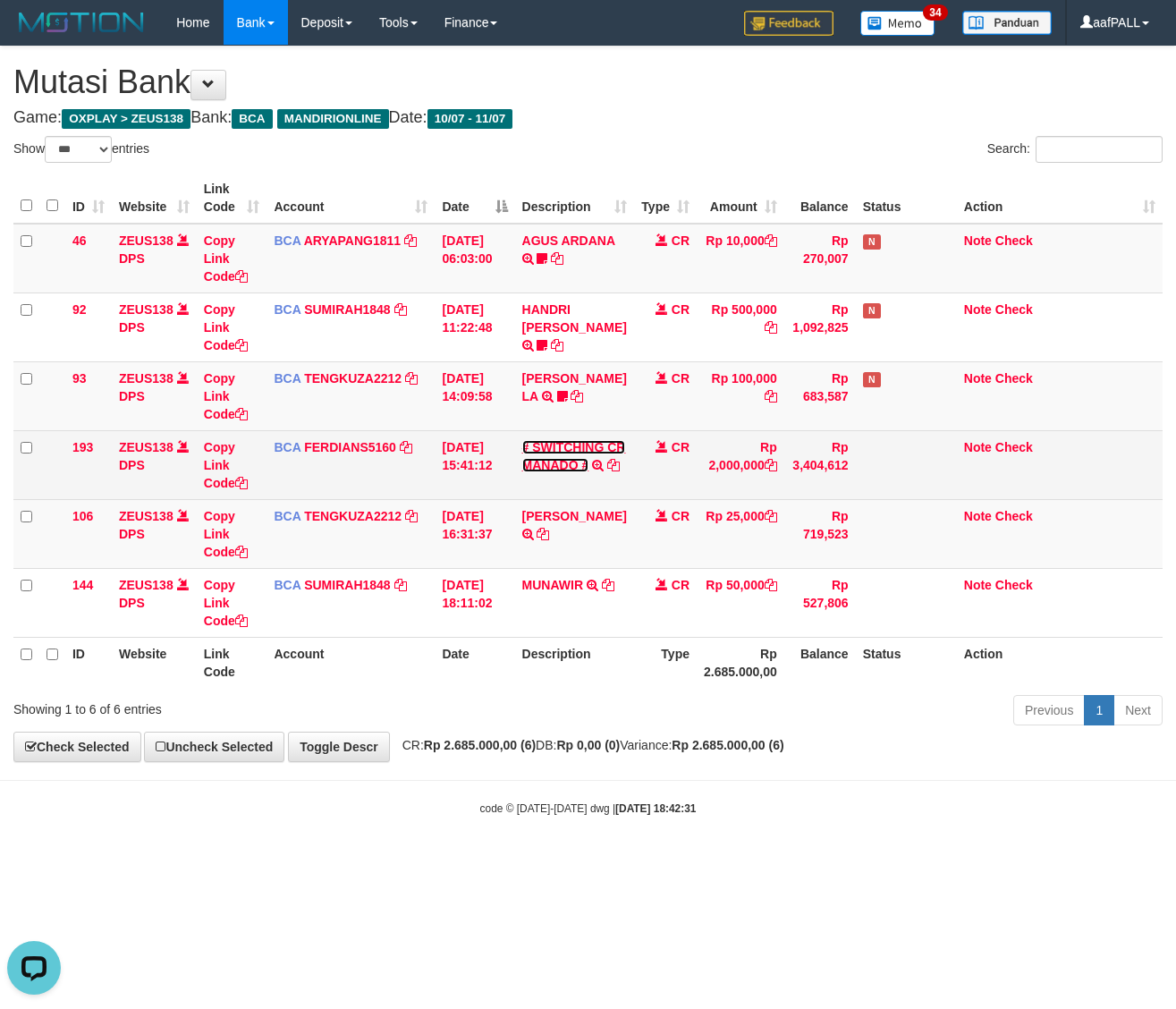 click on "# SWITCHING CR MANADO #" at bounding box center (574, 456) 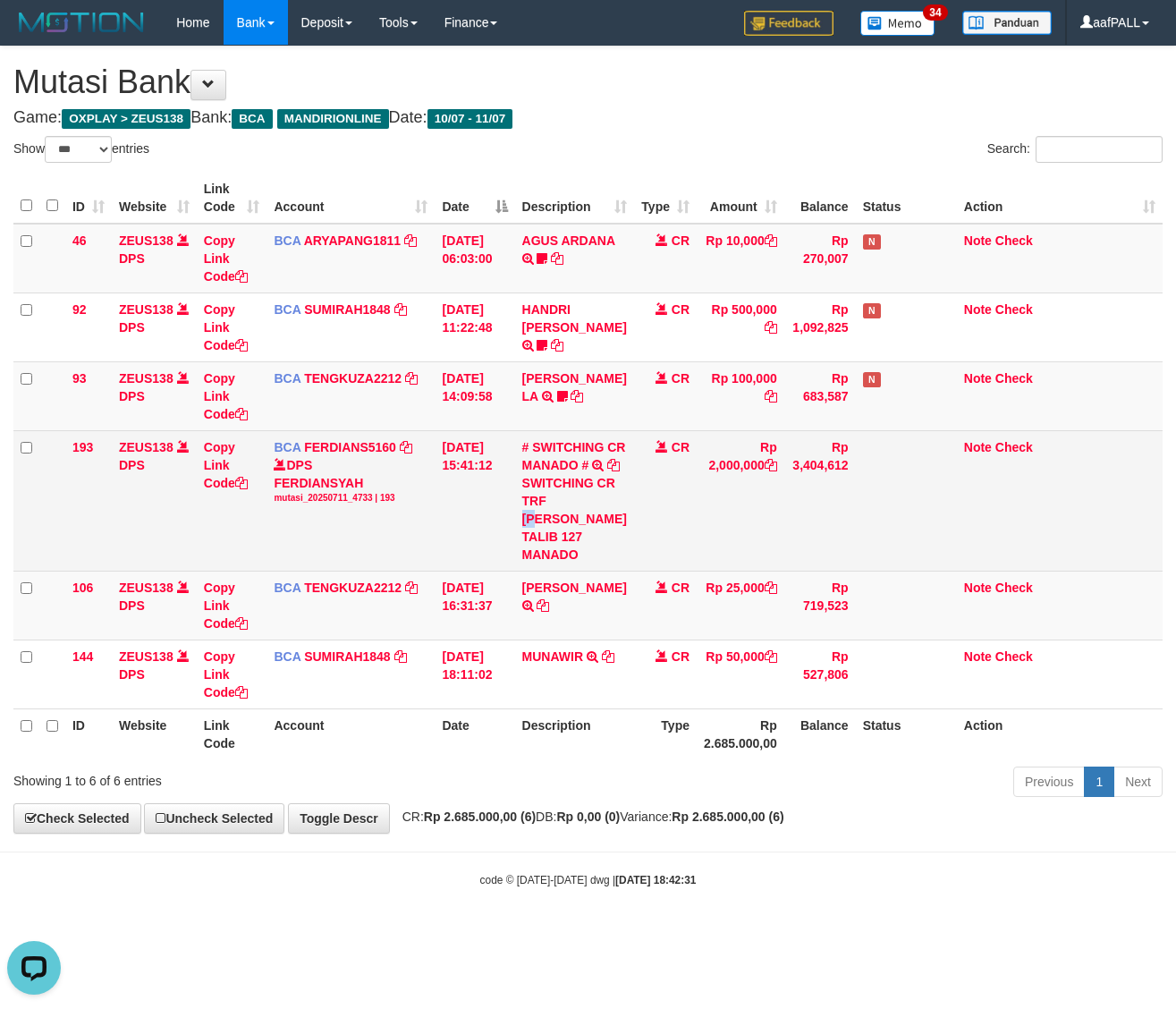 drag, startPoint x: 548, startPoint y: 521, endPoint x: 626, endPoint y: 526, distance: 78.16009 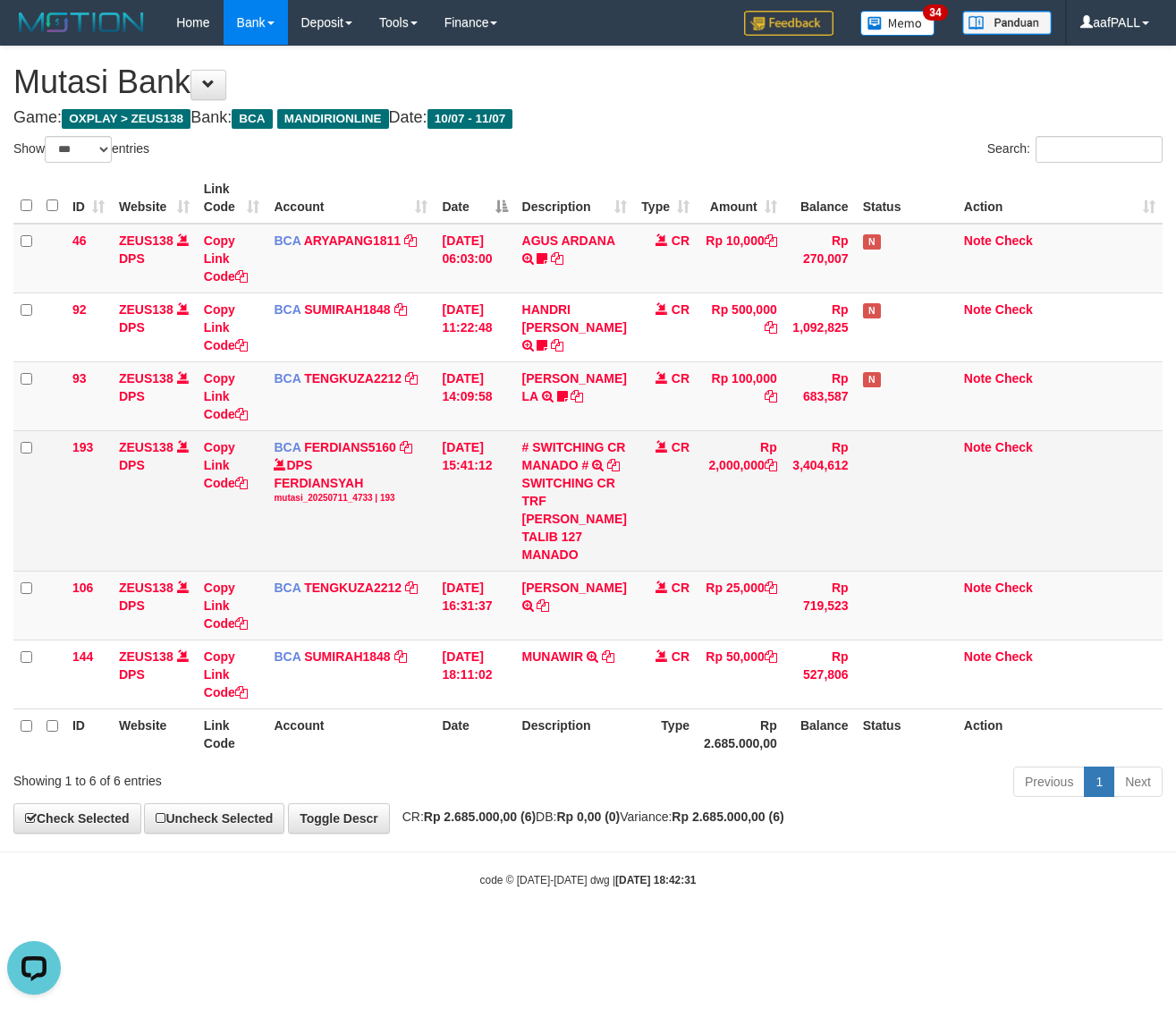 click on "CR" at bounding box center (665, 500) 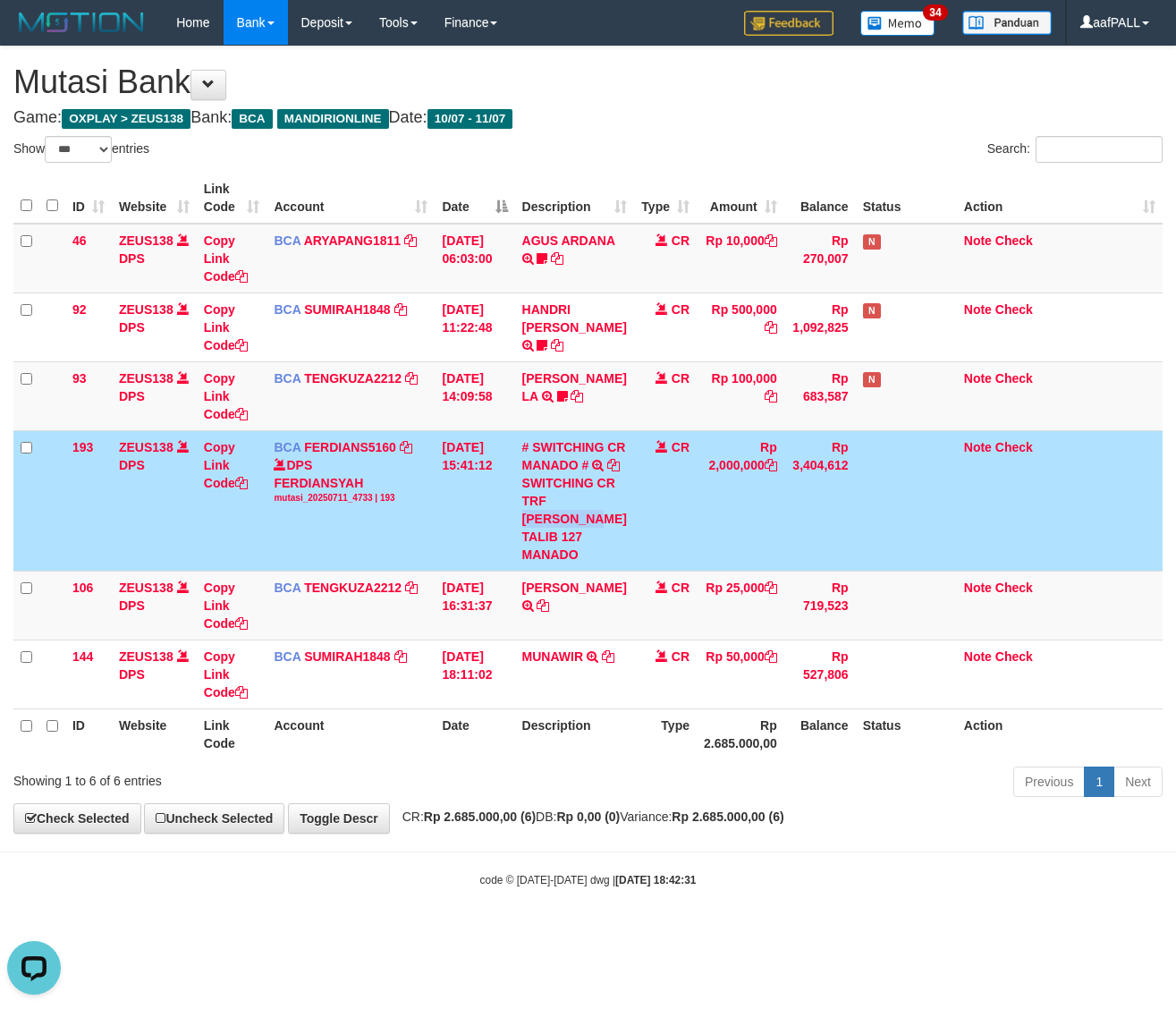 drag, startPoint x: 550, startPoint y: 519, endPoint x: 624, endPoint y: 515, distance: 74.10803 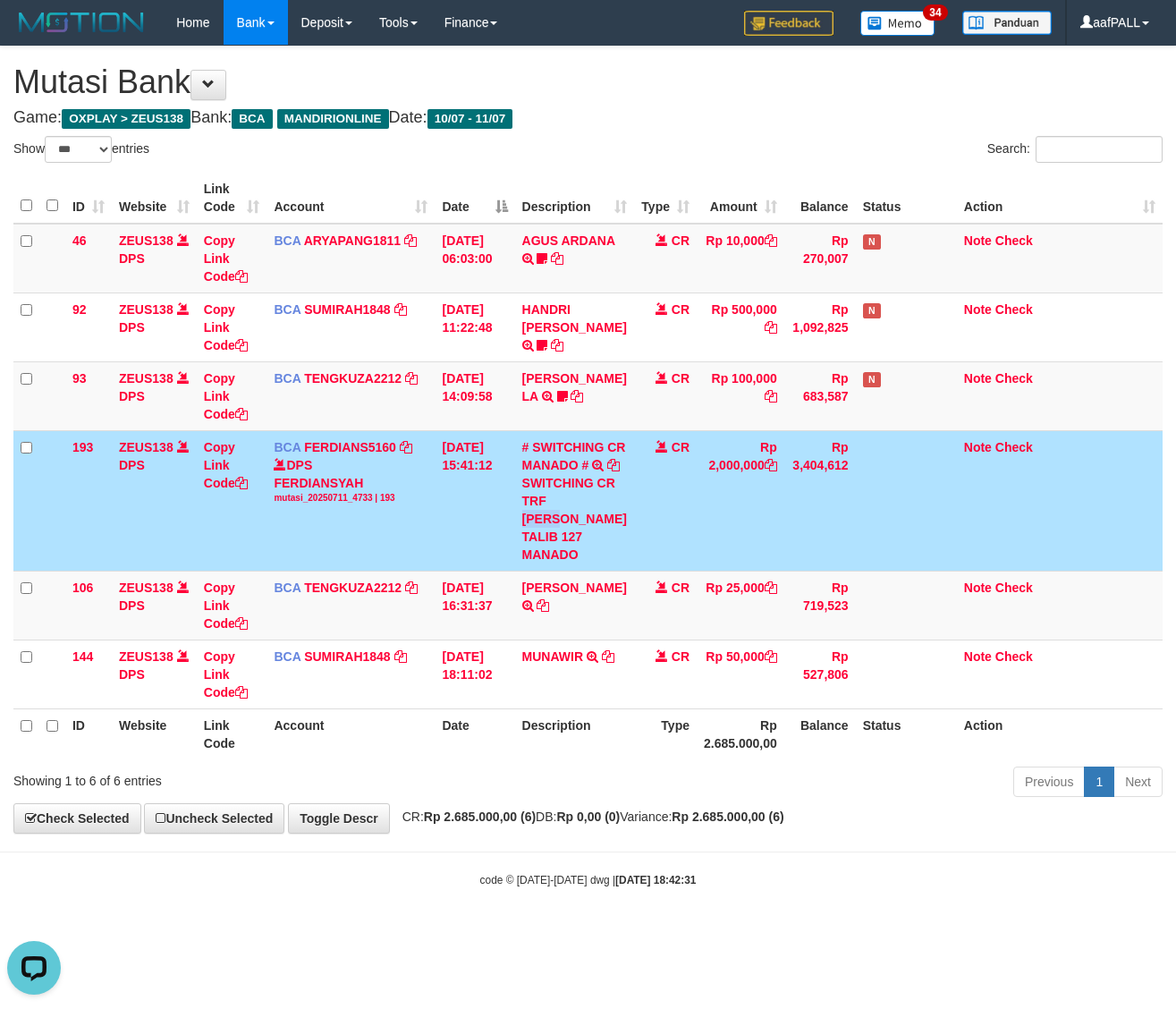 click on "SWITCHING CR TRF
DIAN TALIB
127 MANADO" at bounding box center [574, 519] 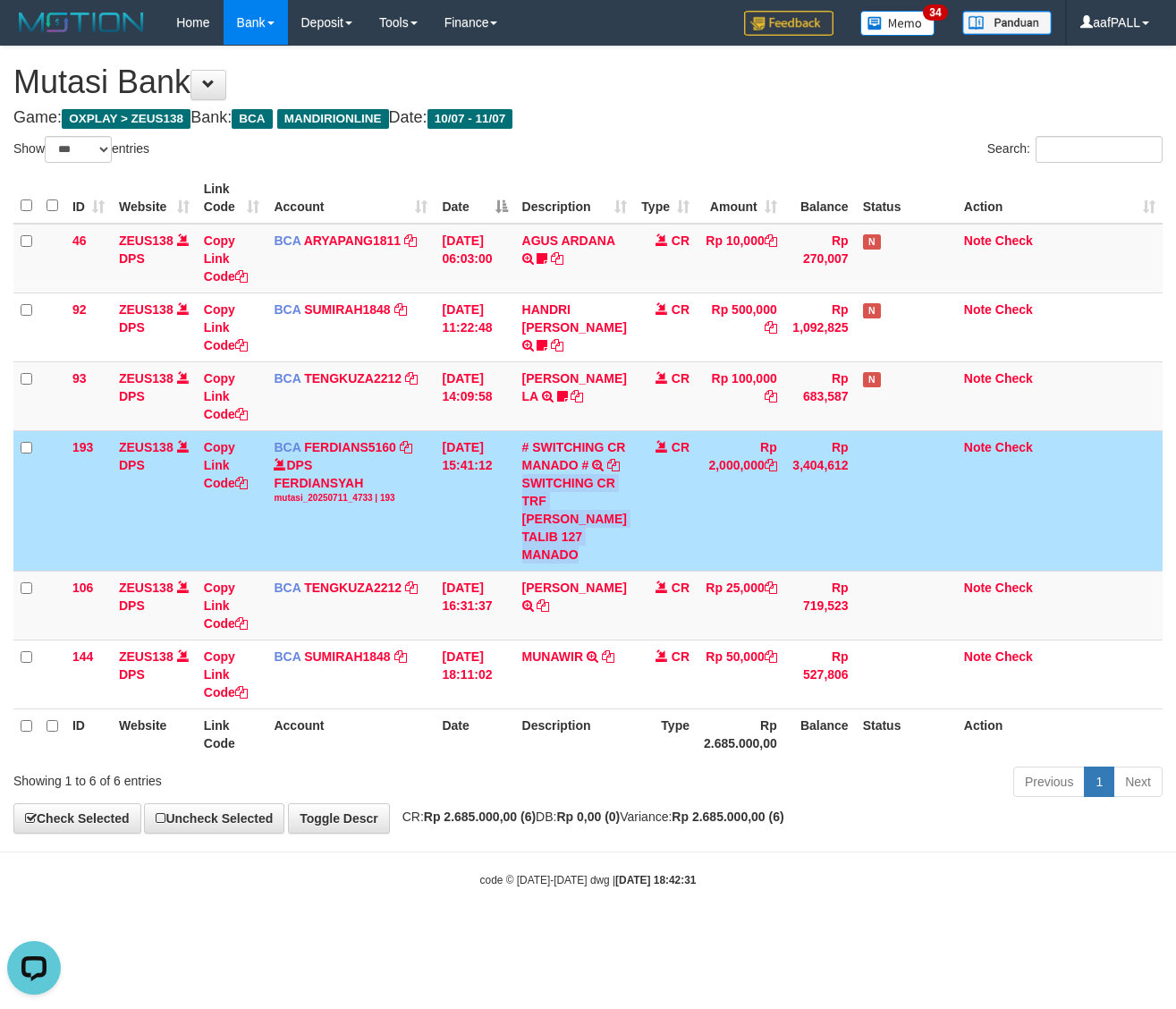 click on "SWITCHING CR TRF
DIAN TALIB
127 MANADO" at bounding box center (574, 519) 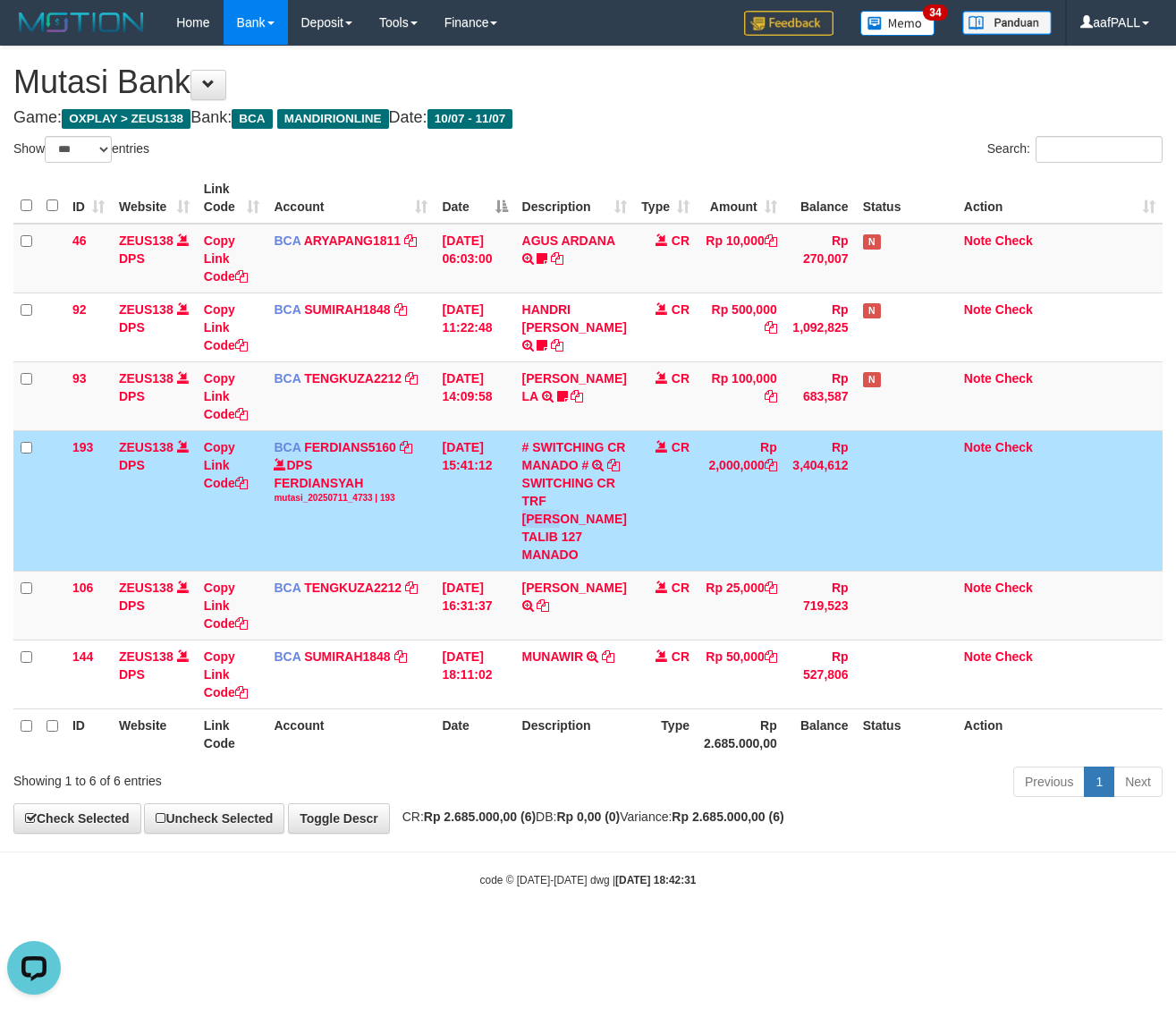 click on "SWITCHING CR TRF
DIAN TALIB
127 MANADO" at bounding box center (574, 519) 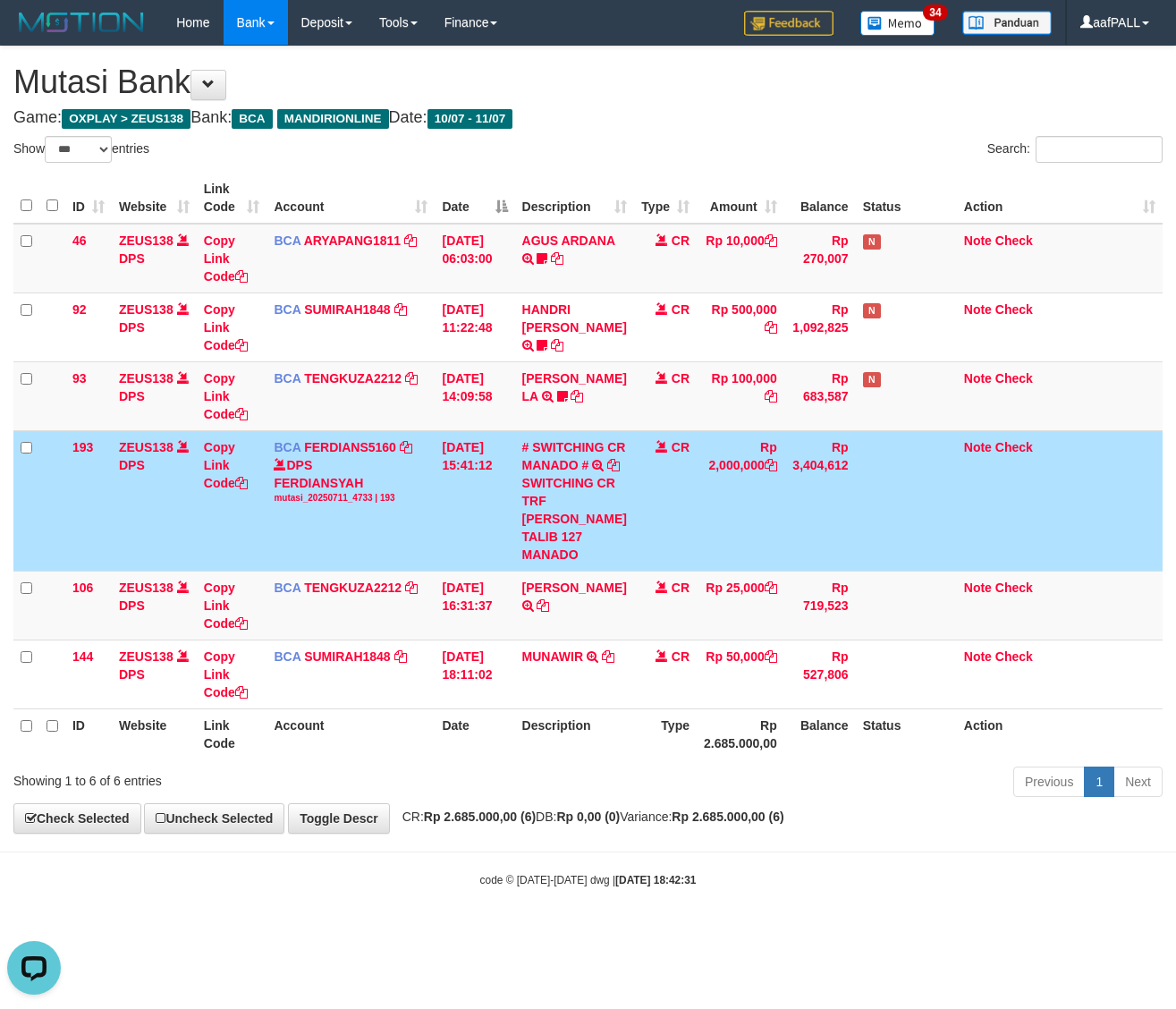 click on "CR" at bounding box center [665, 500] 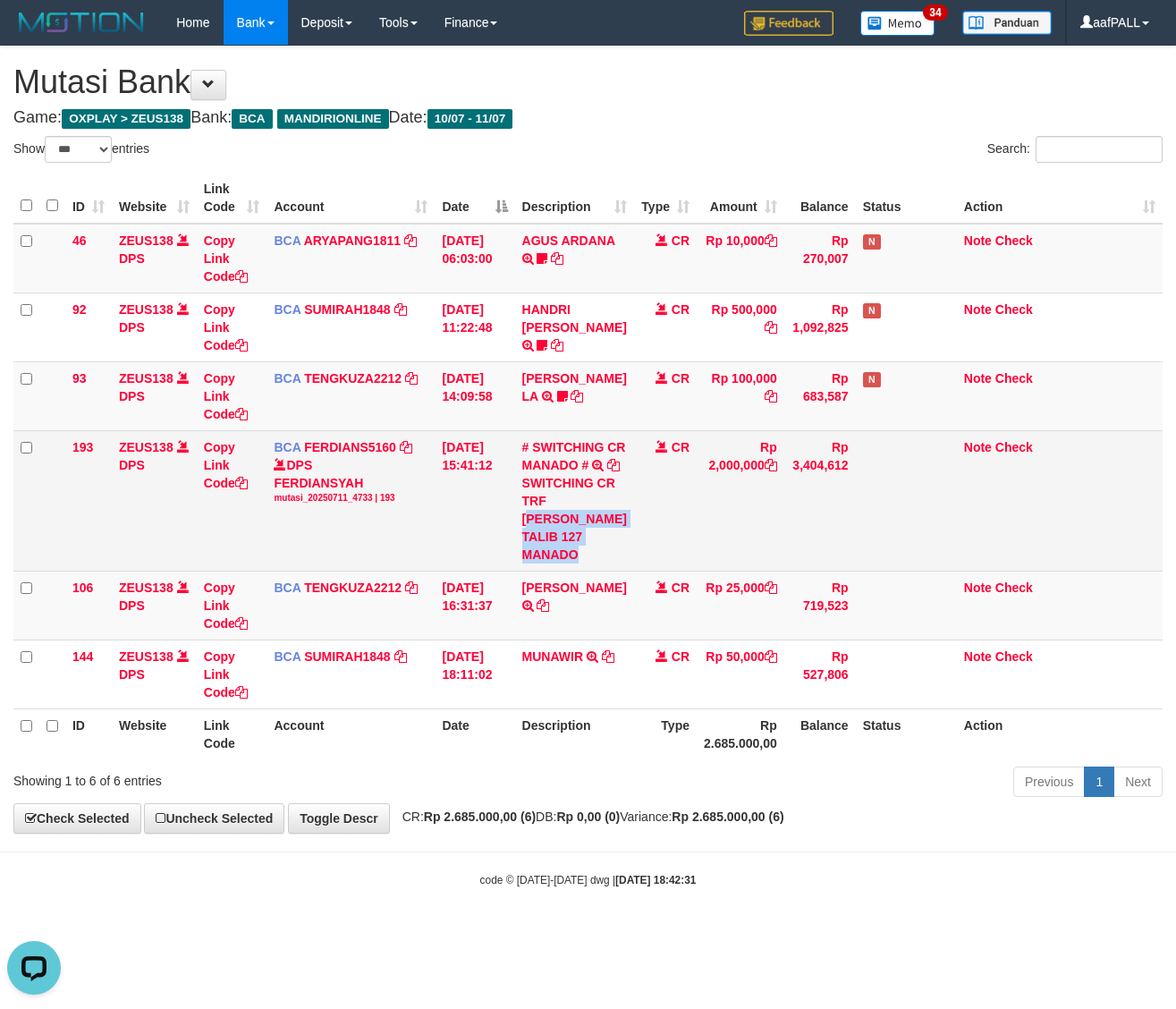 drag, startPoint x: 618, startPoint y: 520, endPoint x: 557, endPoint y: 520, distance: 61 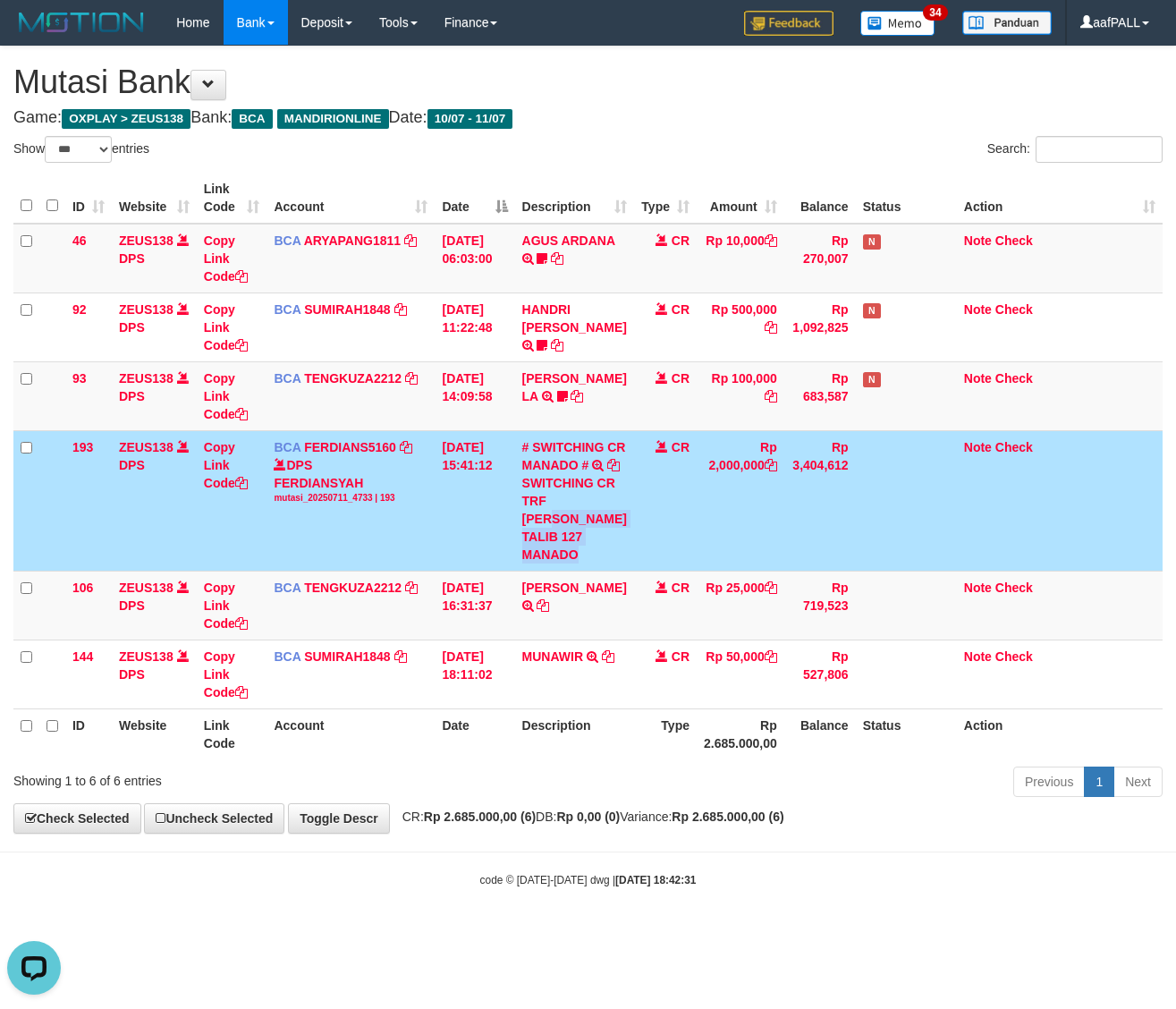 drag, startPoint x: 629, startPoint y: 517, endPoint x: 580, endPoint y: 514, distance: 49.091751 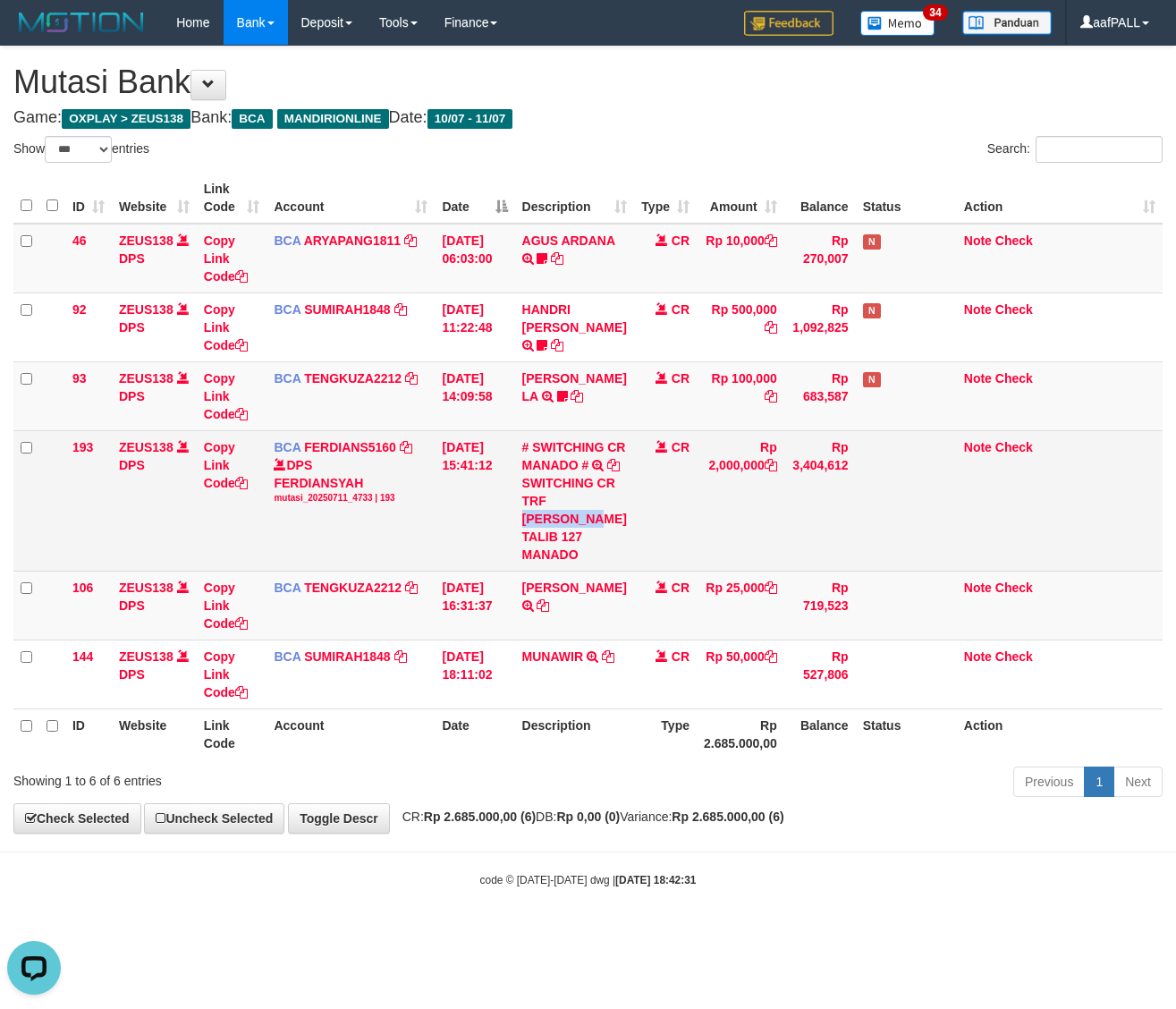 drag, startPoint x: 622, startPoint y: 510, endPoint x: 551, endPoint y: 515, distance: 71.17584 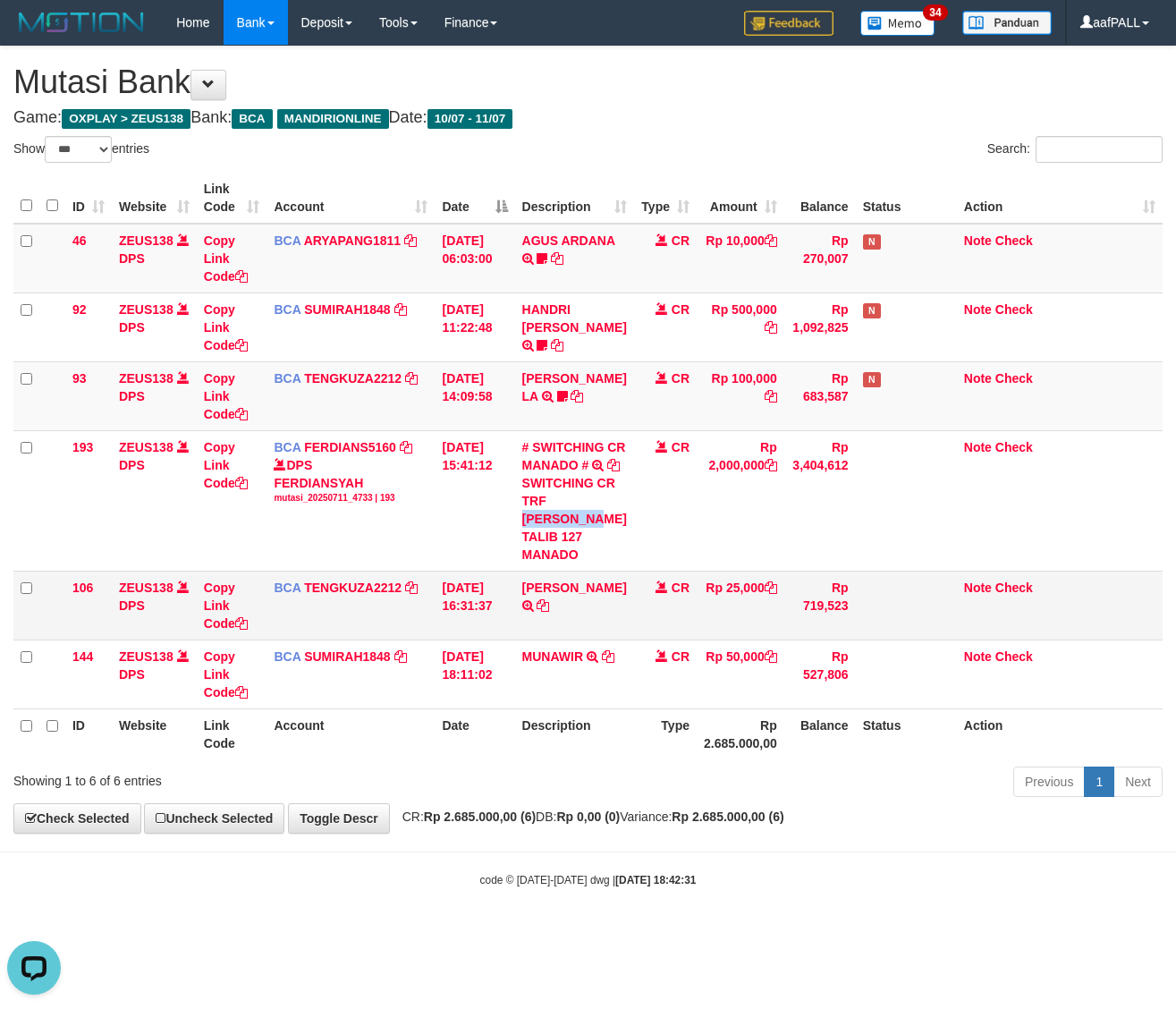 copy on "DIAN TALIB" 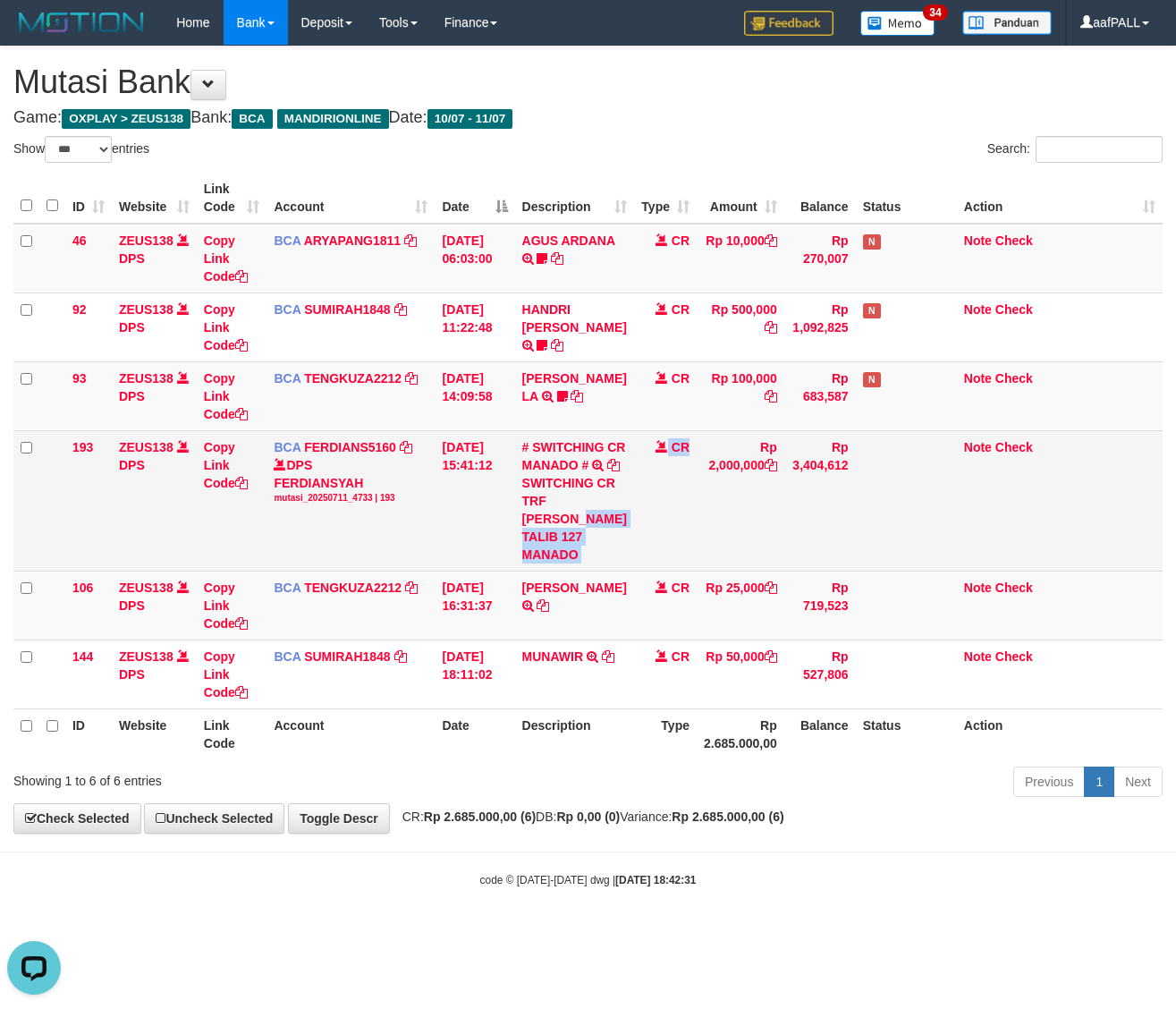 click on "193
ZEUS138    DPS
Copy Link Code
BCA
FERDIANS5160
DPS
FERDIANSYAH
mutasi_20250711_4733 | 193
mutasi_20250711_4733 | 193
11/07/2025 15:41:12
# SWITCHING CR MANADO #         SWITCHING CR TRF
DIAN TALIB
127 MANADO
CR
Rp 2,000,000
Rp 3,404,612
Note
Check" at bounding box center (588, 500) 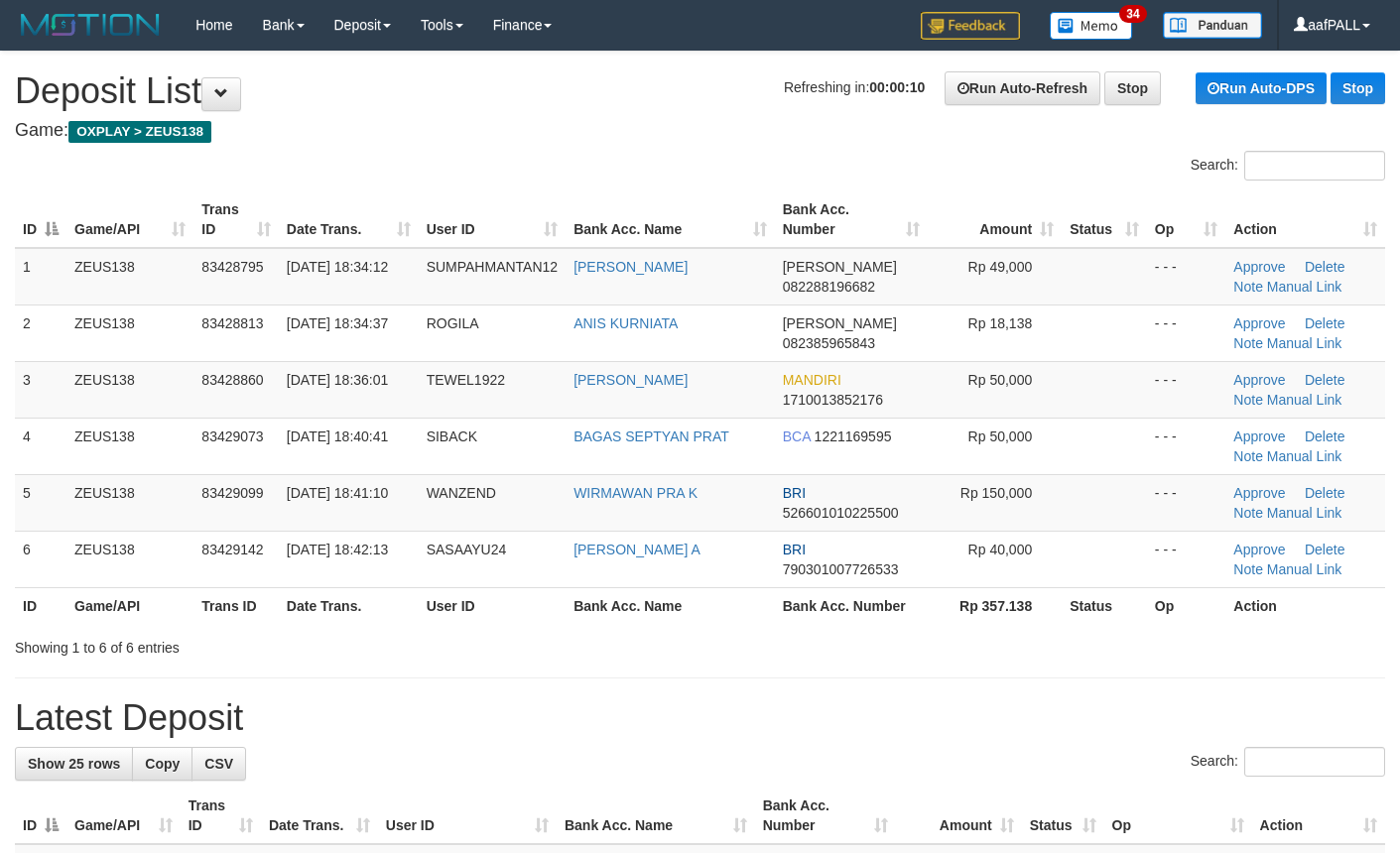 scroll, scrollTop: 0, scrollLeft: 0, axis: both 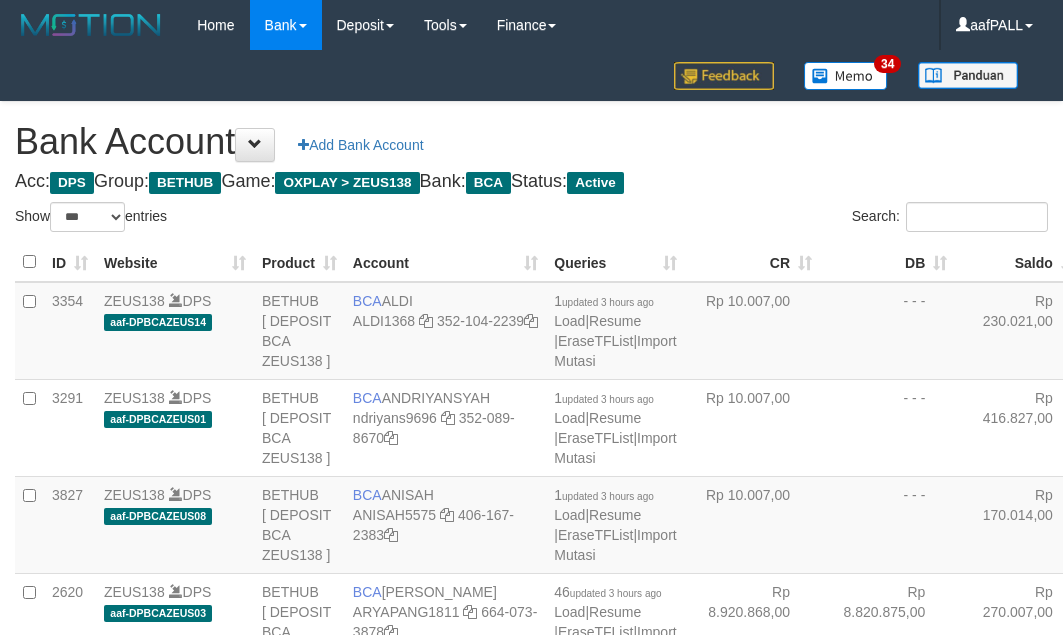 select on "***" 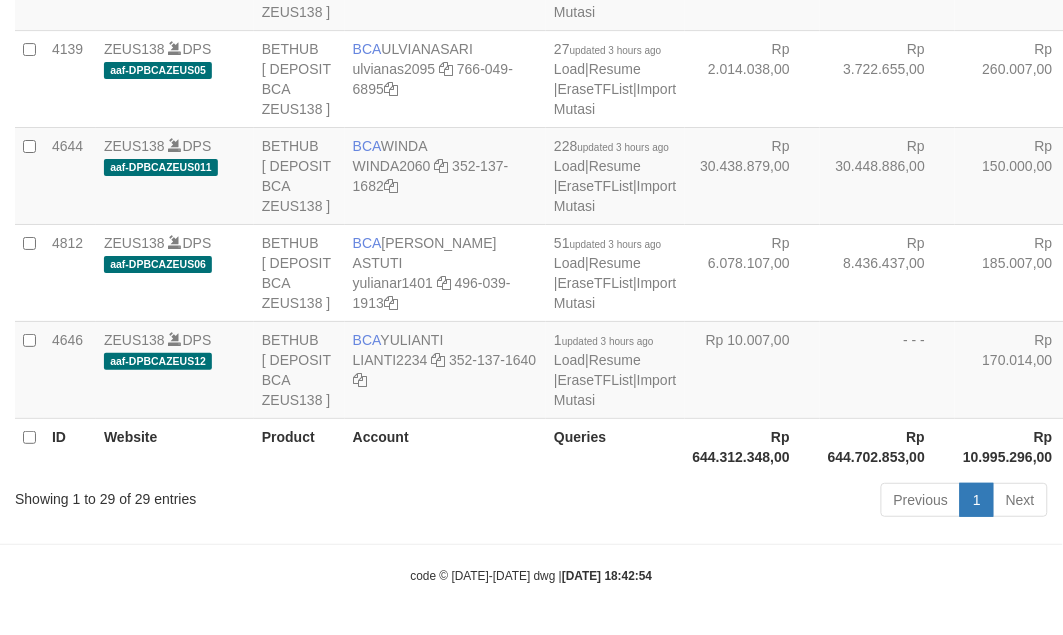 scroll, scrollTop: 3127, scrollLeft: 0, axis: vertical 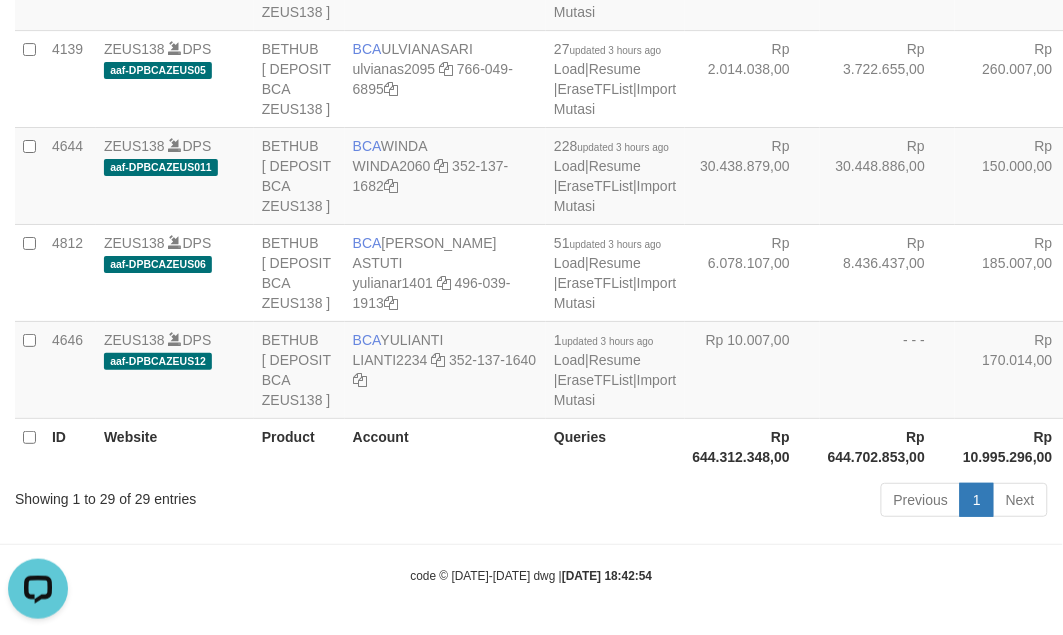 click on "Rp 53.536.804,00" at bounding box center (752, -407) 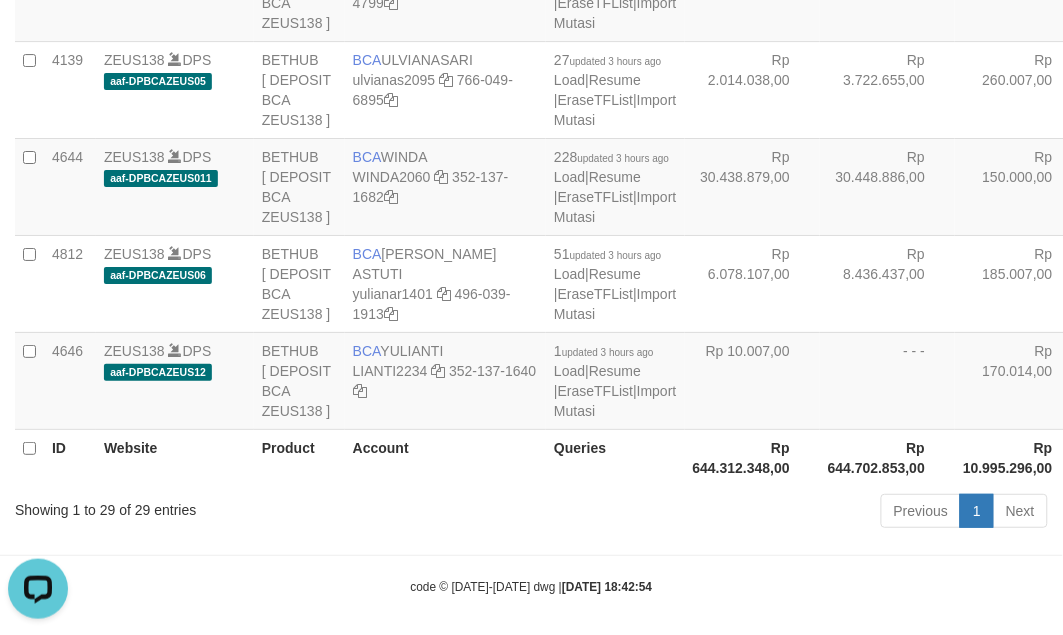 click at bounding box center [468, -676] 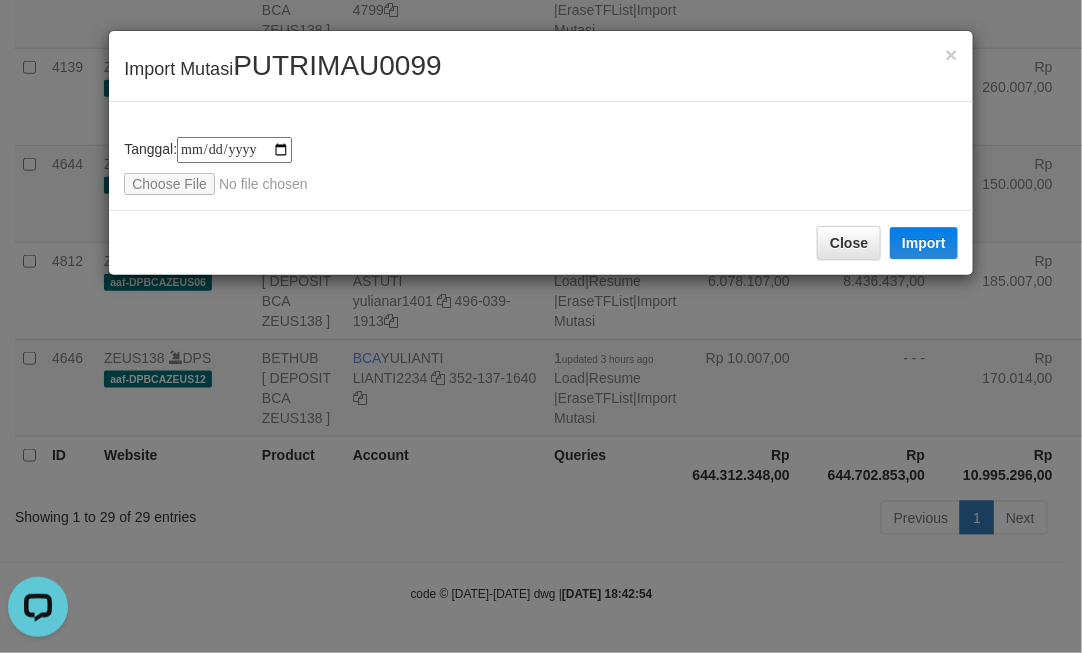 click on "**********" at bounding box center (541, 166) 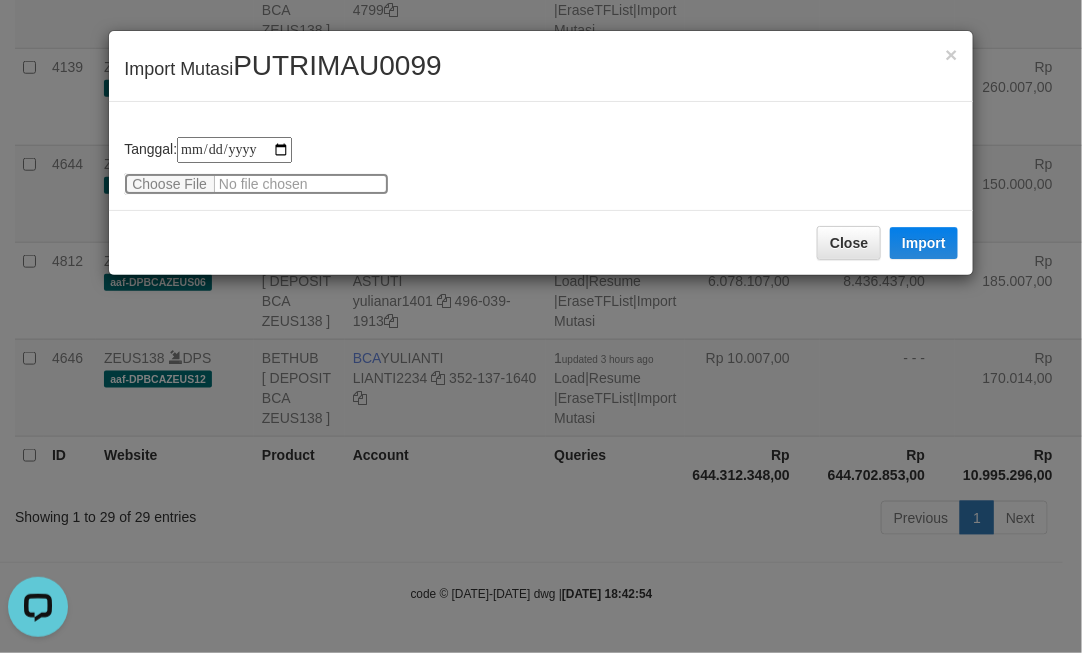 click at bounding box center [256, 184] 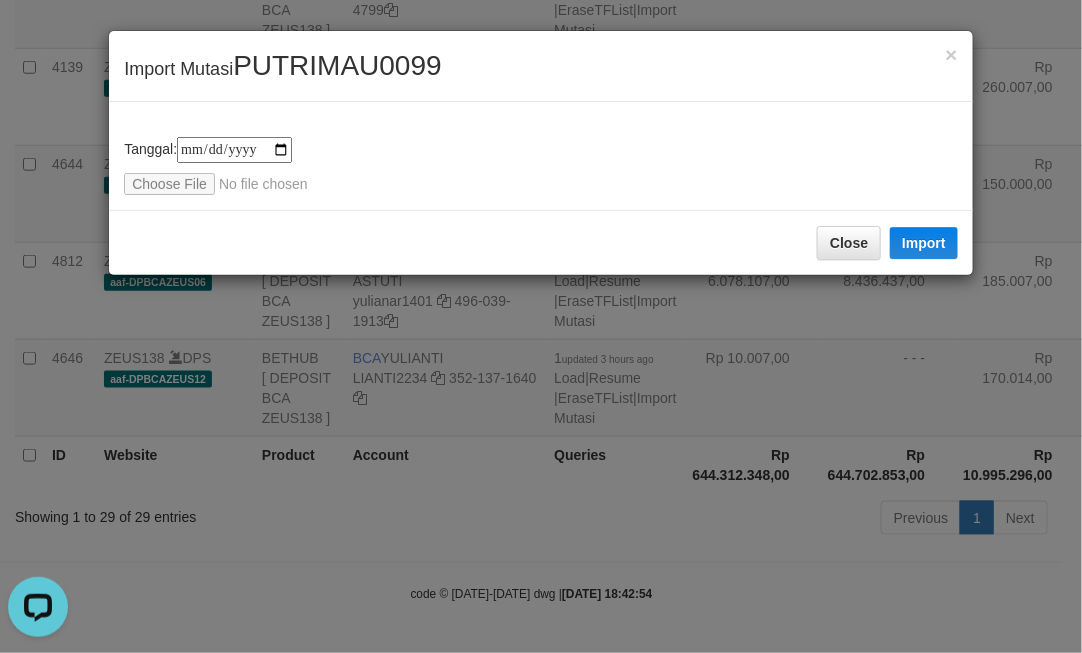 drag, startPoint x: 568, startPoint y: 326, endPoint x: 517, endPoint y: 323, distance: 51.088158 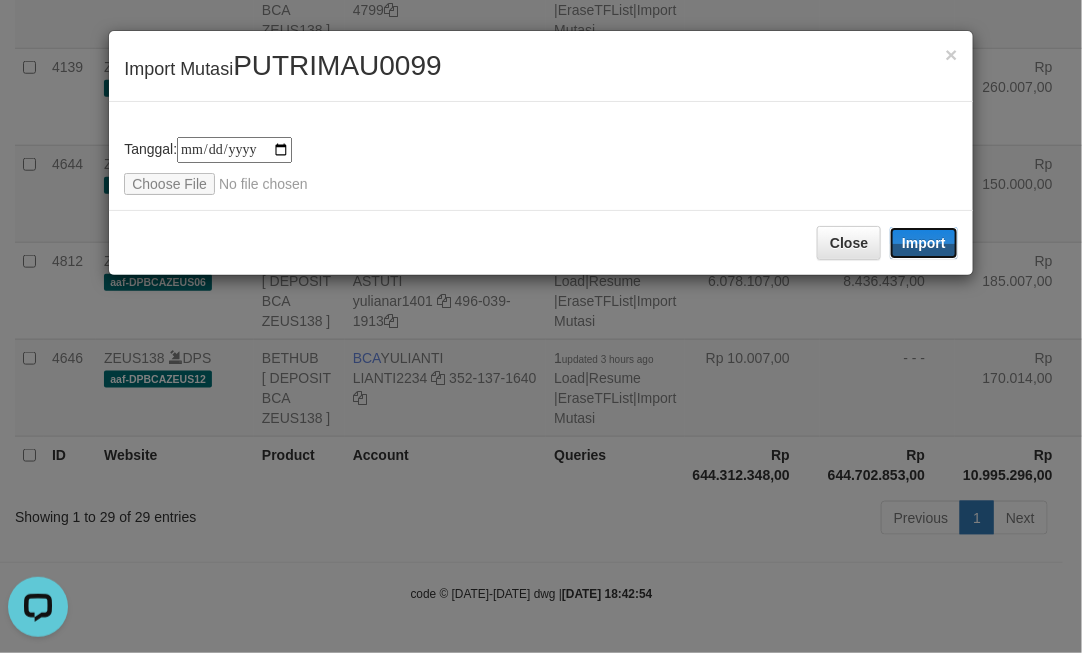 click on "Import" at bounding box center (924, 243) 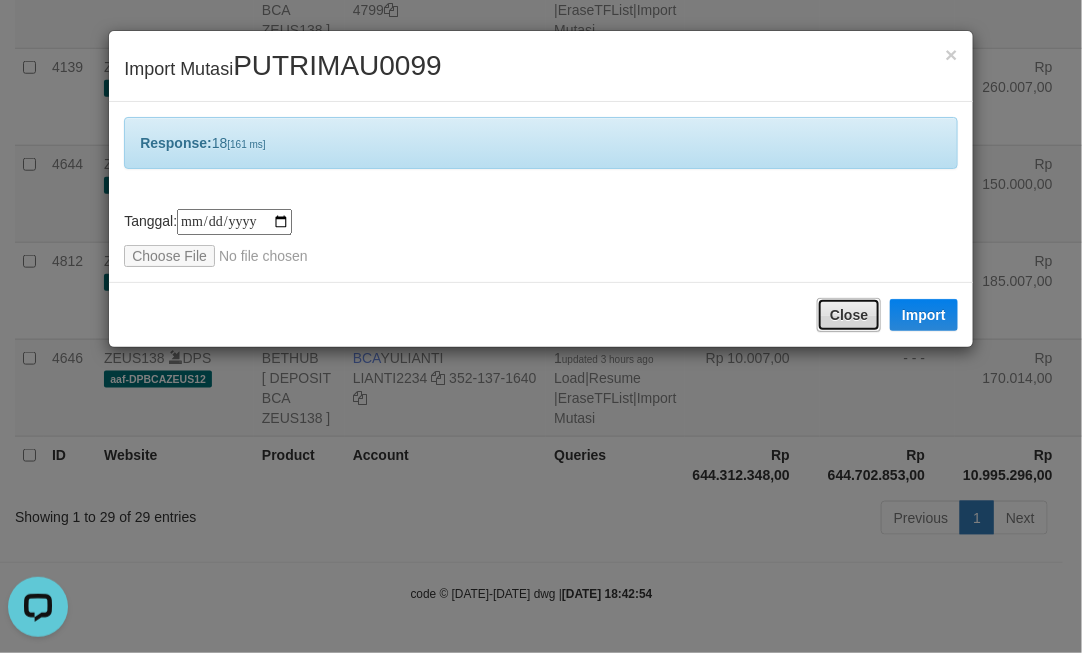 click on "Close" at bounding box center (849, 315) 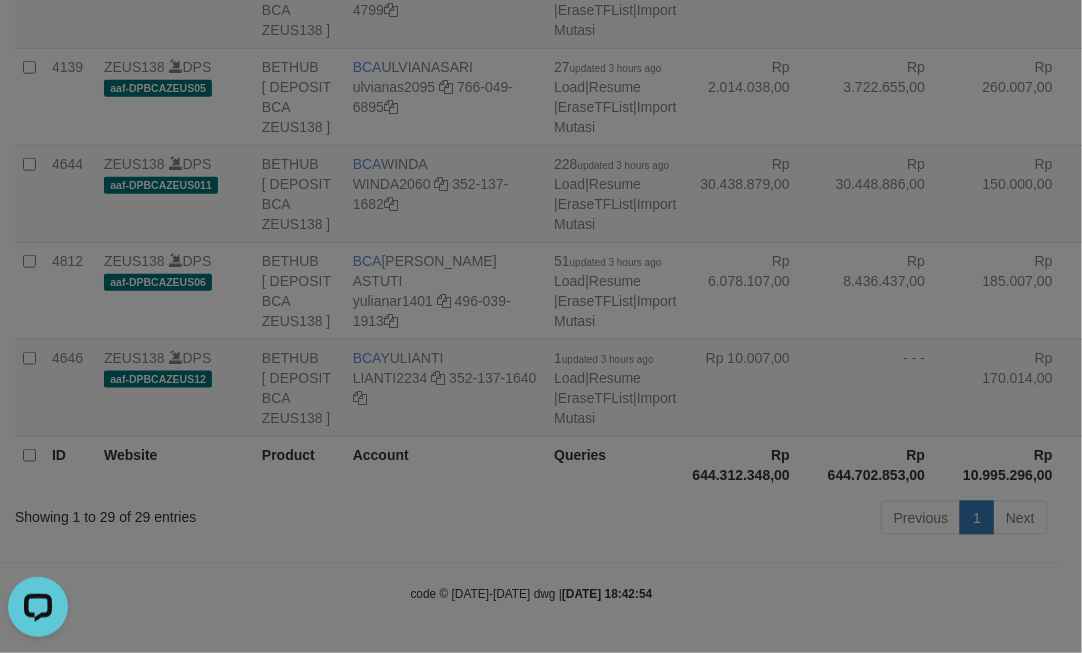 click on "Toggle navigation
Home
Bank
Account List
Load
By Website
Group
[OXPLAY]													ZEUS138
By Load Group (DPS)" at bounding box center [541, -1003] 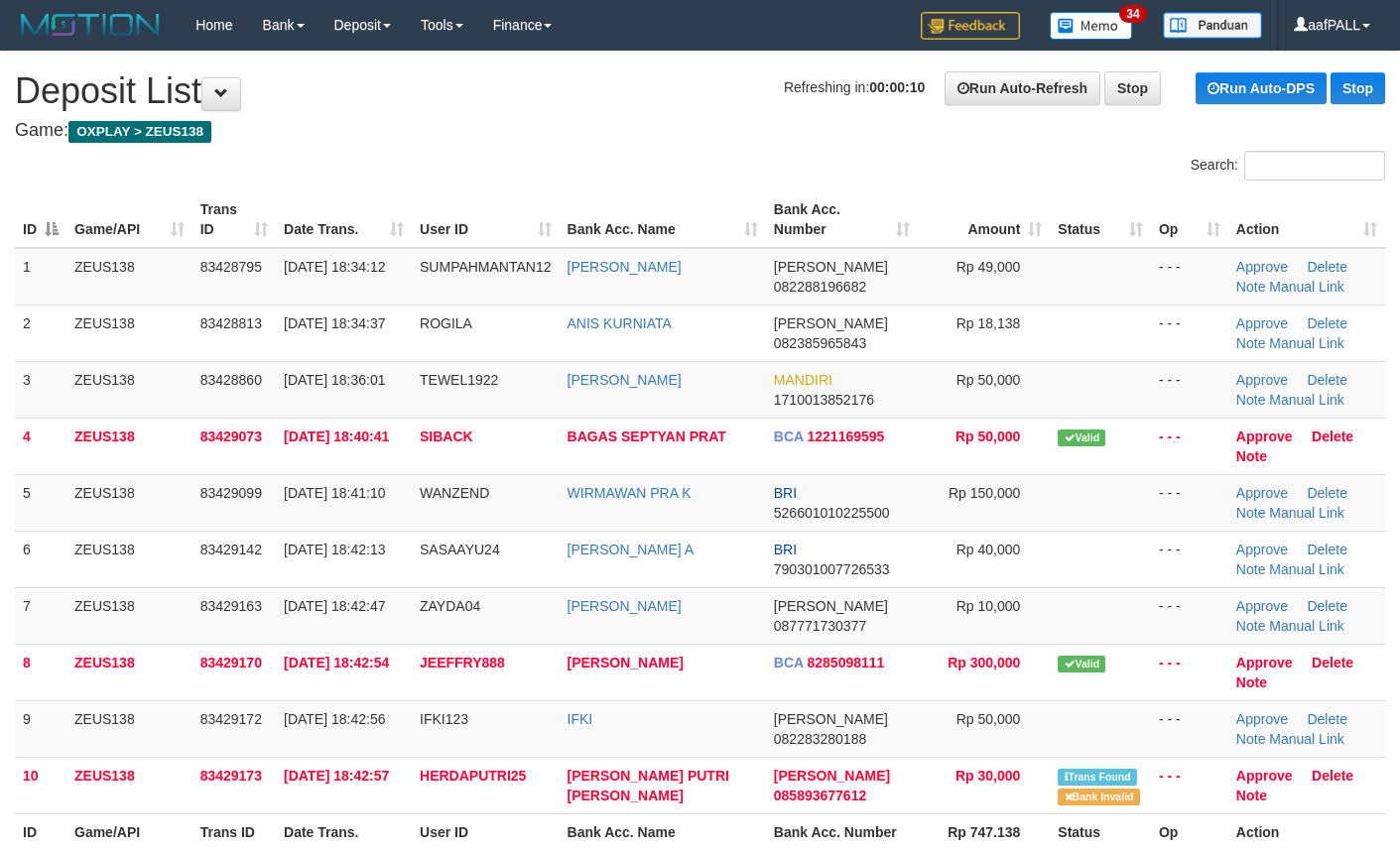 scroll, scrollTop: 0, scrollLeft: 0, axis: both 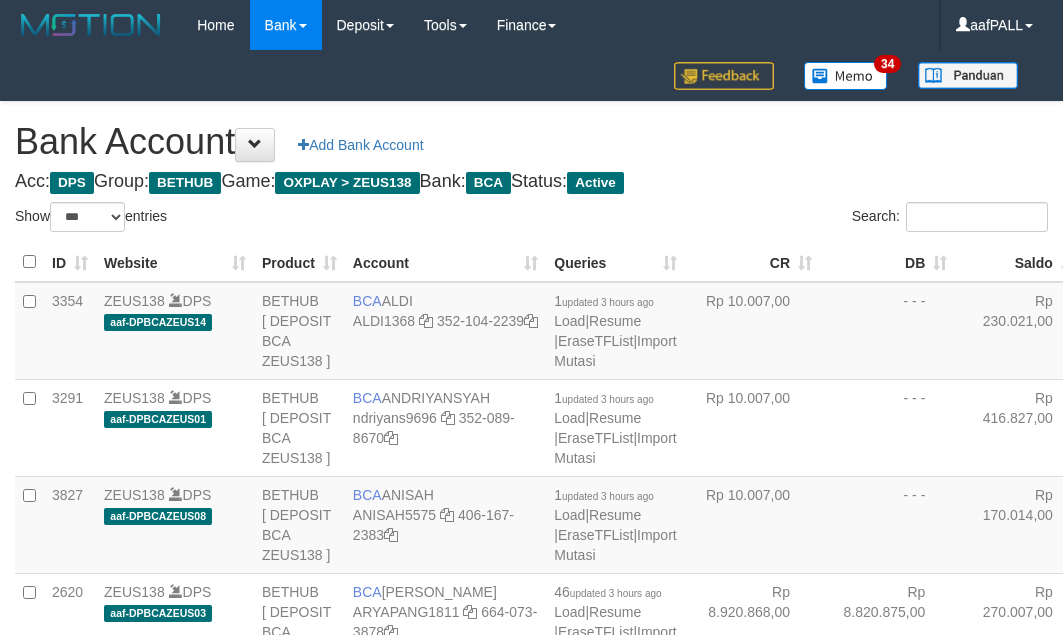 select on "***" 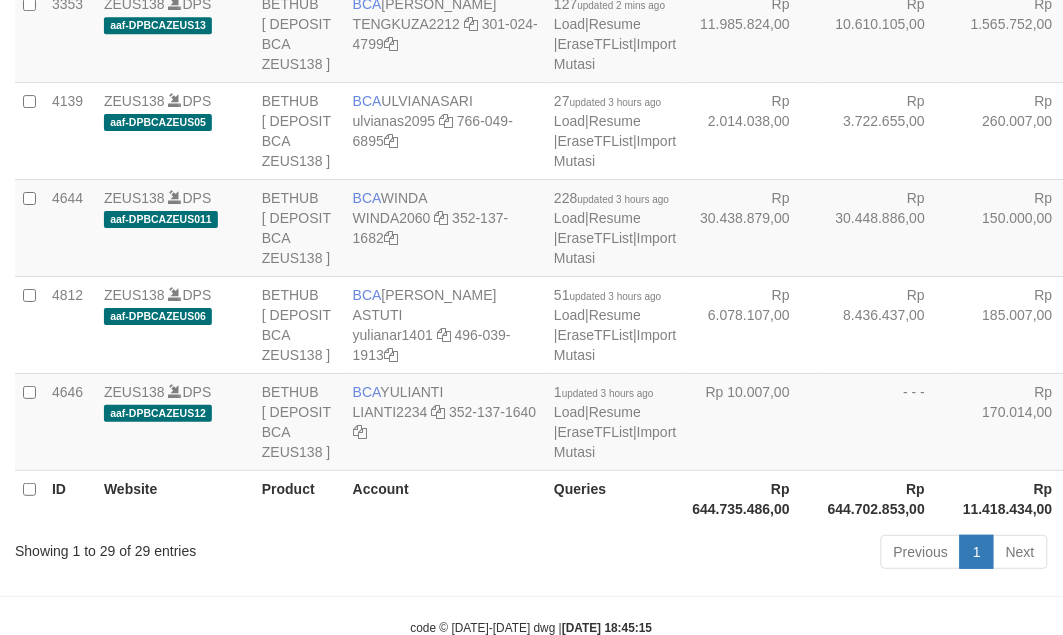 scroll, scrollTop: 2666, scrollLeft: 0, axis: vertical 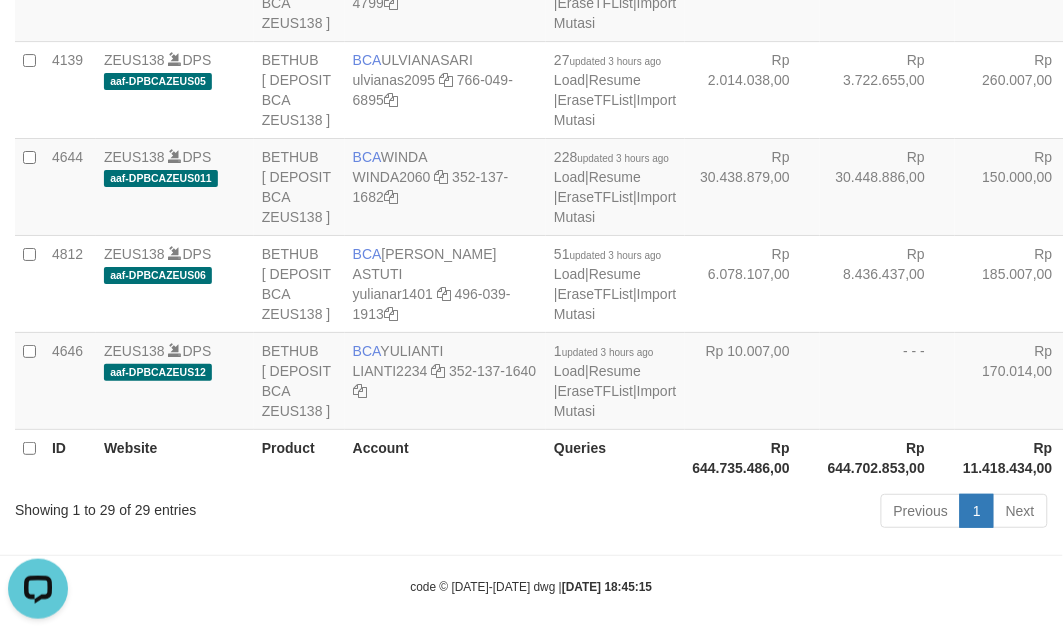click on "Rp 1.210.018,00" at bounding box center [887, -687] 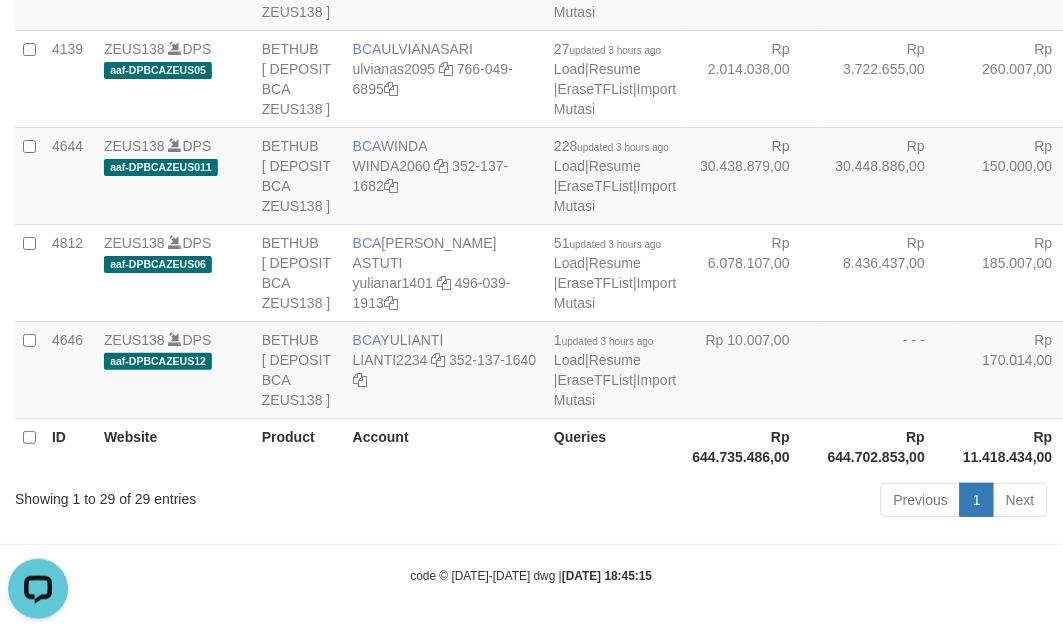 click at bounding box center [438, -416] 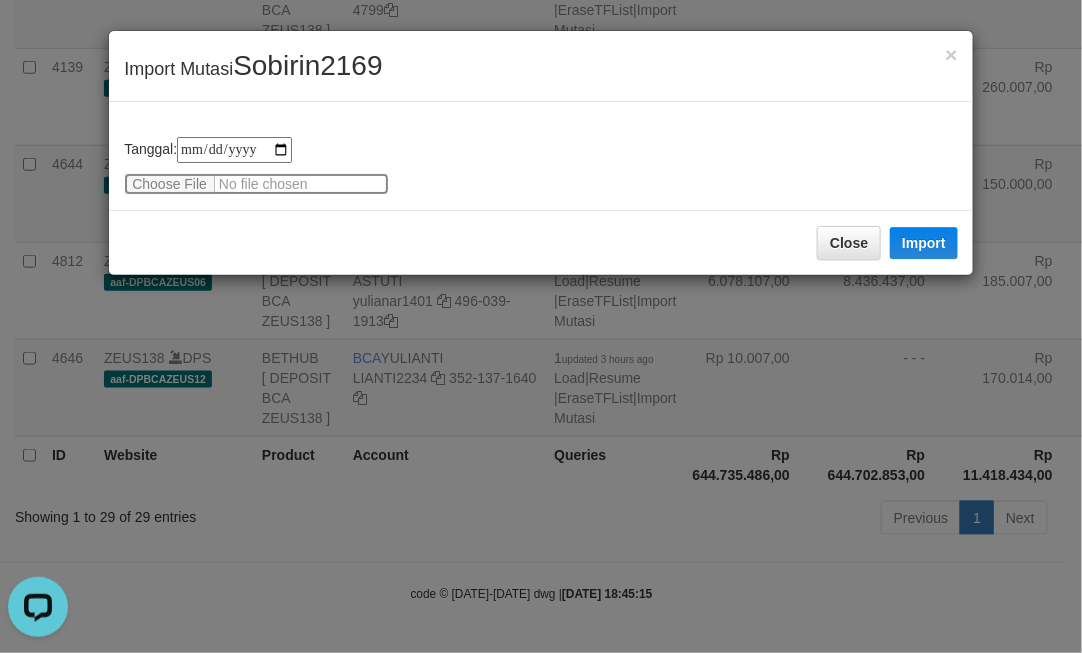 click at bounding box center [256, 184] 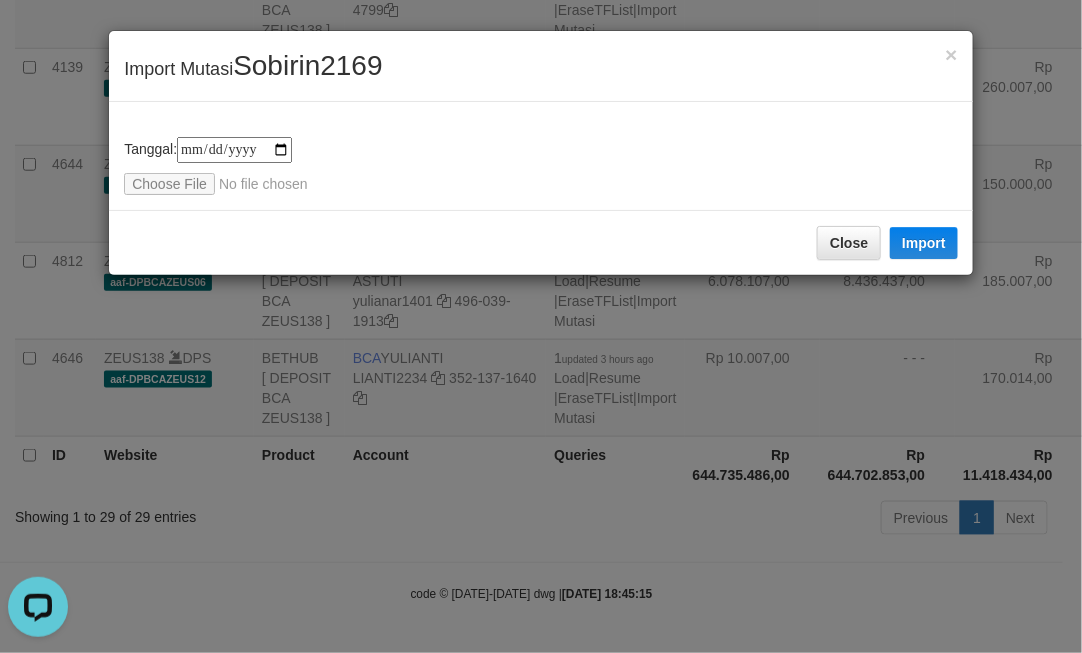 drag, startPoint x: 711, startPoint y: 376, endPoint x: 636, endPoint y: 346, distance: 80.77747 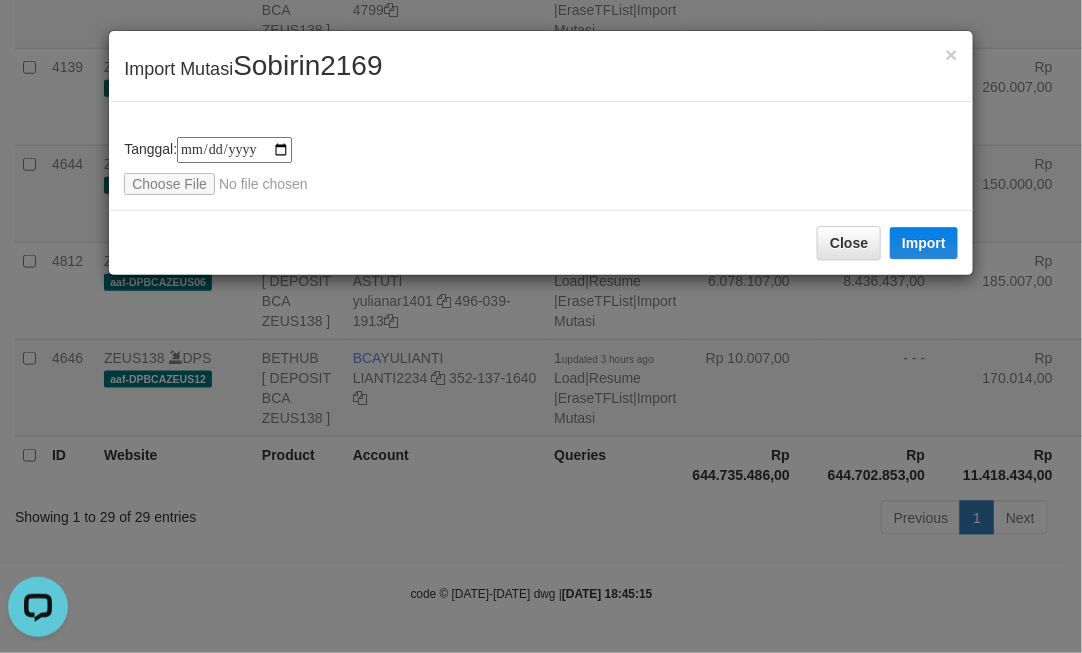 click on "Close
Import" at bounding box center [541, 242] 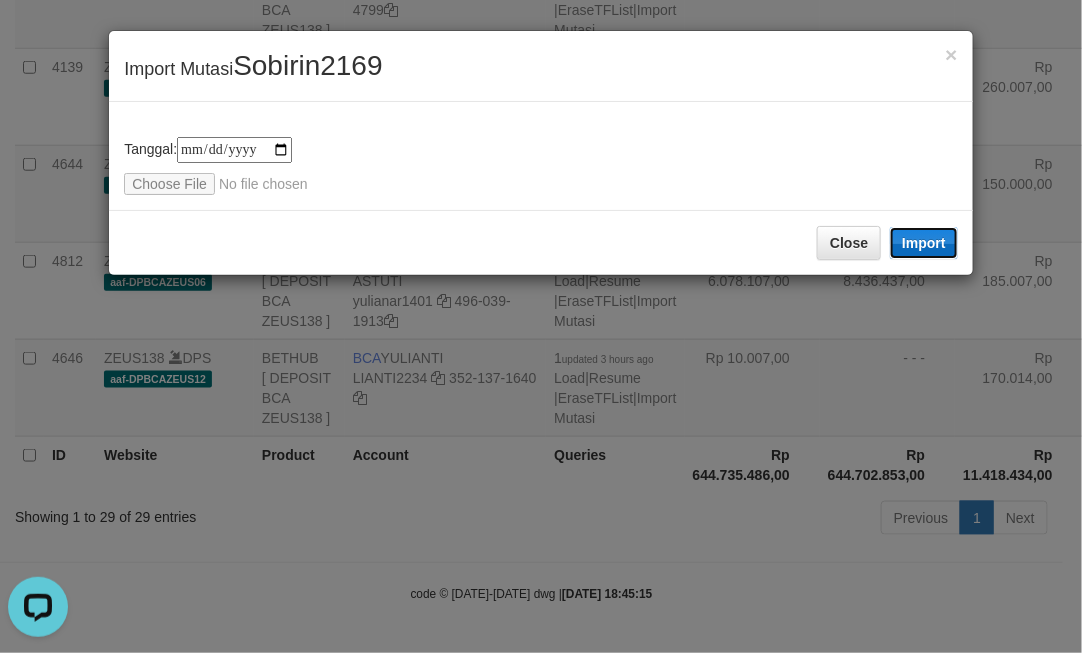 click on "Import" at bounding box center (924, 243) 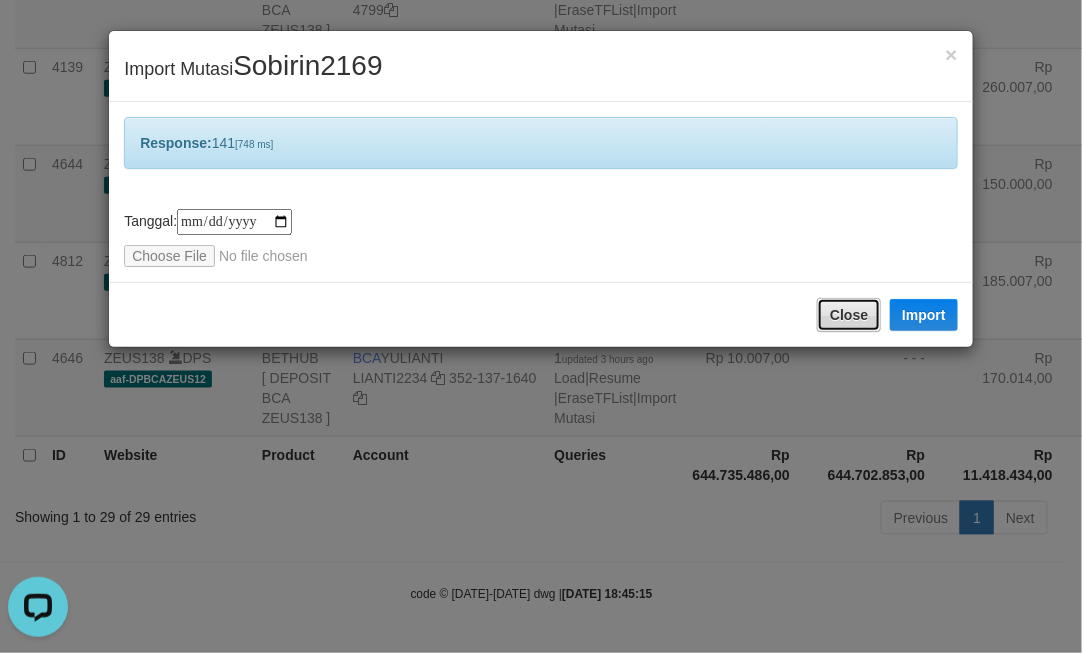 click on "Close" at bounding box center (849, 315) 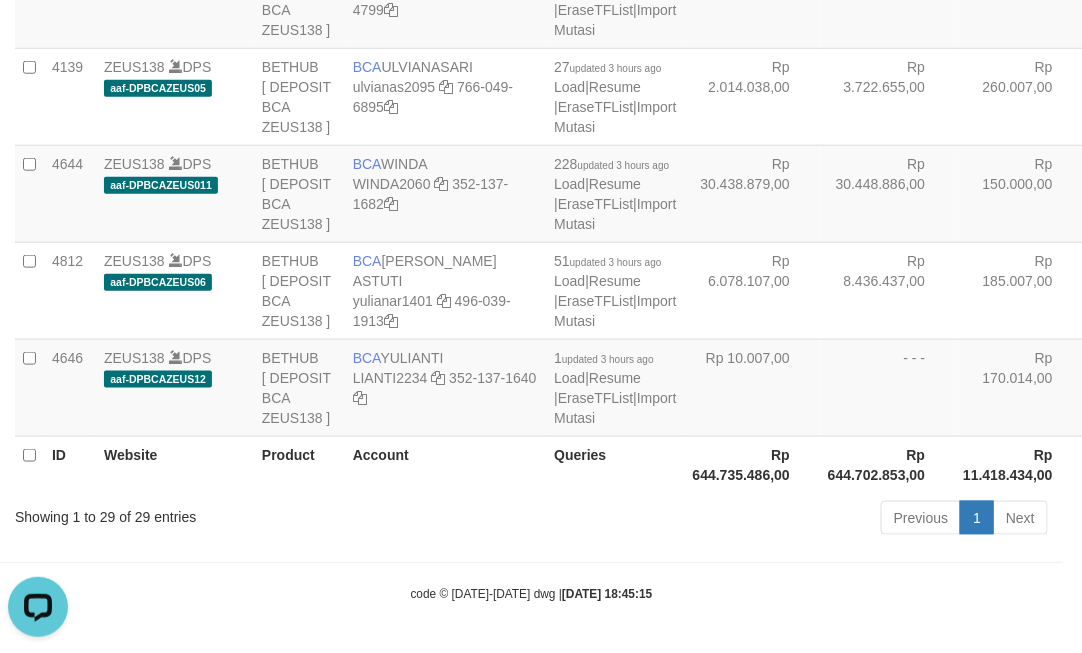click on "Toggle navigation
Home
Bank
Account List
Load
By Website
Group
[OXPLAY]													ZEUS138
By Load Group (DPS)" at bounding box center [541, -1003] 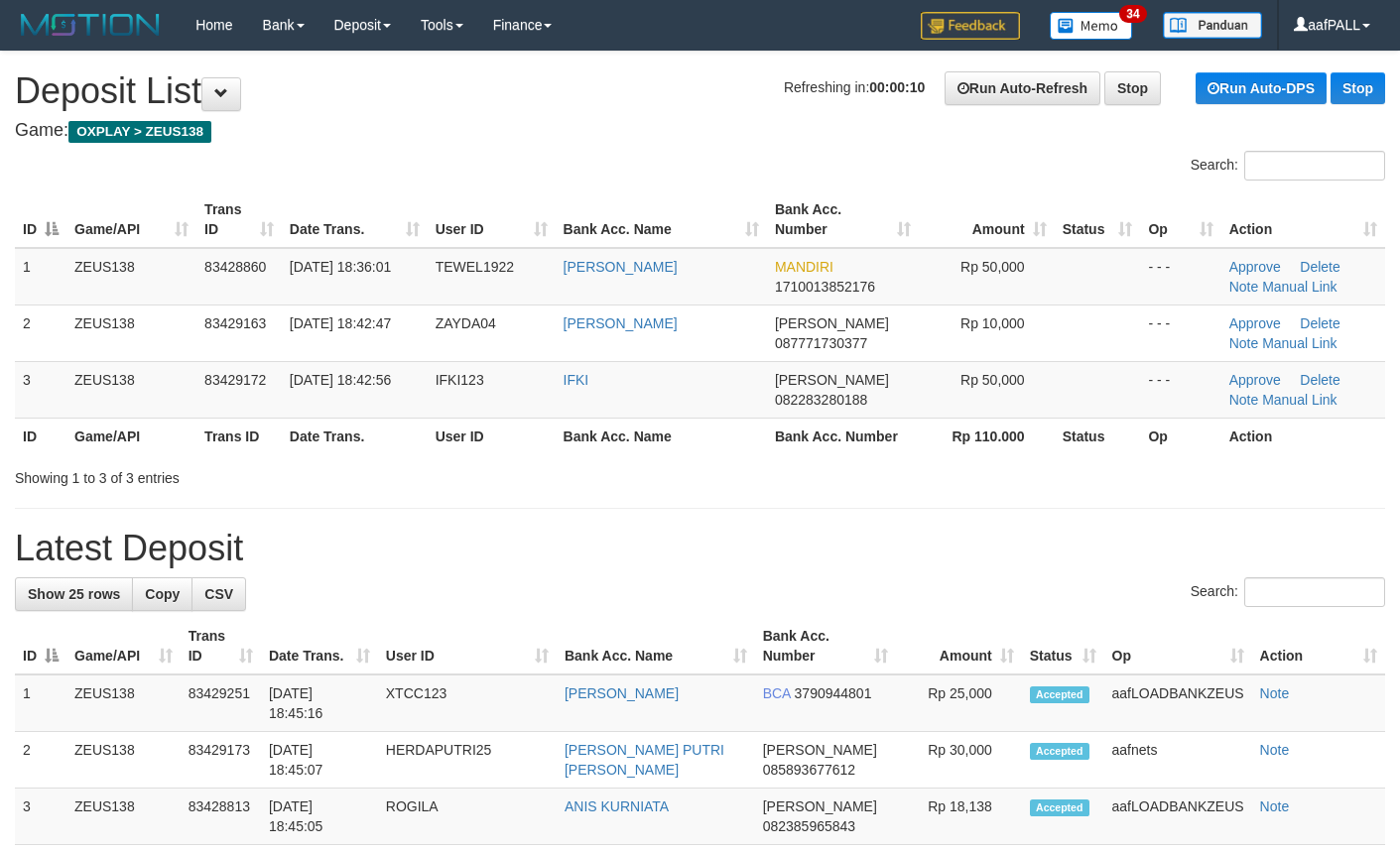 scroll, scrollTop: 0, scrollLeft: 0, axis: both 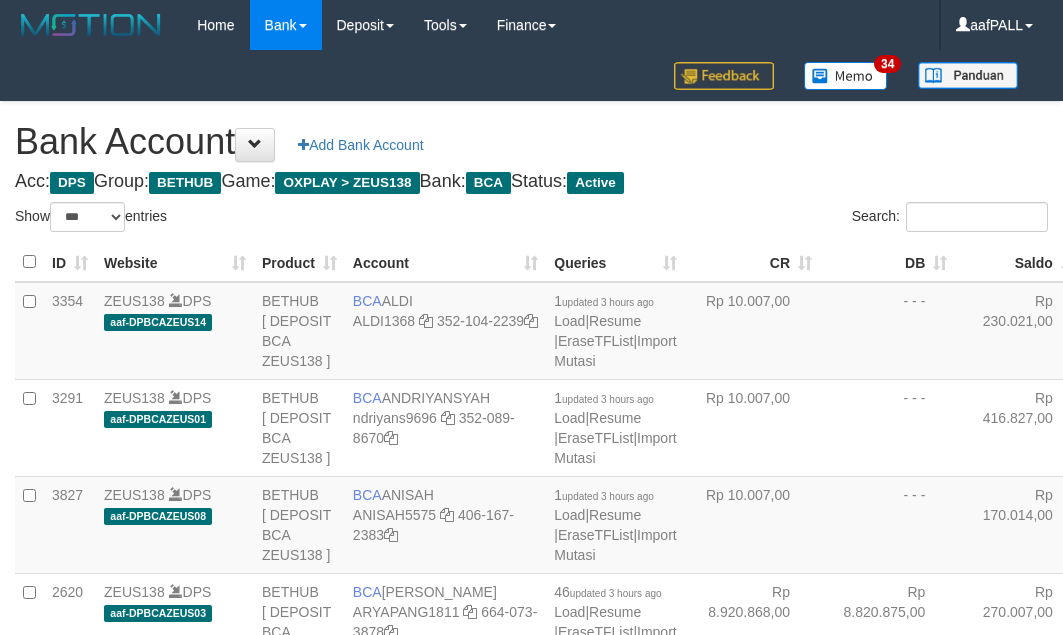 select on "***" 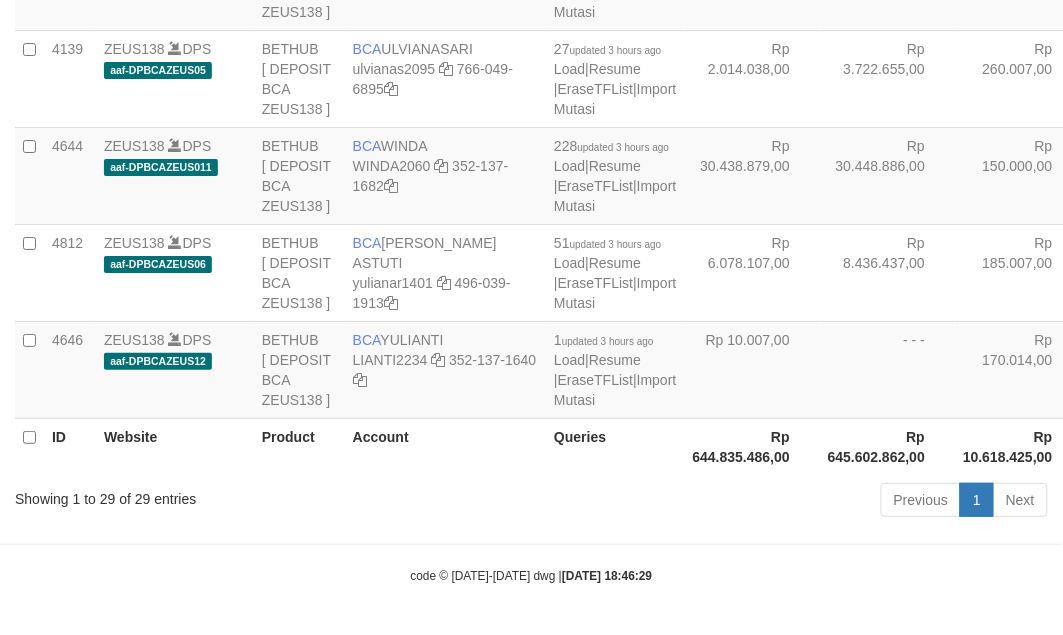 scroll, scrollTop: 3127, scrollLeft: 0, axis: vertical 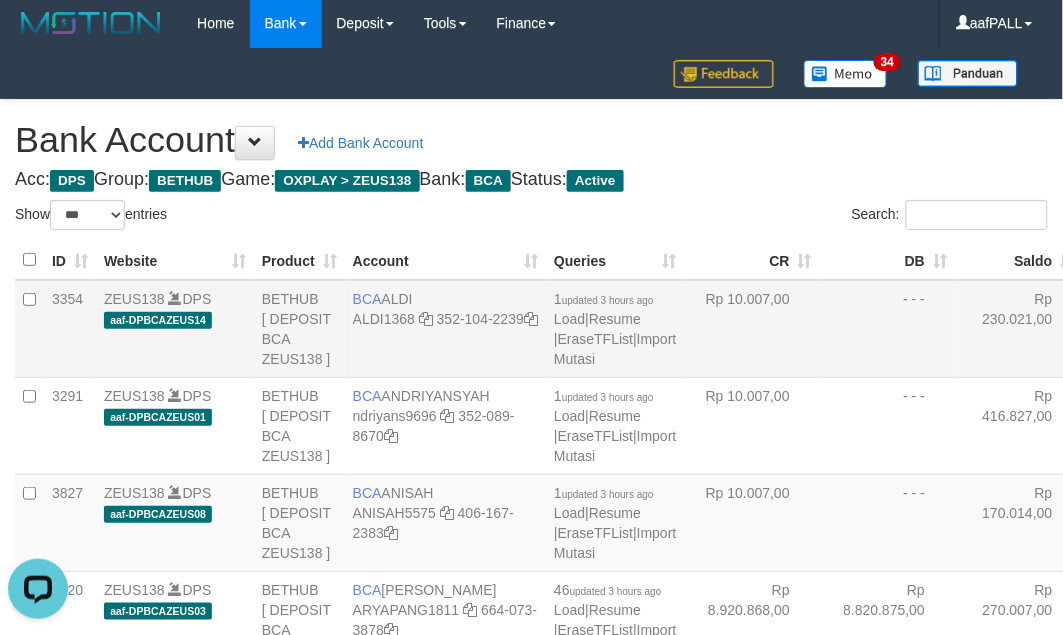 click on "- - -" at bounding box center [887, 329] 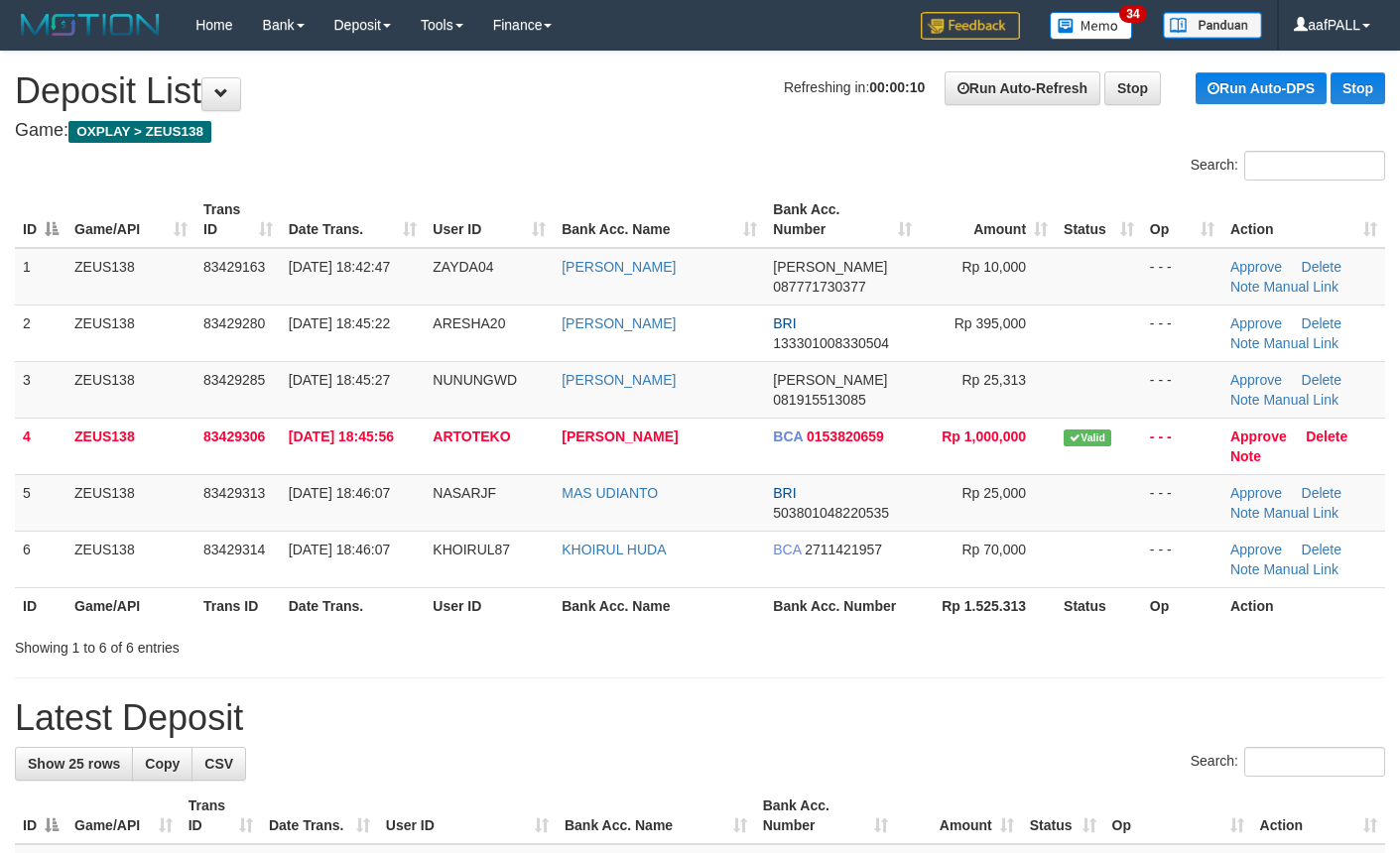 scroll, scrollTop: 0, scrollLeft: 0, axis: both 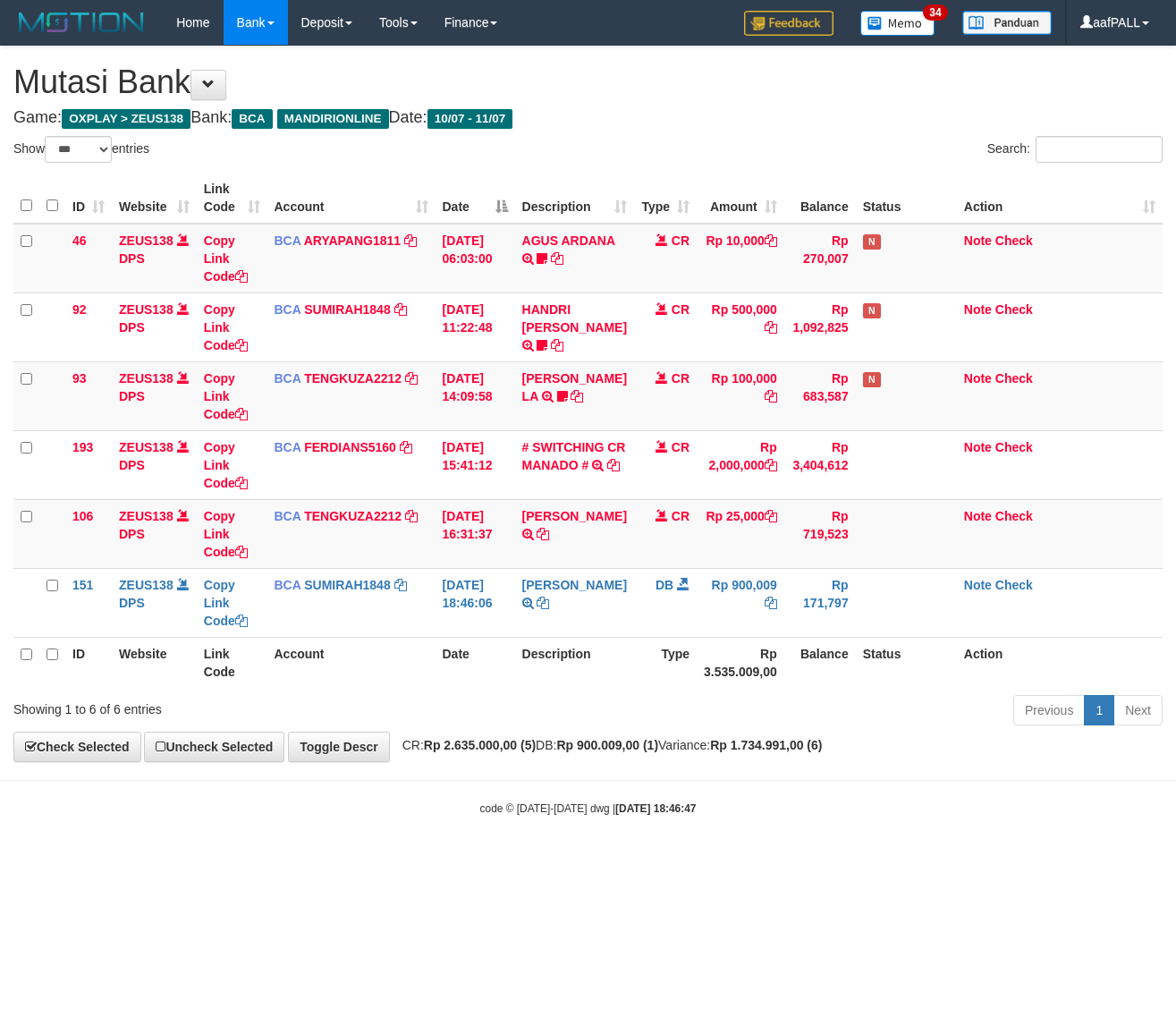 select on "***" 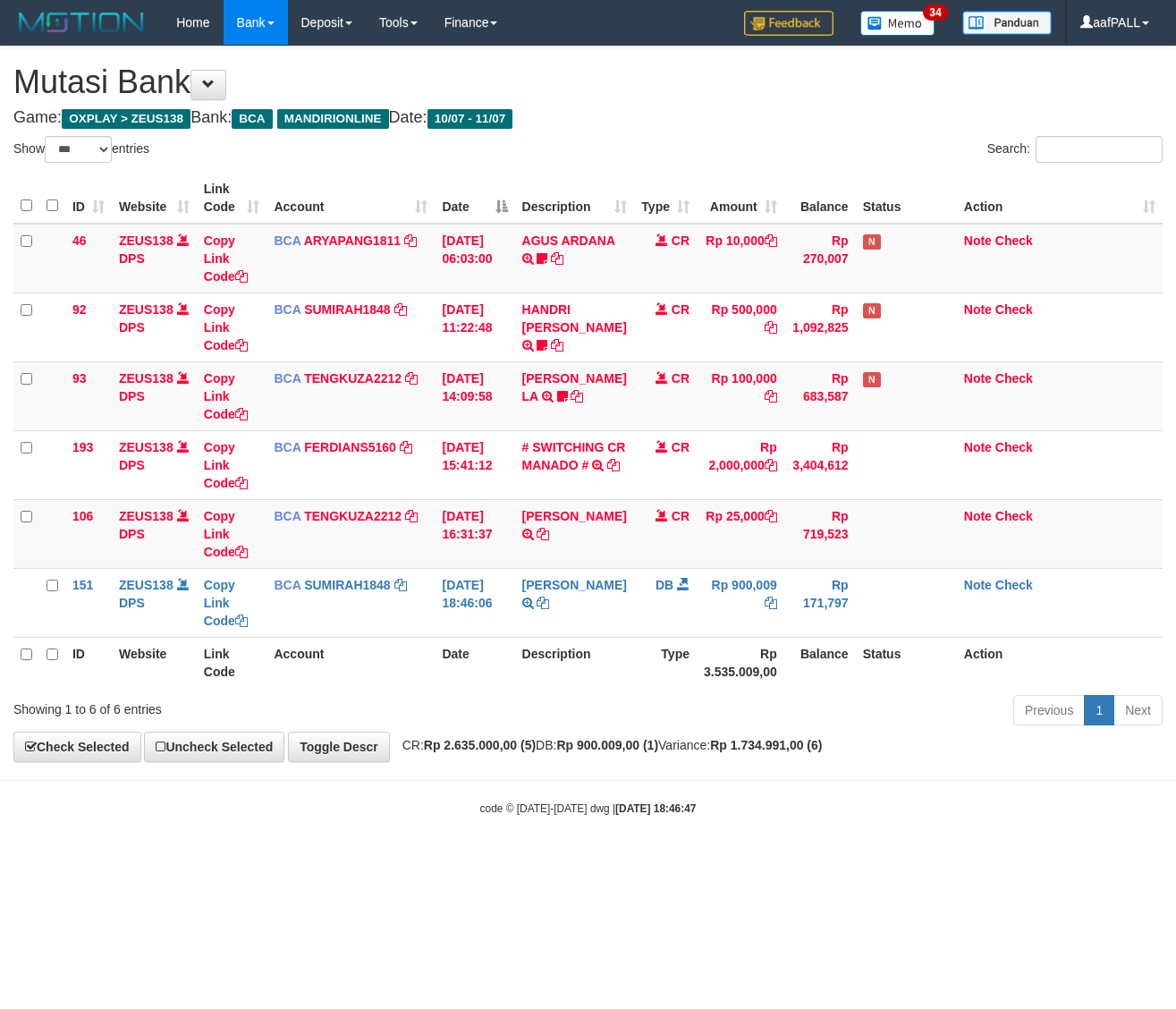 scroll, scrollTop: 0, scrollLeft: 0, axis: both 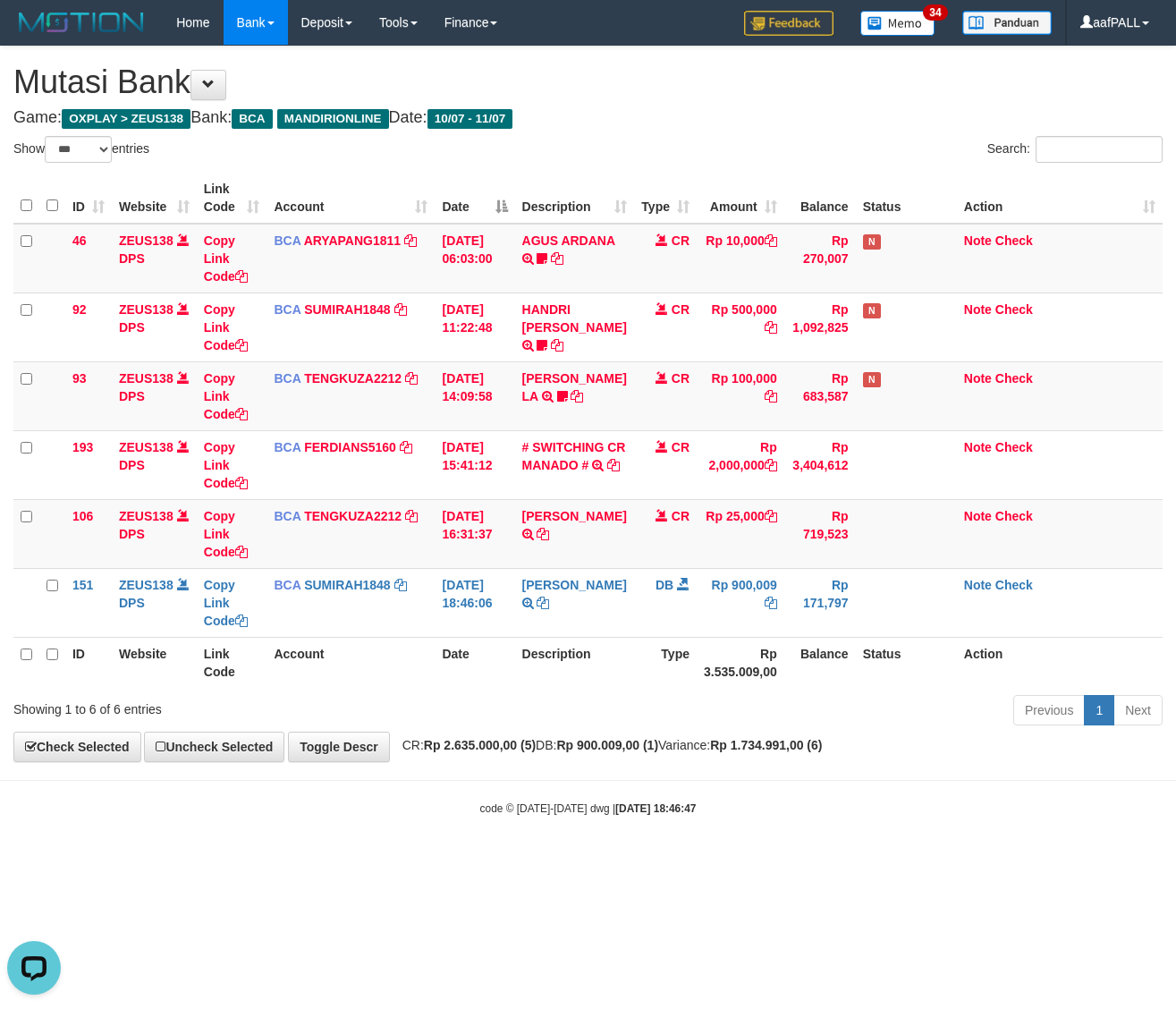 click on "**********" at bounding box center [588, 403] 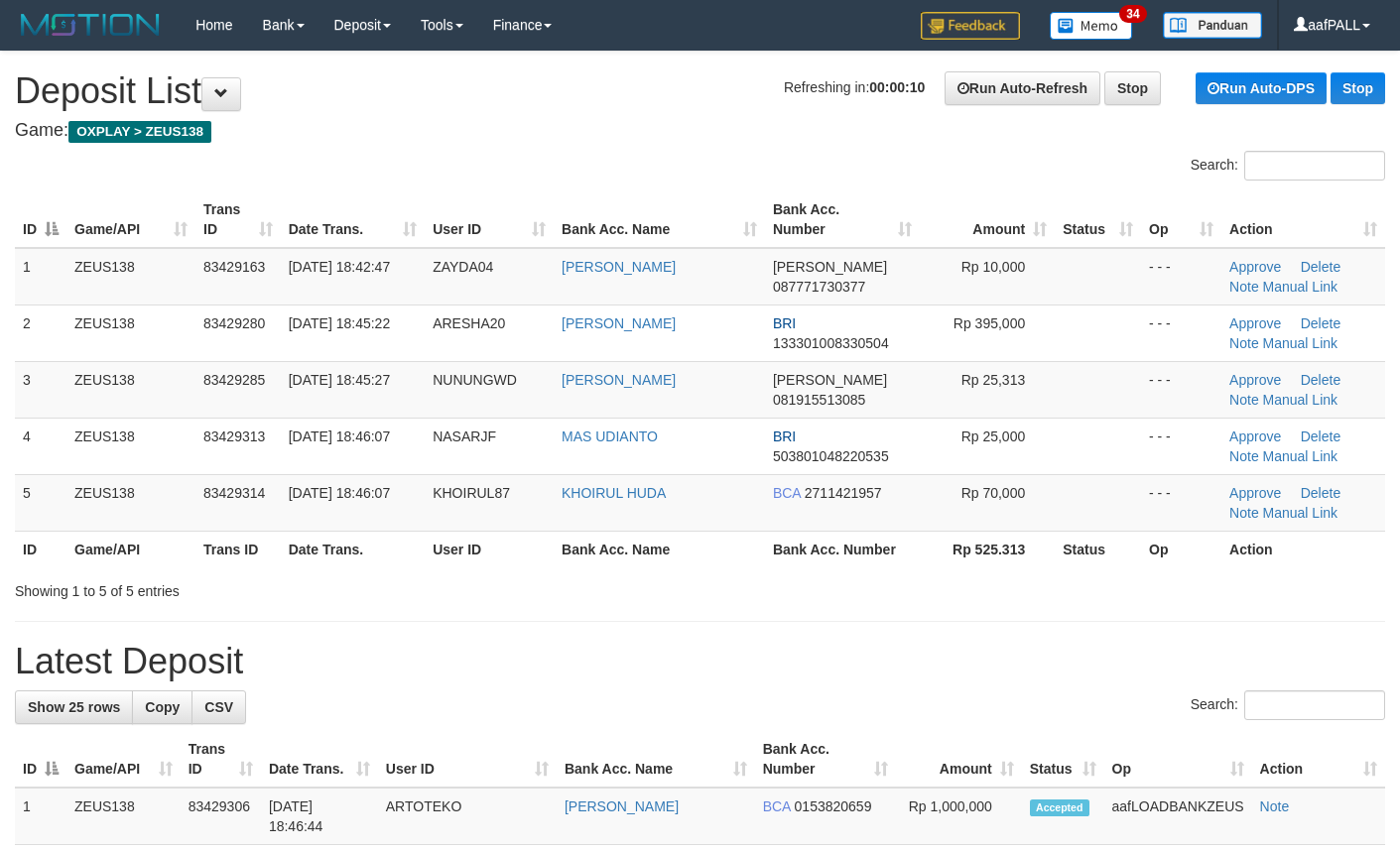 scroll, scrollTop: 0, scrollLeft: 0, axis: both 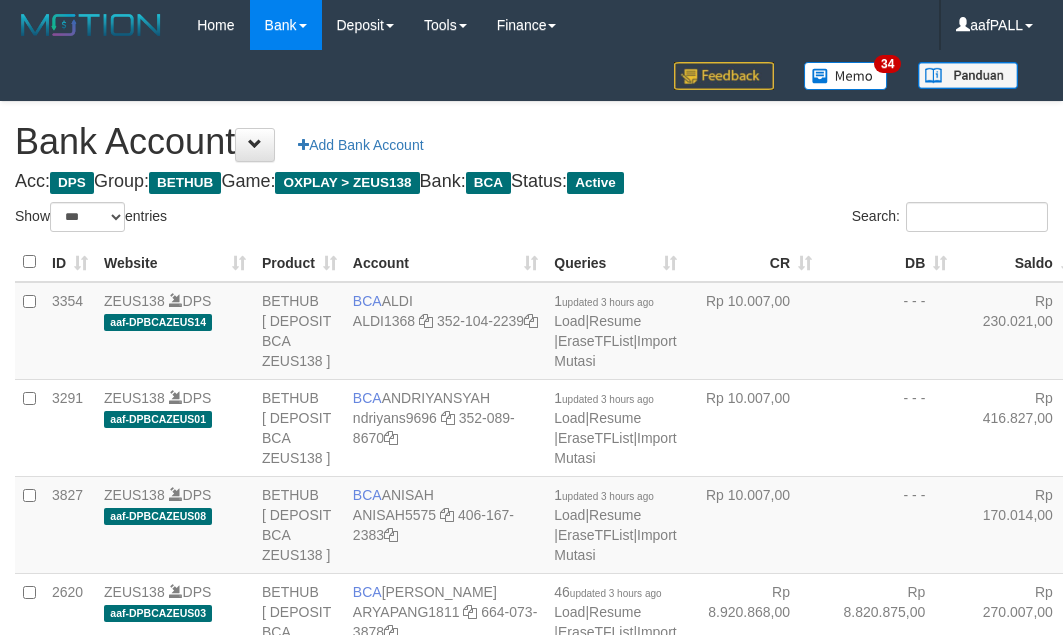 select on "***" 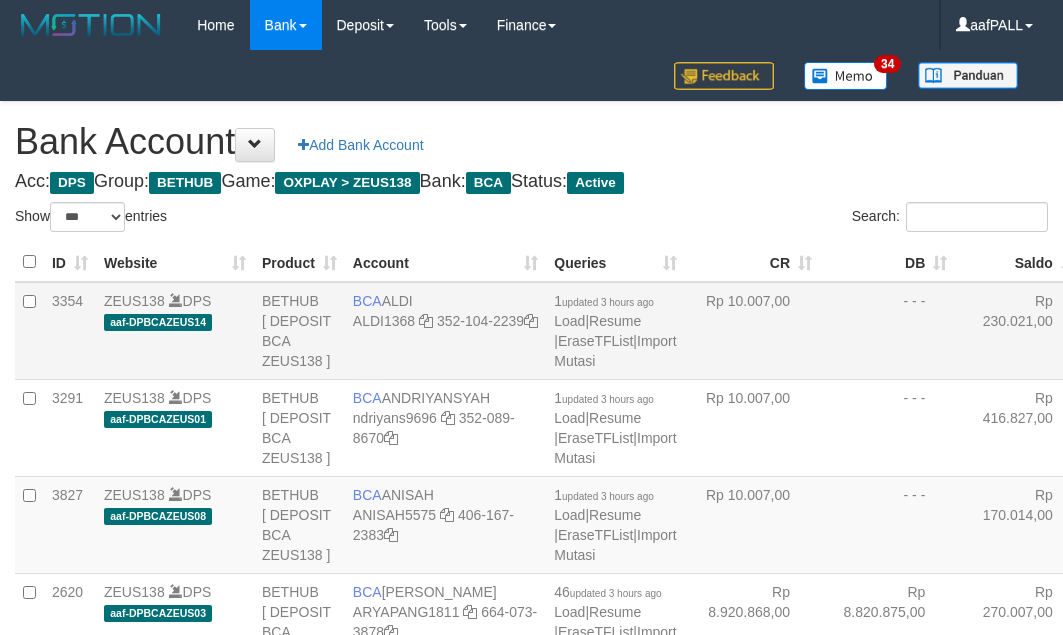 scroll, scrollTop: 2, scrollLeft: 0, axis: vertical 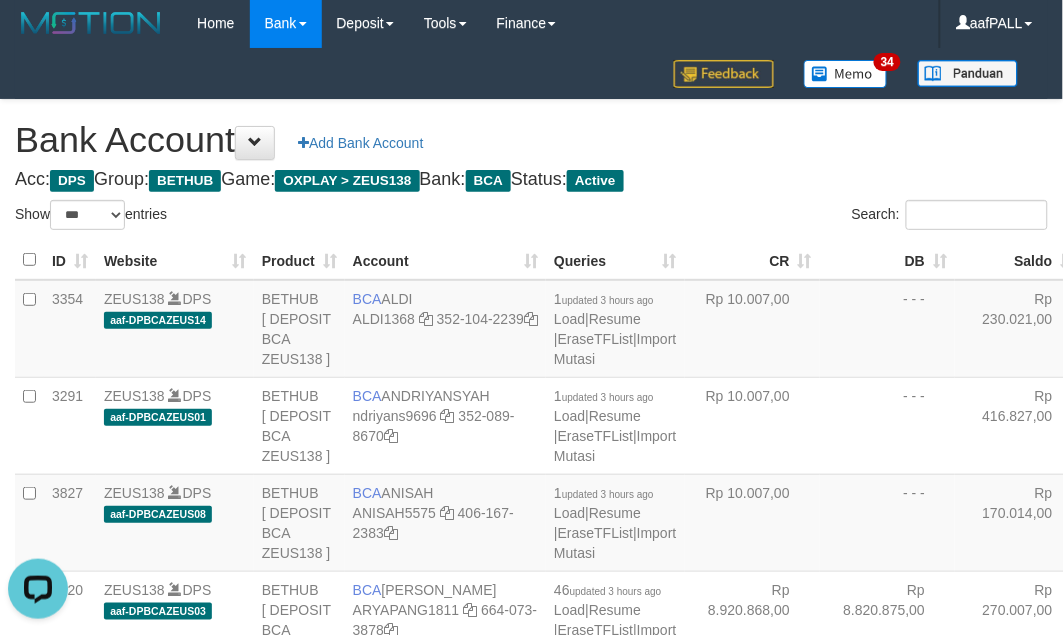 click on "Saldo" at bounding box center [1019, 260] 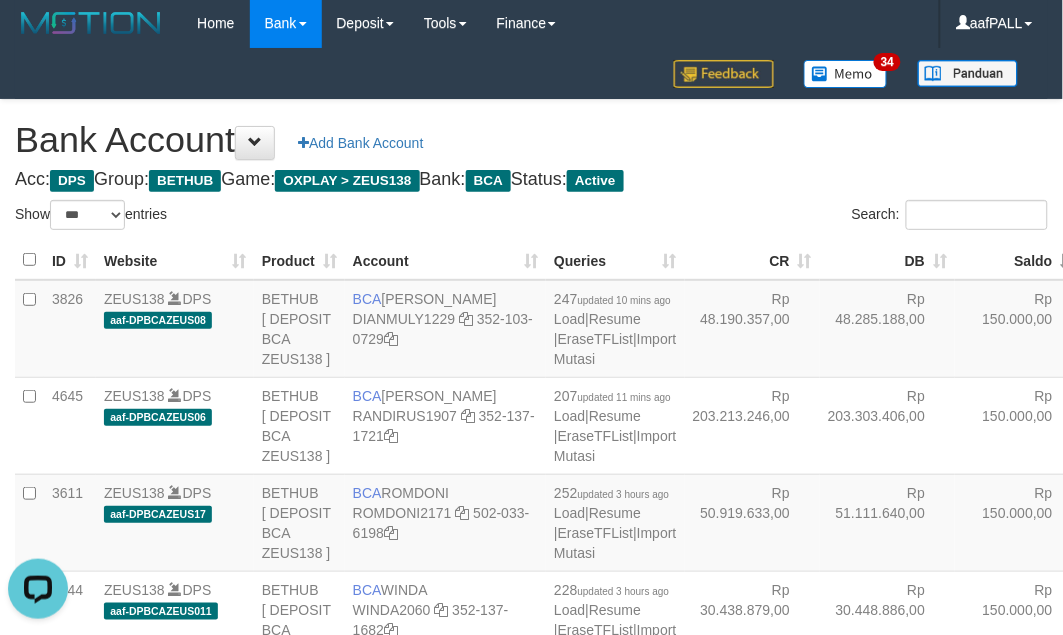 click on "Saldo" at bounding box center (1019, 260) 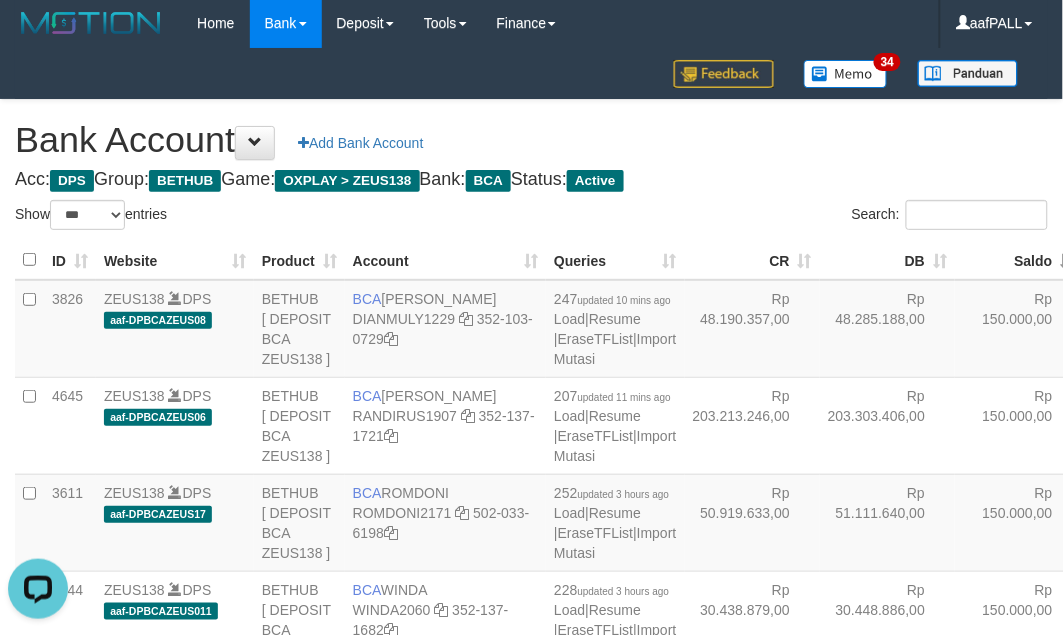 click on "Saldo" at bounding box center [1019, 260] 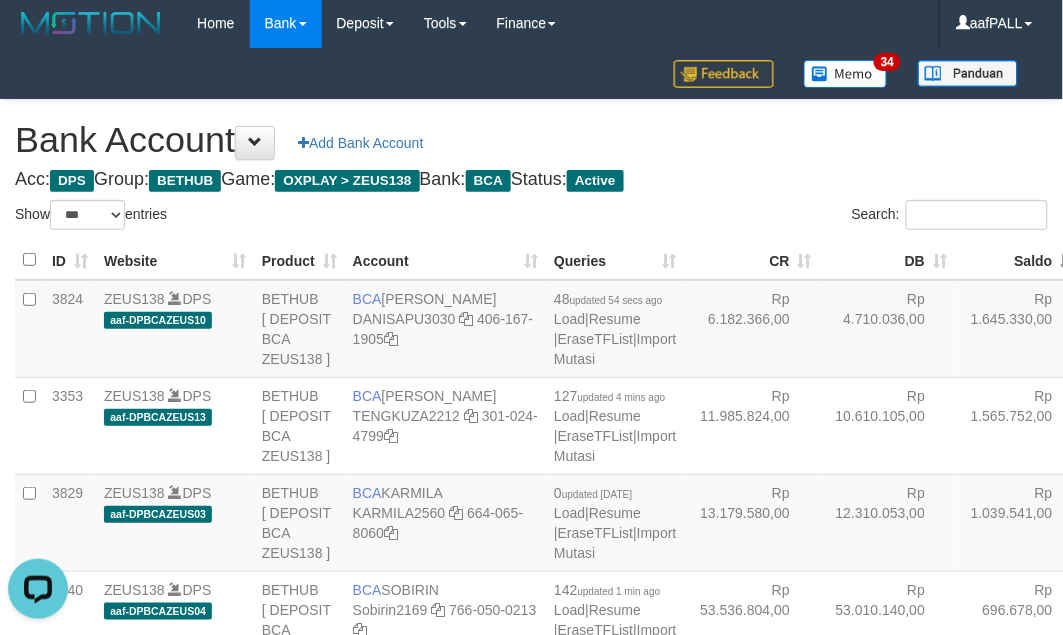 click on "Saldo" at bounding box center (1019, 260) 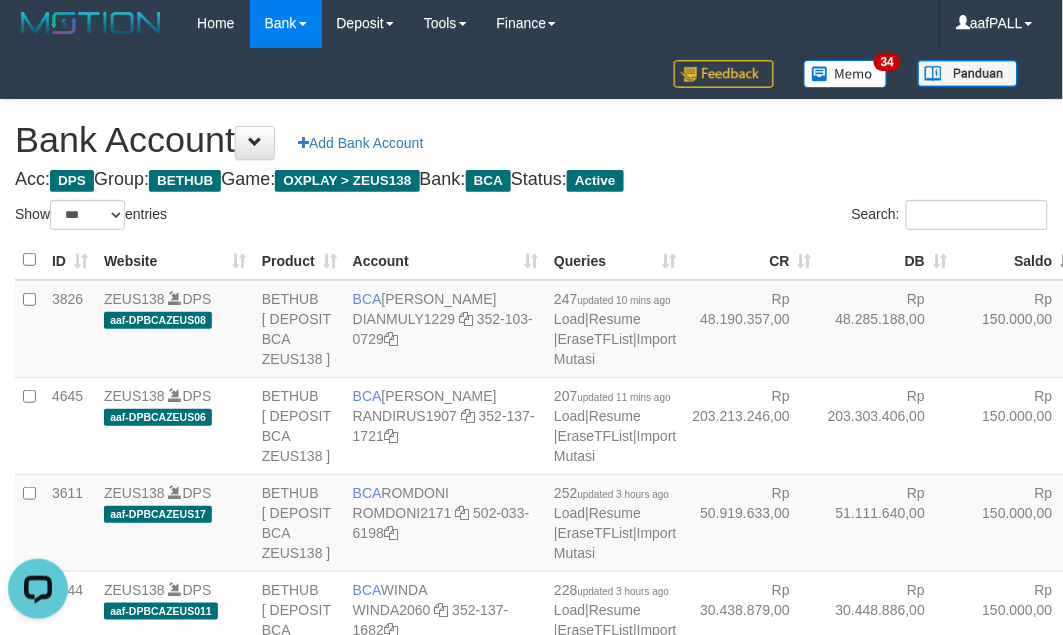 click on "Saldo" at bounding box center (1019, 260) 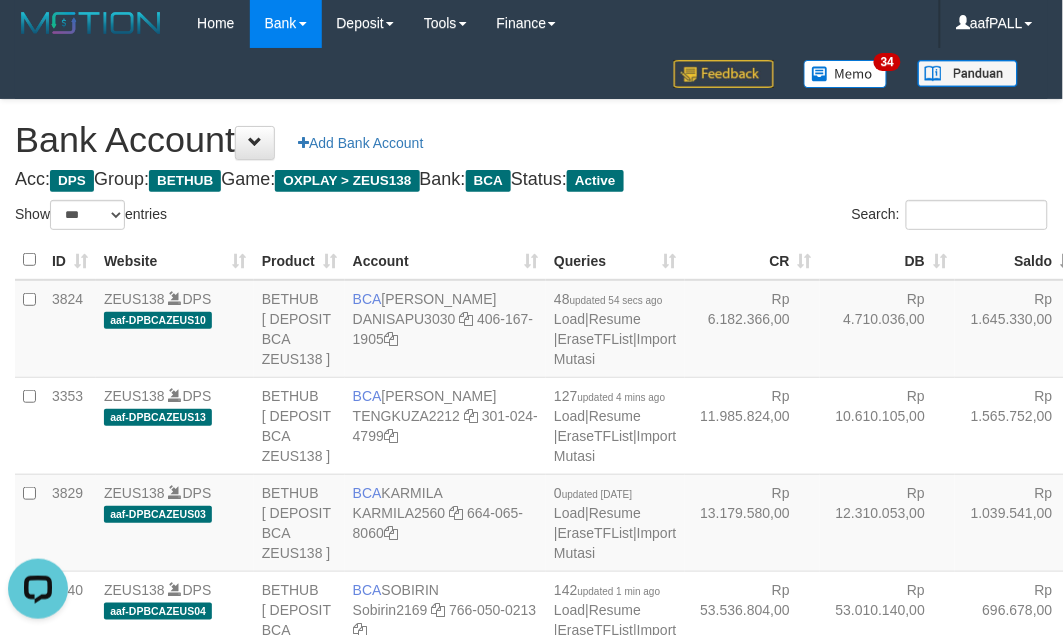 click on "Saldo" at bounding box center (1019, 260) 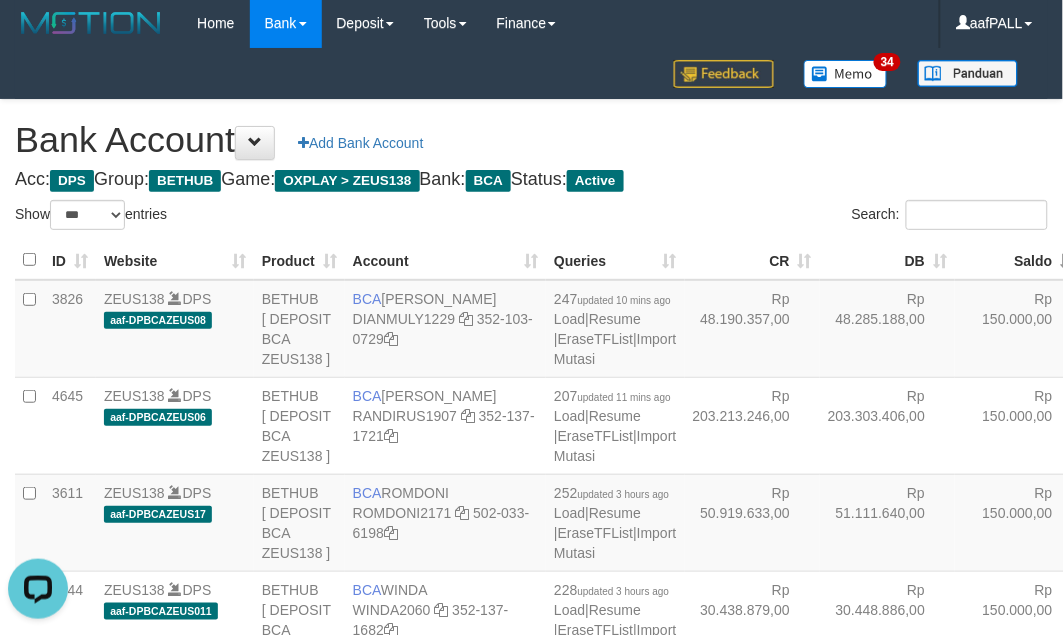 click on "Saldo" at bounding box center [1019, 260] 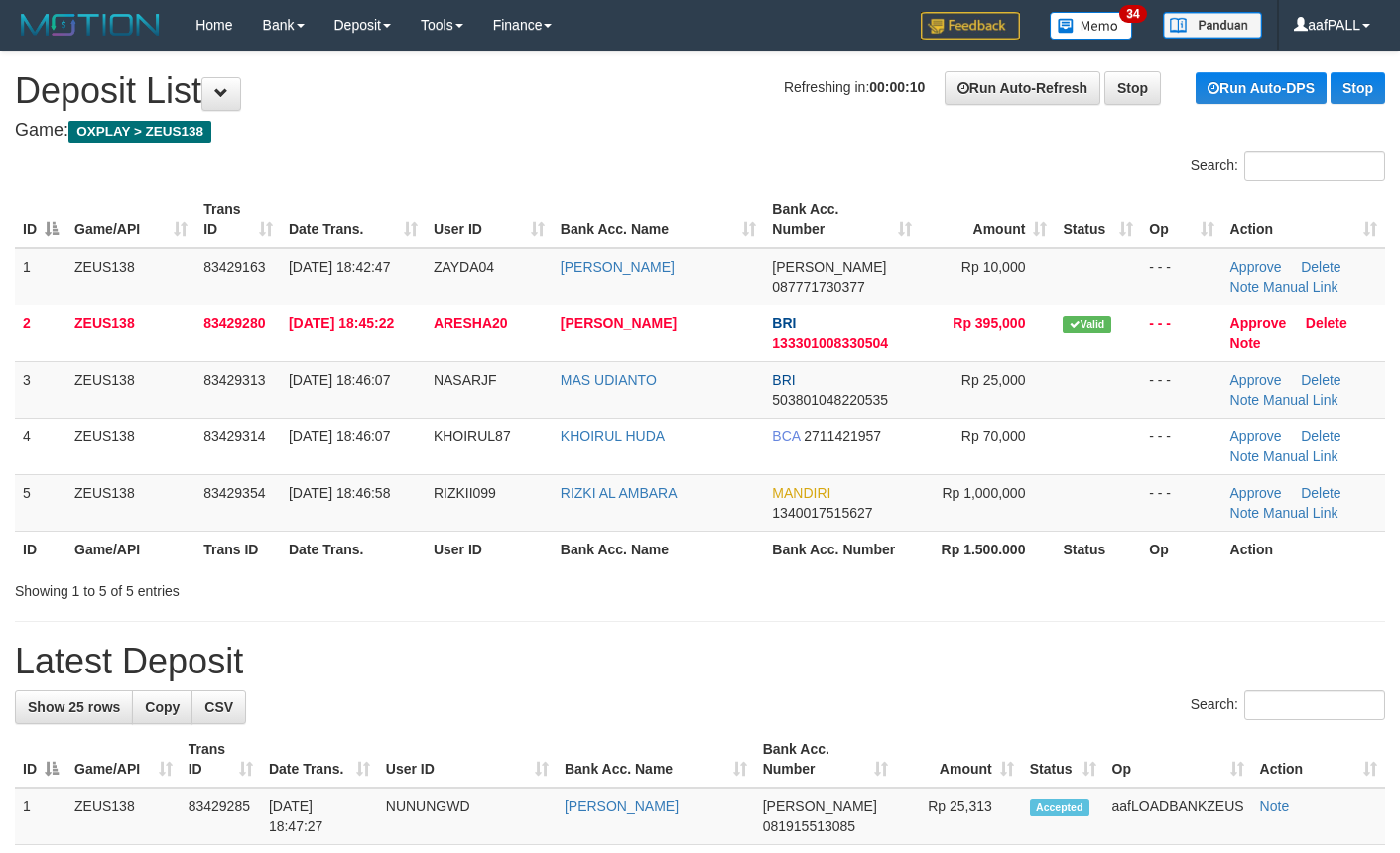 scroll, scrollTop: 0, scrollLeft: 0, axis: both 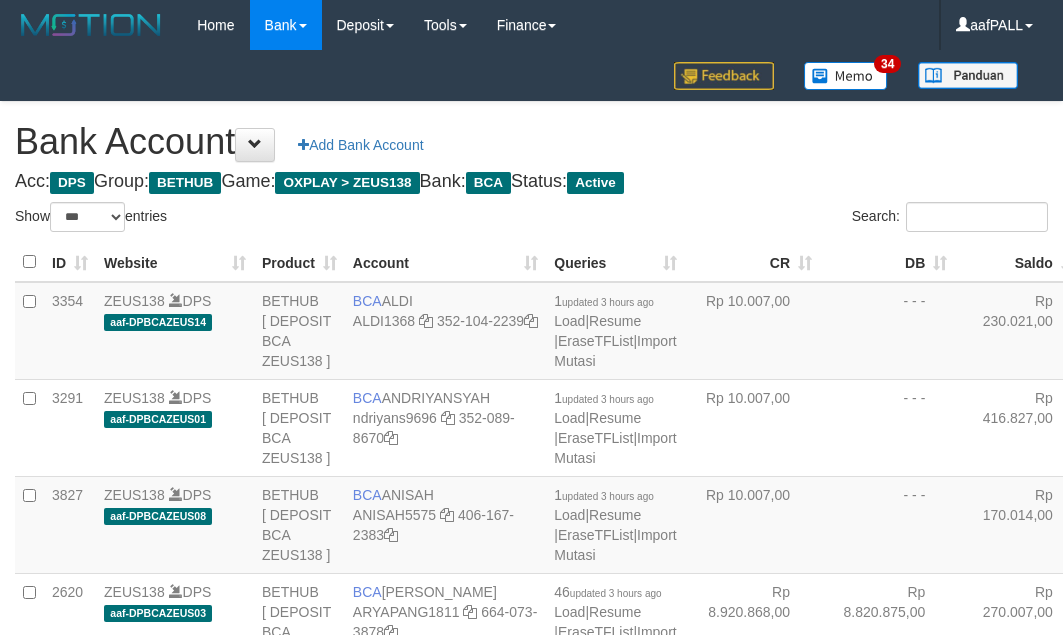 select on "***" 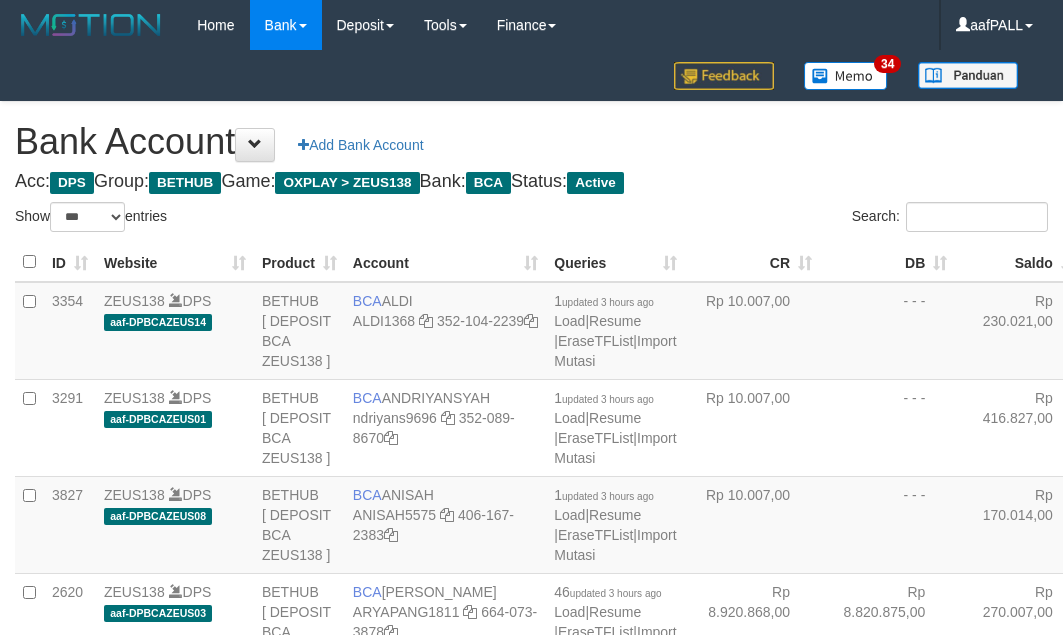 scroll, scrollTop: 2, scrollLeft: 0, axis: vertical 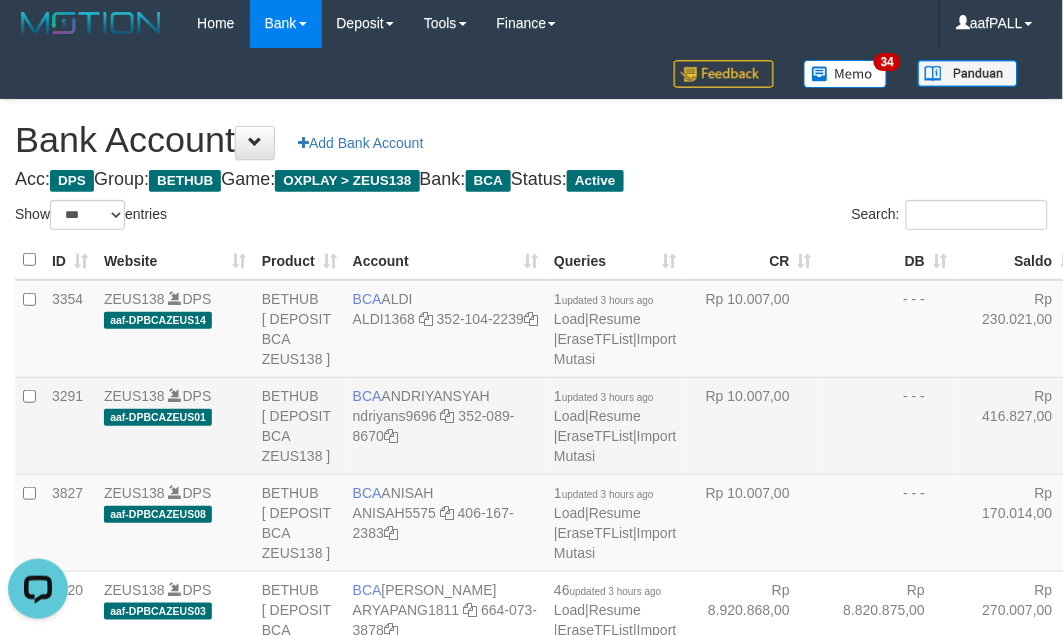 click on "Rp 10.007,00" at bounding box center [752, 425] 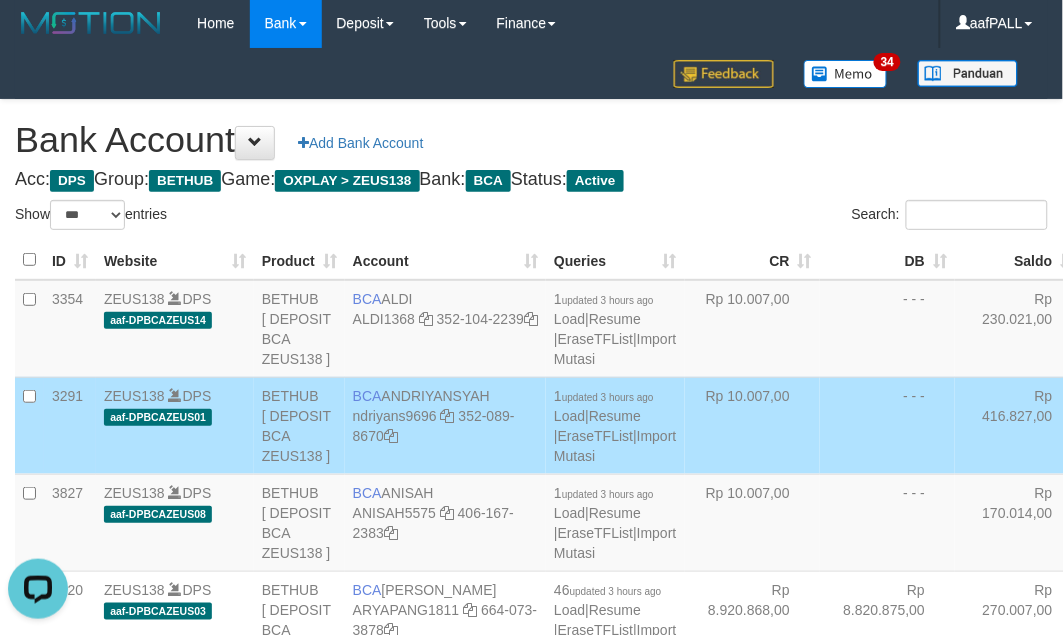 scroll, scrollTop: 3756, scrollLeft: 0, axis: vertical 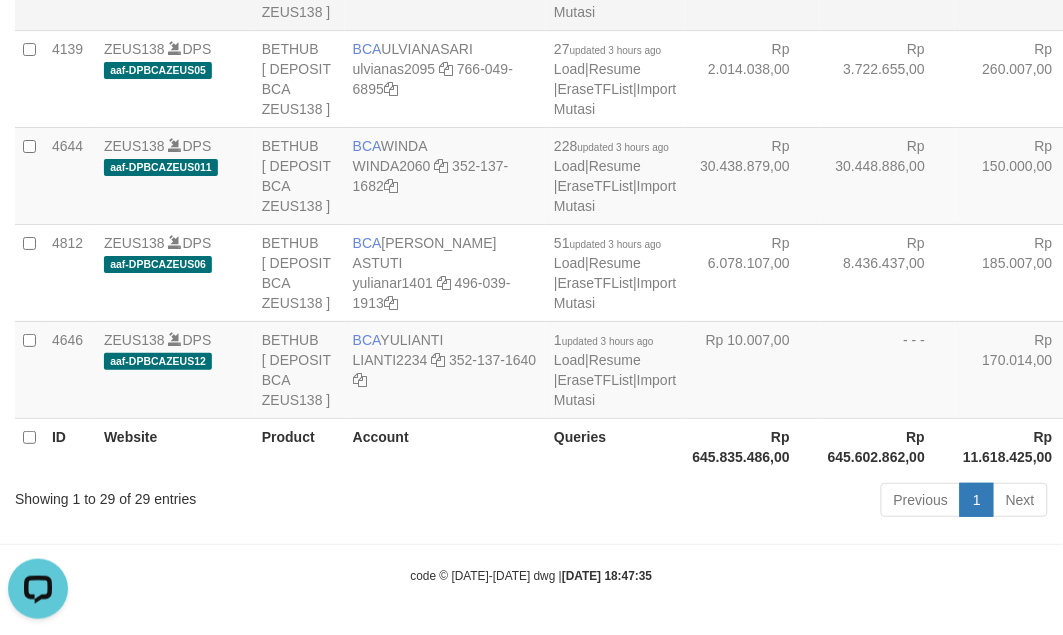 click at bounding box center [471, -28] 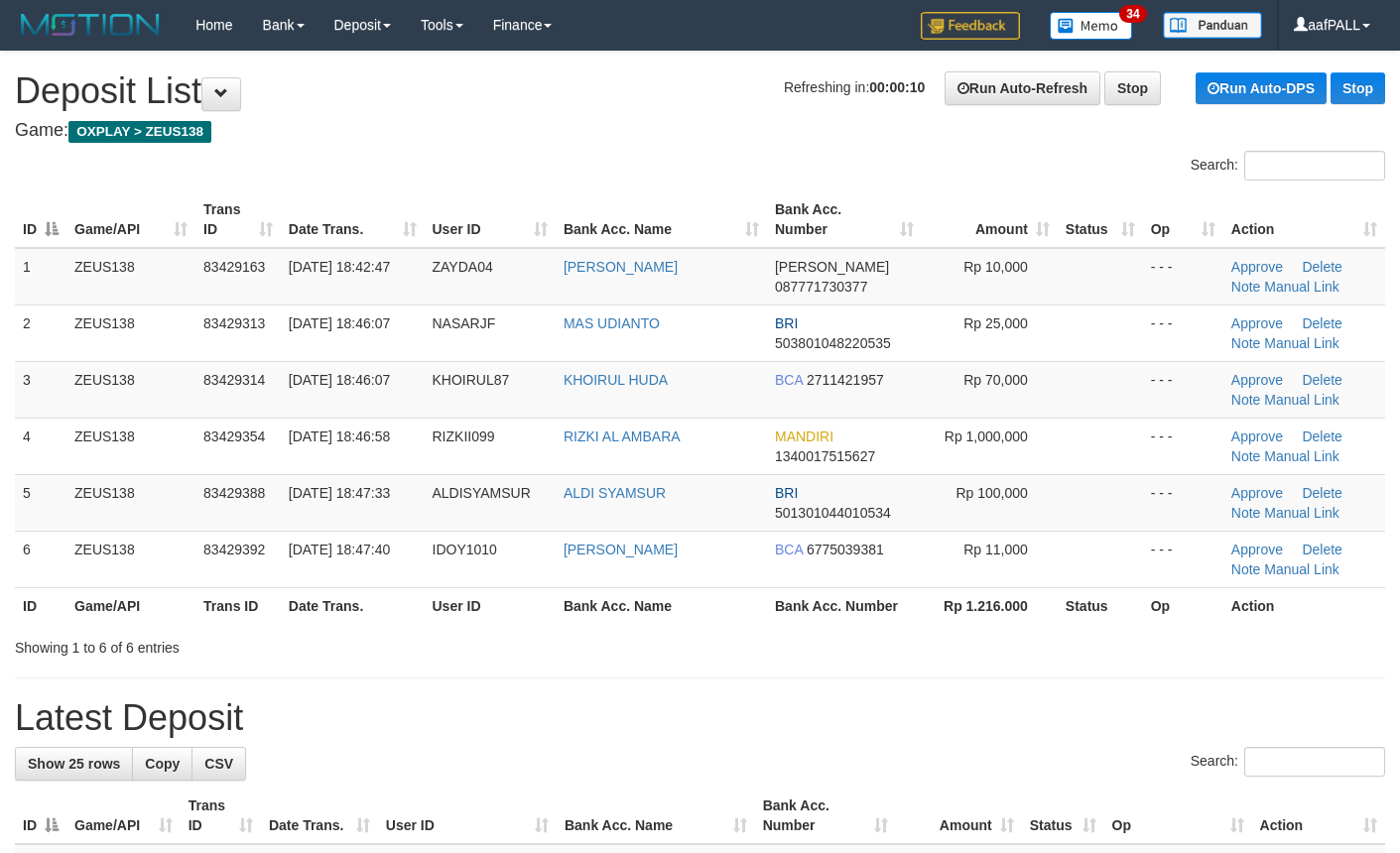 scroll, scrollTop: 0, scrollLeft: 0, axis: both 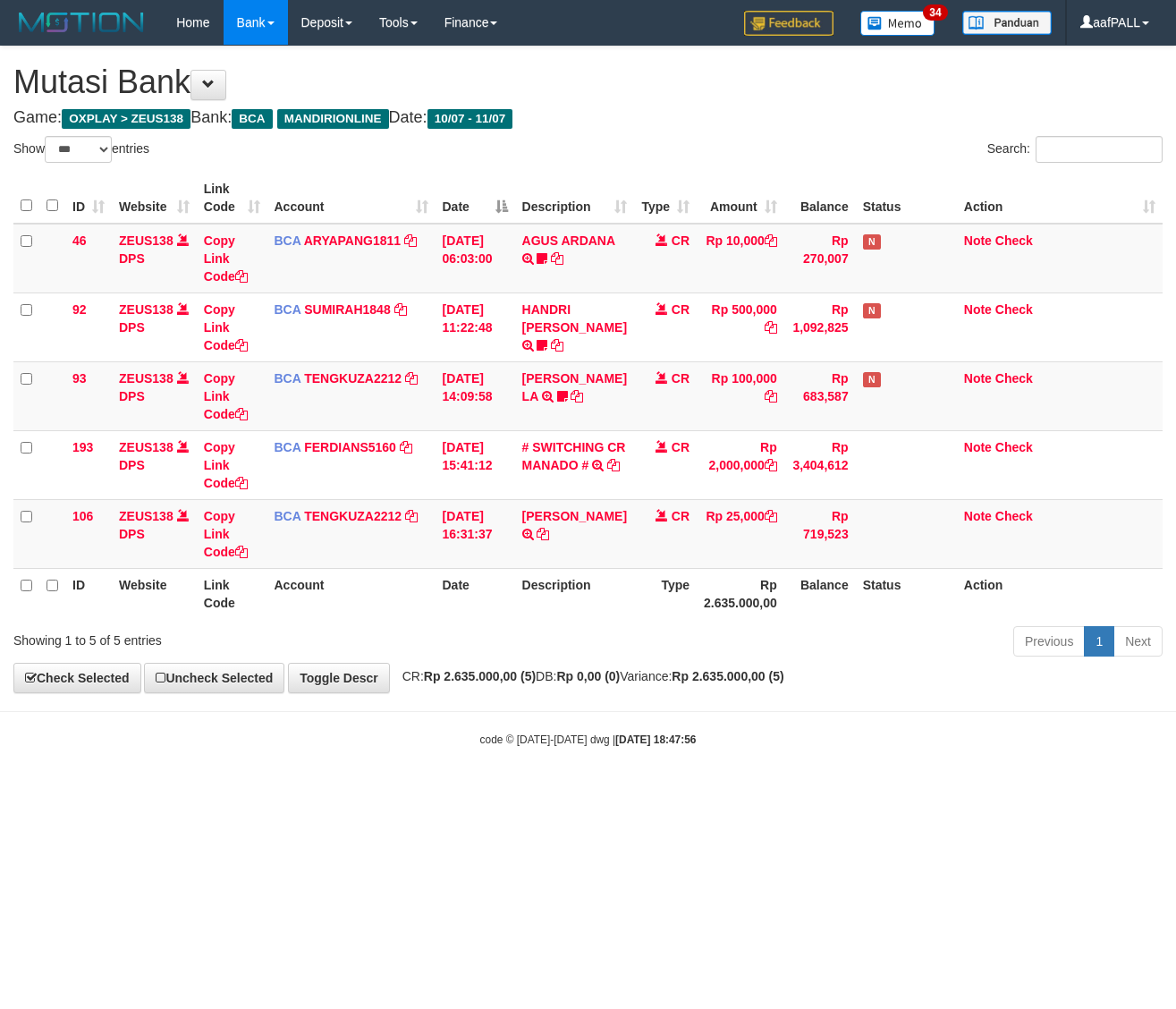 select on "***" 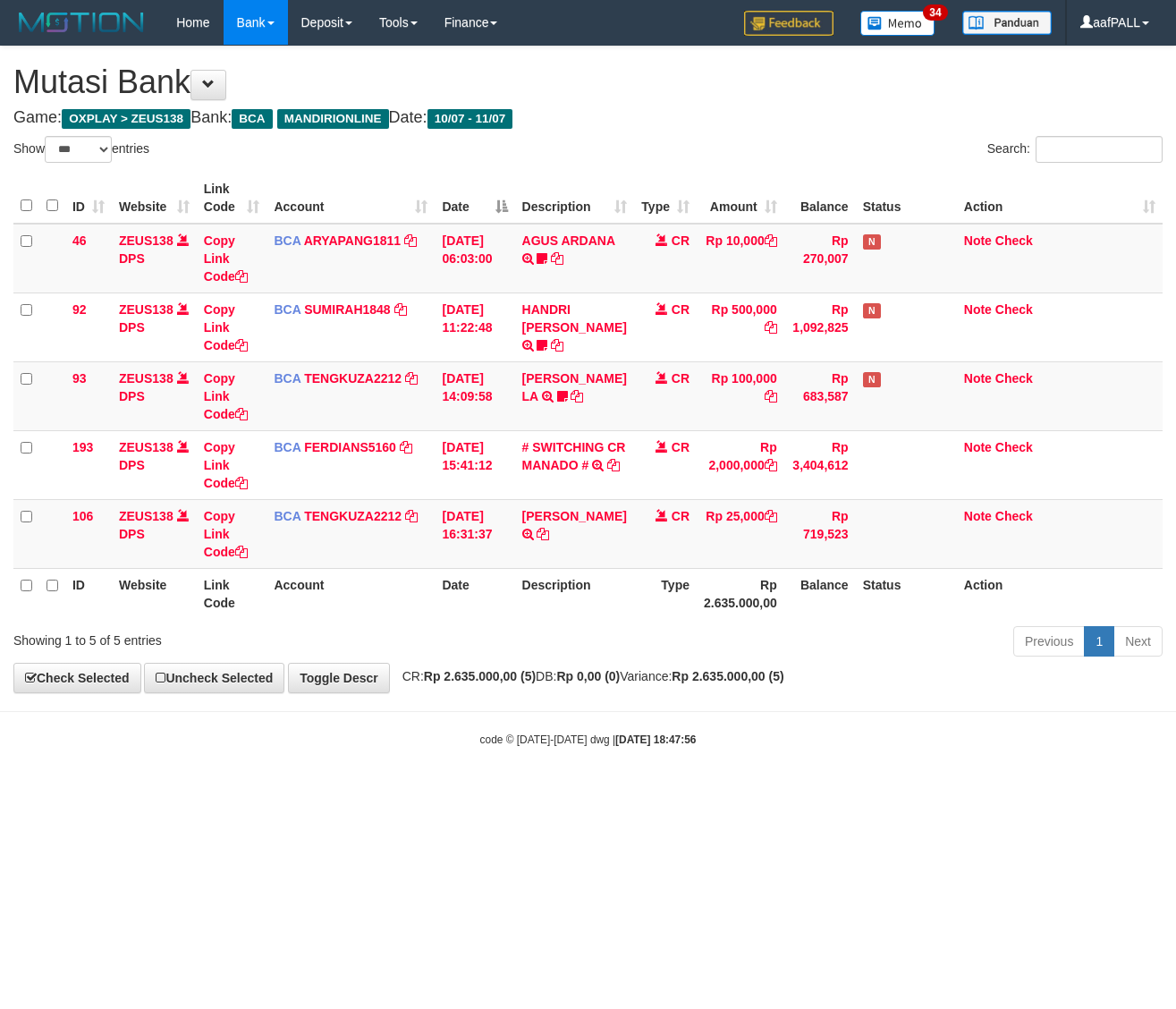 scroll, scrollTop: 0, scrollLeft: 0, axis: both 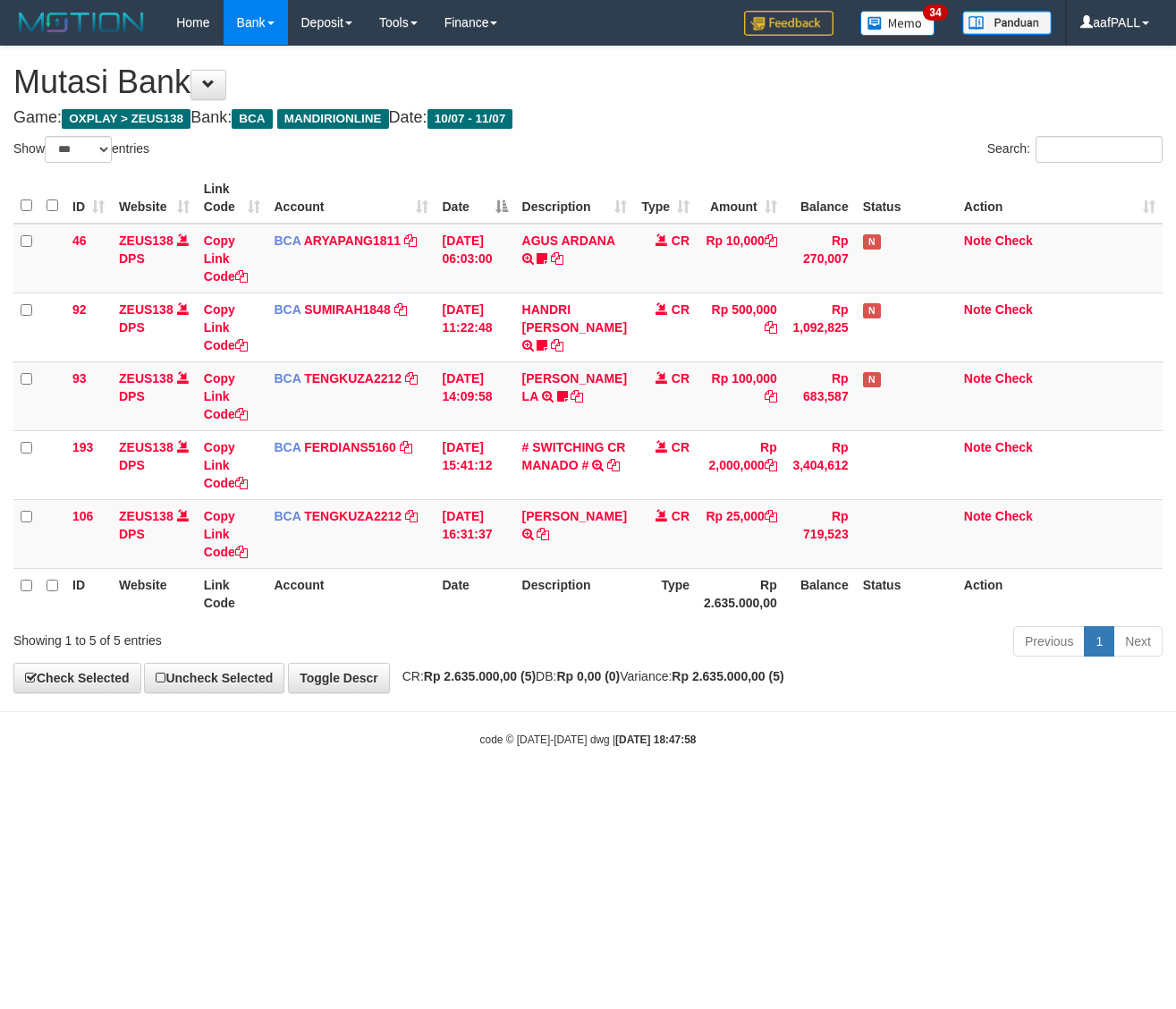 select on "***" 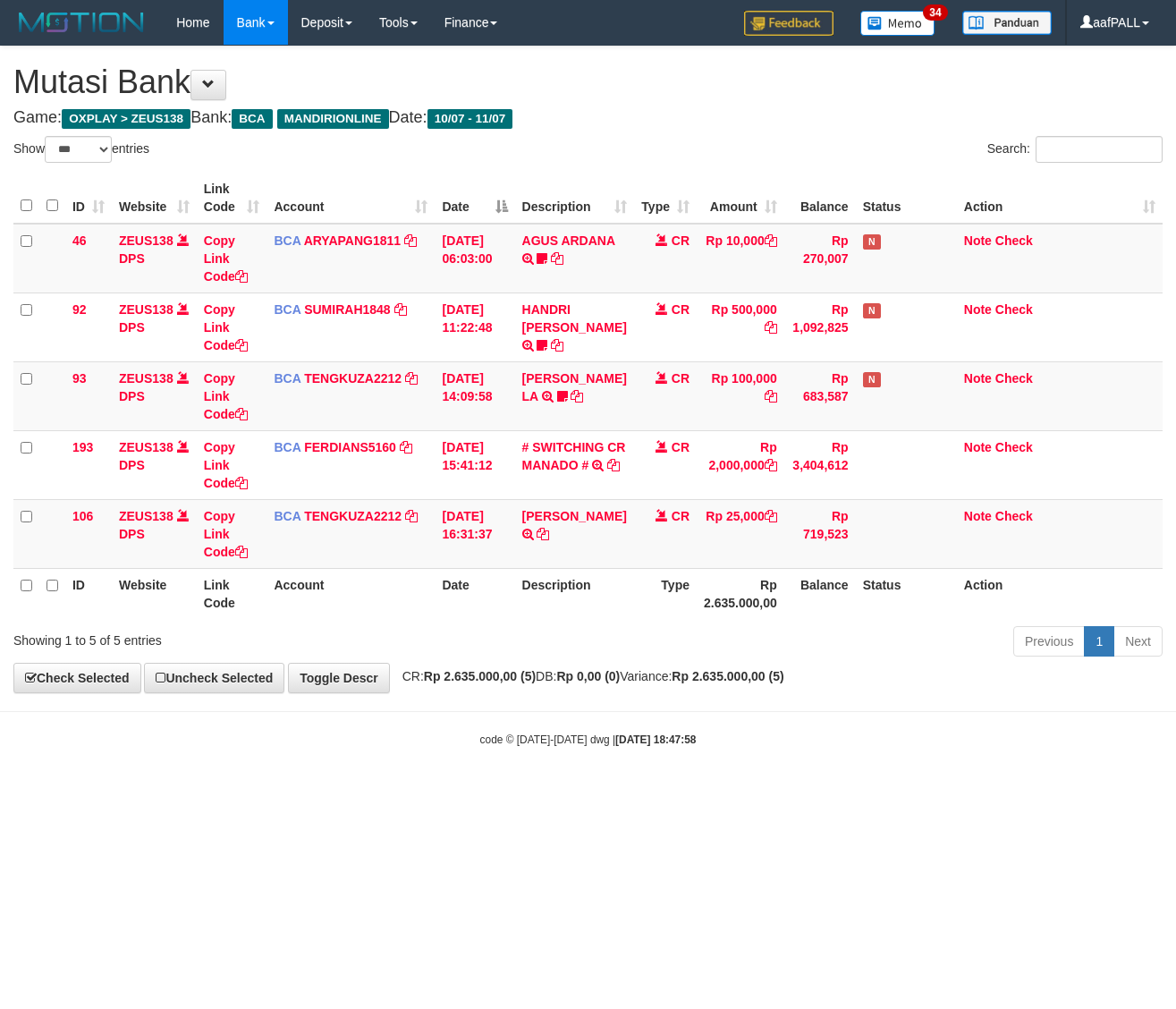 scroll, scrollTop: 0, scrollLeft: 0, axis: both 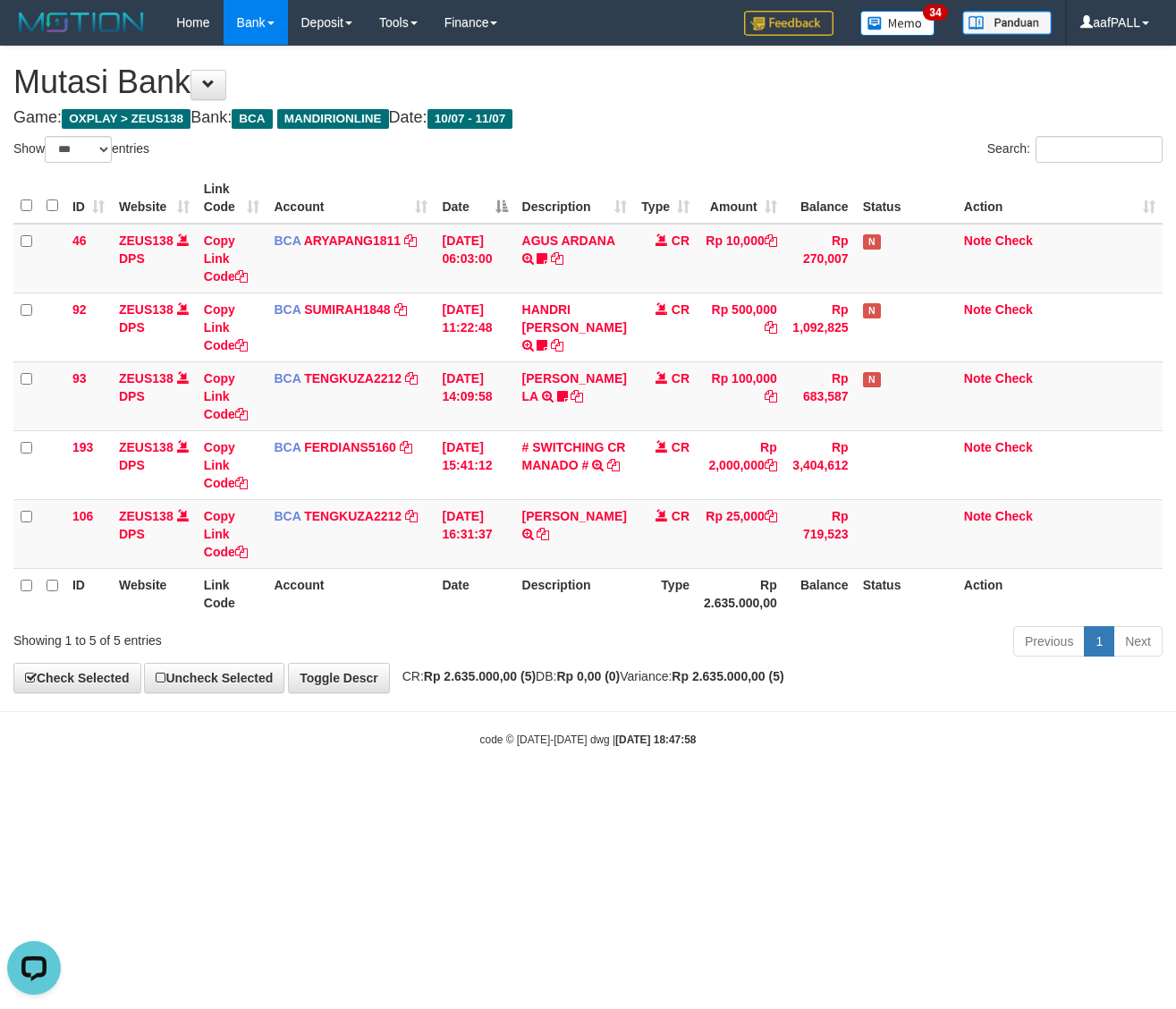click on "Toggle navigation
Home
Bank
Account List
Load
By Website
Group
[OXPLAY]													ZEUS138
By Load Group (DPS)
Sync" at bounding box center (588, 396) 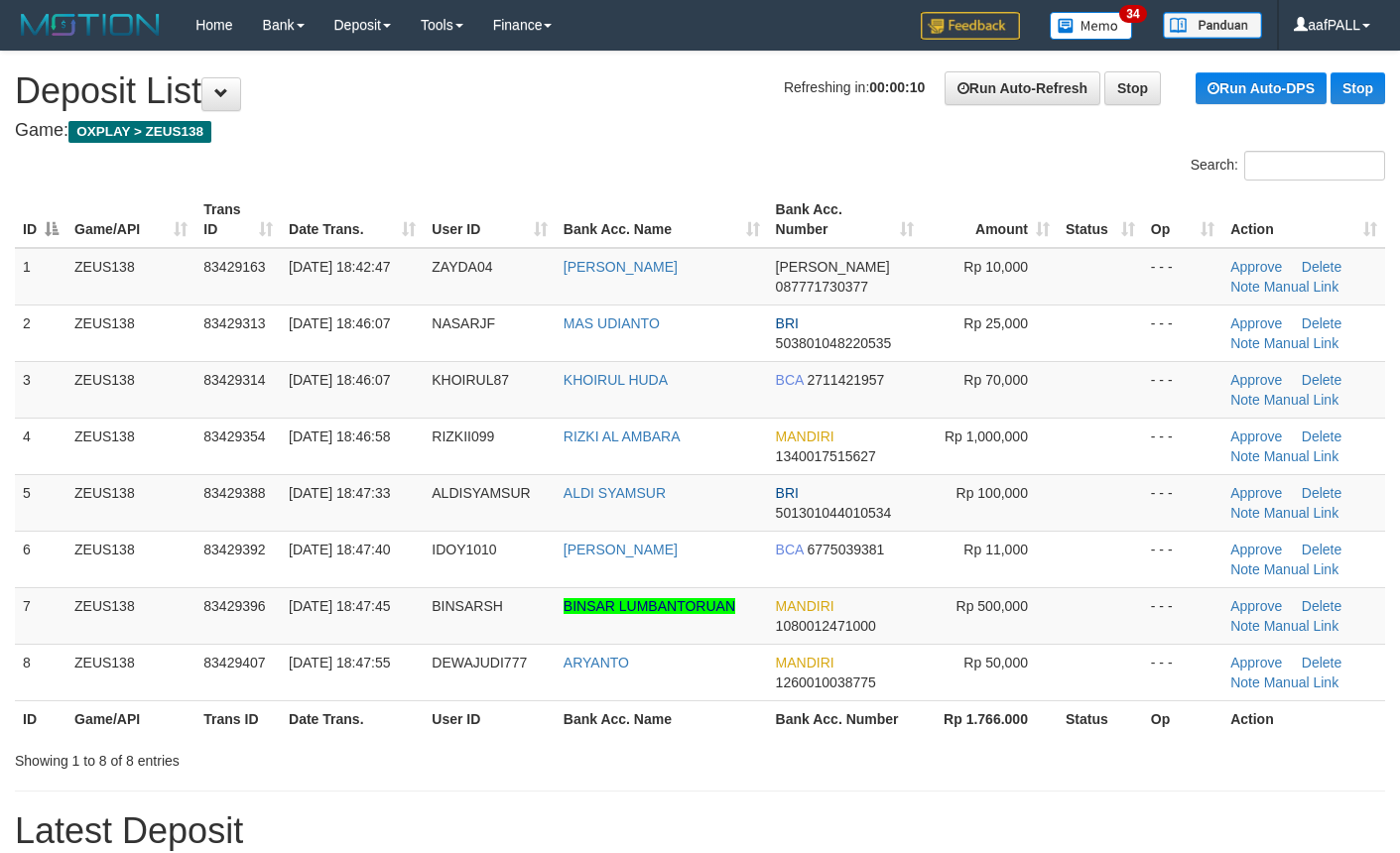 scroll, scrollTop: 0, scrollLeft: 0, axis: both 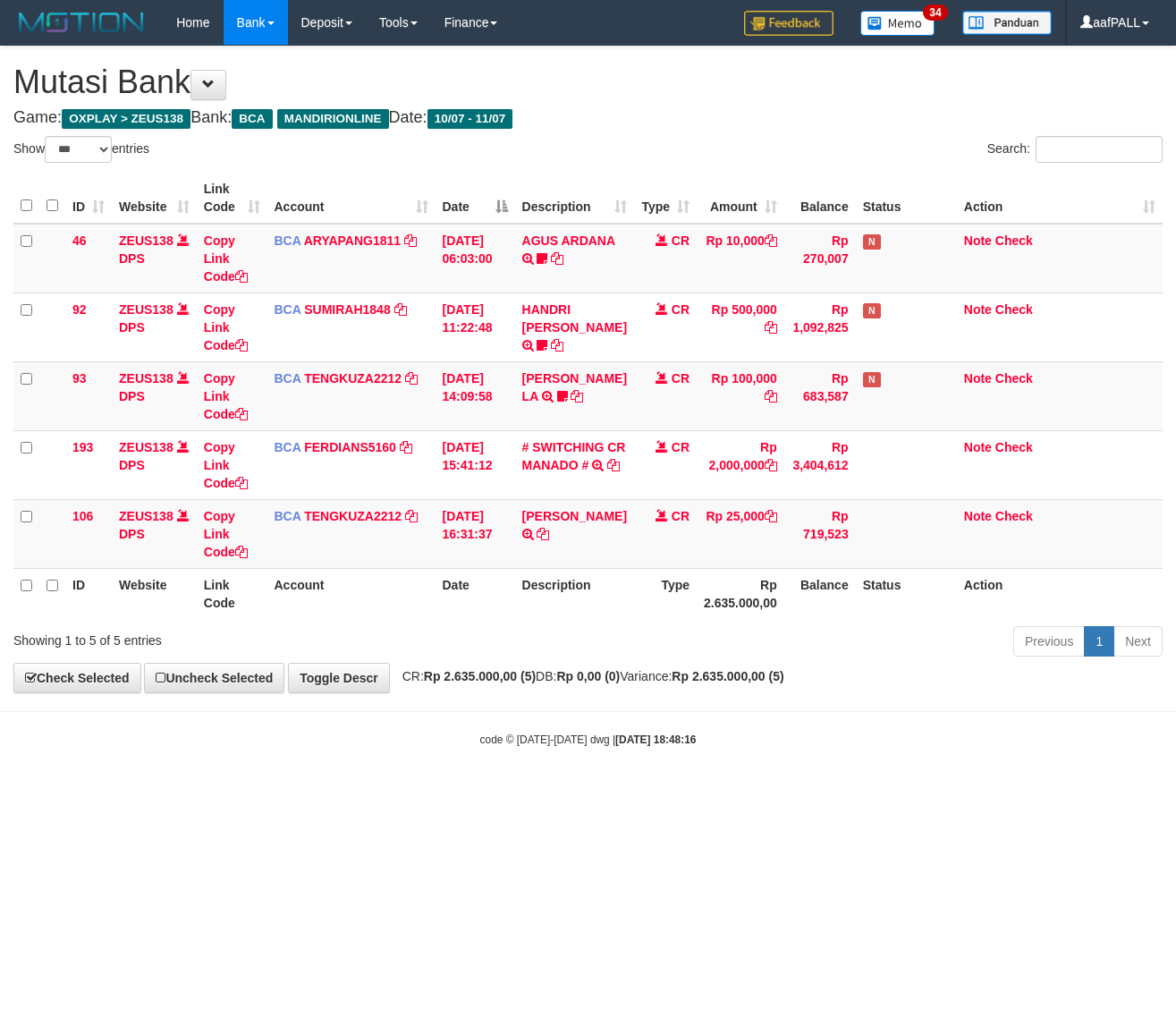 select on "***" 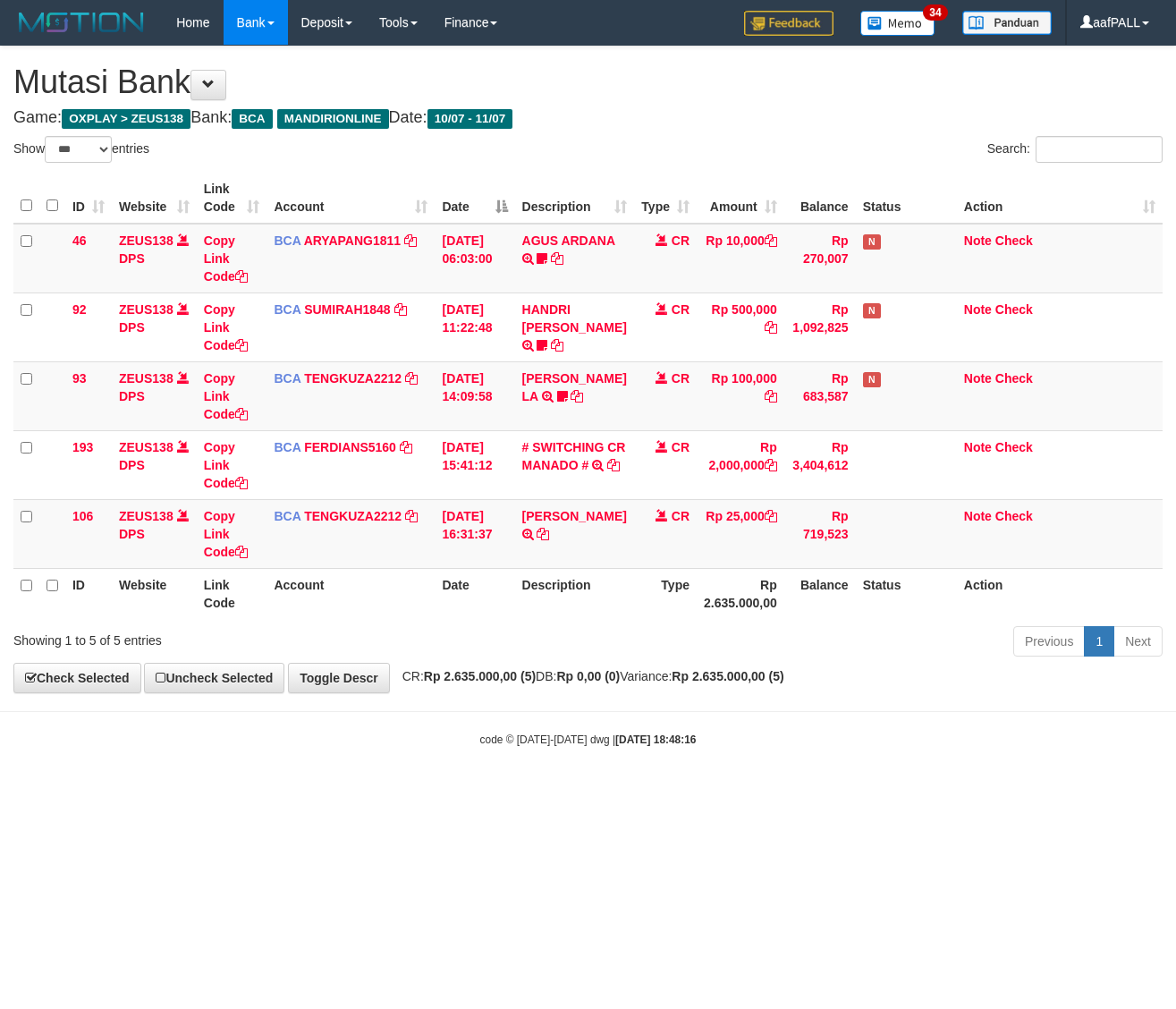 scroll, scrollTop: 0, scrollLeft: 0, axis: both 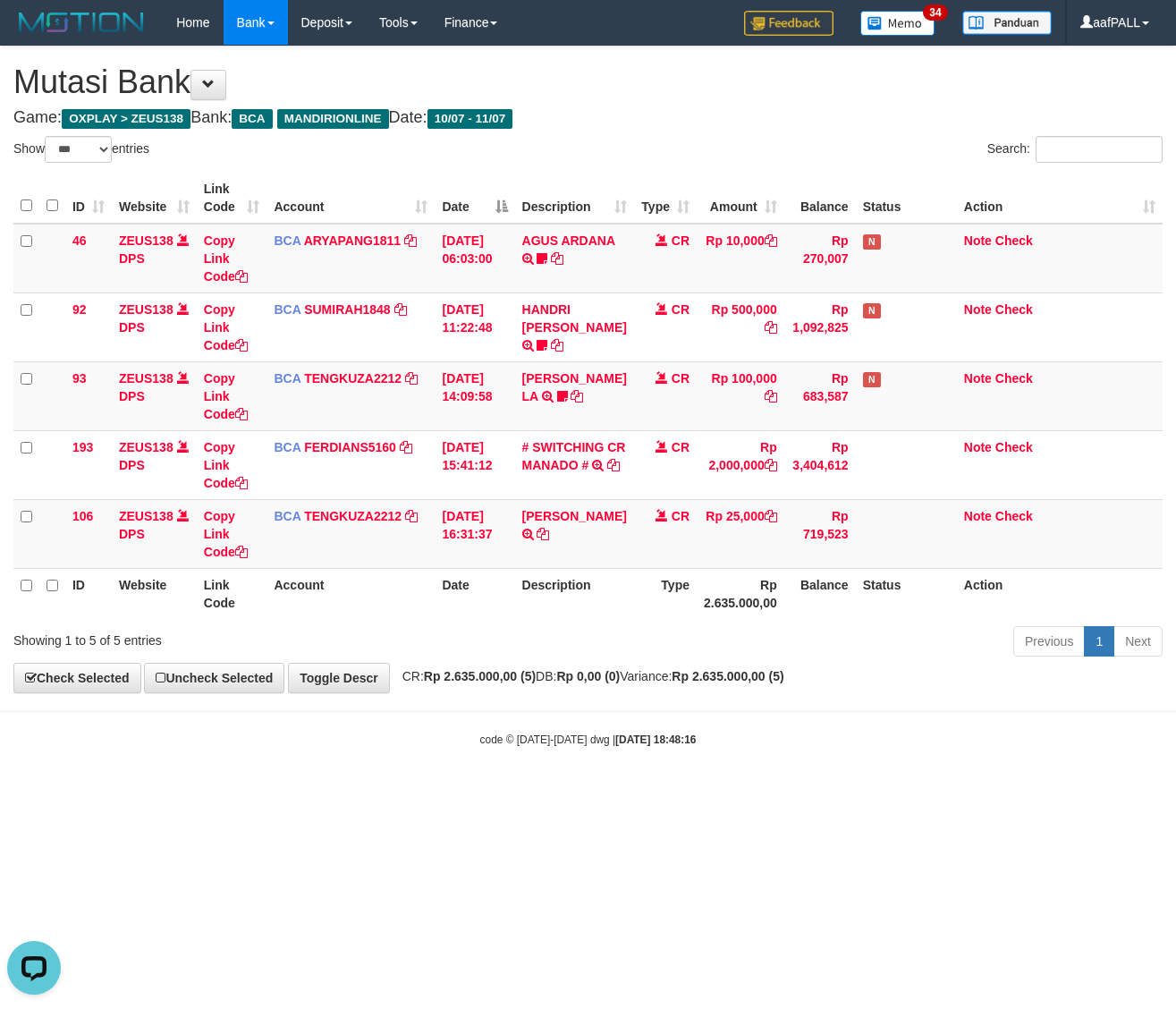 drag, startPoint x: 886, startPoint y: 751, endPoint x: 837, endPoint y: 727, distance: 54.561891 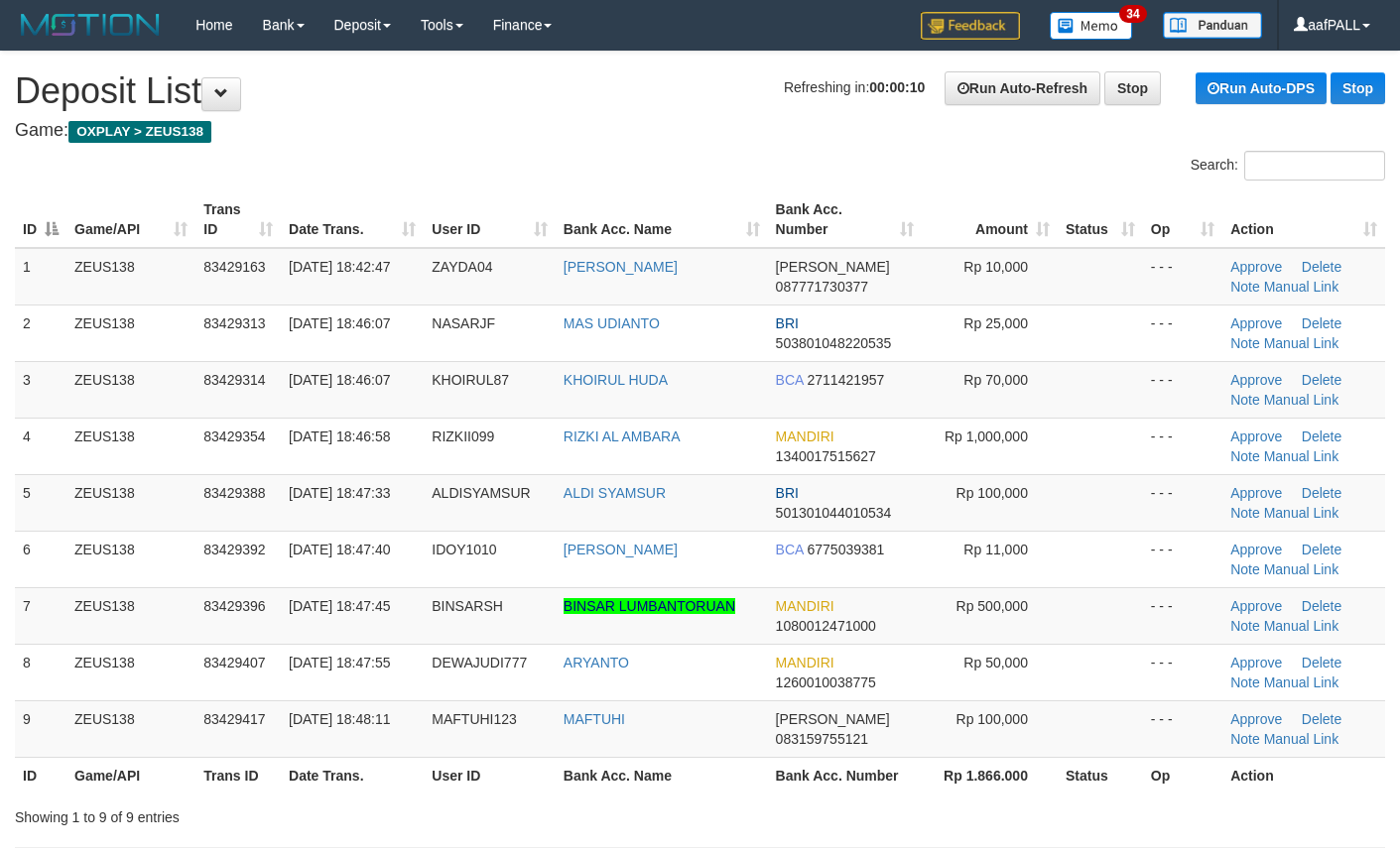 scroll, scrollTop: 0, scrollLeft: 0, axis: both 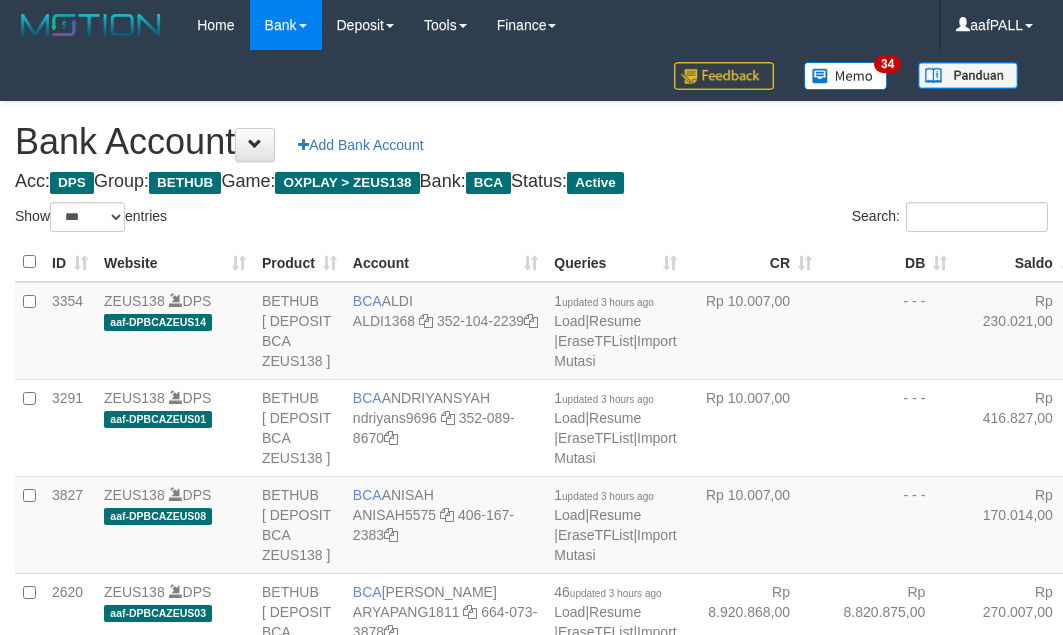 select on "***" 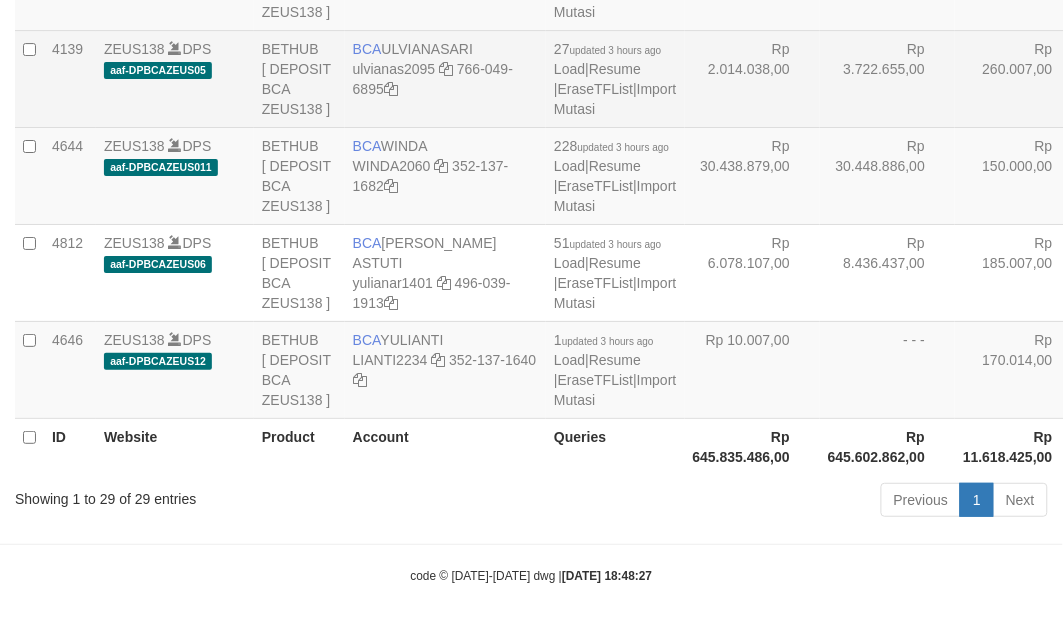 scroll, scrollTop: 3756, scrollLeft: 0, axis: vertical 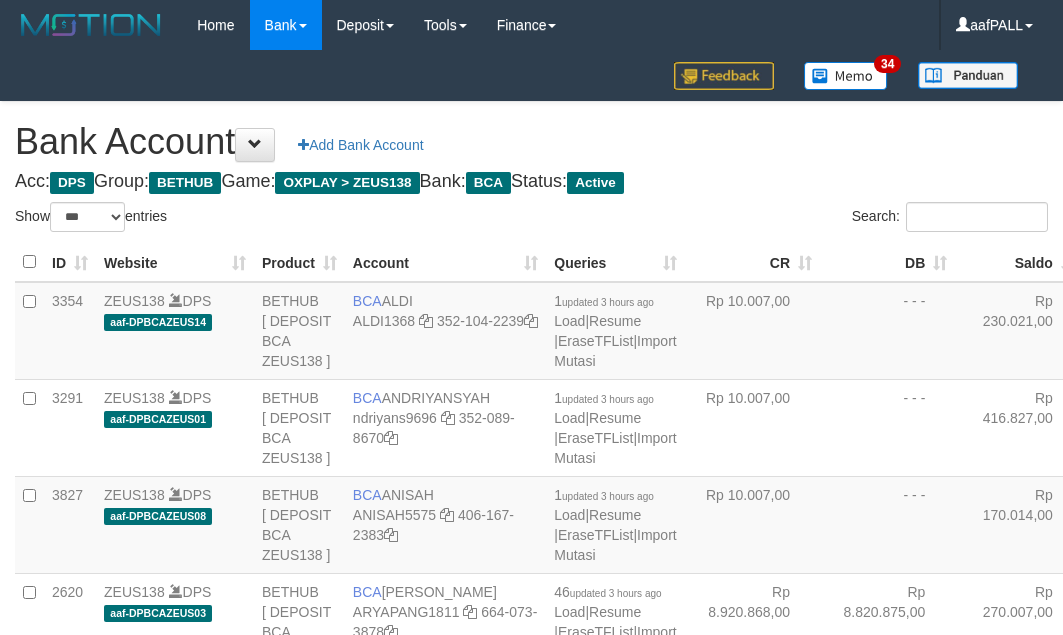 select on "***" 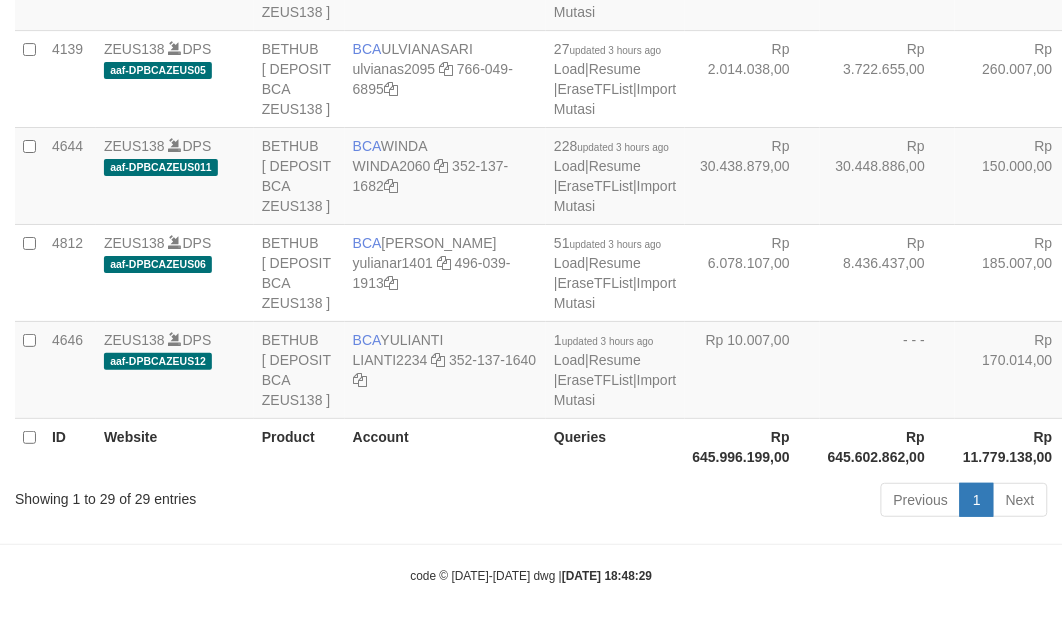 scroll, scrollTop: 3756, scrollLeft: 0, axis: vertical 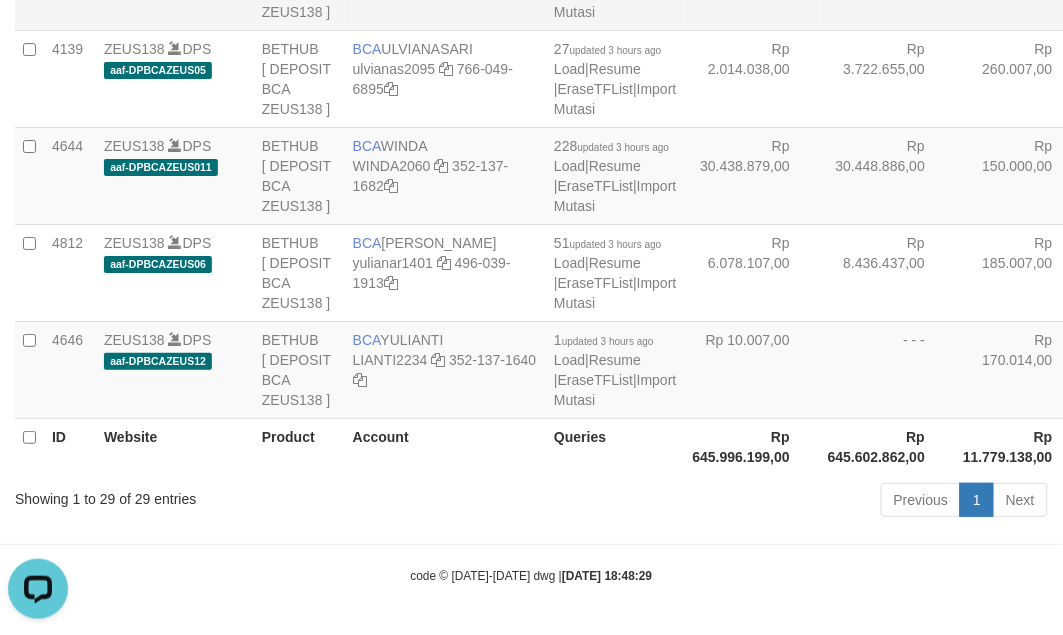 drag, startPoint x: 726, startPoint y: 376, endPoint x: 710, endPoint y: 382, distance: 17.088007 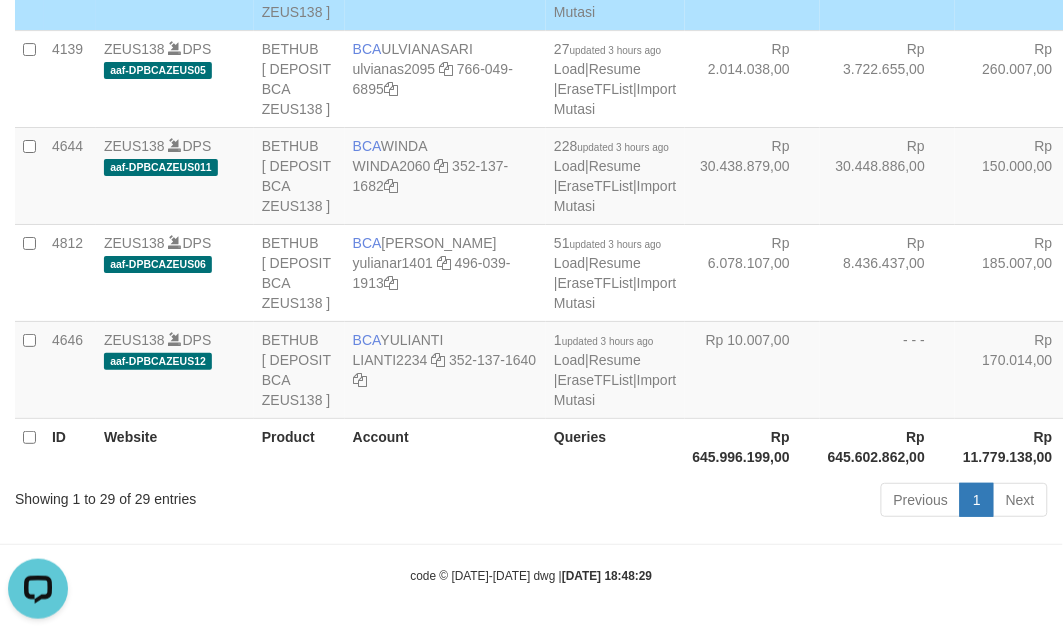 click on "Rp 12.146.537,00" at bounding box center [752, -19] 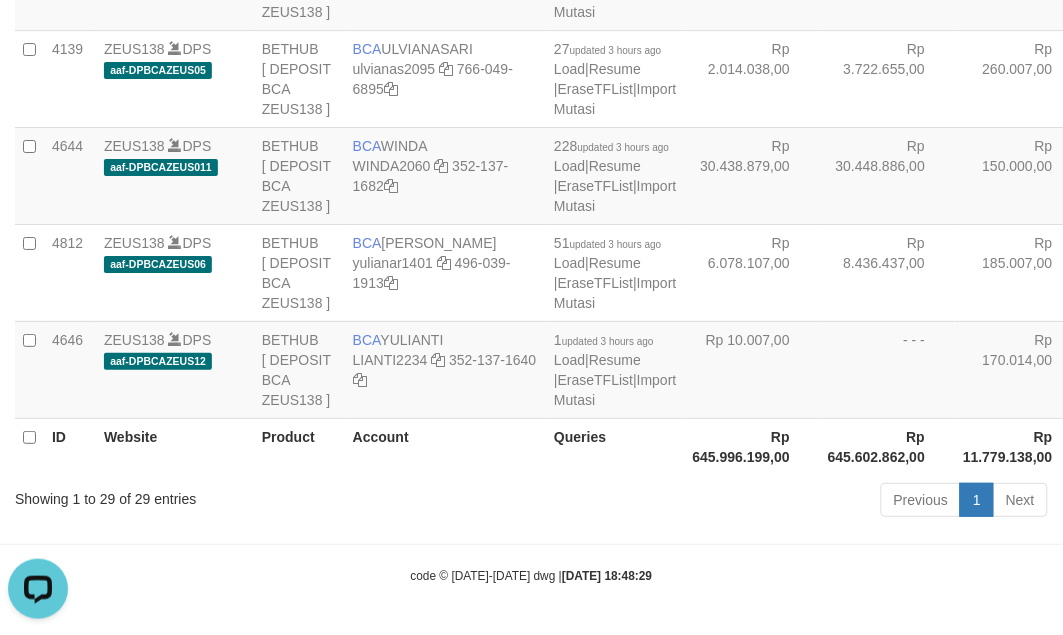 click on "BCA
SYAHRUL RAMADHAN
SYAHRULR3766
352-102-6951" at bounding box center [445, -116] 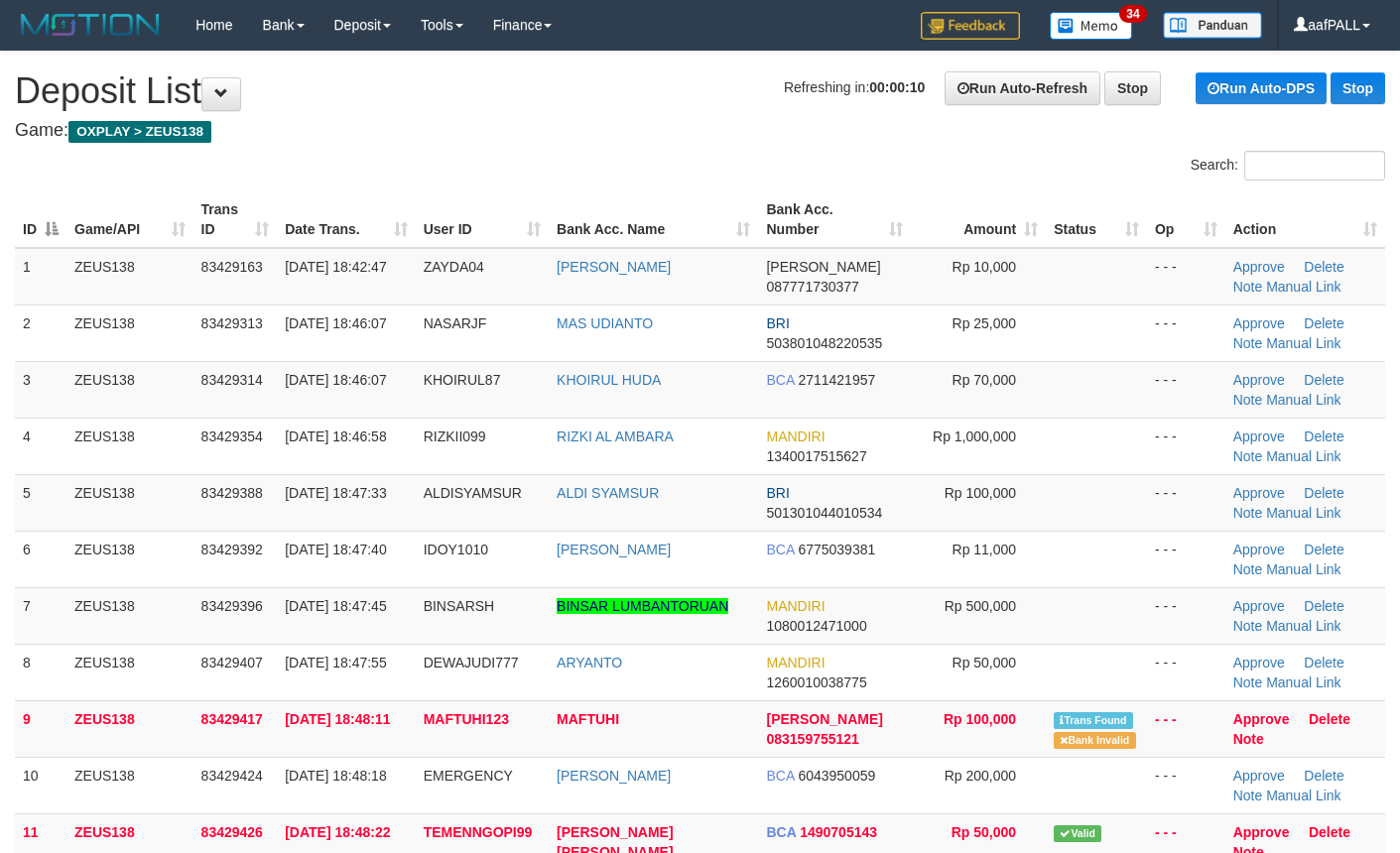 scroll, scrollTop: 0, scrollLeft: 0, axis: both 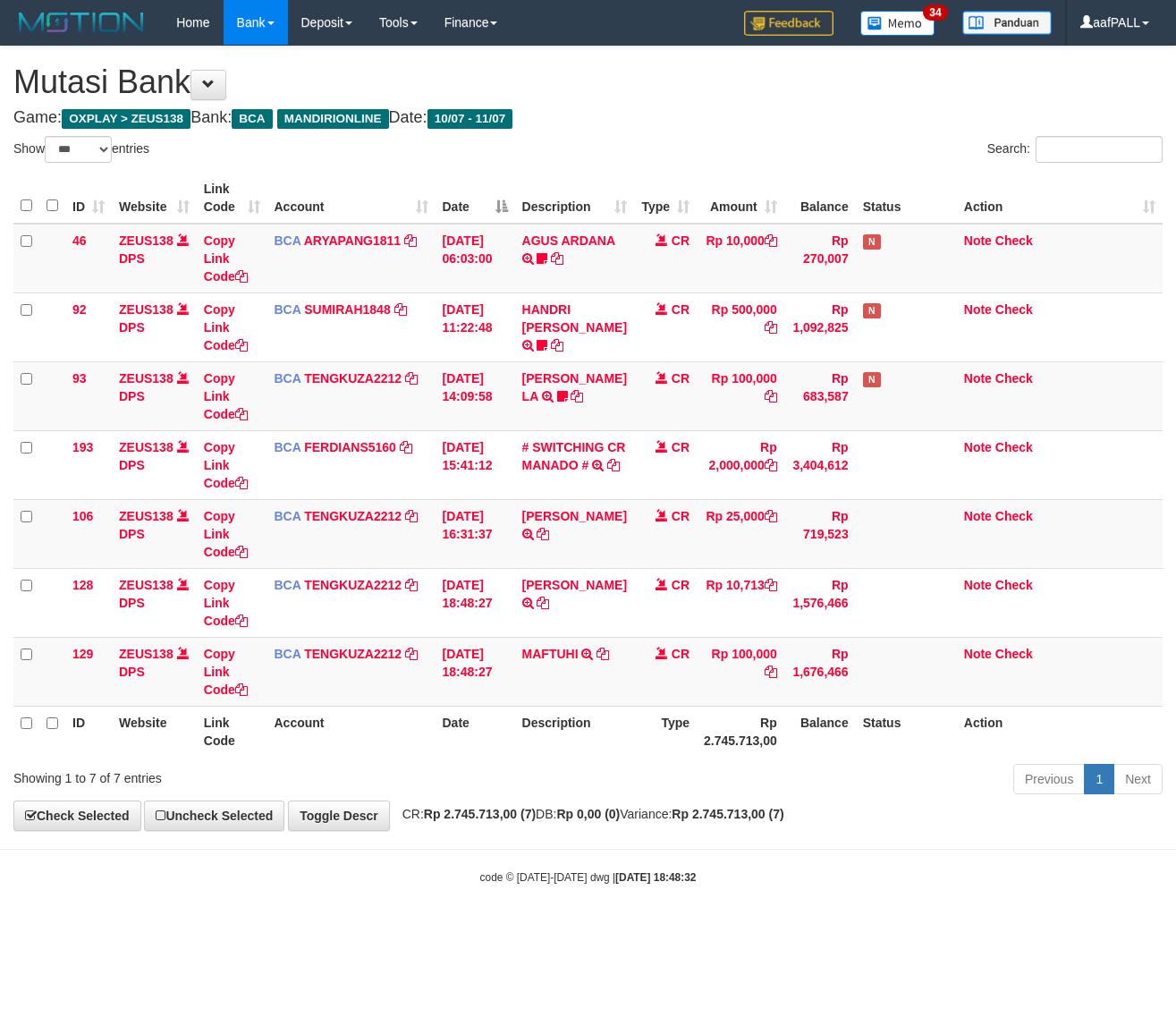 select on "***" 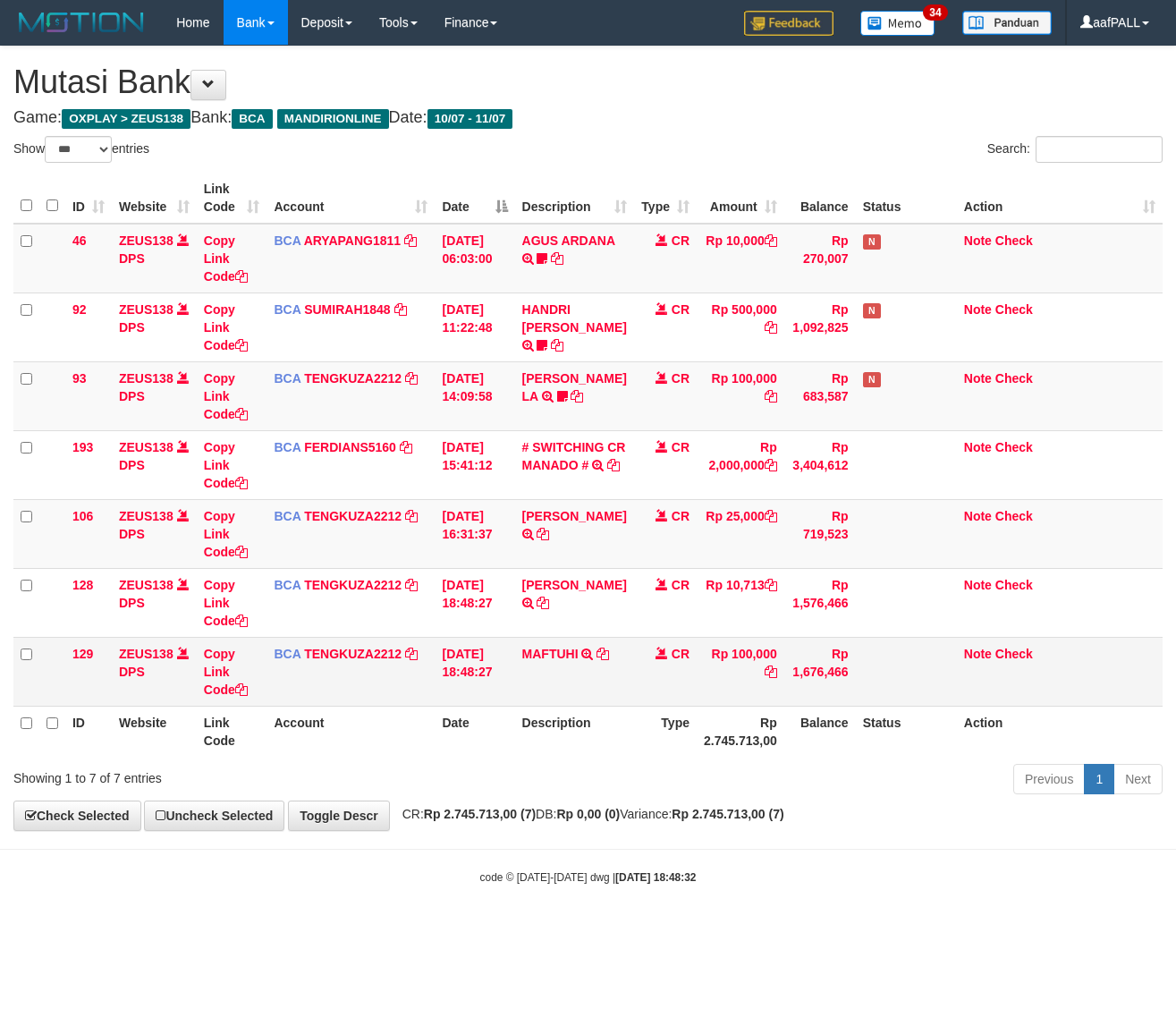 scroll, scrollTop: 0, scrollLeft: 0, axis: both 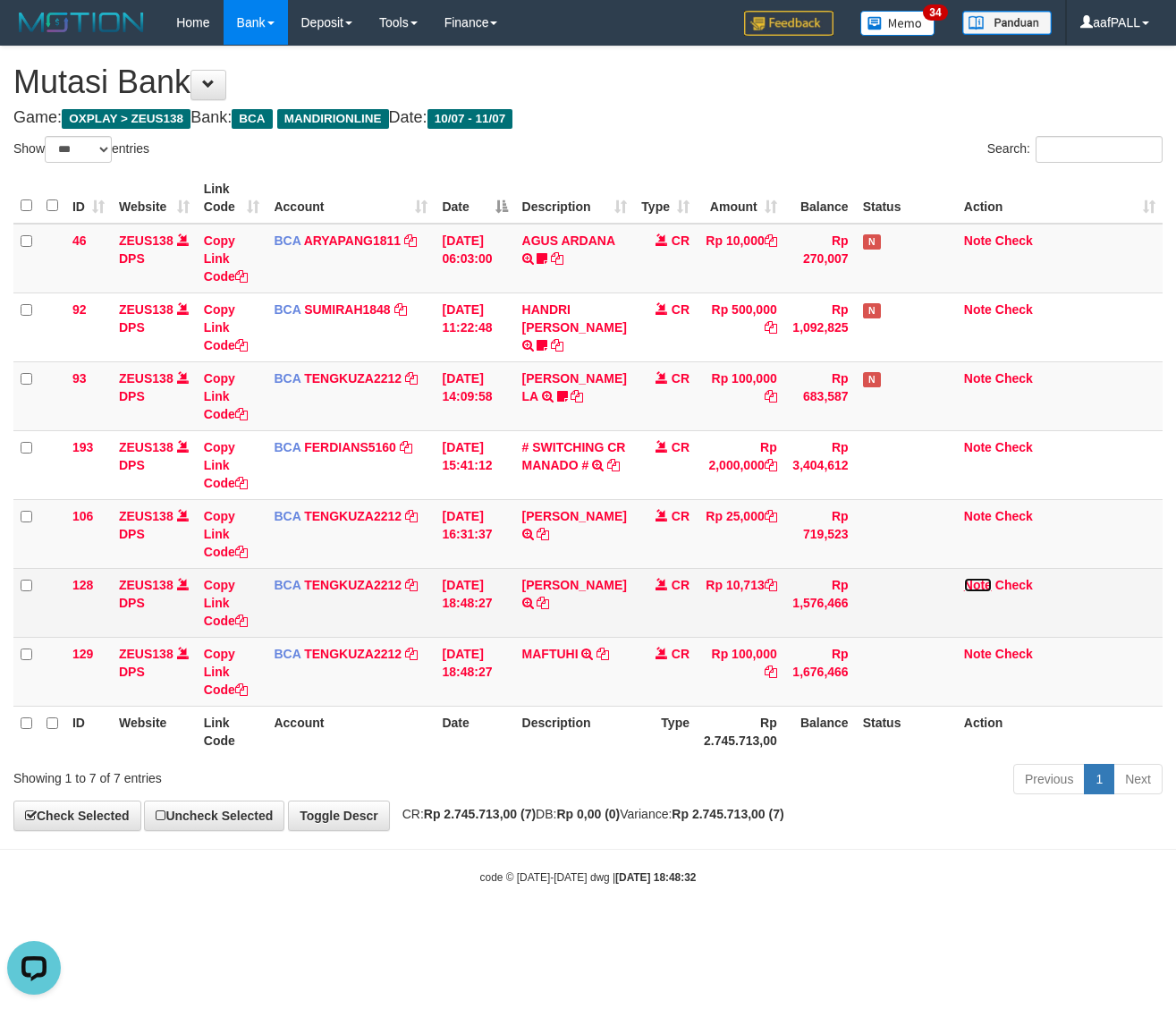 click on "Note" at bounding box center (977, 585) 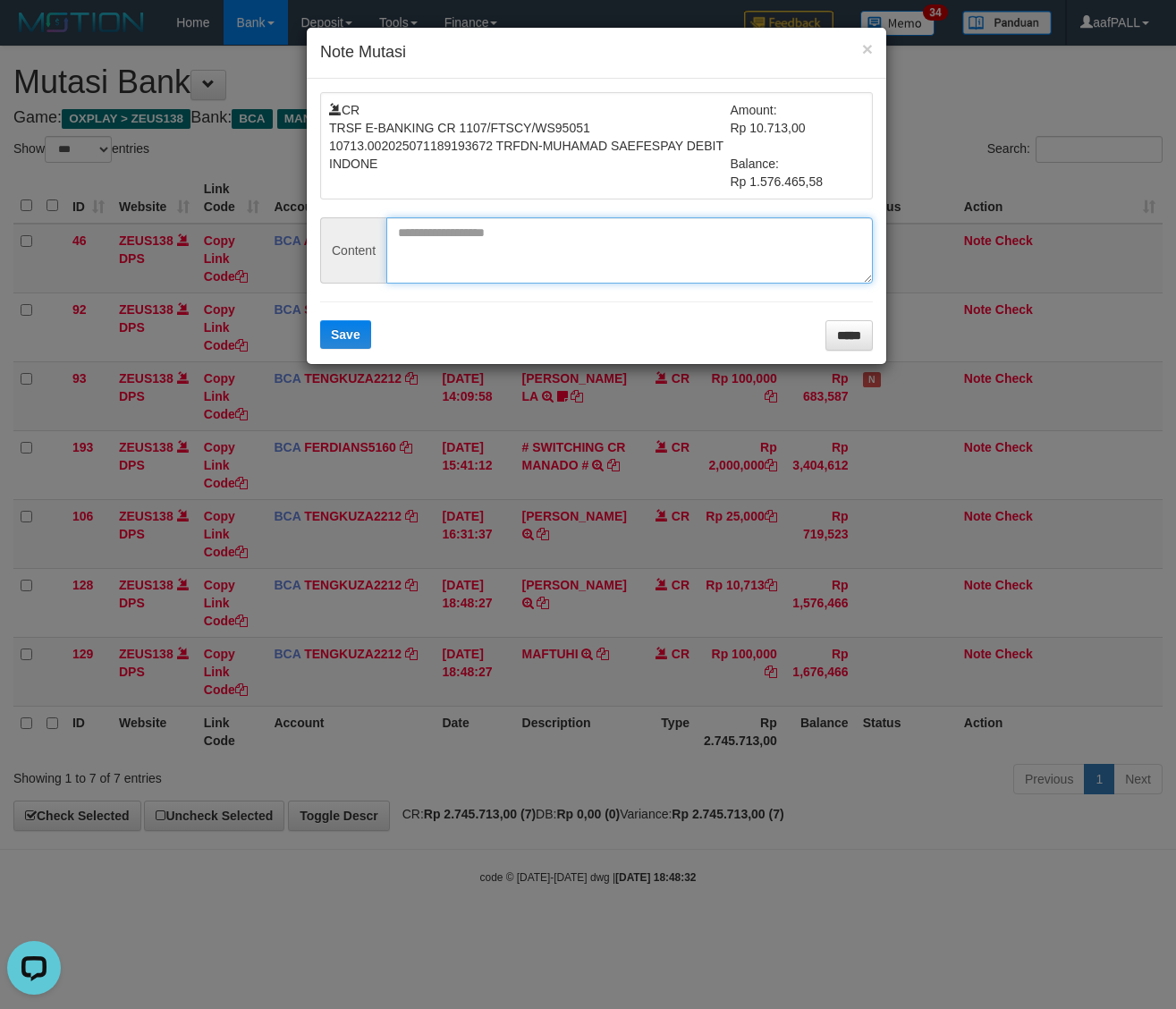 click at bounding box center (630, 250) 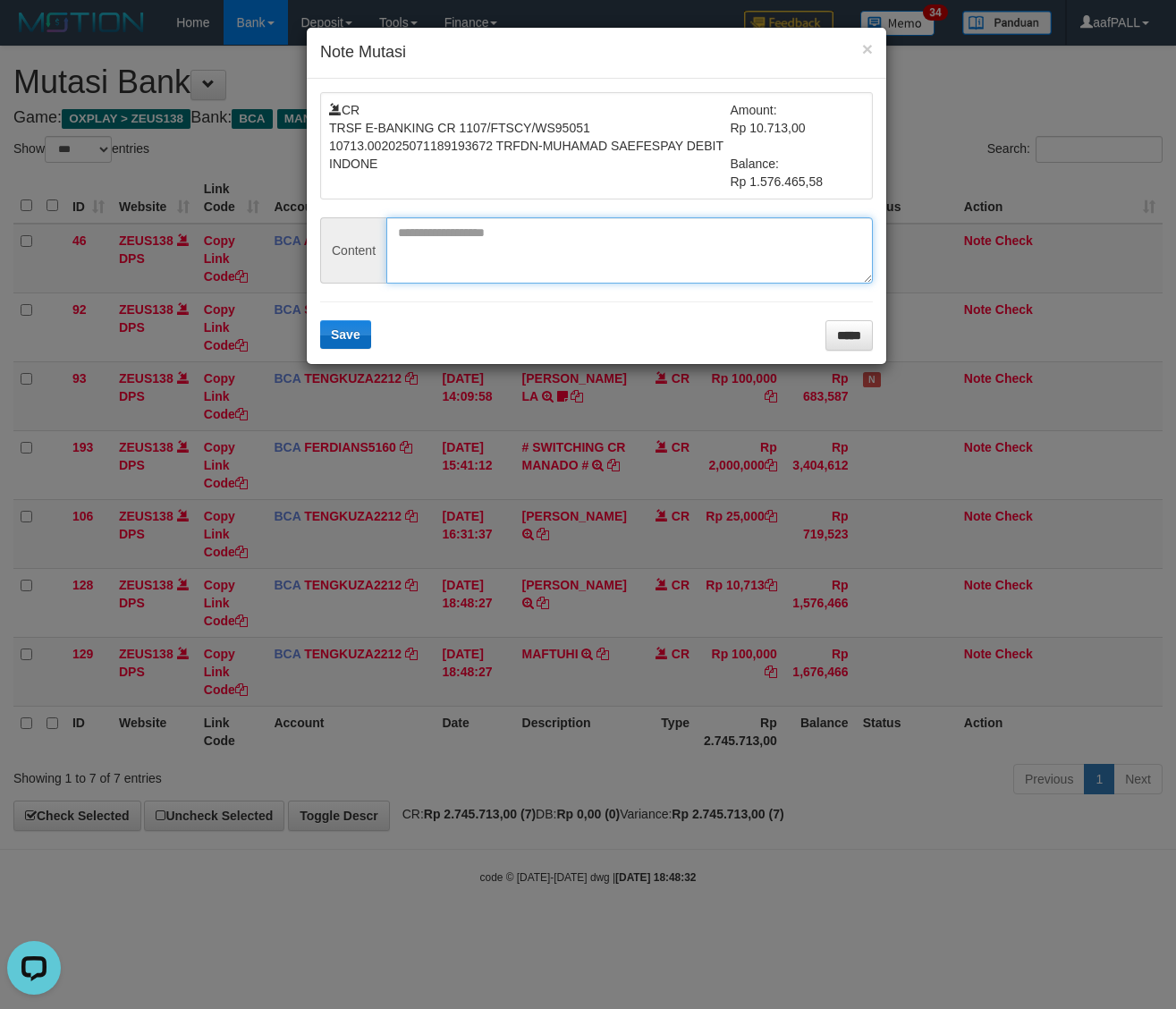 paste on "******" 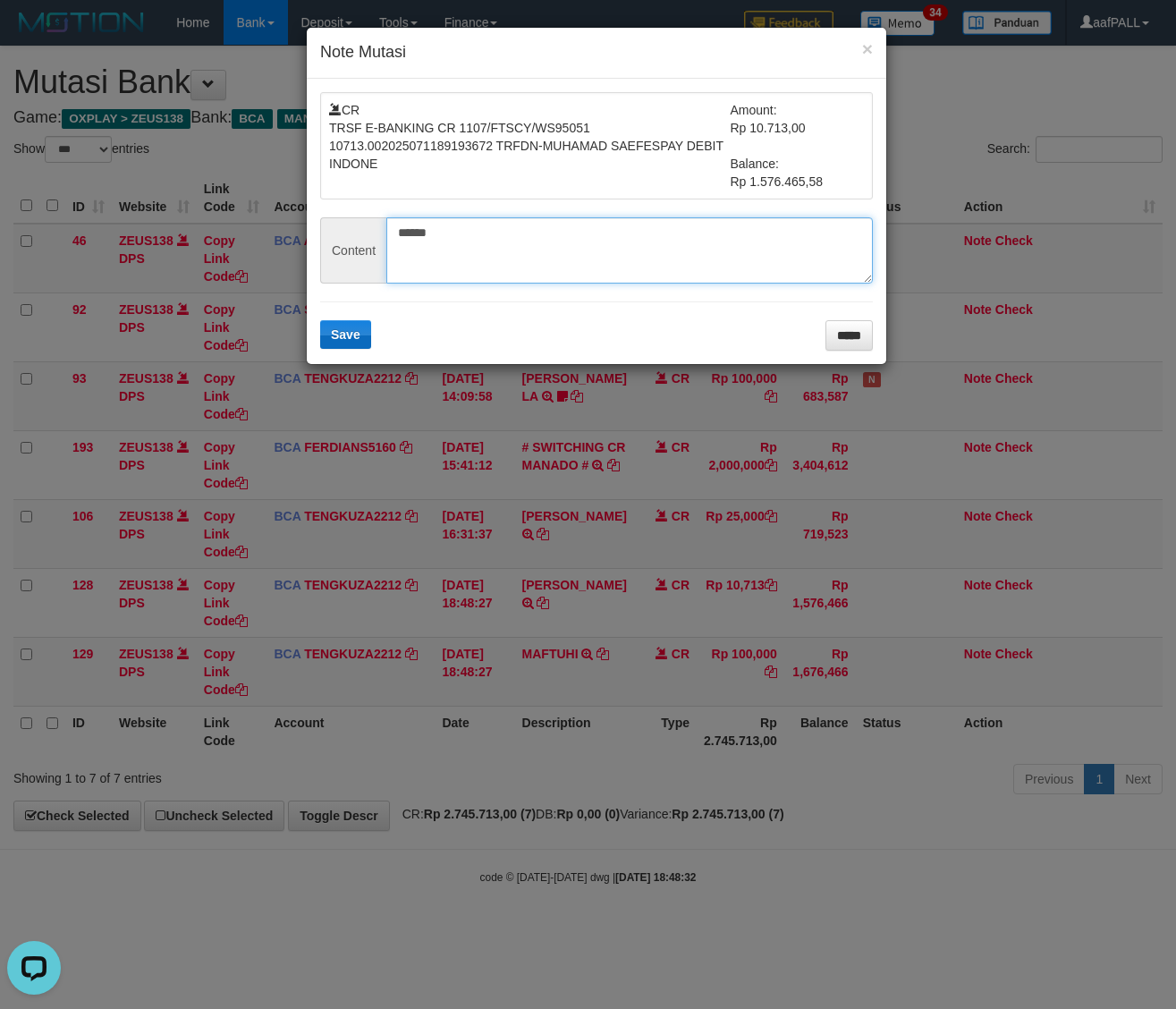type on "******" 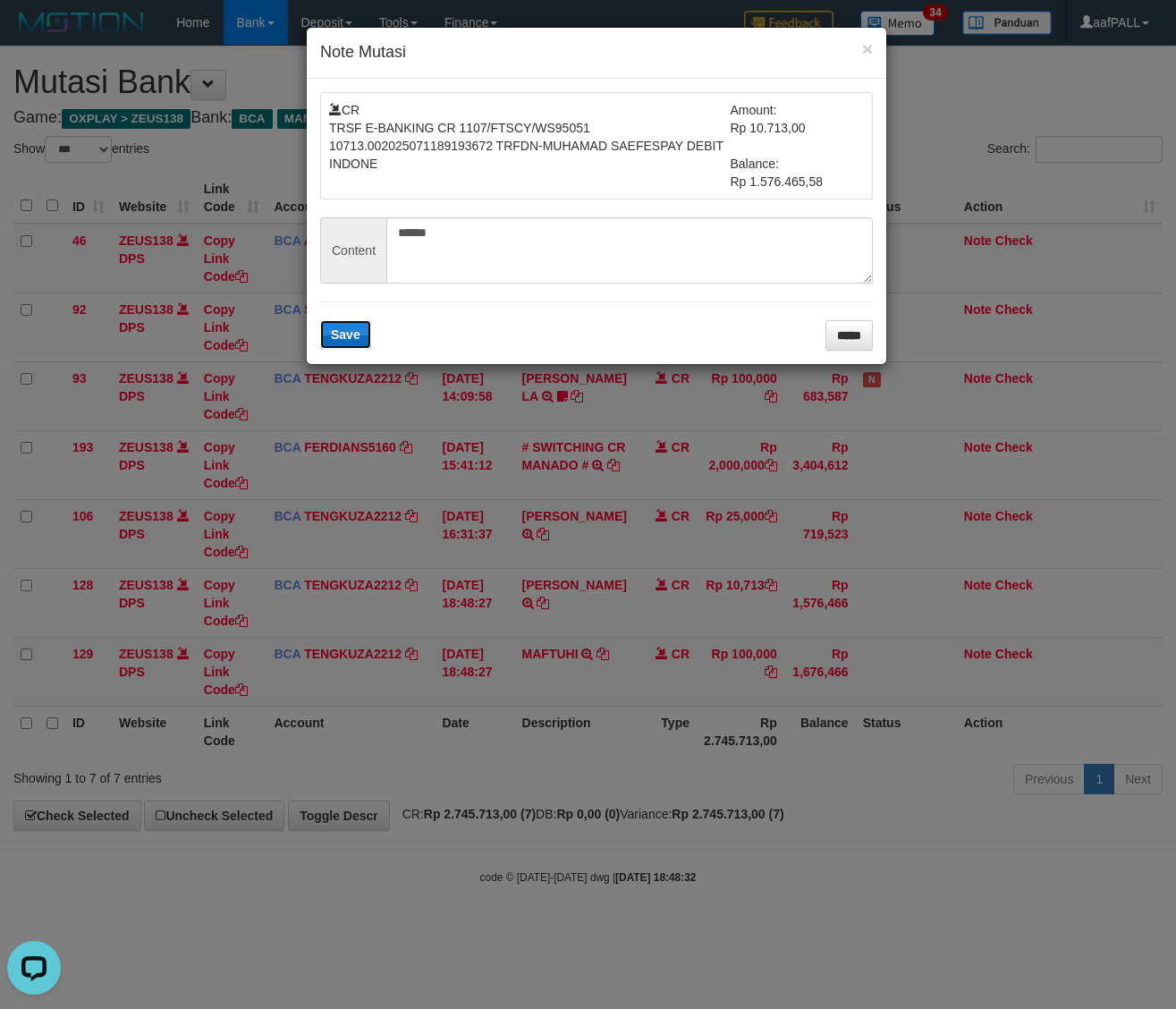 click on "Save" at bounding box center (345, 335) 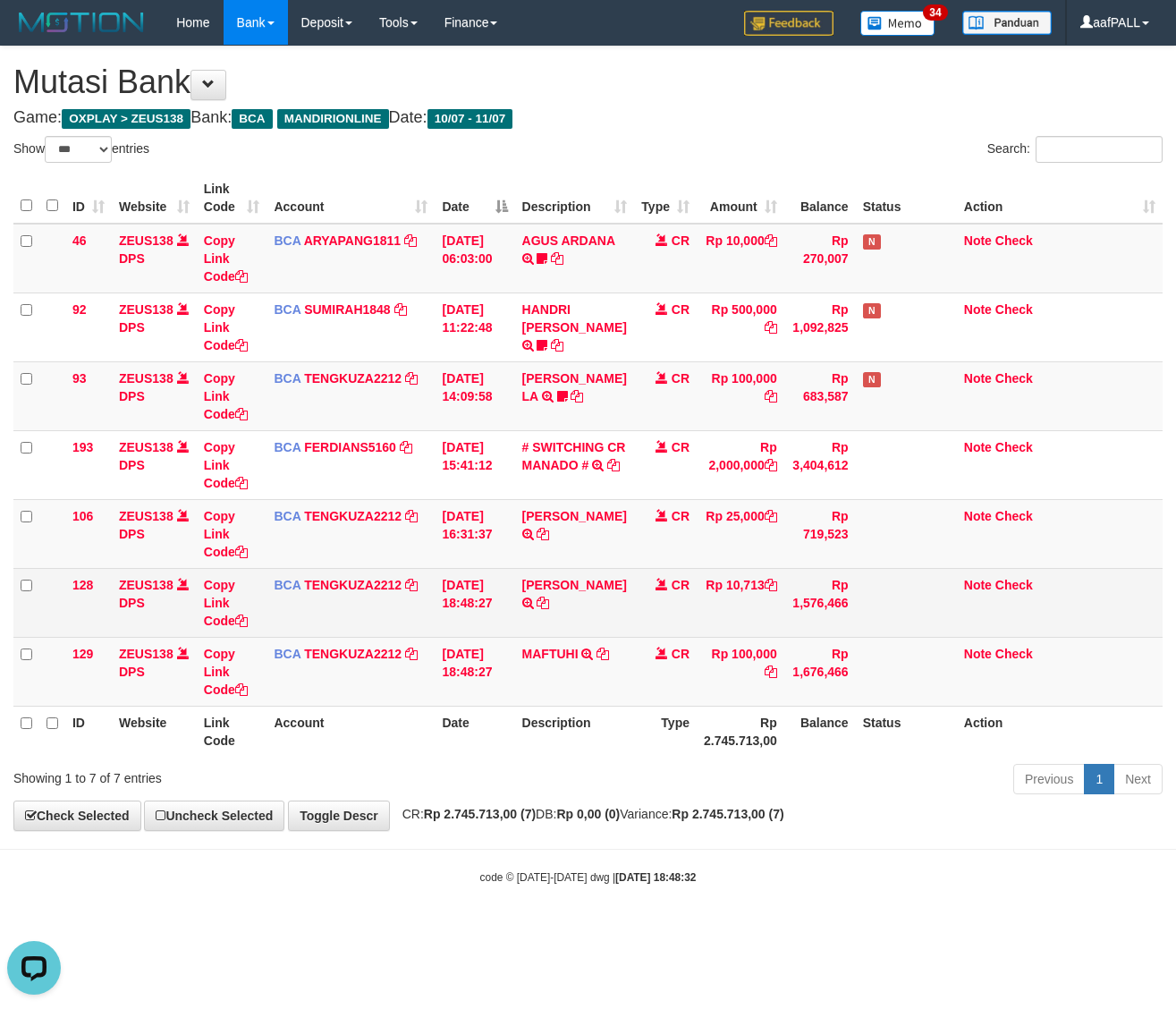 click on "MUHAMAD SAEF         TRSF E-BANKING CR 1107/FTSCY/WS95051
10713.002025071189193672 TRFDN-MUHAMAD SAEFESPAY DEBIT INDONE" at bounding box center [574, 602] 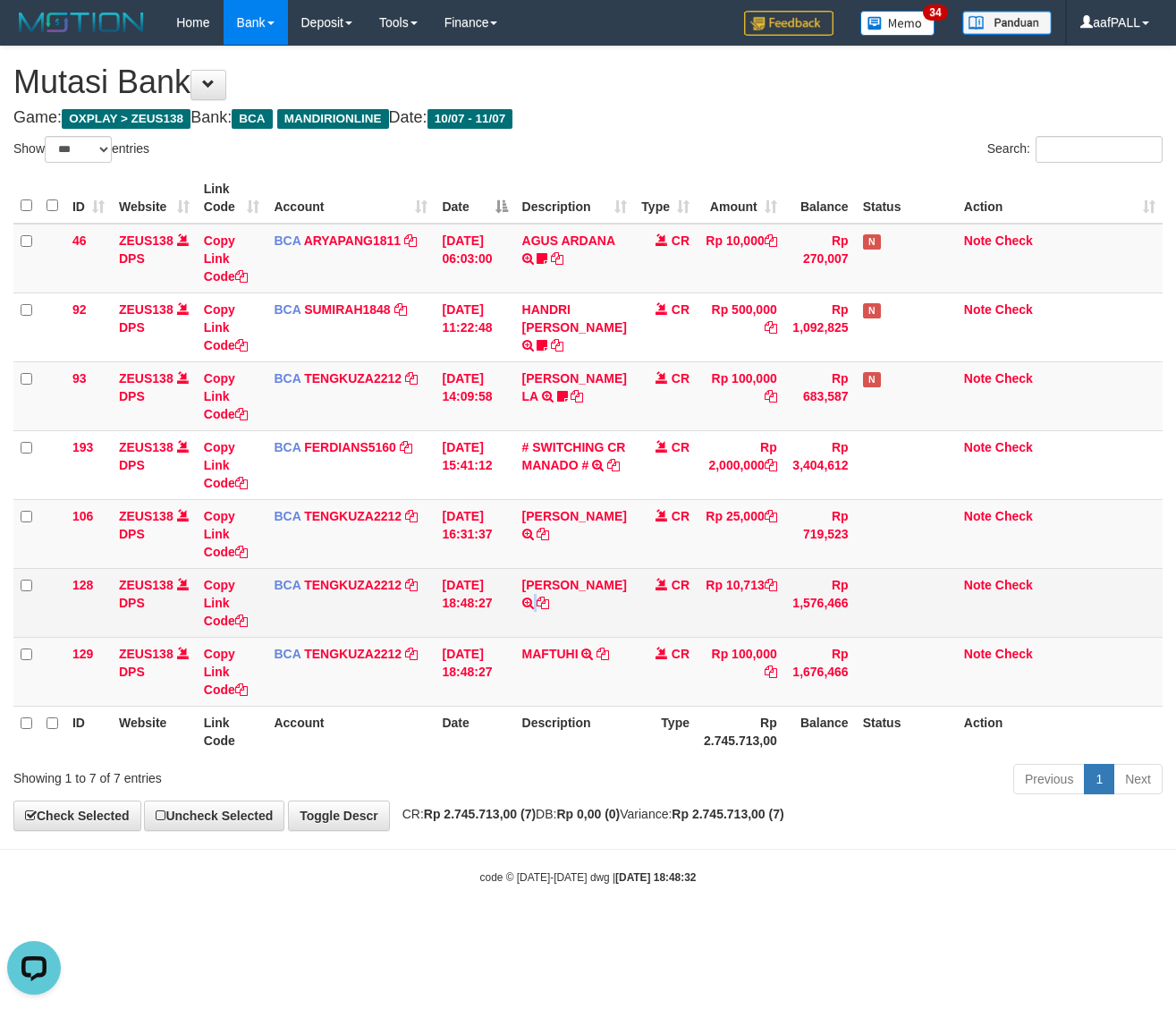click on "MUHAMAD SAEF         TRSF E-BANKING CR 1107/FTSCY/WS95051
10713.002025071189193672 TRFDN-MUHAMAD SAEFESPAY DEBIT INDONE" at bounding box center (574, 602) 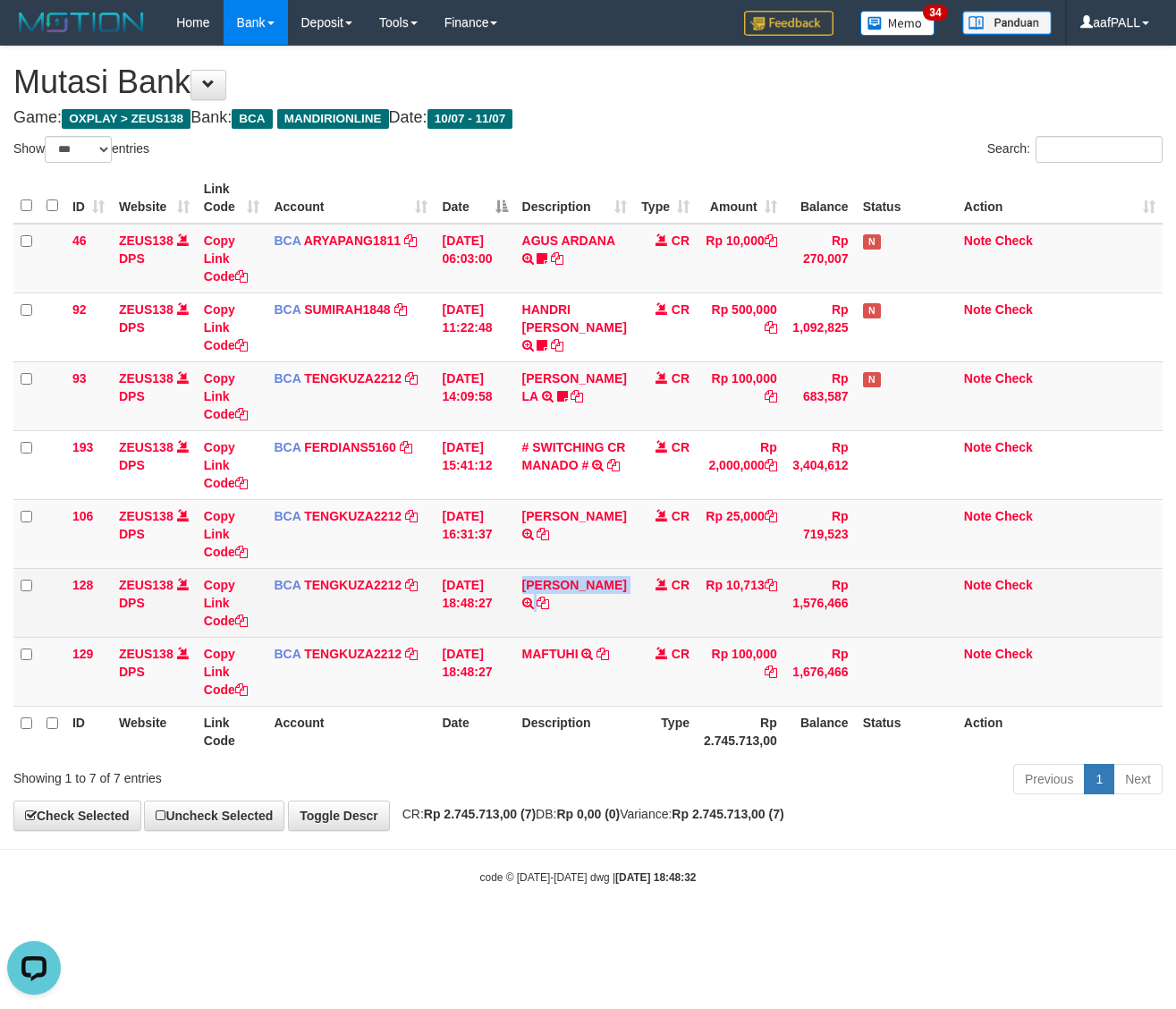 click on "MUHAMAD SAEF         TRSF E-BANKING CR 1107/FTSCY/WS95051
10713.002025071189193672 TRFDN-MUHAMAD SAEFESPAY DEBIT INDONE" at bounding box center [574, 602] 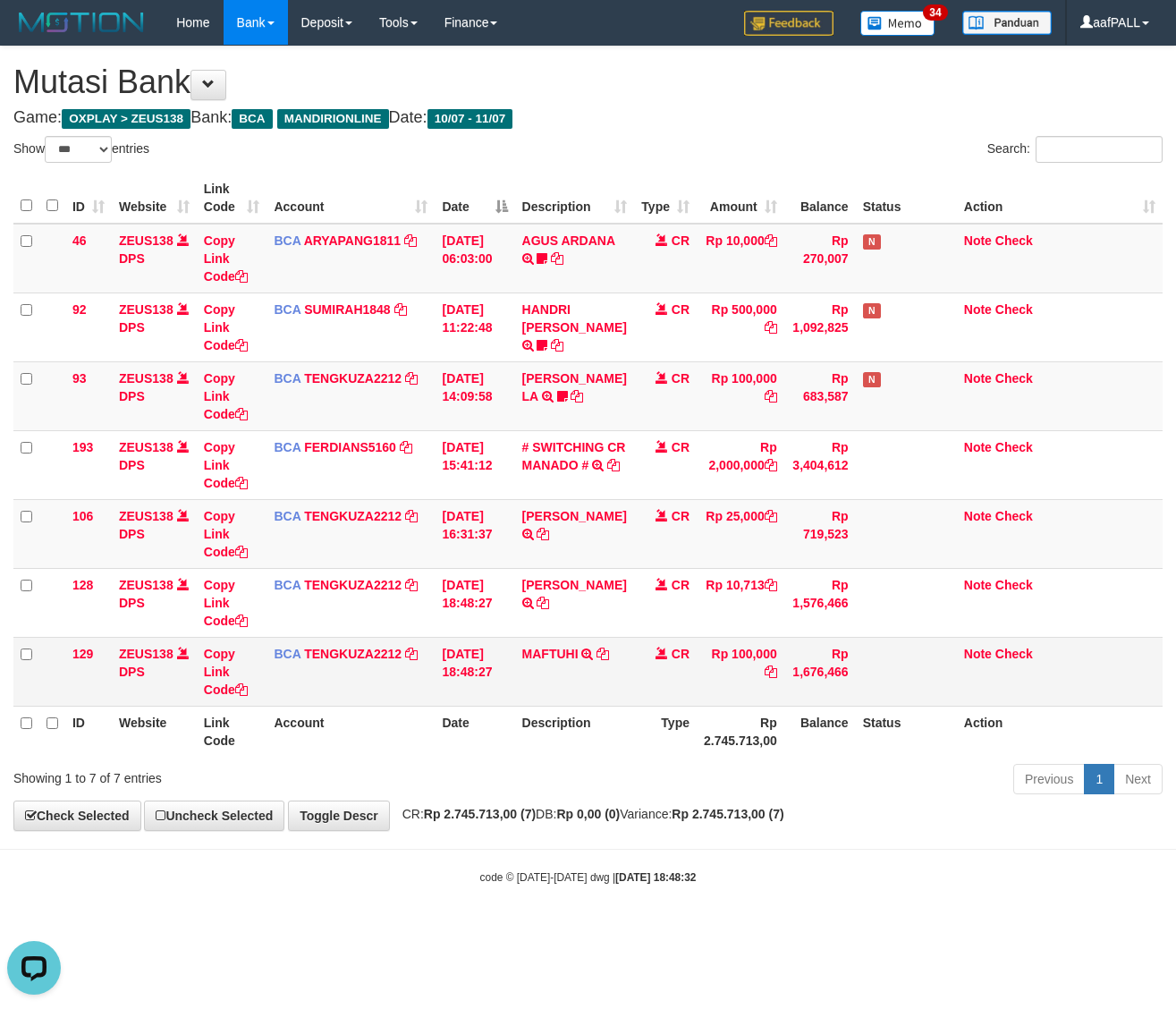 click on "MAFTUHI         TRSF E-BANKING CR 1107/FTSCY/WS95051
100000.002025071181843525 TRFDN-MAFTUHI ESPAY DEBIT INDONE" at bounding box center (574, 671) 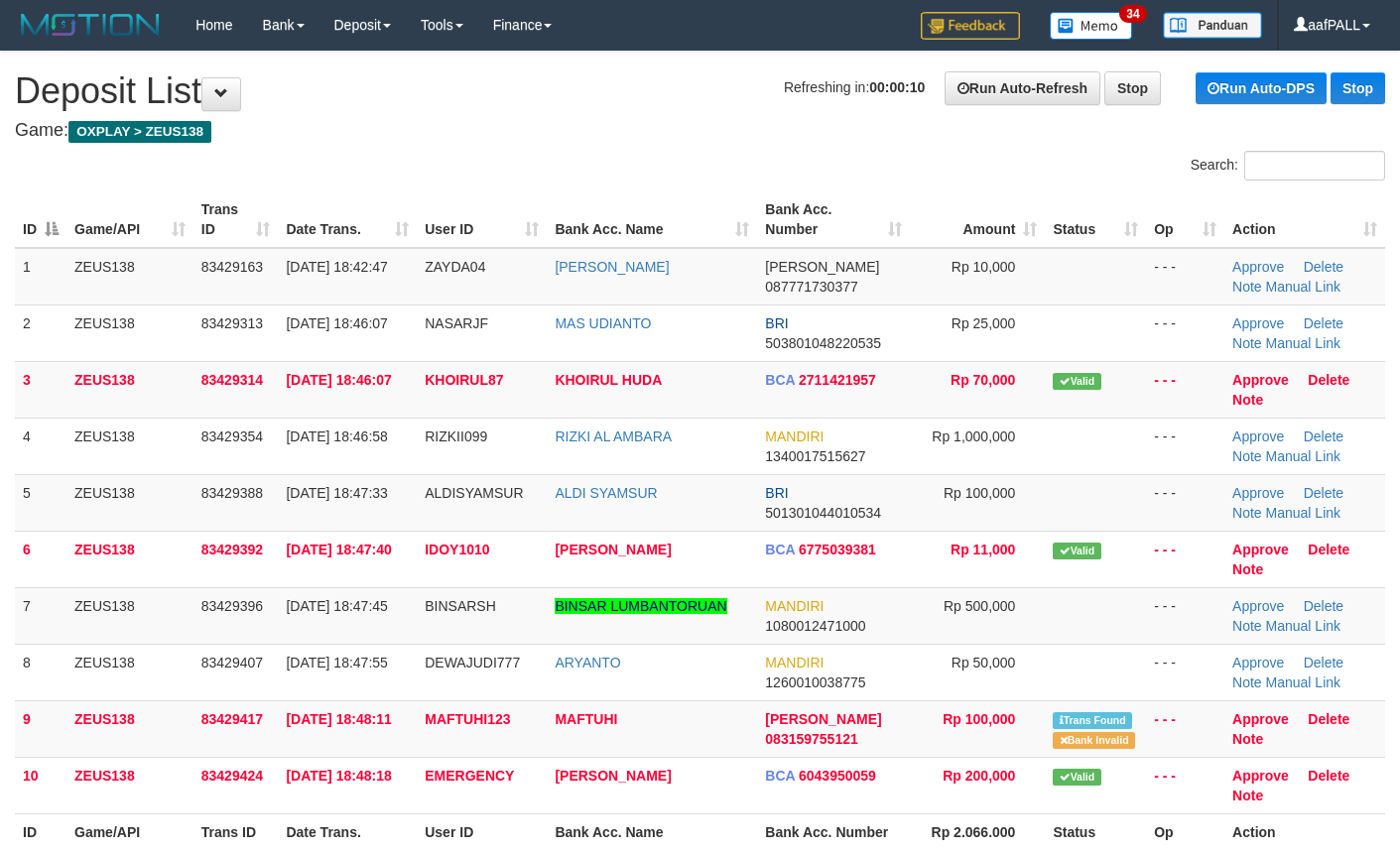 scroll, scrollTop: 0, scrollLeft: 0, axis: both 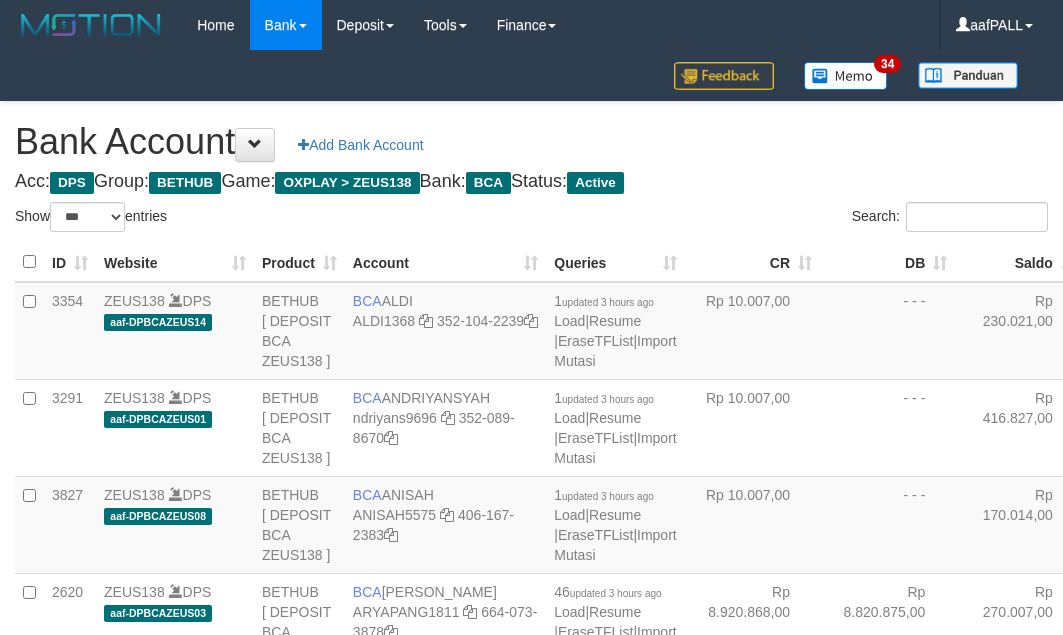 select on "***" 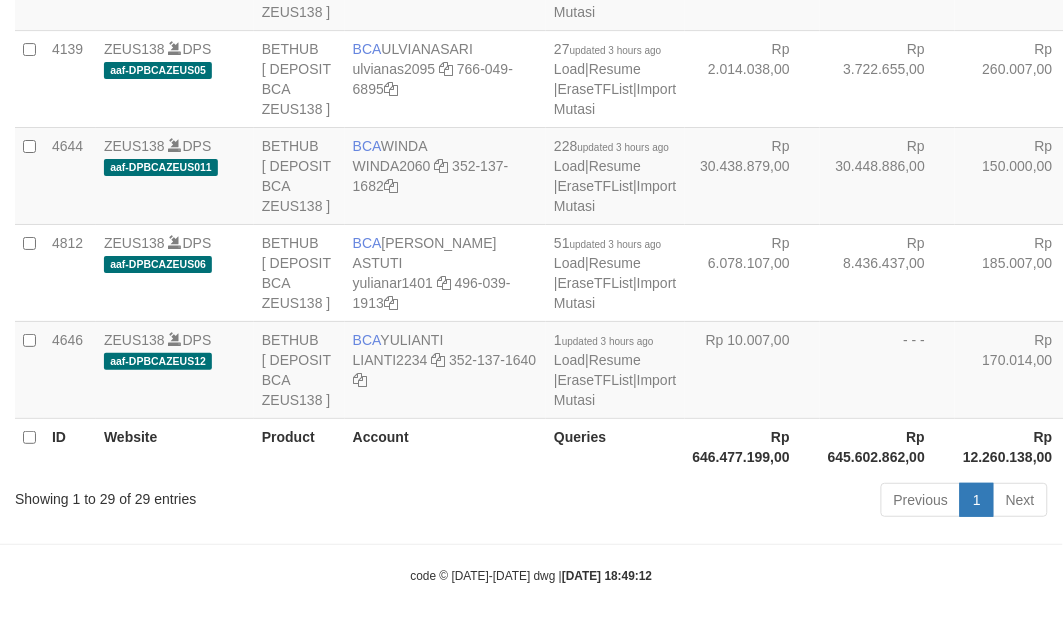drag, startPoint x: 0, startPoint y: 0, endPoint x: 685, endPoint y: 275, distance: 738.1395 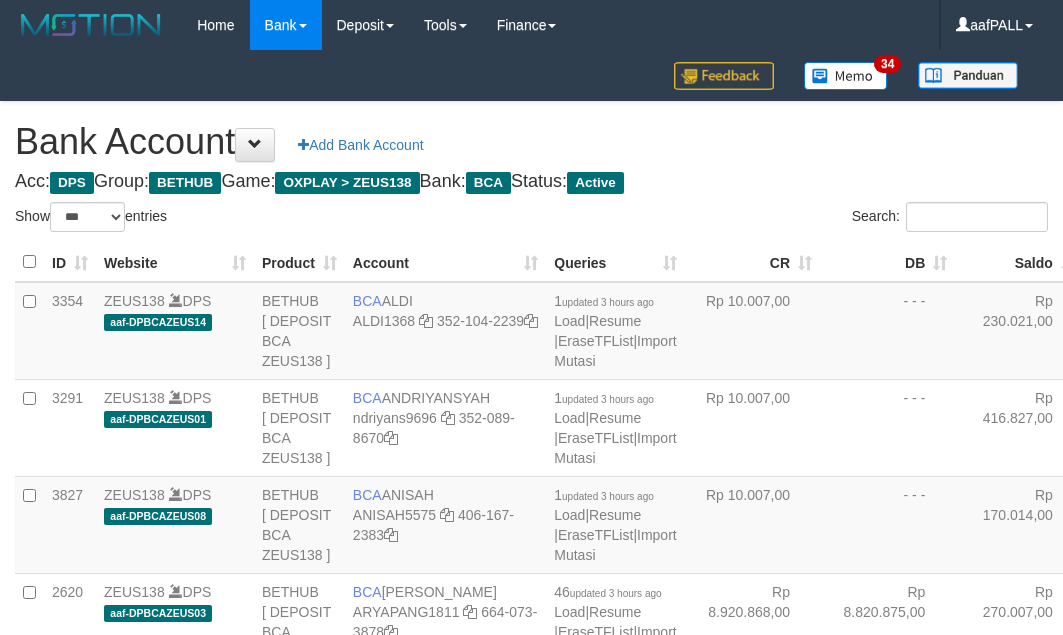 select on "***" 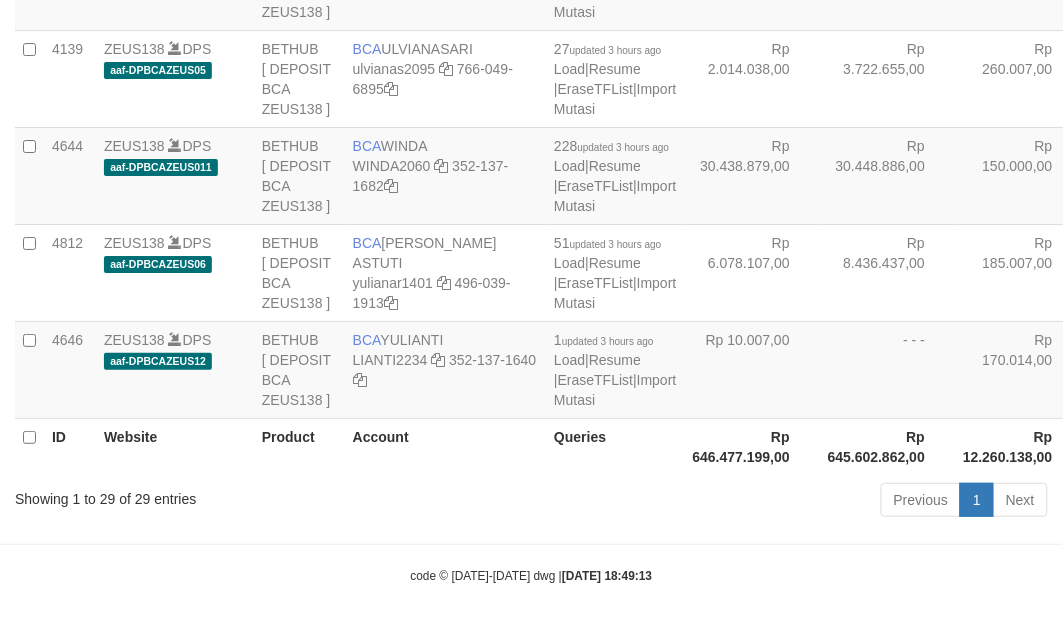 scroll, scrollTop: 3756, scrollLeft: 0, axis: vertical 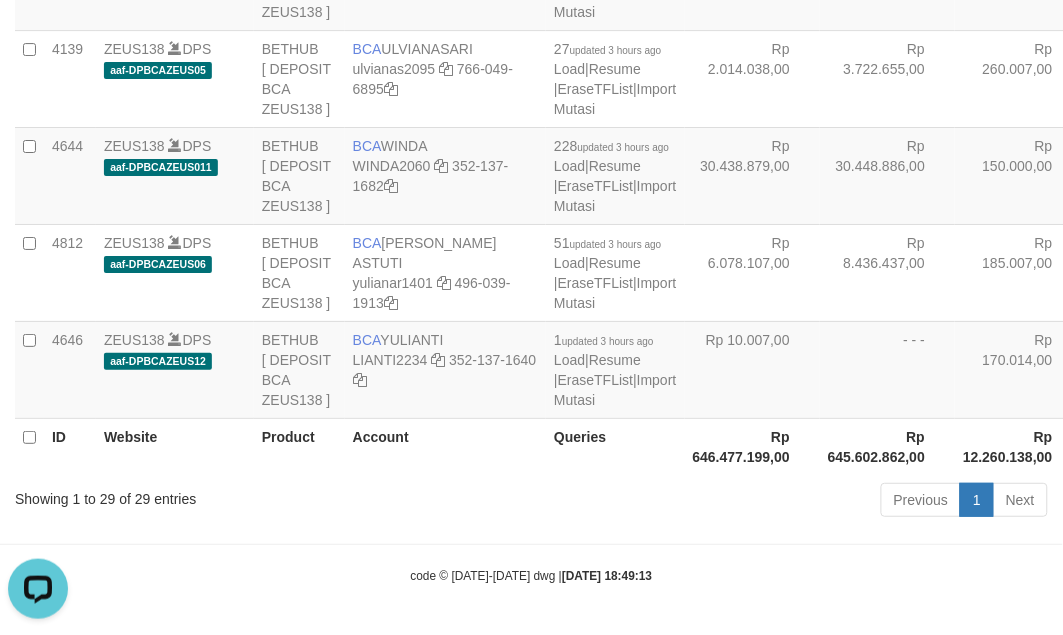 click at bounding box center [470, -125] 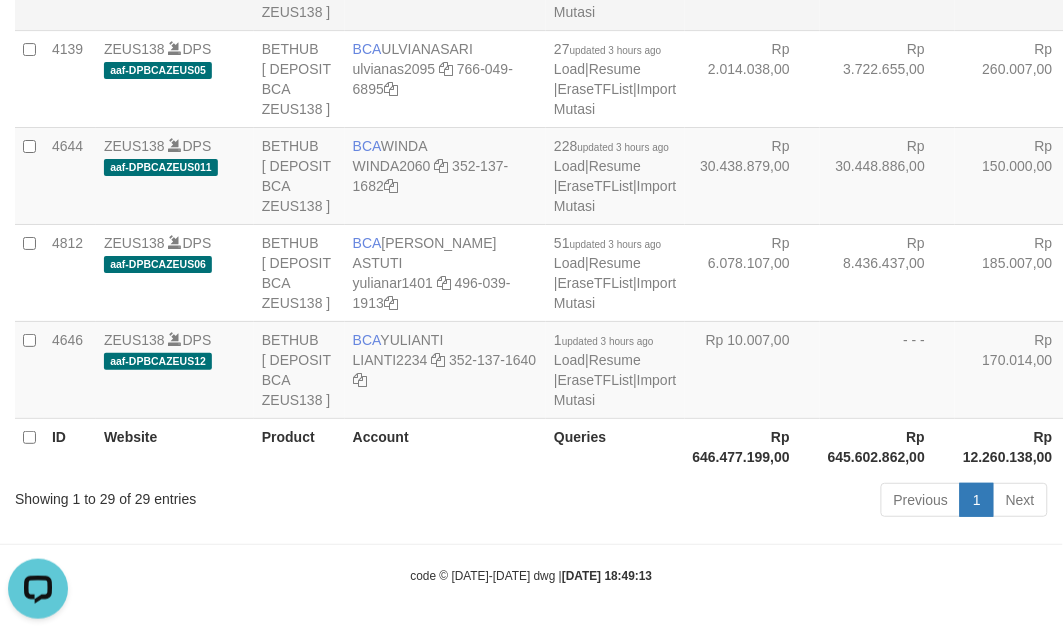 click on "Rp 12.146.537,00" at bounding box center (752, -19) 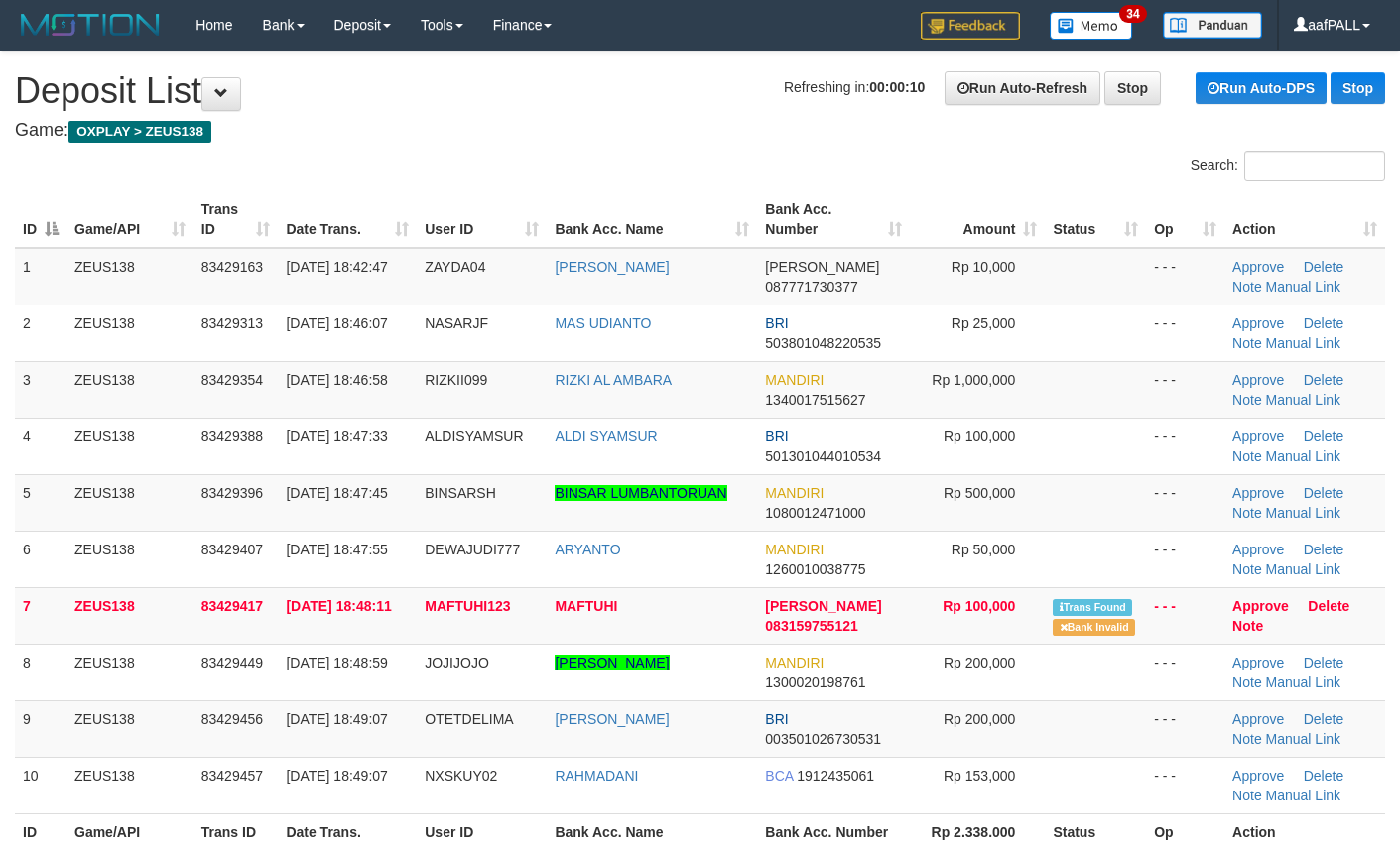 scroll, scrollTop: 0, scrollLeft: 0, axis: both 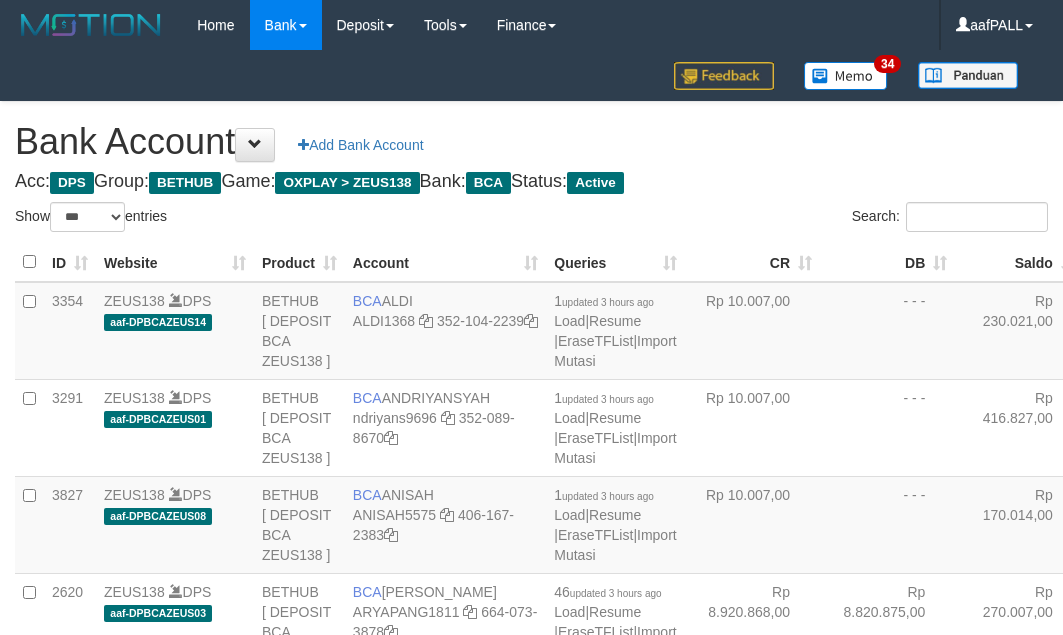 select on "***" 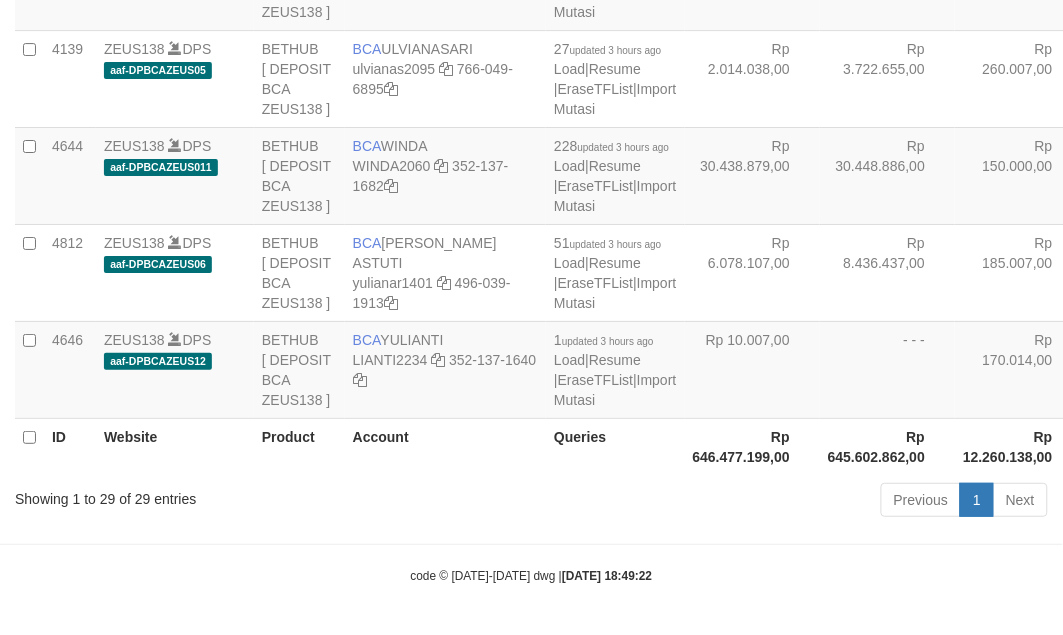 click on "Rp 3.540.007,00" at bounding box center [752, -116] 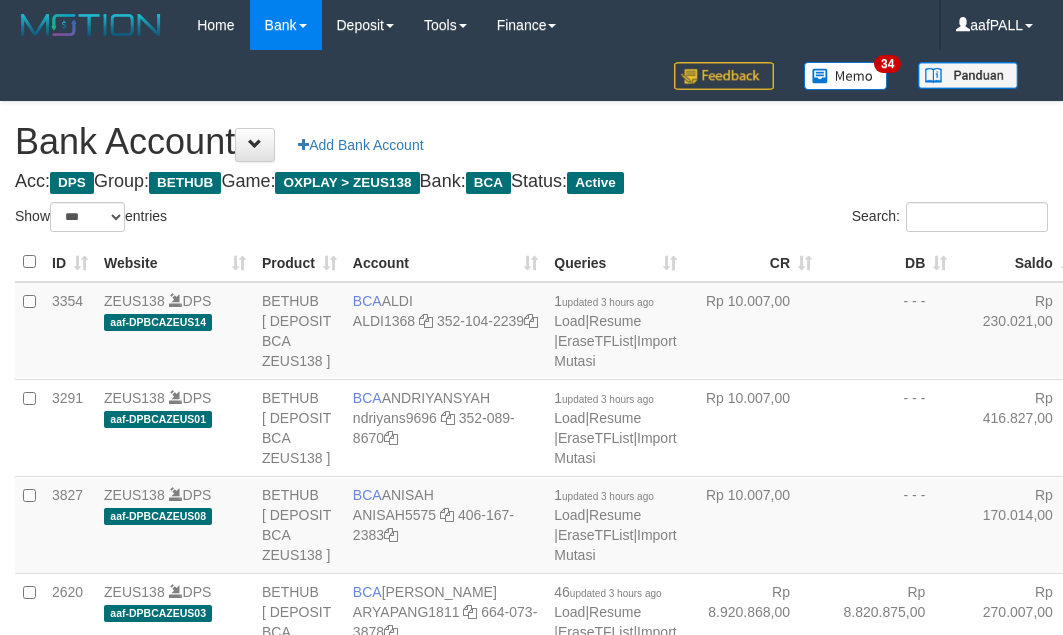 select on "***" 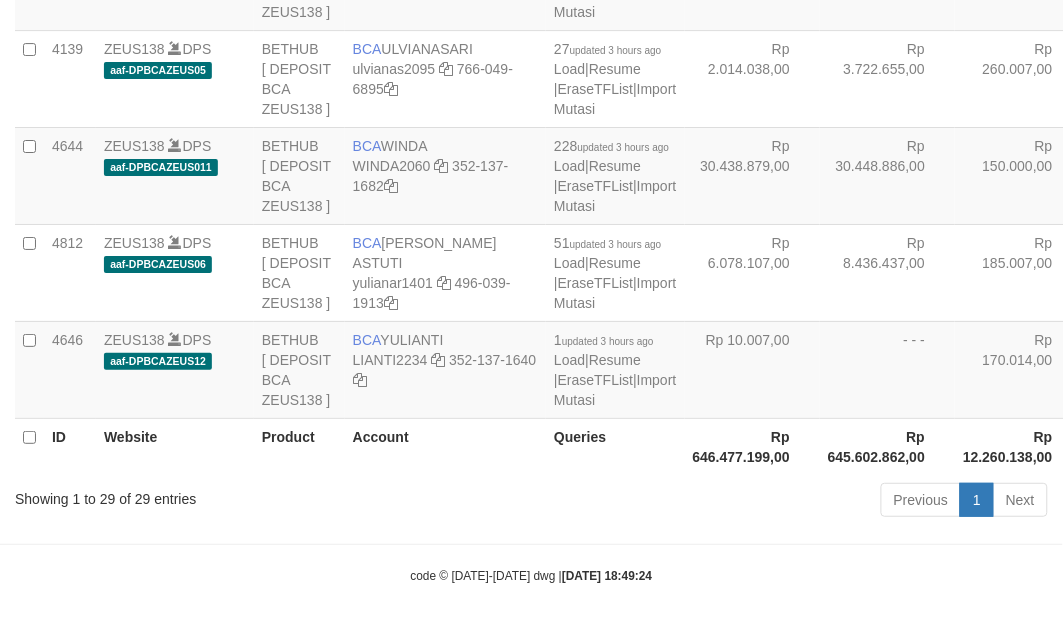 scroll, scrollTop: 3756, scrollLeft: 0, axis: vertical 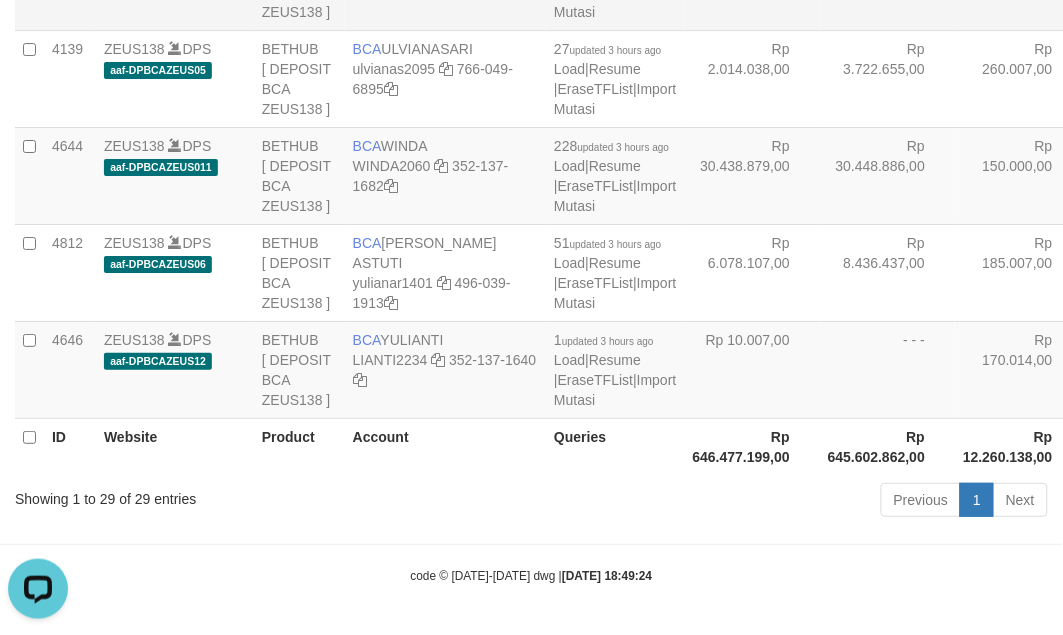 drag, startPoint x: 771, startPoint y: 291, endPoint x: 756, endPoint y: 315, distance: 28.301943 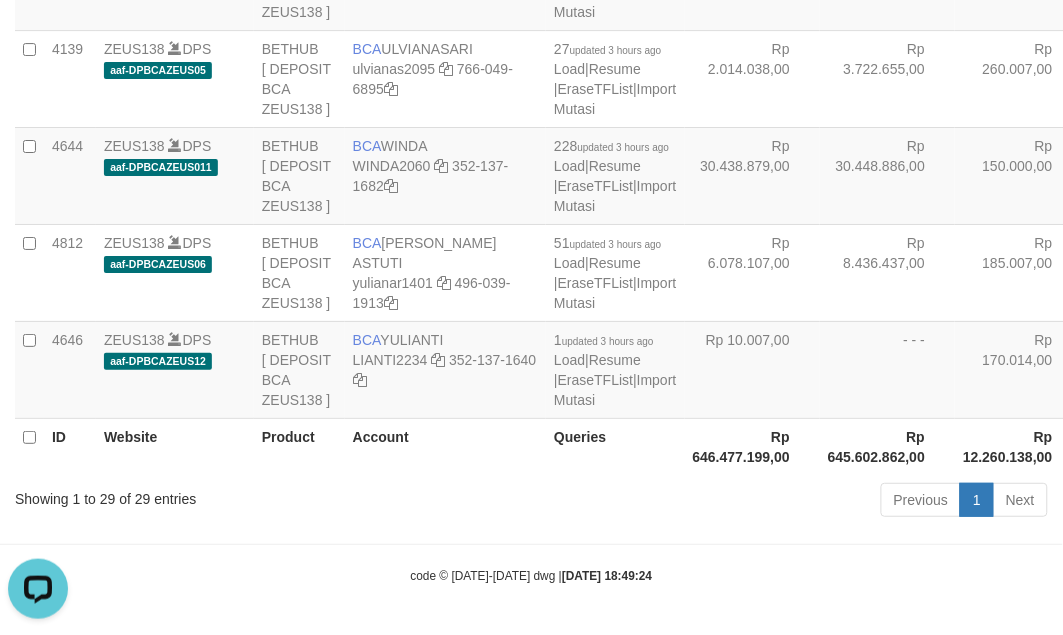 click on "Rp 3.540.007,00" at bounding box center [752, -116] 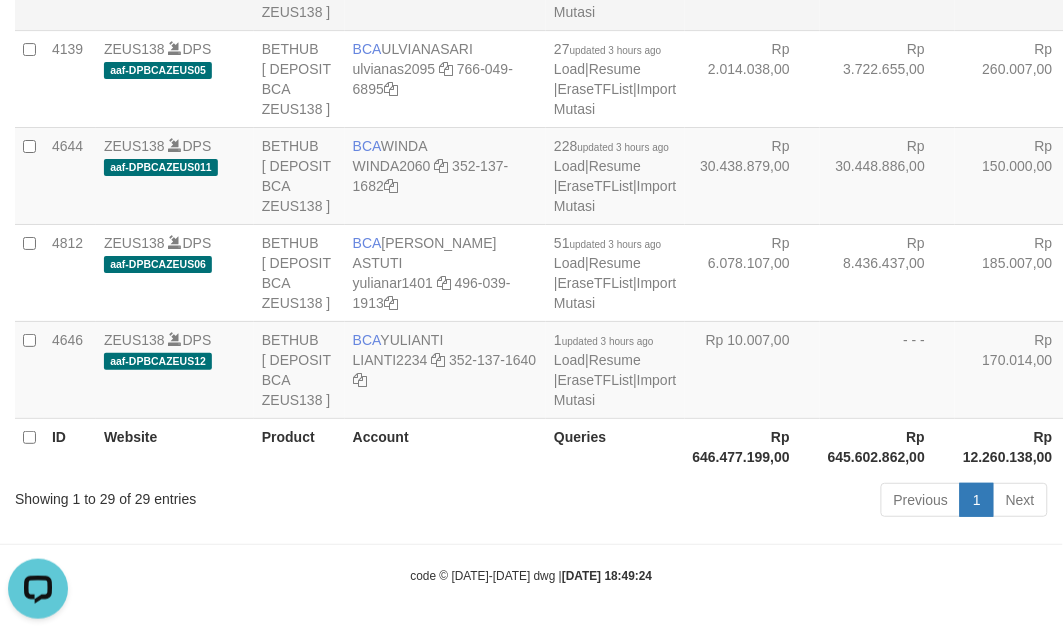 click on "Rp 10.610.105,00" at bounding box center (887, -19) 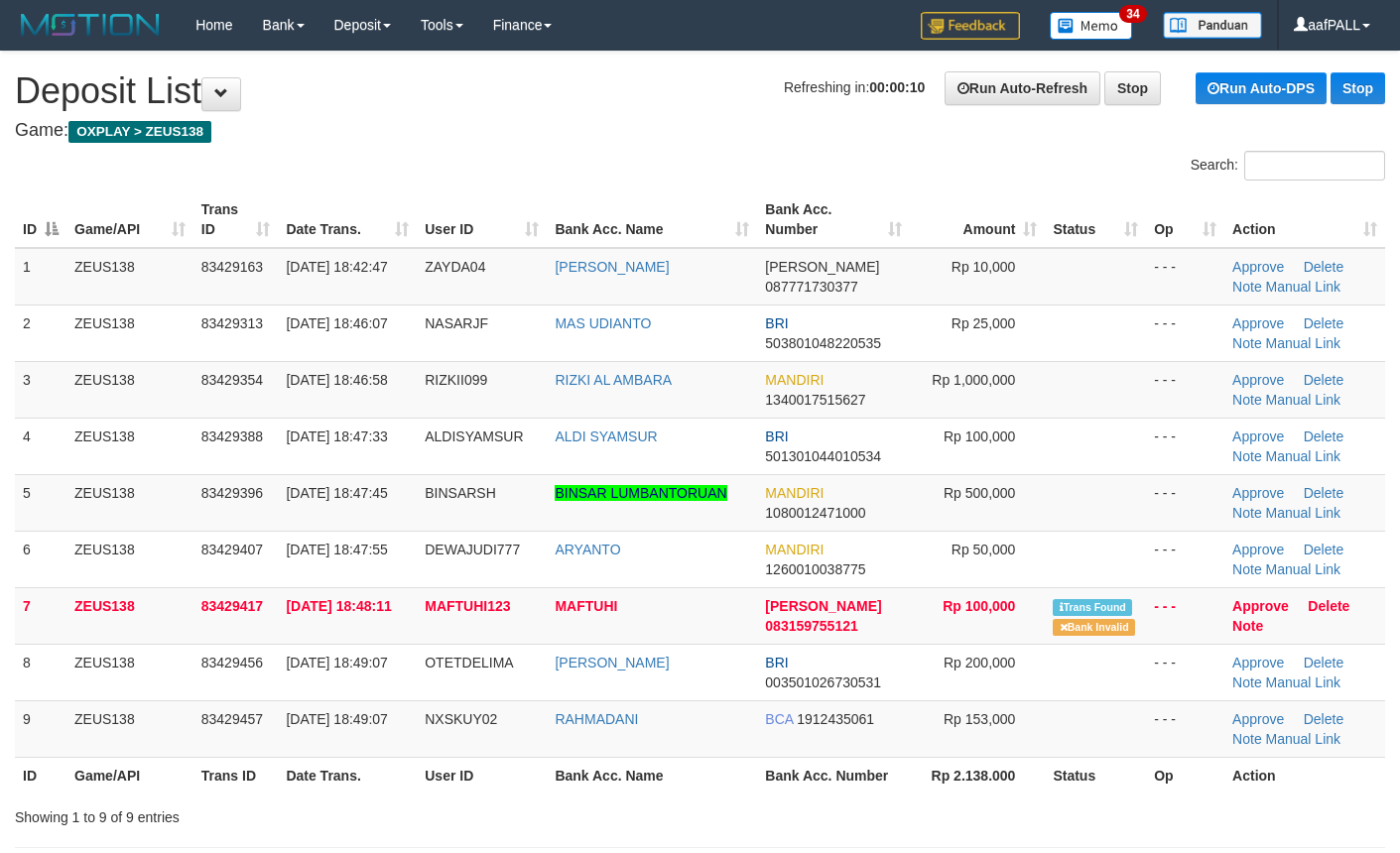 scroll, scrollTop: 0, scrollLeft: 0, axis: both 